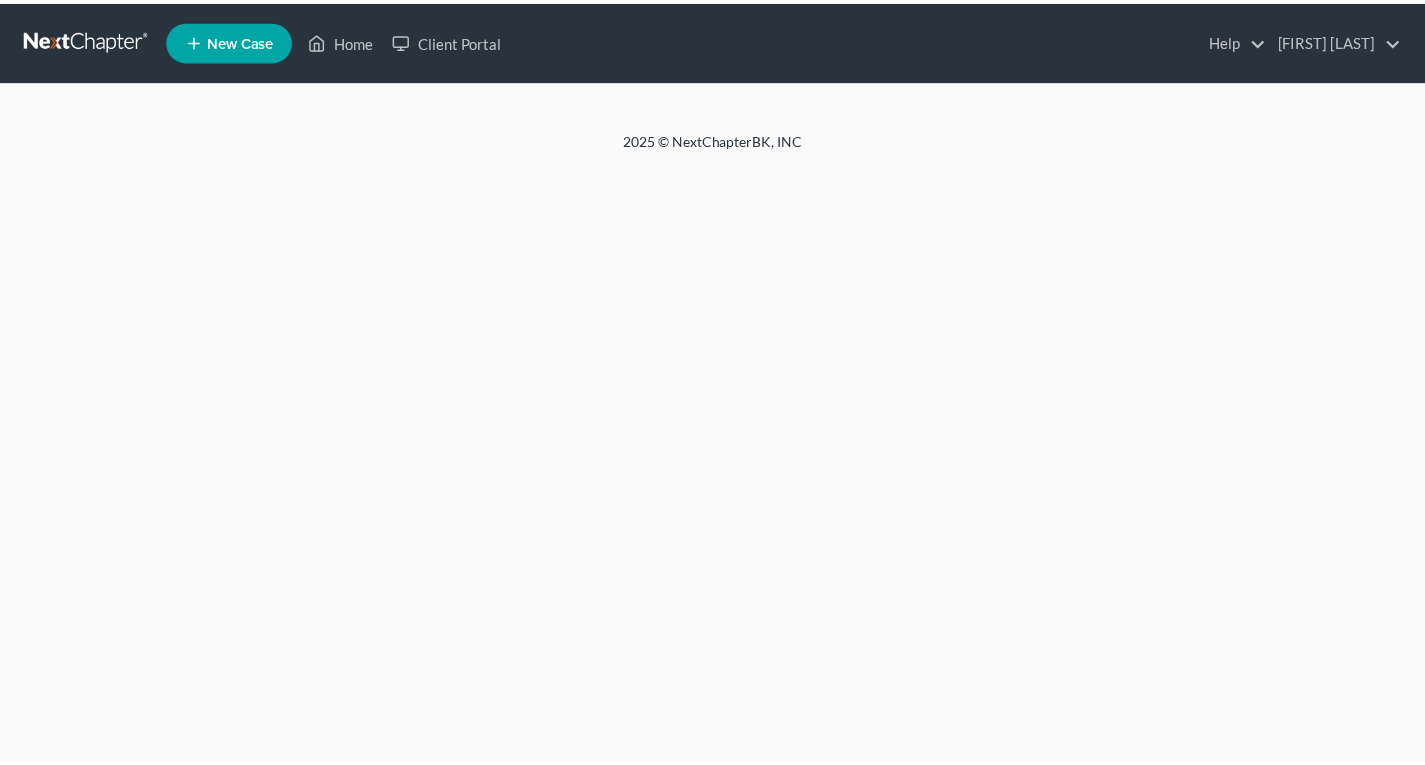 scroll, scrollTop: 0, scrollLeft: 0, axis: both 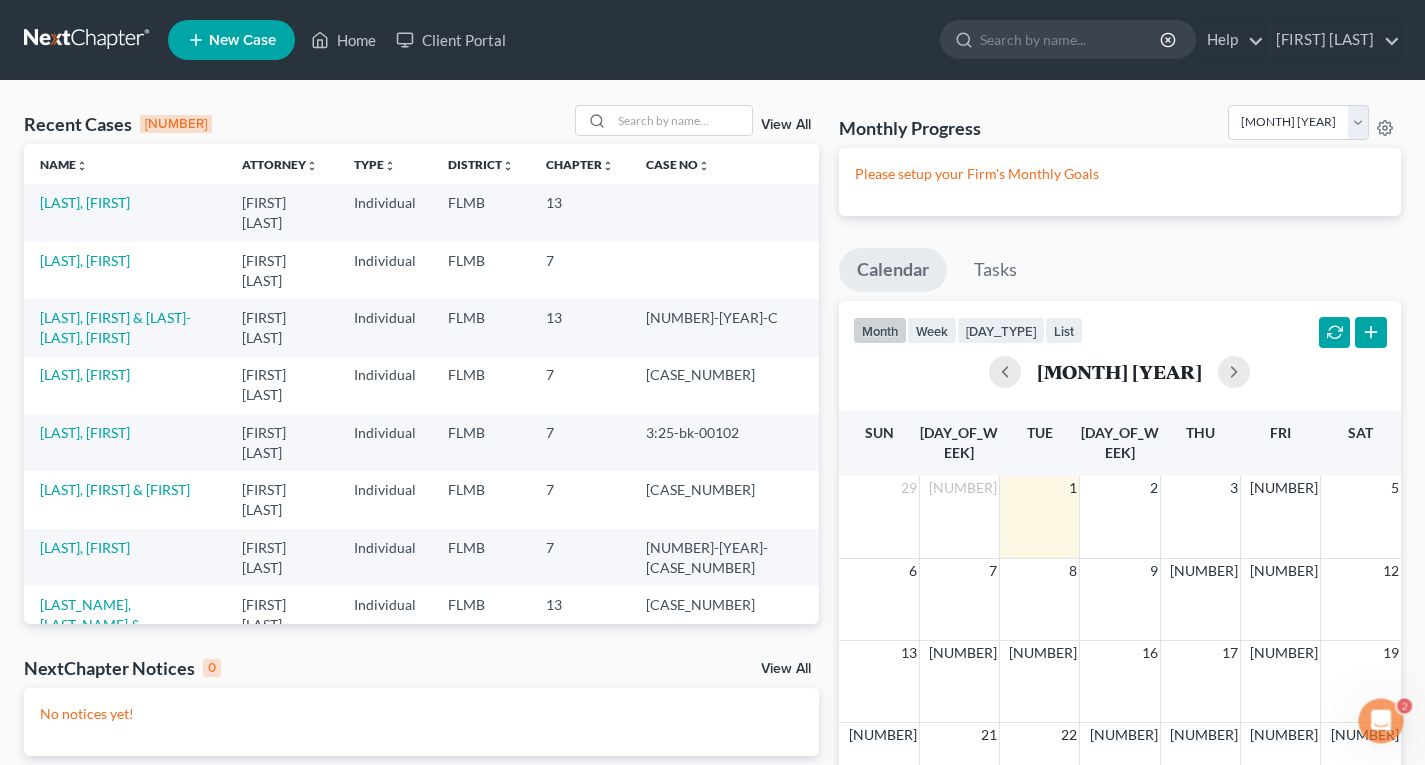 click on "New Case" at bounding box center [242, 40] 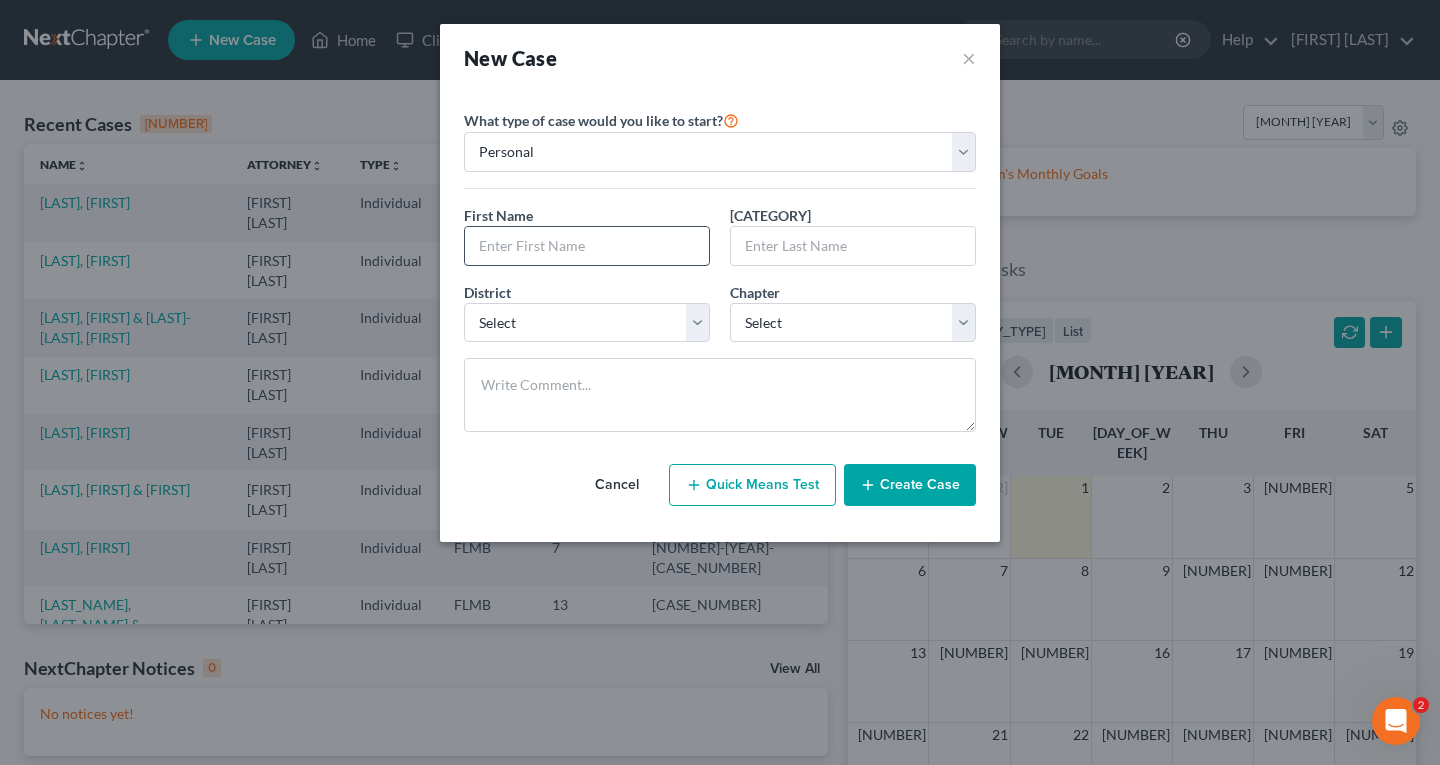 click at bounding box center [587, 246] 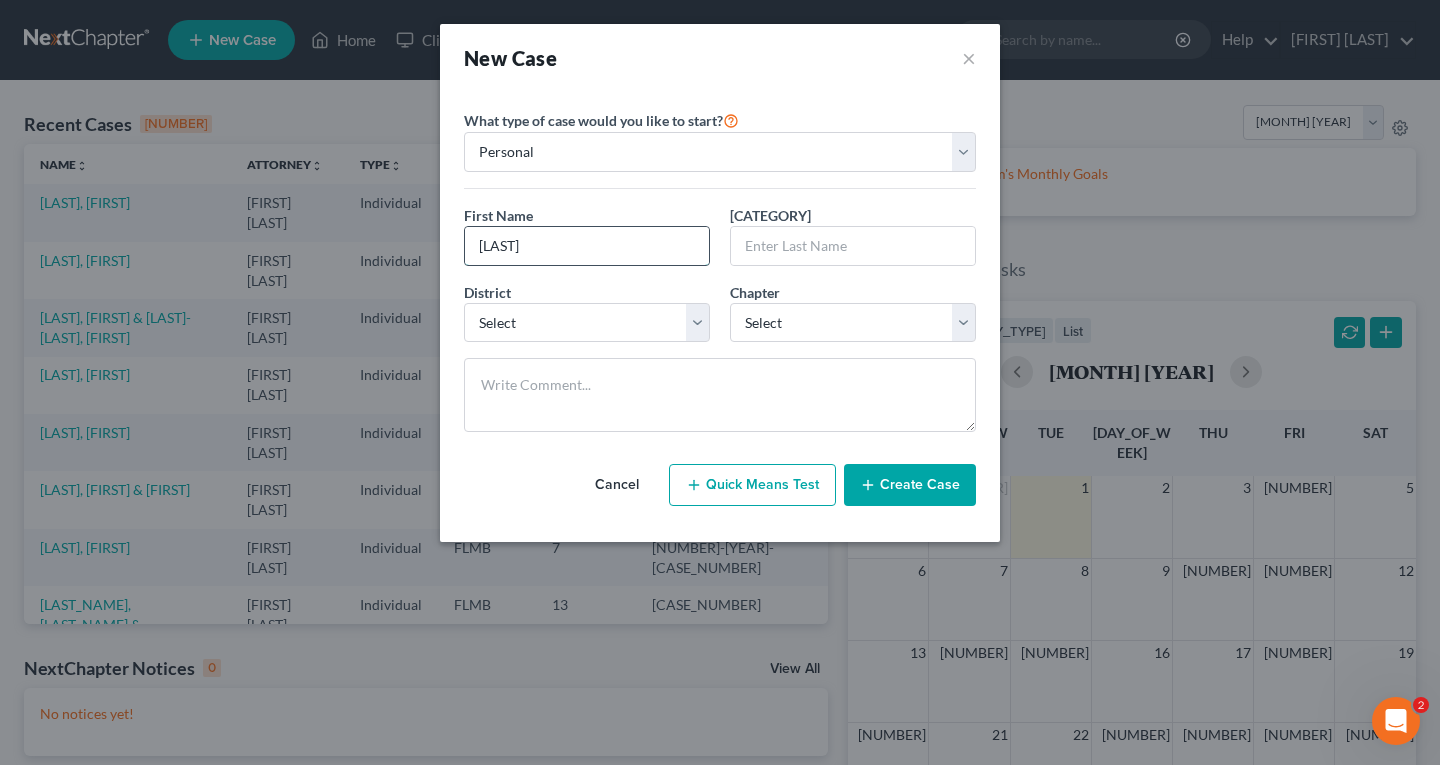 type on "[LAST]" 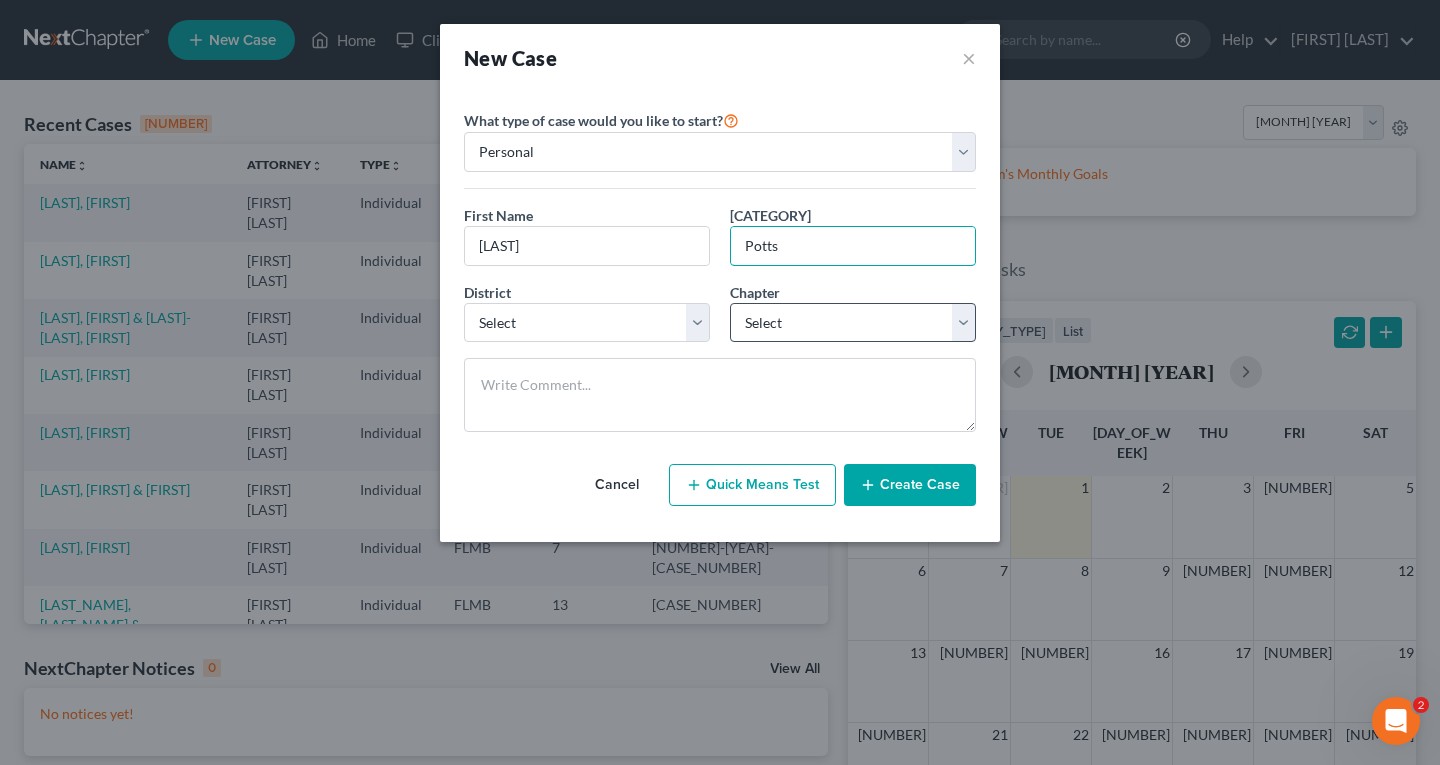 type on "Potts" 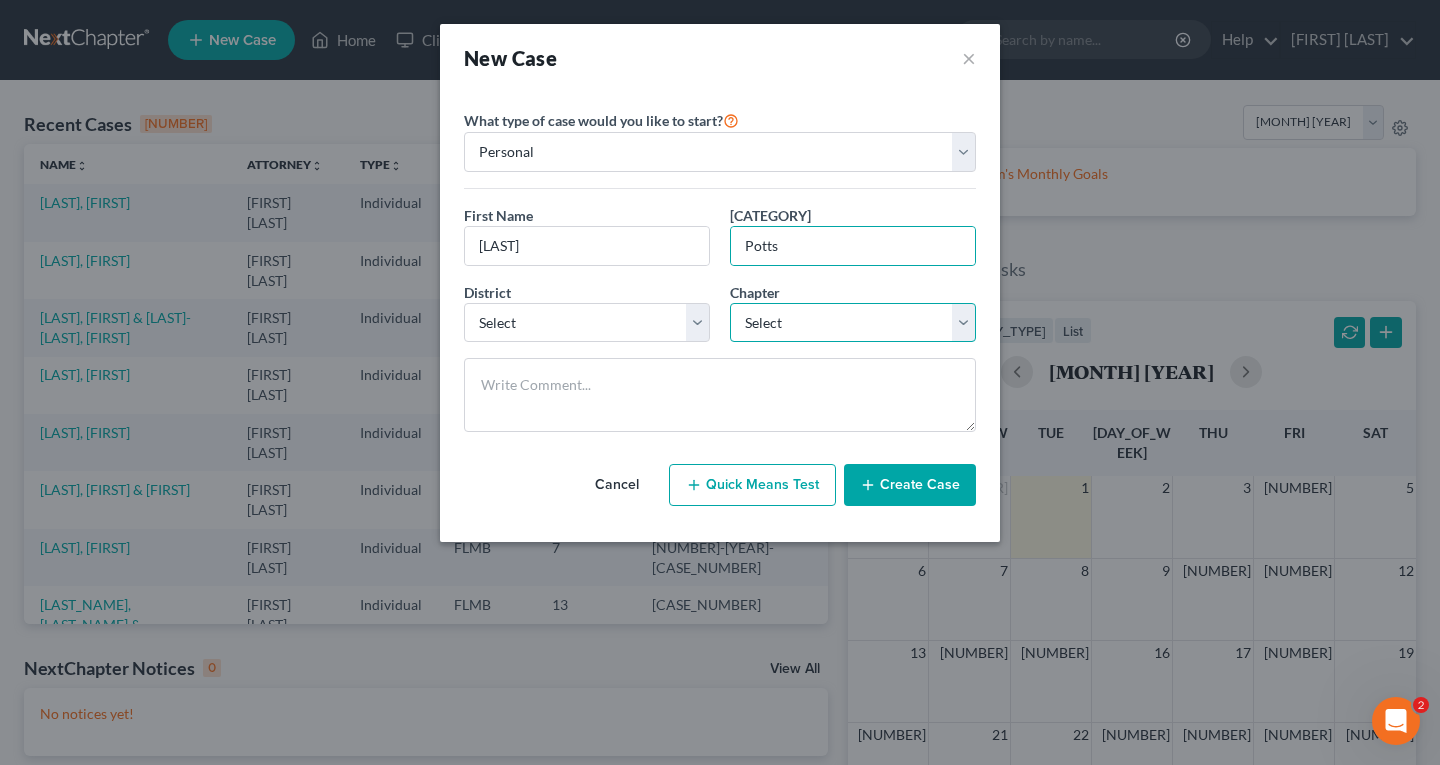 click on "Select [NUMBER] [NUMBER] [NUMBER] [NUMBER]" at bounding box center [853, 323] 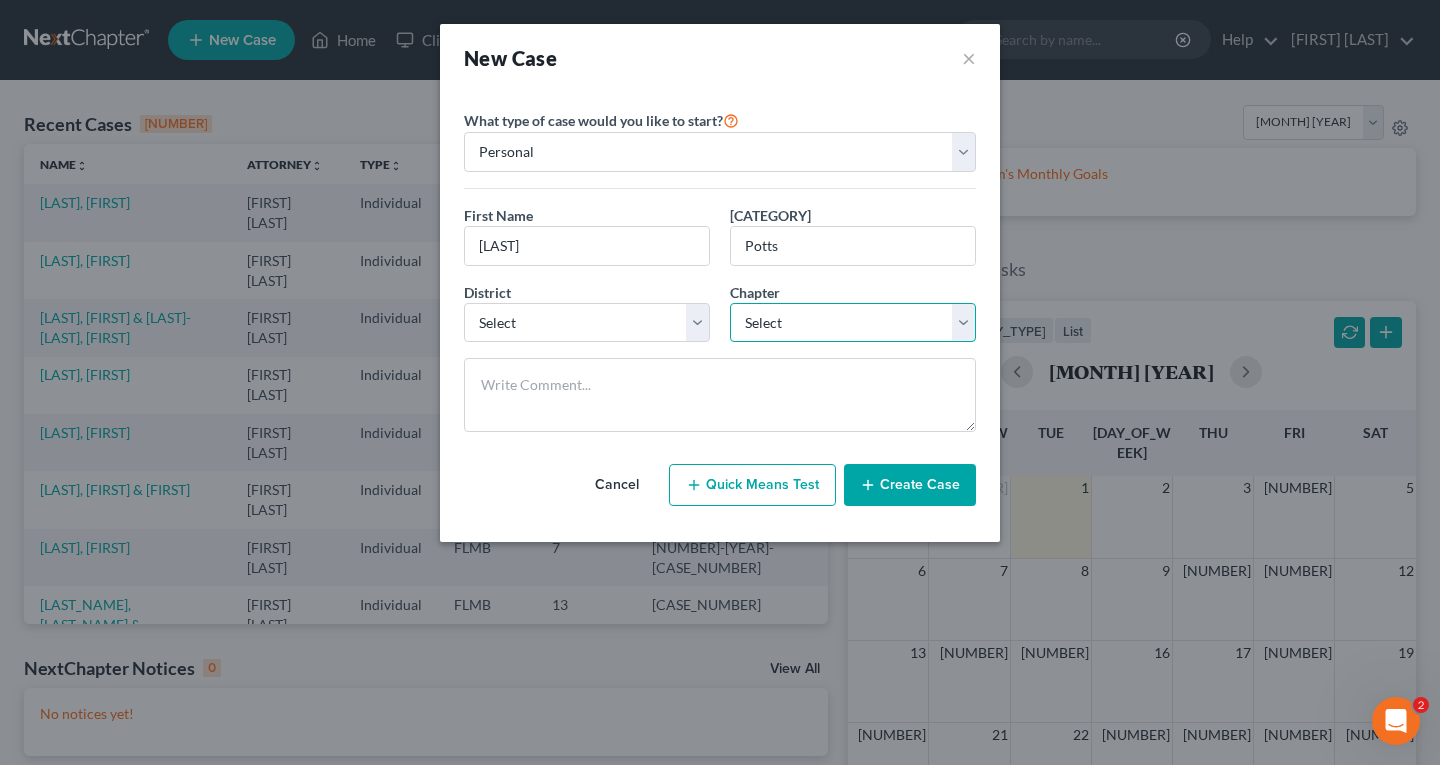 select on "0" 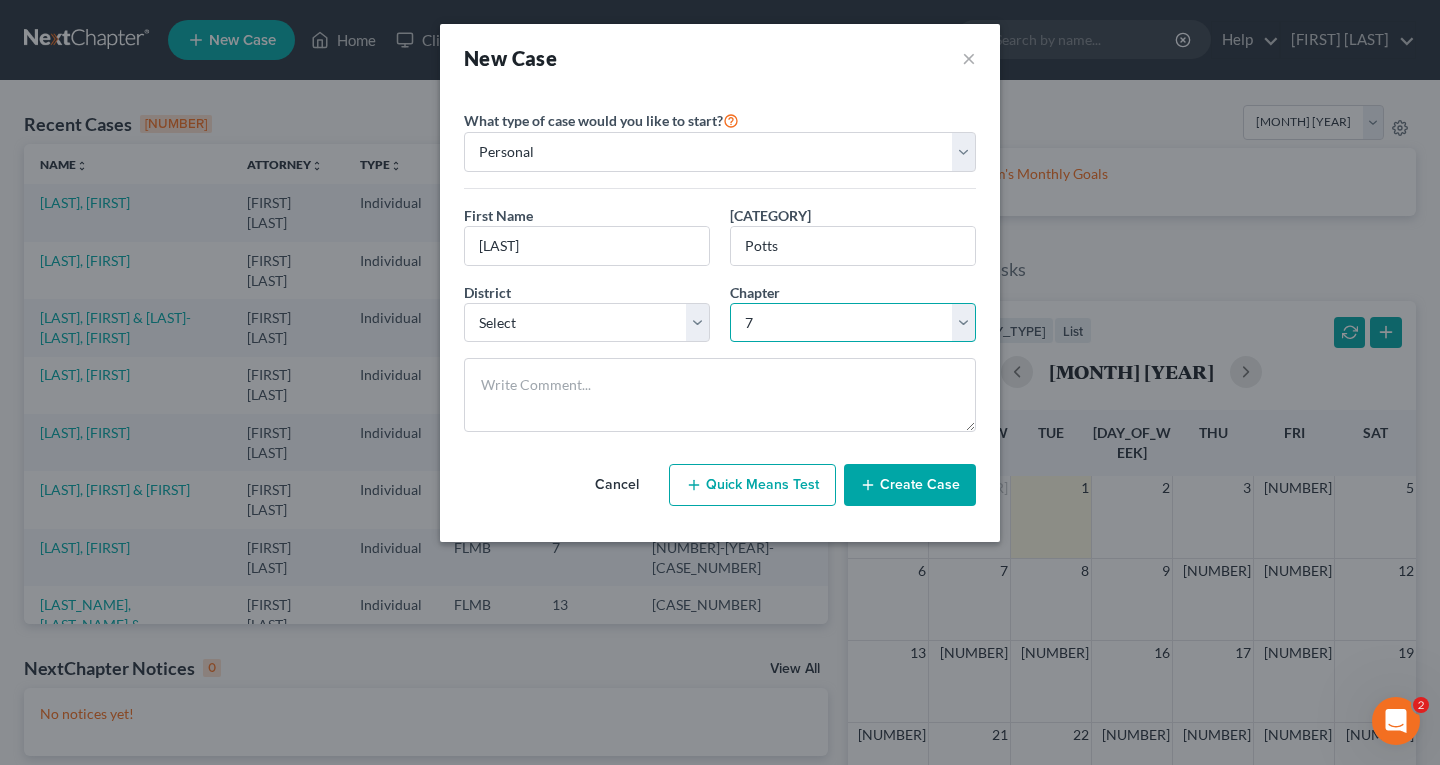 click on "Select [NUMBER] [NUMBER] [NUMBER] [NUMBER]" at bounding box center [853, 323] 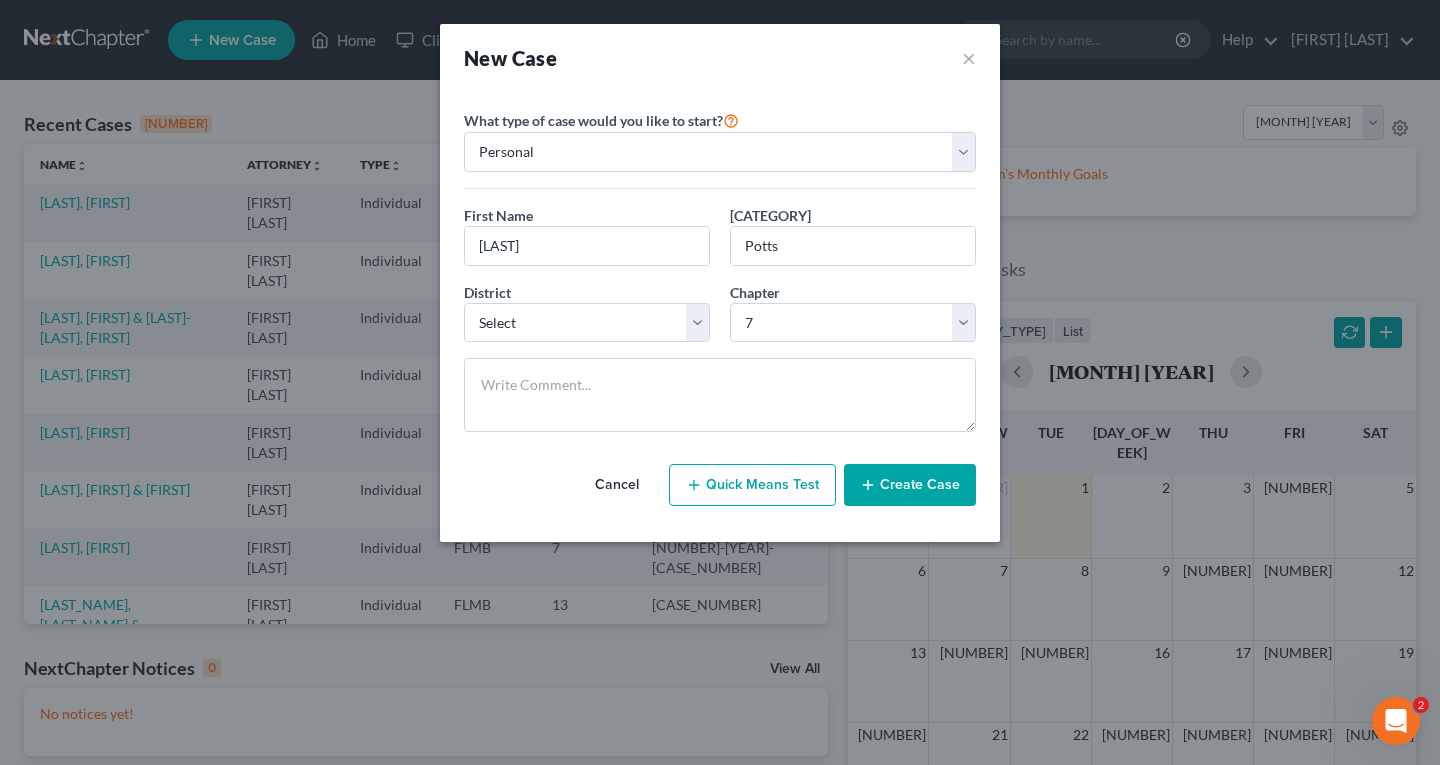 click on "Create Case" at bounding box center [910, 485] 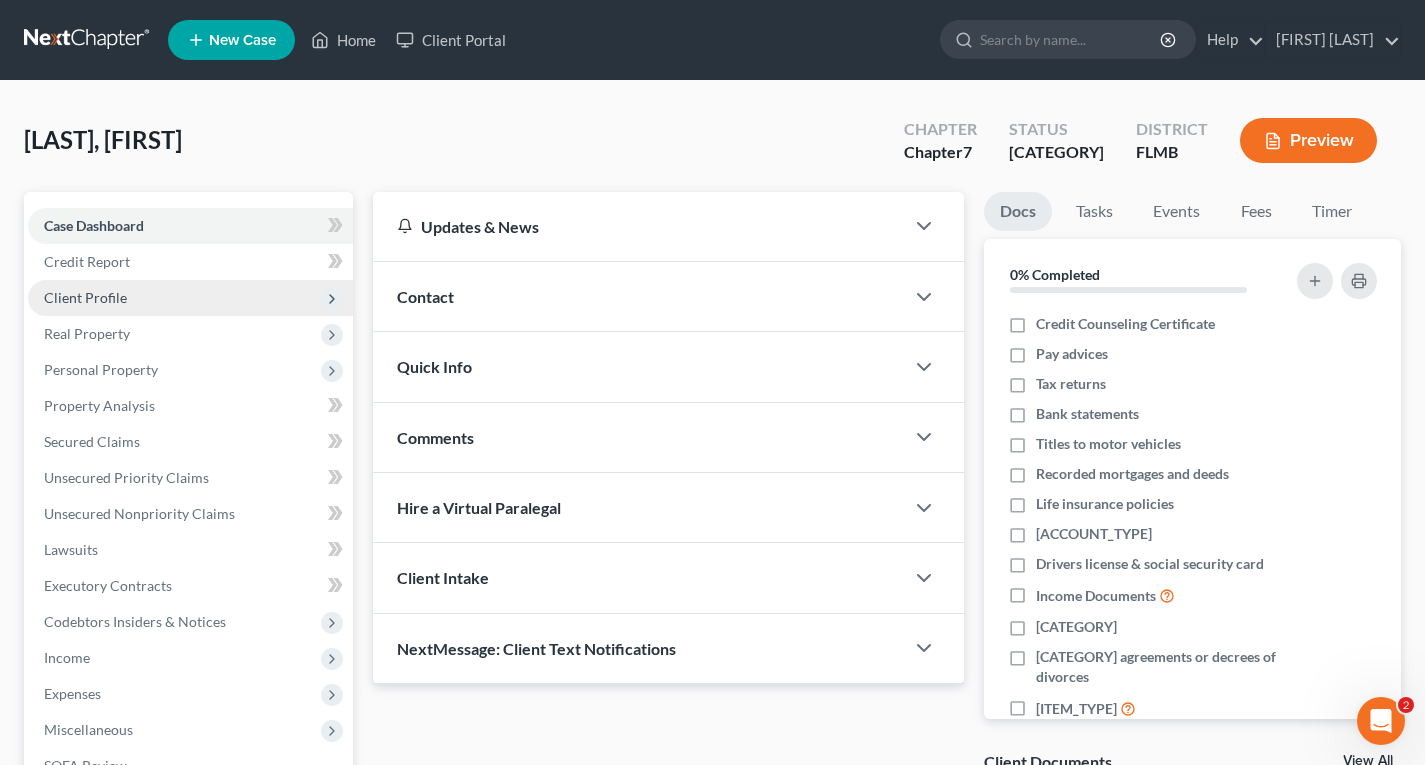 click on "Client Profile" at bounding box center (0, 0) 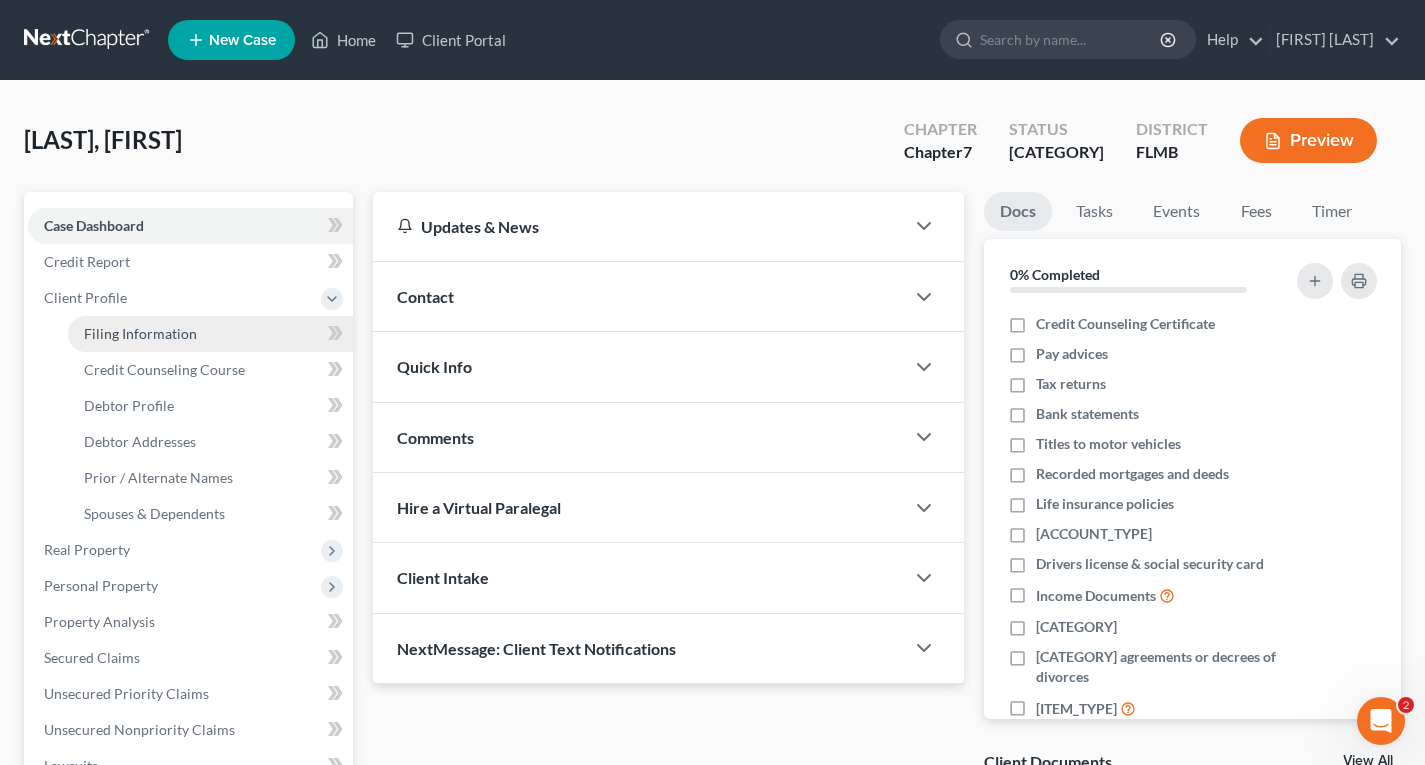 click on "Filing Information" at bounding box center (140, 333) 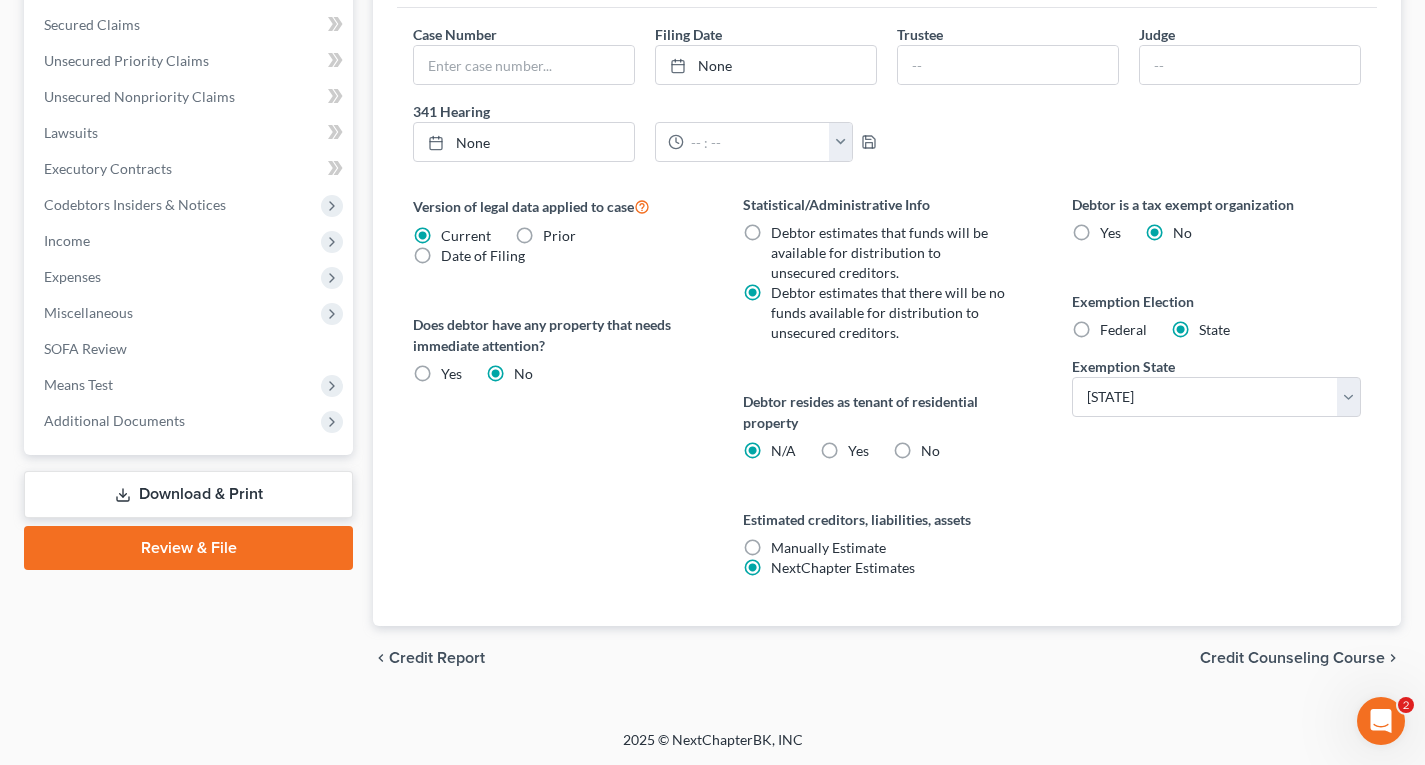 scroll, scrollTop: 634, scrollLeft: 0, axis: vertical 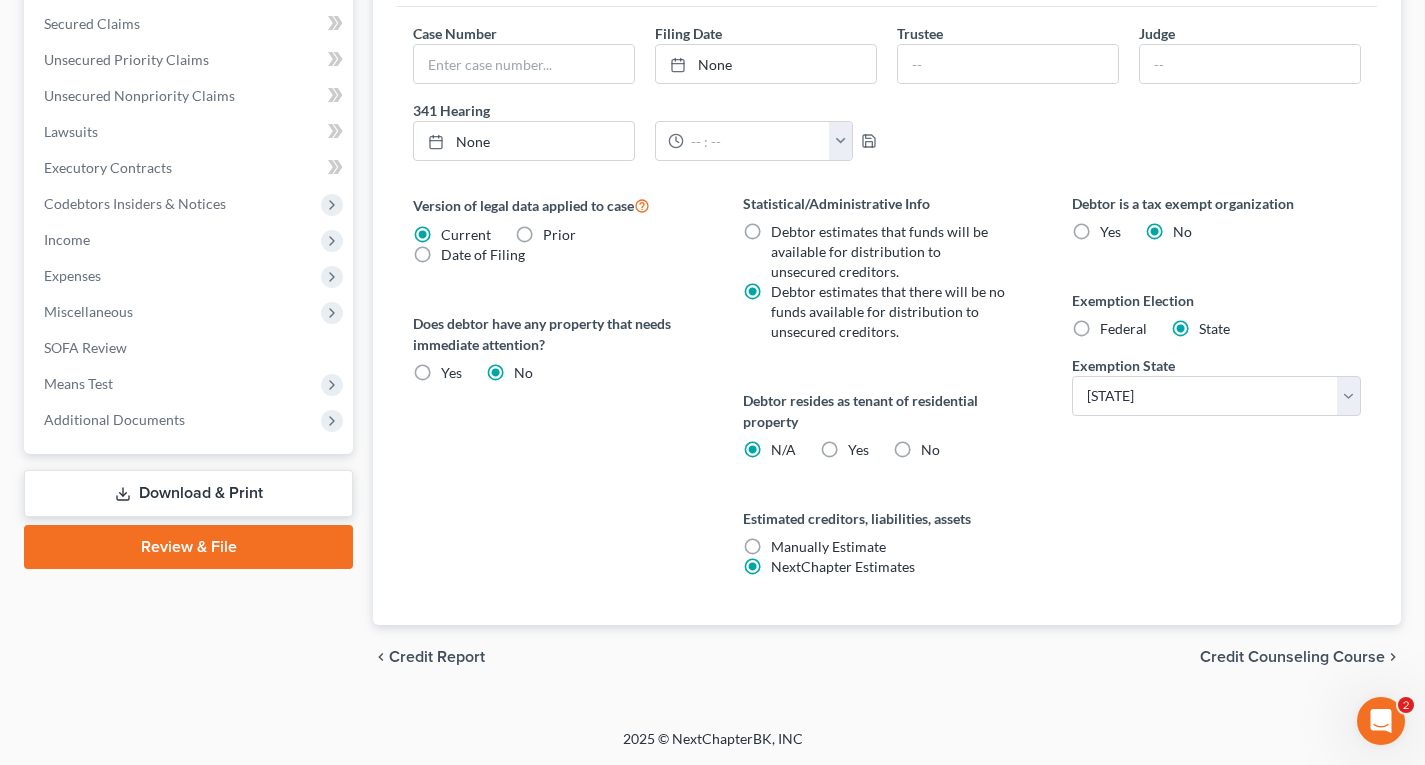 click on "Credit Counseling Course" at bounding box center [1292, 657] 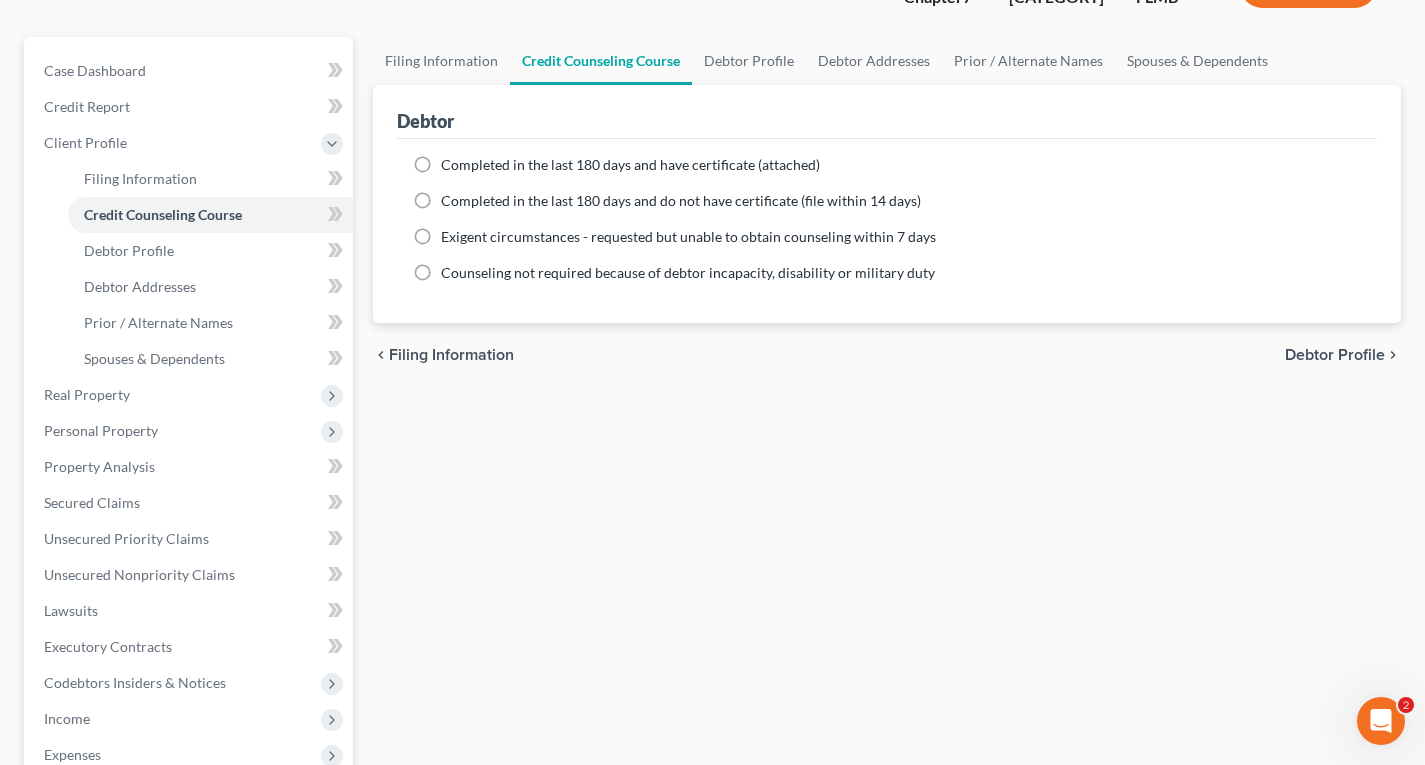 scroll, scrollTop: 0, scrollLeft: 0, axis: both 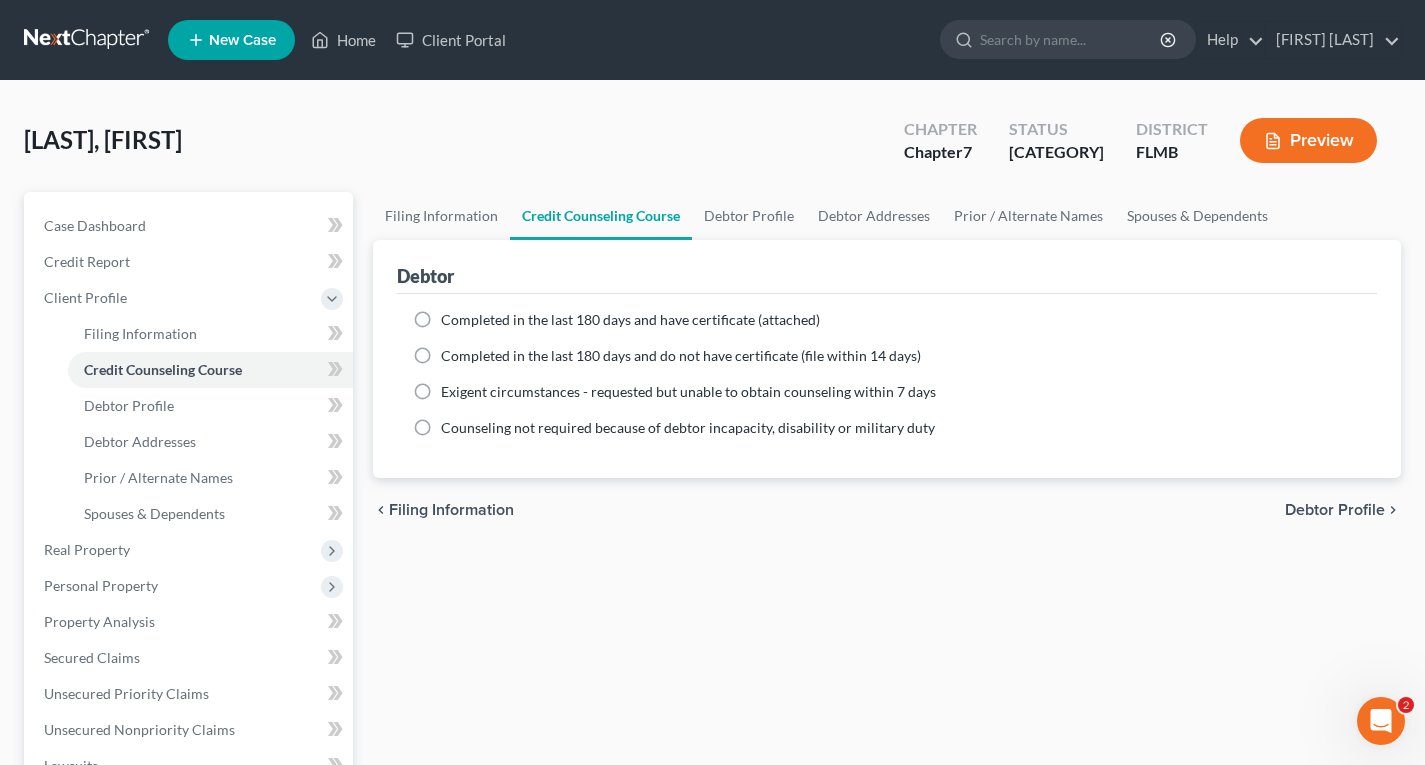 click on "Completed in the last 180 days and do not have certificate (file within 14 days)" at bounding box center [681, 355] 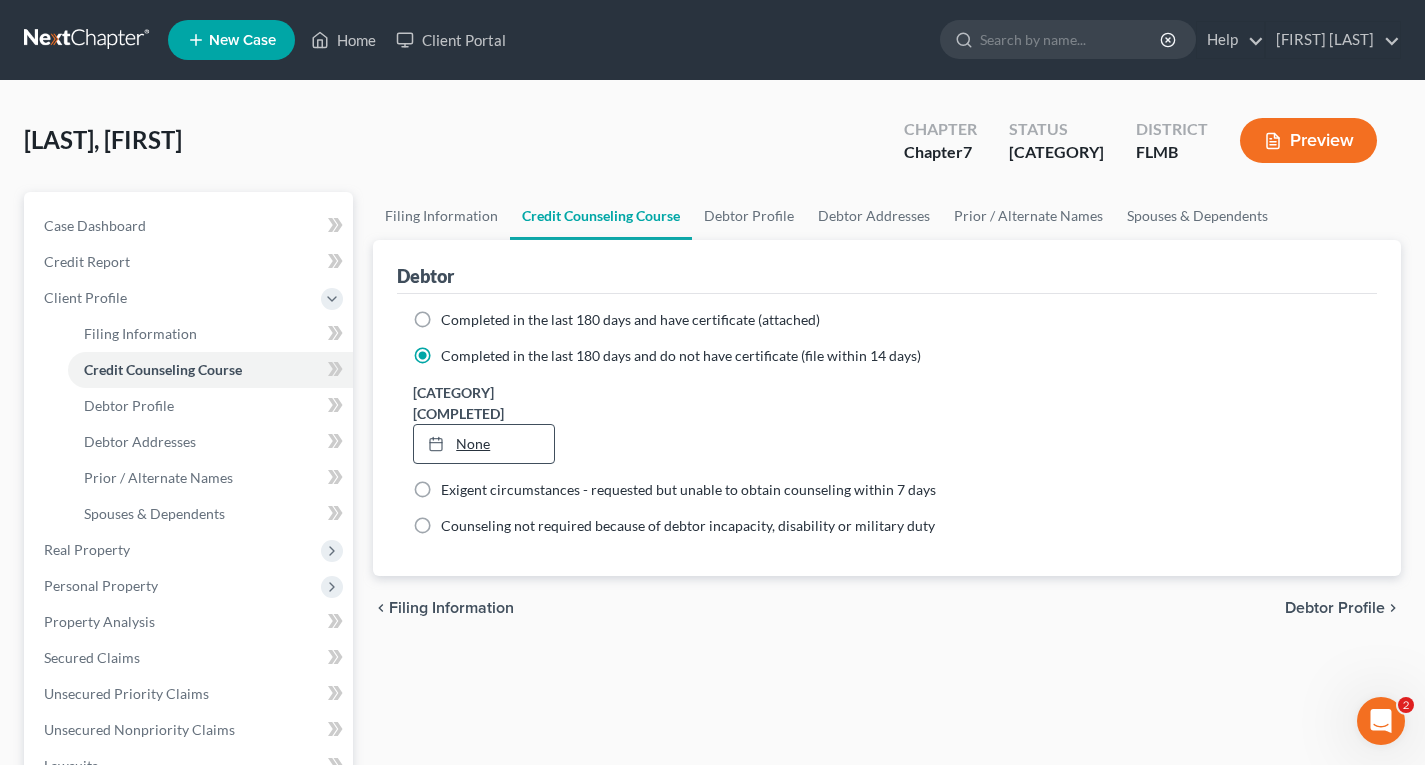 click on "None" at bounding box center [0, 0] 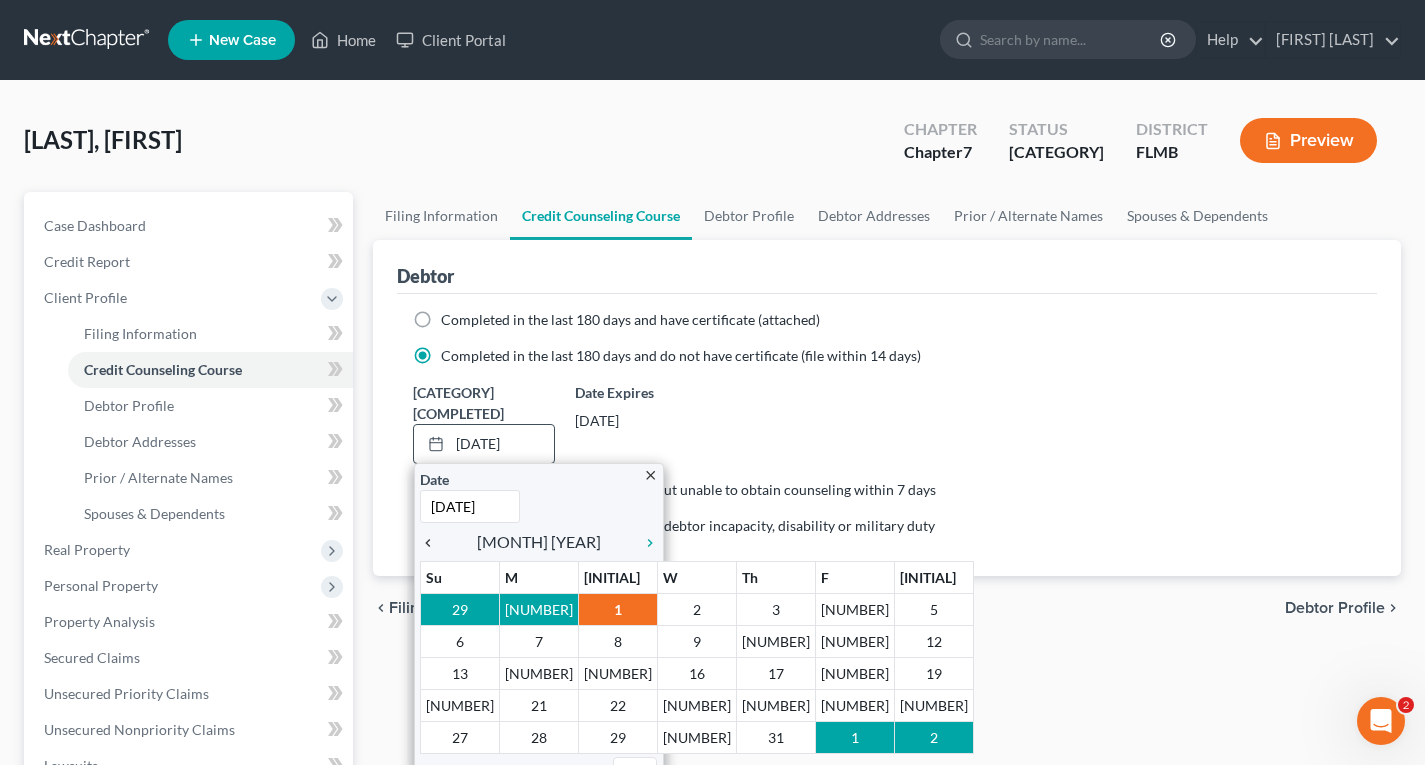 click on "chevron_left" at bounding box center [433, 543] 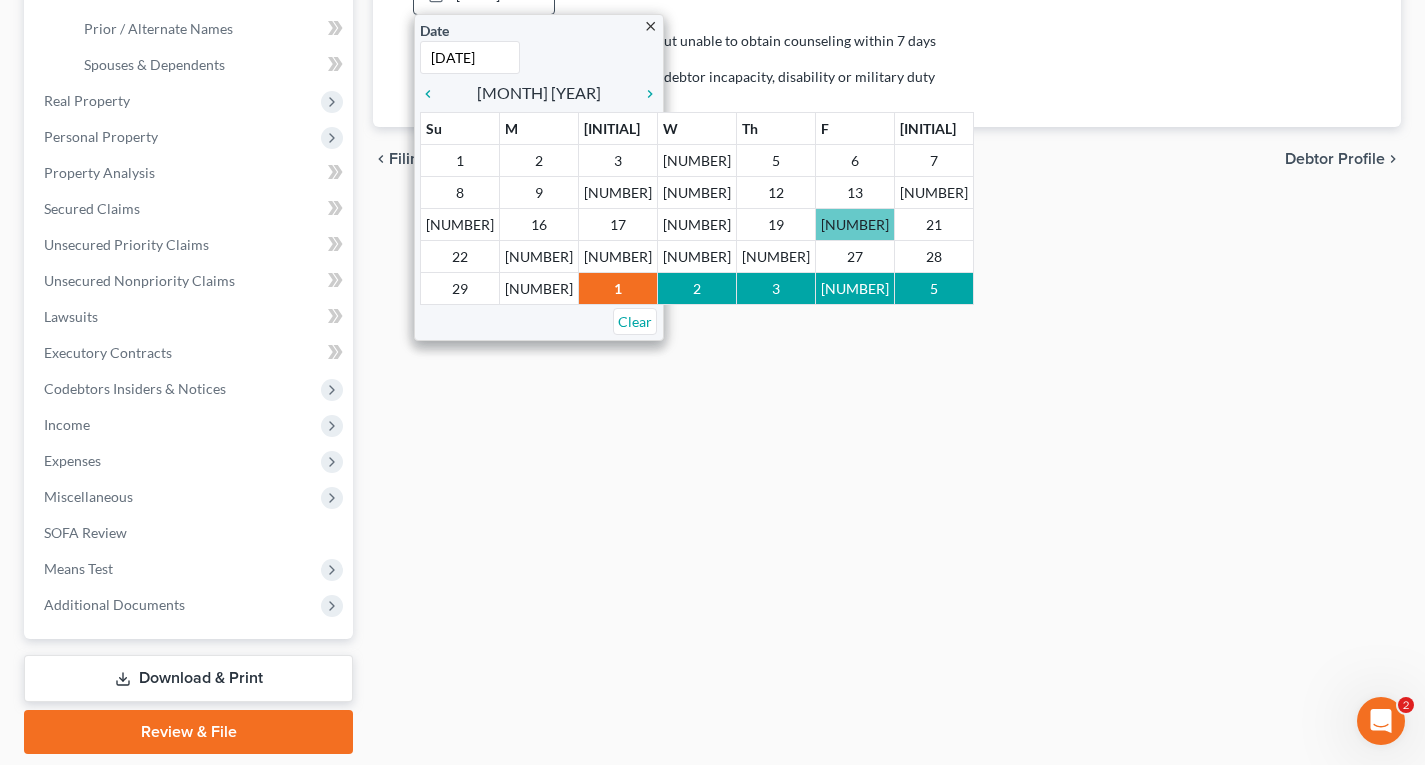 scroll, scrollTop: 414, scrollLeft: 0, axis: vertical 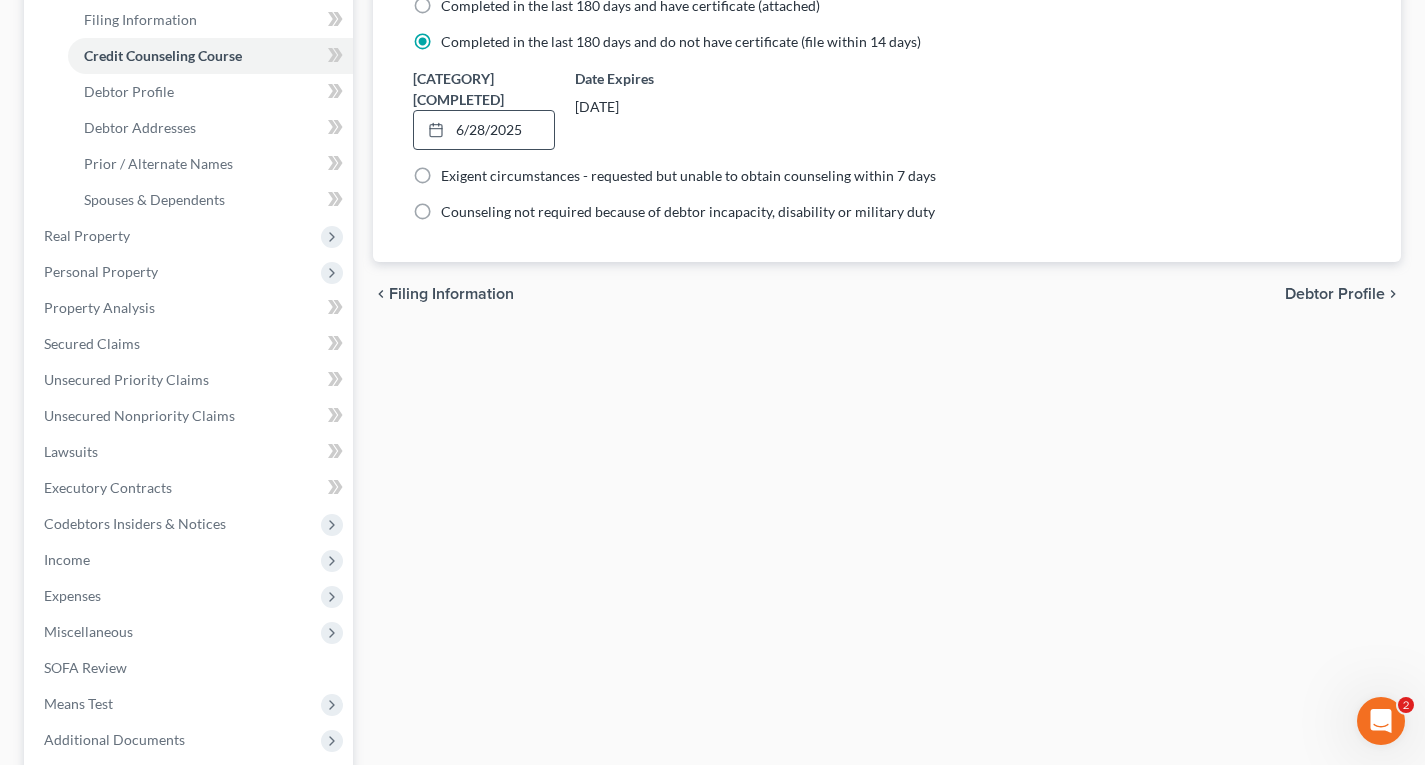 click on "Debtor Profile" at bounding box center (1335, 294) 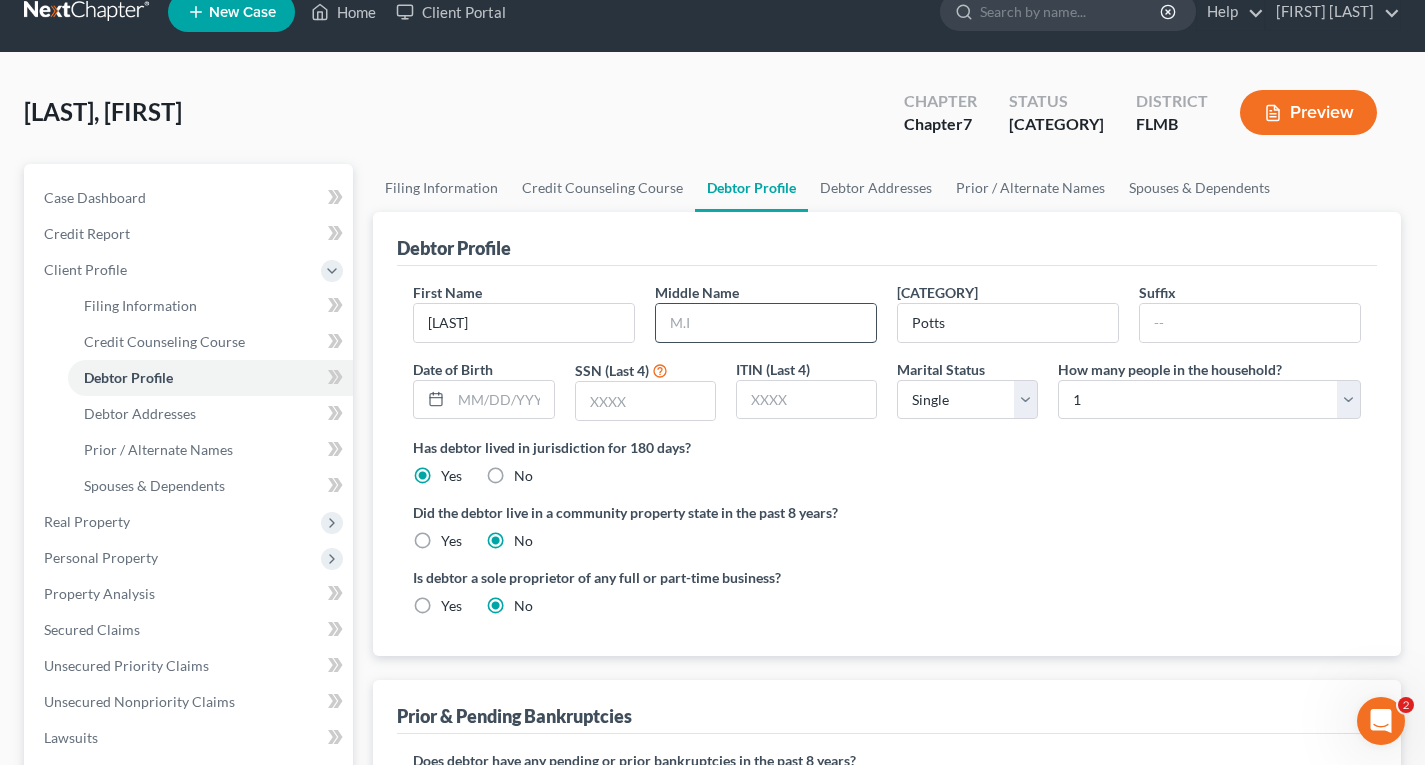 scroll, scrollTop: 0, scrollLeft: 0, axis: both 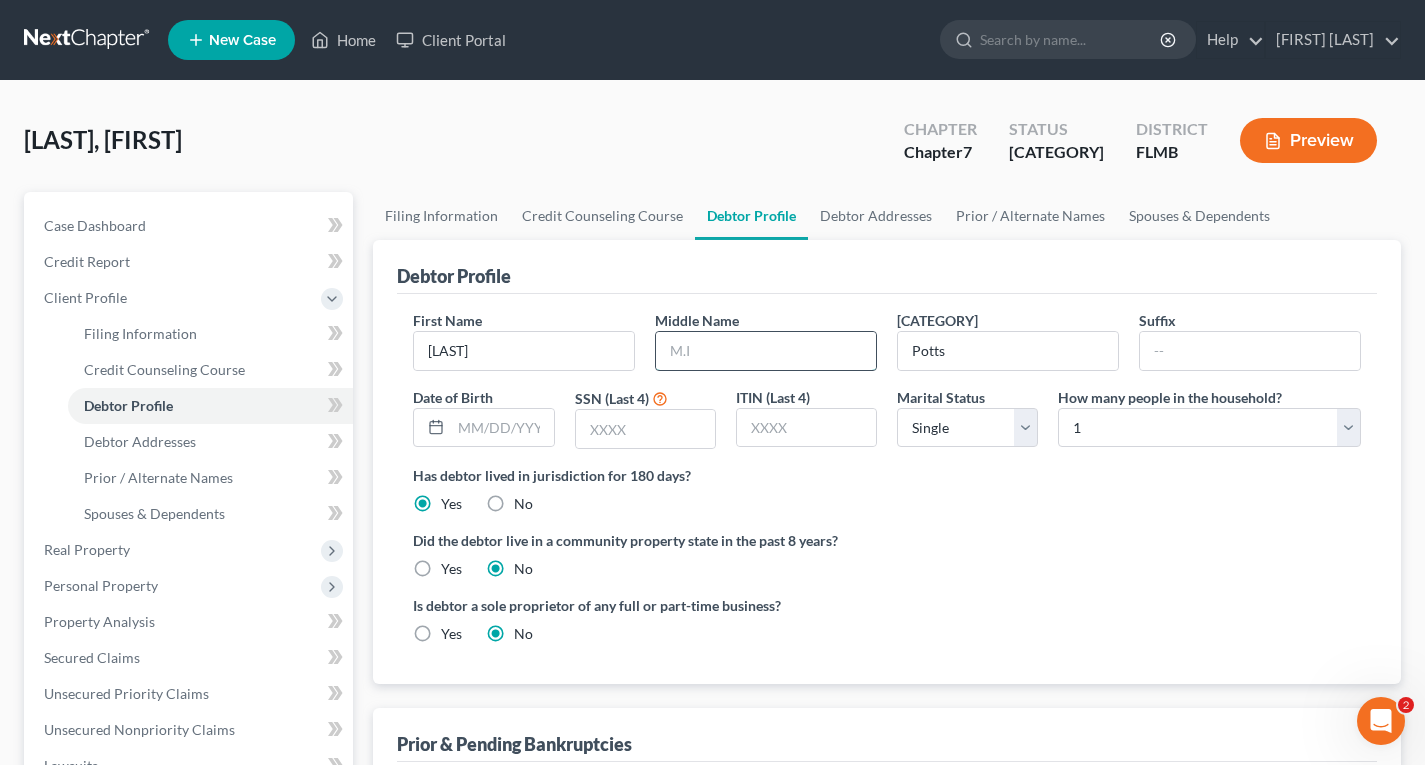click at bounding box center [766, 351] 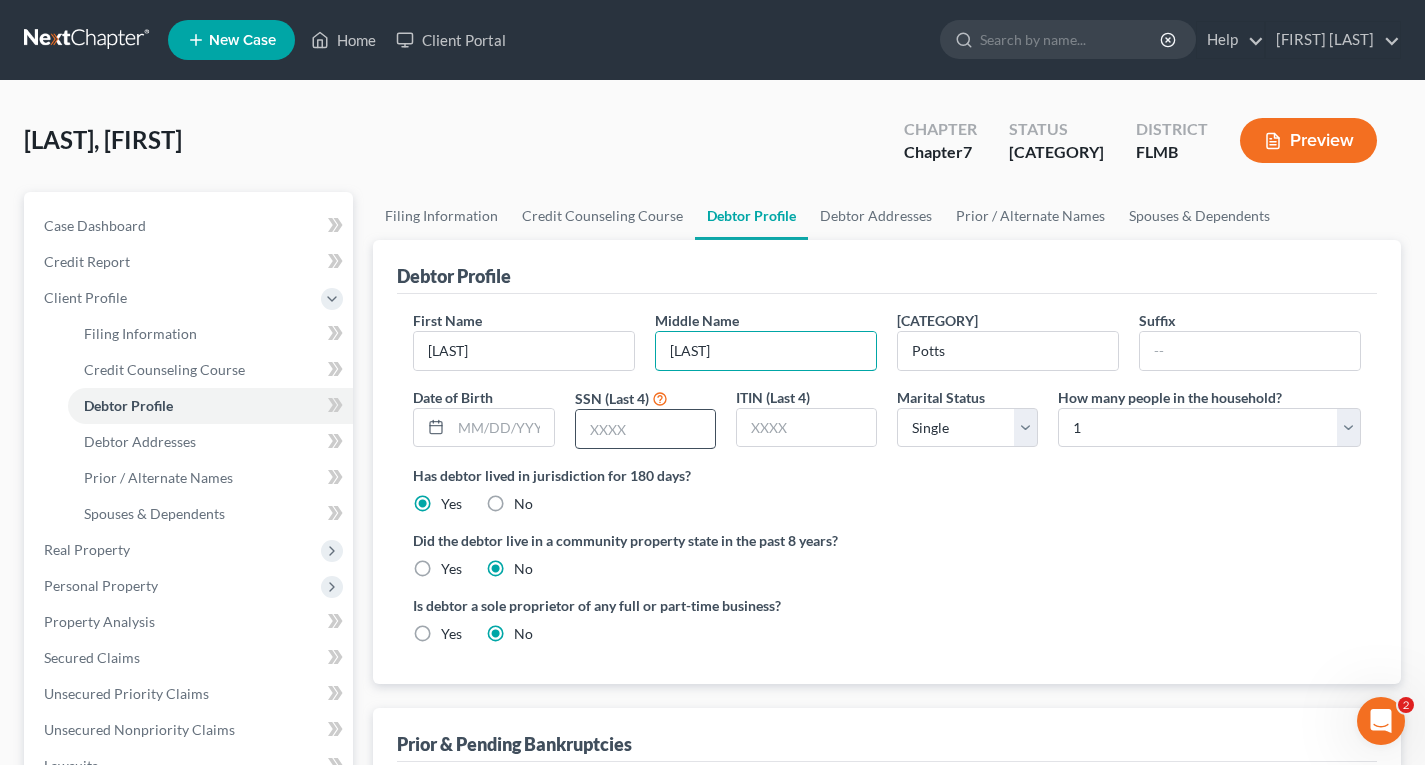 type on "[LAST]" 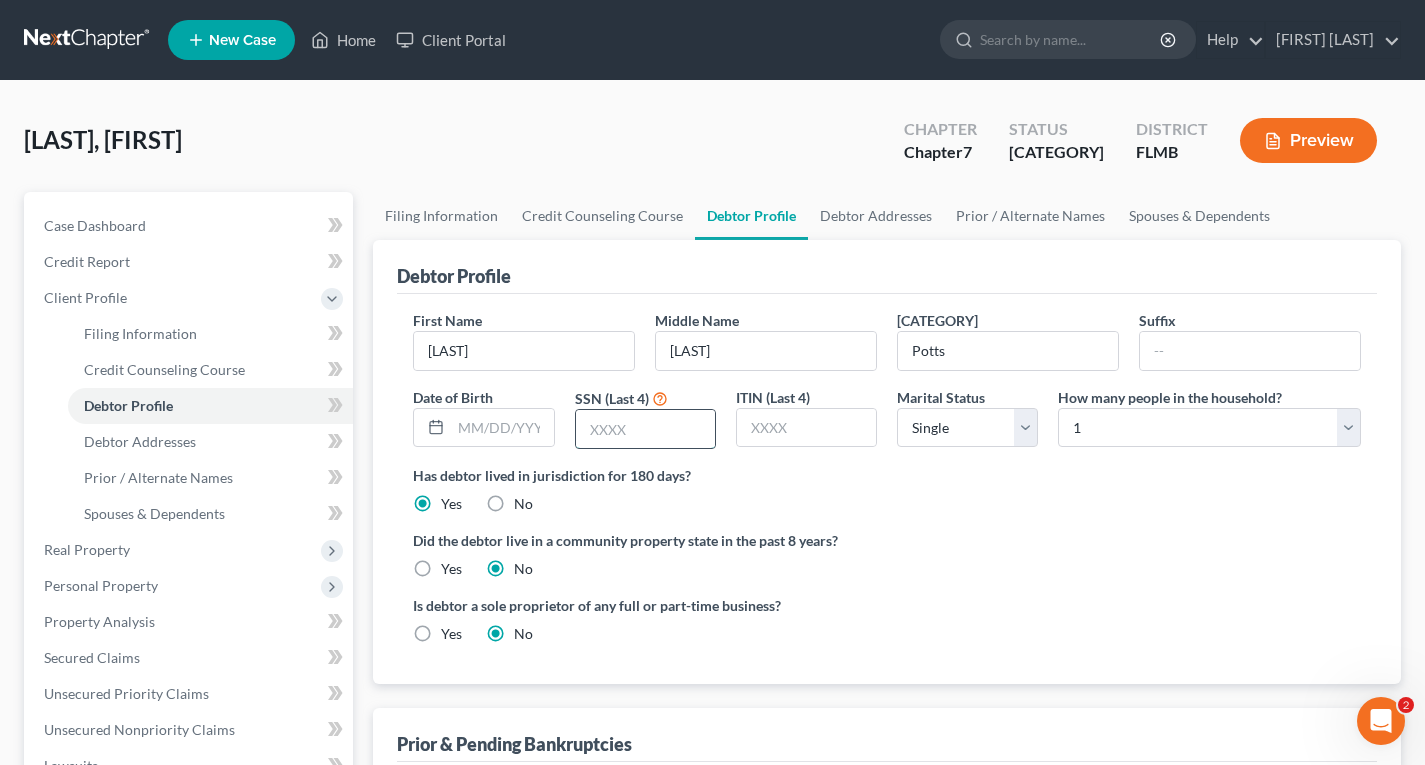click at bounding box center (645, 429) 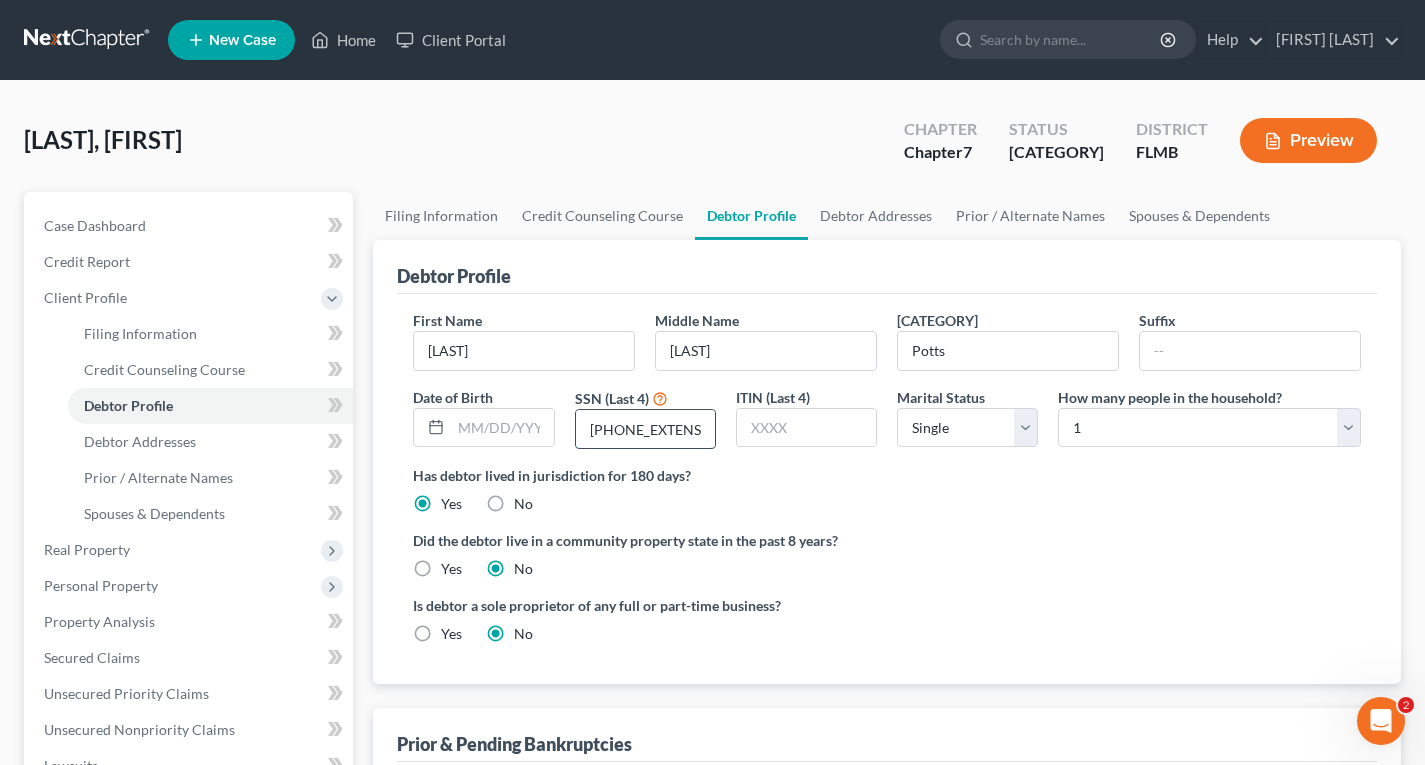 type on "[PHONE_EXTENSION]" 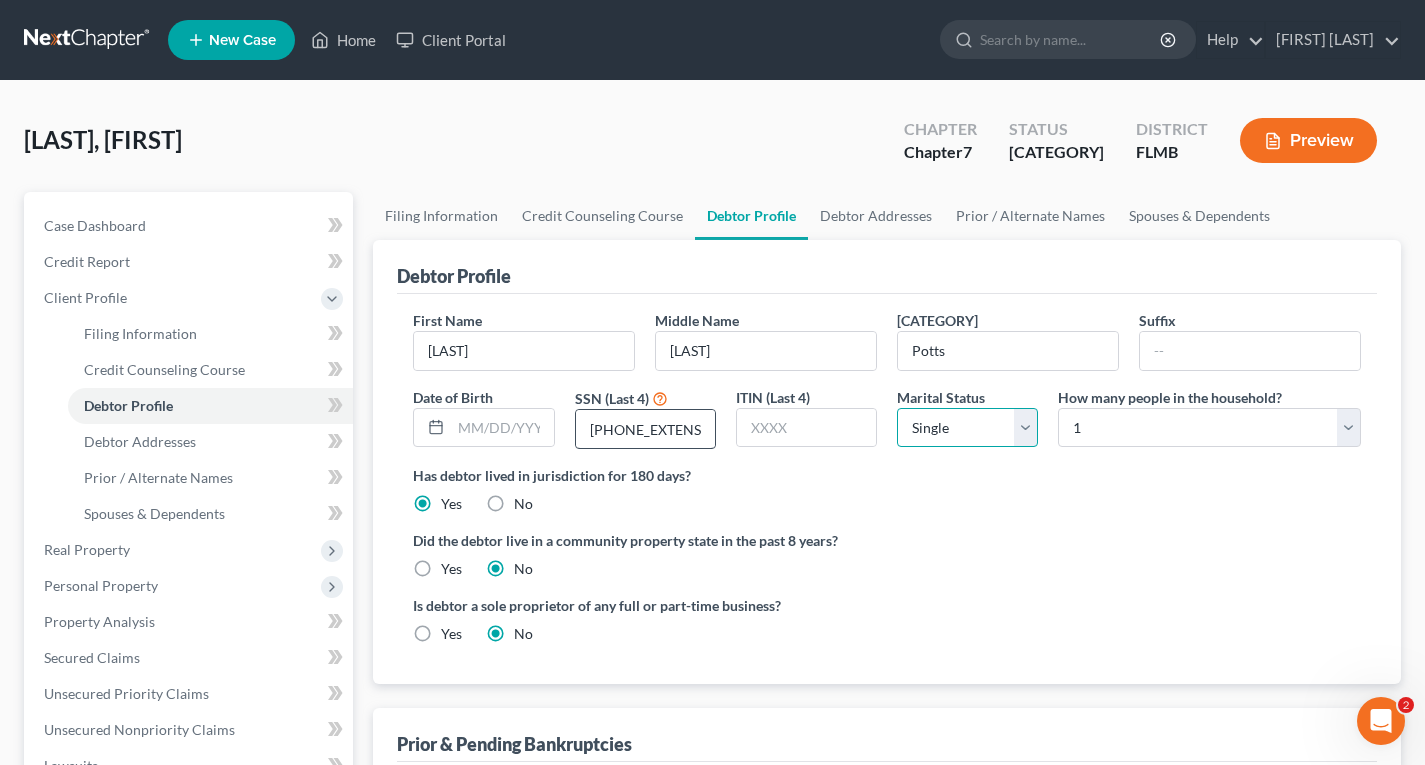 select on "[NUMBER]" 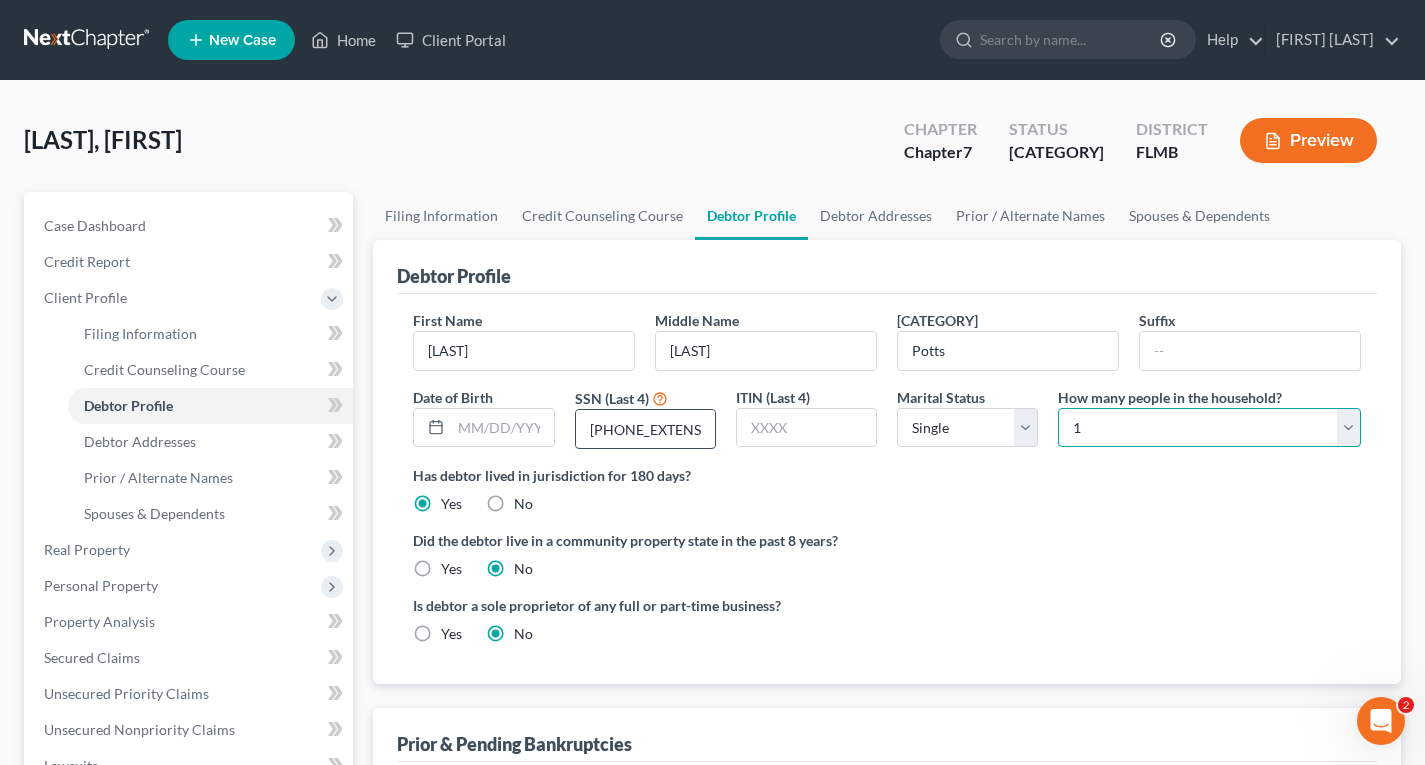 select on "1" 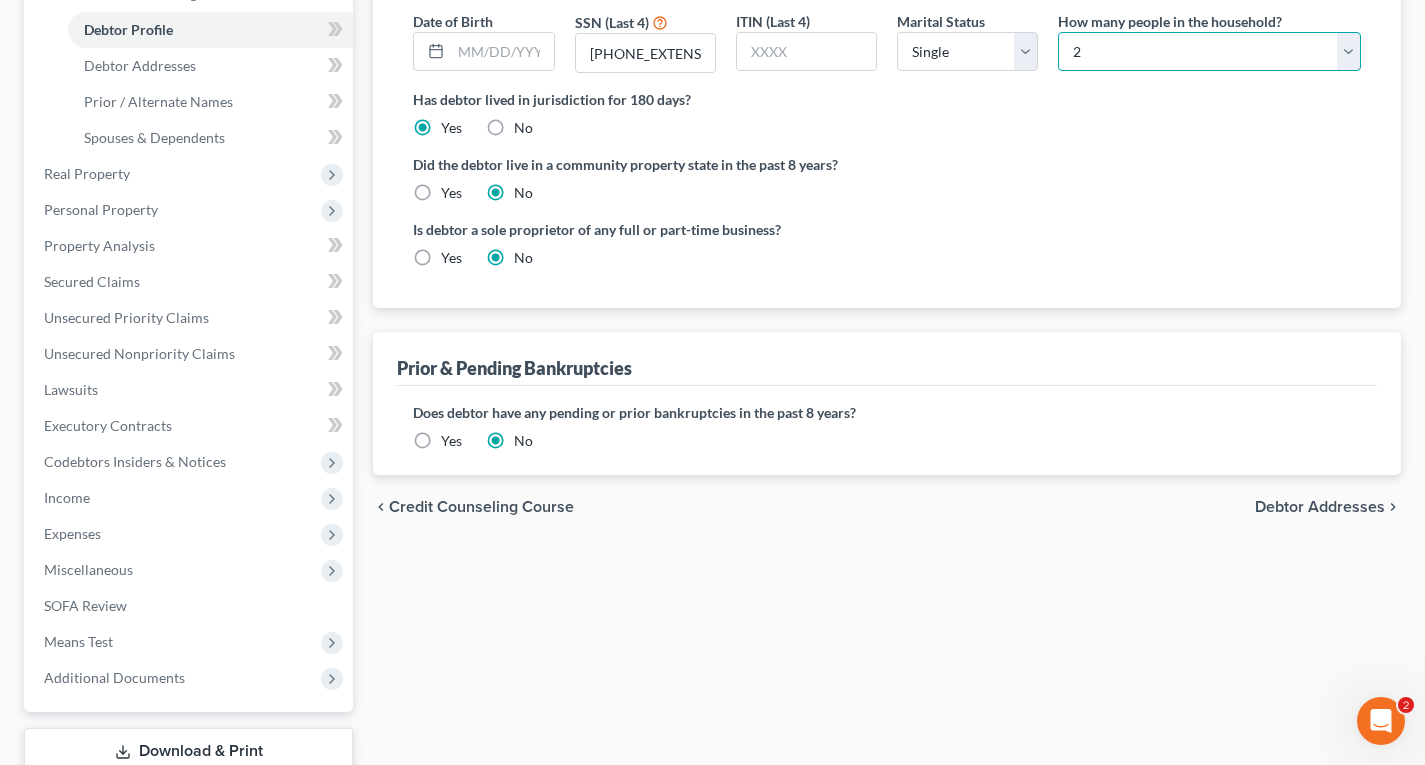 scroll, scrollTop: 400, scrollLeft: 0, axis: vertical 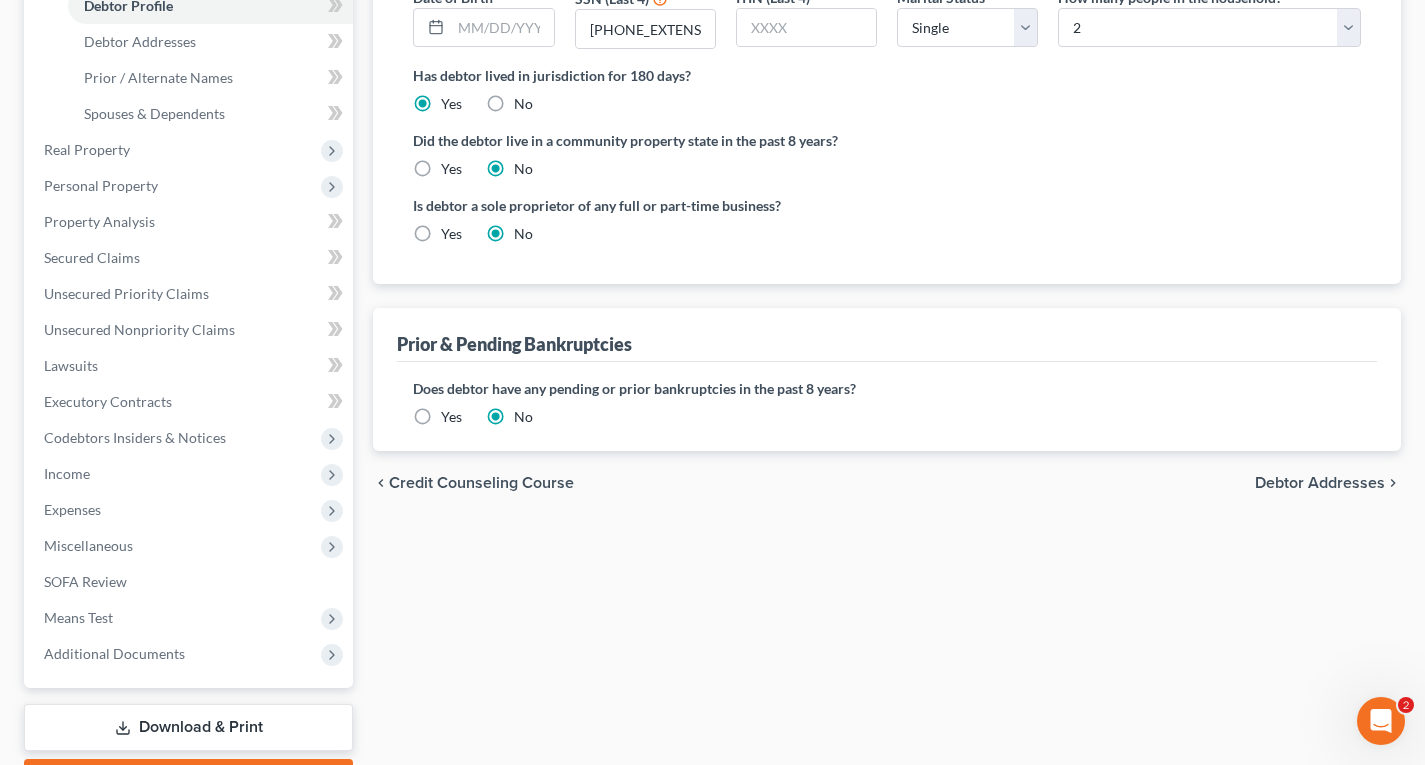 click on "Debtor Addresses" at bounding box center [1320, 483] 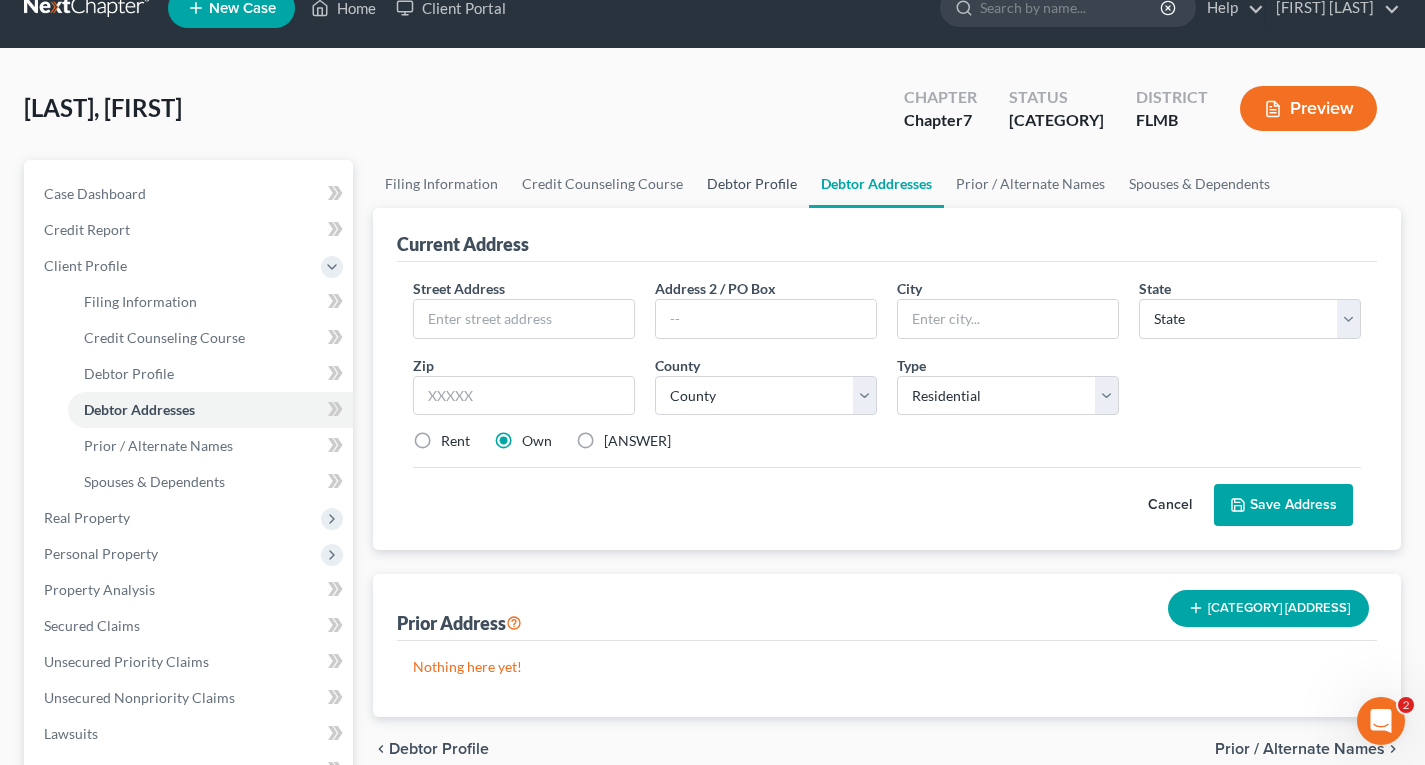 scroll, scrollTop: 0, scrollLeft: 0, axis: both 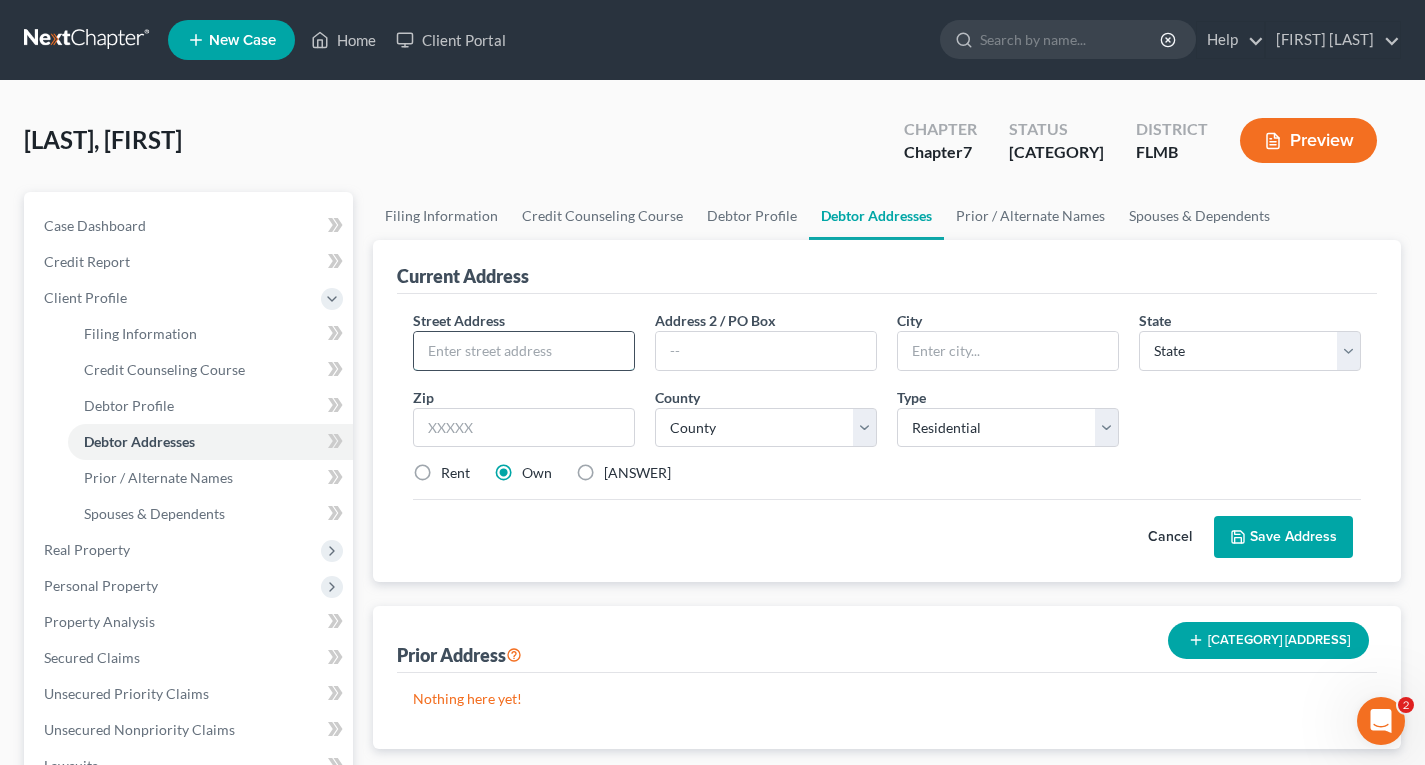 click at bounding box center (524, 351) 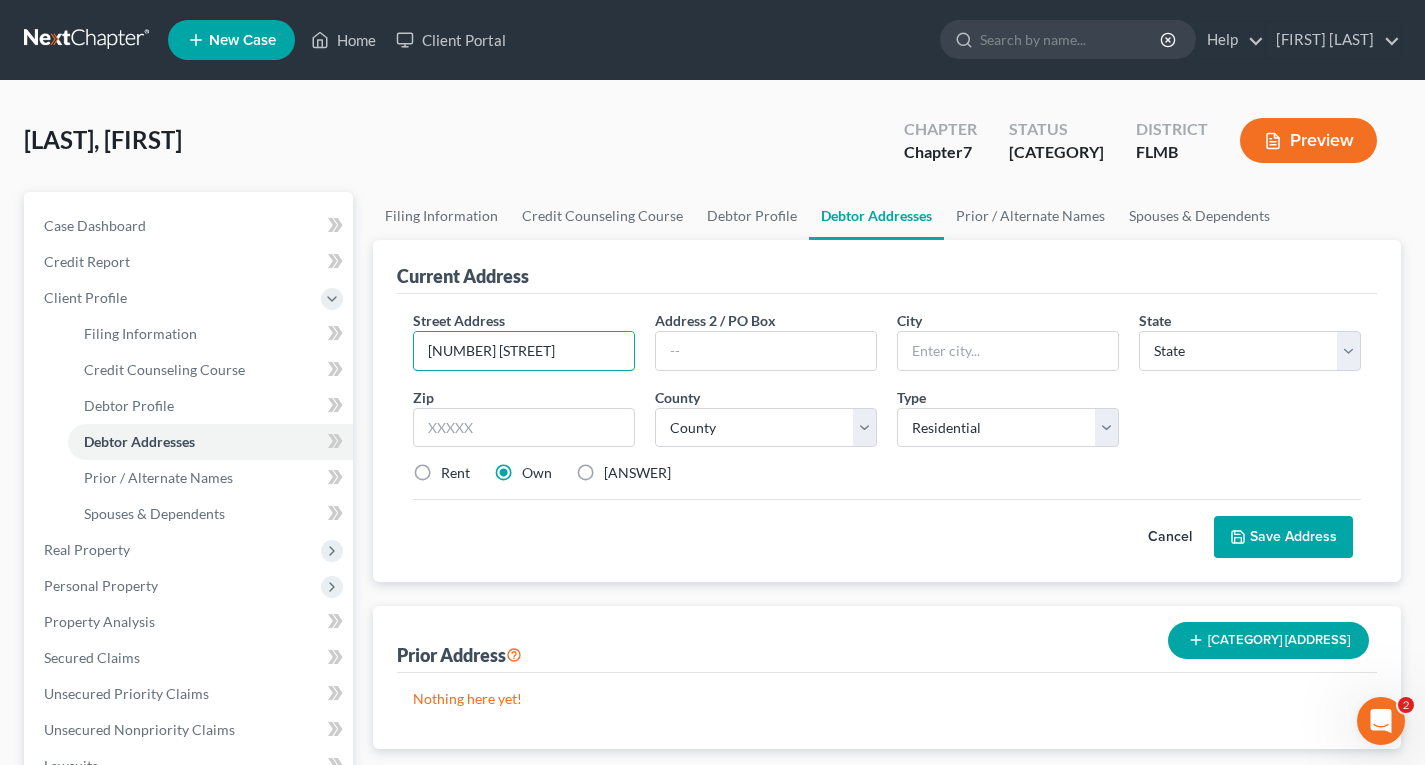type on "[NUMBER] [STREET]" 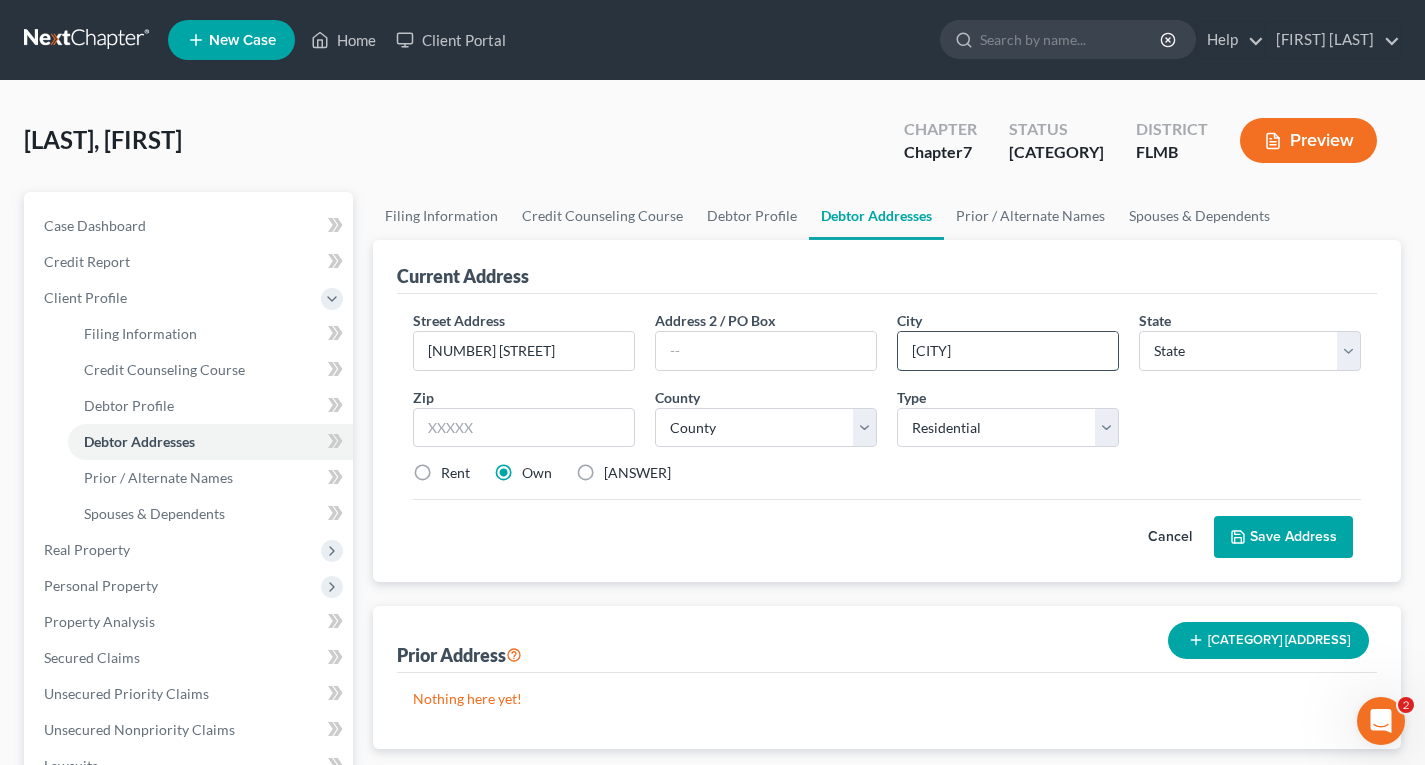 click on "[CITY]" at bounding box center [1008, 351] 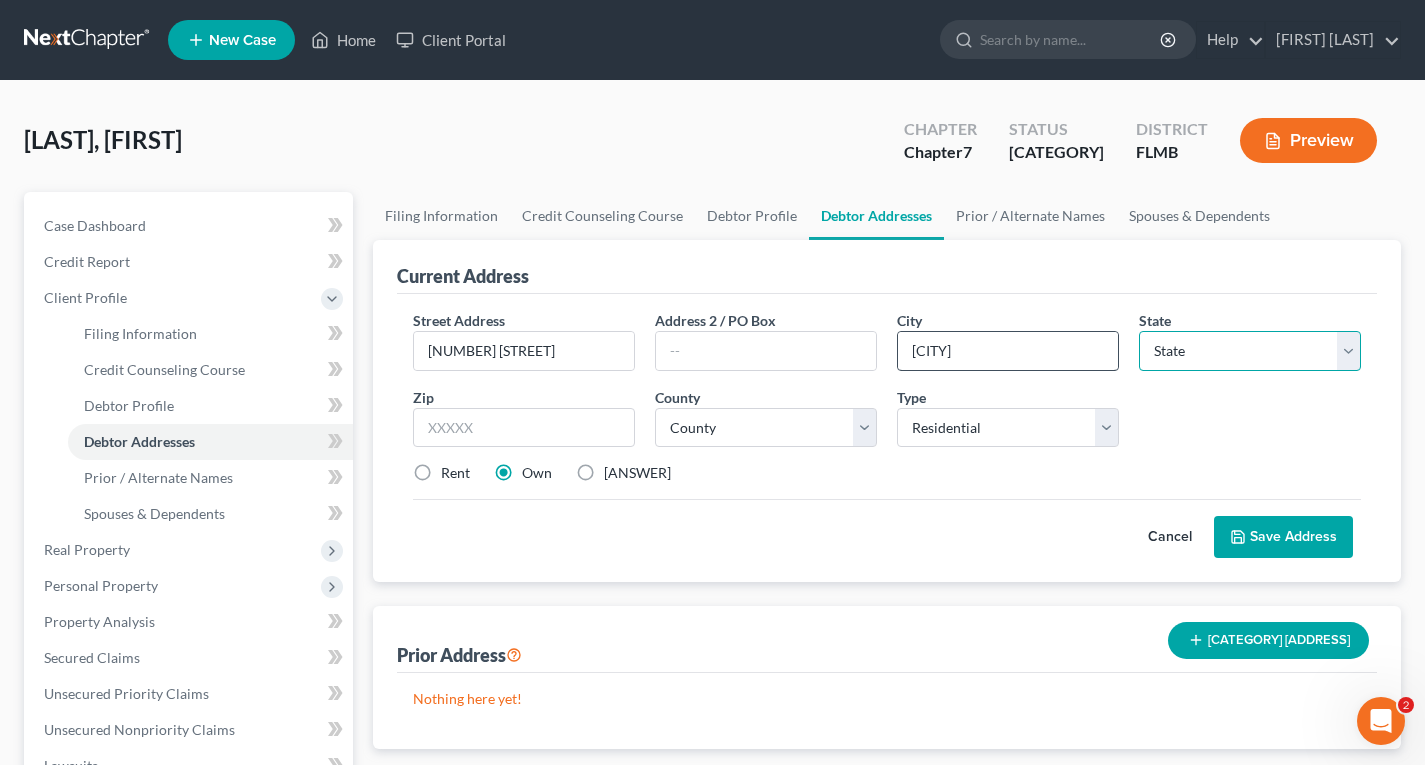 select on "9" 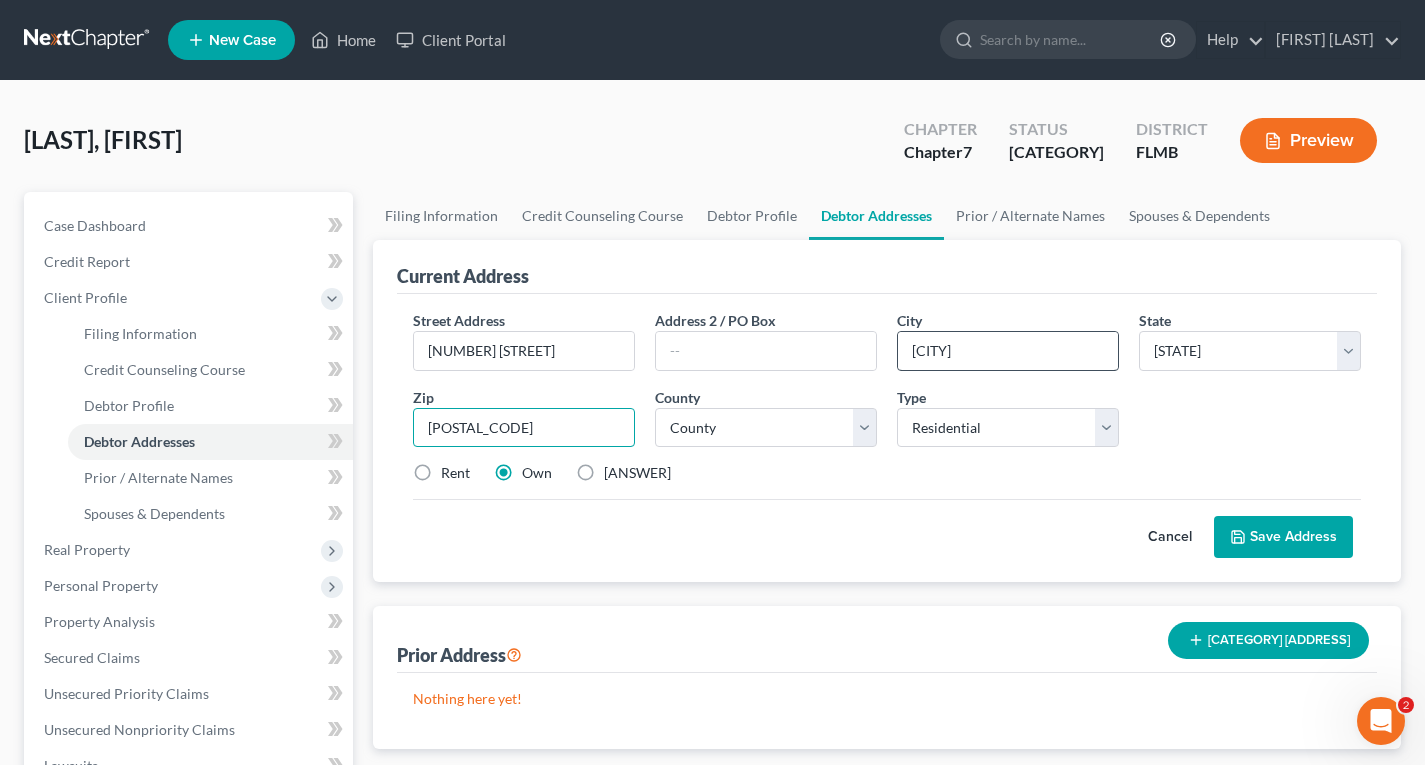 type on "[POSTAL_CODE]" 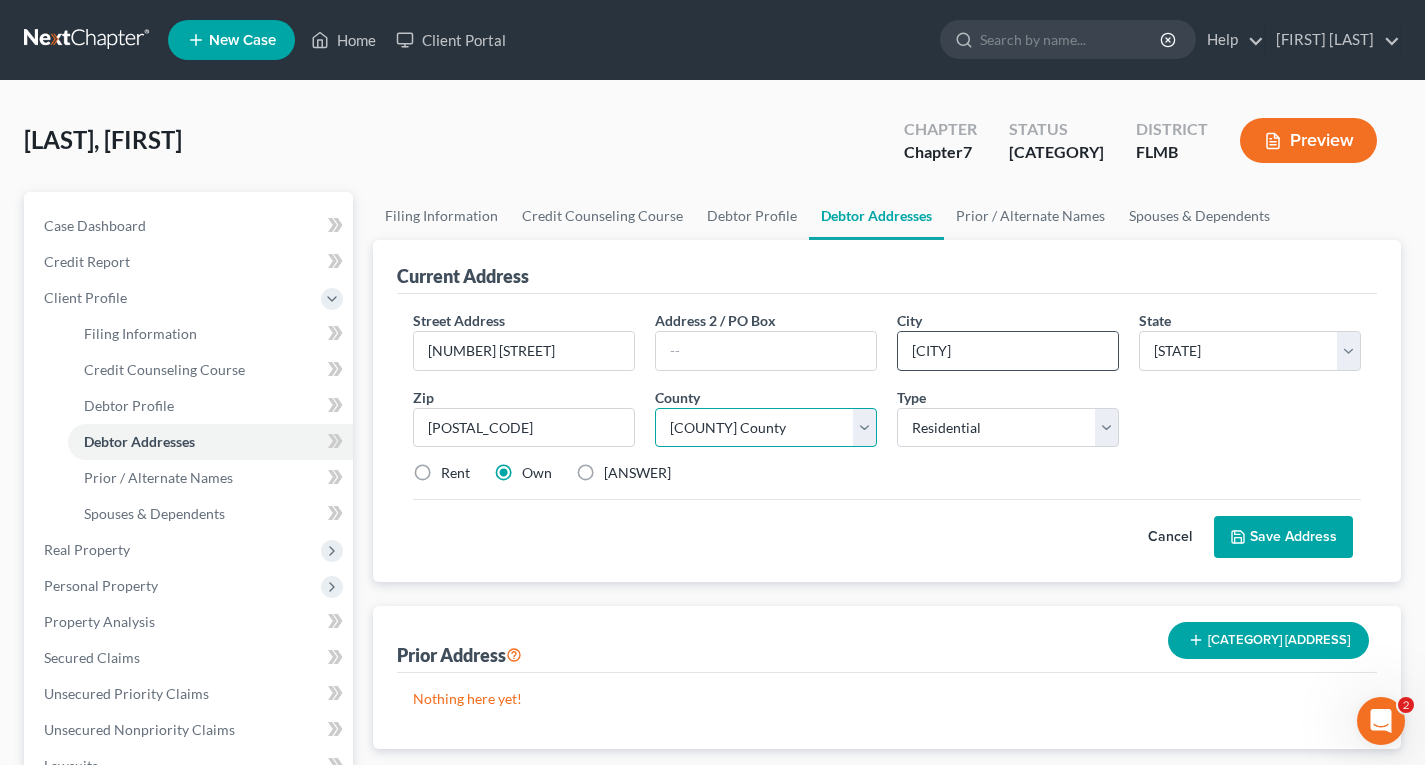 select on "[NUMBER]" 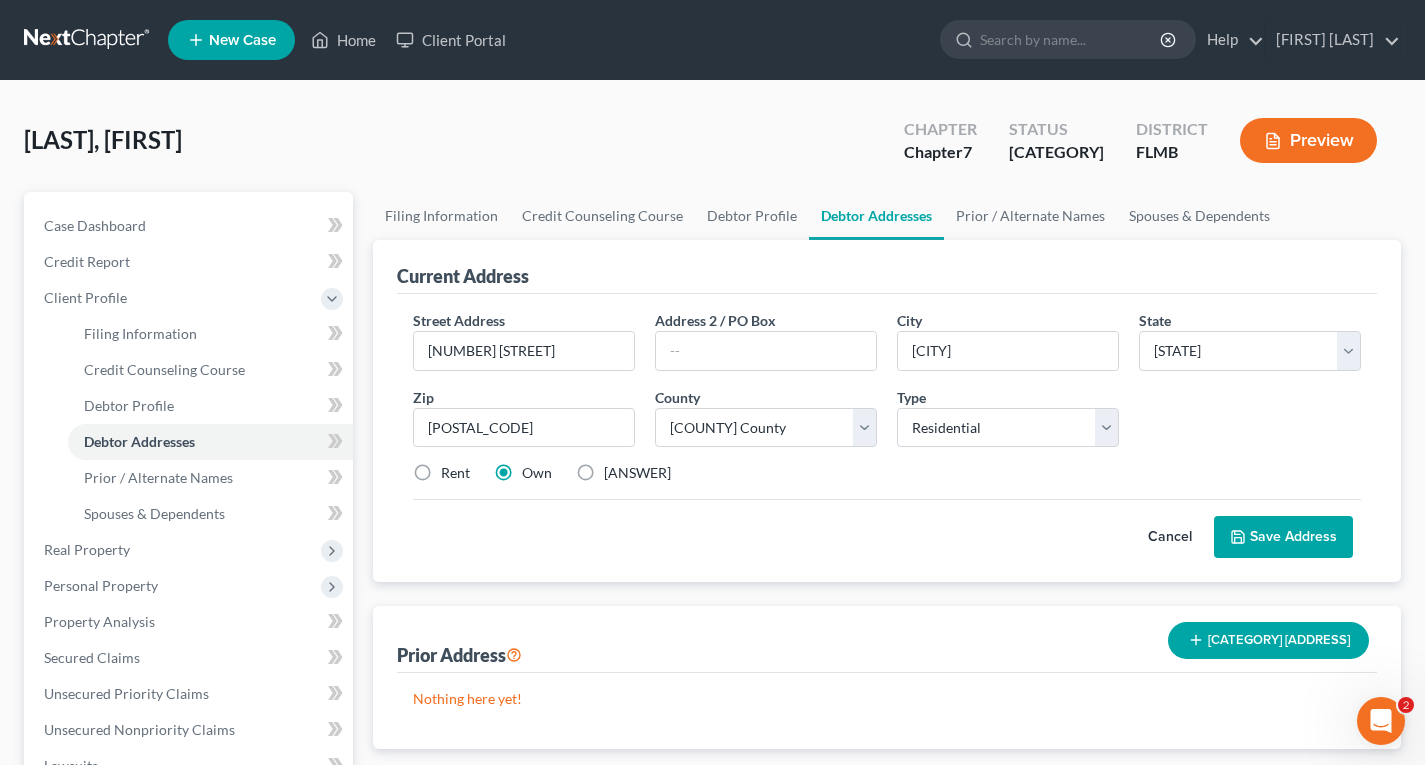 click on "Save Address" at bounding box center [1283, 537] 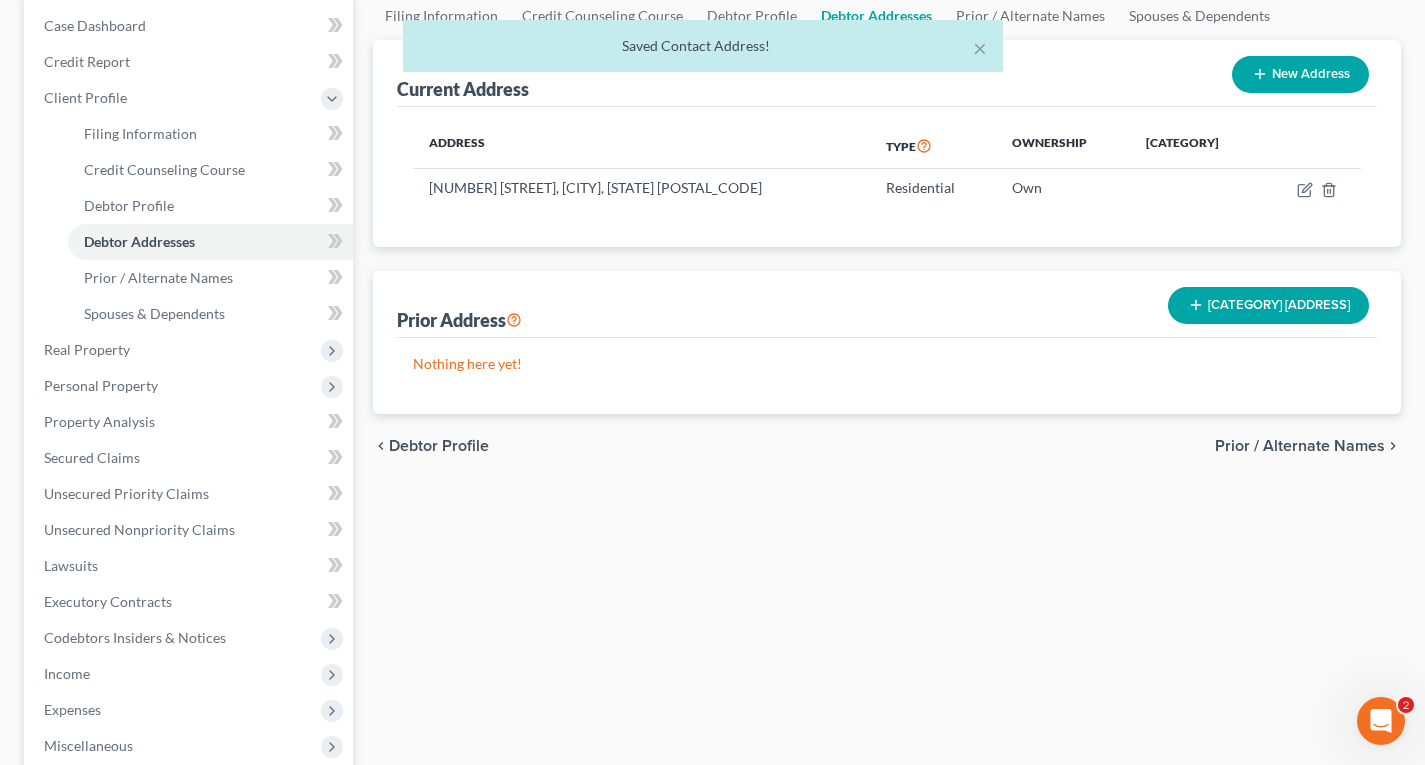 click on "Prior / Alternate Names" at bounding box center (1300, 446) 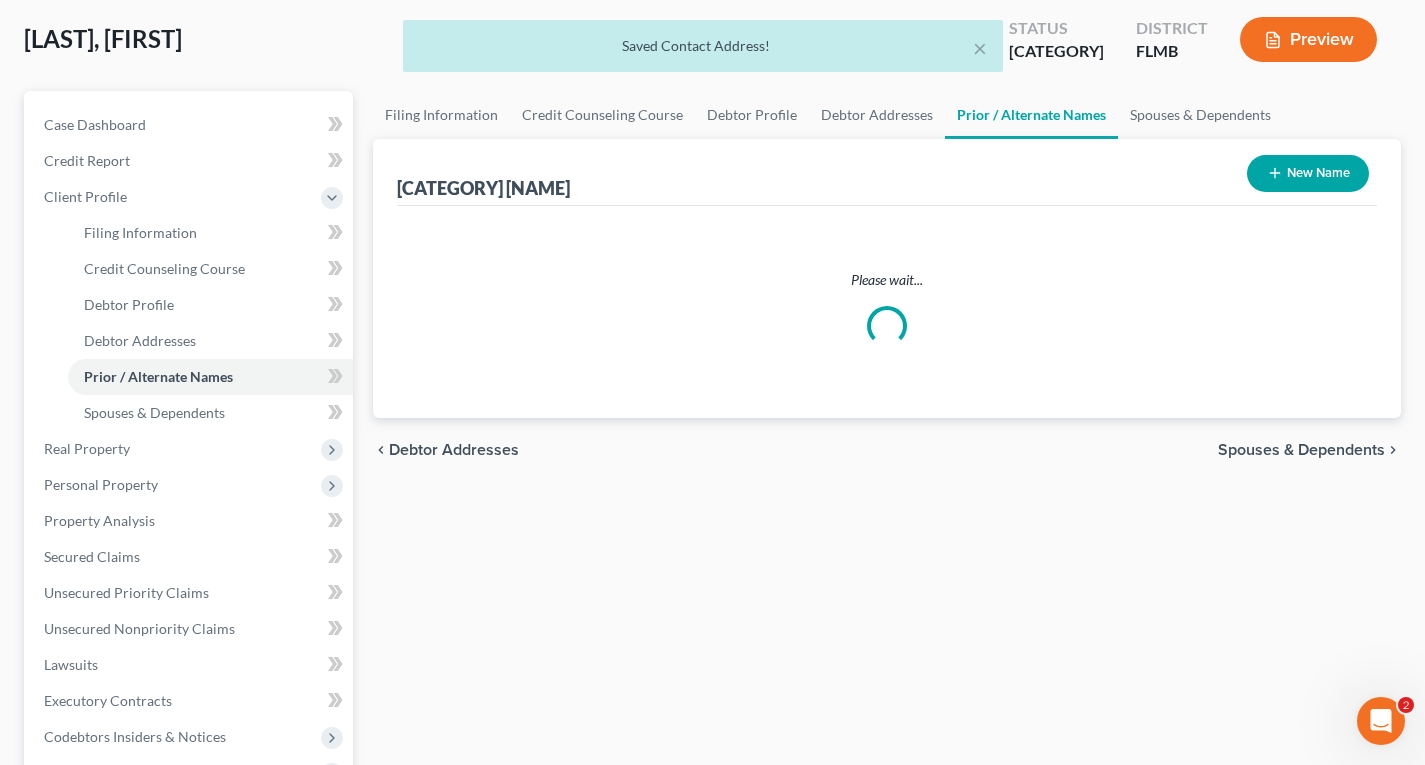 scroll, scrollTop: 0, scrollLeft: 0, axis: both 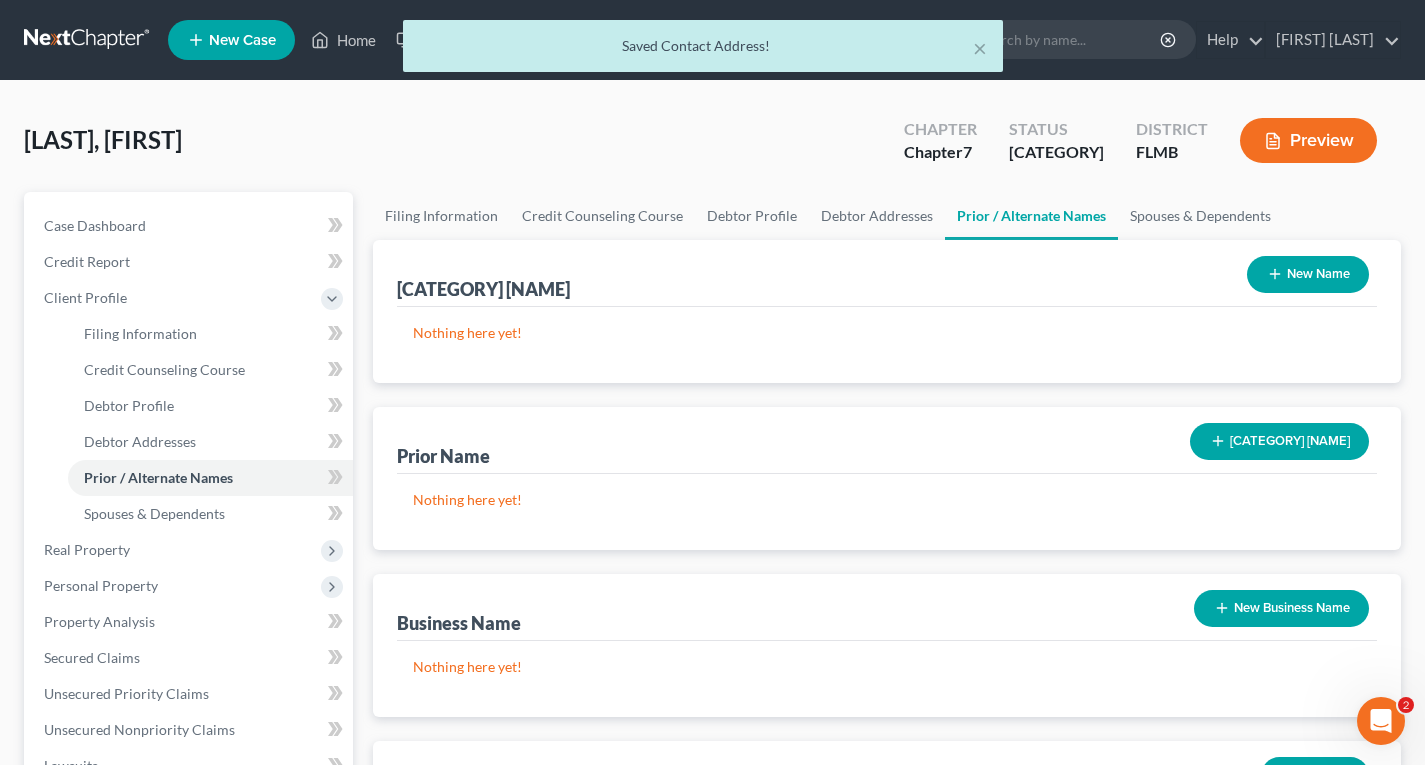 click on "New Name" at bounding box center (1308, 274) 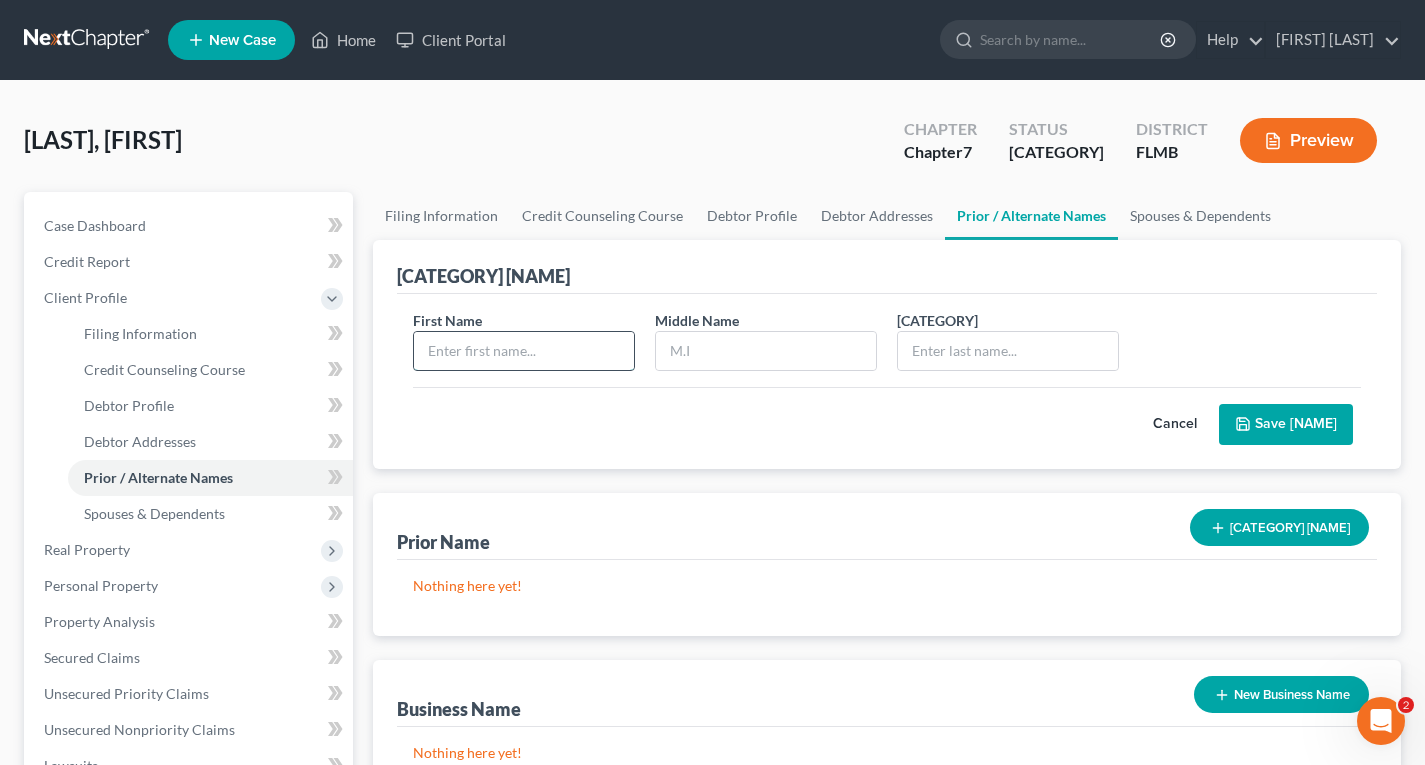 click at bounding box center (524, 351) 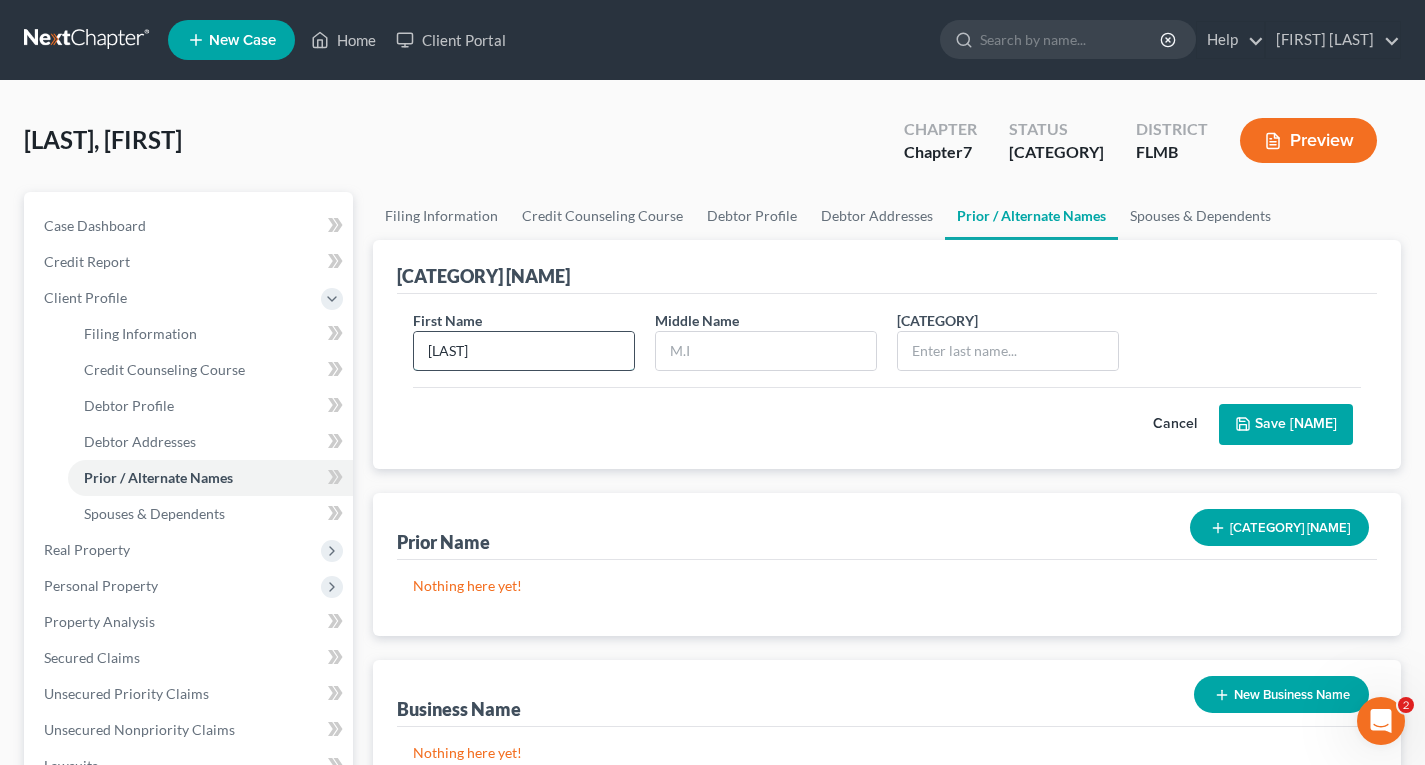 type on "[LAST]" 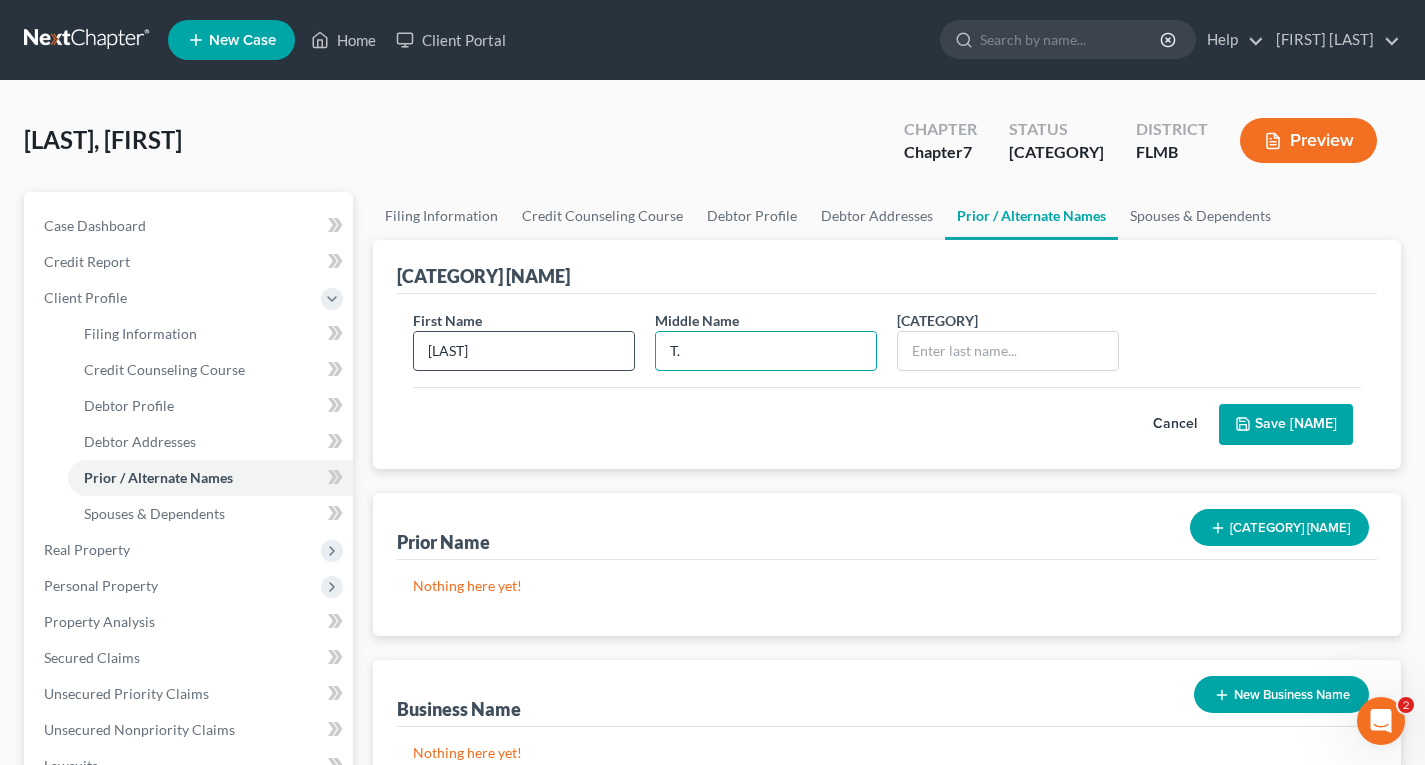 type on "T." 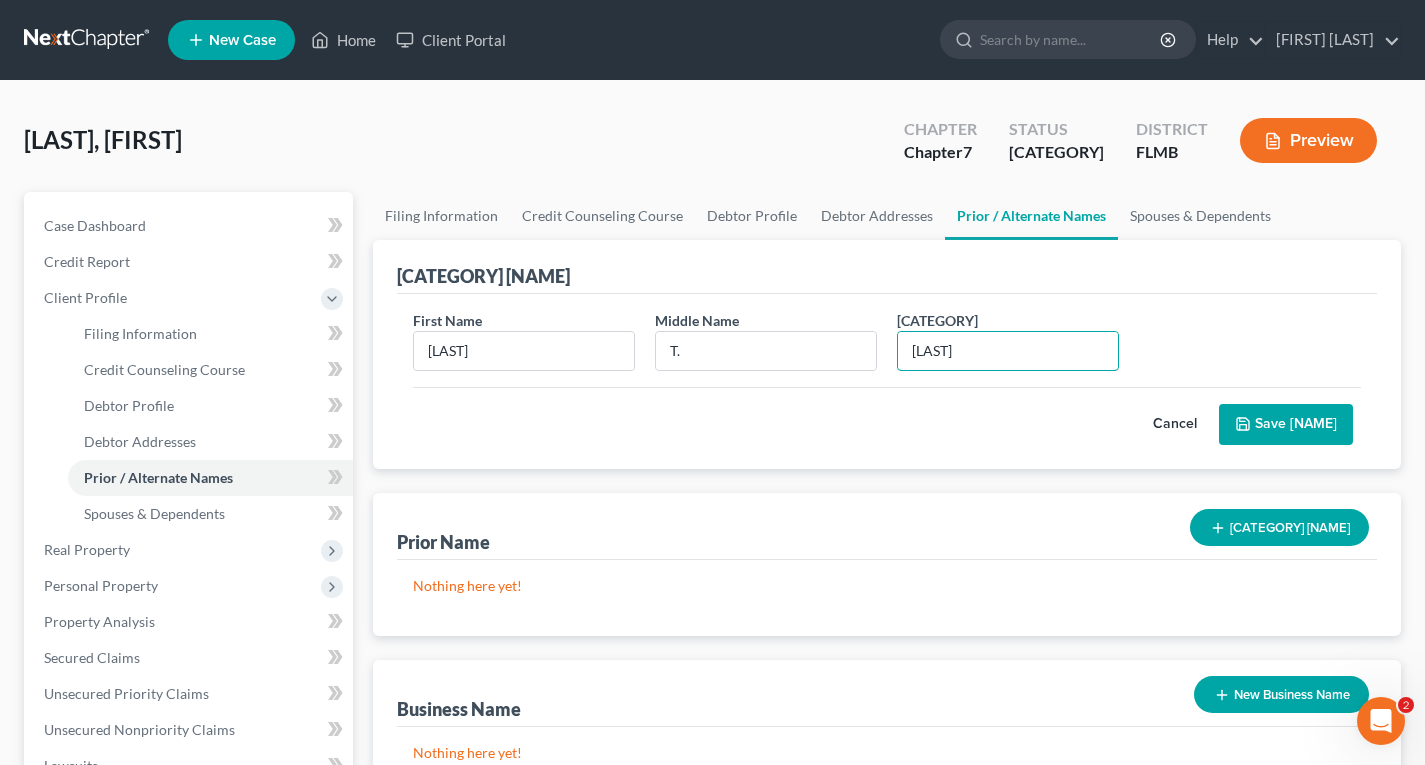 type on "[LAST]" 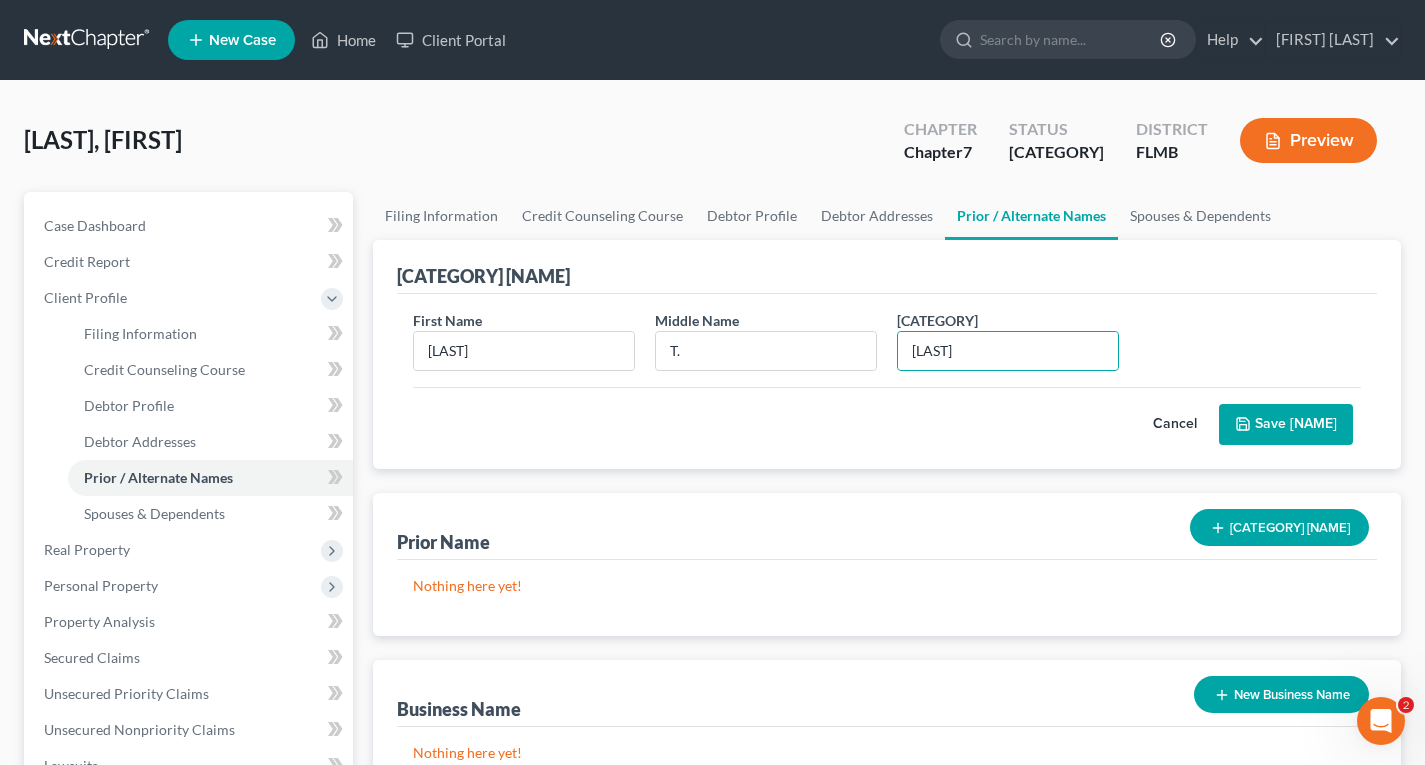 click on "Save [NAME]" at bounding box center (1286, 425) 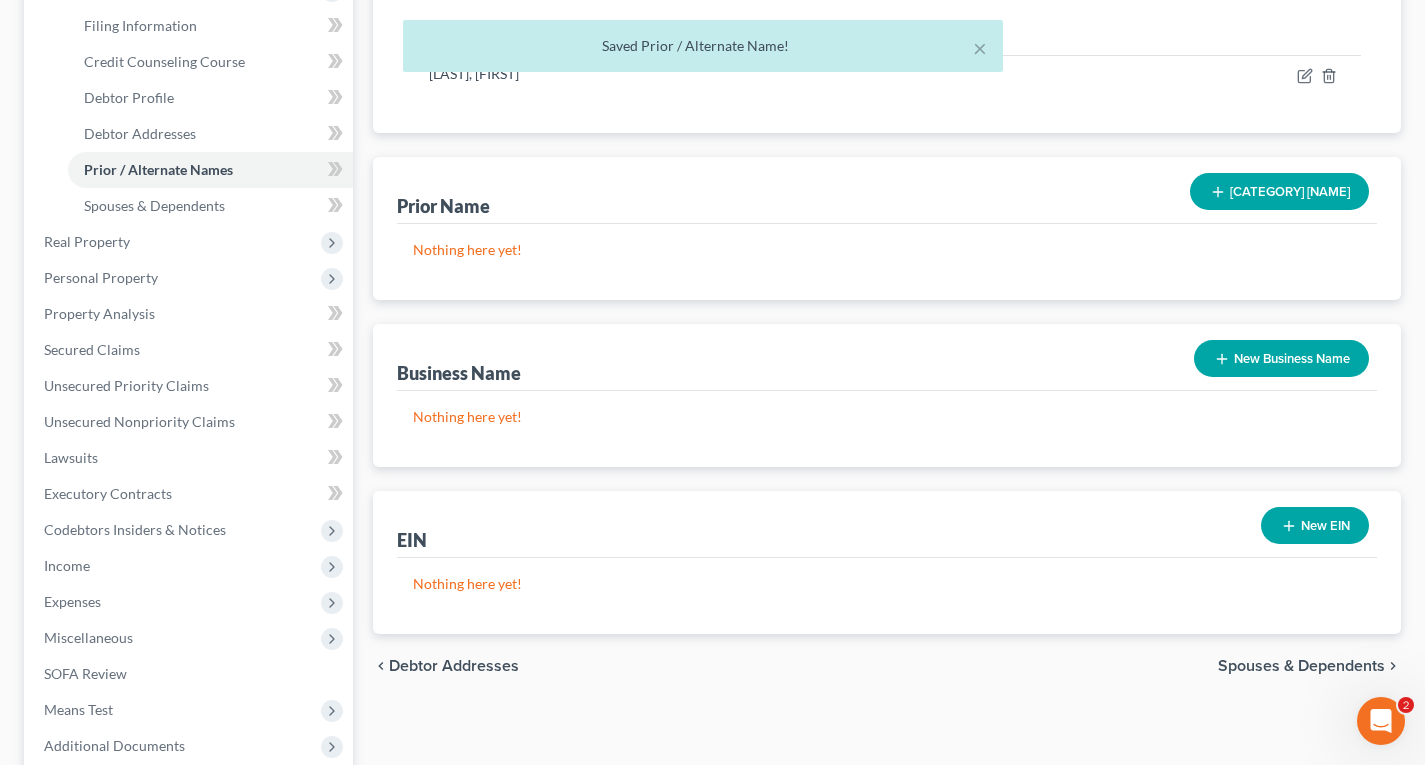 scroll, scrollTop: 400, scrollLeft: 0, axis: vertical 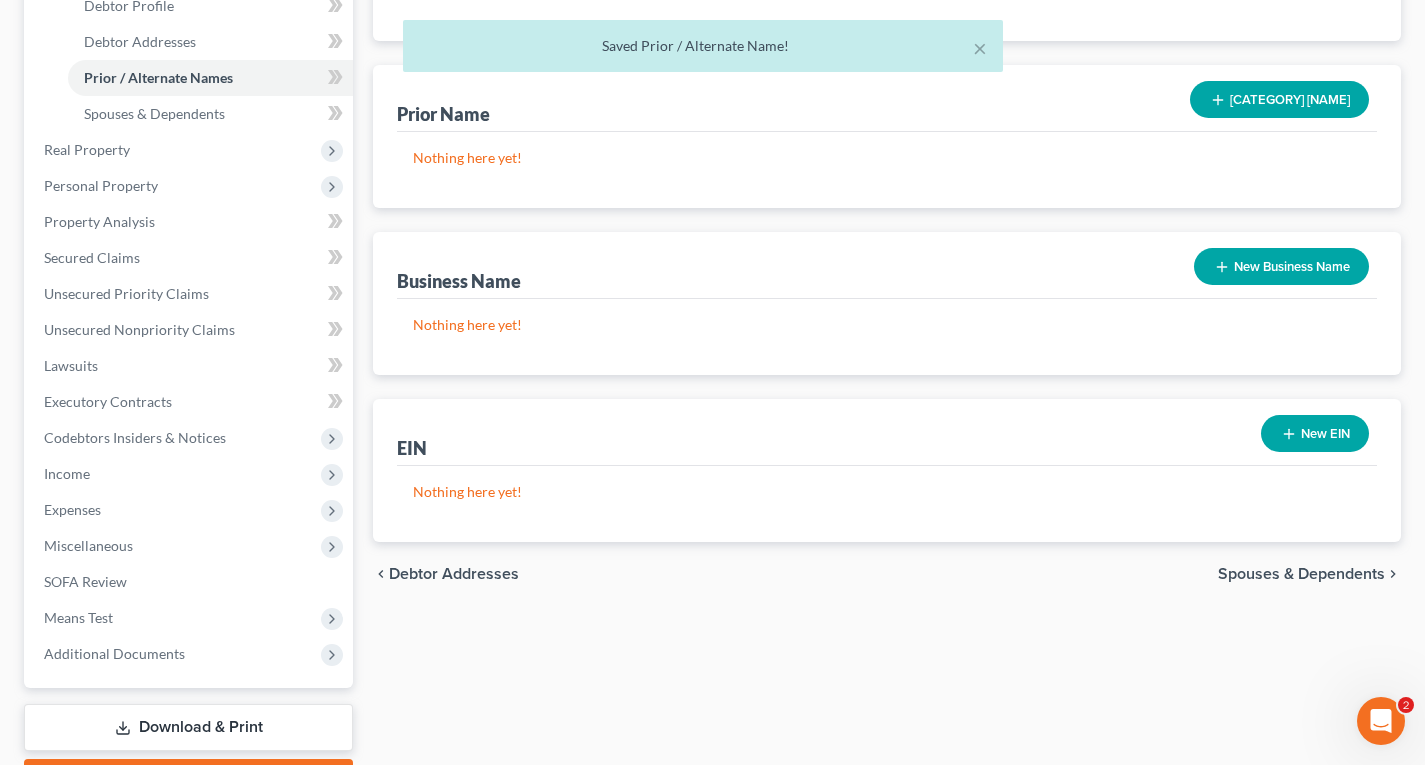 click on "Spouses & Dependents" at bounding box center [1301, 574] 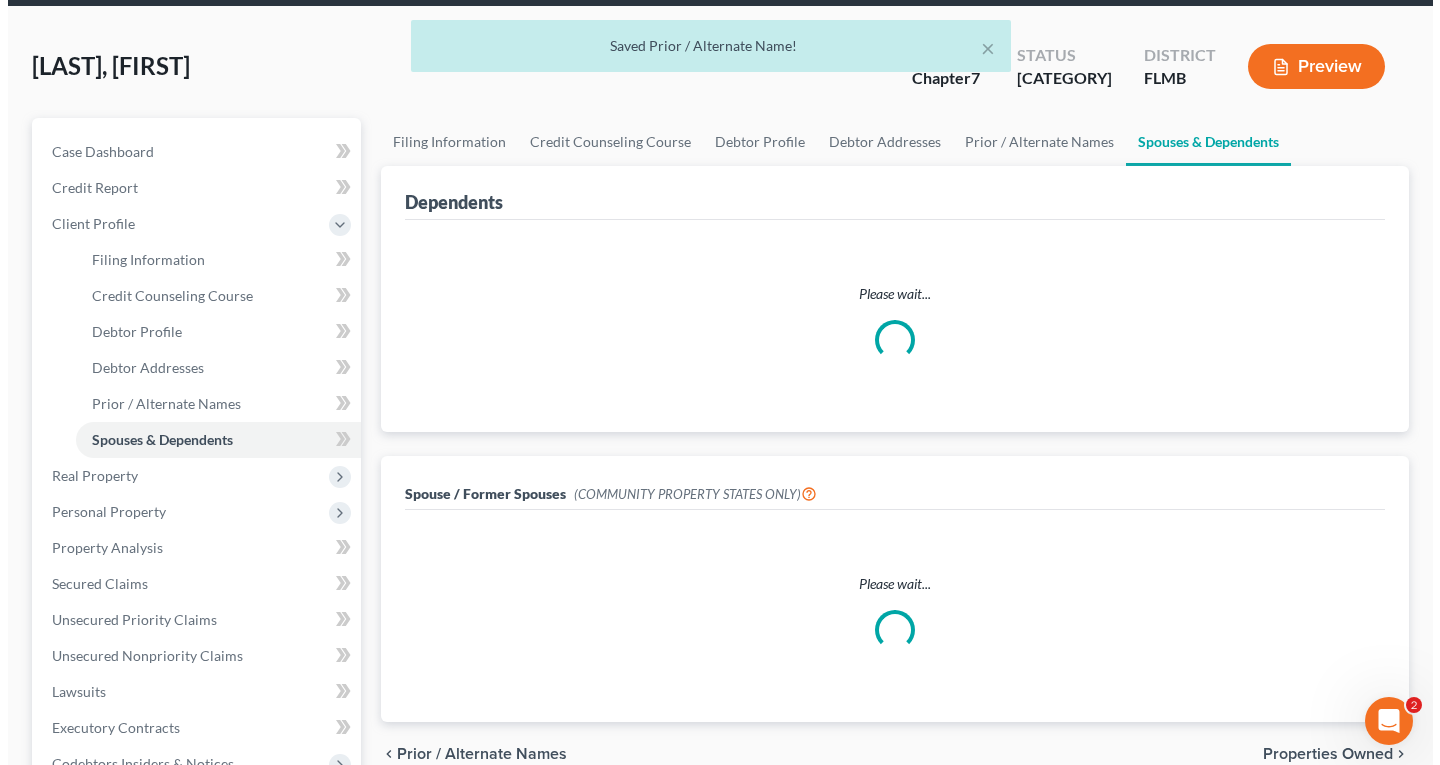scroll, scrollTop: 0, scrollLeft: 0, axis: both 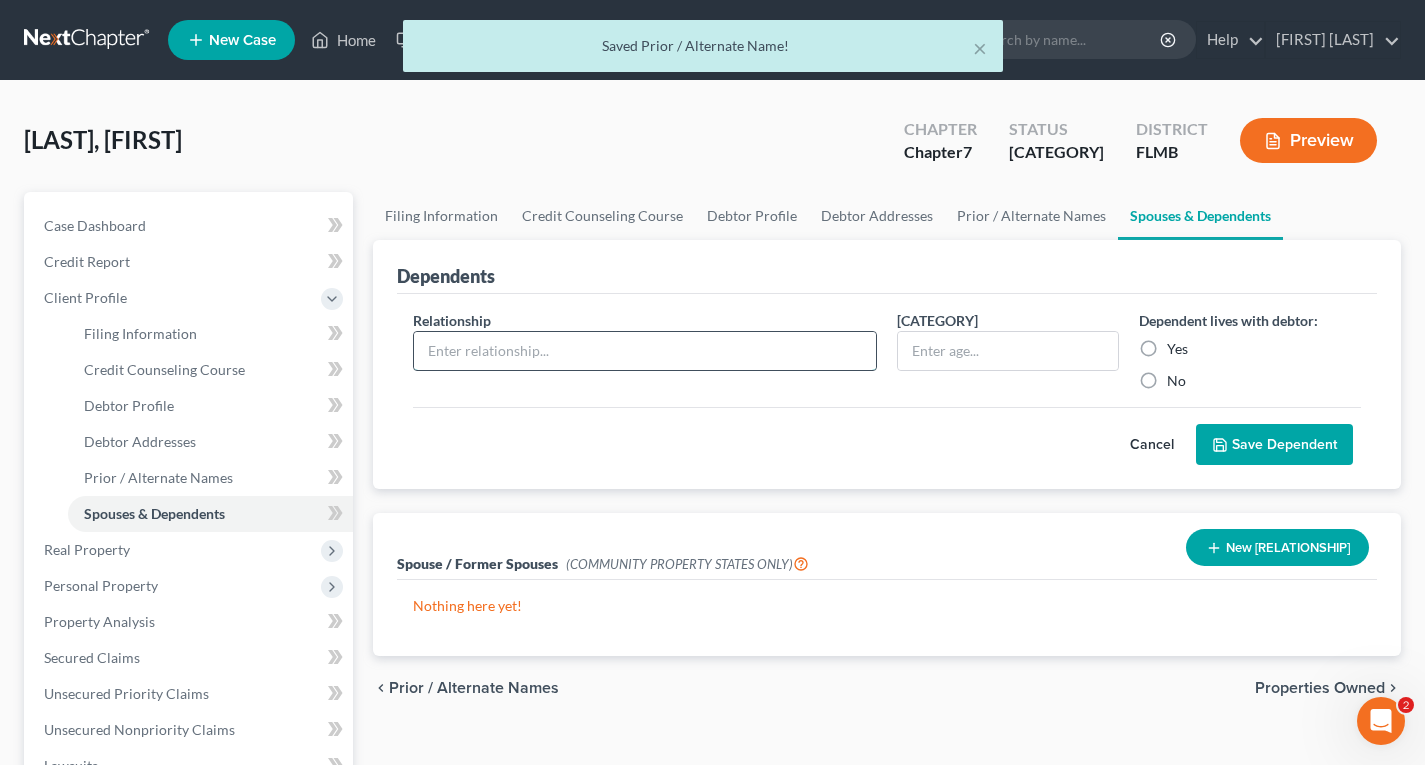 click at bounding box center (645, 351) 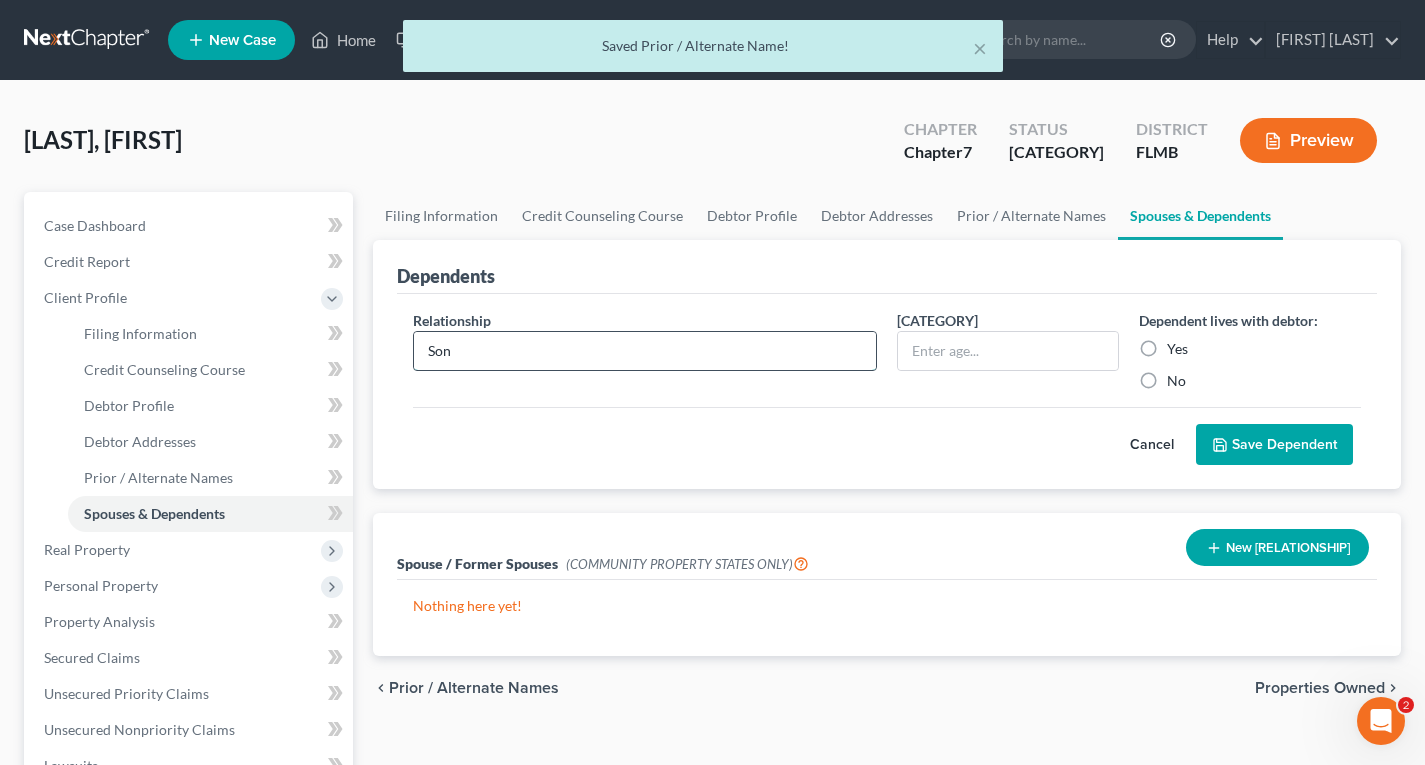 type on "Son" 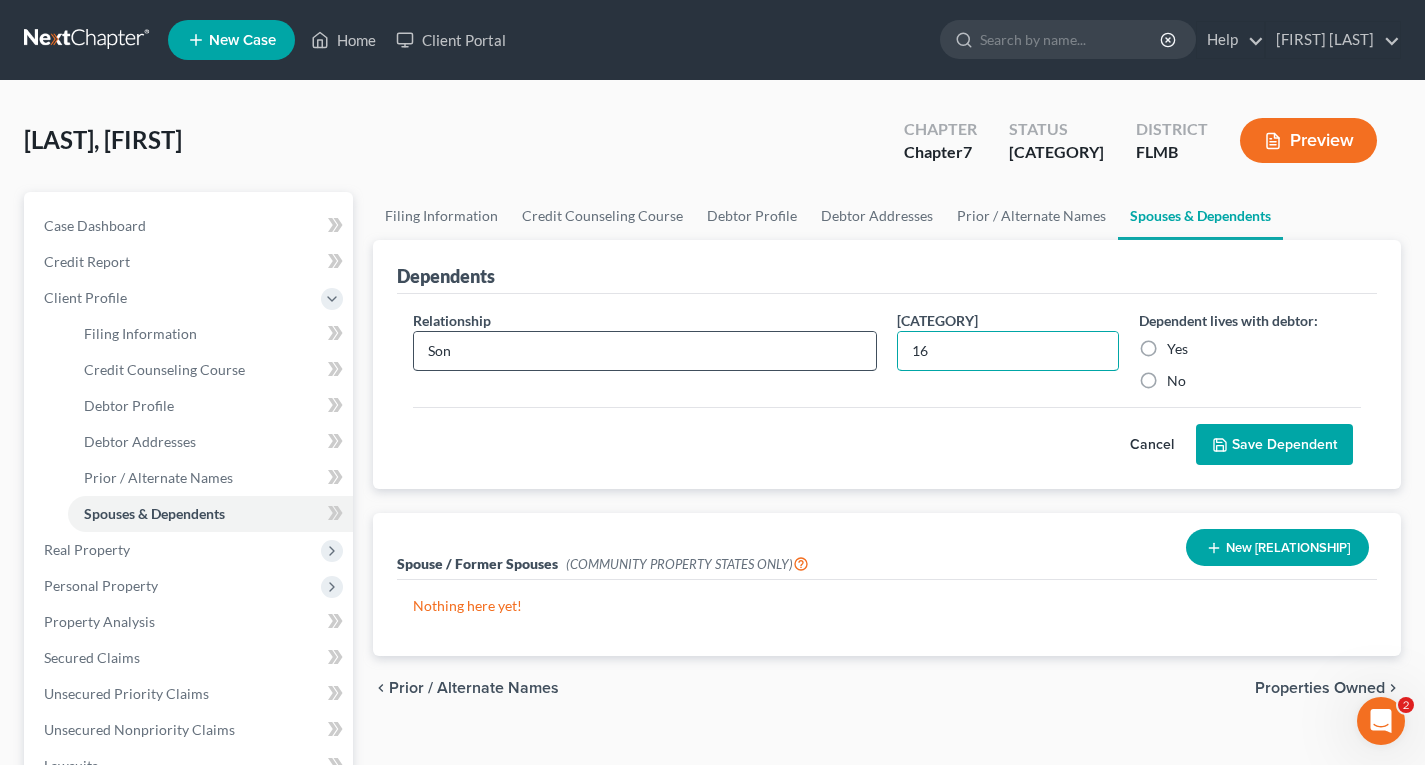type on "16" 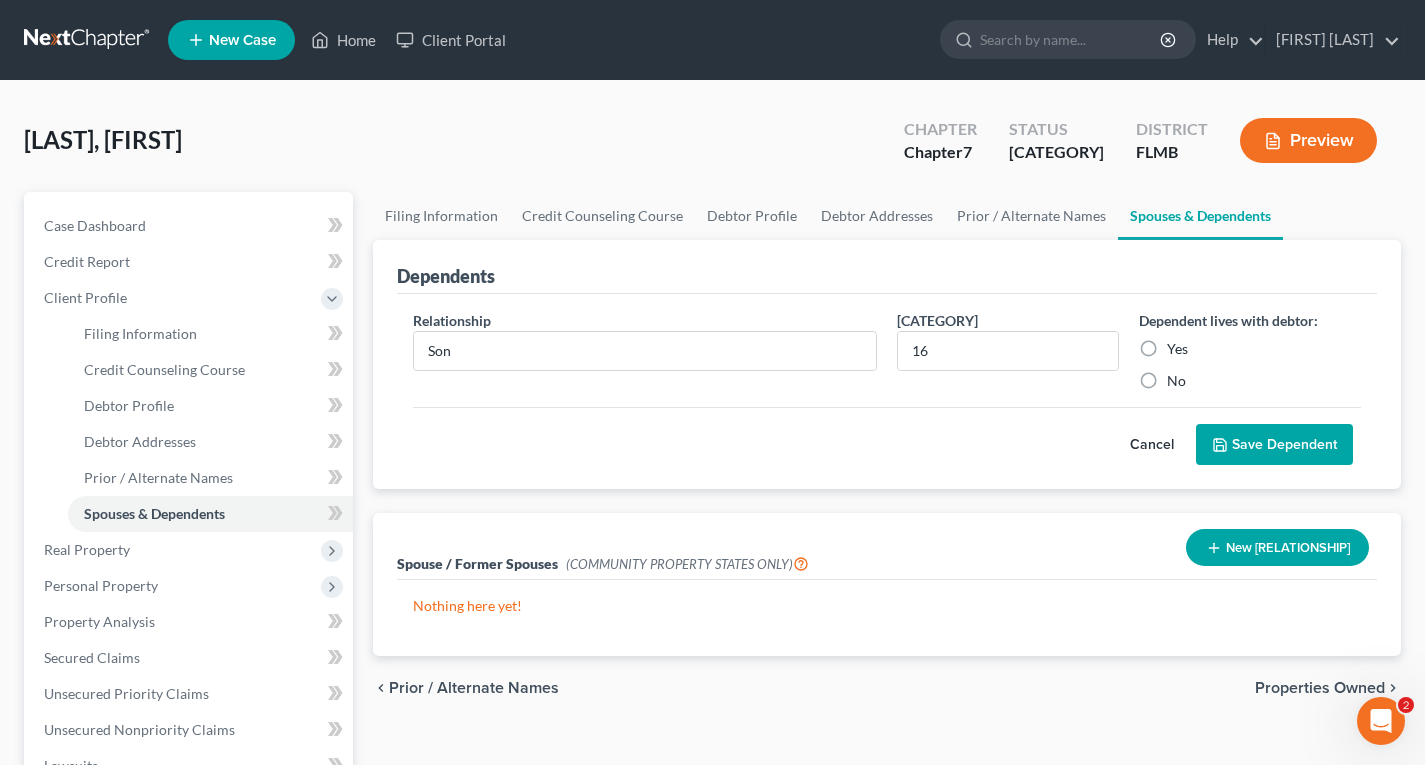 click on "Yes" at bounding box center [1177, 349] 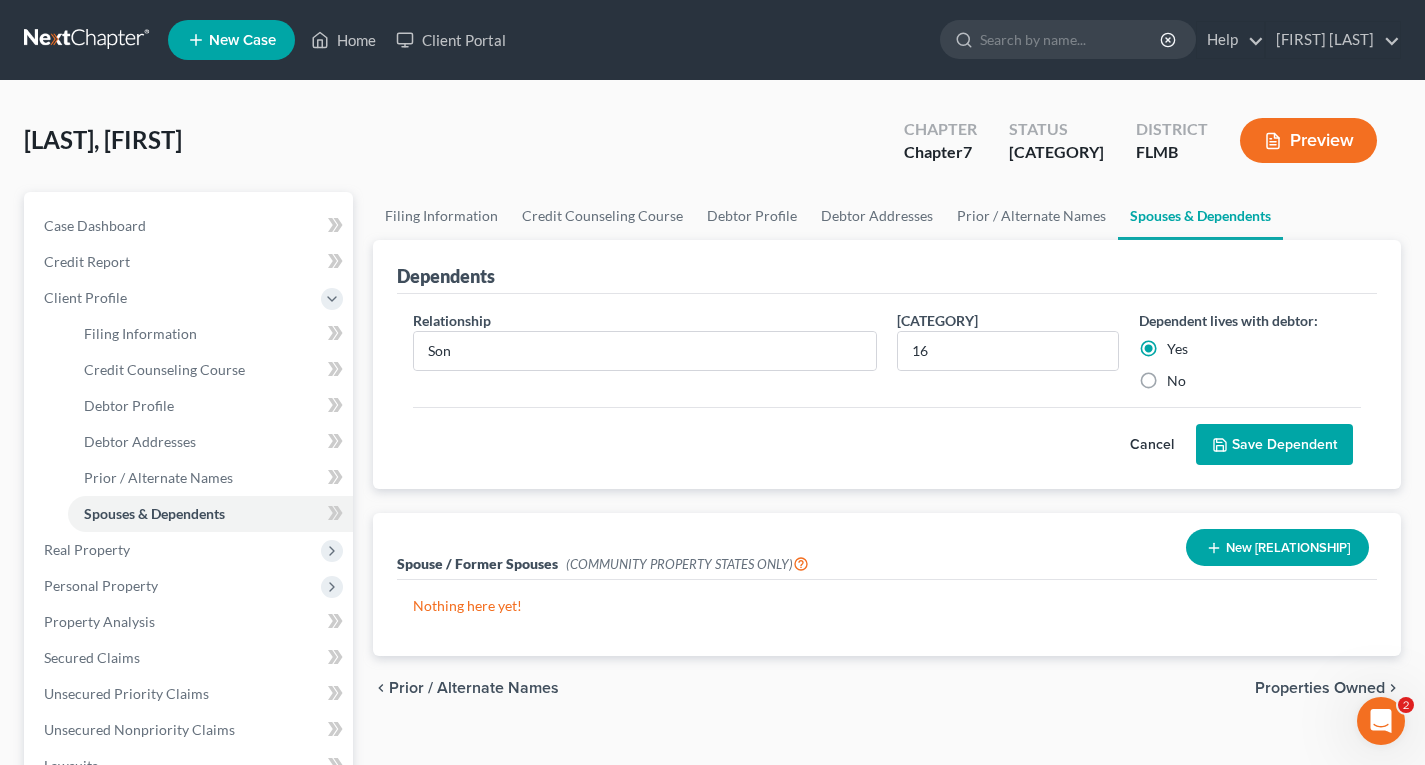 click on "Properties Owned" at bounding box center [1320, 688] 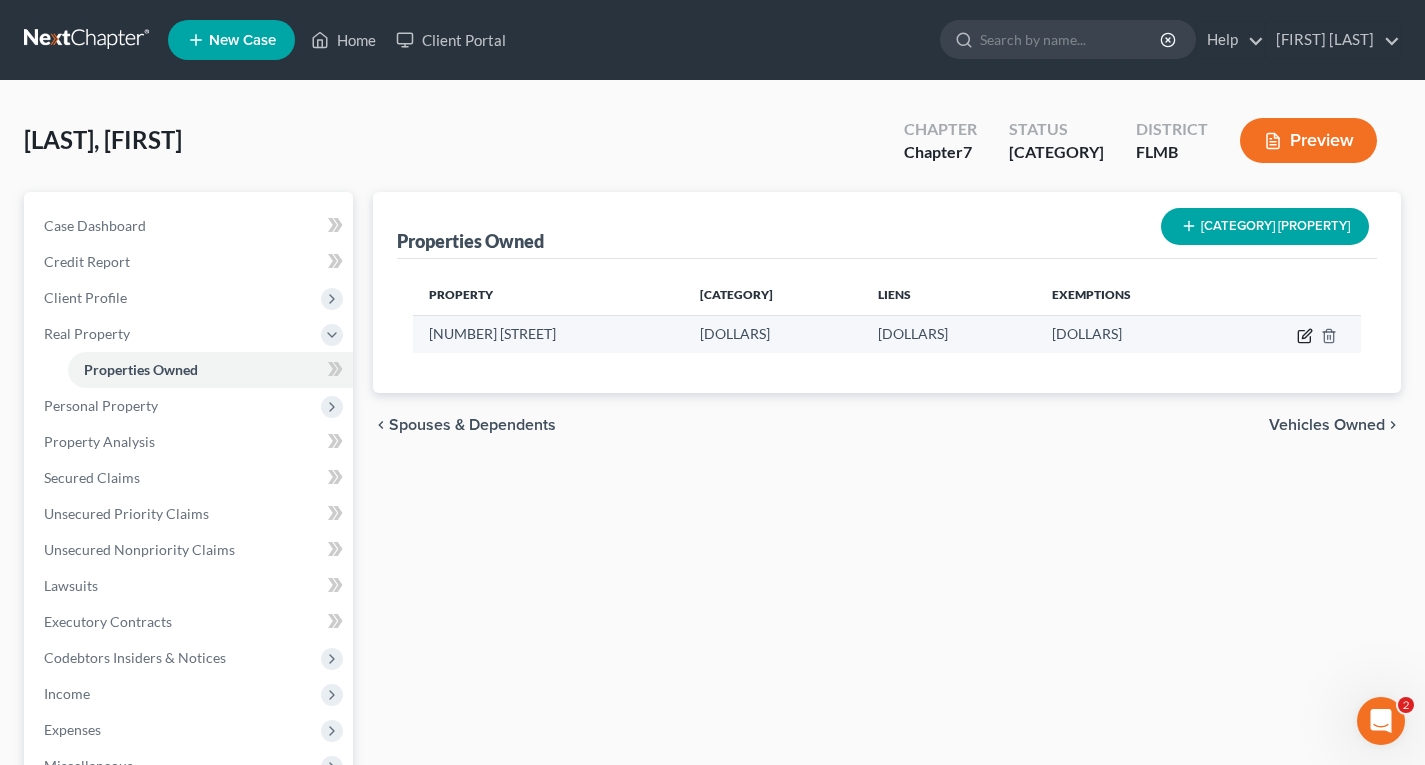 click at bounding box center (1306, 333) 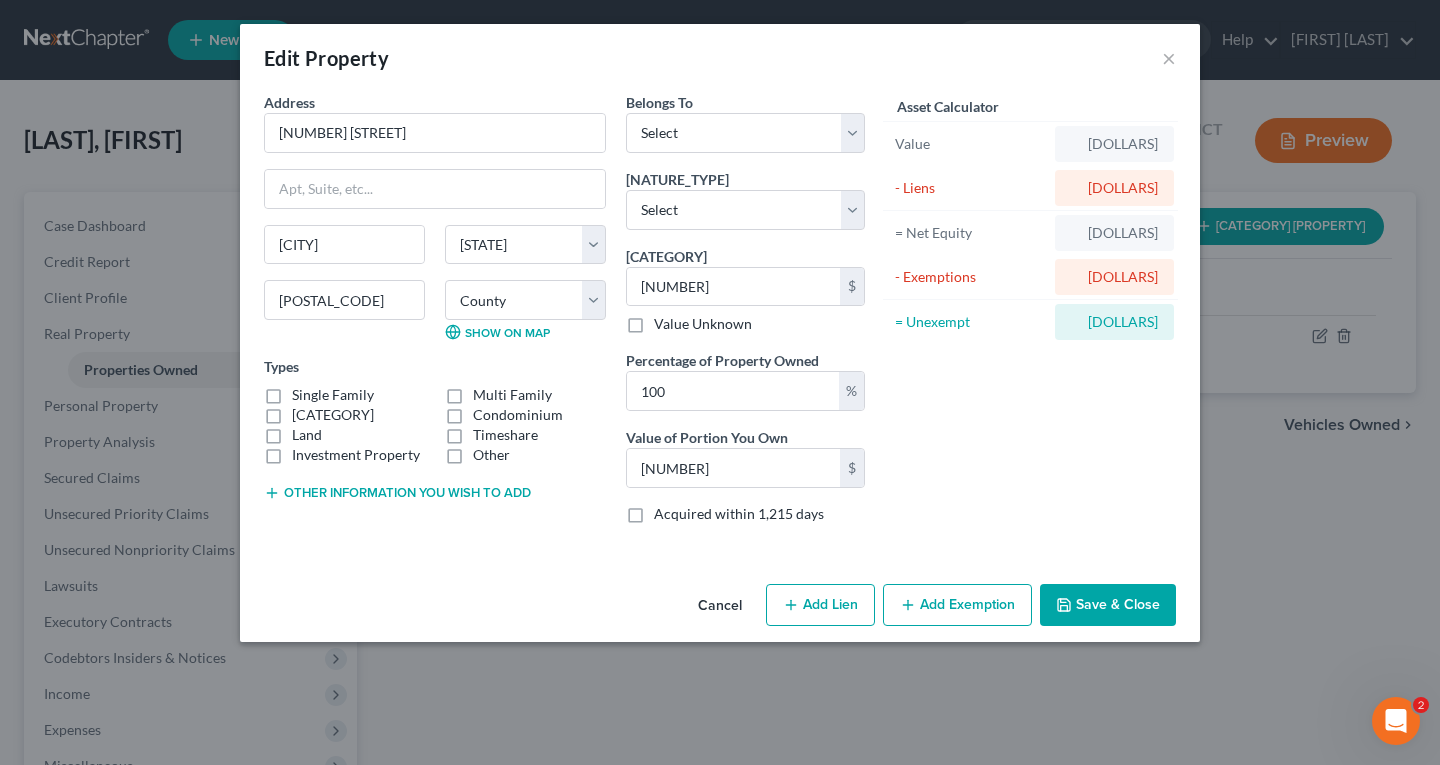 click on "Single Family" at bounding box center [333, 395] 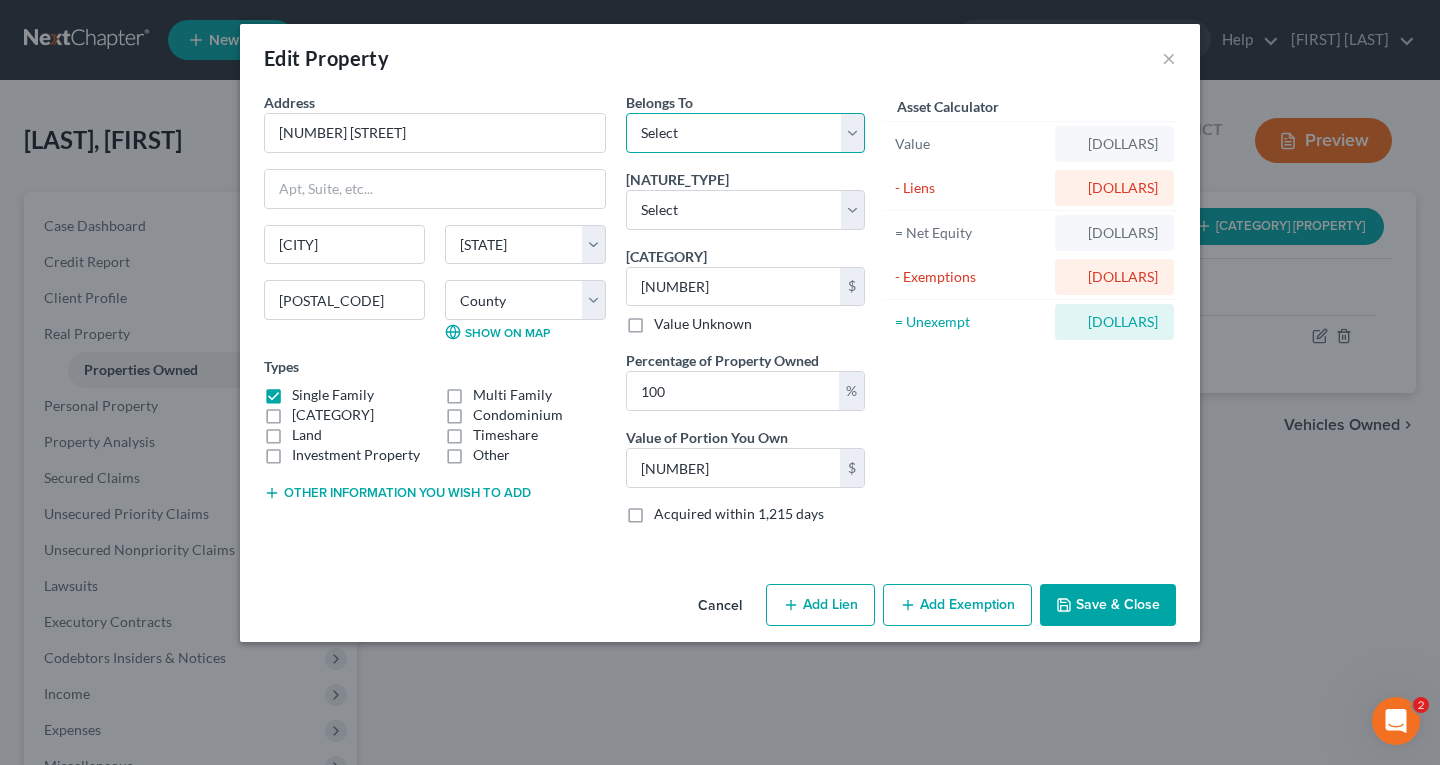 click on "Select Debtor 1 Only Debtor 2 Only Debtor 1 And Debtor 2 Only At Least One Of The Debtors And Another Community Property" at bounding box center (745, 133) 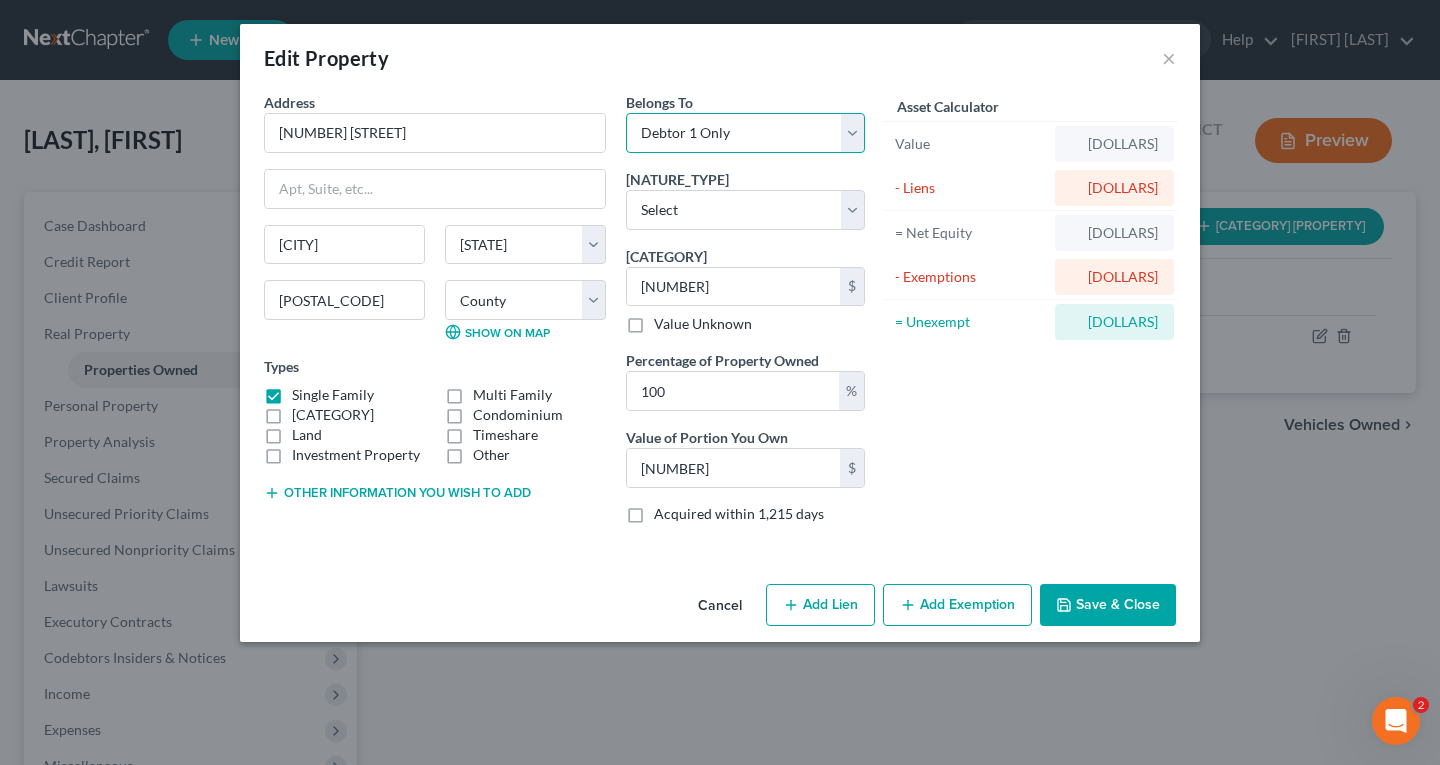 click on "Select Debtor 1 Only Debtor 2 Only Debtor 1 And Debtor 2 Only At Least One Of The Debtors And Another Community Property" at bounding box center [745, 133] 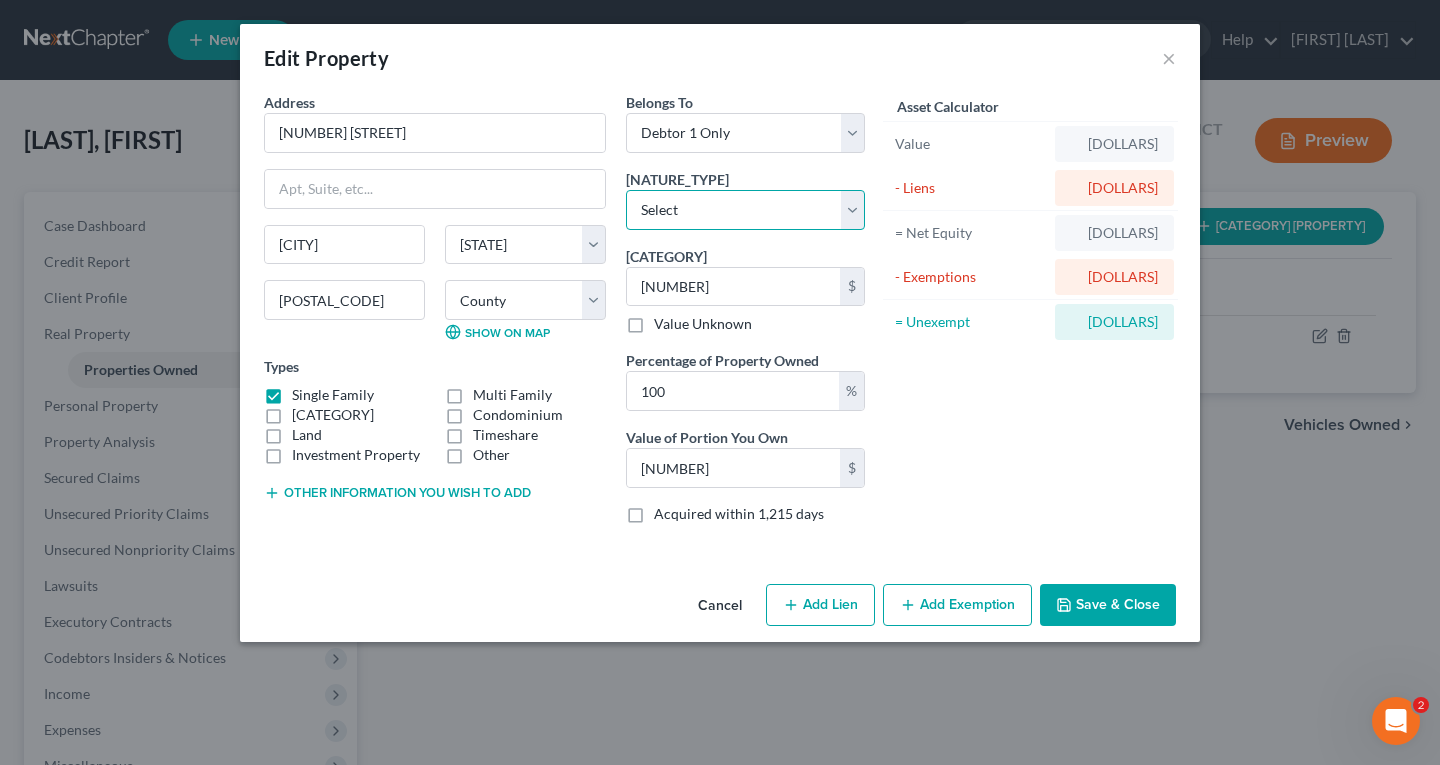 click on "Select Fee Simple Joint Tenant Life Estate Equitable Interest Future Interest Tenancy By The Entireties Tenants In Common Other" at bounding box center [745, 210] 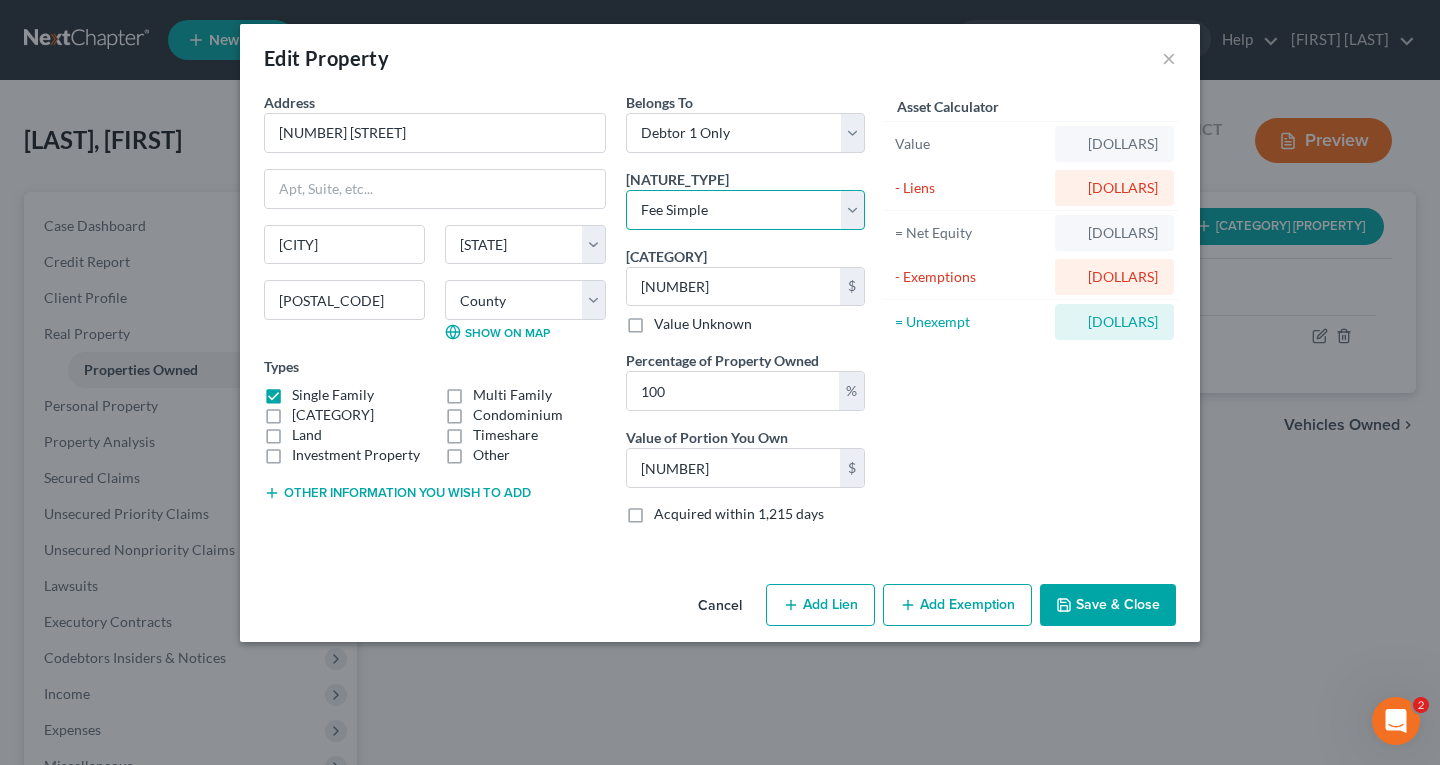 click on "Select Fee Simple Joint Tenant Life Estate Equitable Interest Future Interest Tenancy By The Entireties Tenants In Common Other" at bounding box center (745, 210) 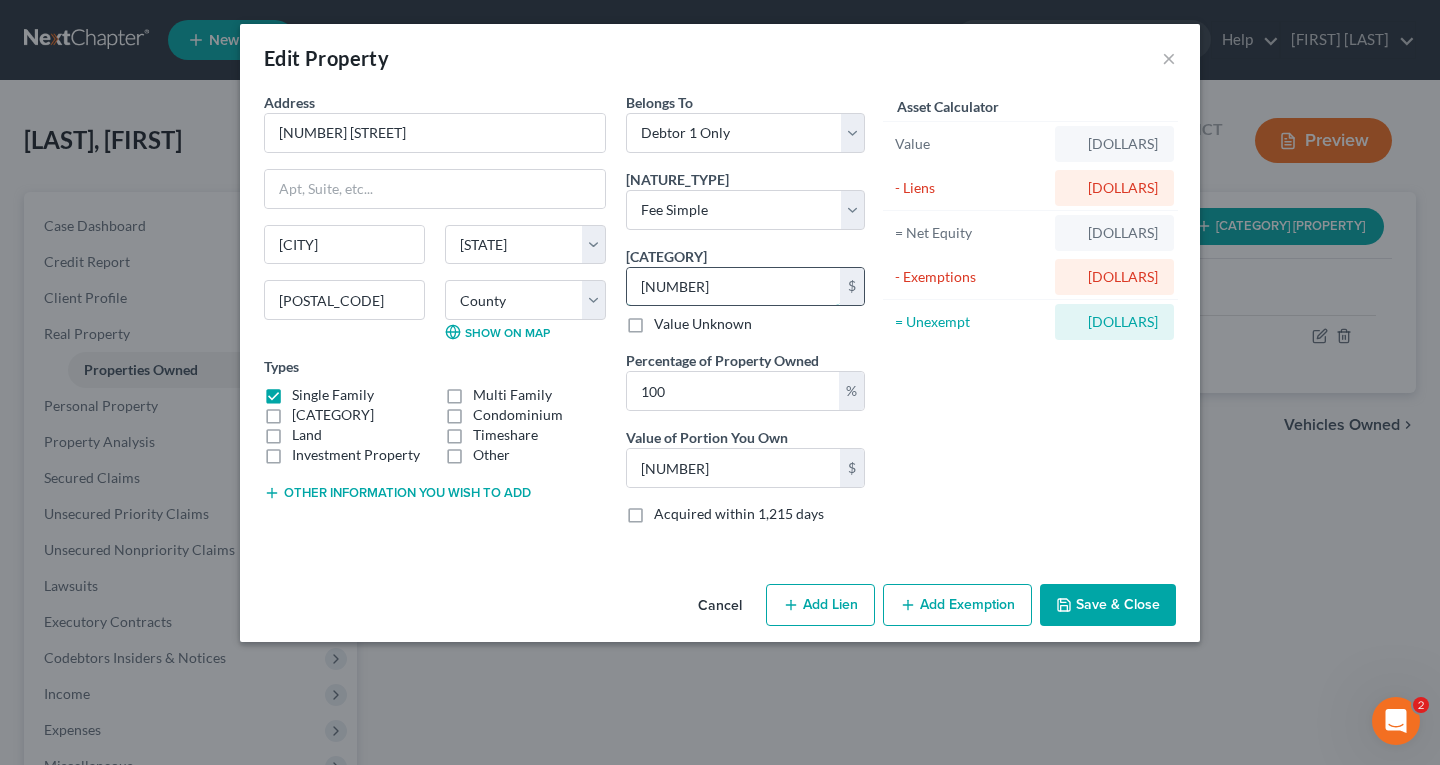 click on "[NUMBER]" at bounding box center [733, 287] 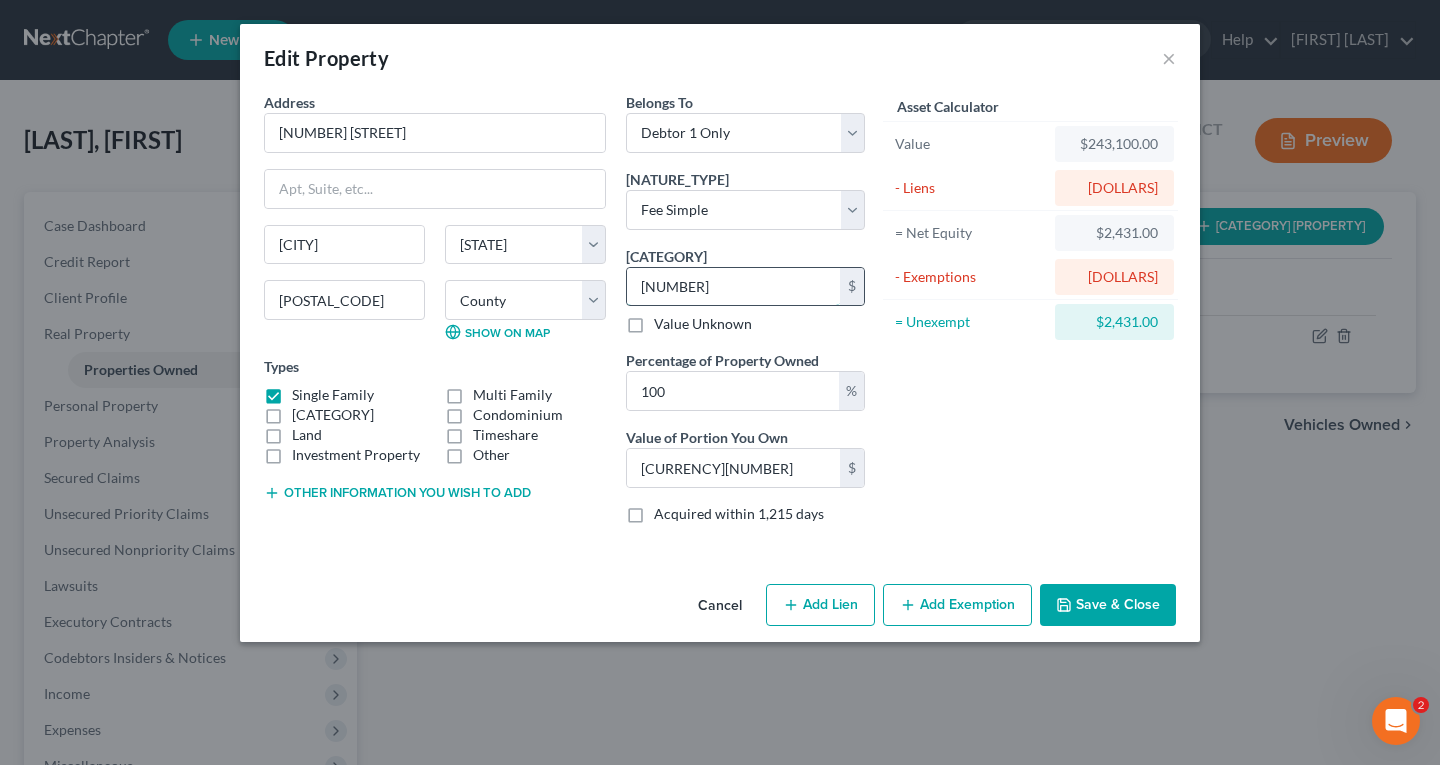 type on "[NUMBER]" 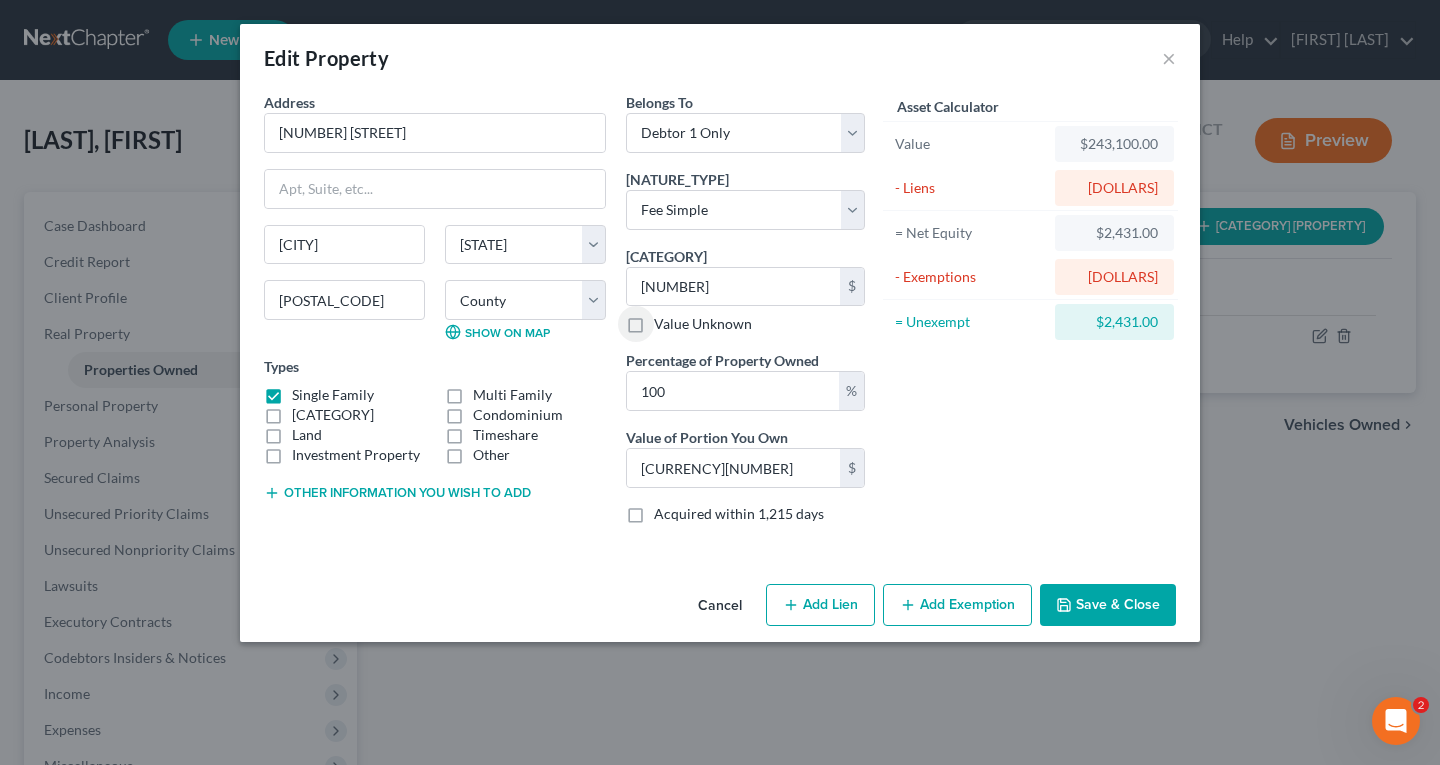 click on "Add Exemption" at bounding box center (957, 605) 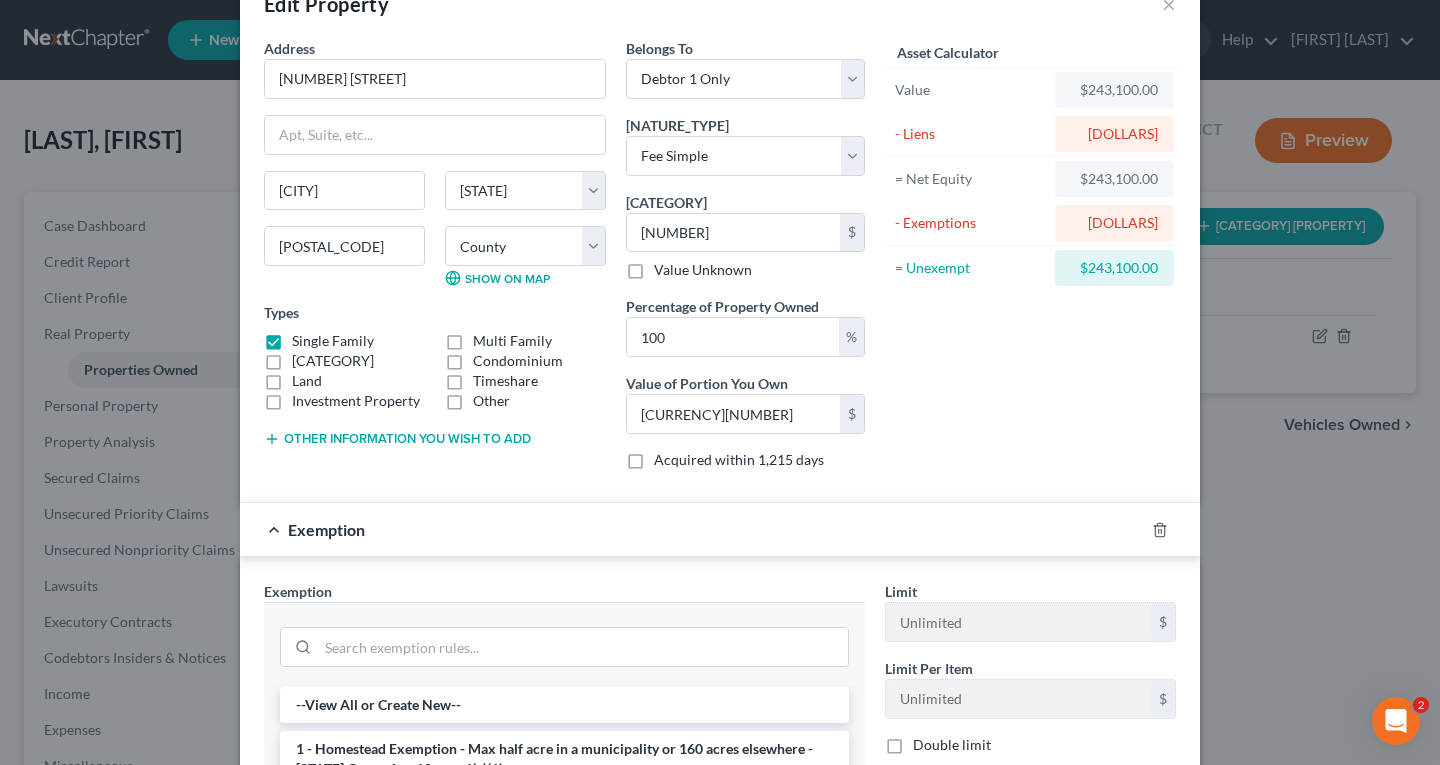 scroll, scrollTop: 100, scrollLeft: 0, axis: vertical 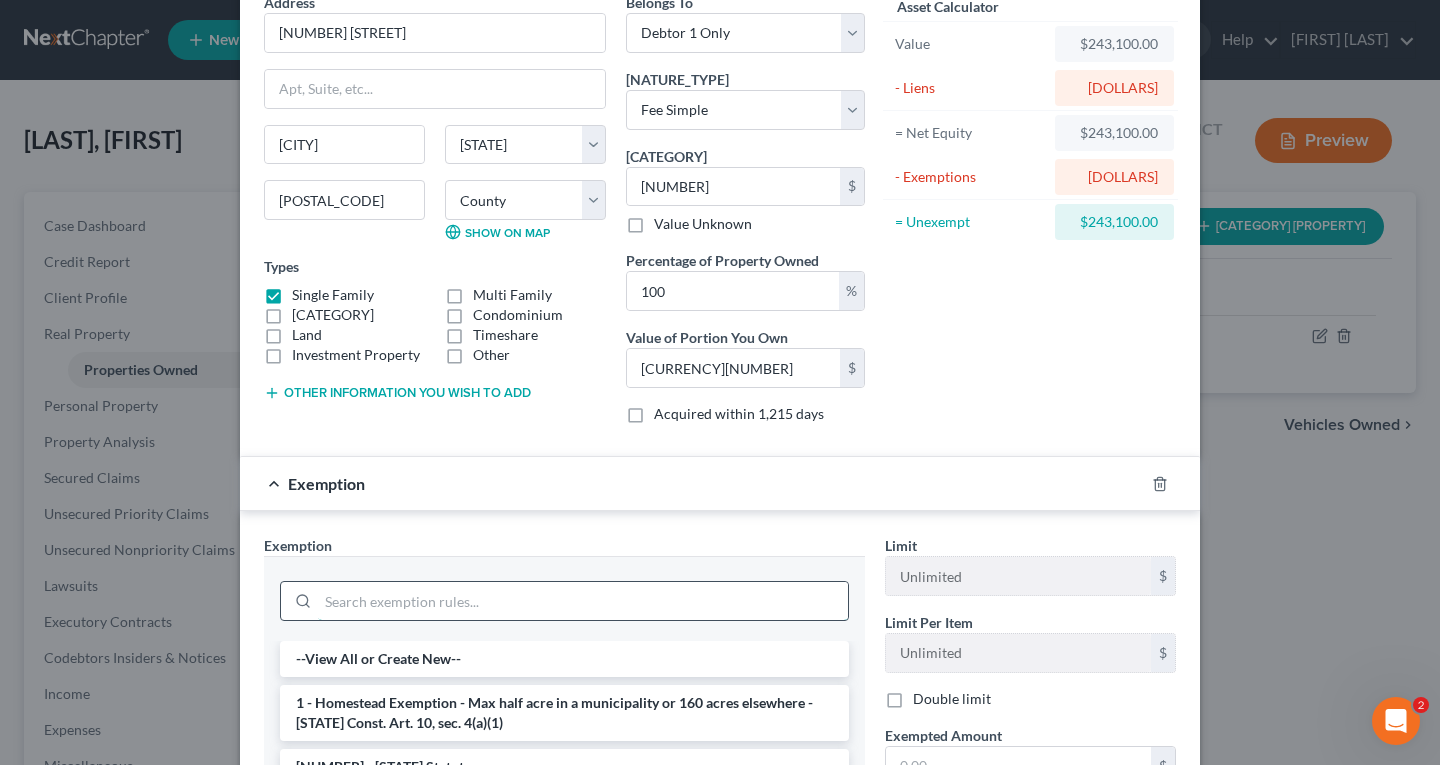 click at bounding box center (583, 601) 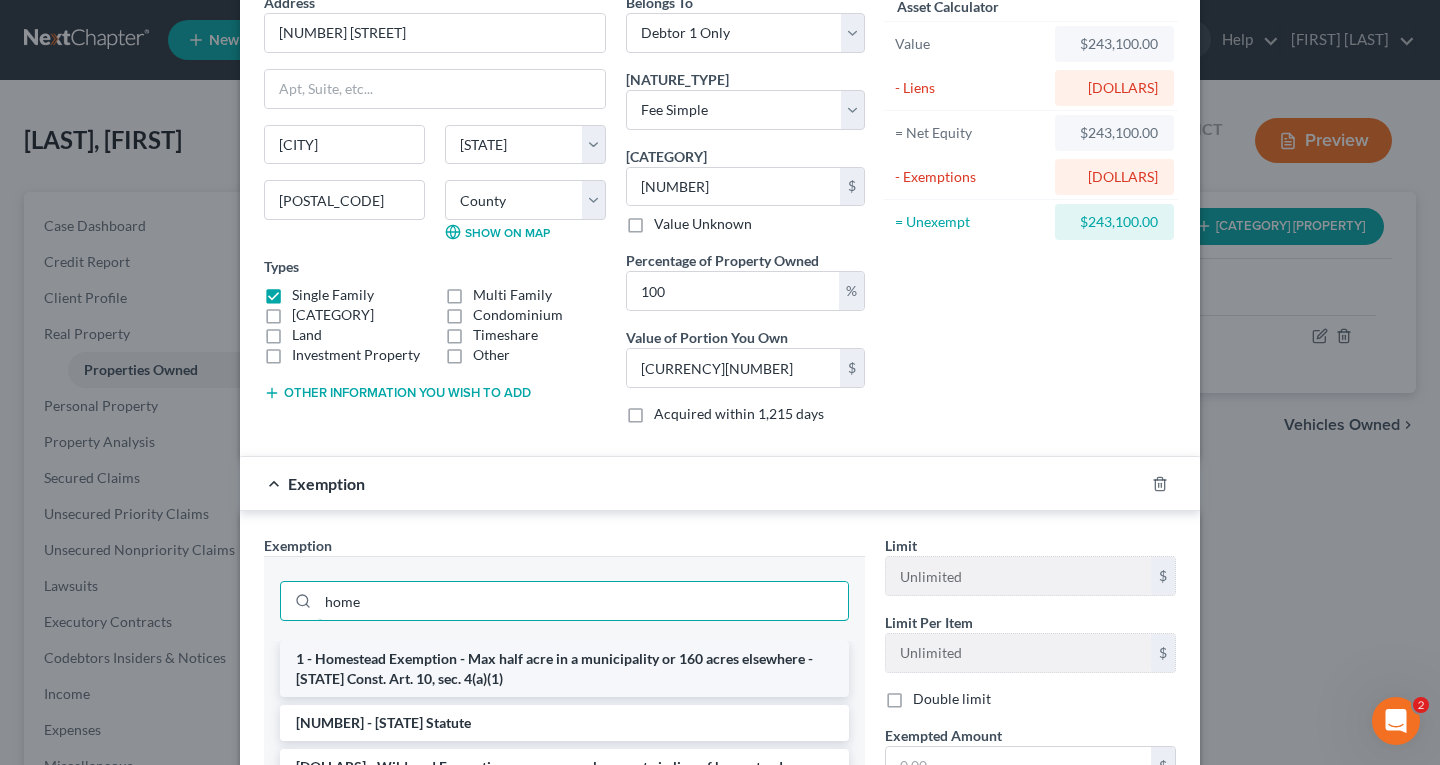 type on "home" 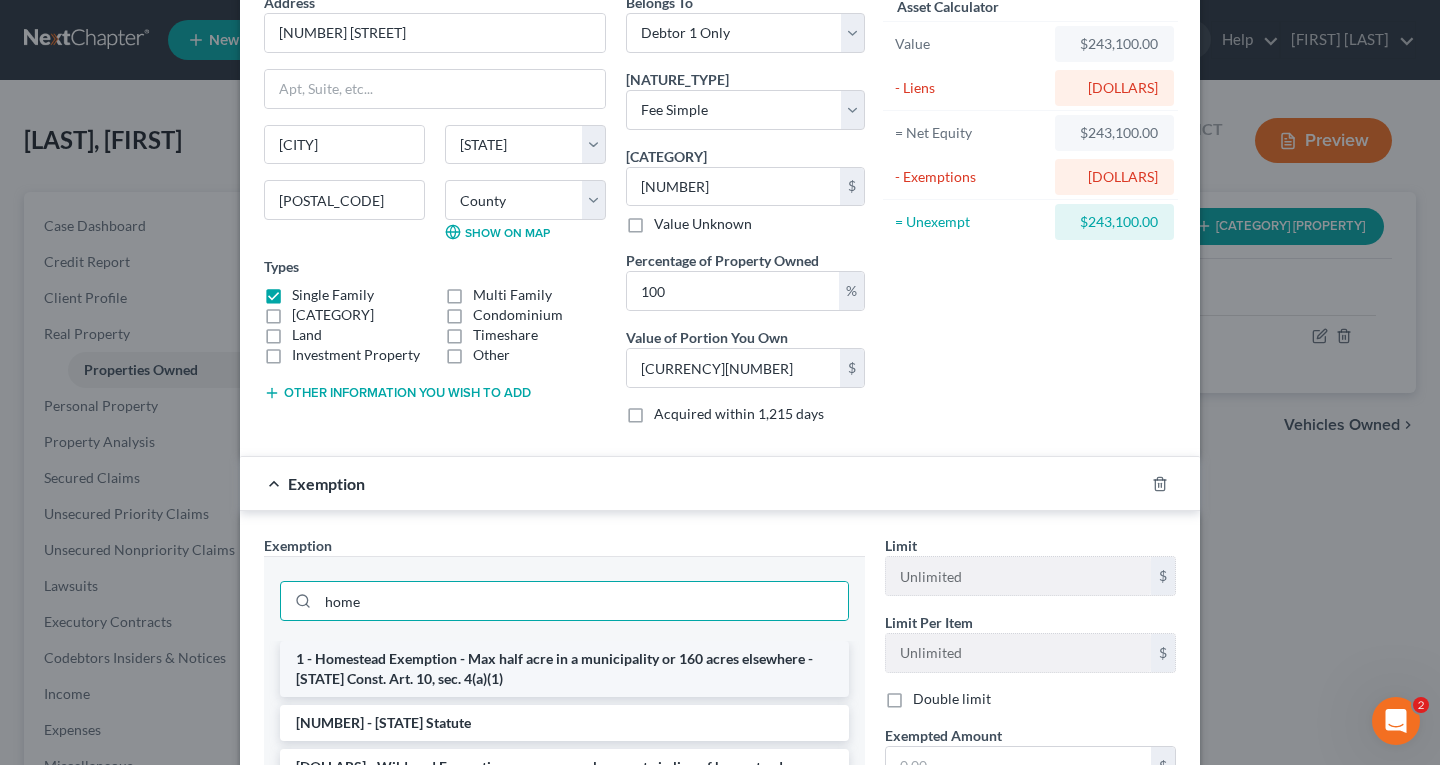 click on "1 - Homestead Exemption - Max half acre in a municipality or 160 acres elsewhere - [STATE] Const. Art. 10, sec. 4(a)(1)" at bounding box center (564, 669) 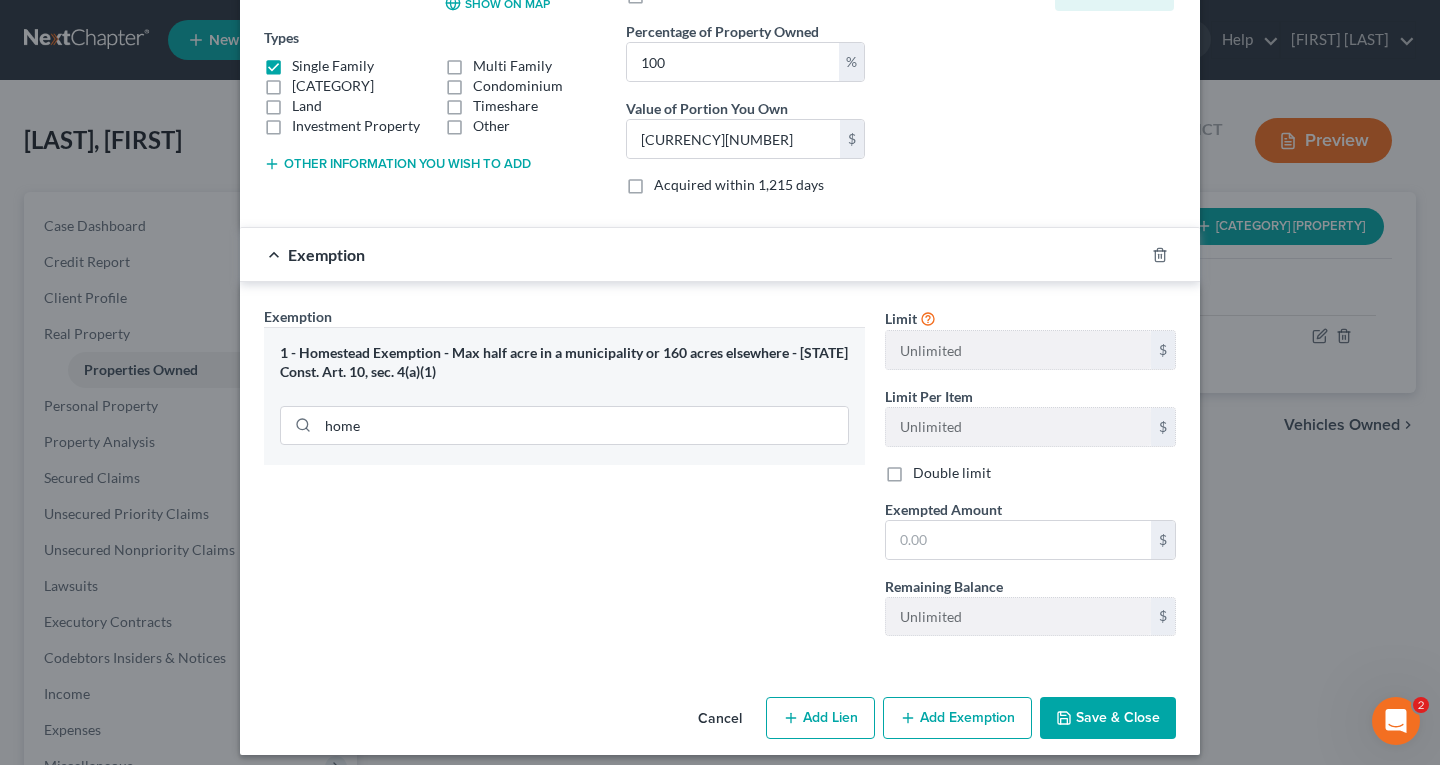 scroll, scrollTop: 343, scrollLeft: 0, axis: vertical 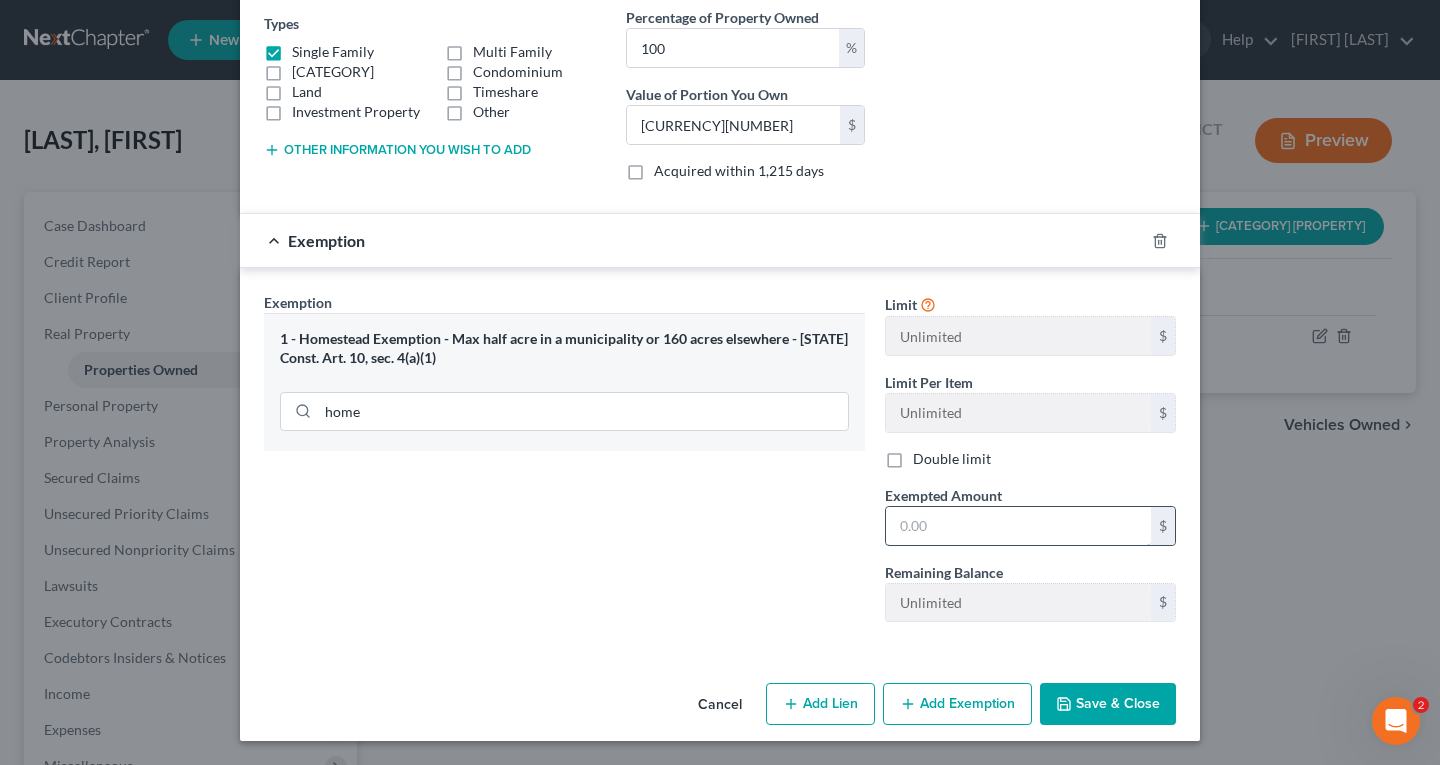 click at bounding box center (1018, 526) 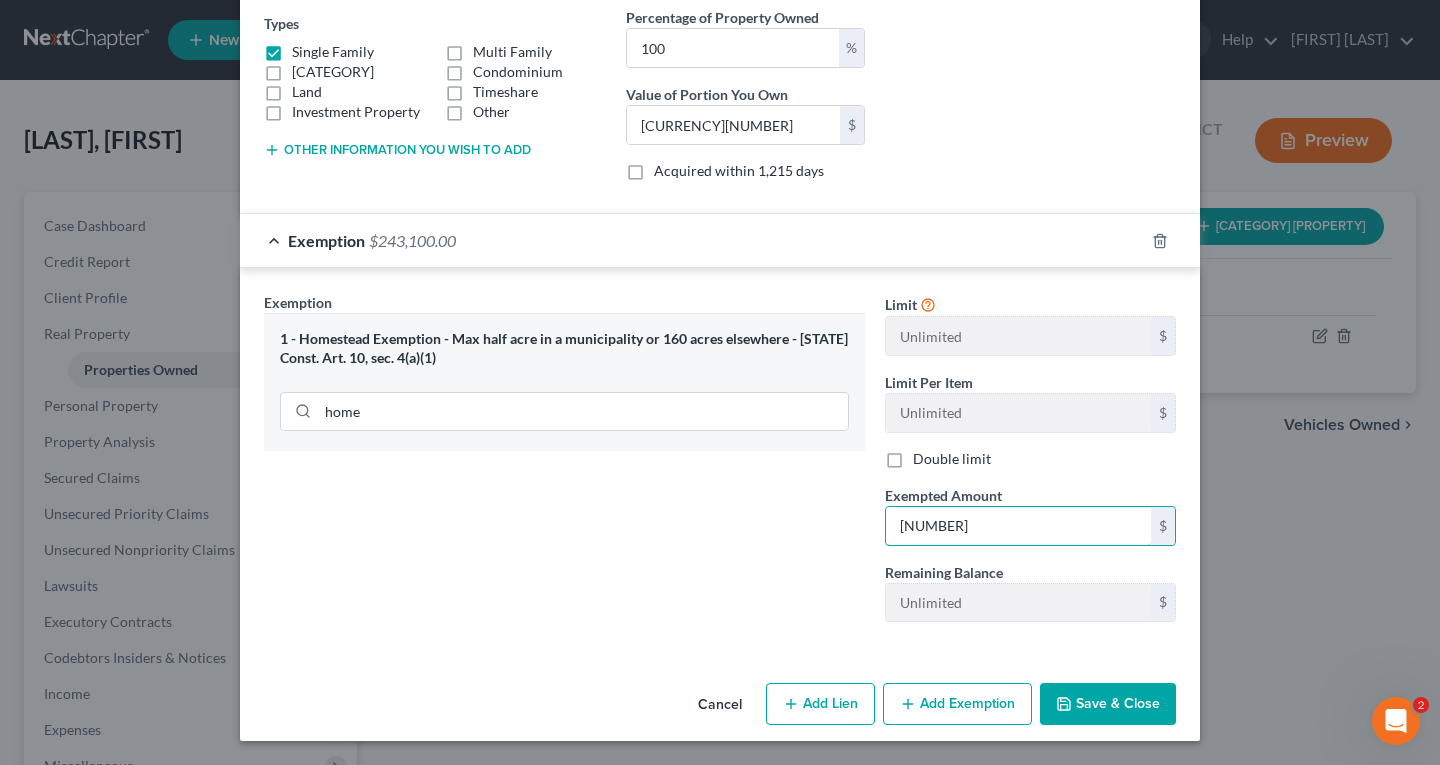 type on "[NUMBER]" 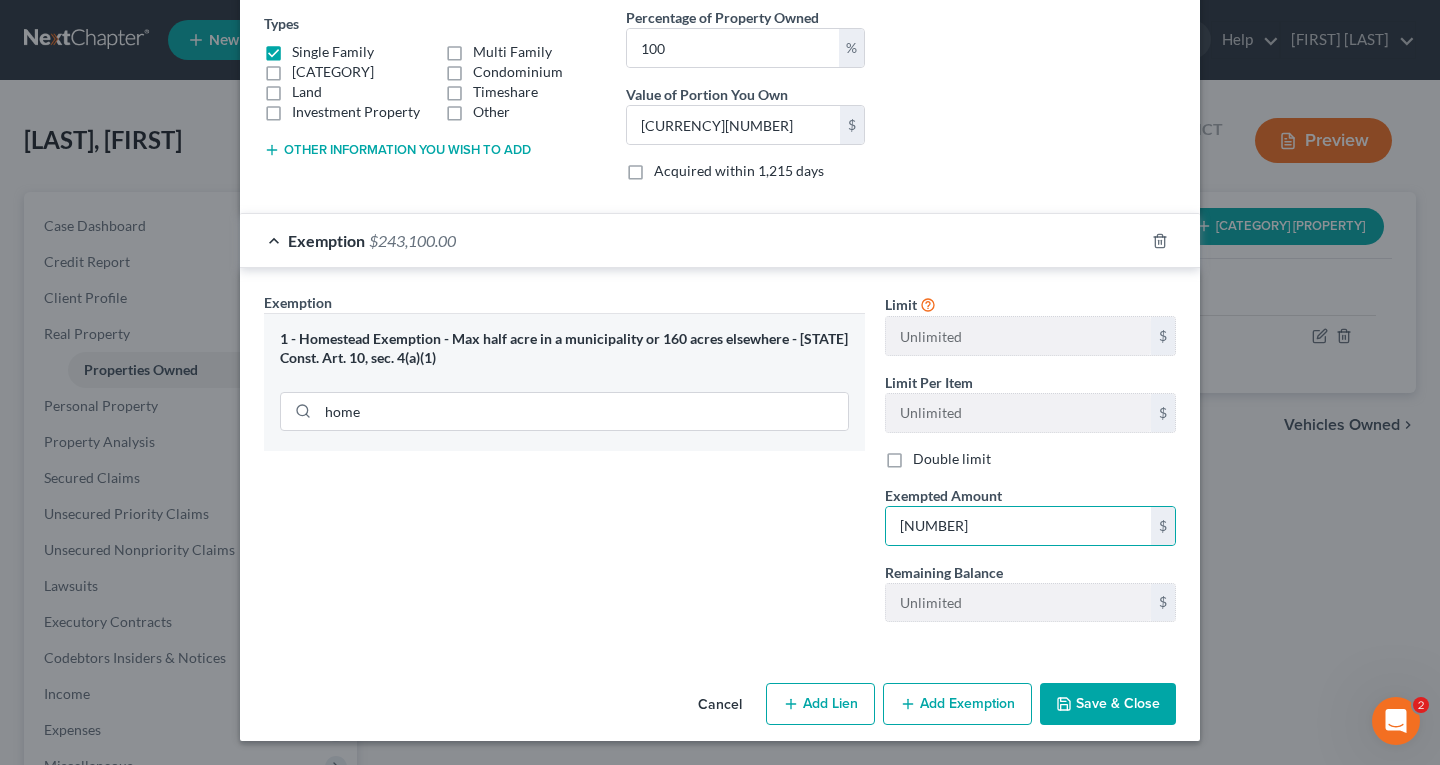 click on "Save & Close" at bounding box center (1108, 704) 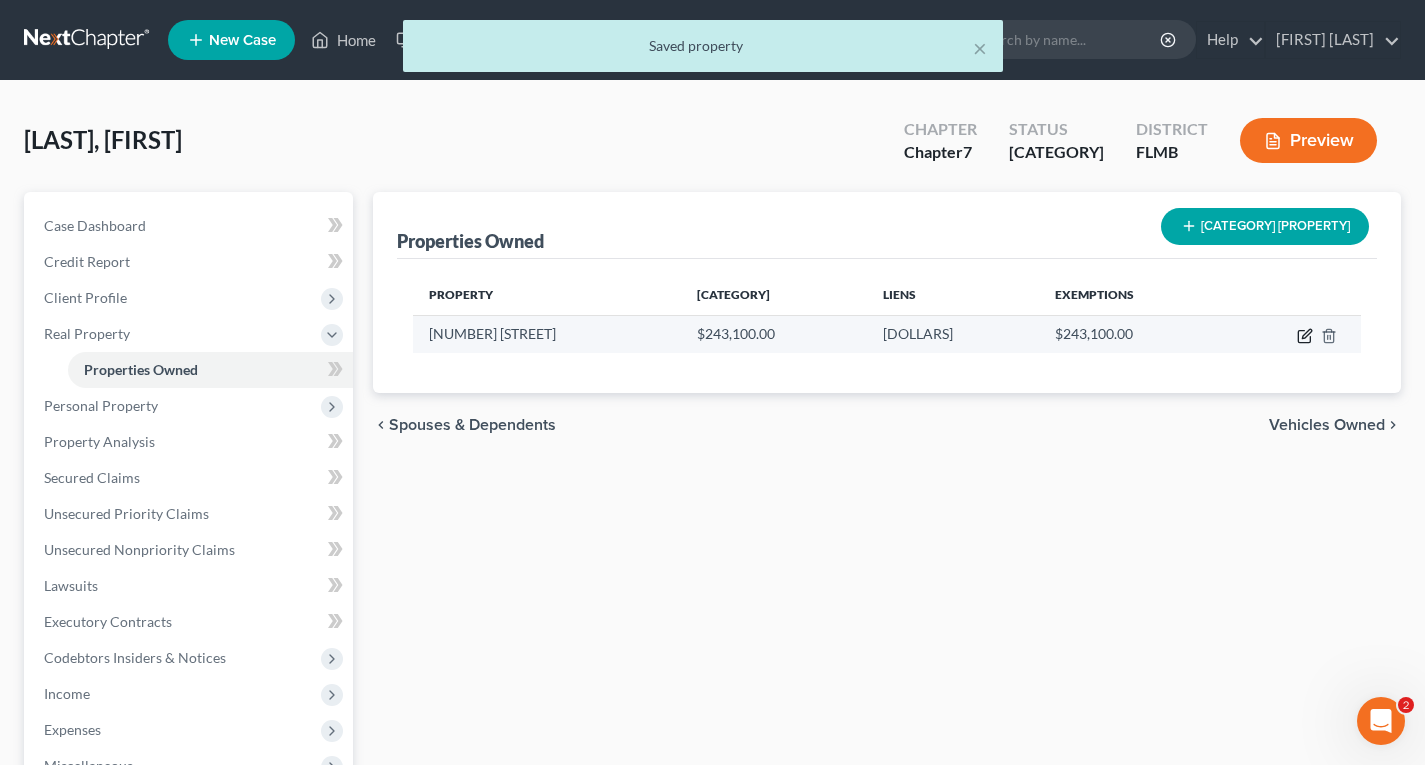 click at bounding box center [1304, 337] 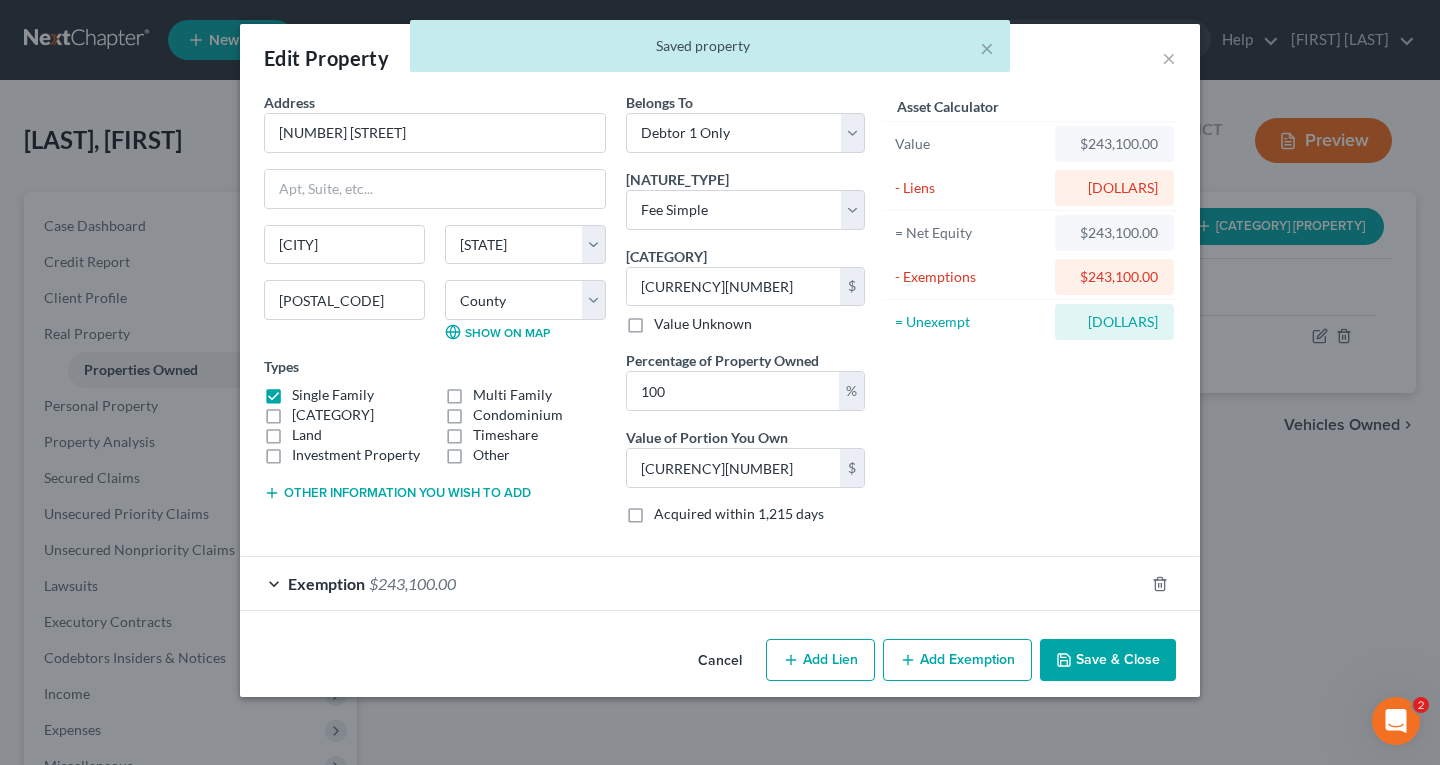 click on "Add Lien" at bounding box center [820, 660] 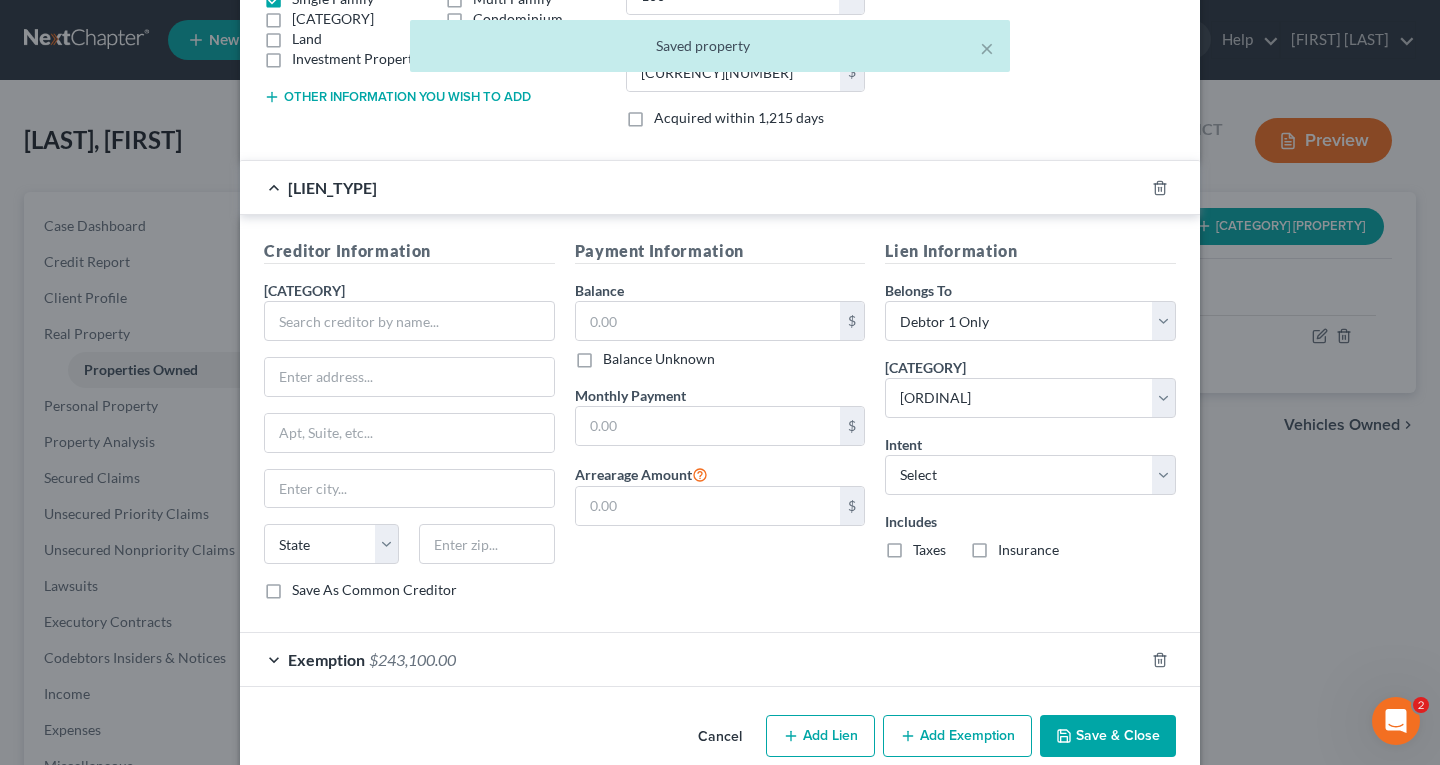 scroll, scrollTop: 400, scrollLeft: 0, axis: vertical 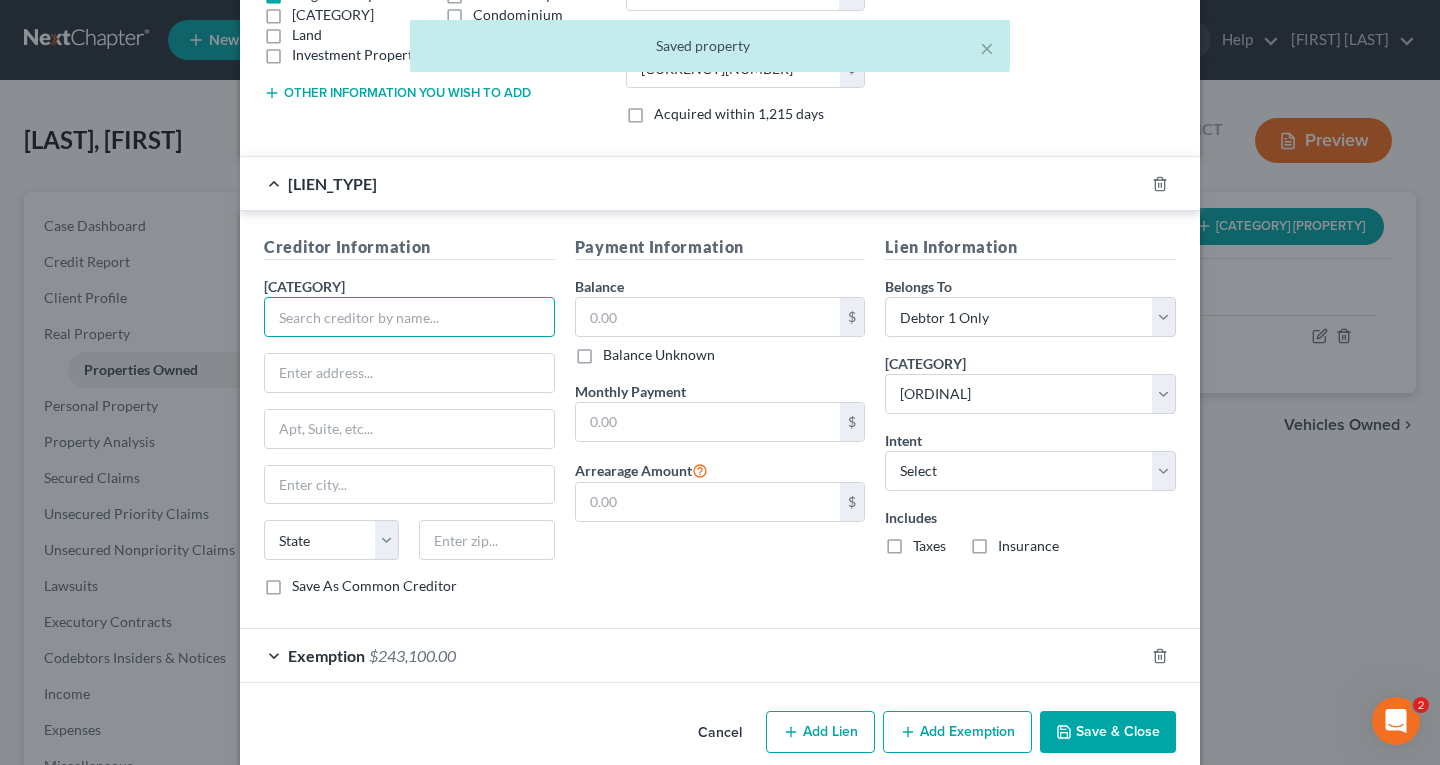 click at bounding box center (409, 317) 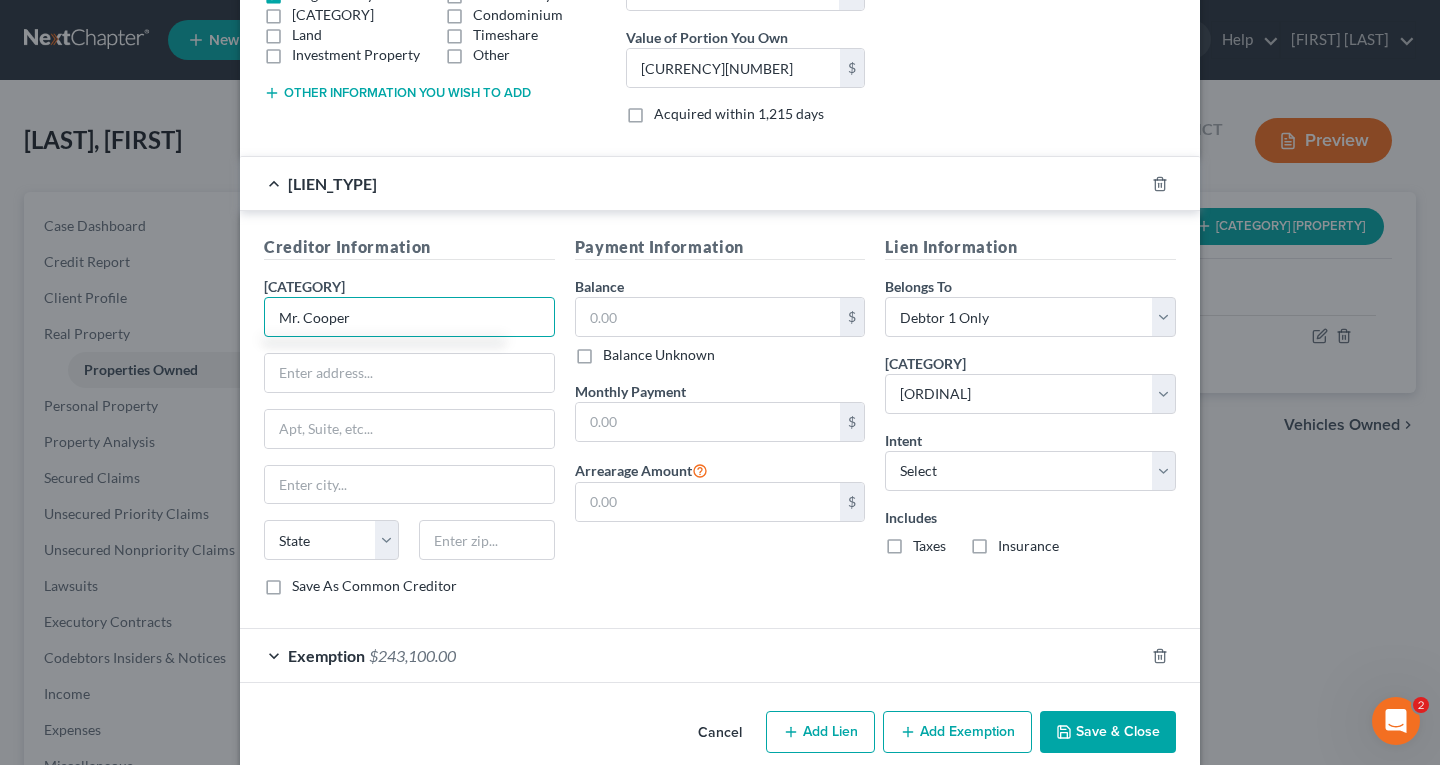 type on "Mr. Cooper" 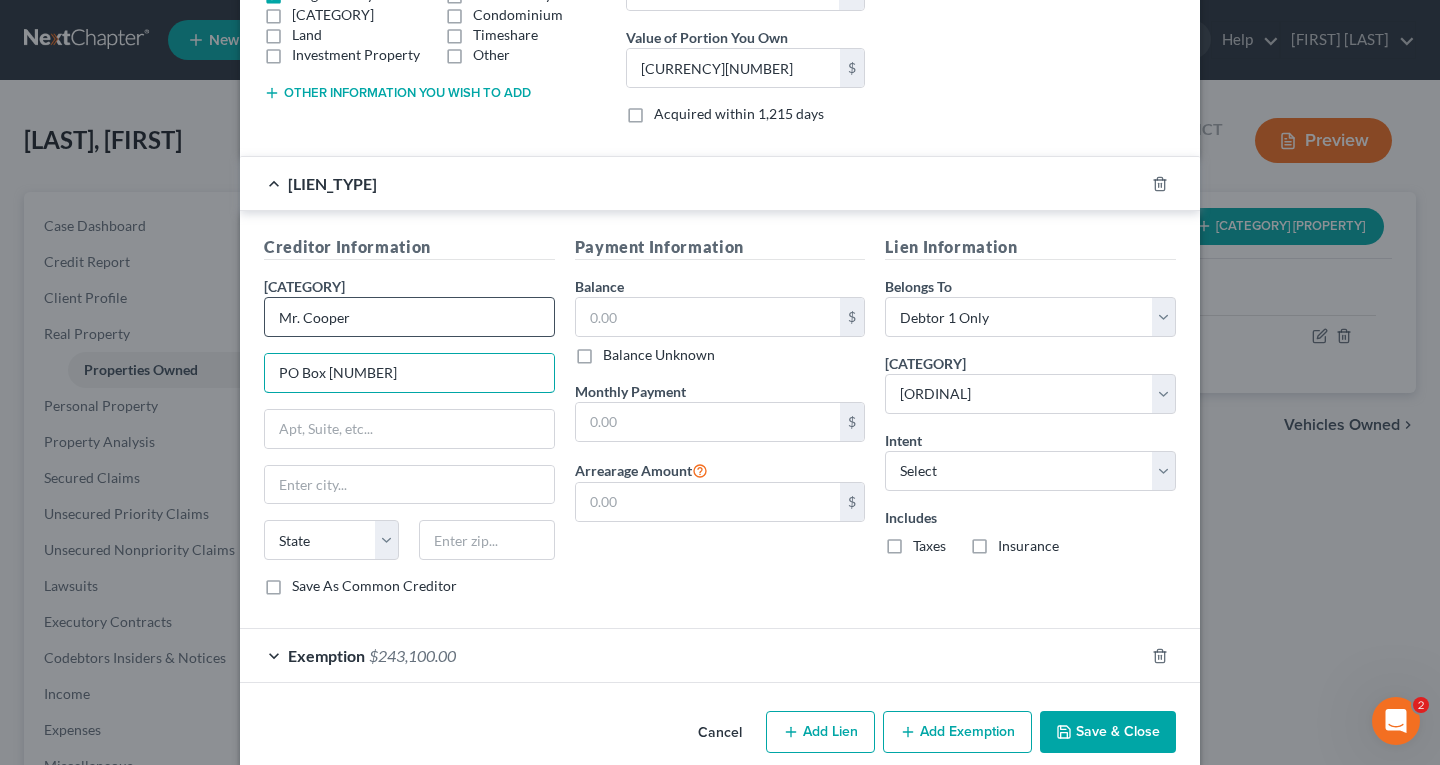 type on "PO Box [NUMBER]" 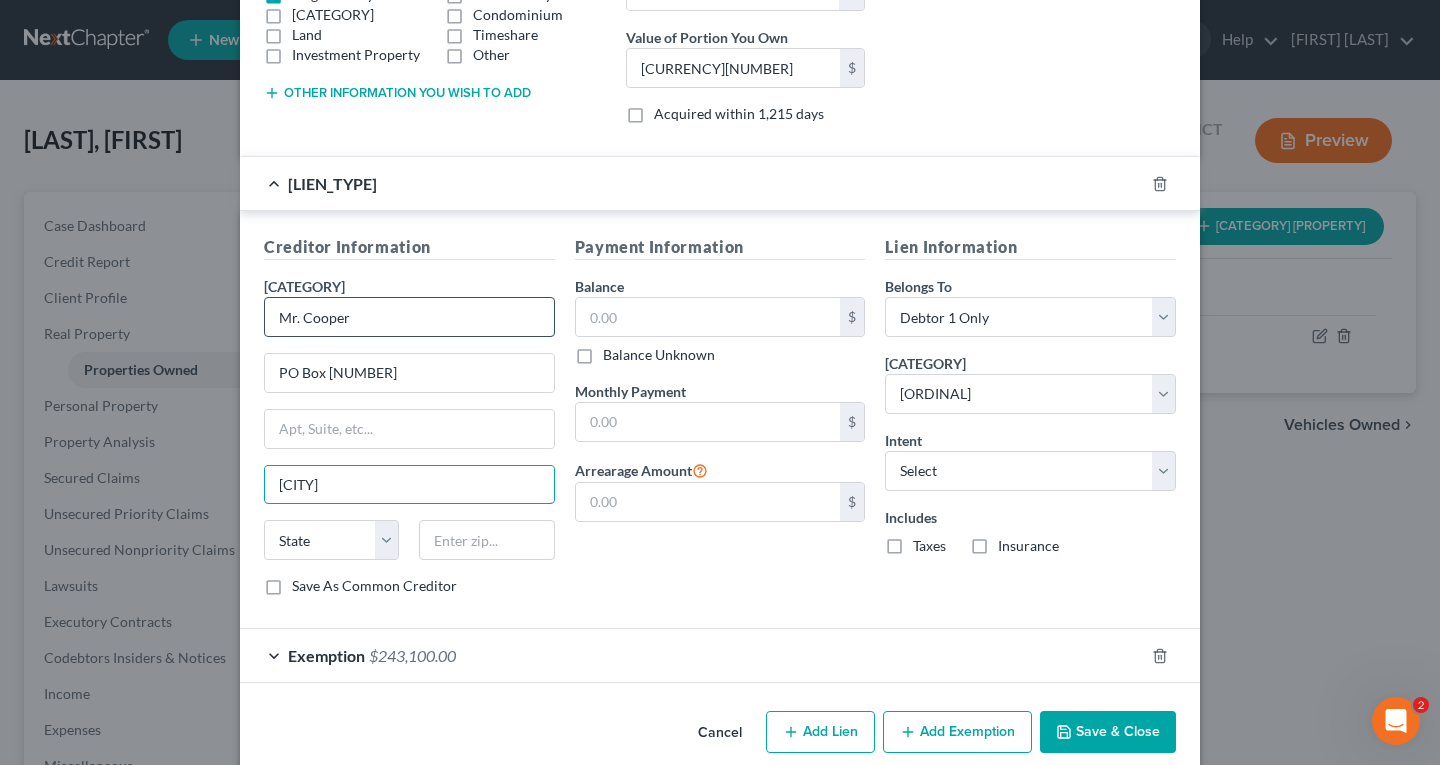 type on "[CITY]" 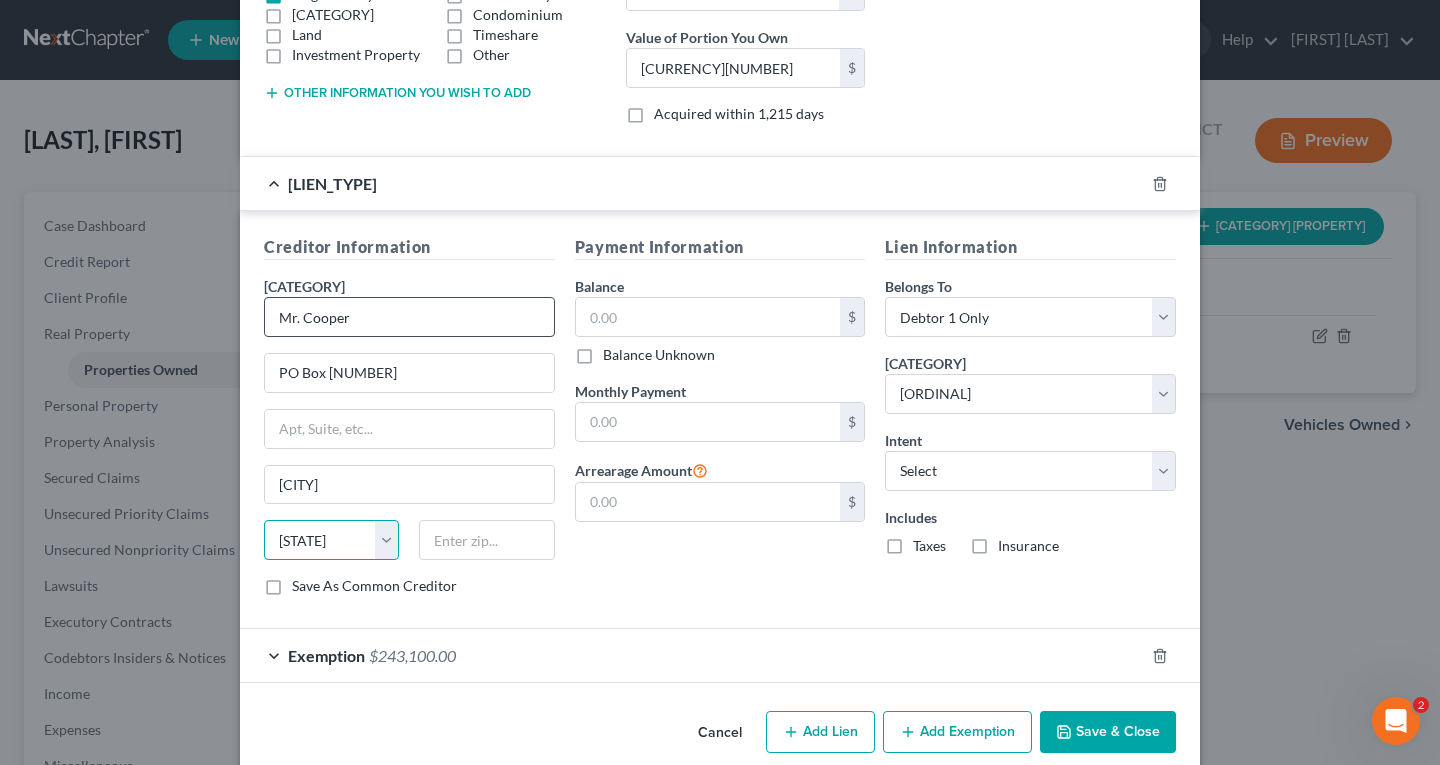 select on "45" 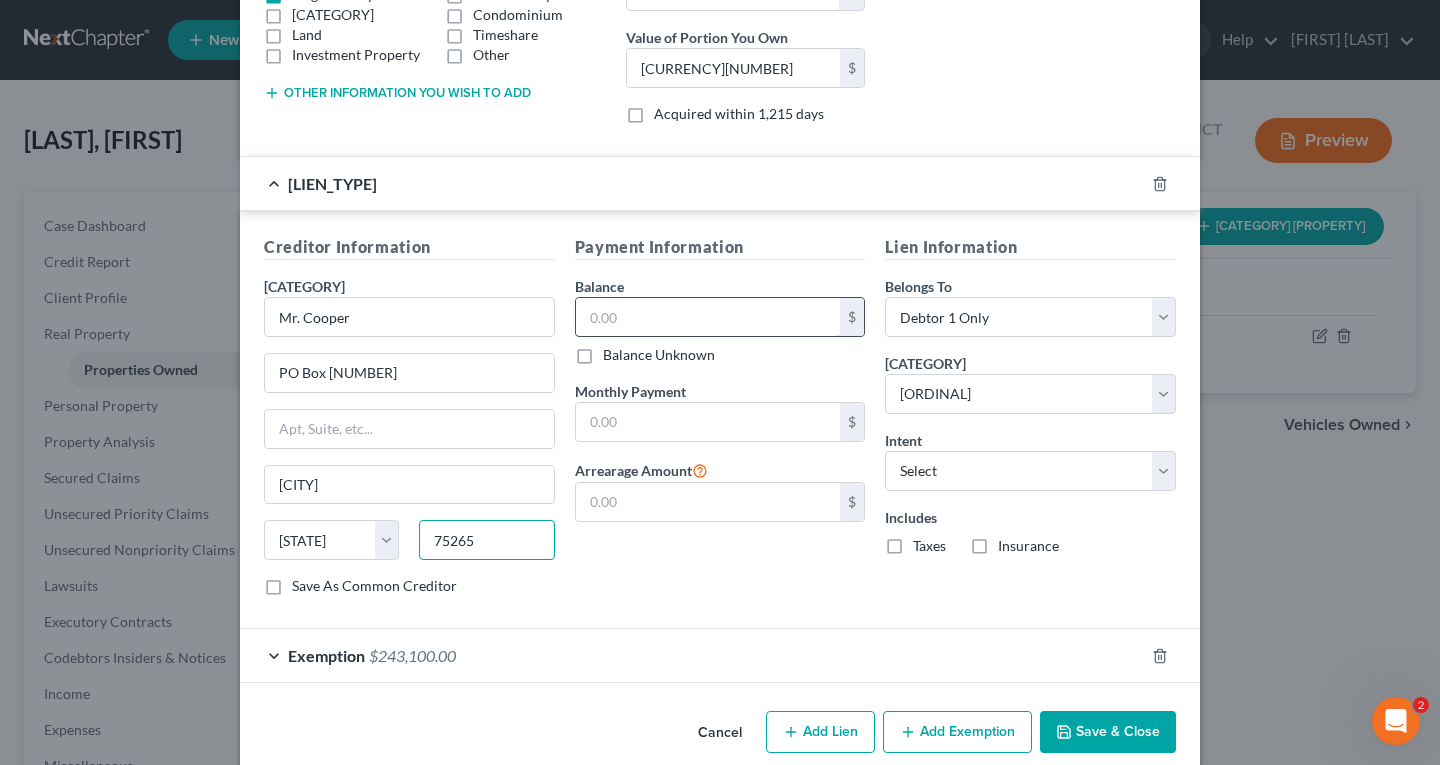 type on "75265" 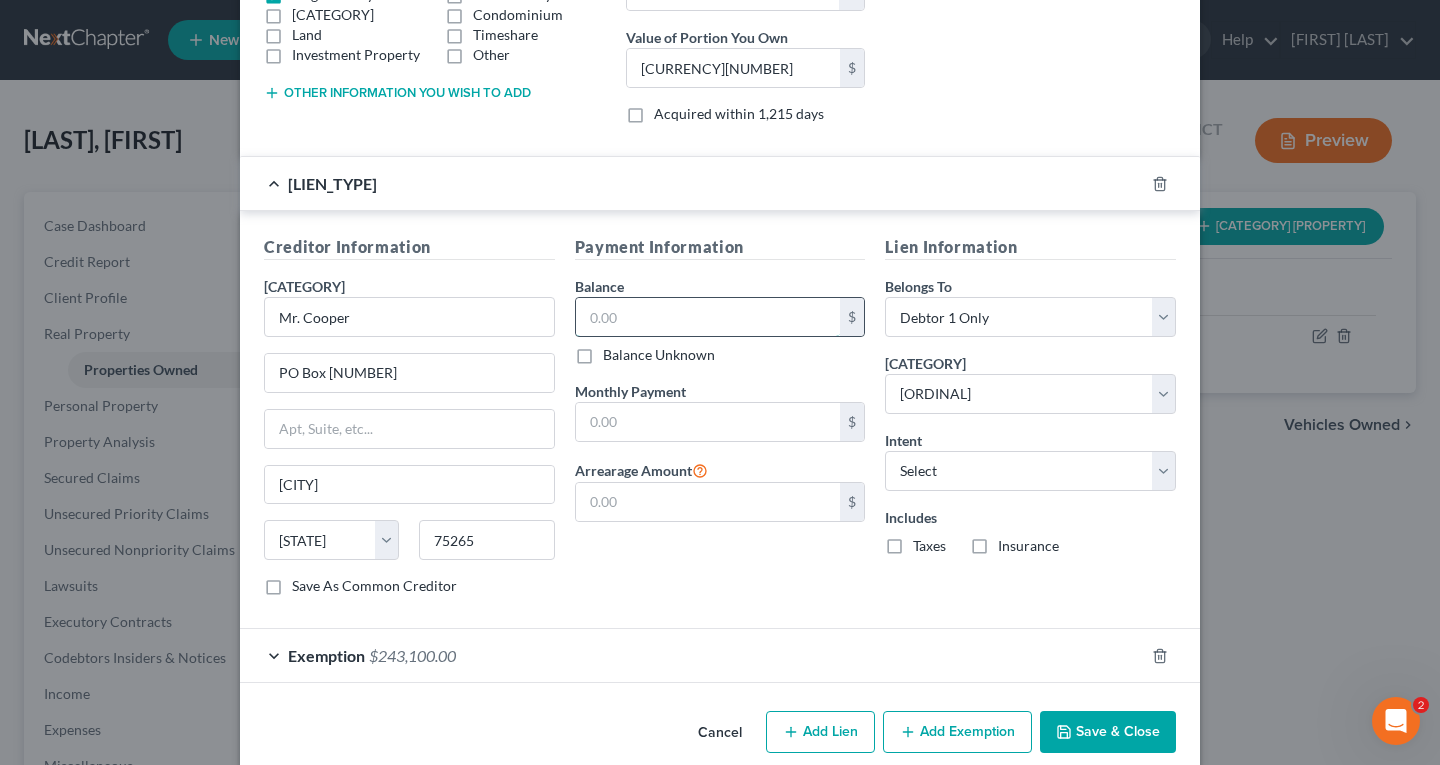 click at bounding box center (708, 317) 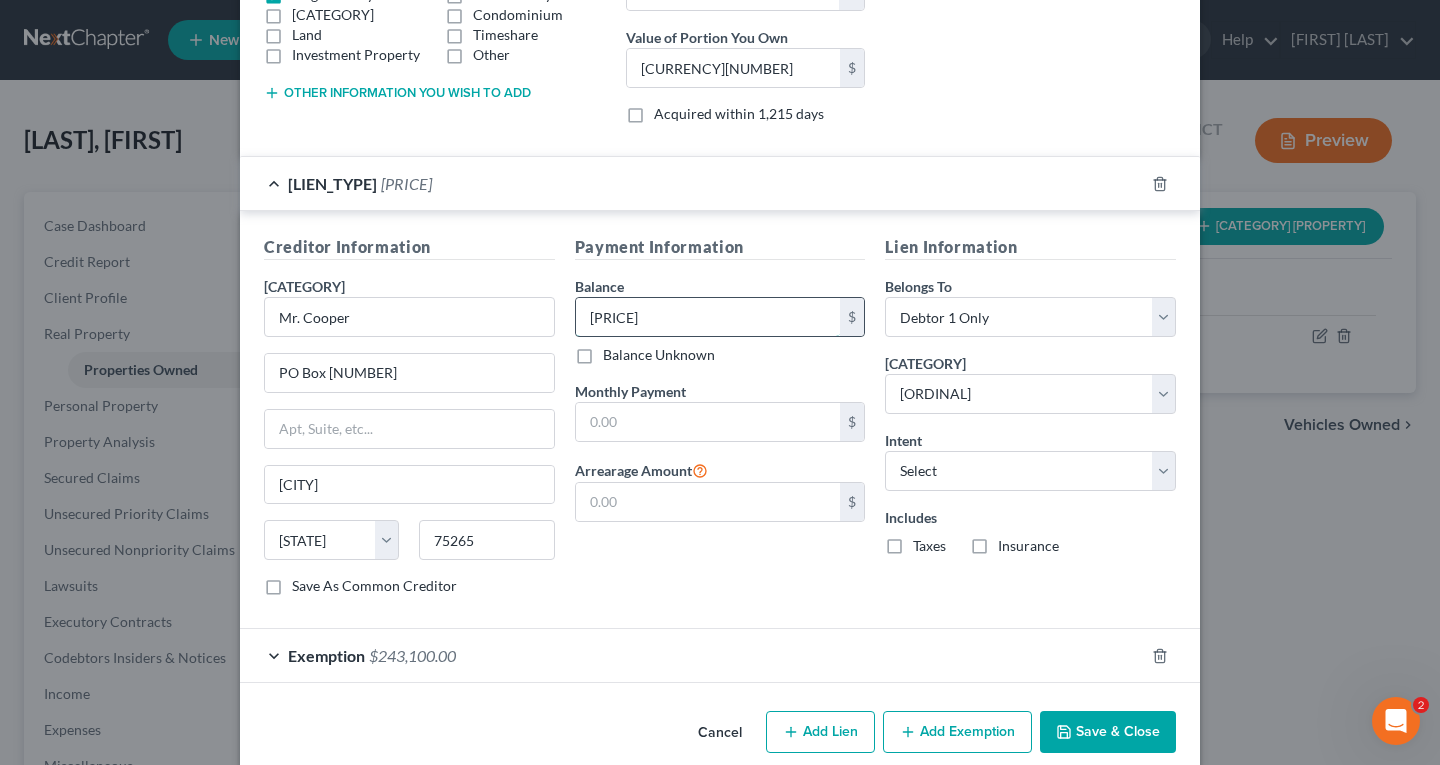 type on "[PRICE]" 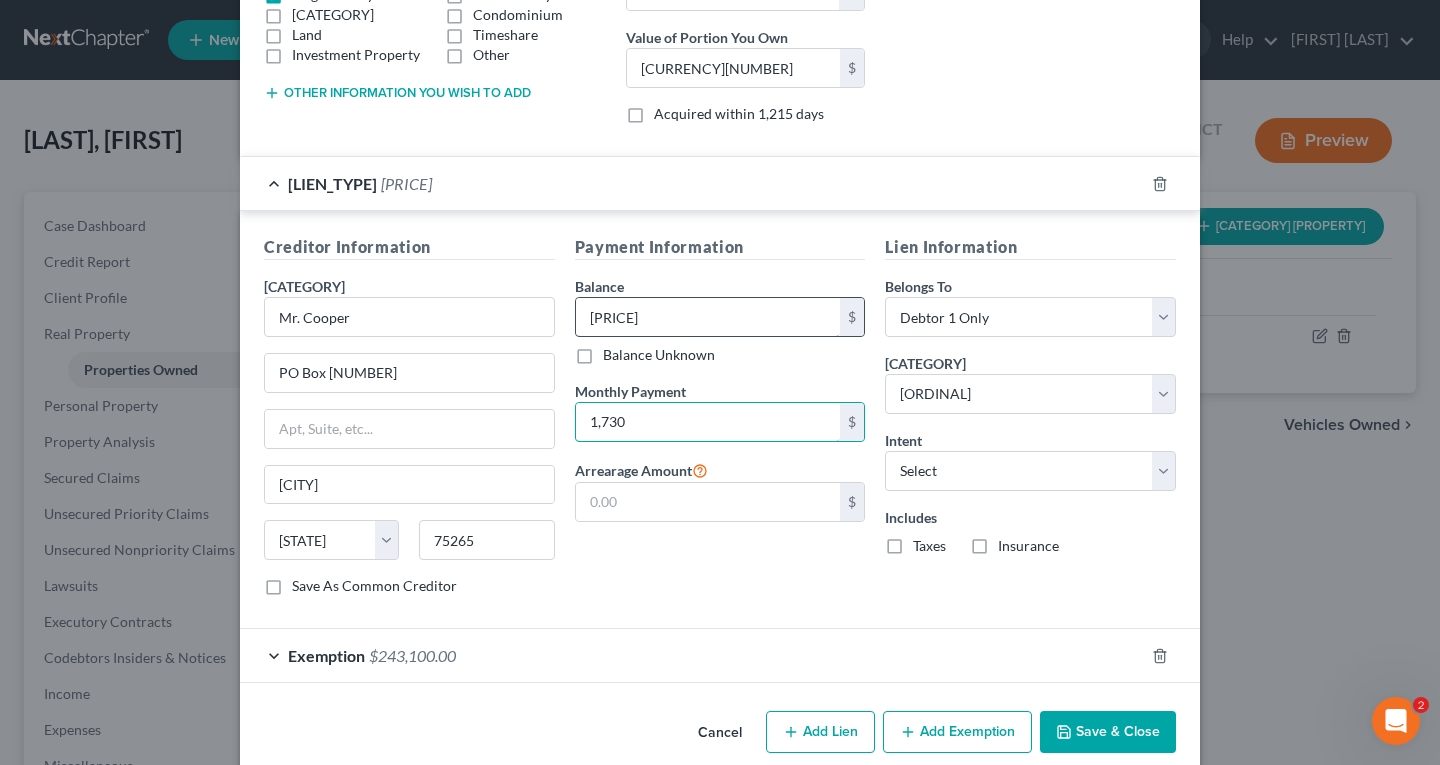 type on "1,730" 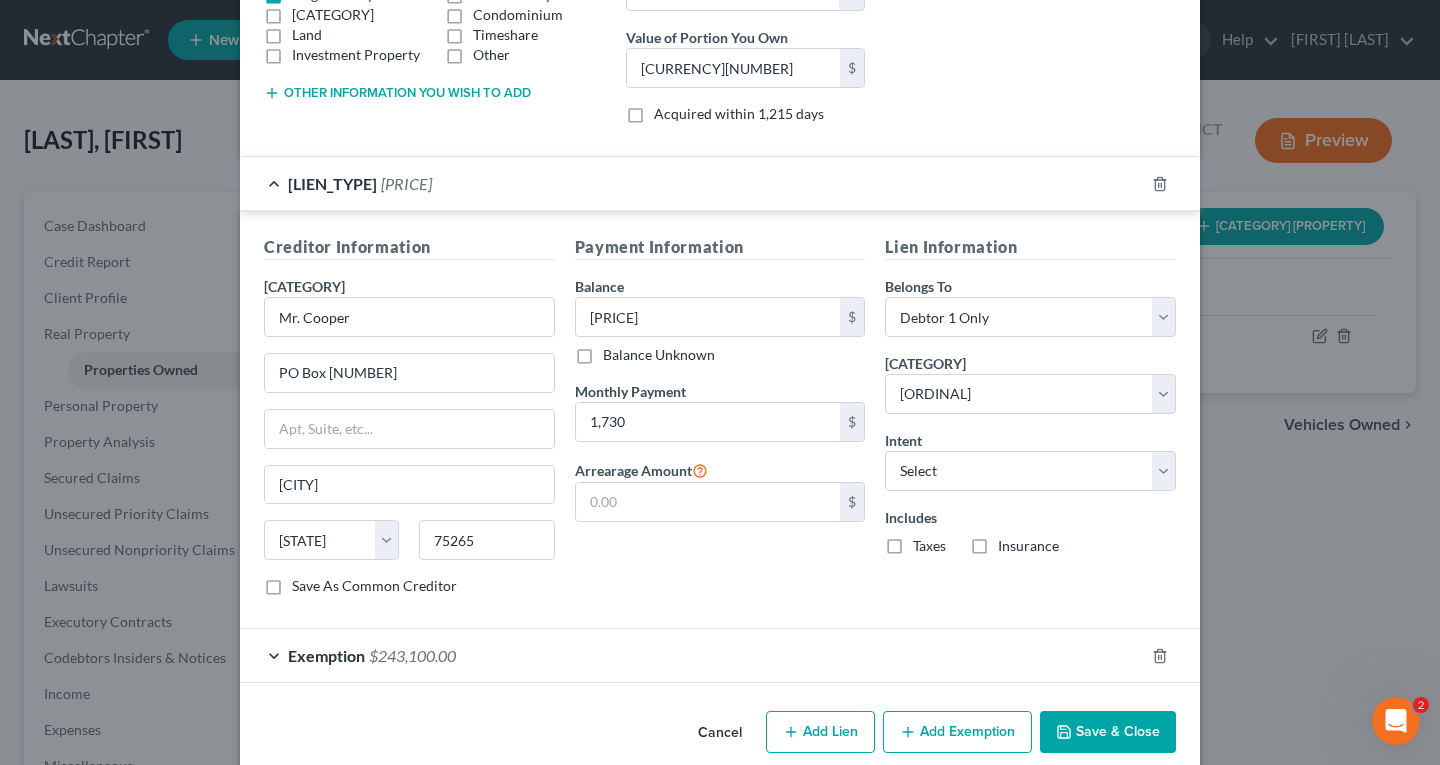 click on "Taxes" at bounding box center (929, 546) 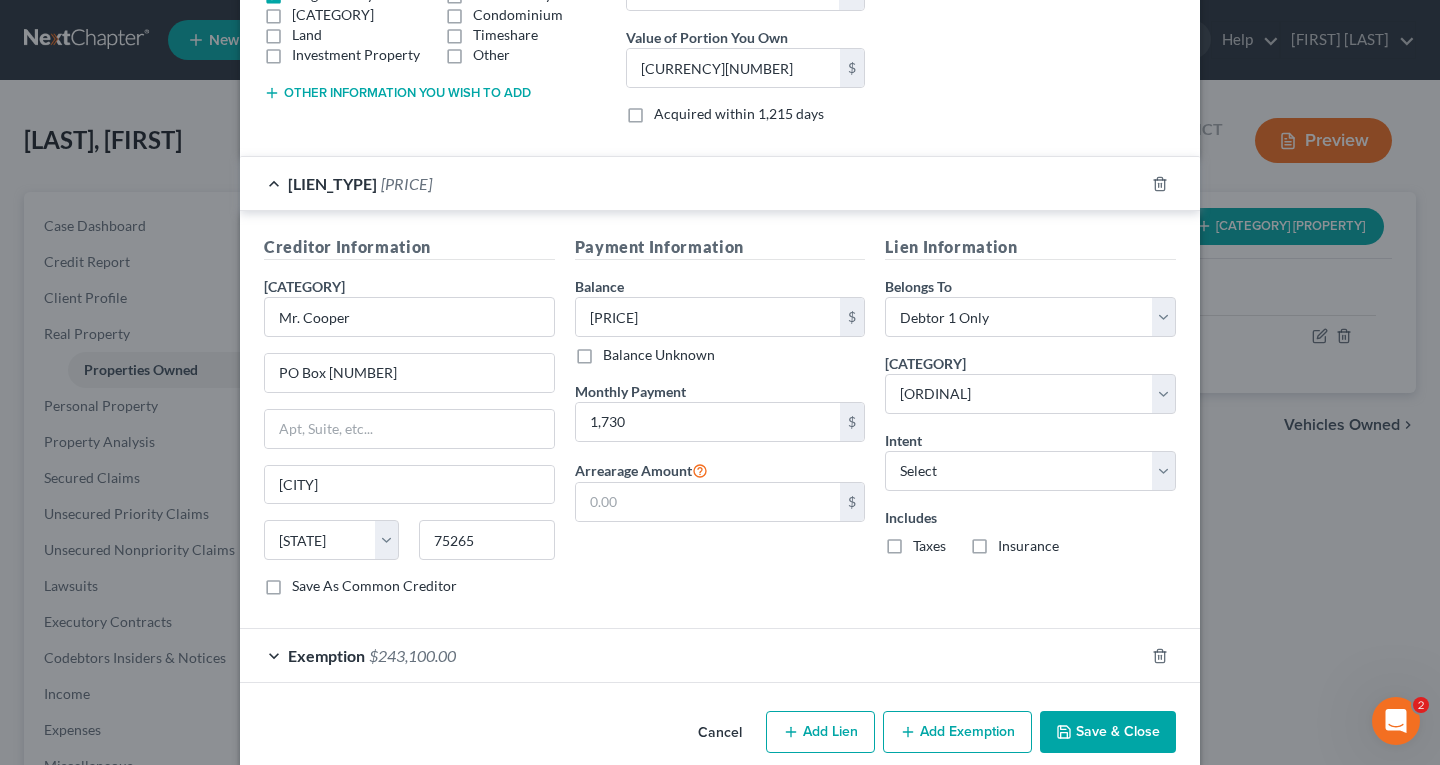 click on "Taxes" at bounding box center [927, 542] 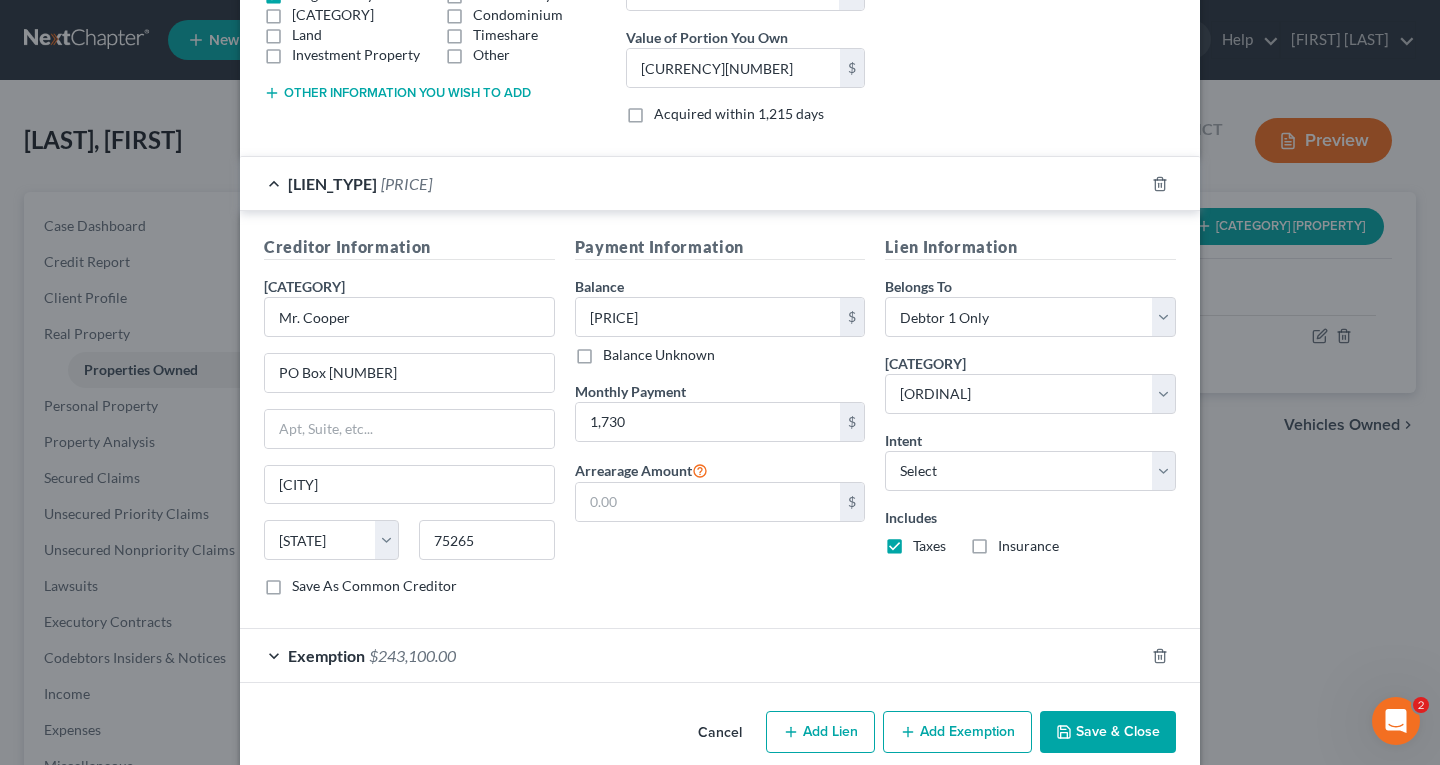 click on "Insurance" at bounding box center (1028, 546) 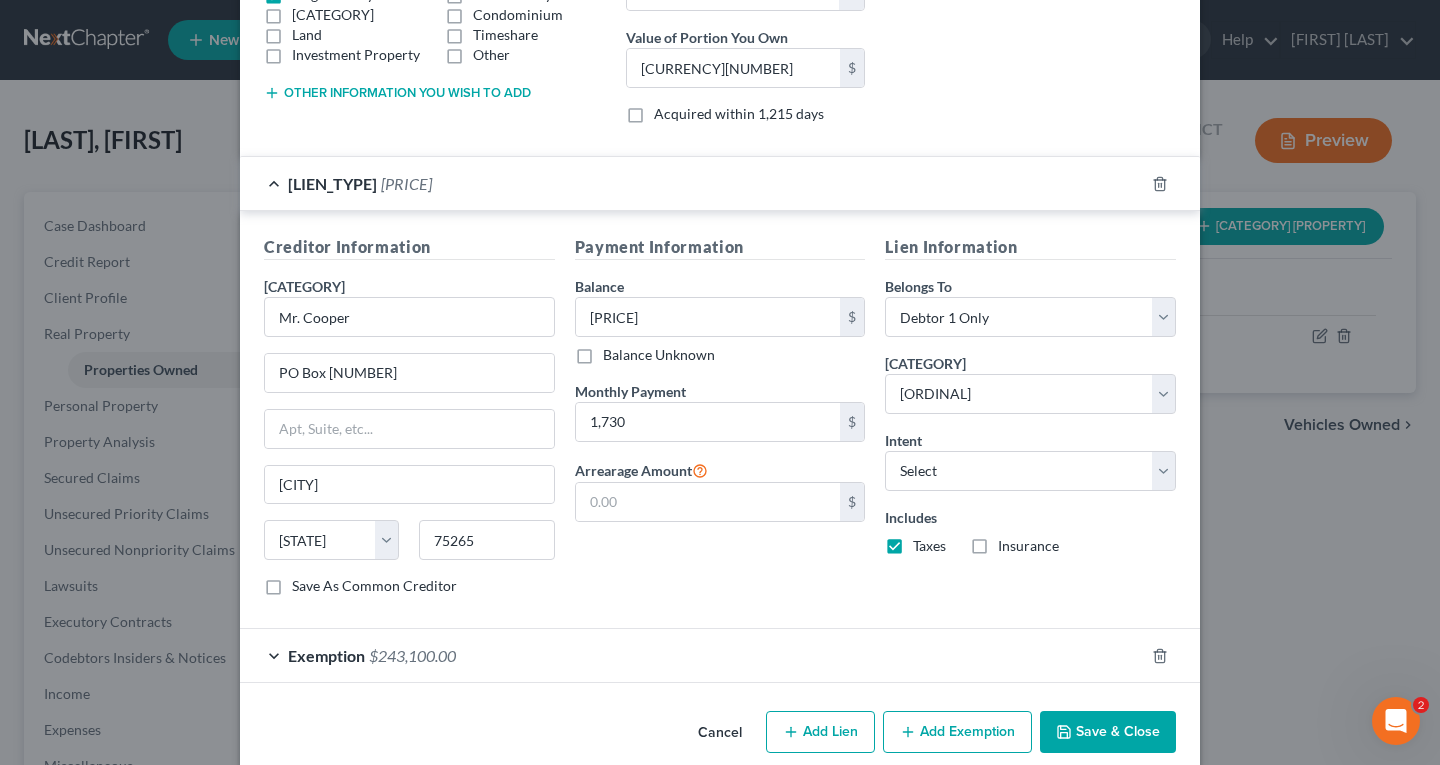 click on "Insurance" at bounding box center [1012, 542] 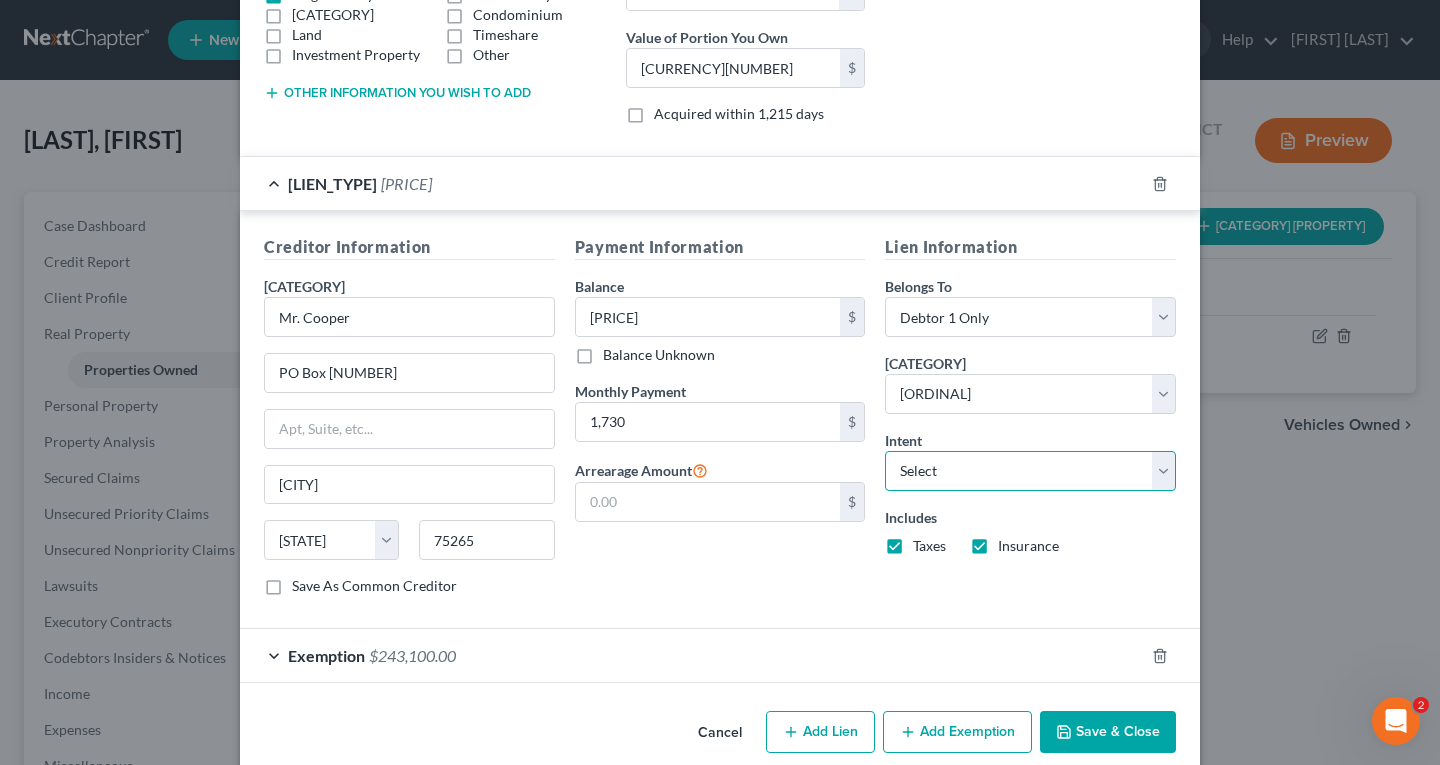 click on "Select Surrender Redeem Reaffirm Avoid Other" at bounding box center [1030, 471] 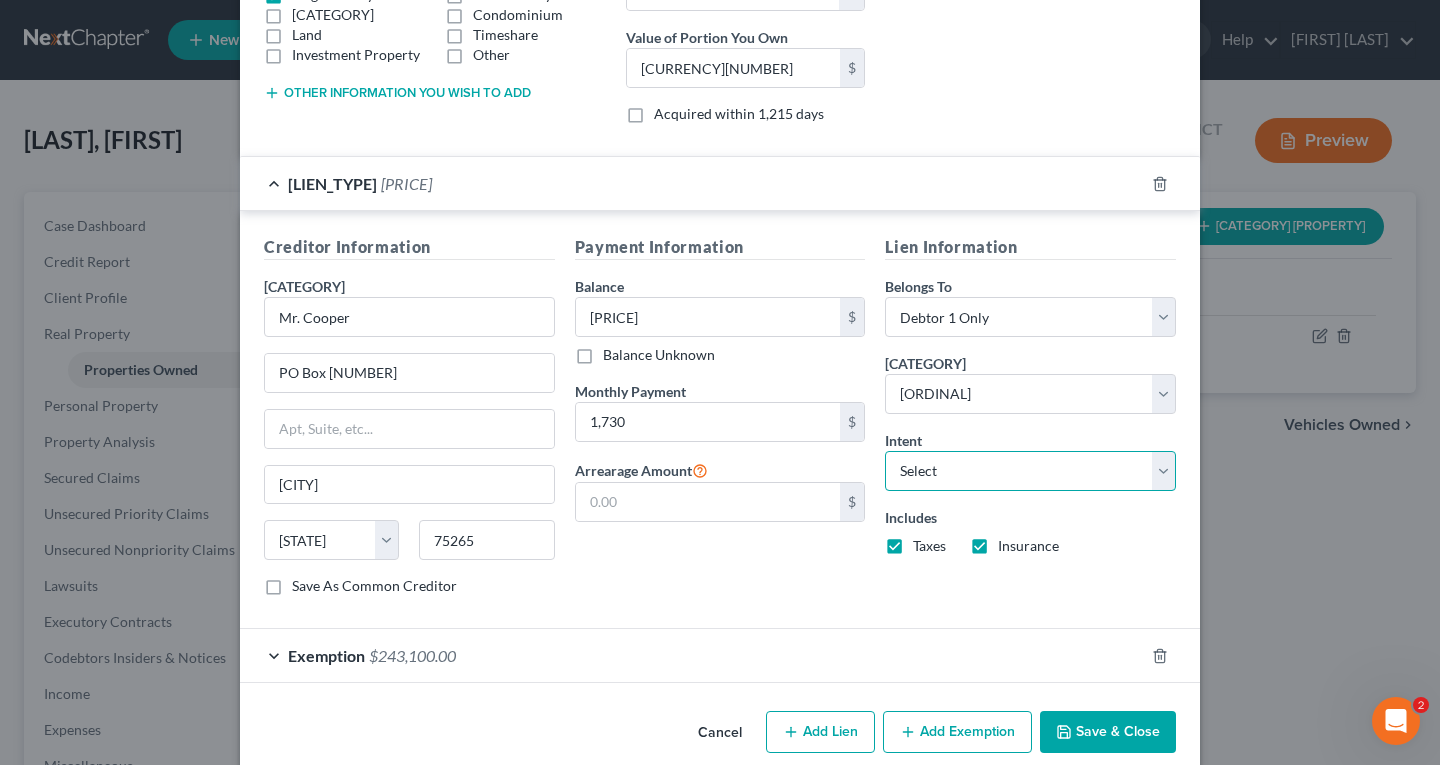 select on "2" 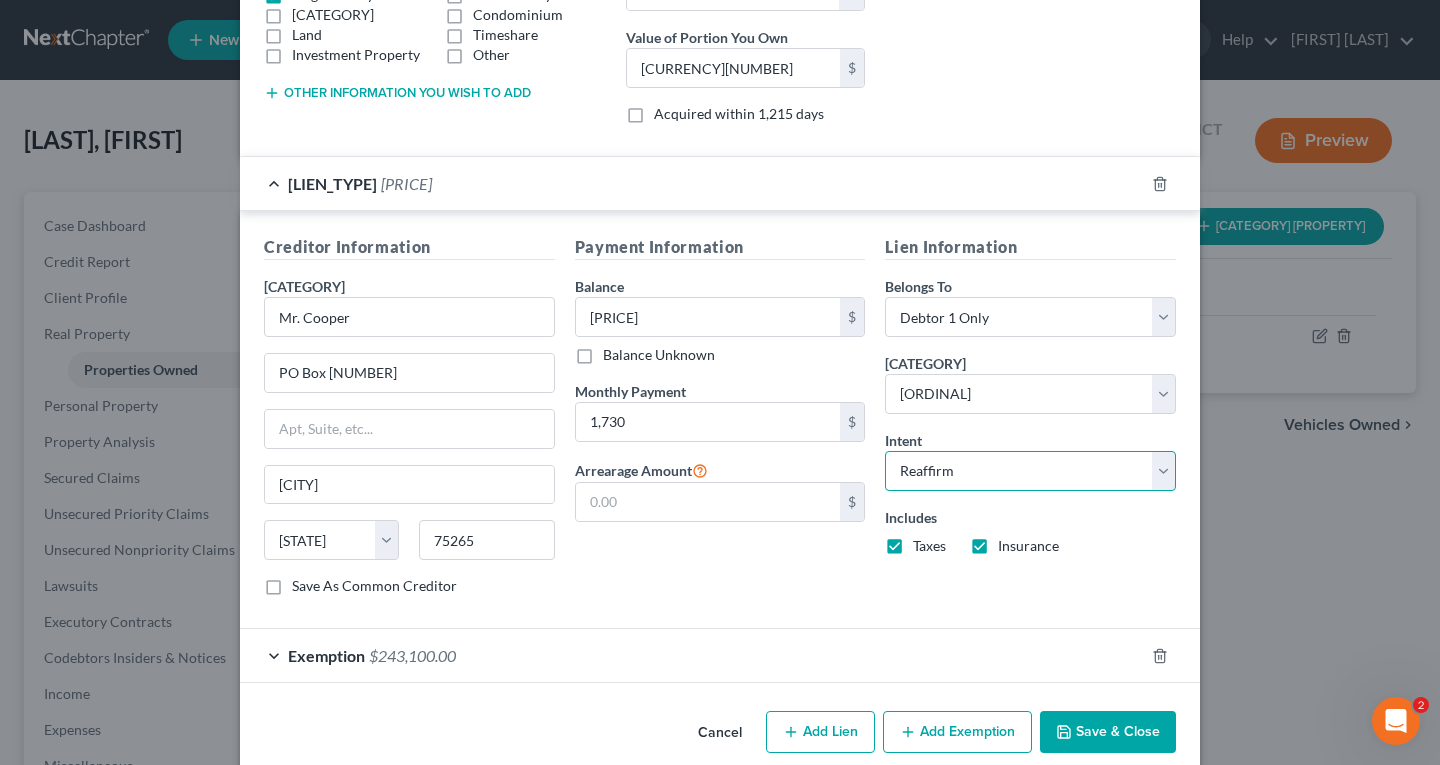 click on "Select Surrender Redeem Reaffirm Avoid Other" at bounding box center (1030, 471) 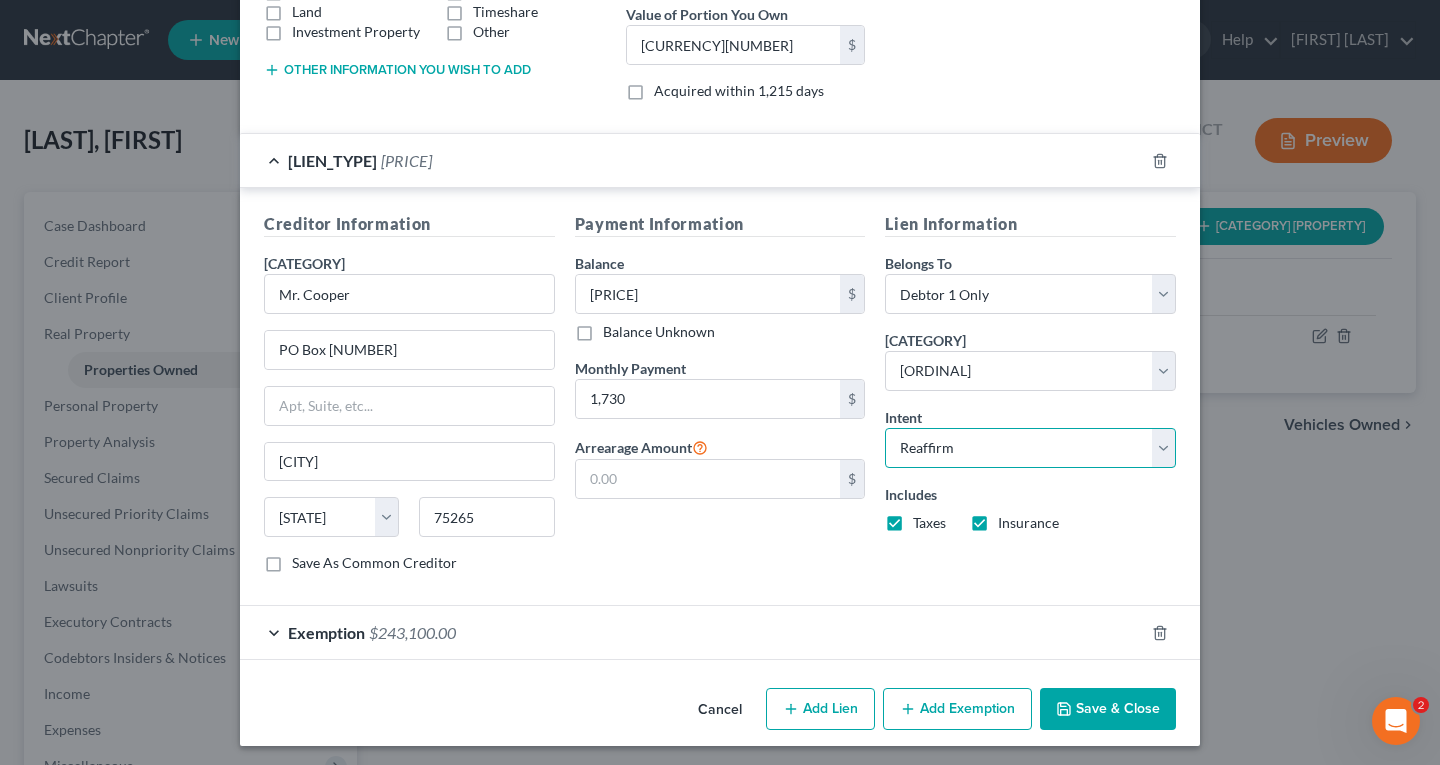 scroll, scrollTop: 428, scrollLeft: 0, axis: vertical 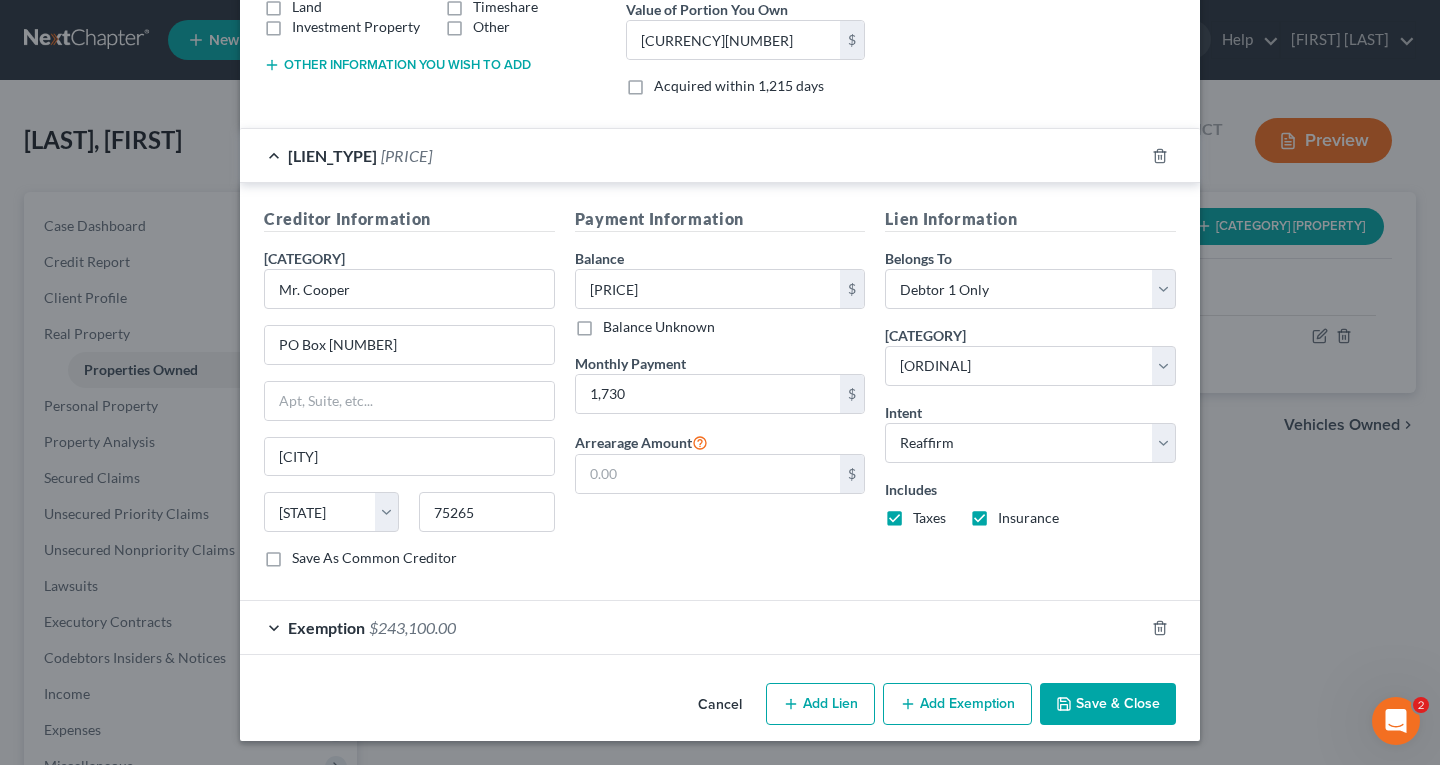 click on "Save & Close" at bounding box center (1108, 704) 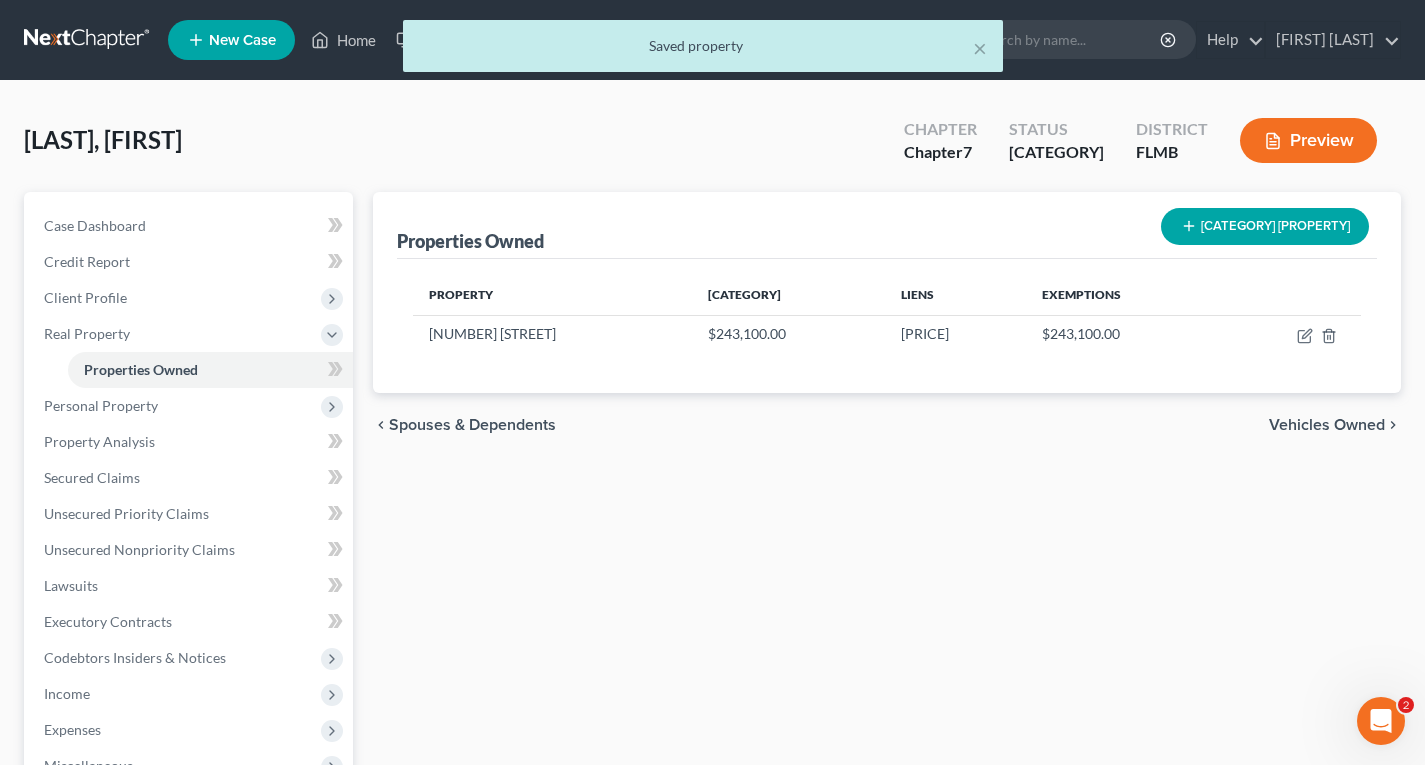 click on "Vehicles Owned" at bounding box center (1327, 425) 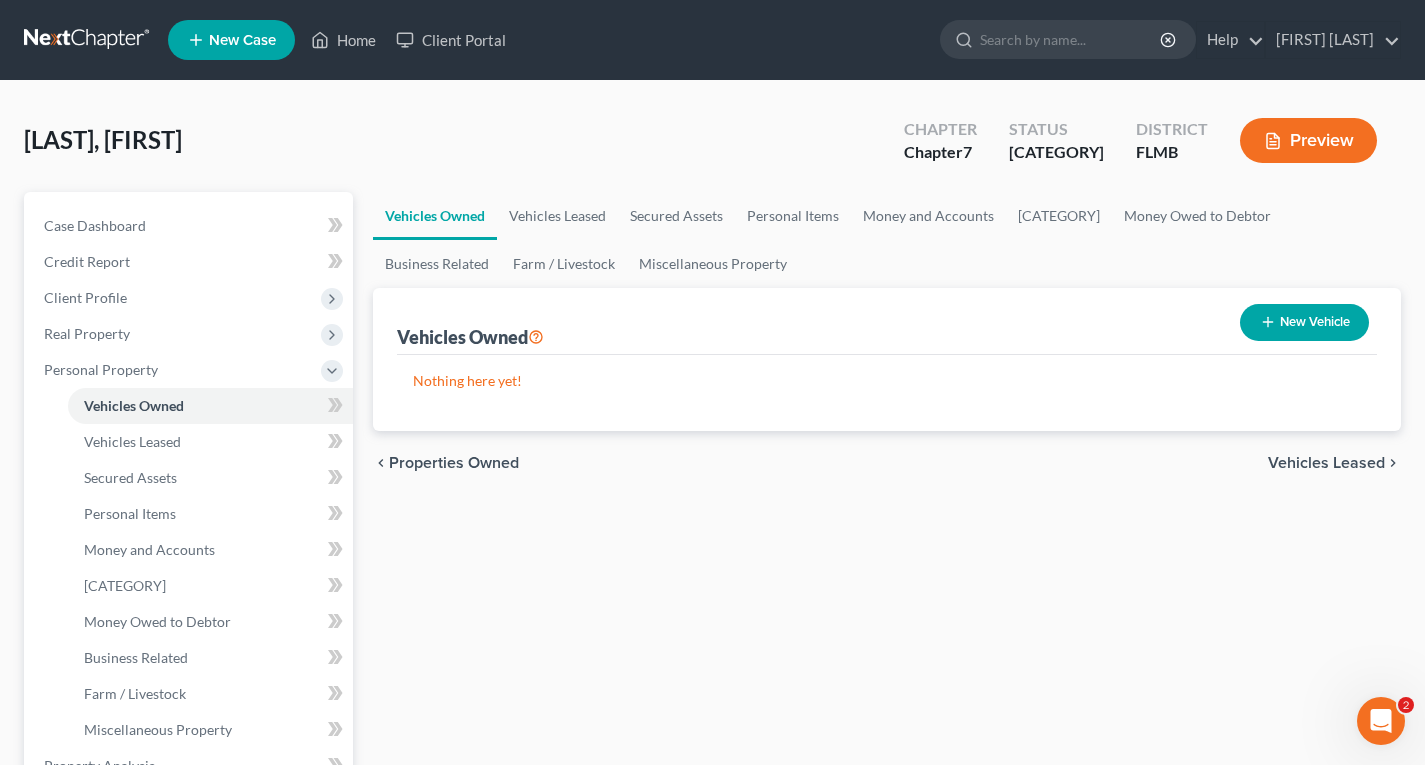 click at bounding box center (1268, 322) 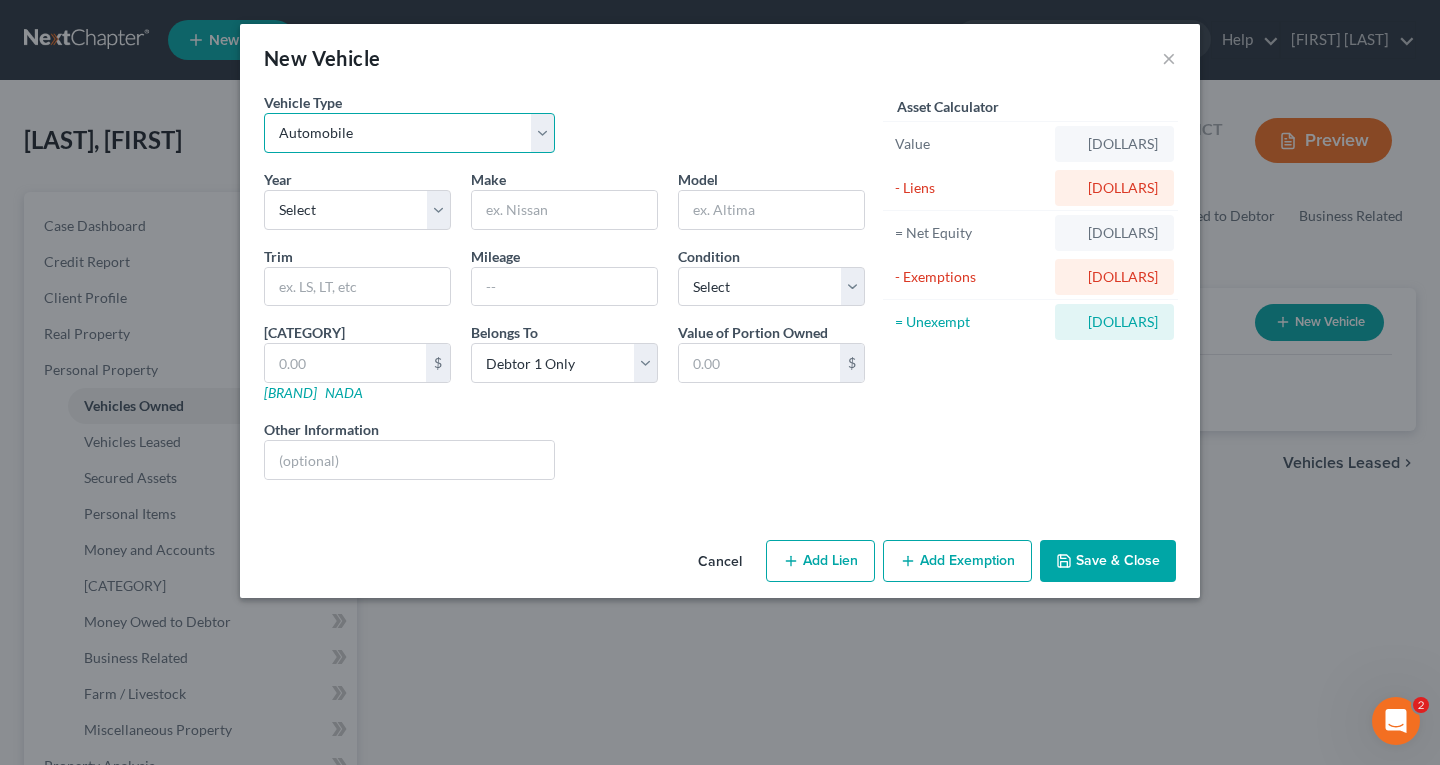 click on "Select Automobile Truck Trailer Watercraft Aircraft Motor Home Atv Other Vehicle" at bounding box center [409, 133] 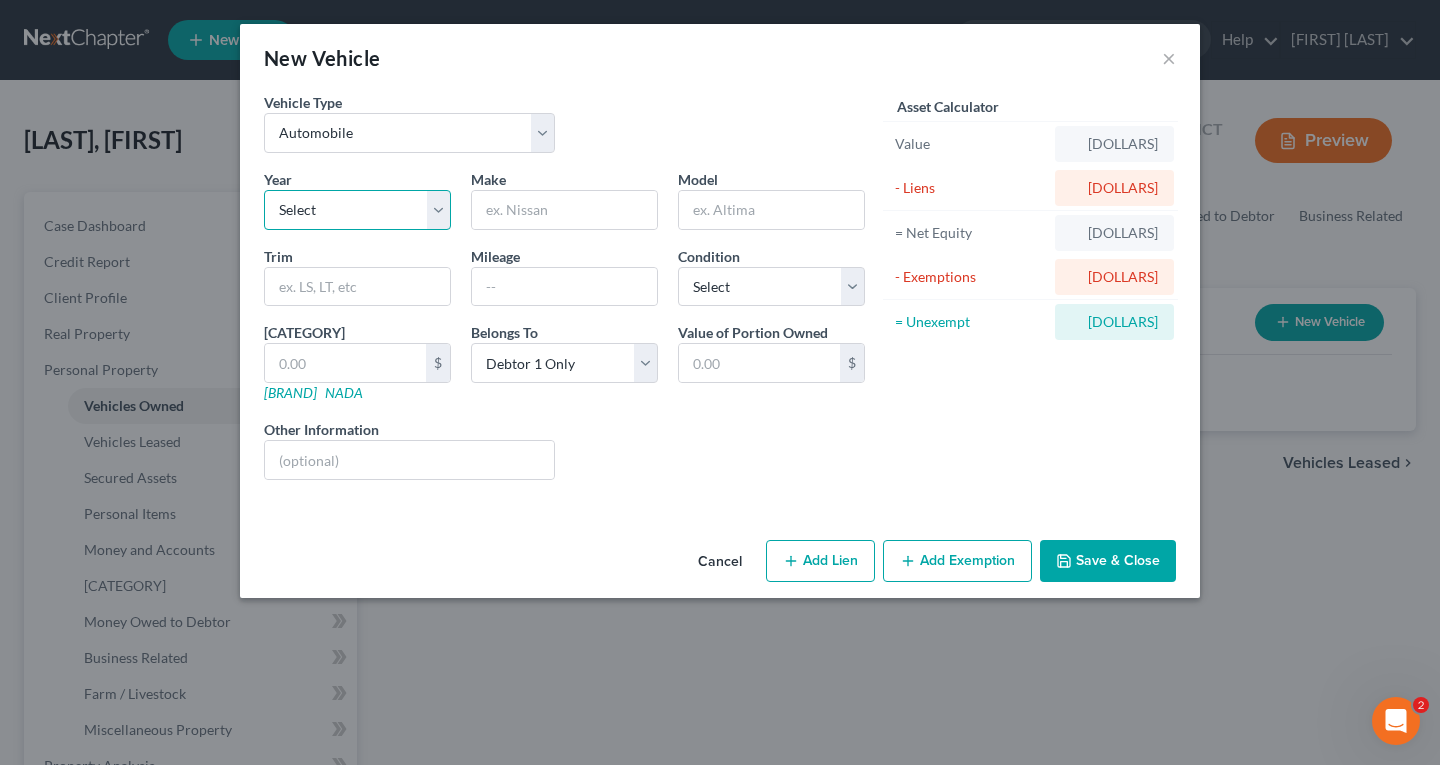 click on "Select 2026 2025 2024 2023 2022 2021 2020 2019 2018 2017 2016 2015 2014 2013 2012 2011 2010 2009 2008 2007 2006 2005 2004 2003 2002 2001 2000 1999 1998 1997 1996 1995 1994 1993 1992 1991 1990 1989 1988 1987 1986 1985 1984 1983 1982 1981 1980 1979 1978 1977 1976 1975 1974 1973 1972 1971 1970 1969 1968 1967 1966 1965 1964 1963 1962 1961 1960 1959 1958 1957 1956 1955 1954 1953 1952 1951 1950 1949 1948 1947 1946 1945 1944 1943 1942 1941 1940 1939 1938 1937 1936 1935 1934 1933 1932 1931 1930 1929 1928 1927 1926 1925 1924 1923 1922 1921 1920 1919 1918 1917 1916 1915 1914 1913 1912 1911 1910 1909 1908 1907 1906 1905 1904 1903 1902 1901" at bounding box center (357, 210) 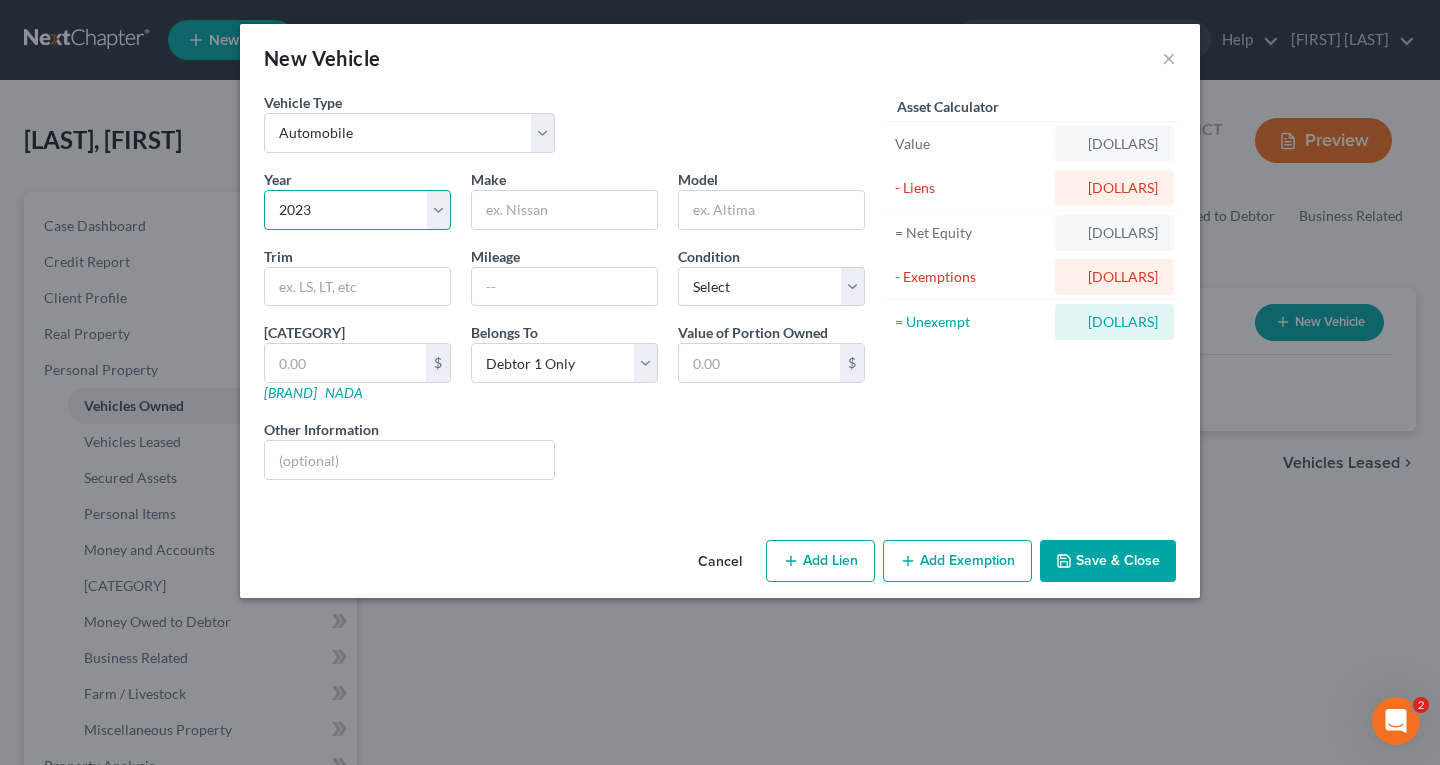 click on "Select 2026 2025 2024 2023 2022 2021 2020 2019 2018 2017 2016 2015 2014 2013 2012 2011 2010 2009 2008 2007 2006 2005 2004 2003 2002 2001 2000 1999 1998 1997 1996 1995 1994 1993 1992 1991 1990 1989 1988 1987 1986 1985 1984 1983 1982 1981 1980 1979 1978 1977 1976 1975 1974 1973 1972 1971 1970 1969 1968 1967 1966 1965 1964 1963 1962 1961 1960 1959 1958 1957 1956 1955 1954 1953 1952 1951 1950 1949 1948 1947 1946 1945 1944 1943 1942 1941 1940 1939 1938 1937 1936 1935 1934 1933 1932 1931 1930 1929 1928 1927 1926 1925 1924 1923 1922 1921 1920 1919 1918 1917 1916 1915 1914 1913 1912 1911 1910 1909 1908 1907 1906 1905 1904 1903 1902 1901" at bounding box center [357, 210] 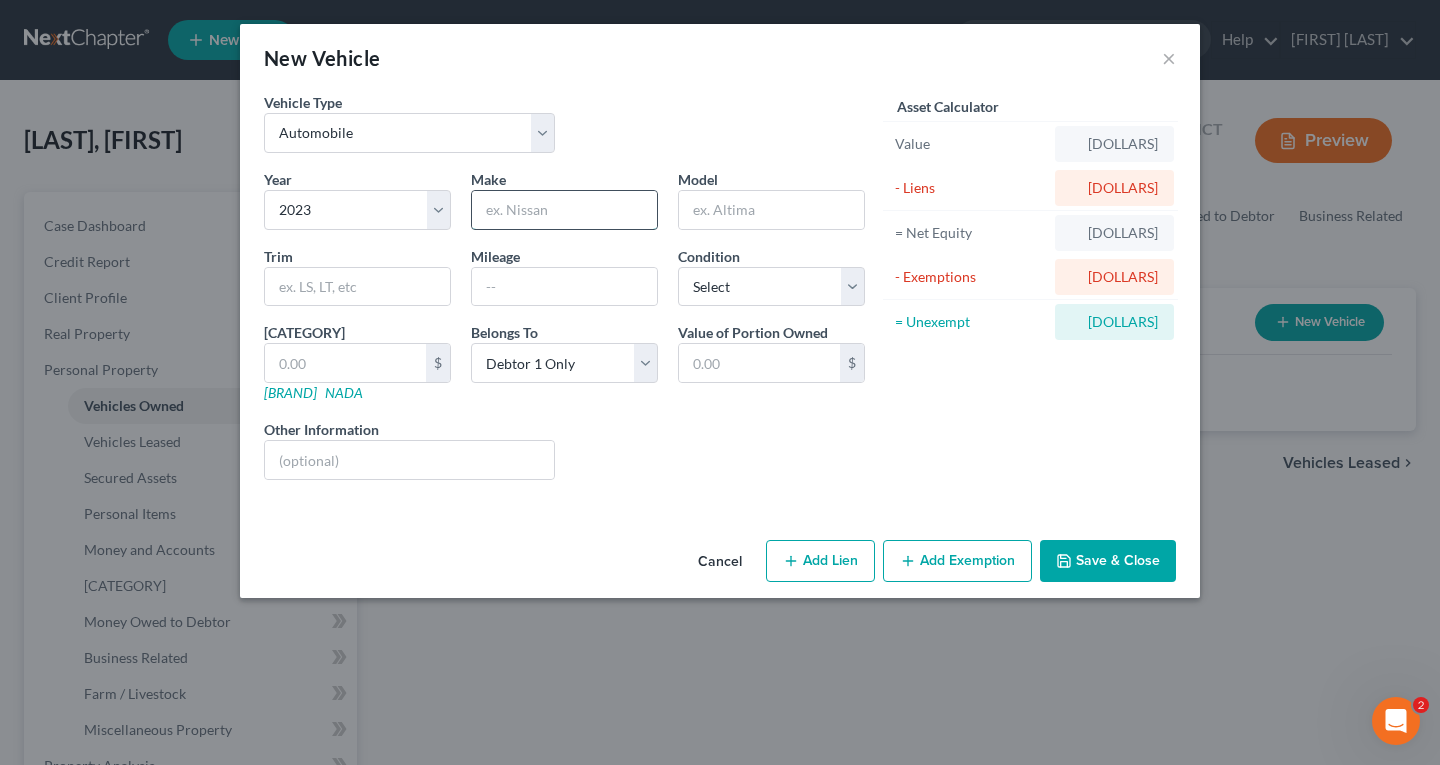 click at bounding box center [564, 210] 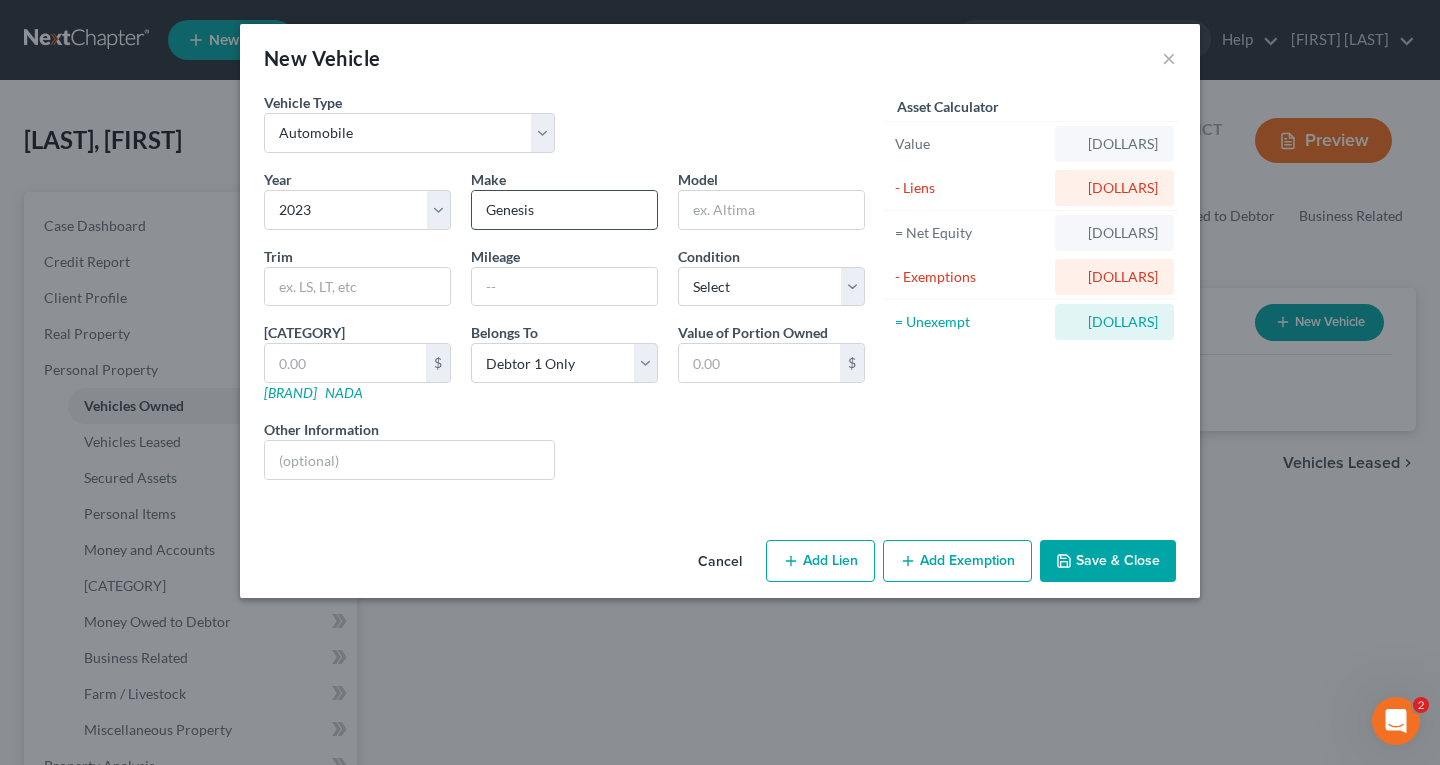 type on "Genesis" 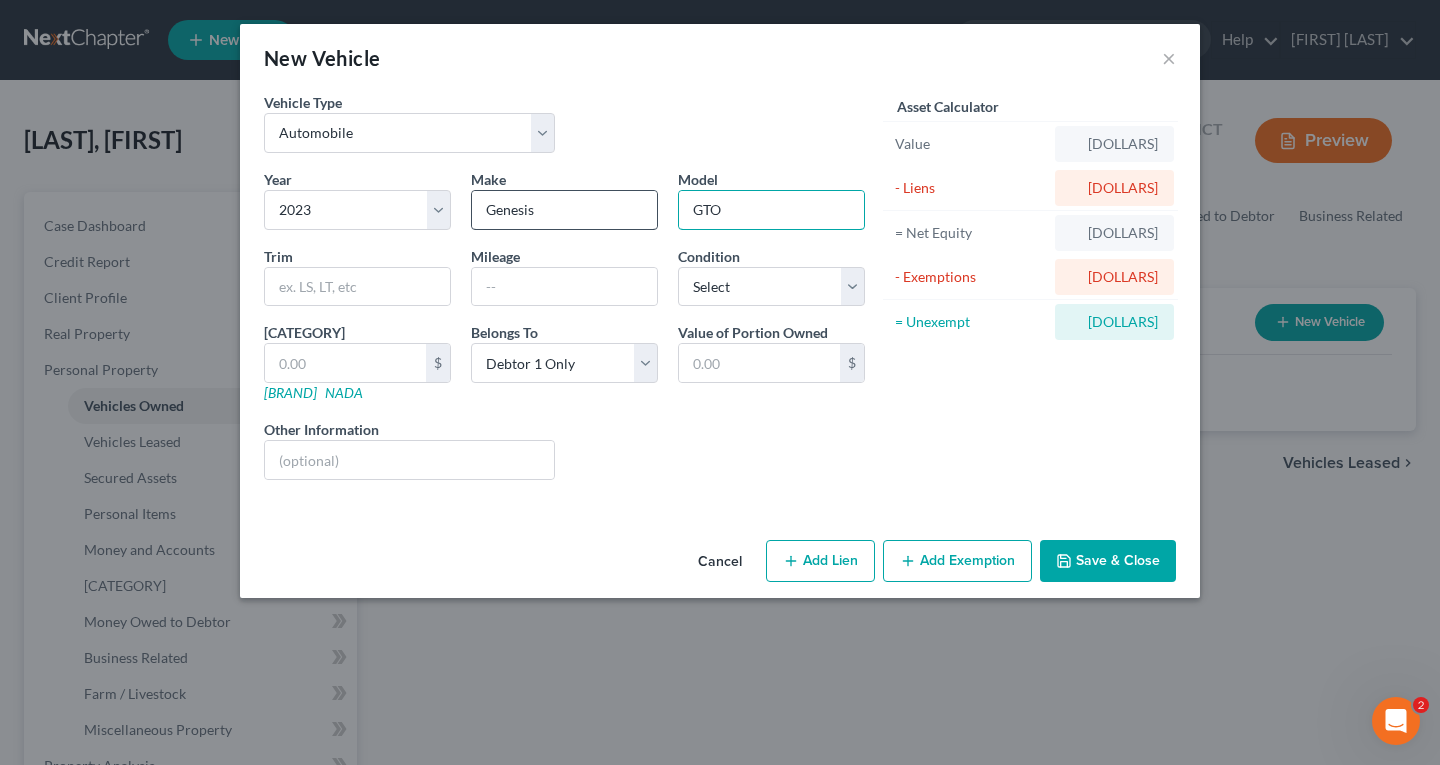 type on "GTO" 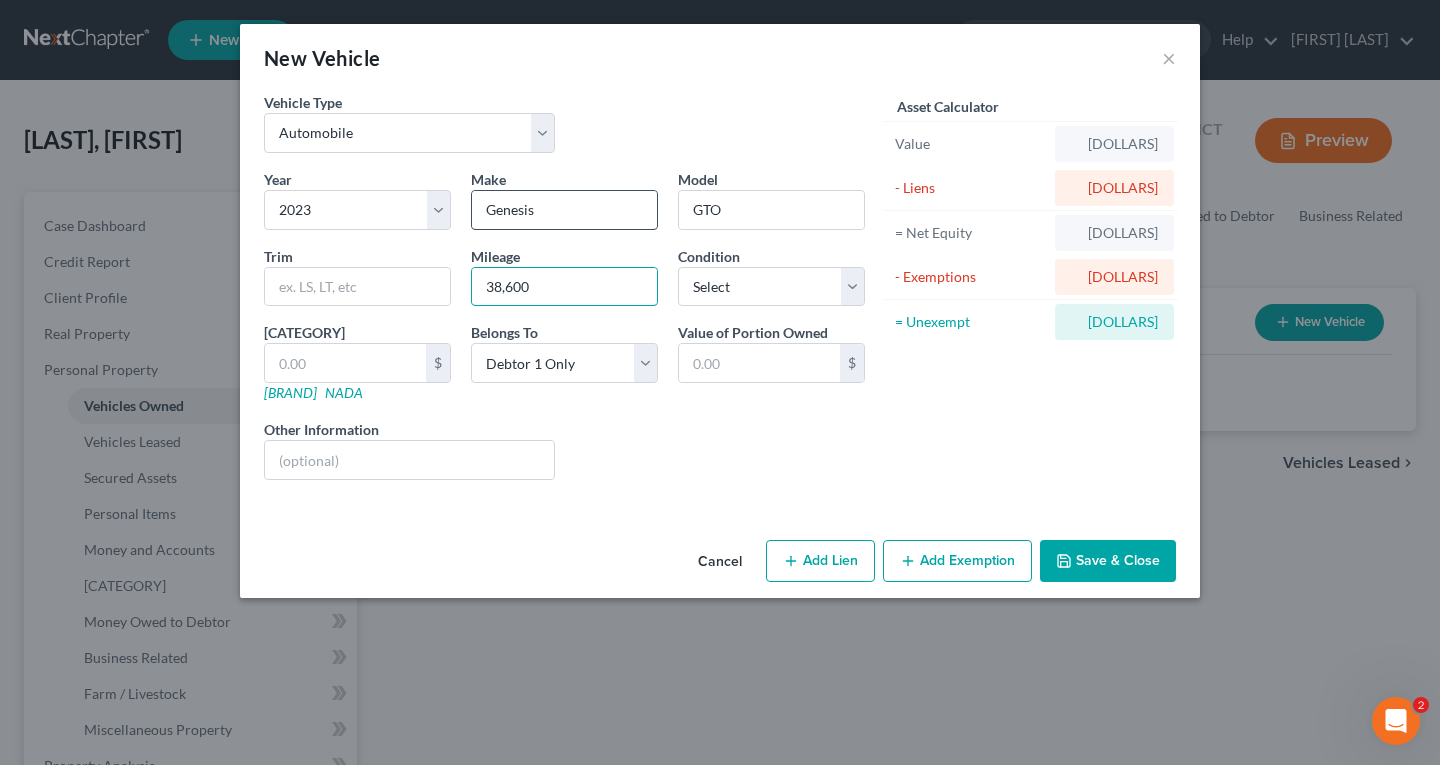 type on "38,600" 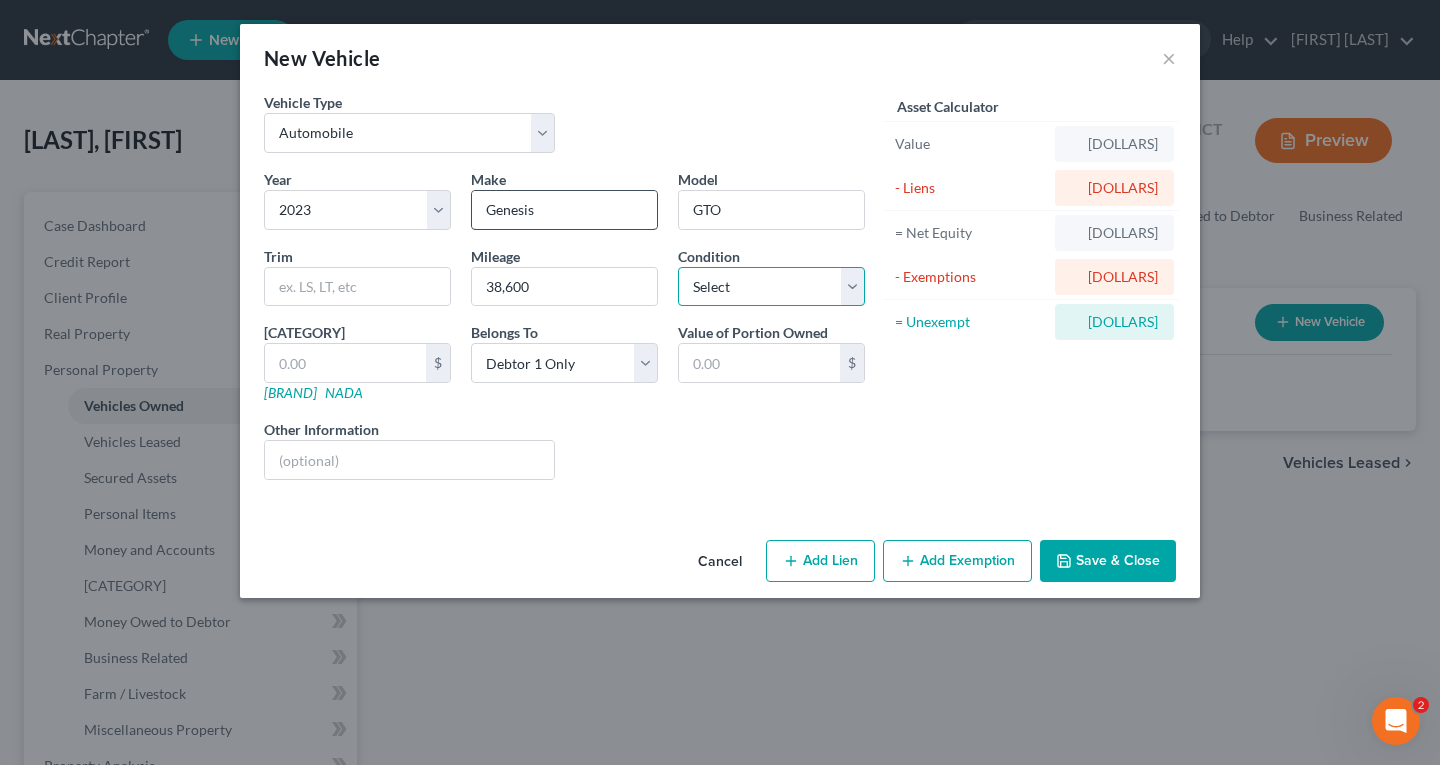 select on "2" 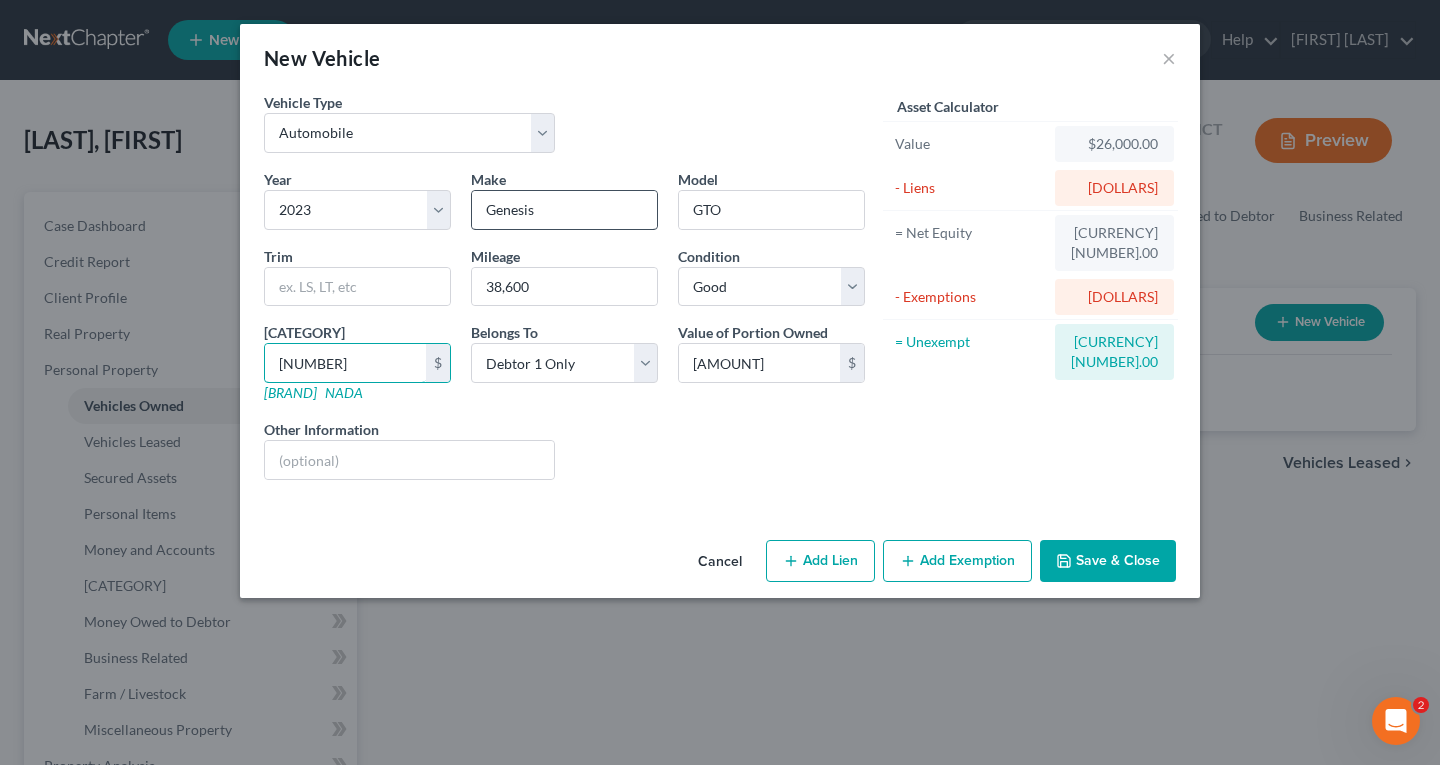 type on "[NUMBER]" 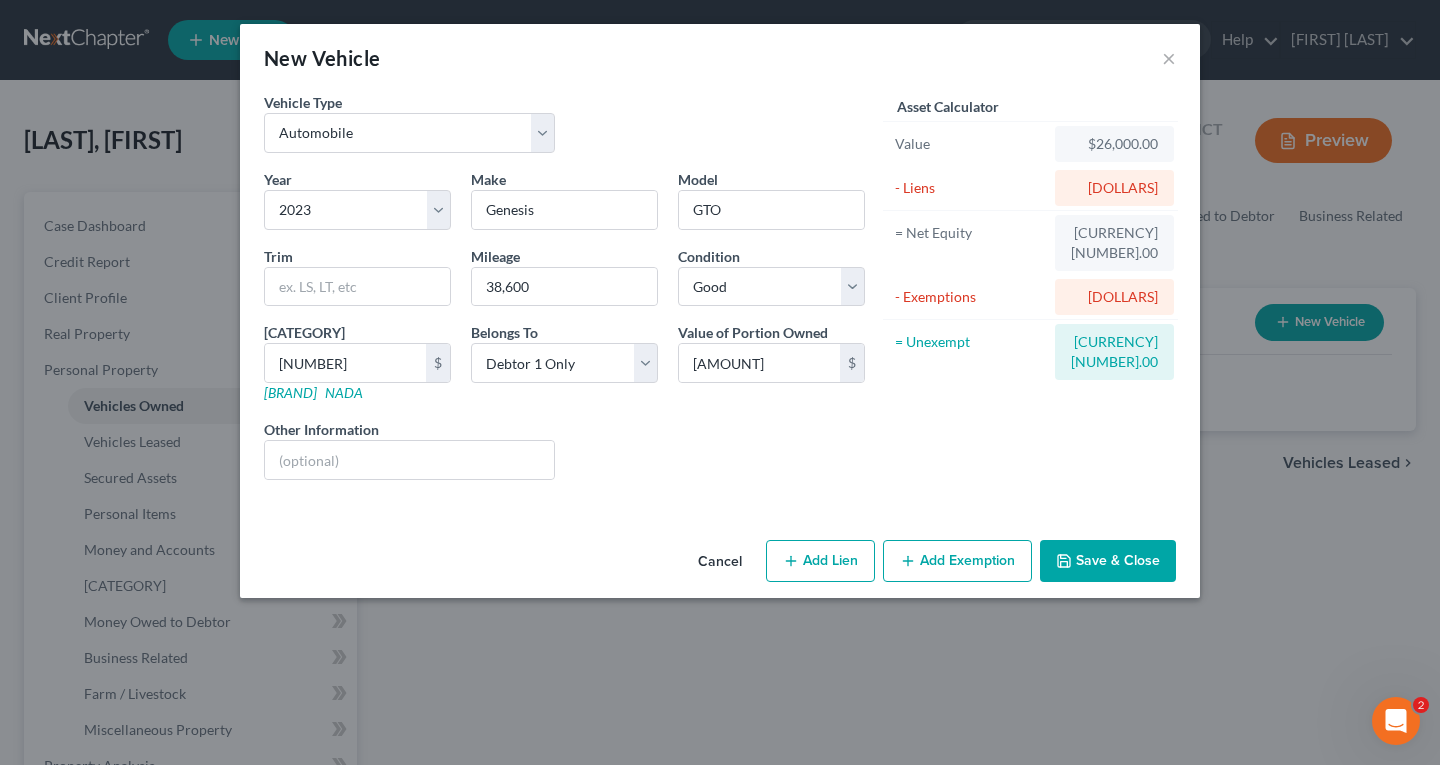 click on "Add Lien" at bounding box center [820, 561] 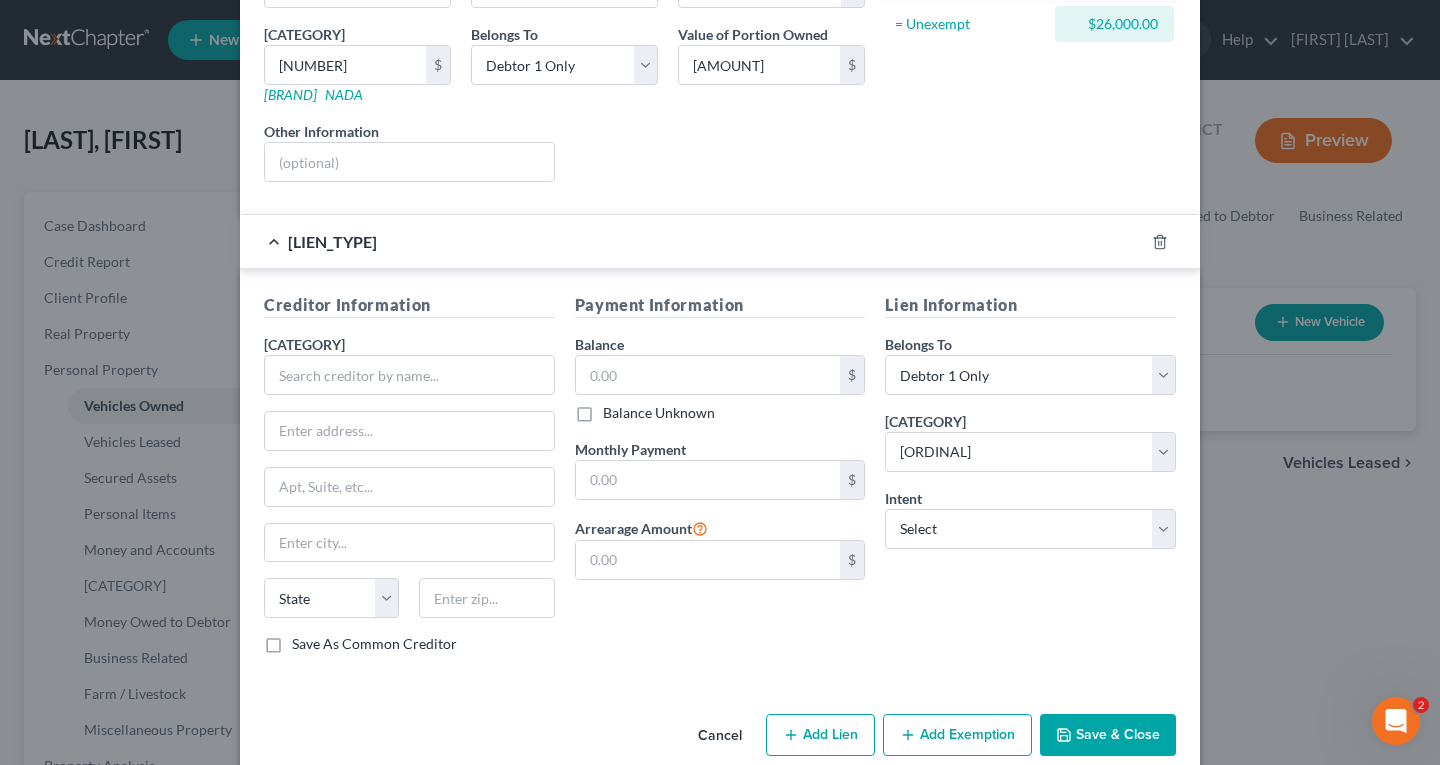 scroll, scrollTop: 300, scrollLeft: 0, axis: vertical 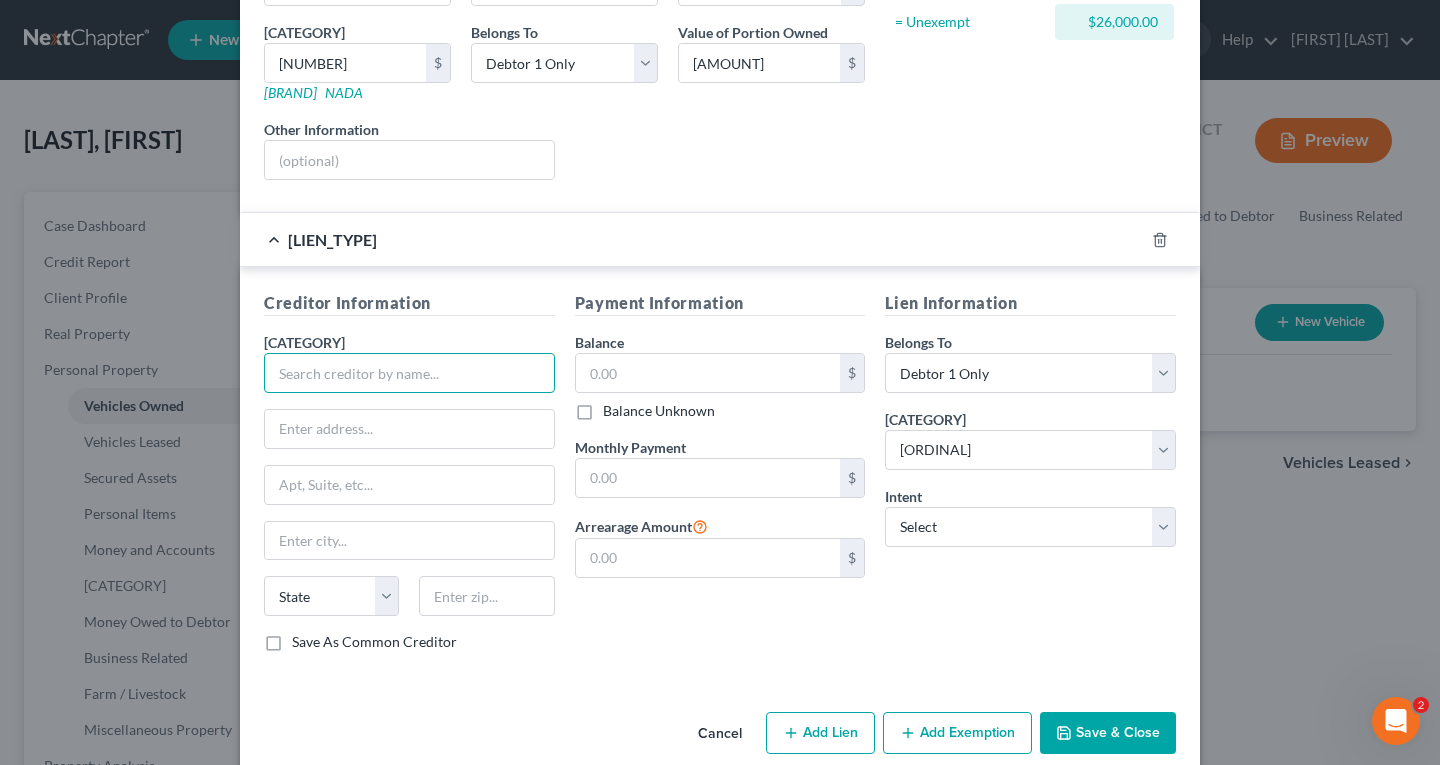 click at bounding box center [409, 373] 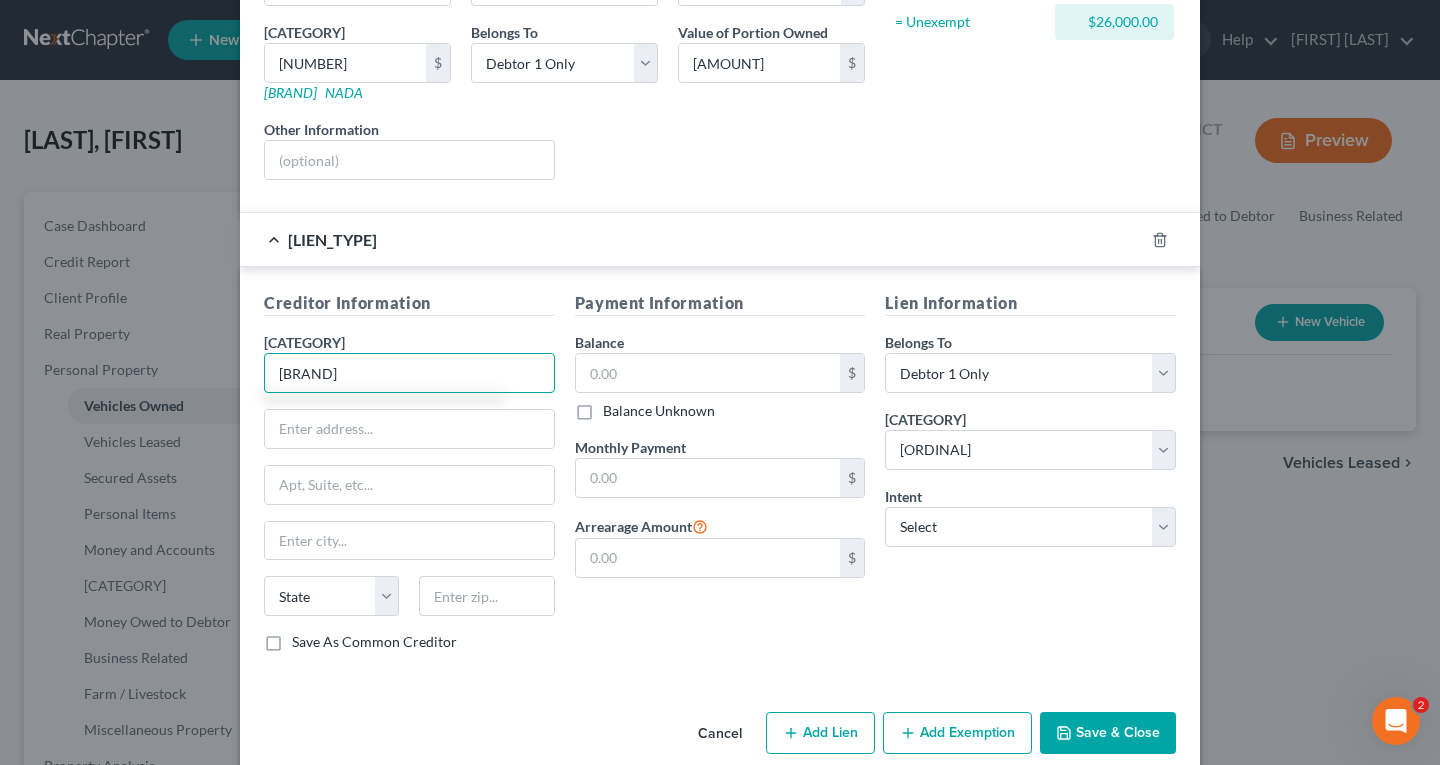 type on "[BRAND]" 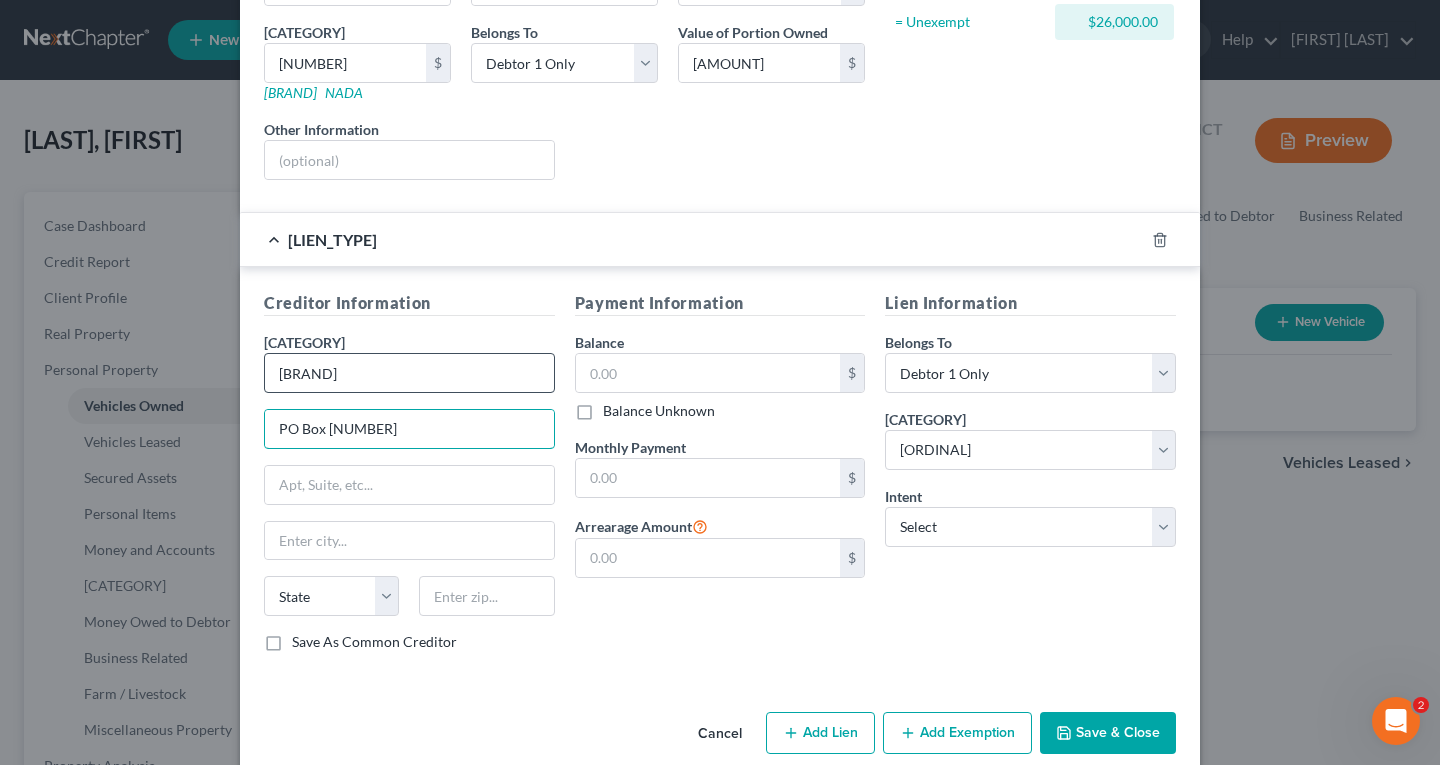 type on "PO Box [NUMBER]" 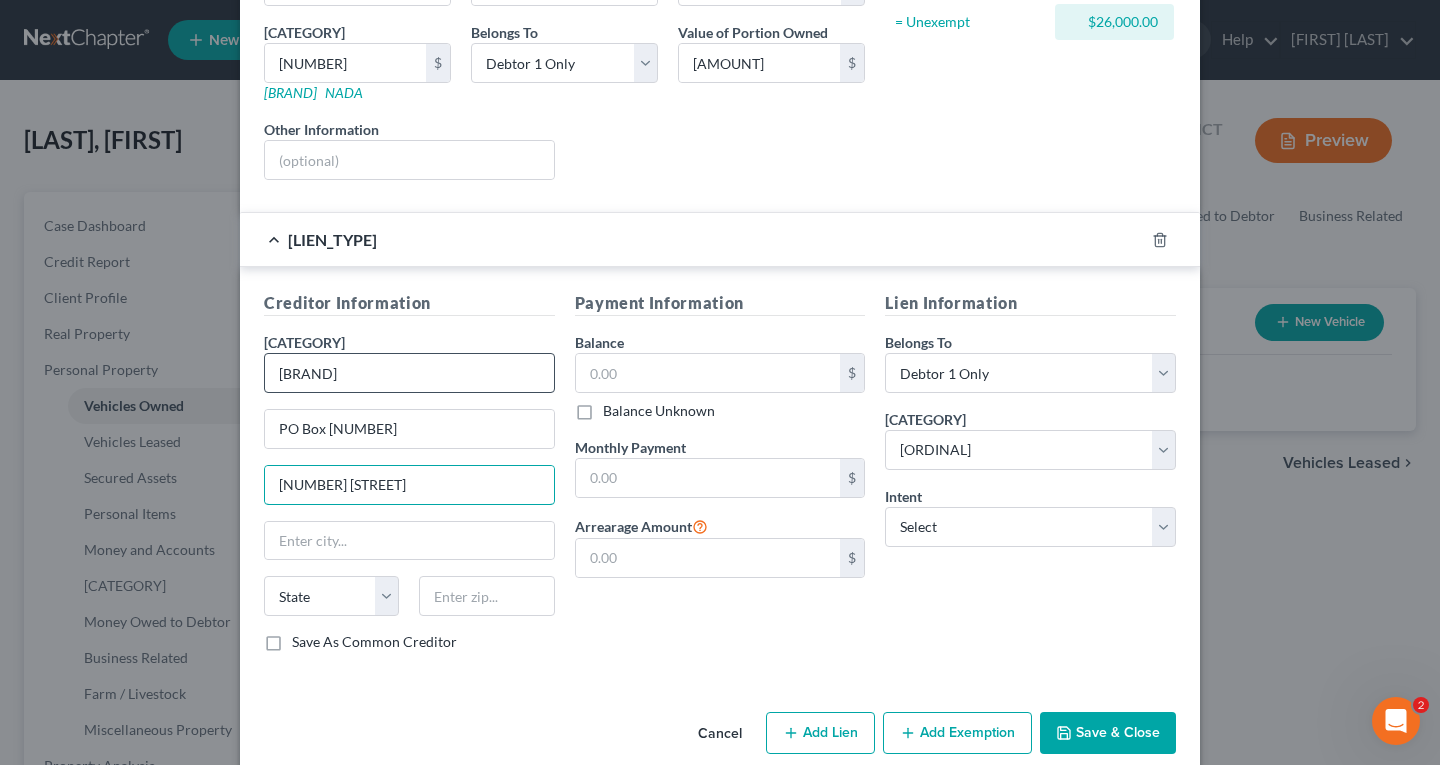 type on "[NUMBER] [STREET]" 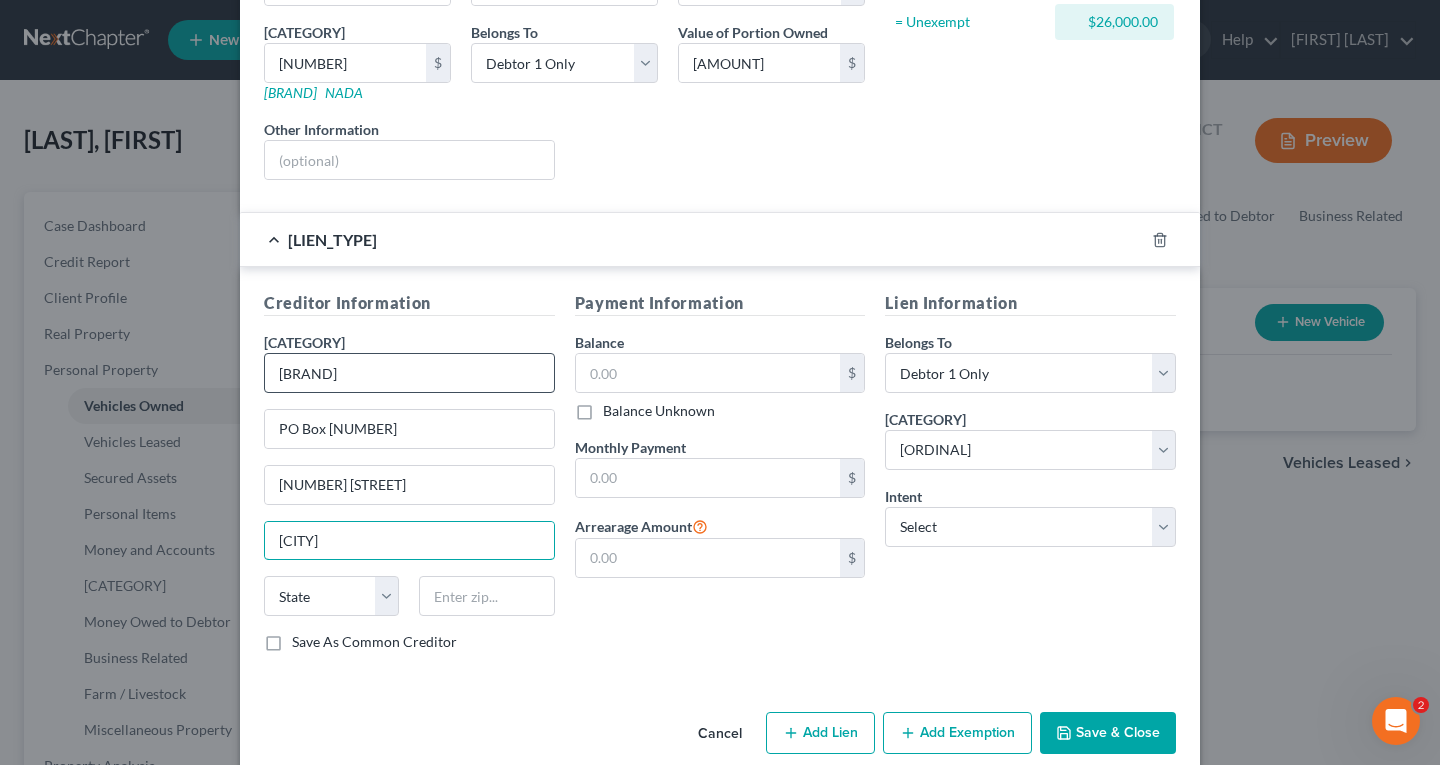 type on "[CITY]" 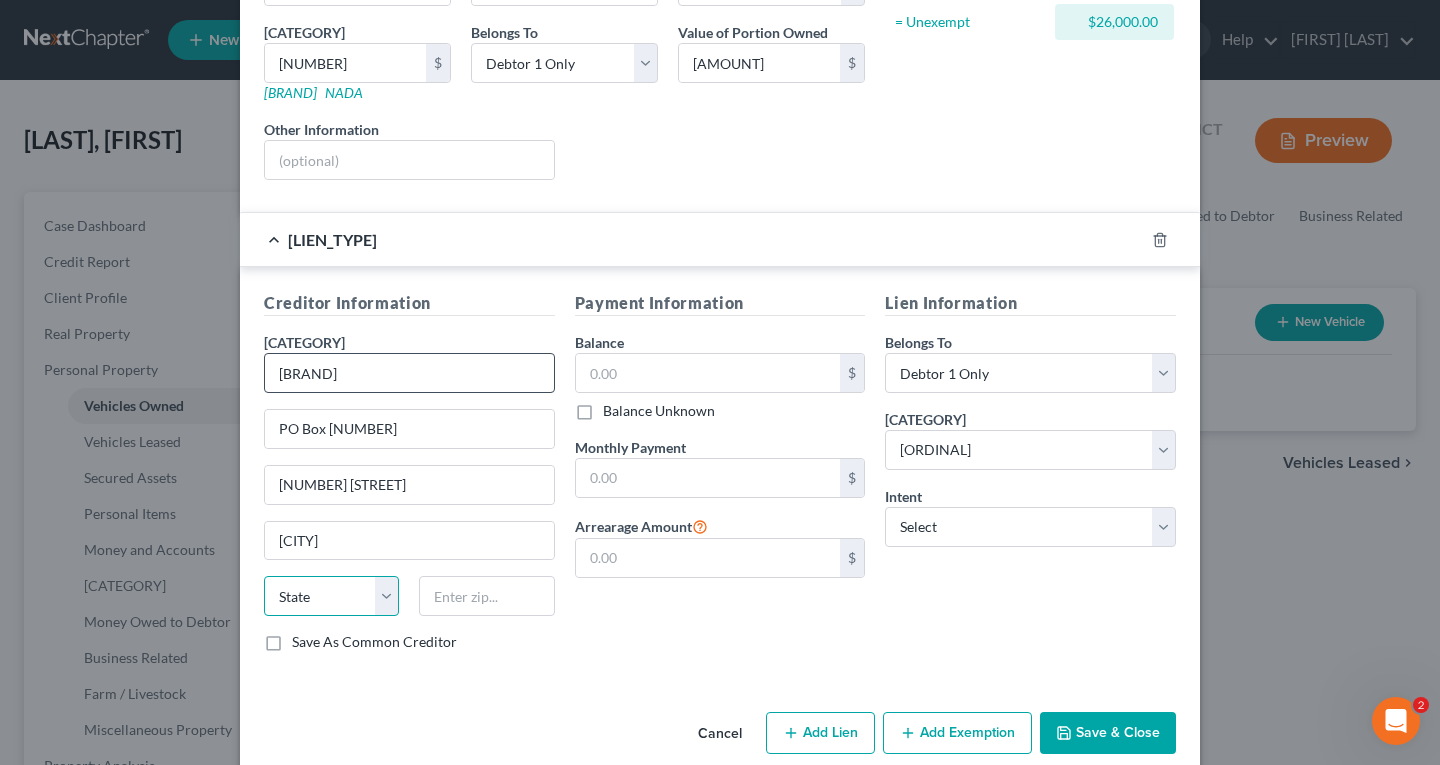 select on "[NUMBER]" 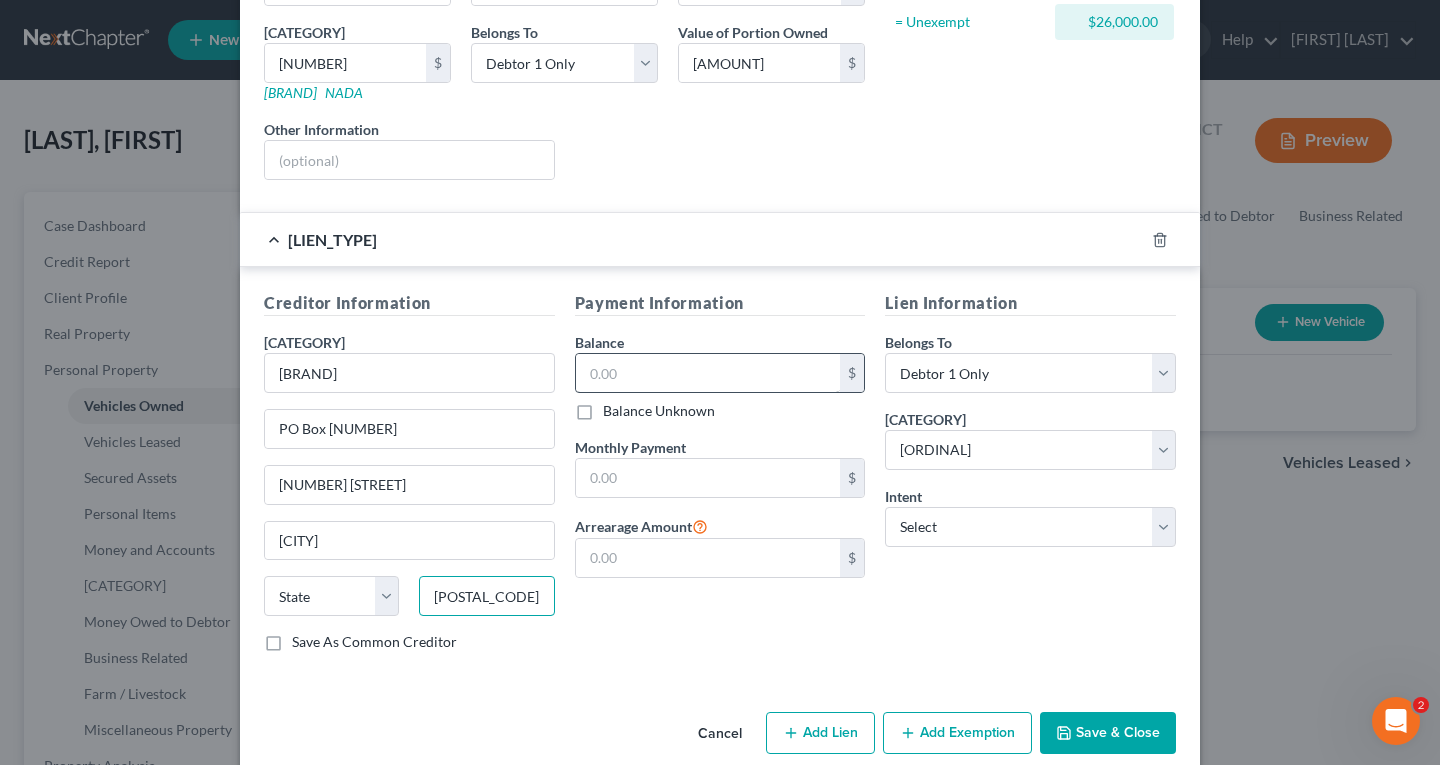 type on "[POSTAL_CODE]" 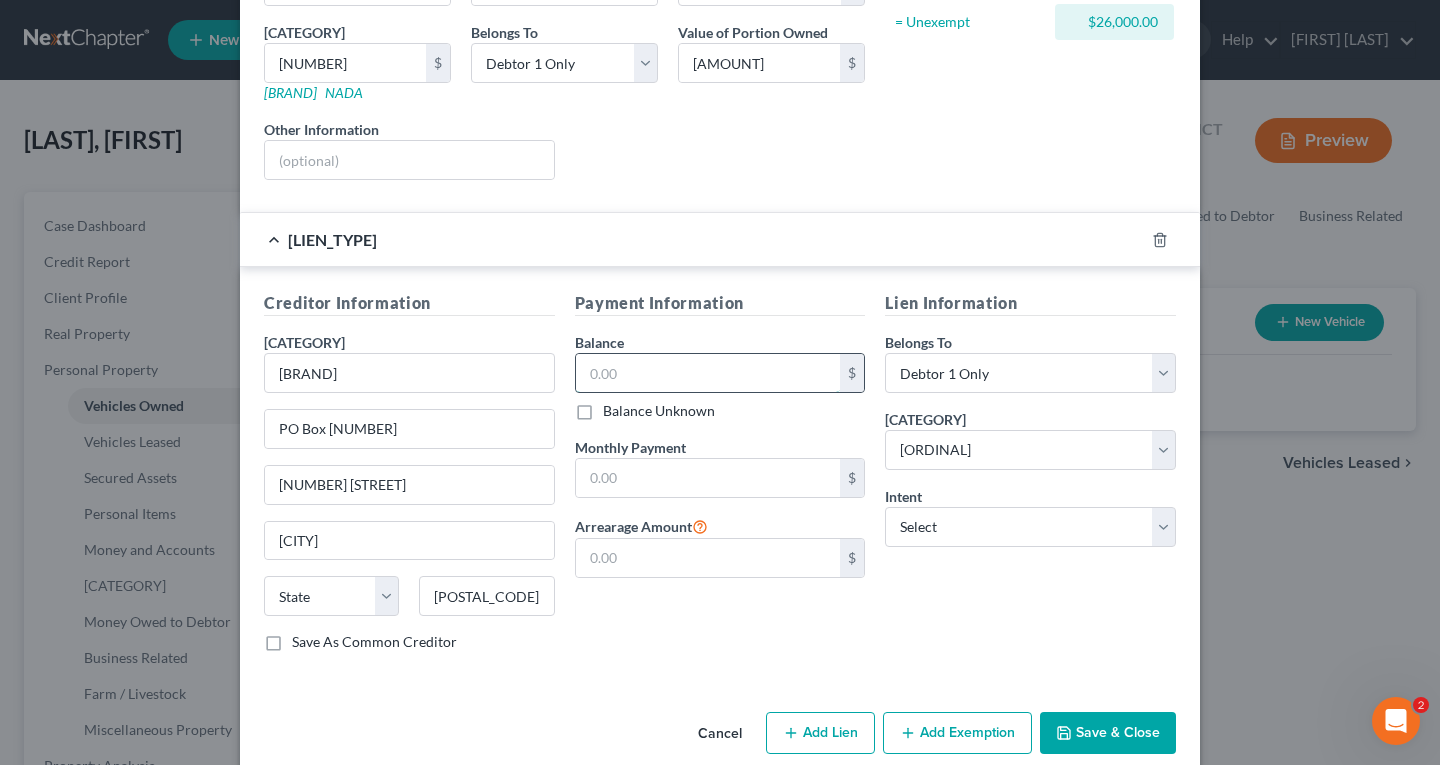 click at bounding box center [0, 0] 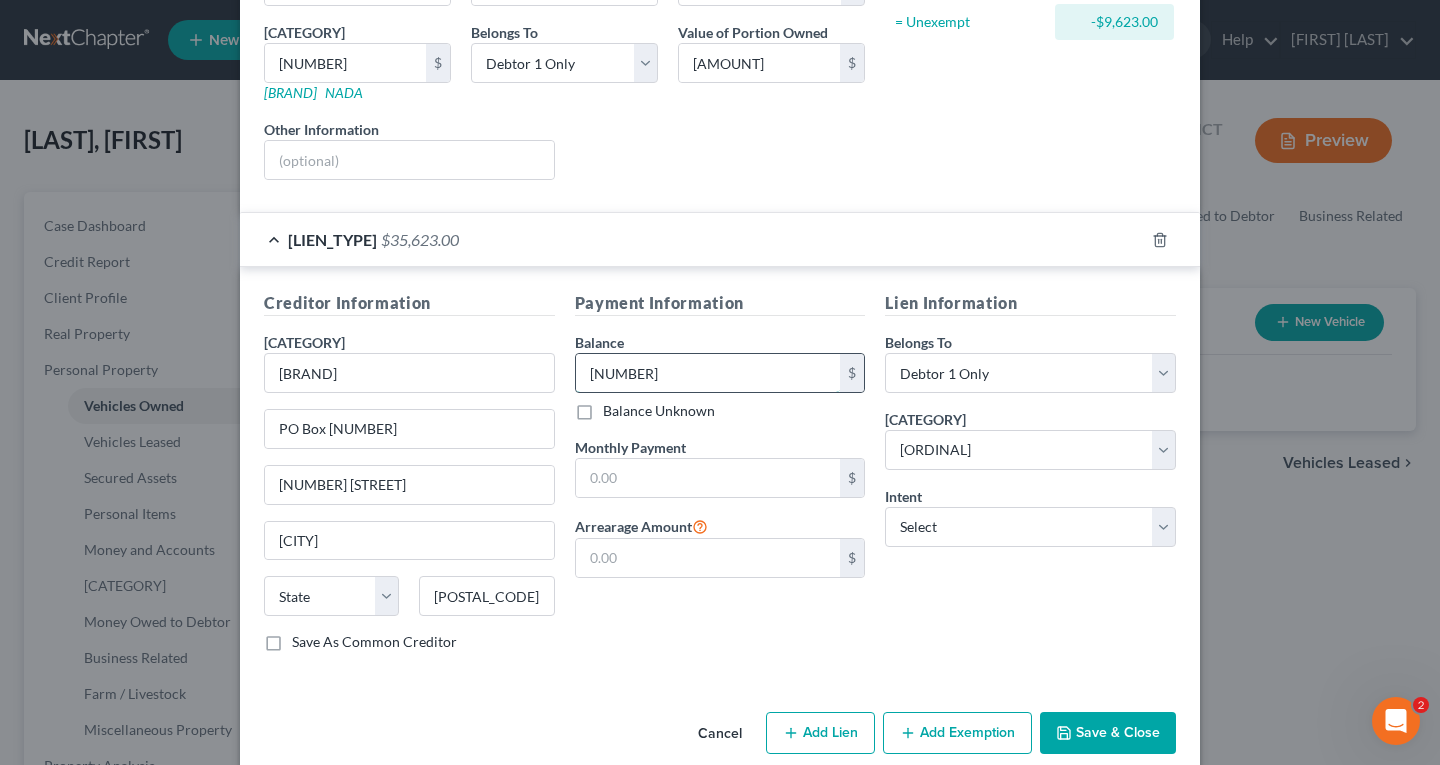 type on "[NUMBER]" 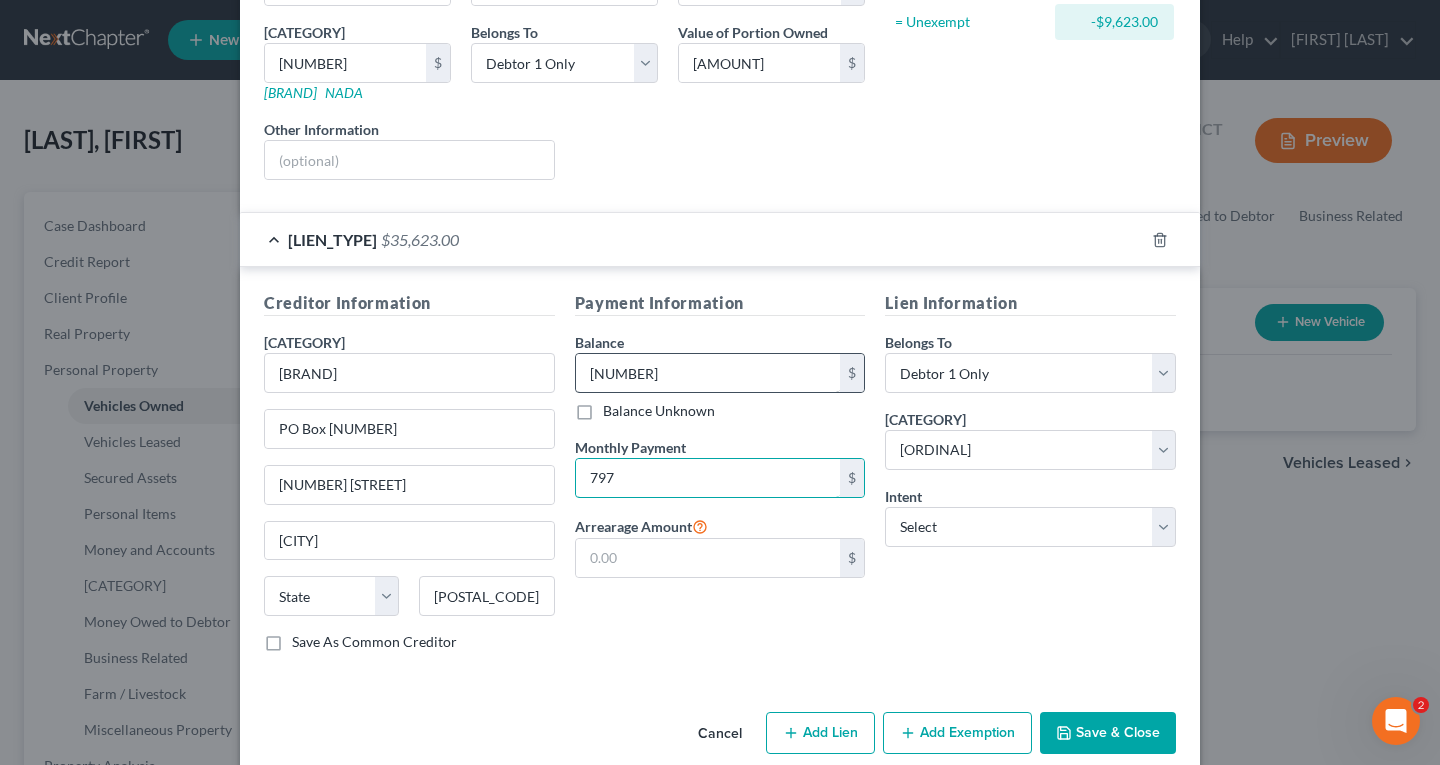 type on "797" 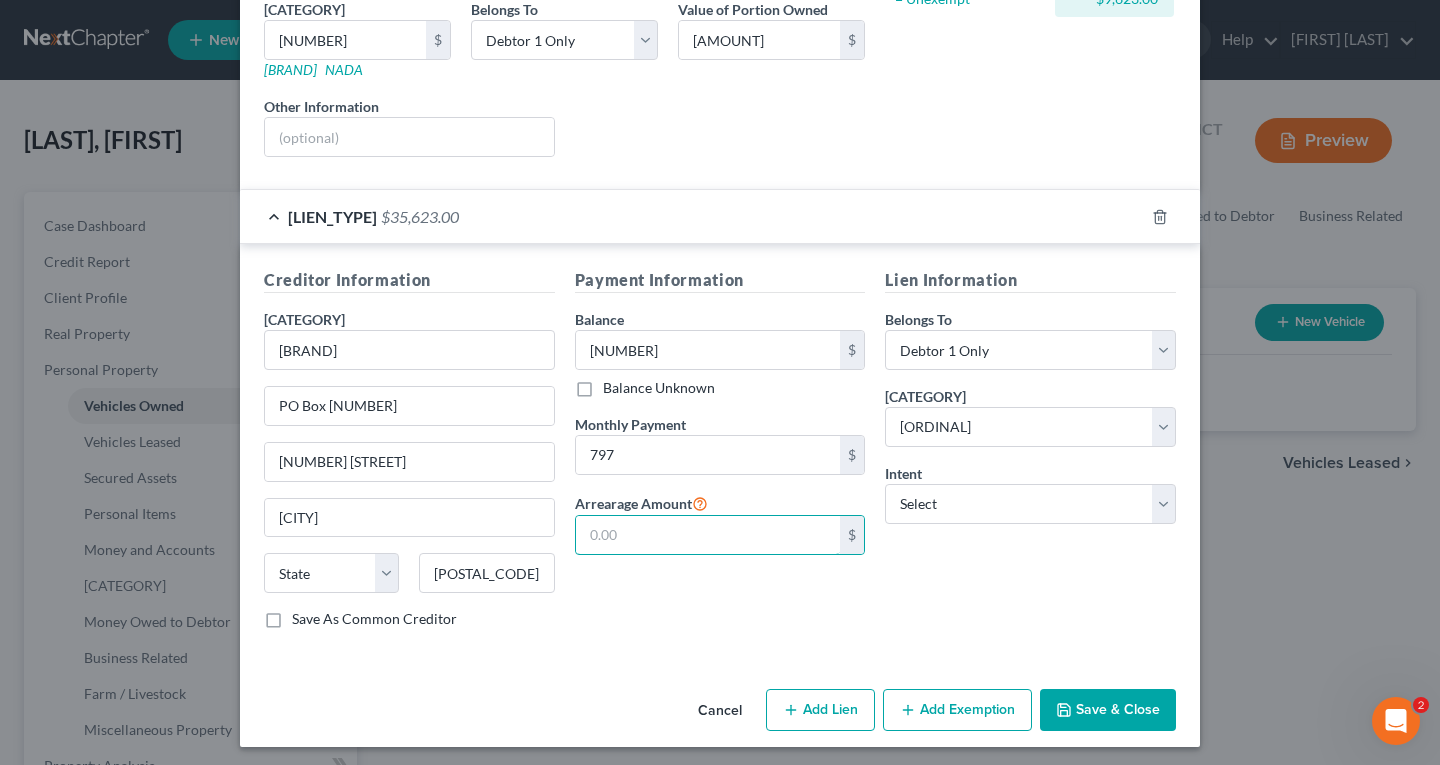 scroll, scrollTop: 329, scrollLeft: 0, axis: vertical 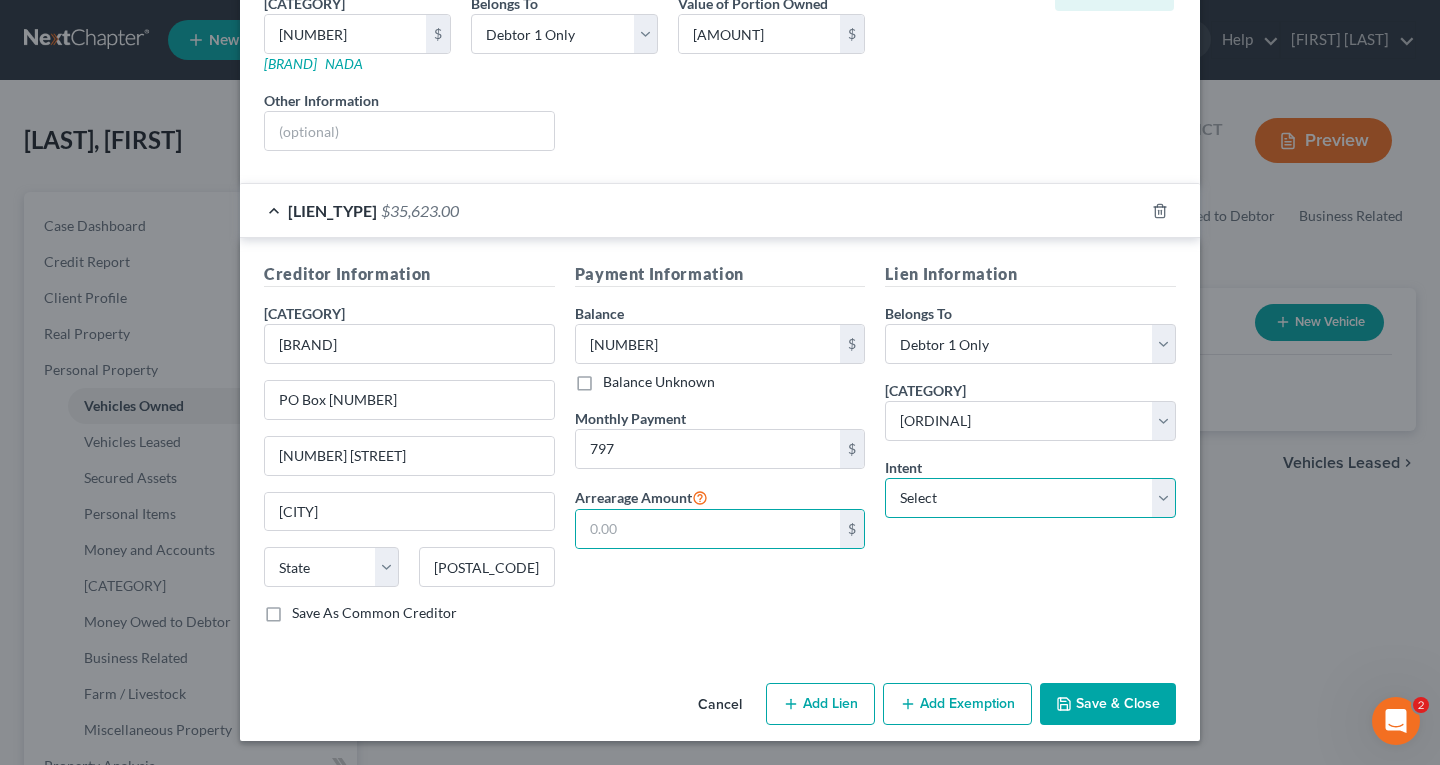 click on "Select Surrender Redeem Reaffirm Avoid Other" at bounding box center (1030, 498) 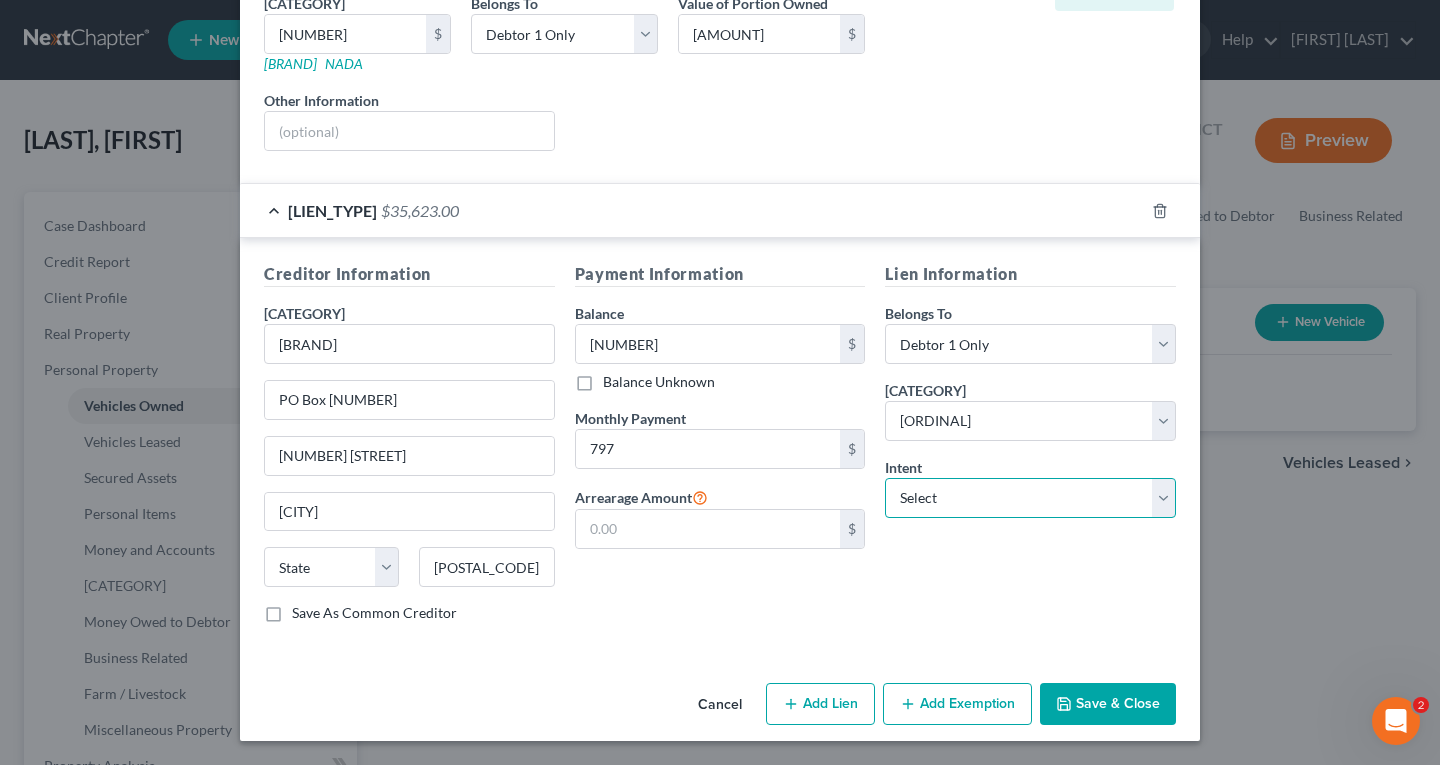 select on "2" 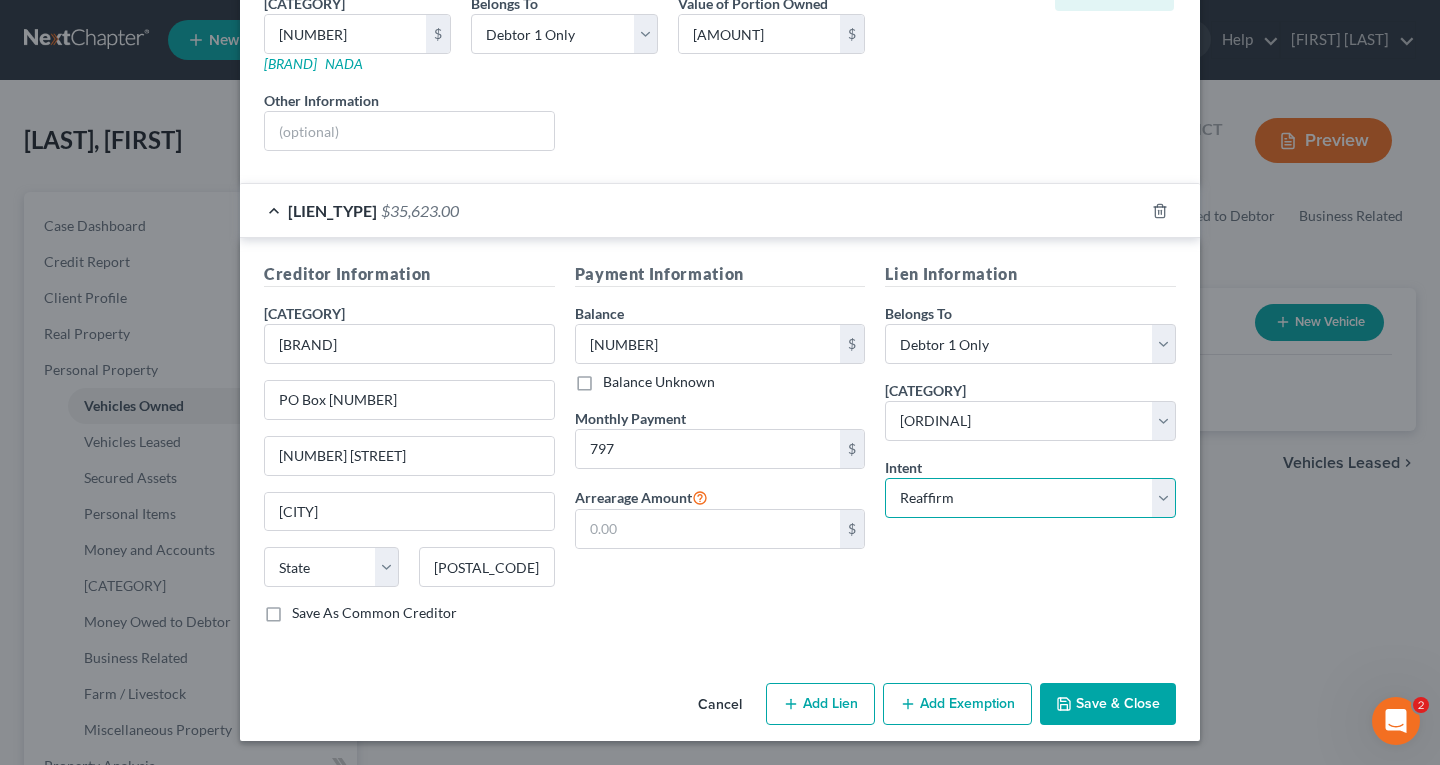 click on "Select Surrender Redeem Reaffirm Avoid Other" at bounding box center (1030, 498) 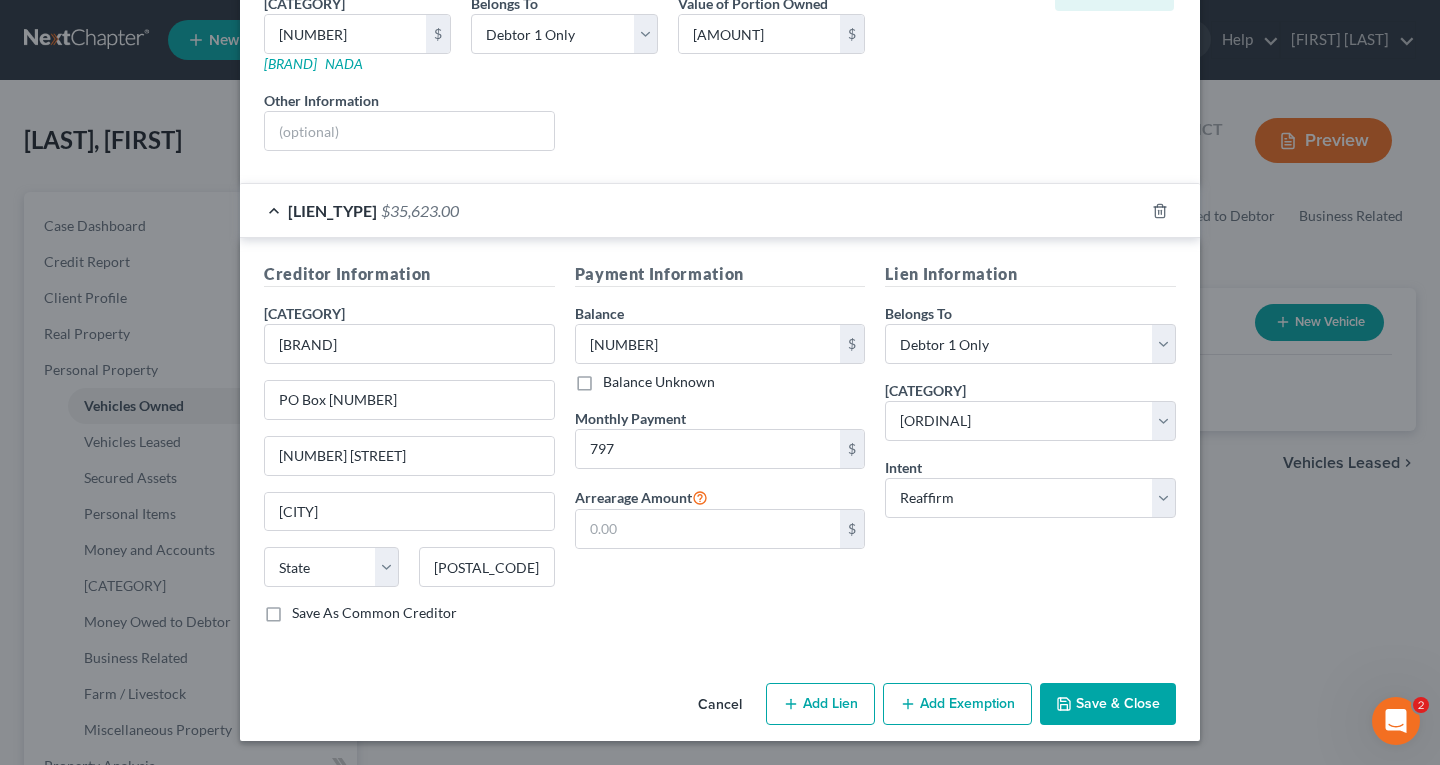 click on "Save & Close" at bounding box center (1108, 704) 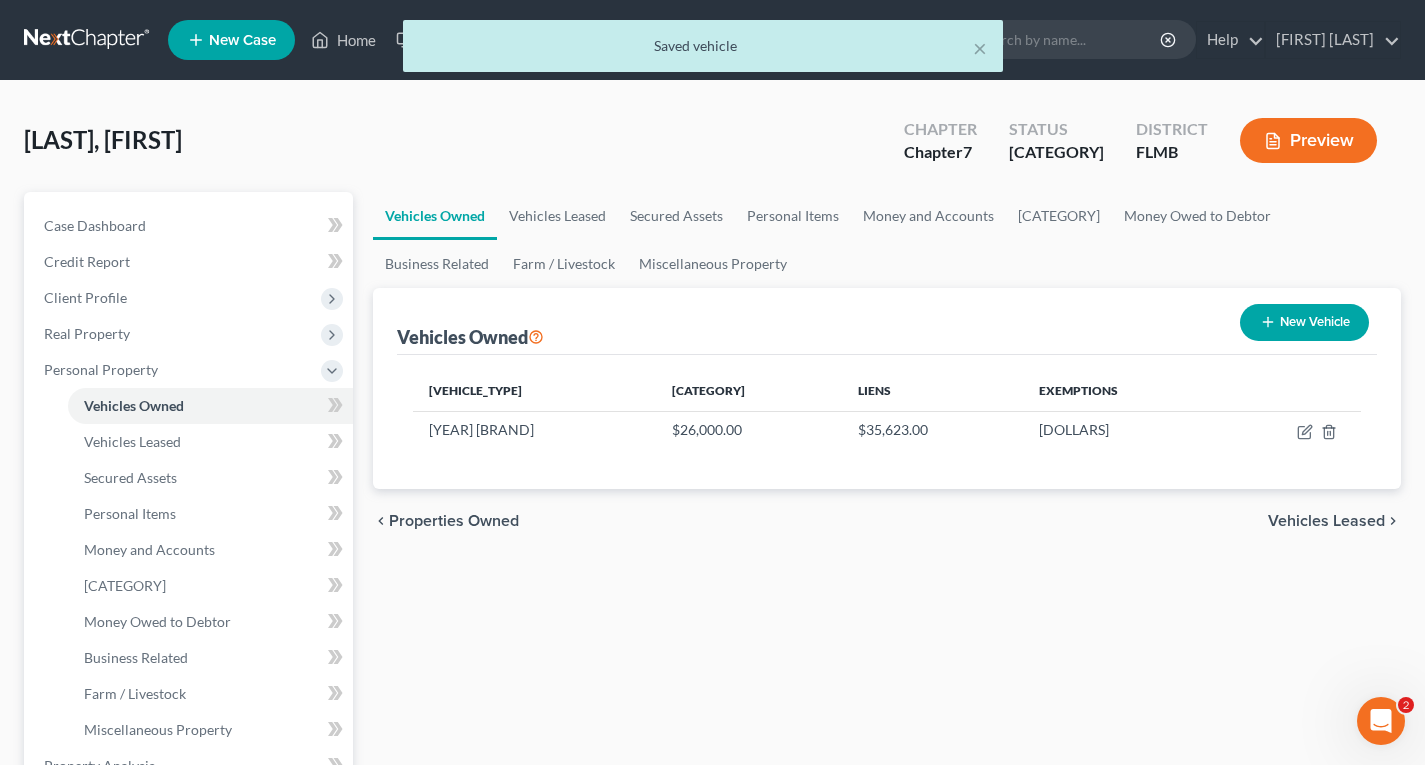 click on "Vehicles Leased" at bounding box center (1326, 521) 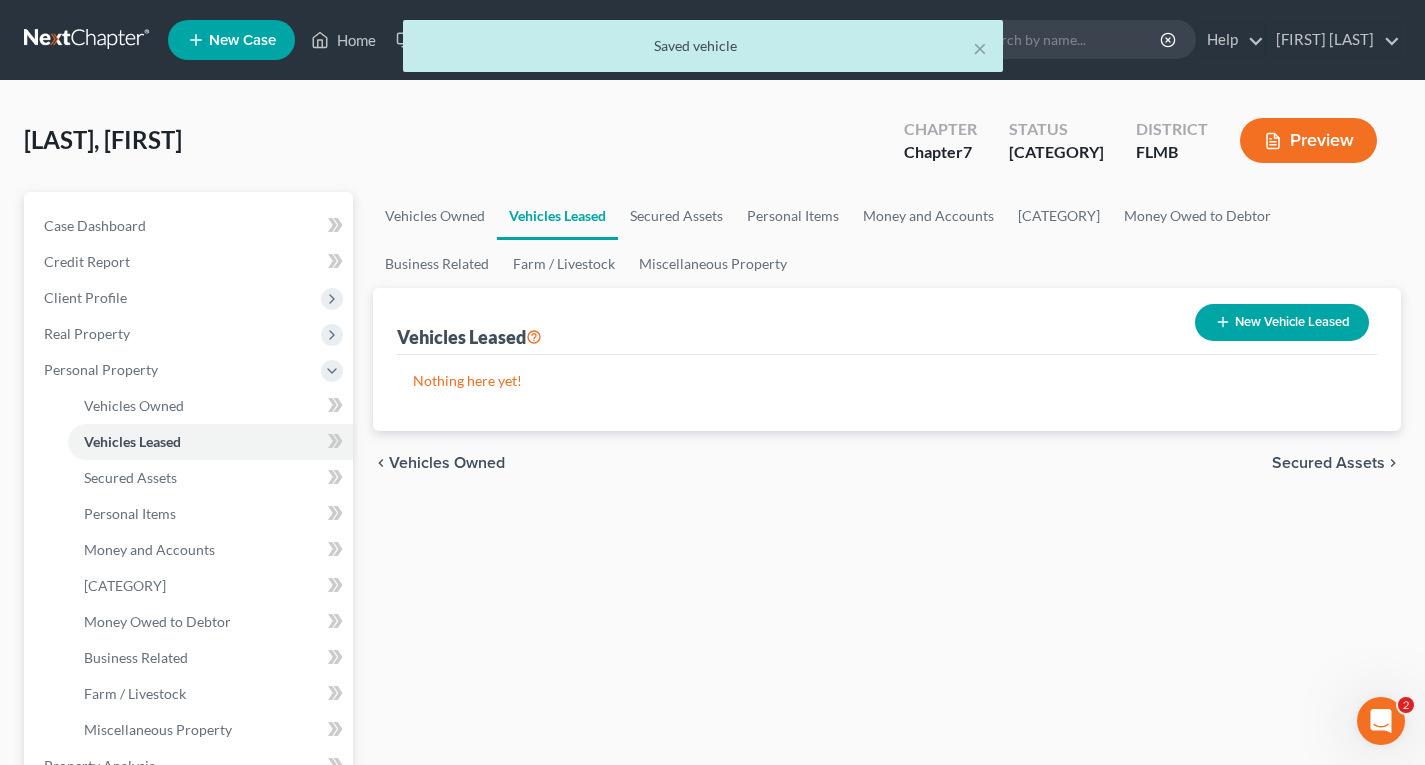 click on "Secured Assets" at bounding box center [1328, 463] 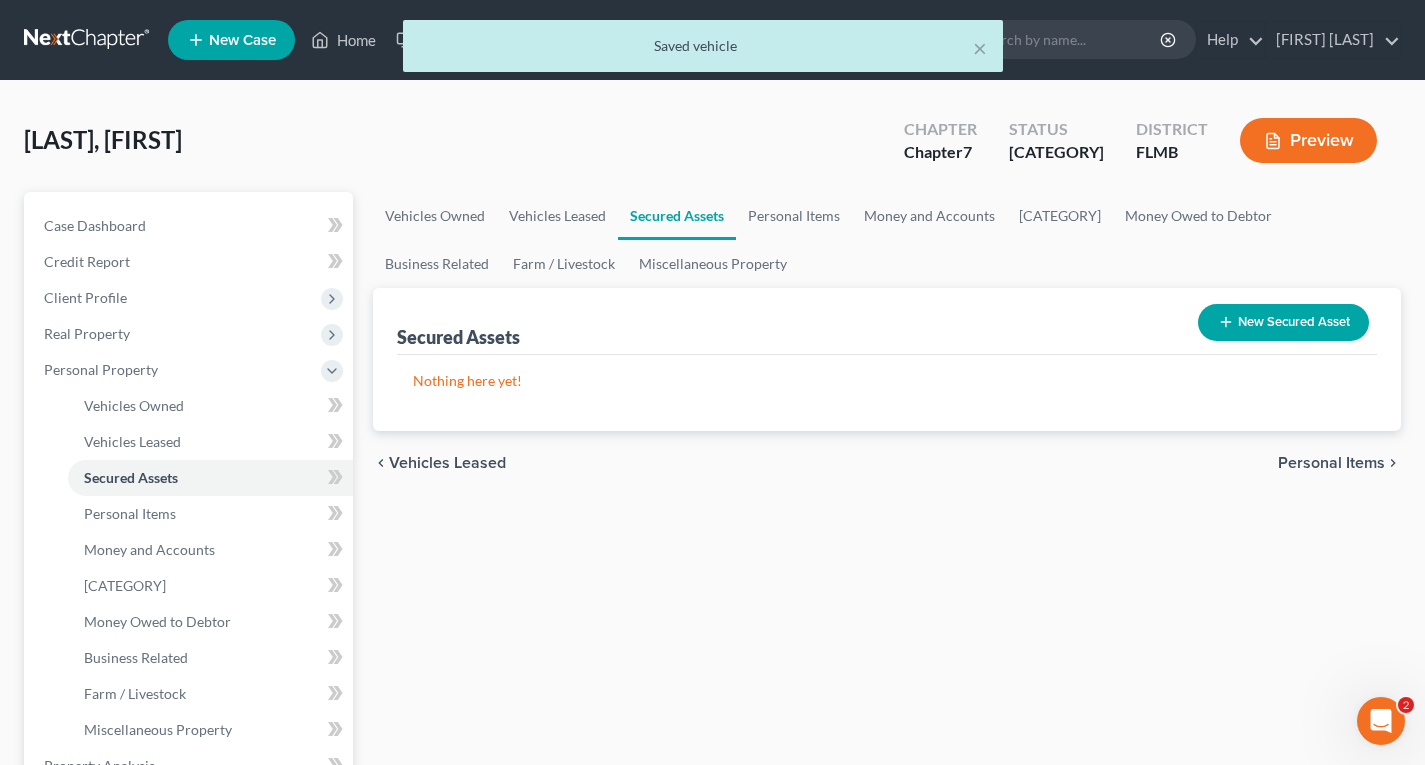 click on "Personal Items" at bounding box center (1331, 463) 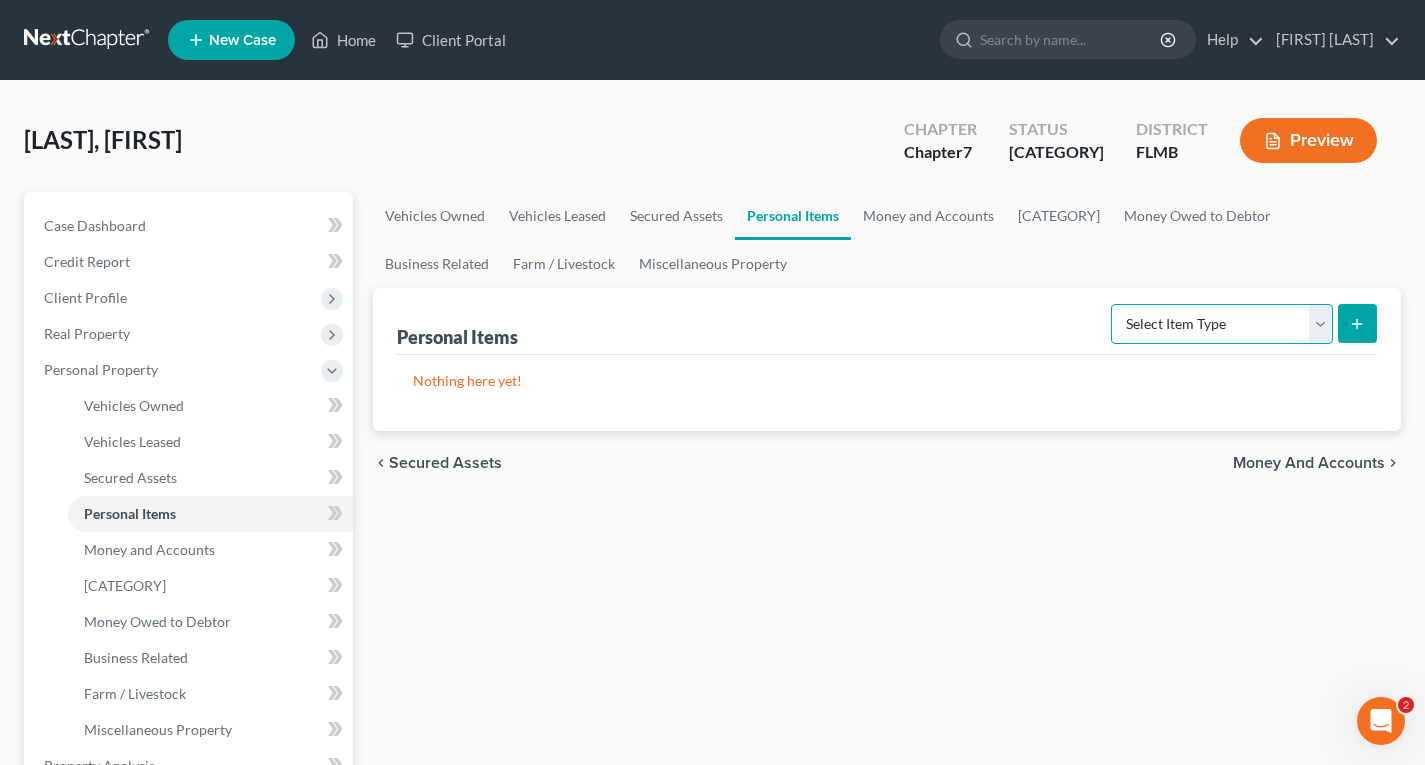 click on "Select Item Type Clothing Collectibles Of Value Electronics Firearms Household Goods Jewelry Other Pet(s) Sports & Hobby Equipment" at bounding box center (1222, 324) 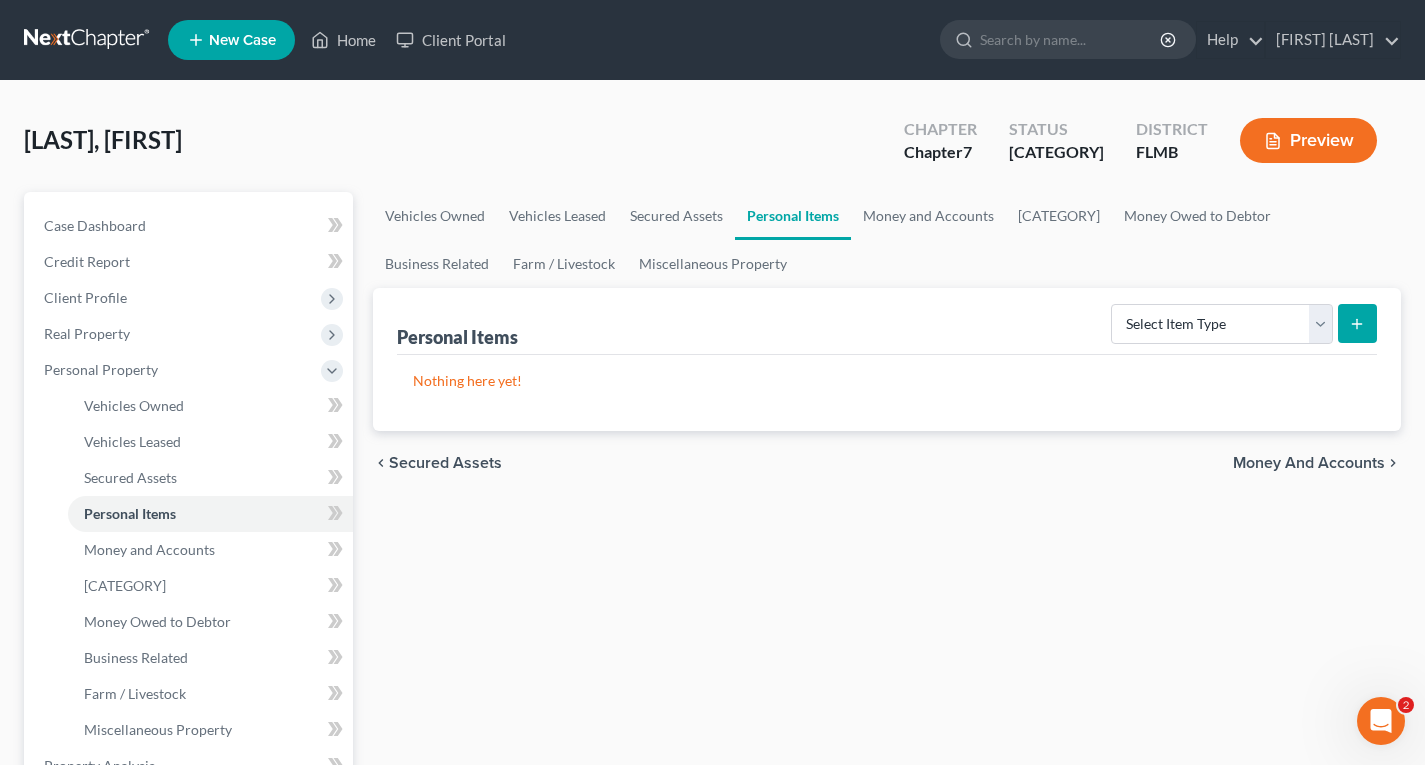 click at bounding box center [1357, 324] 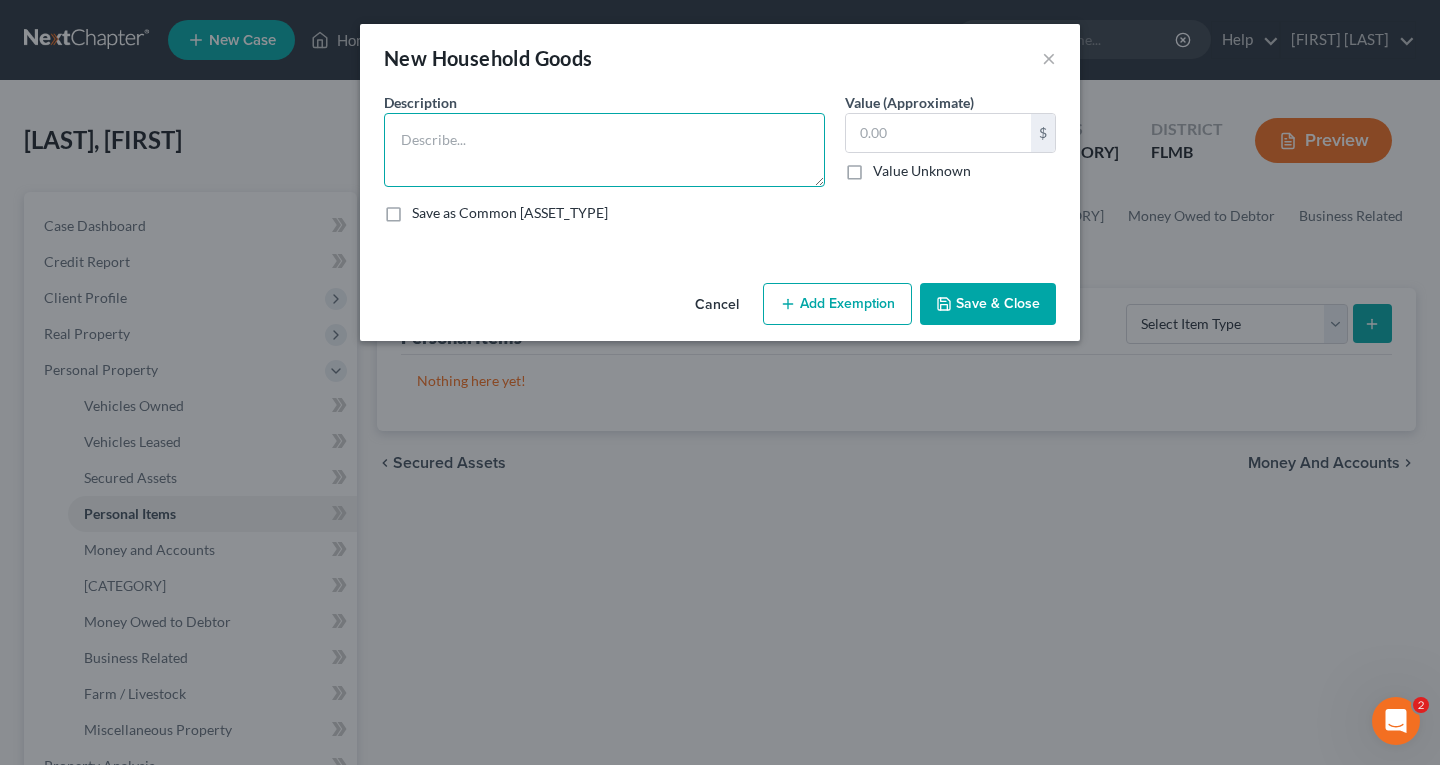 click at bounding box center [604, 150] 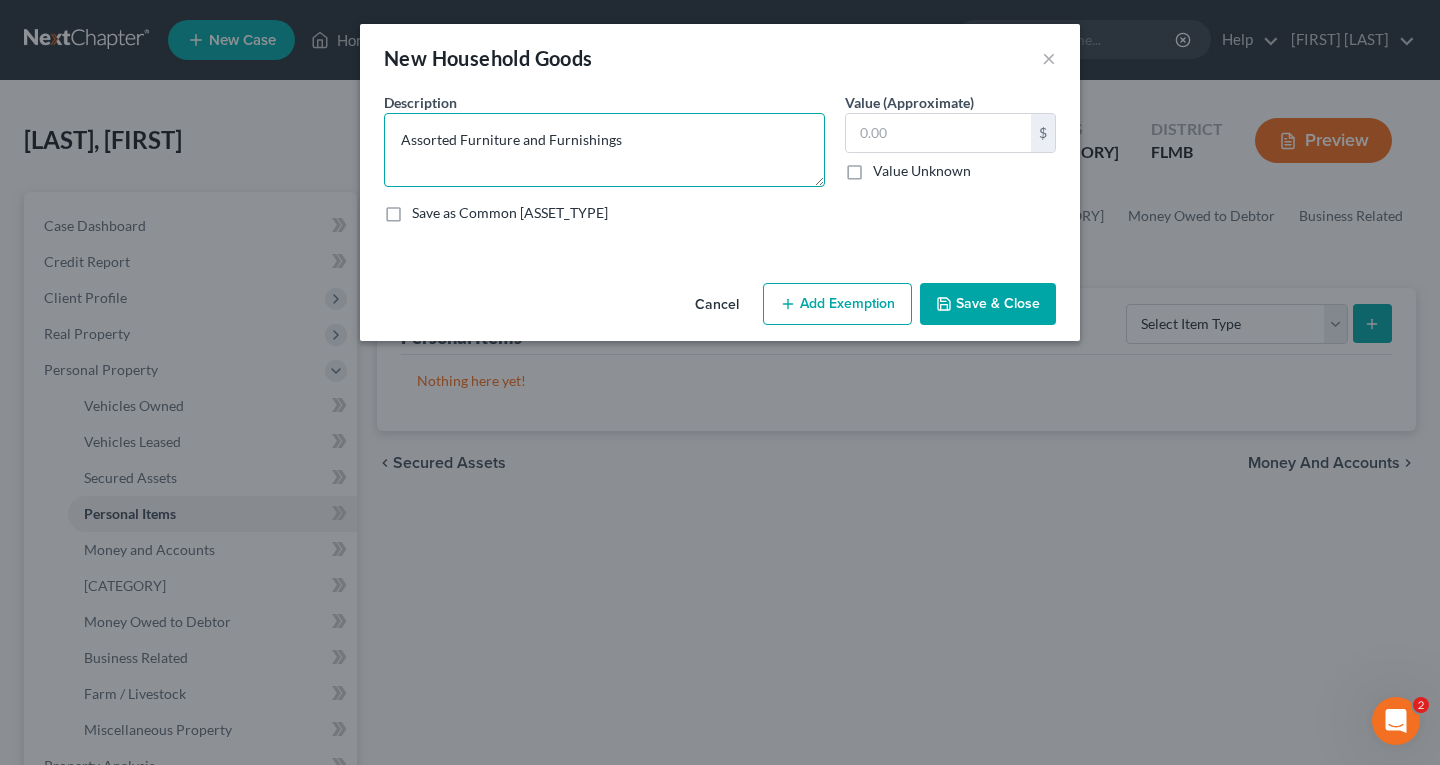 type on "Assorted Furniture and Furnishings" 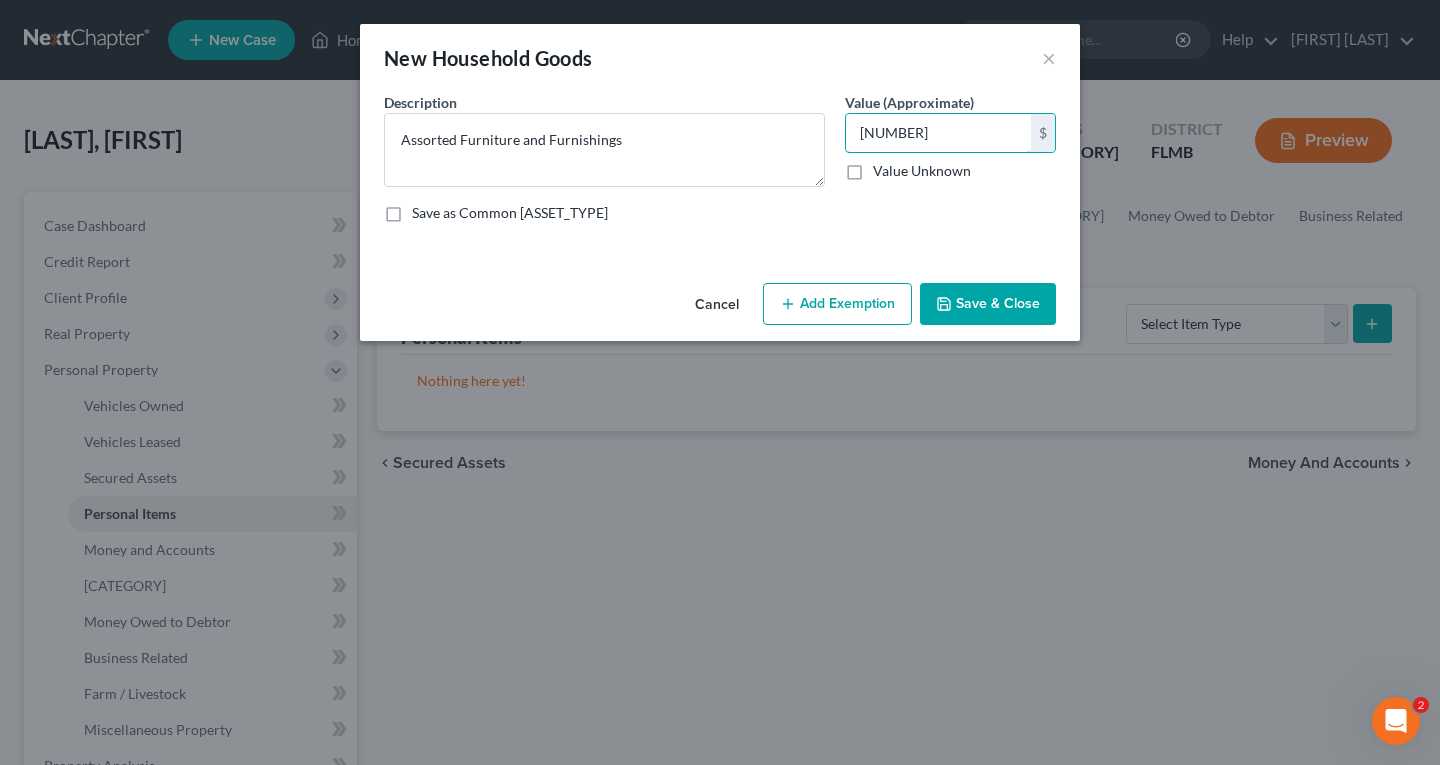 type on "[NUMBER]" 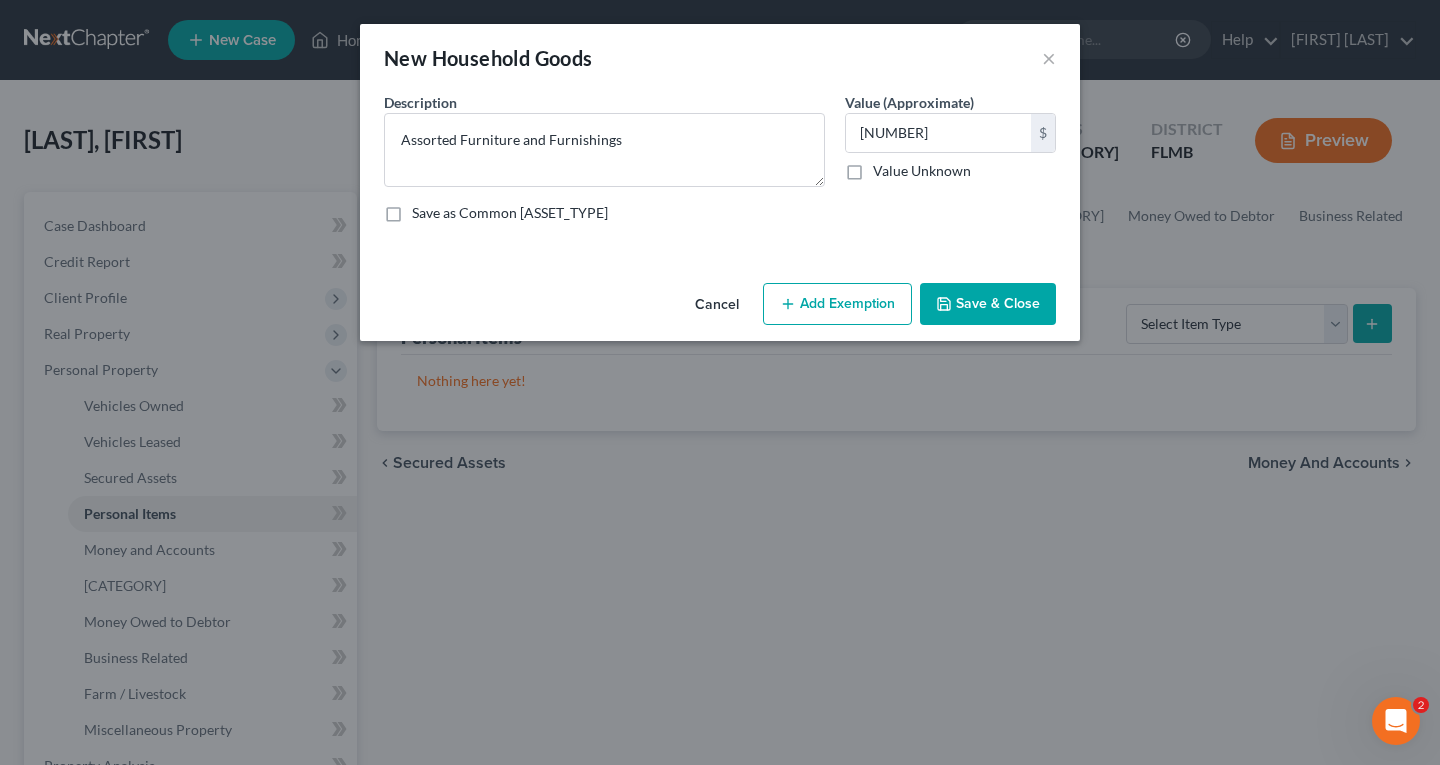 click on "Save & Close" at bounding box center (988, 304) 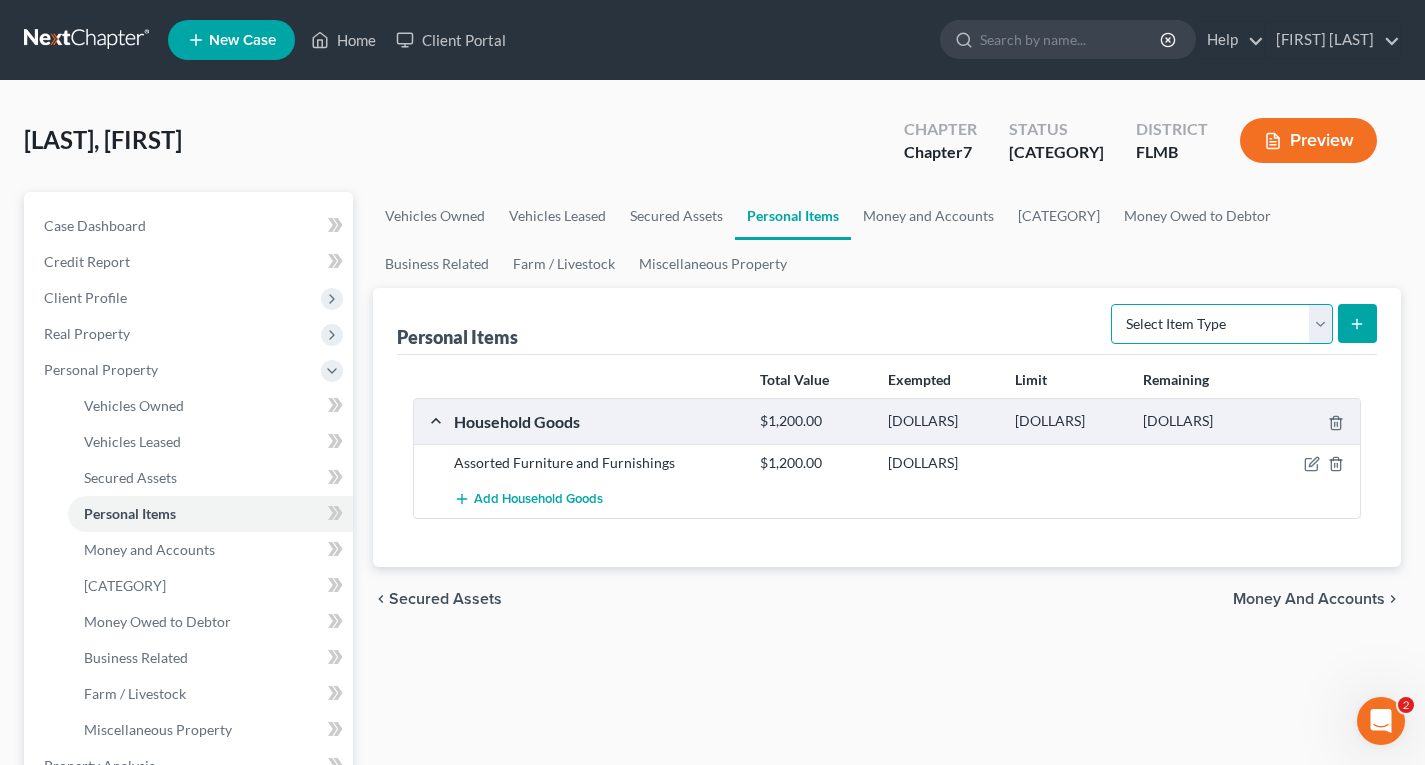 click on "Select Item Type Clothing Collectibles Of Value Electronics Firearms Household Goods Jewelry Other Pet(s) Sports & Hobby Equipment" at bounding box center (1222, 324) 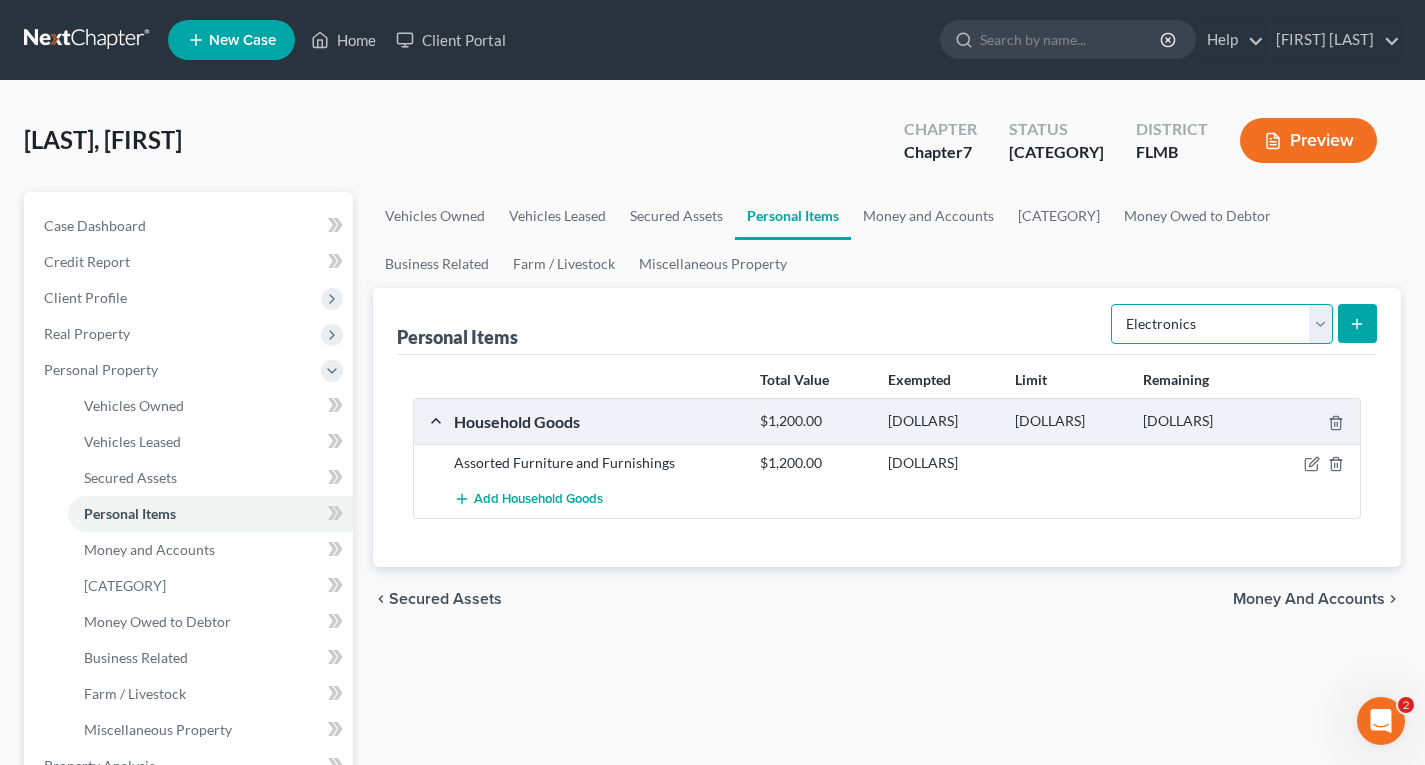 click on "Select Item Type Clothing Collectibles Of Value Electronics Firearms Household Goods Jewelry Other Pet(s) Sports & Hobby Equipment" at bounding box center (1222, 324) 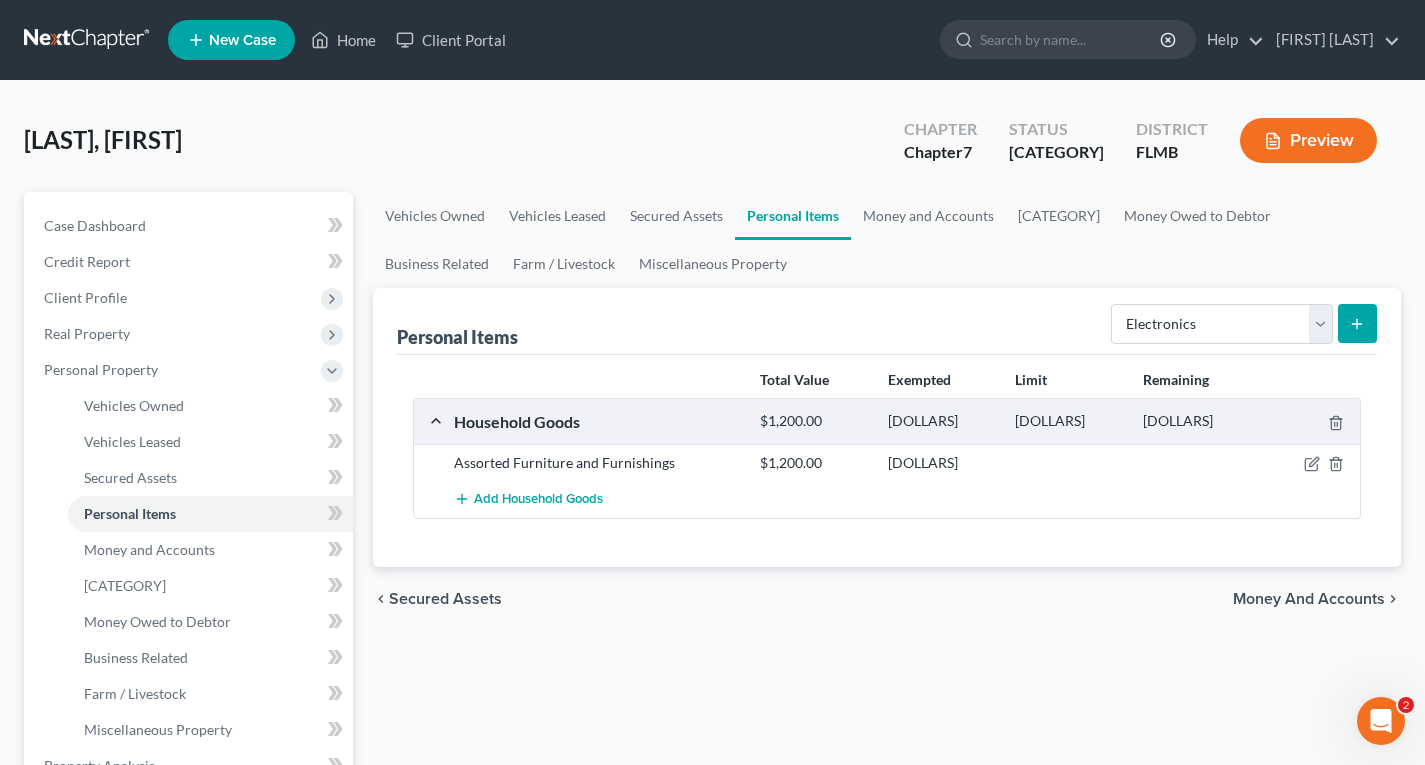 click at bounding box center [1357, 324] 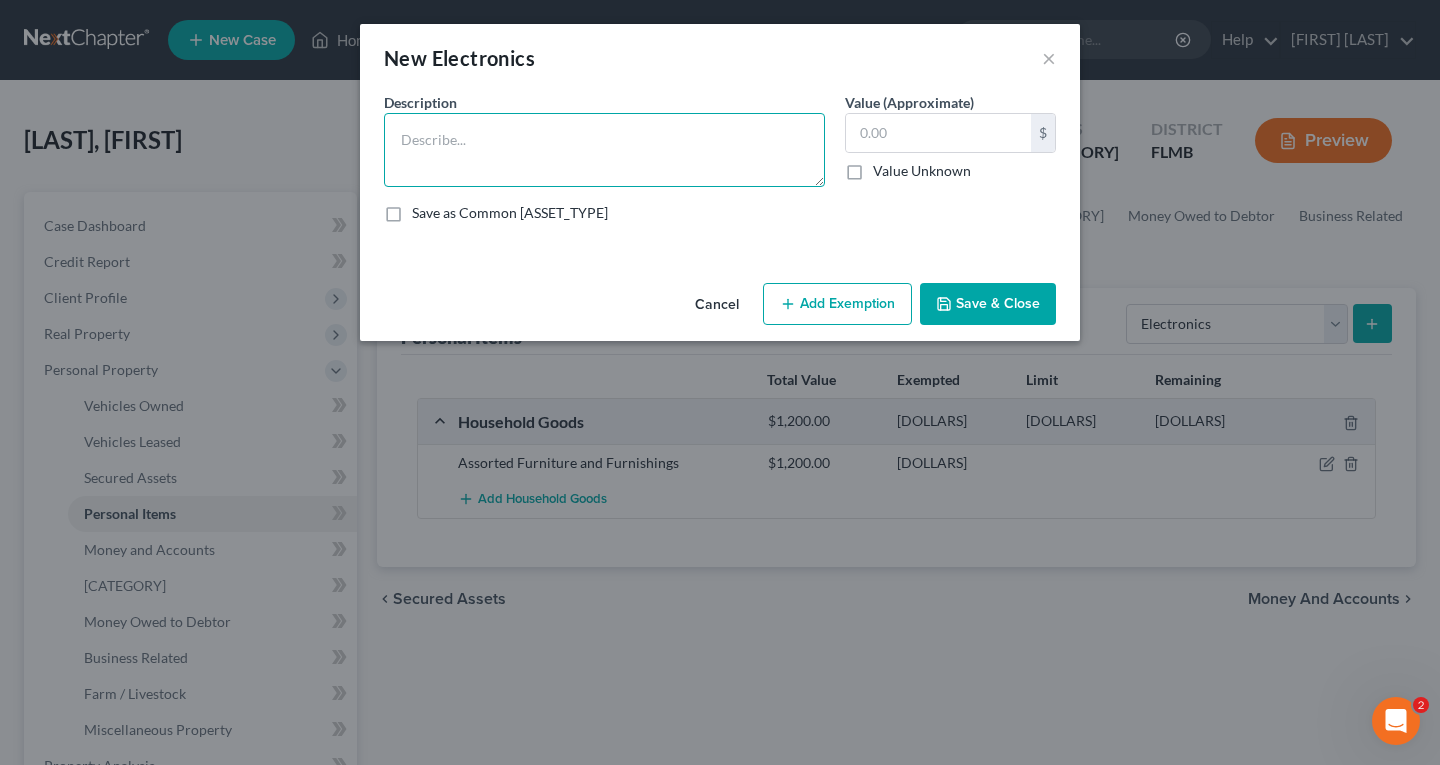 click at bounding box center (604, 150) 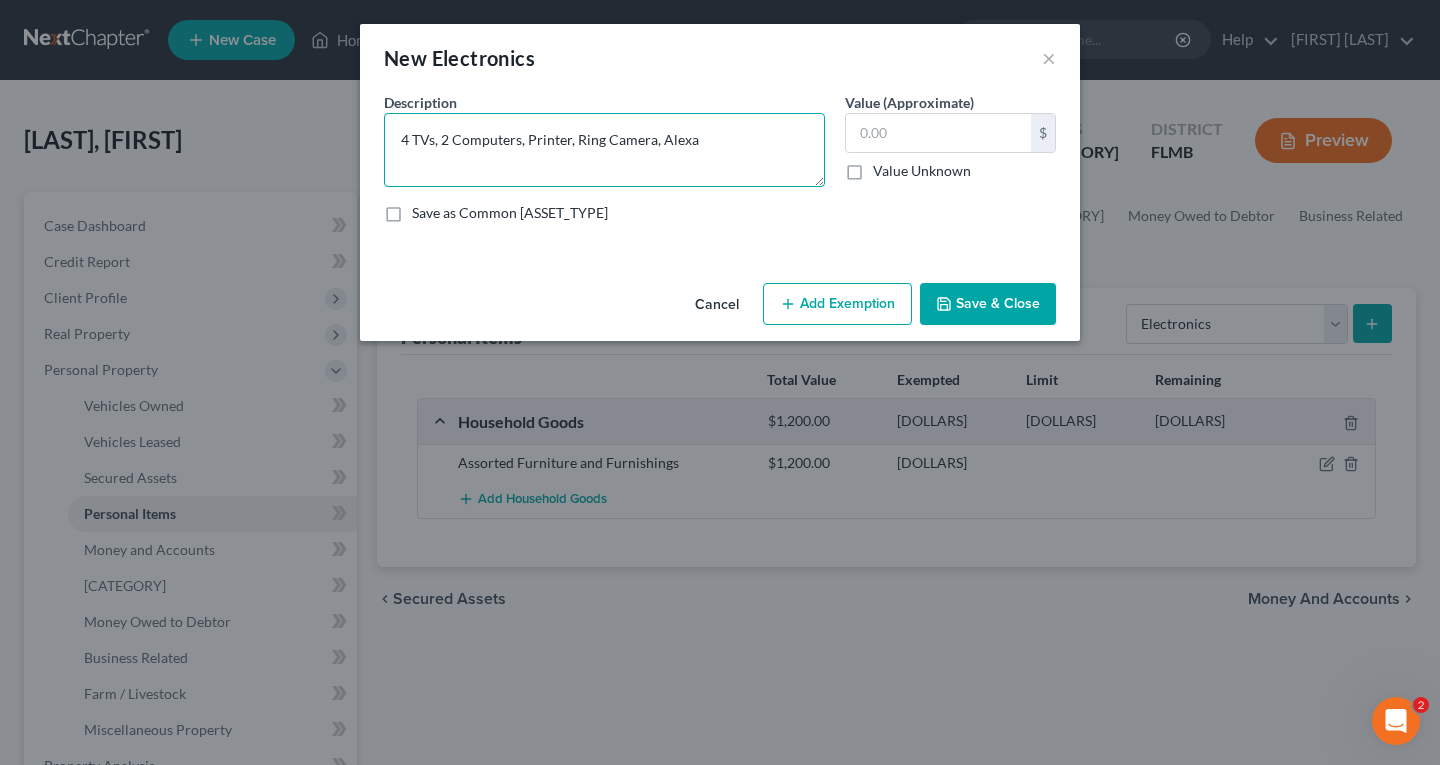 type on "4 TVs, 2 Computers, Printer, Ring Camera, Alexa" 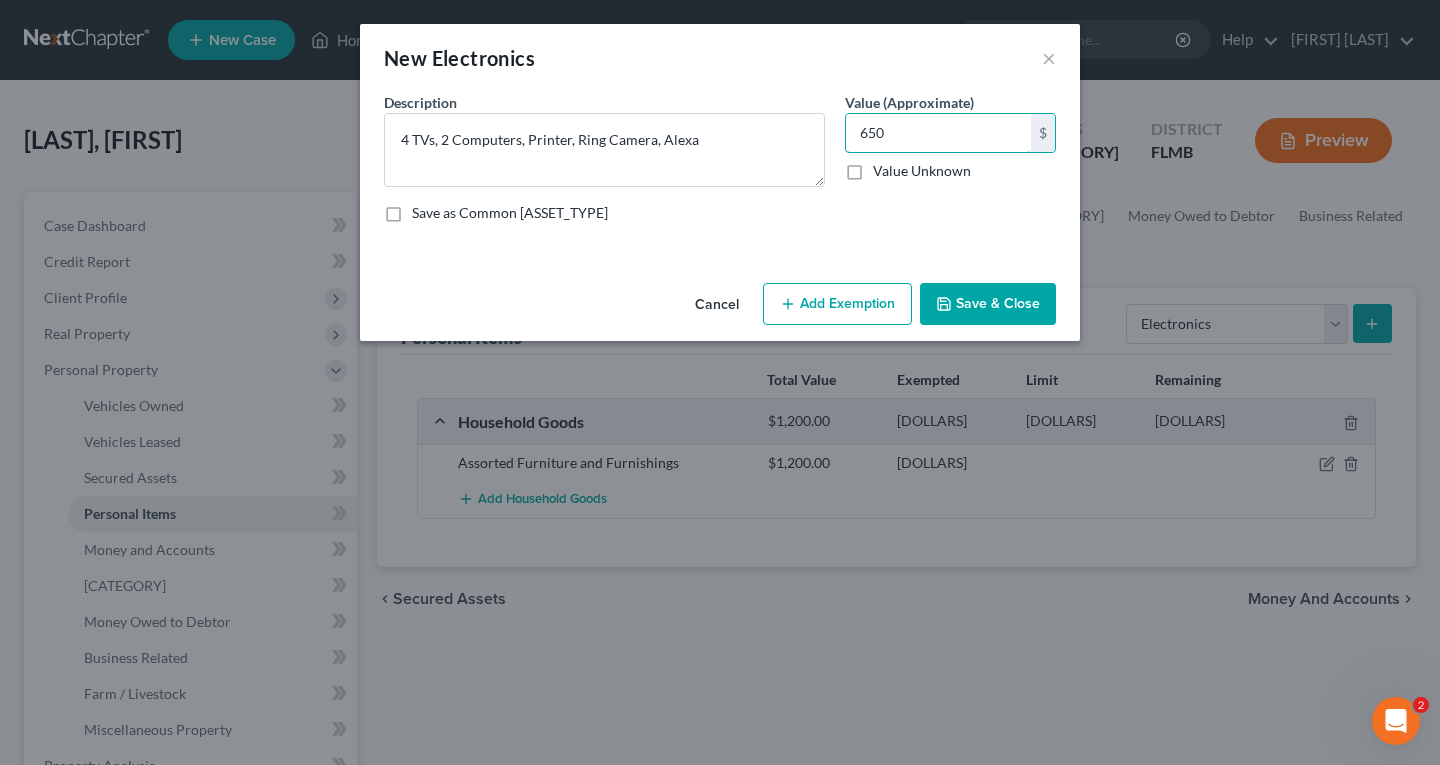 type on "650" 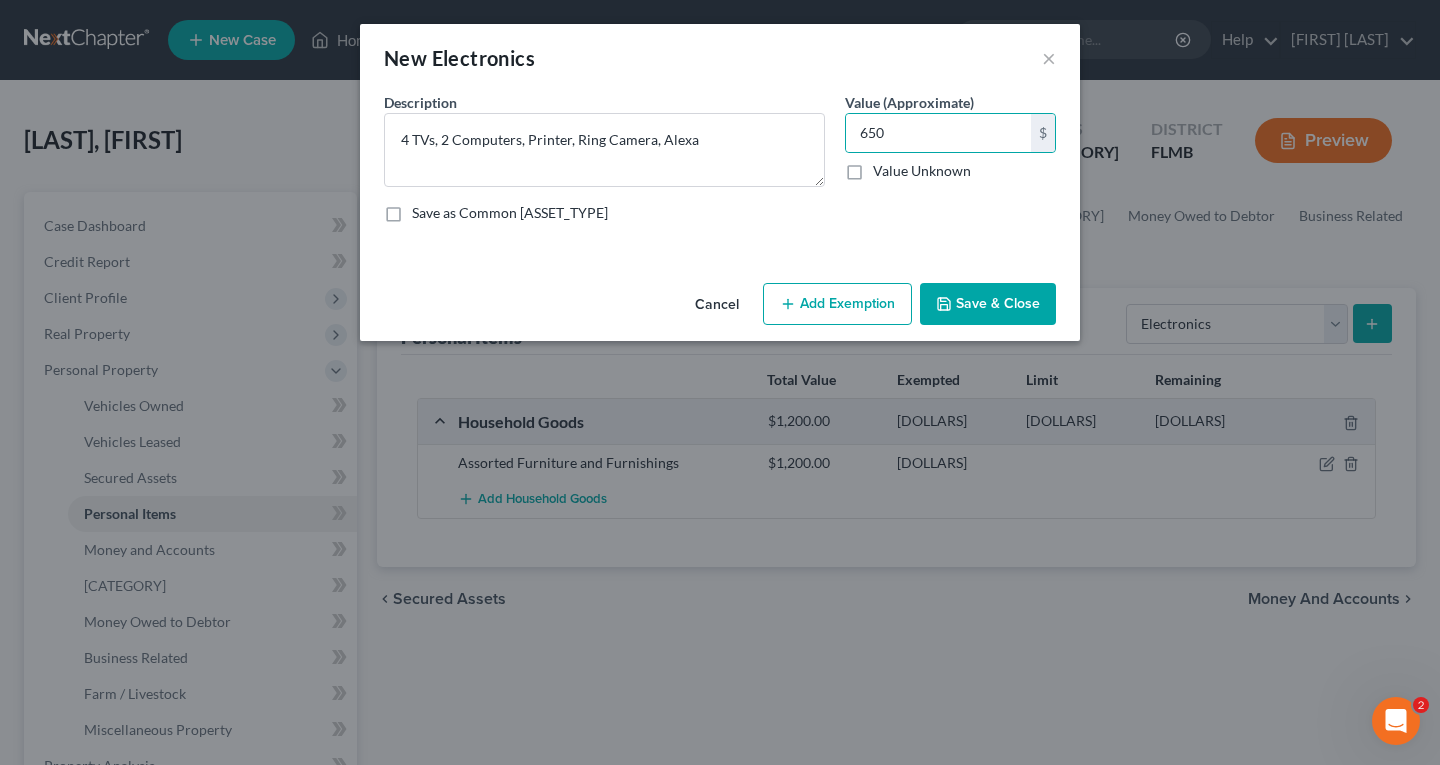 click on "Save & Close" at bounding box center [988, 304] 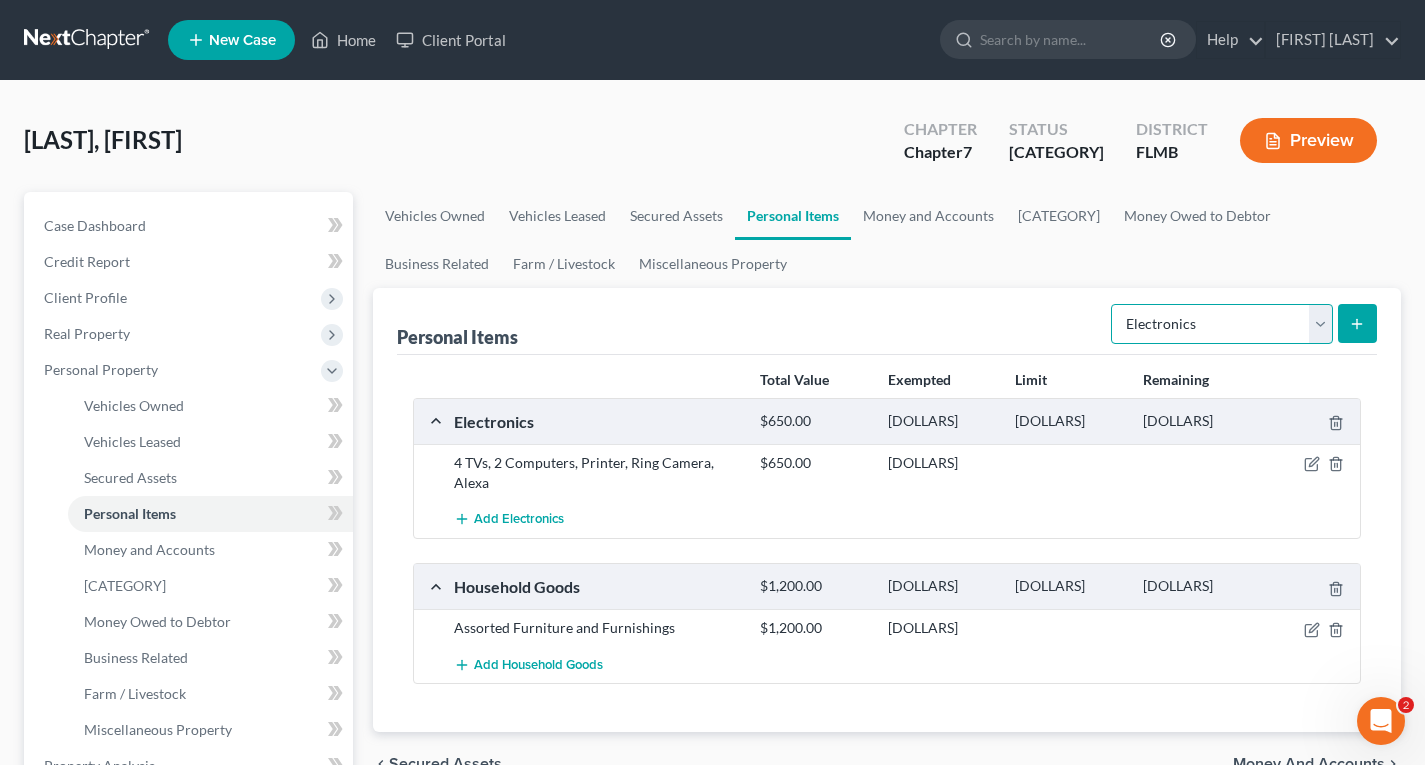 click on "Select Item Type Clothing Collectibles Of Value Electronics Firearms Household Goods Jewelry Other Pet(s) Sports & Hobby Equipment" at bounding box center (1222, 324) 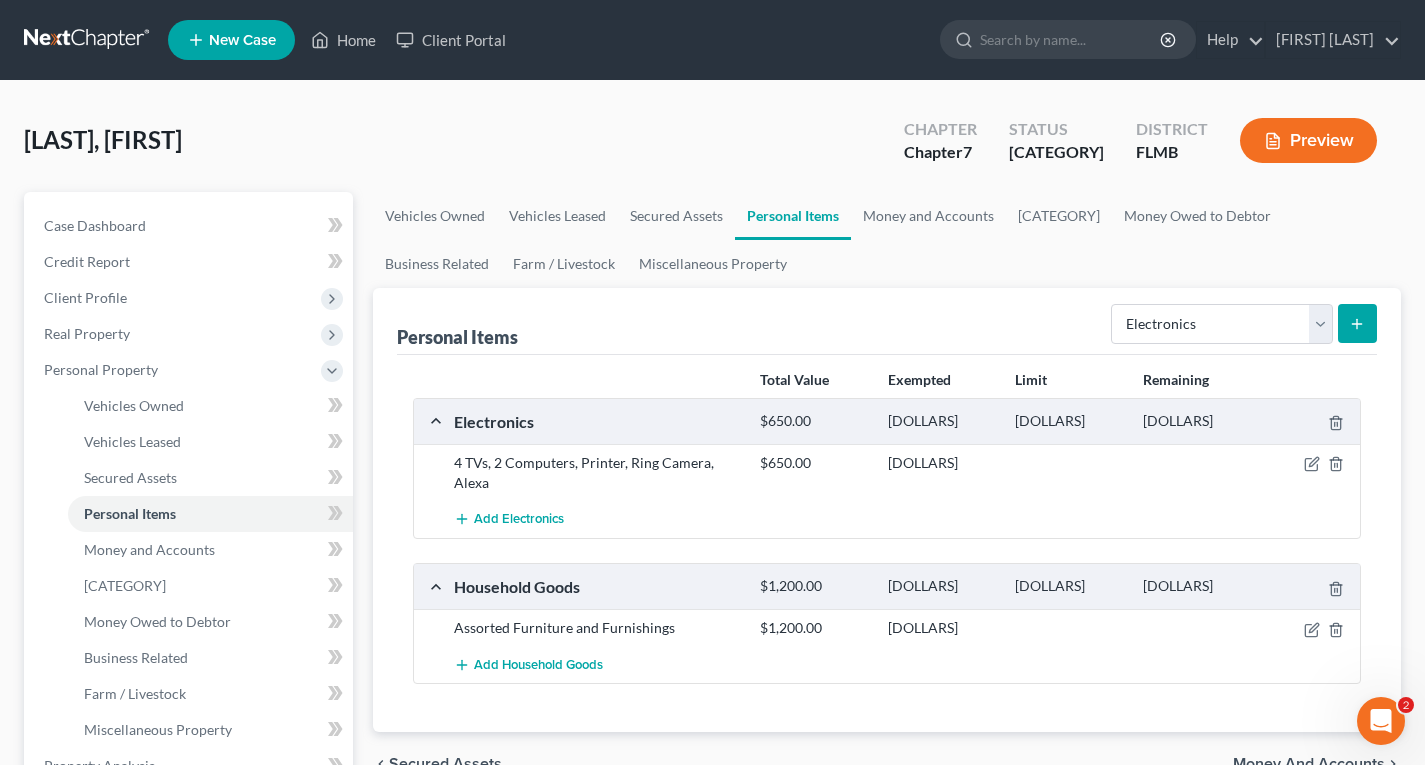 click at bounding box center [1357, 324] 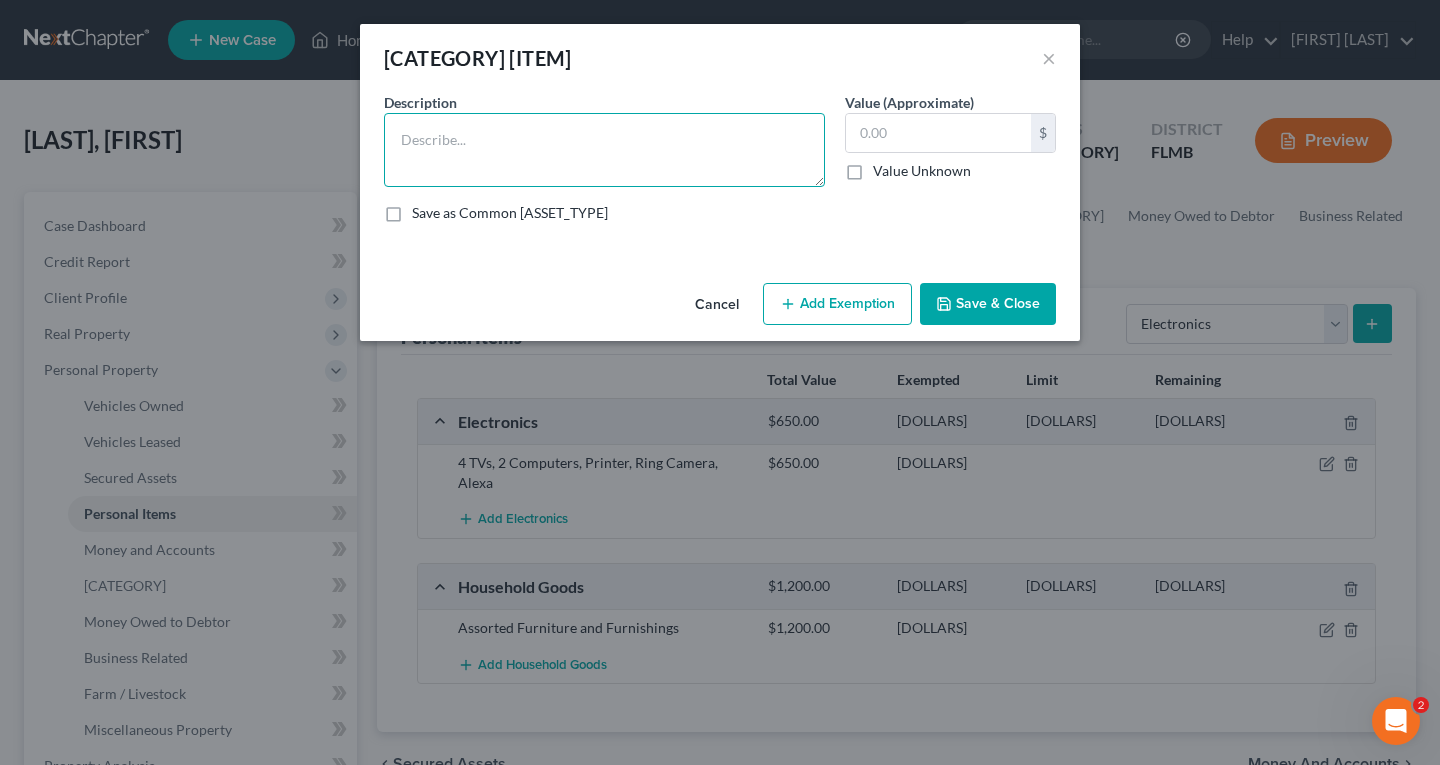 click at bounding box center [604, 150] 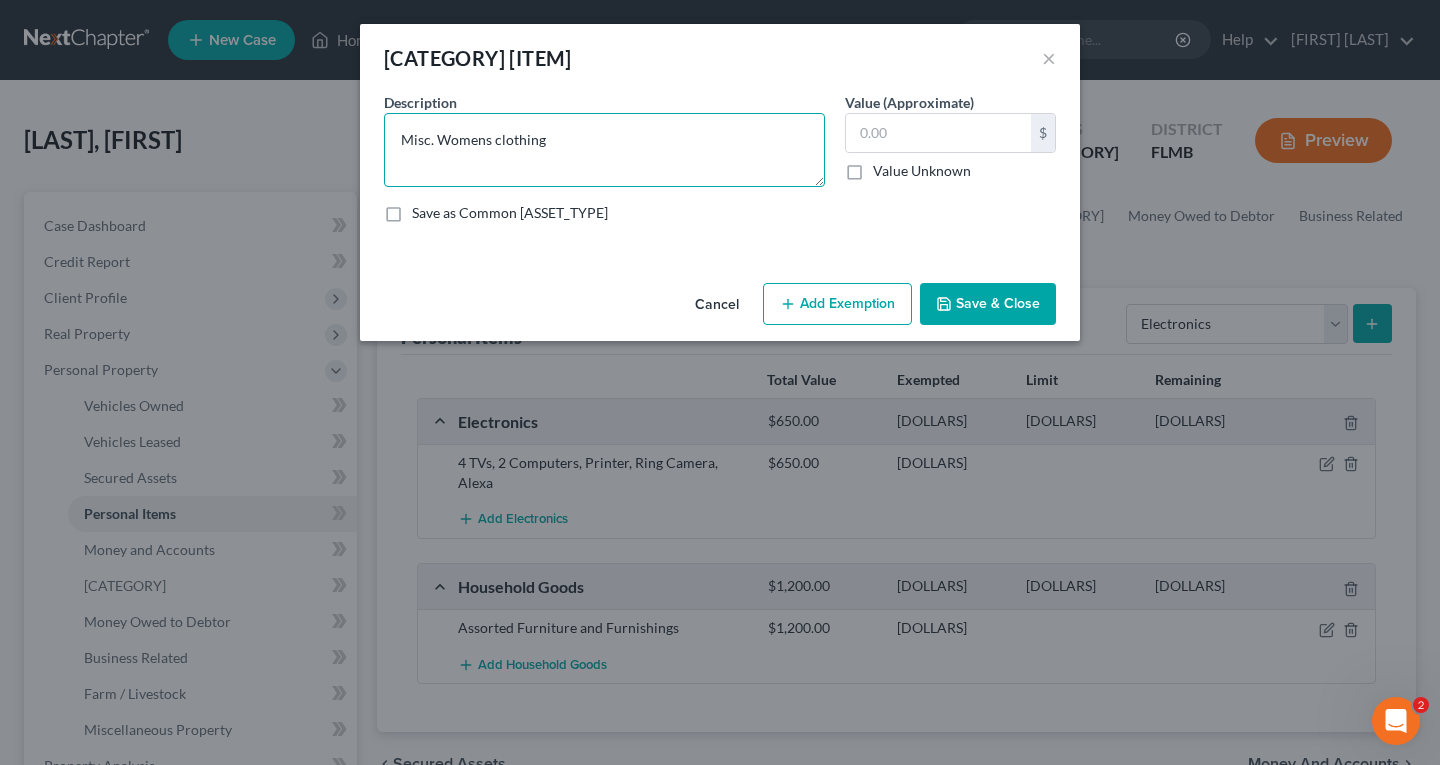 type on "Misc. Womens clothing" 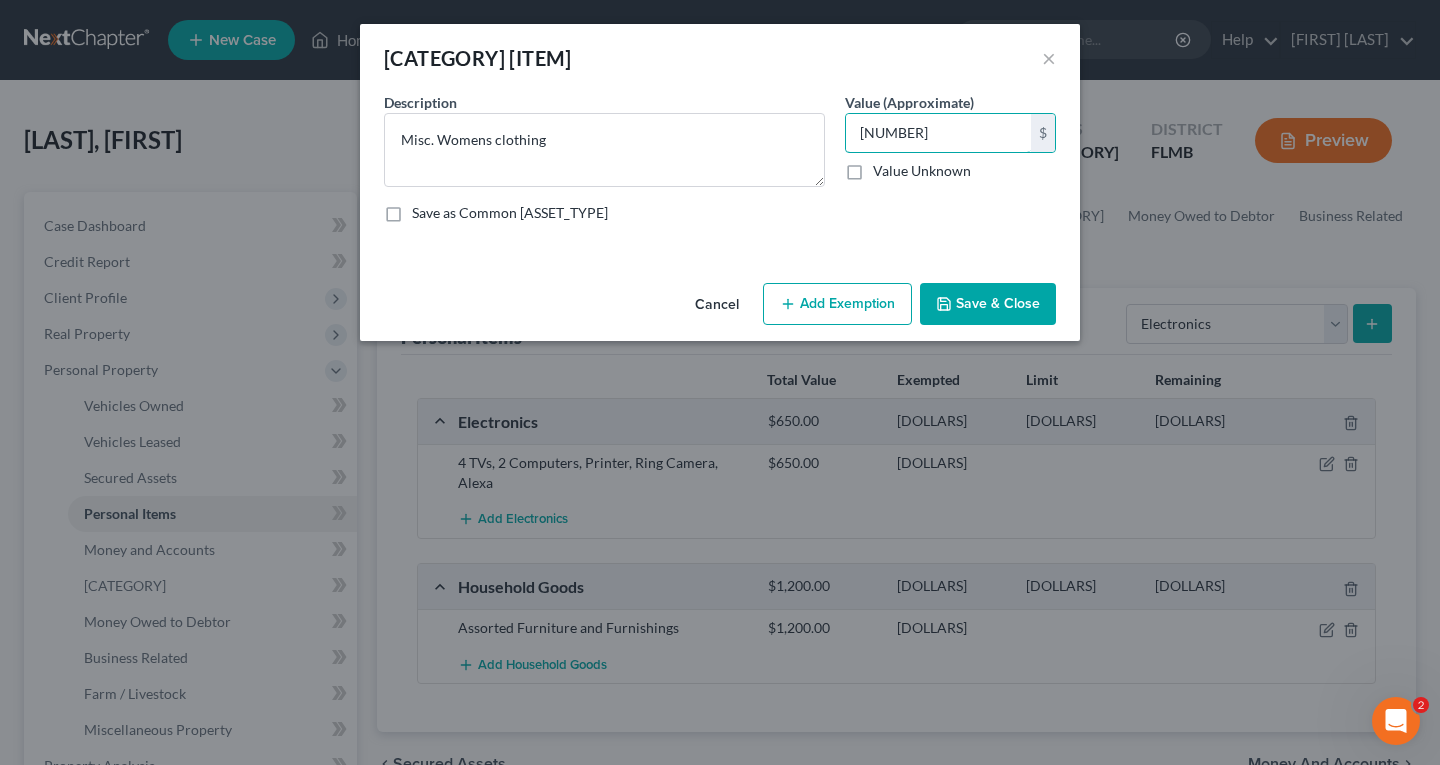 type on "[NUMBER]" 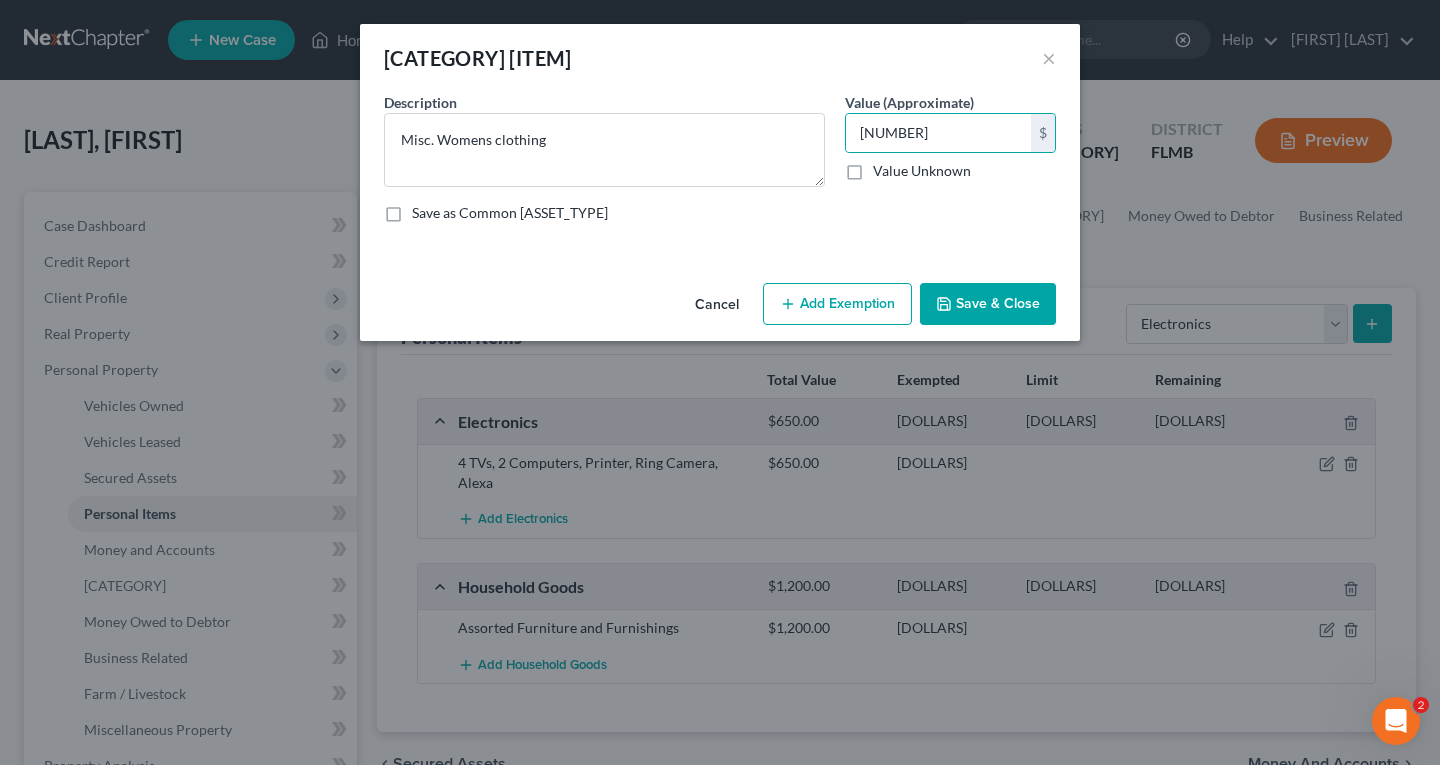 click on "Add Exemption" at bounding box center (837, 304) 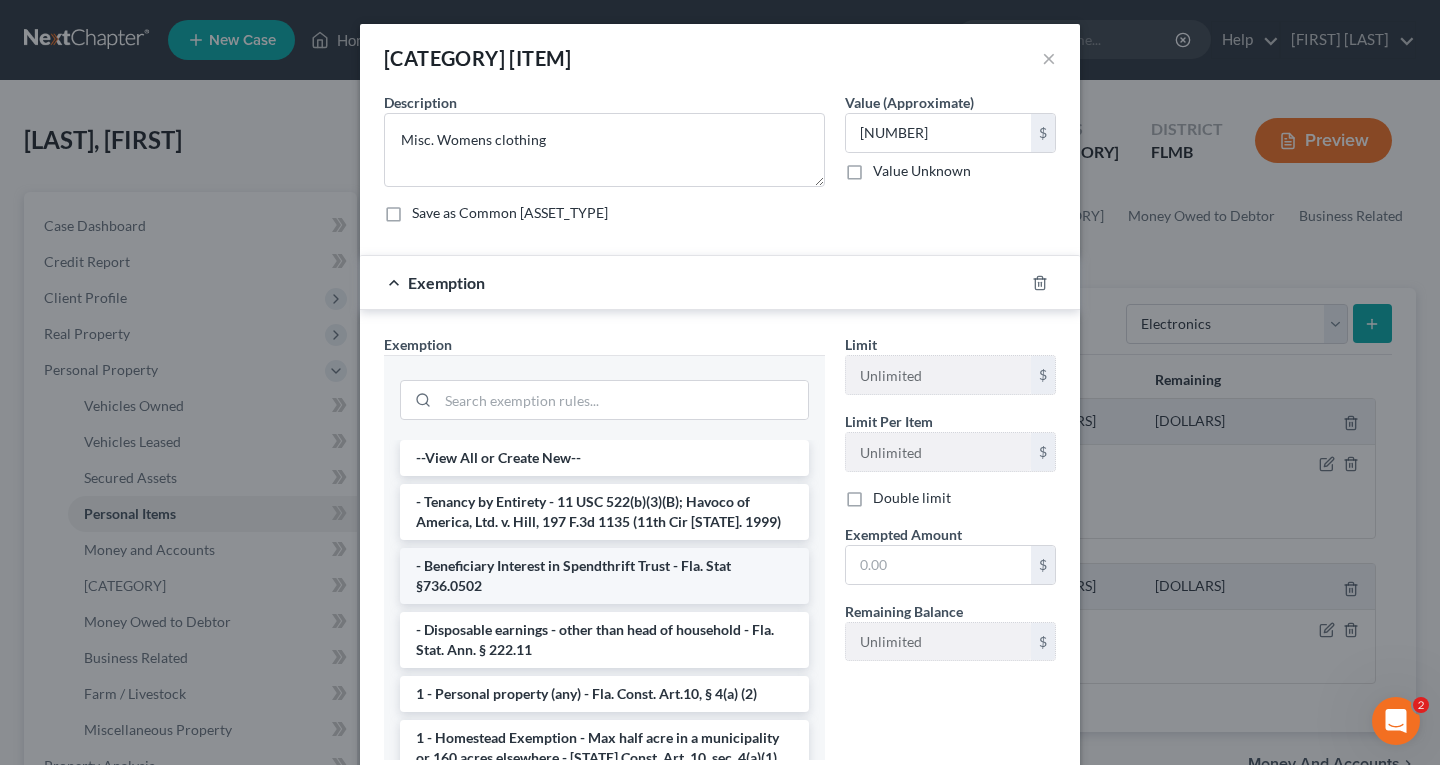 scroll, scrollTop: 100, scrollLeft: 0, axis: vertical 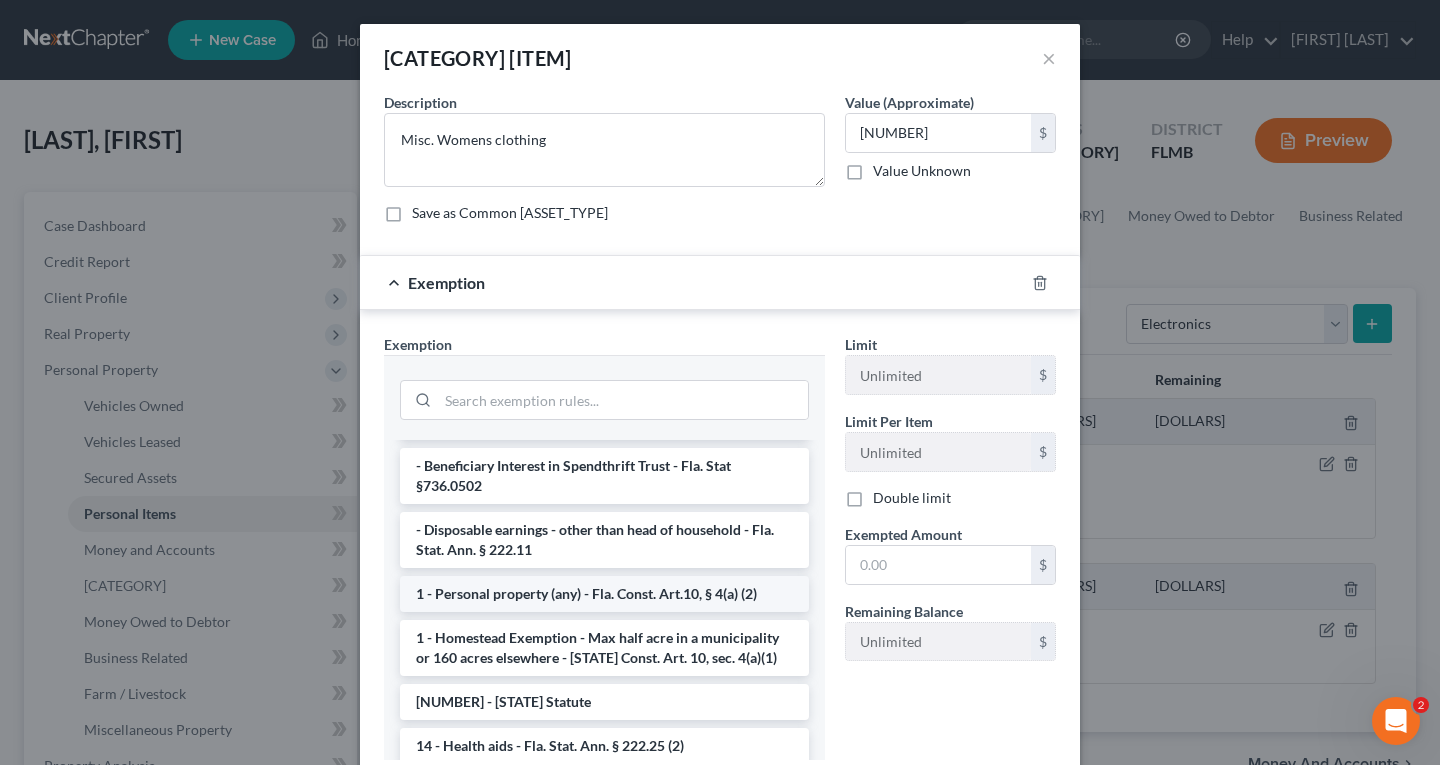 click on "1 - Personal property (any) - Fla. Const. Art.10, § 4(a) (2)" at bounding box center (604, 594) 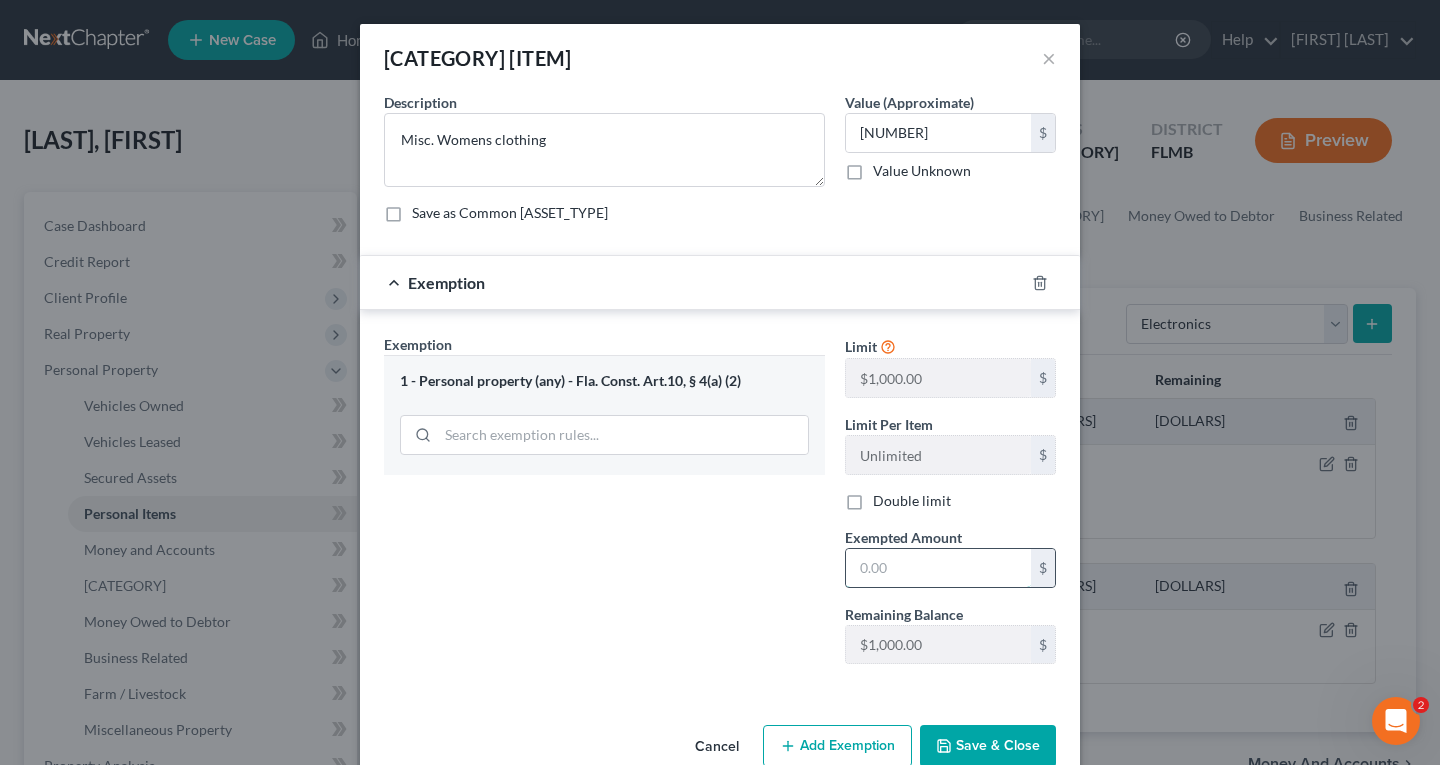 click at bounding box center (938, 568) 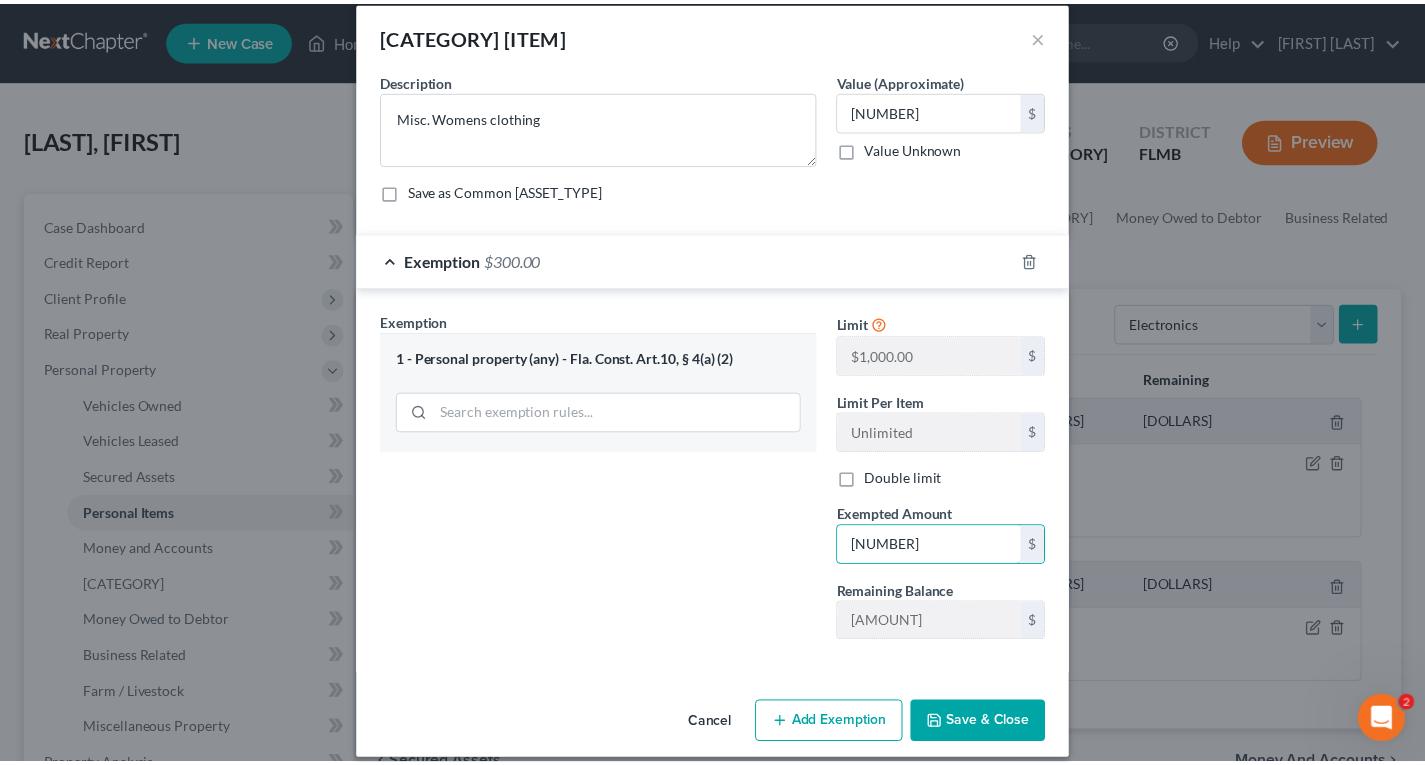 scroll, scrollTop: 42, scrollLeft: 0, axis: vertical 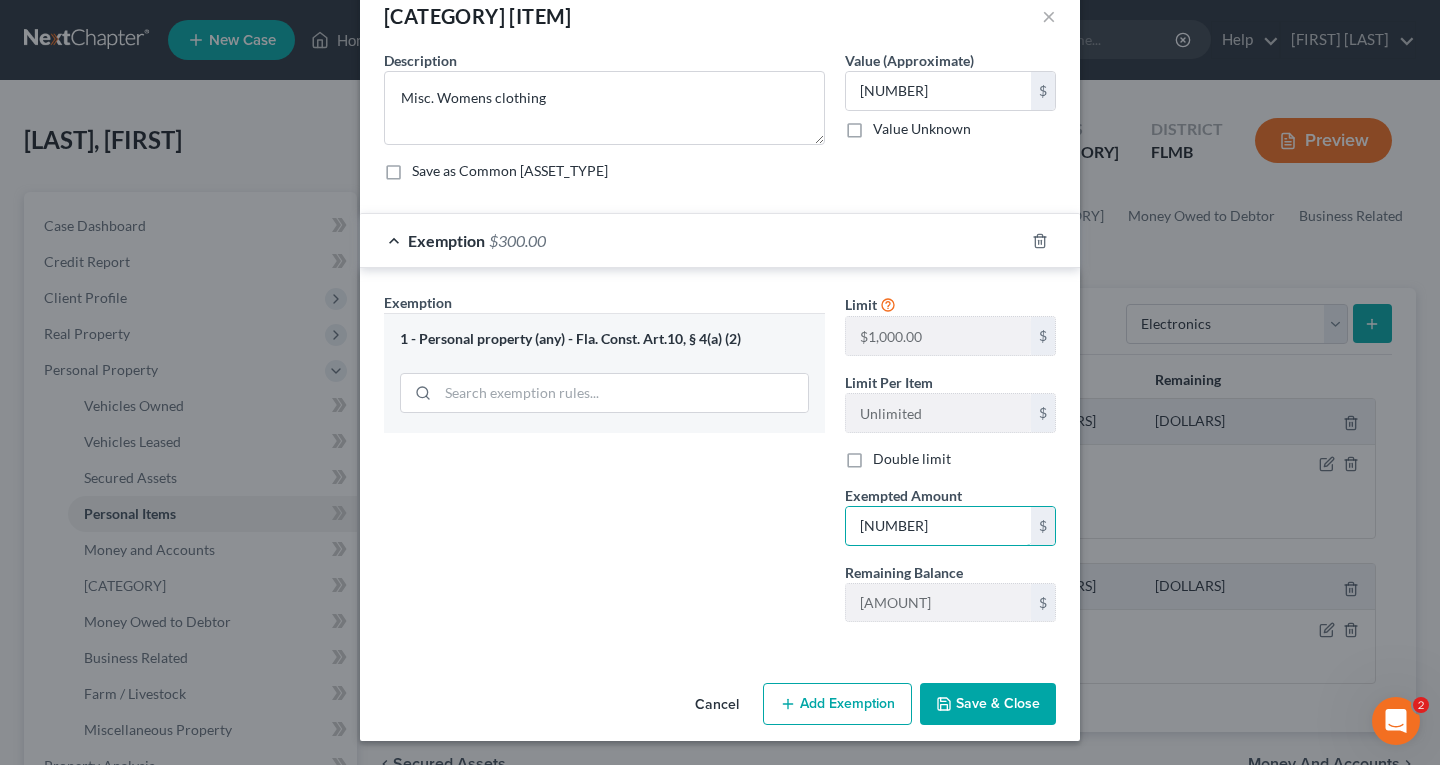 type on "[NUMBER]" 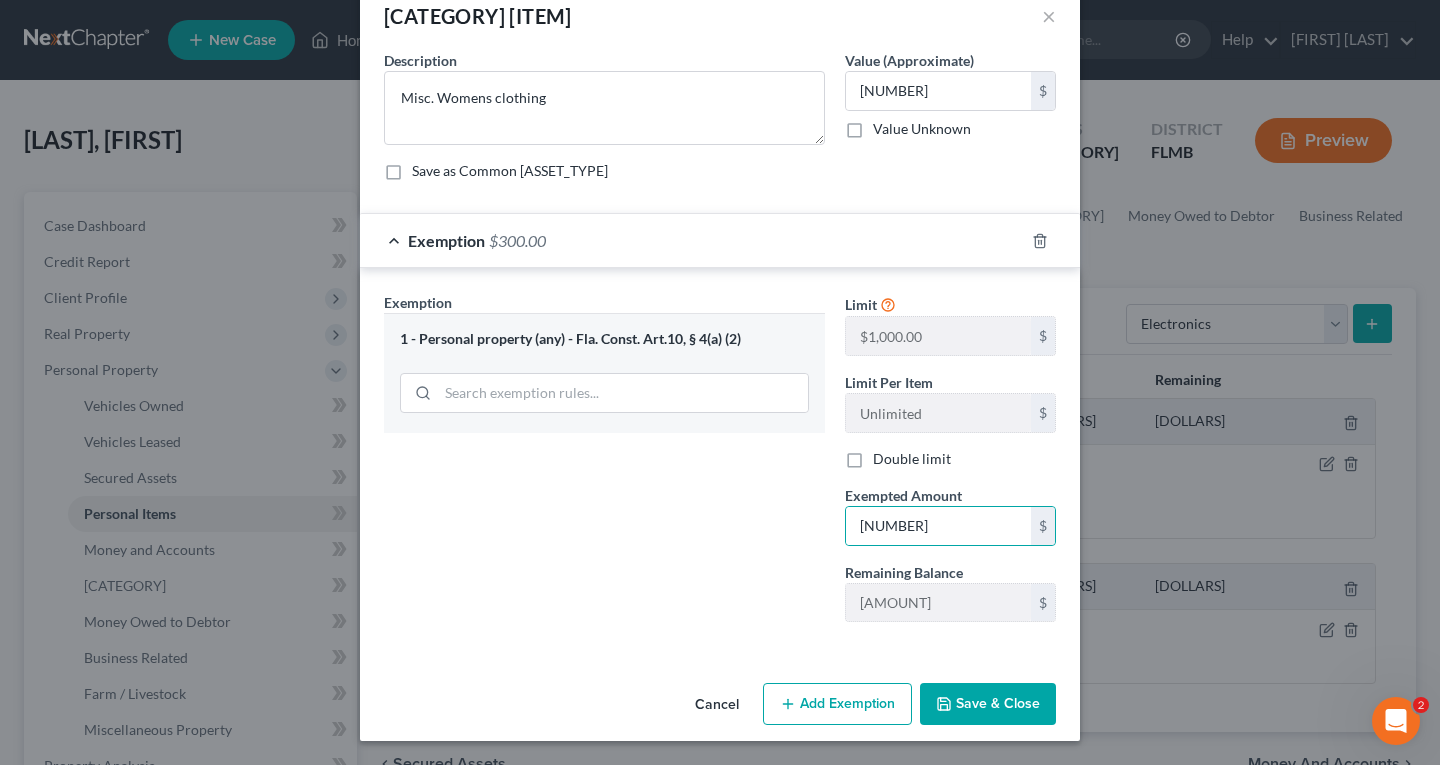 click on "Save & Close" at bounding box center (988, 704) 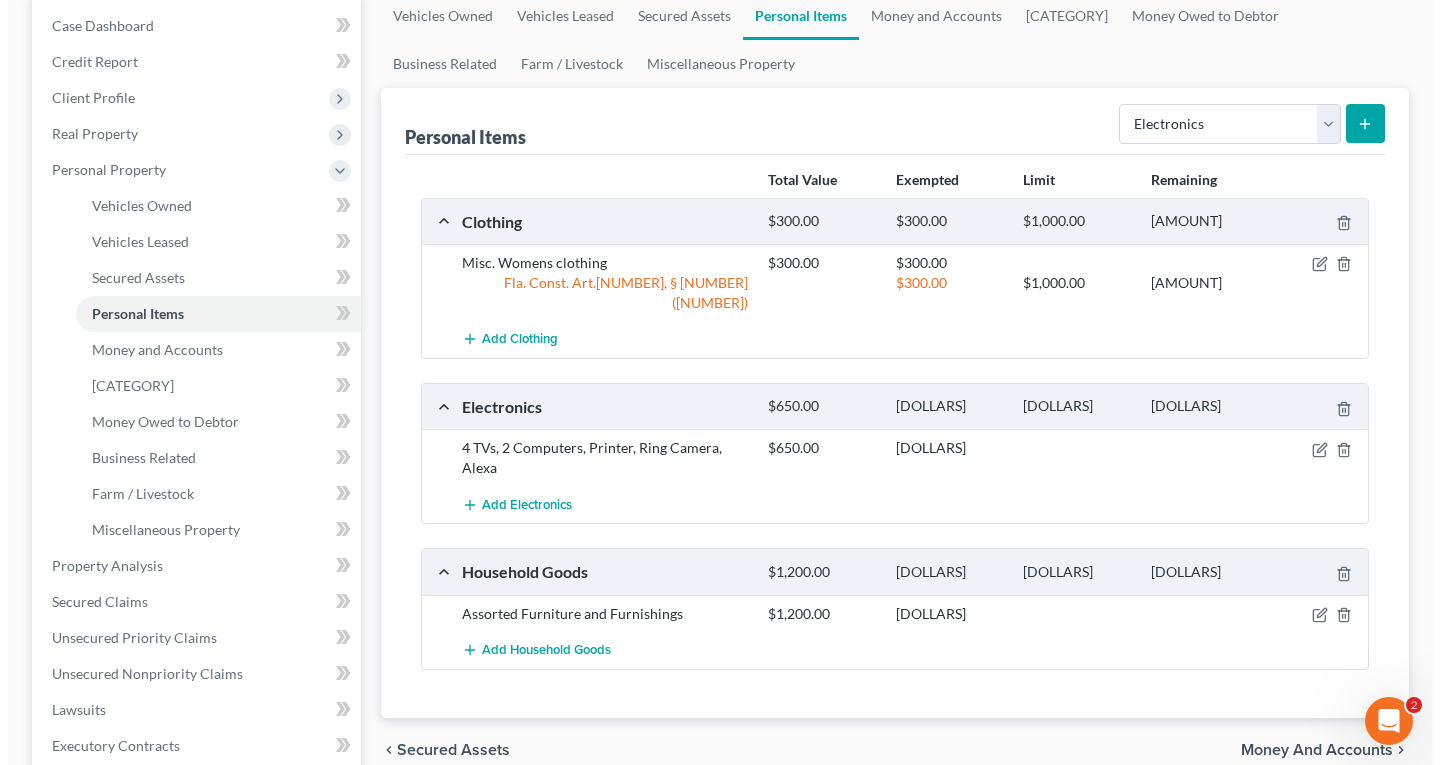 scroll, scrollTop: 300, scrollLeft: 0, axis: vertical 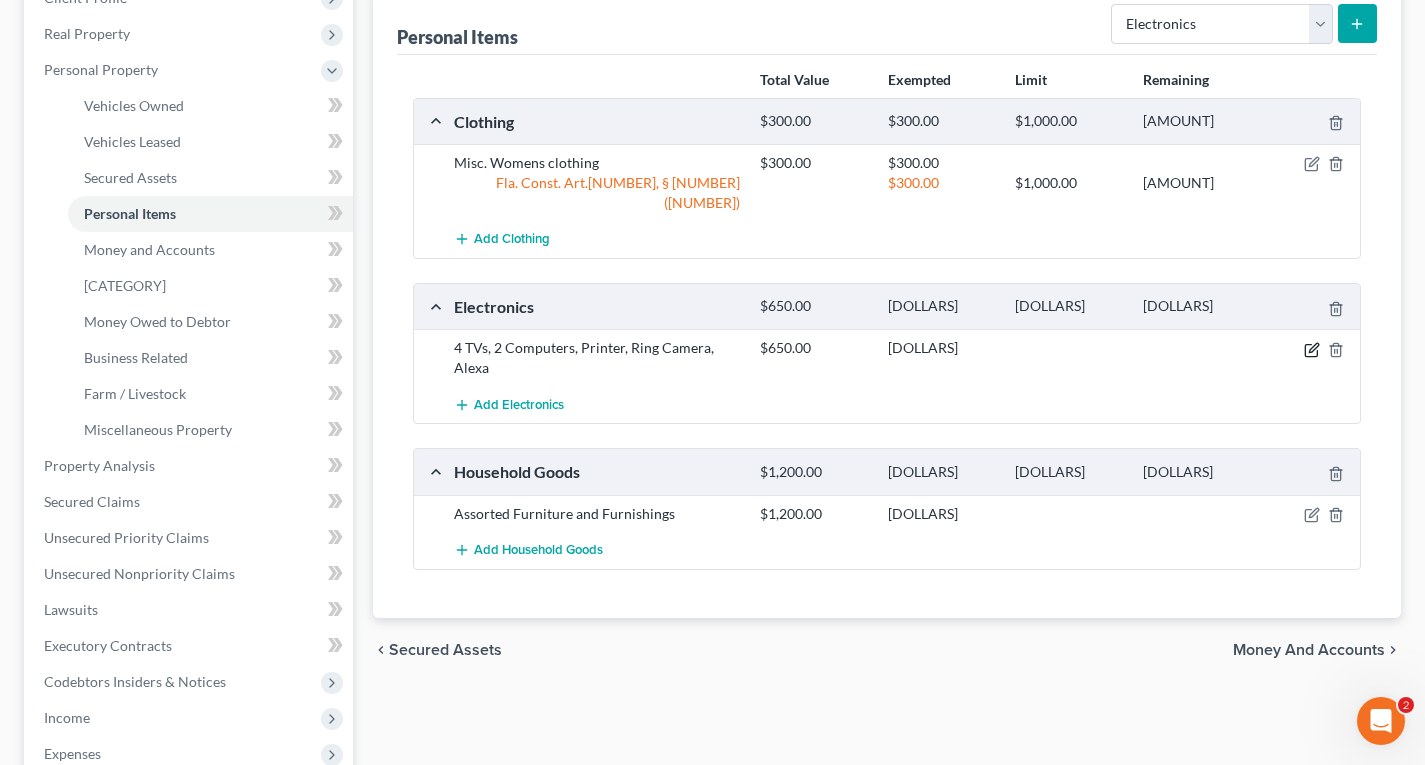 click at bounding box center [1313, 162] 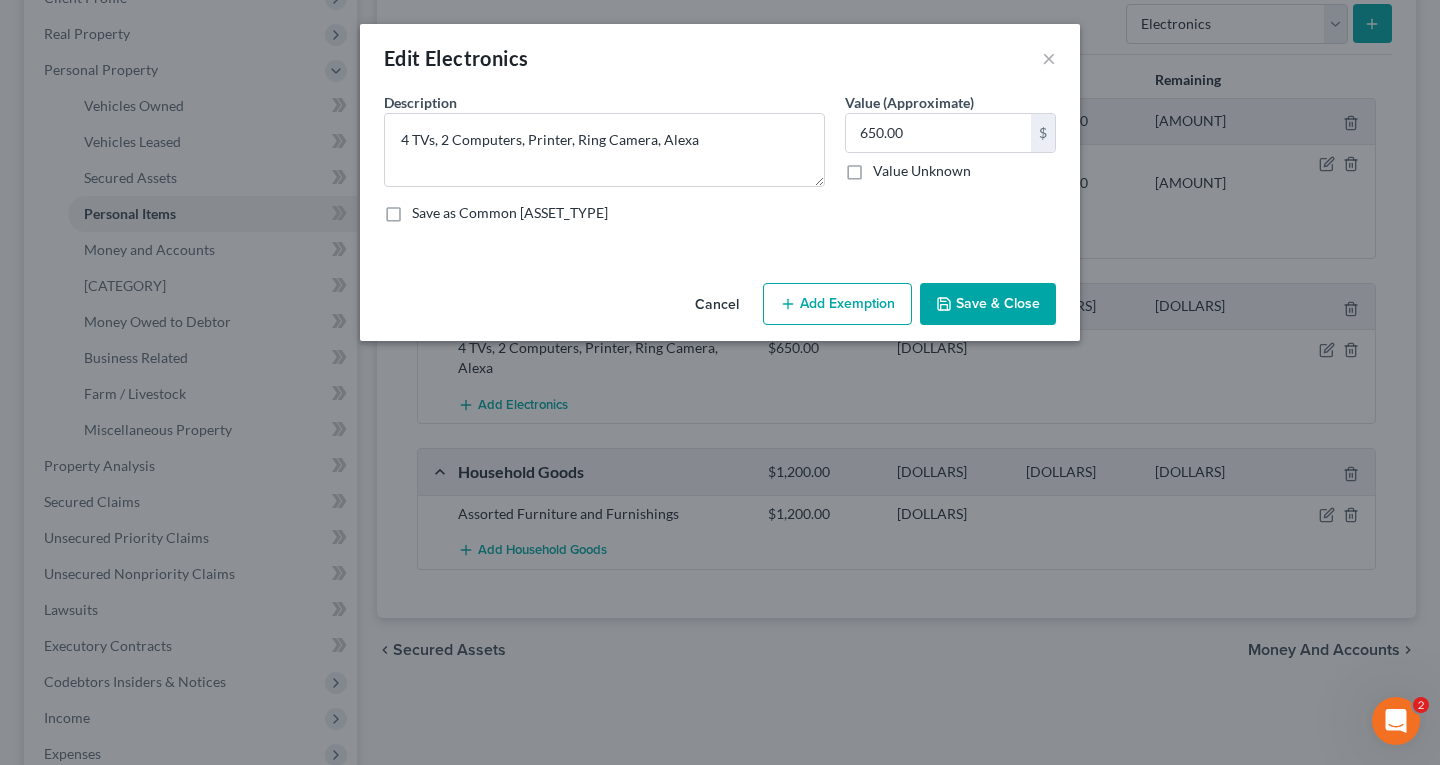 click on "Add Exemption" at bounding box center (837, 304) 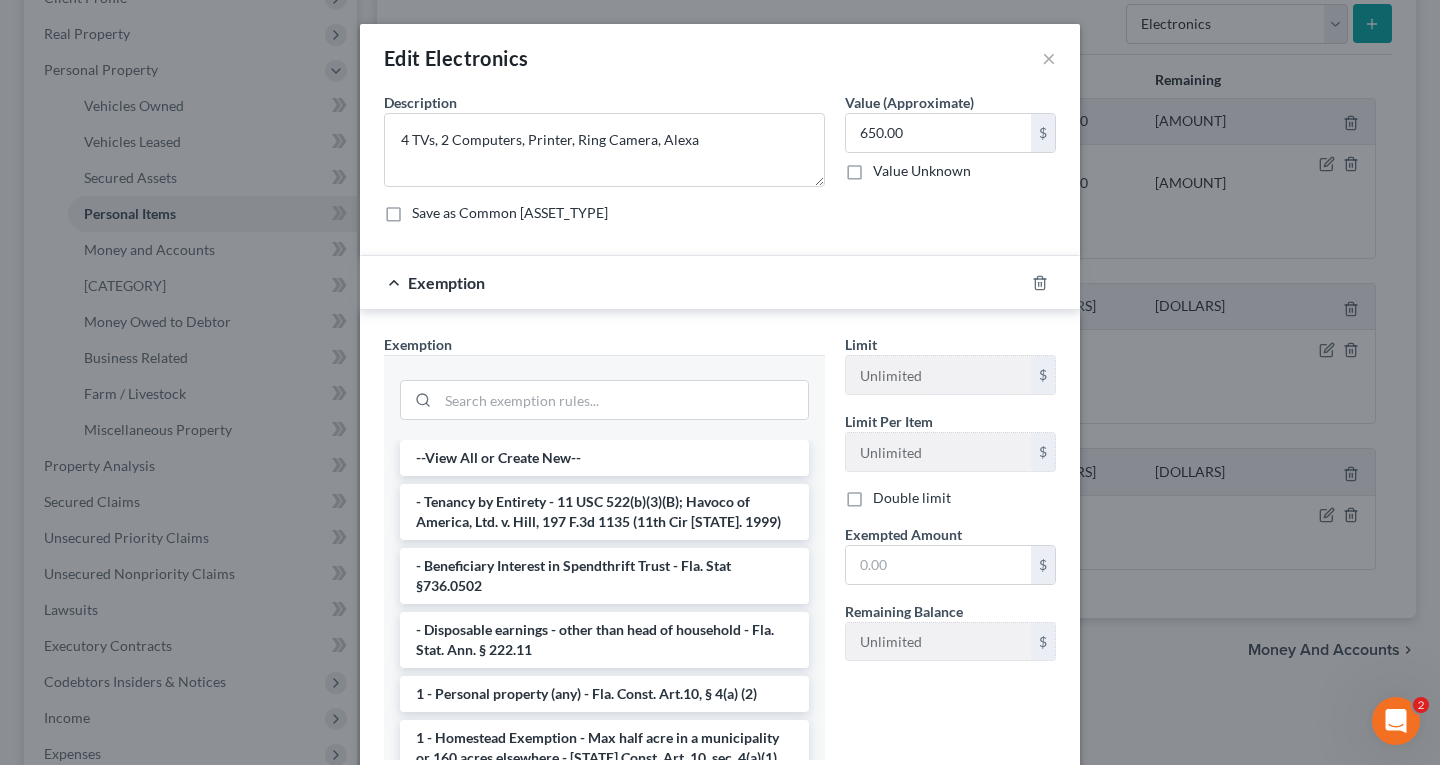 click on "Save as Common [ASSET_TYPE]" at bounding box center [720, 213] 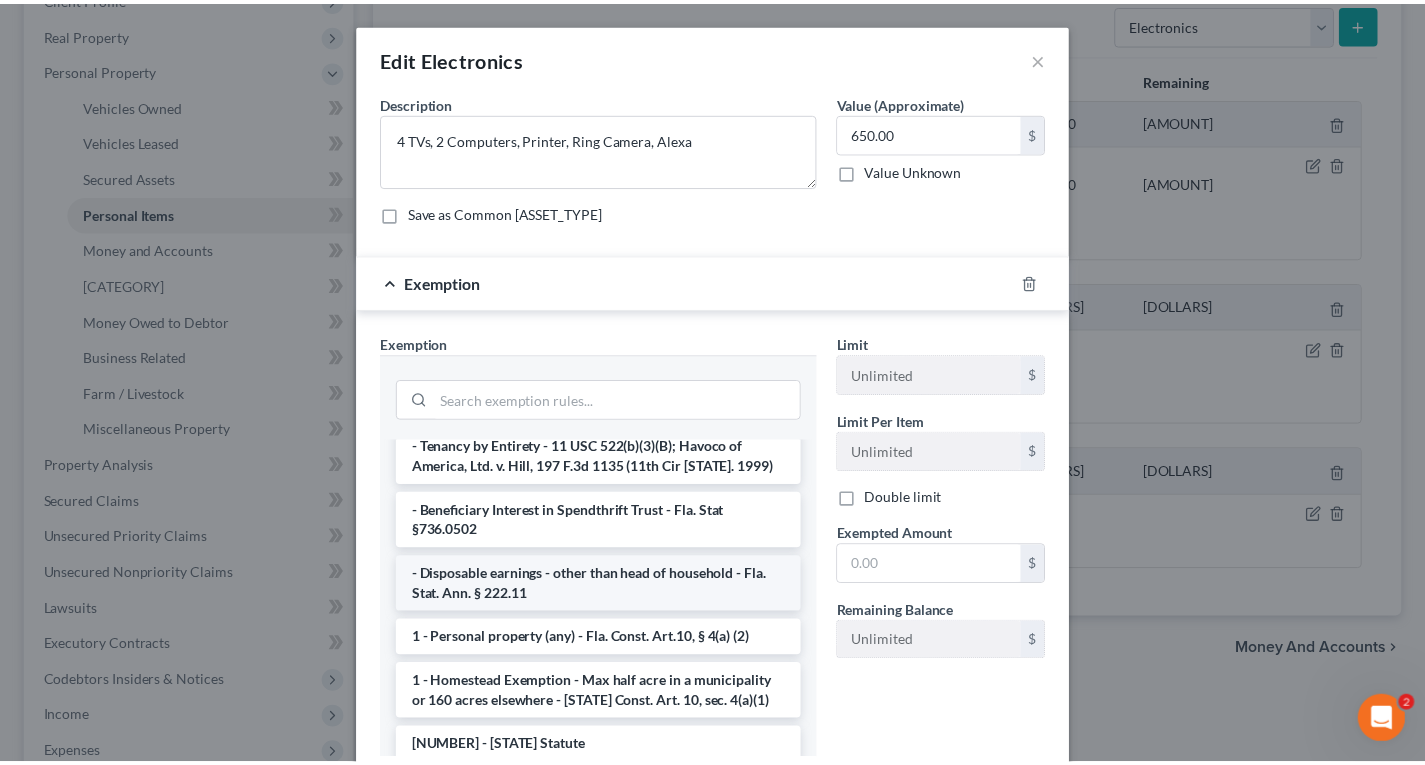 scroll, scrollTop: 100, scrollLeft: 0, axis: vertical 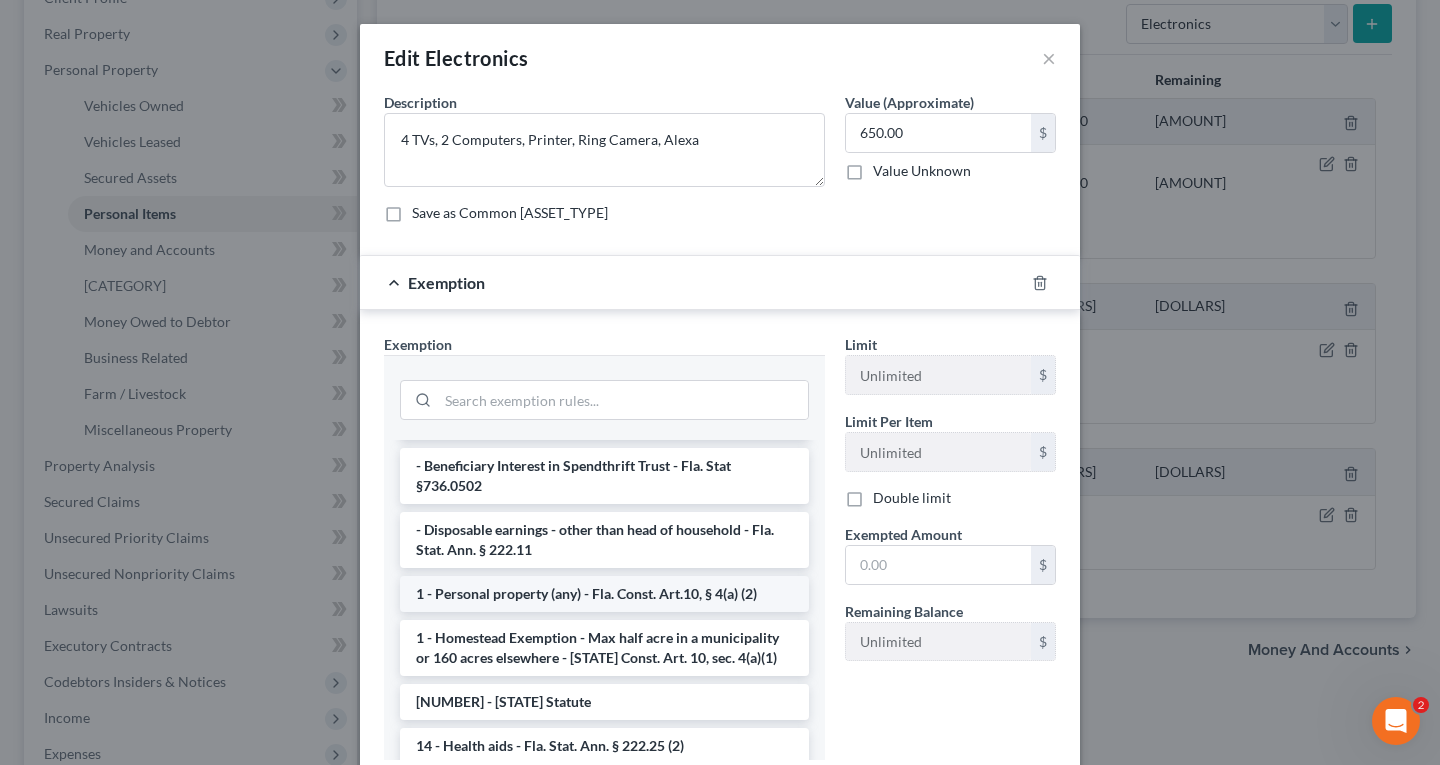 click on "1 - Personal property (any) - Fla. Const. Art.10, § 4(a) (2)" at bounding box center [604, 594] 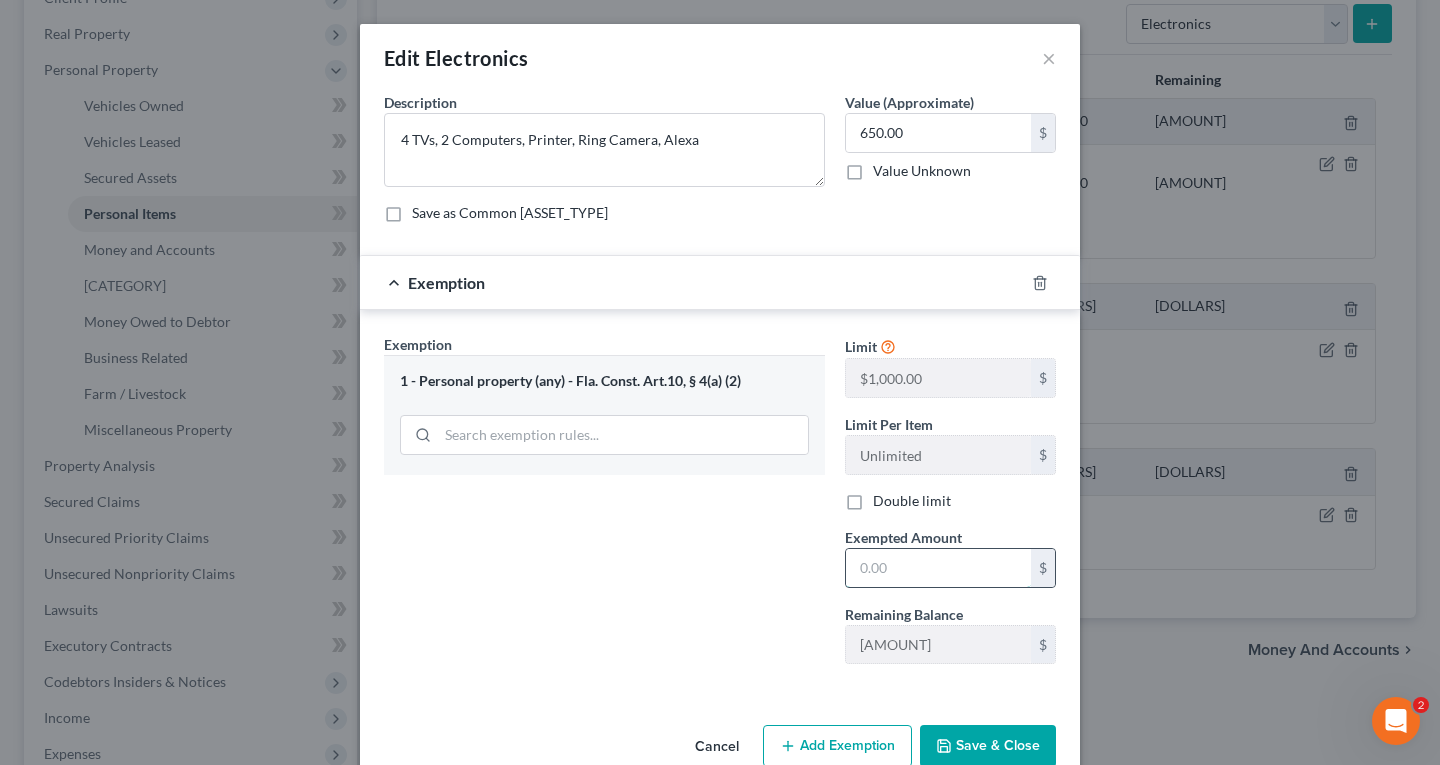 click at bounding box center [938, 568] 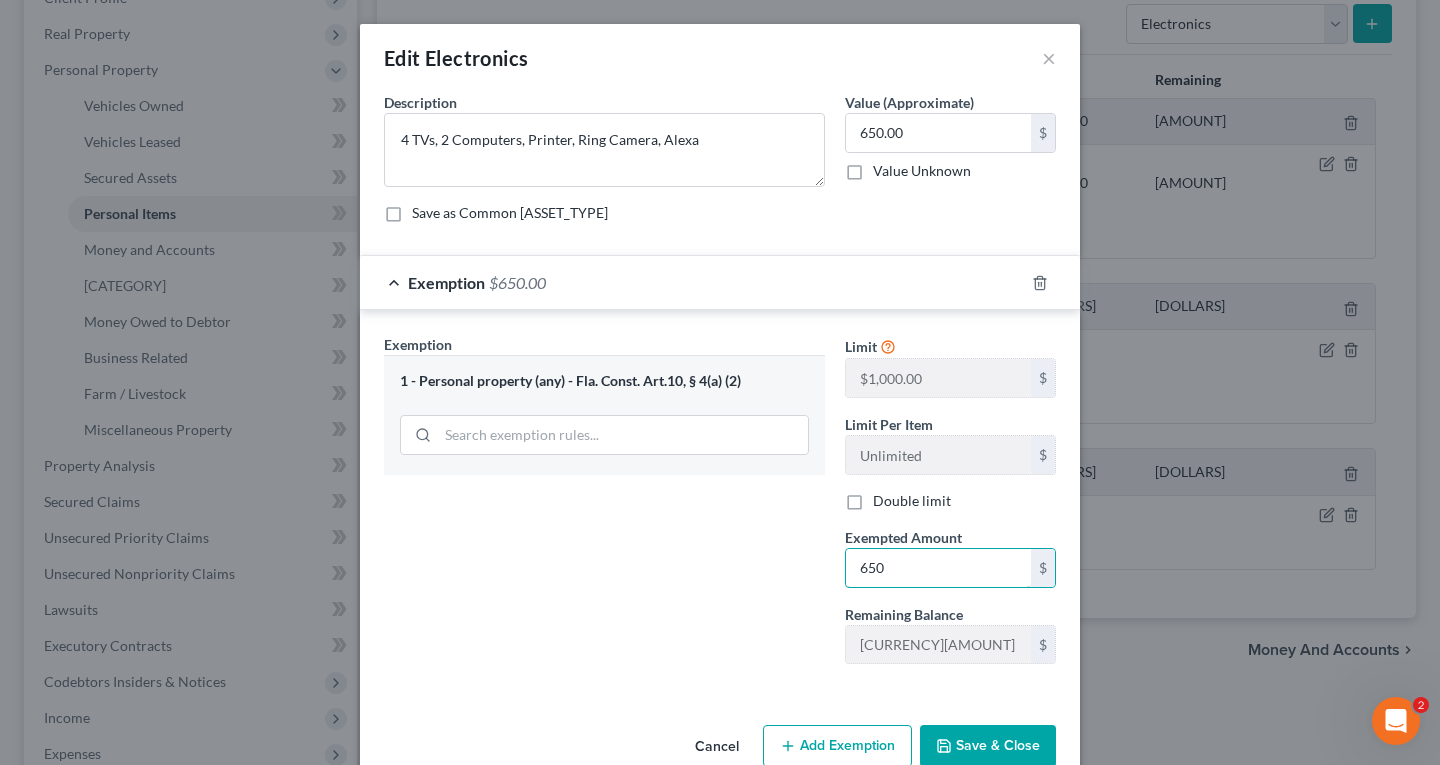 type on "650" 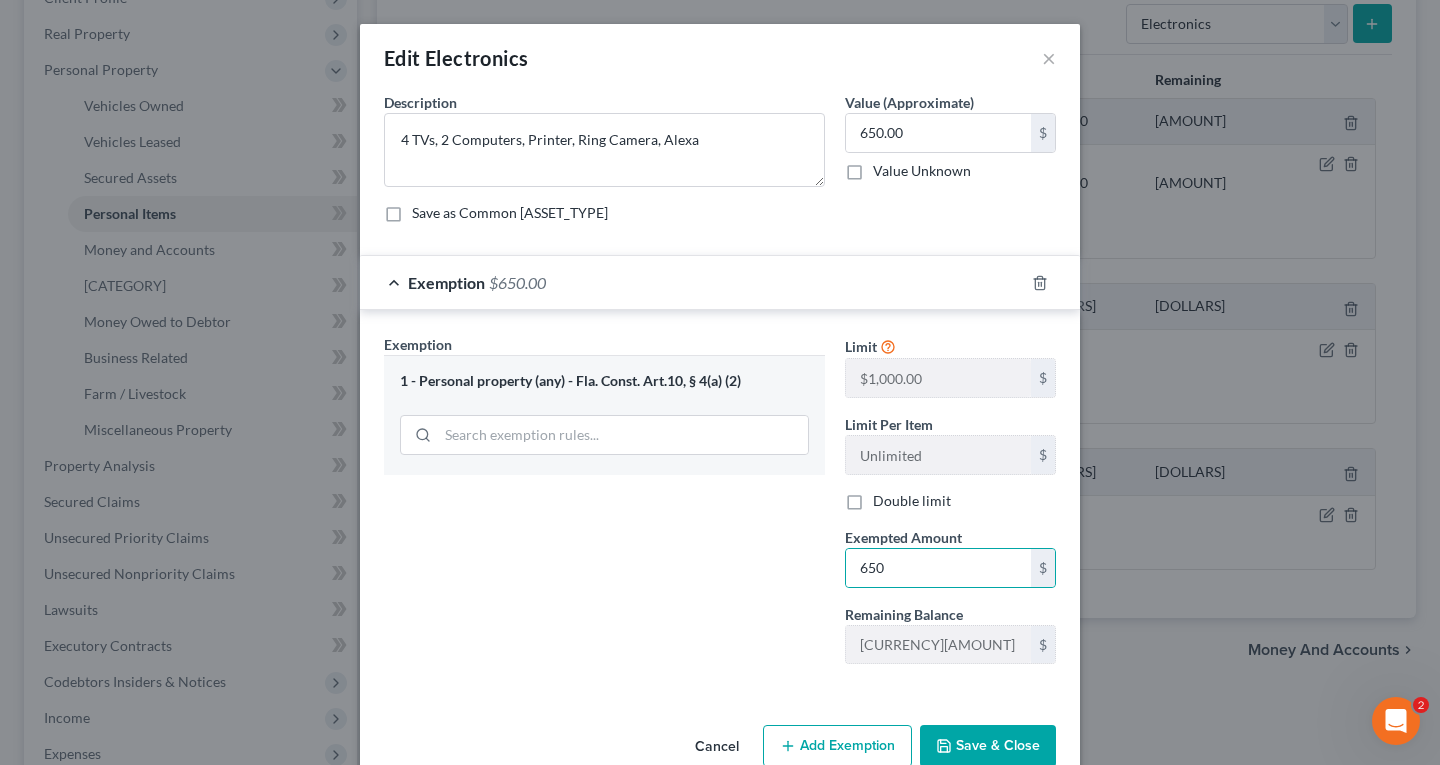 click on "Save & Close" at bounding box center (988, 746) 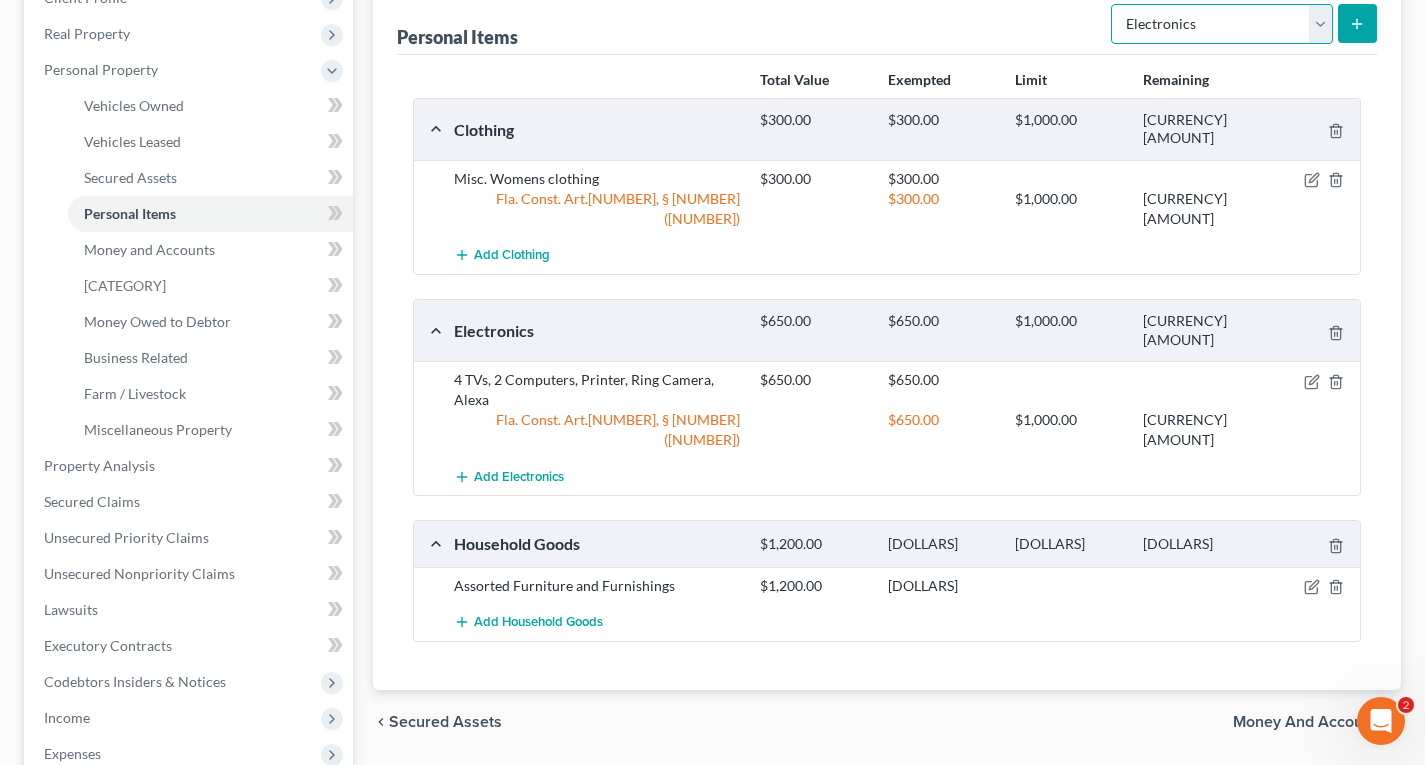 click on "Select Item Type Clothing Collectibles Of Value Electronics Firearms Household Goods Jewelry Other Pet(s) Sports & Hobby Equipment" at bounding box center (1222, 24) 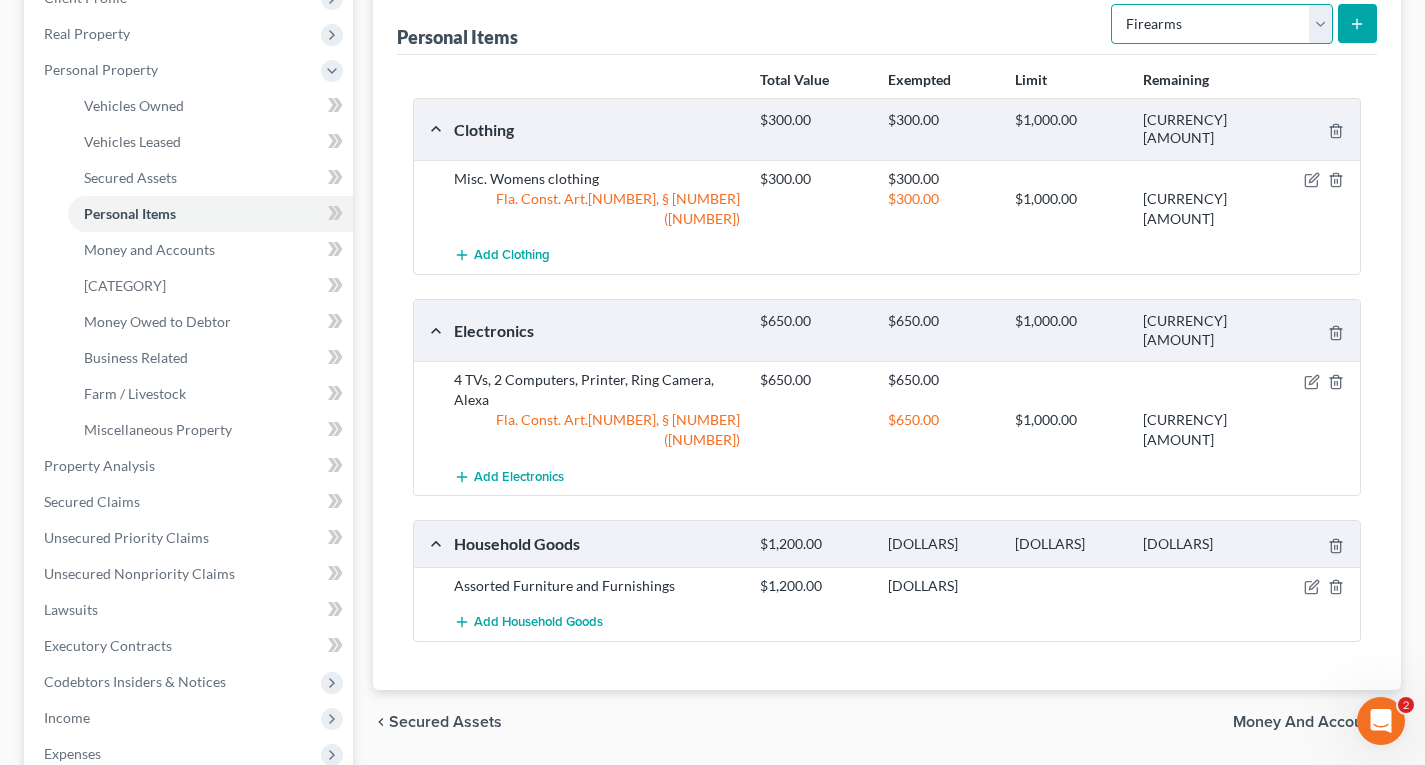 click on "Select Item Type Clothing Collectibles Of Value Electronics Firearms Household Goods Jewelry Other Pet(s) Sports & Hobby Equipment" at bounding box center [1222, 24] 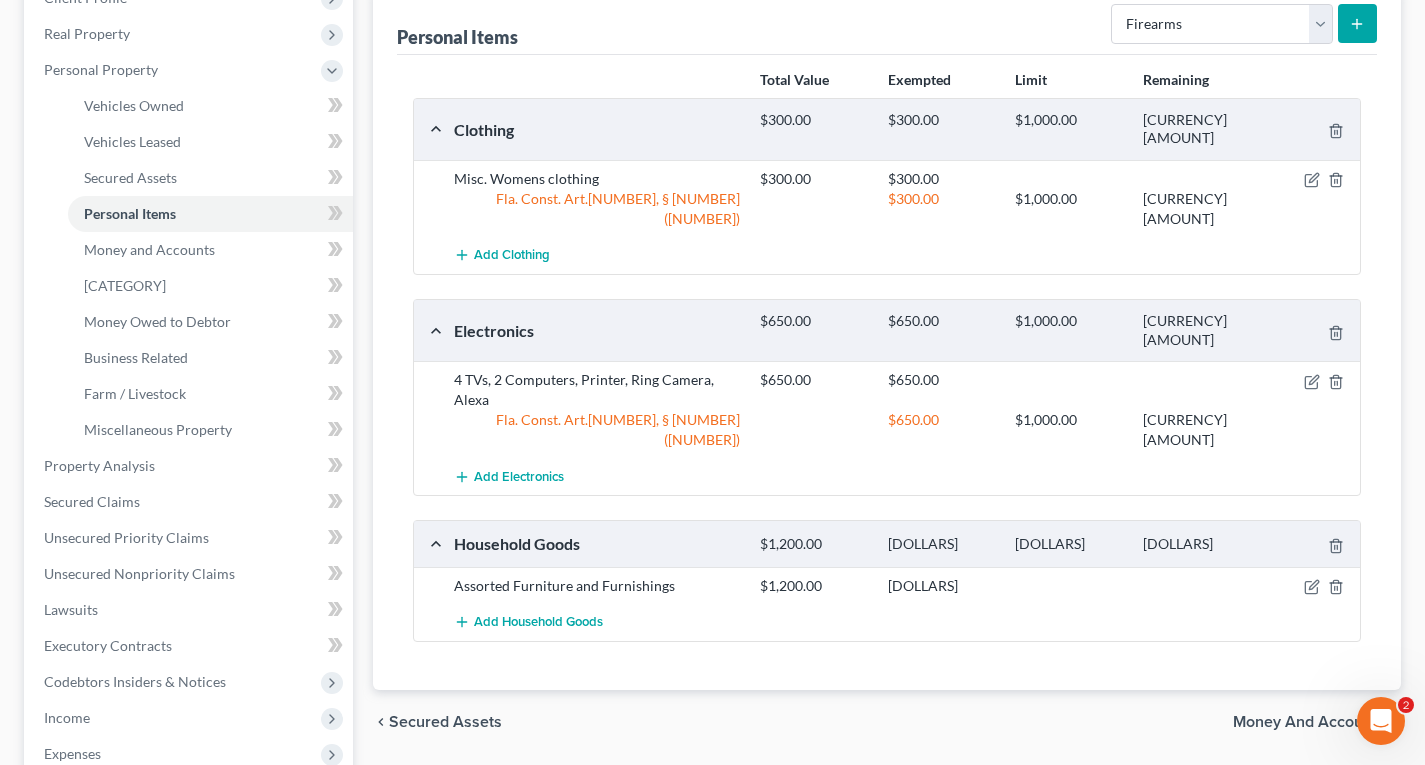 click at bounding box center (1357, 24) 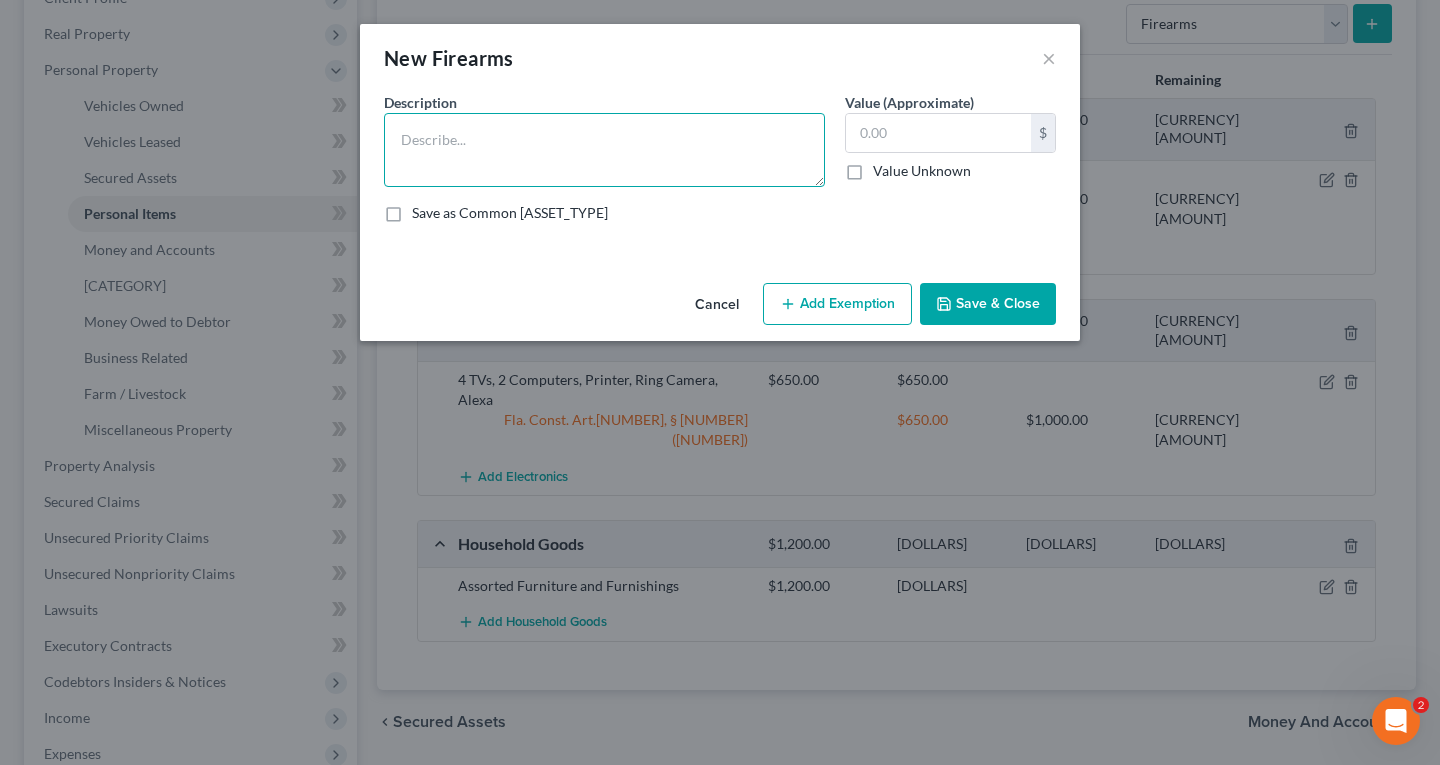click at bounding box center (604, 150) 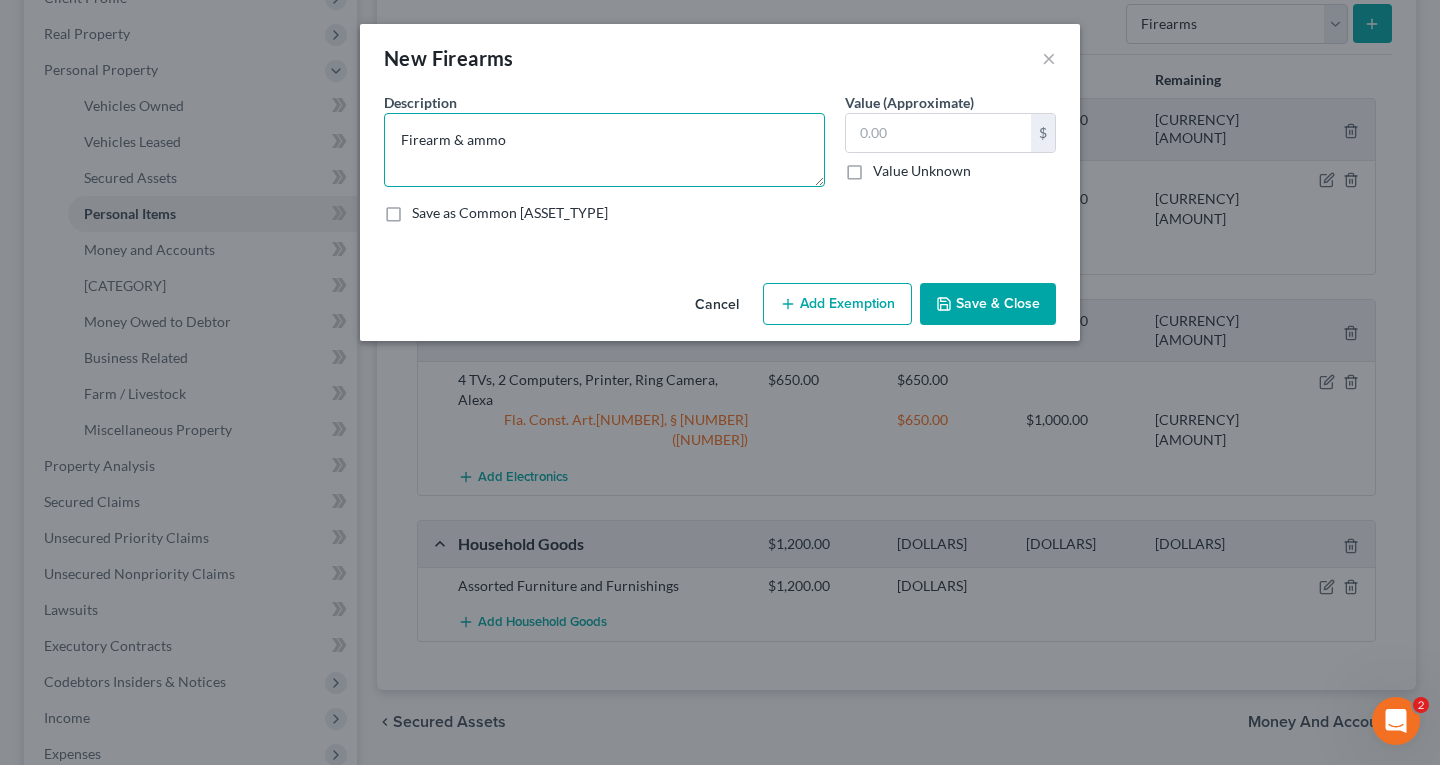 type on "Firearm & ammo" 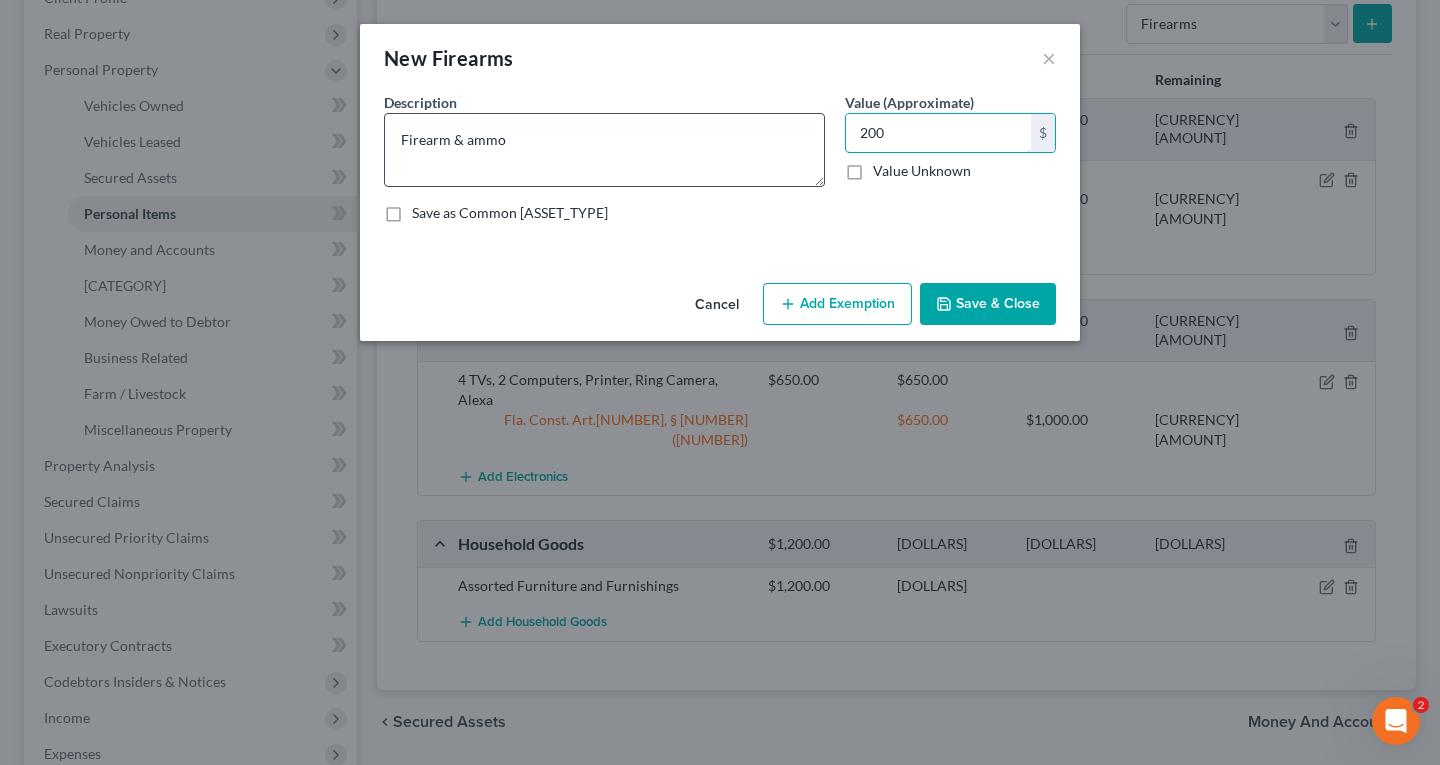 type on "200" 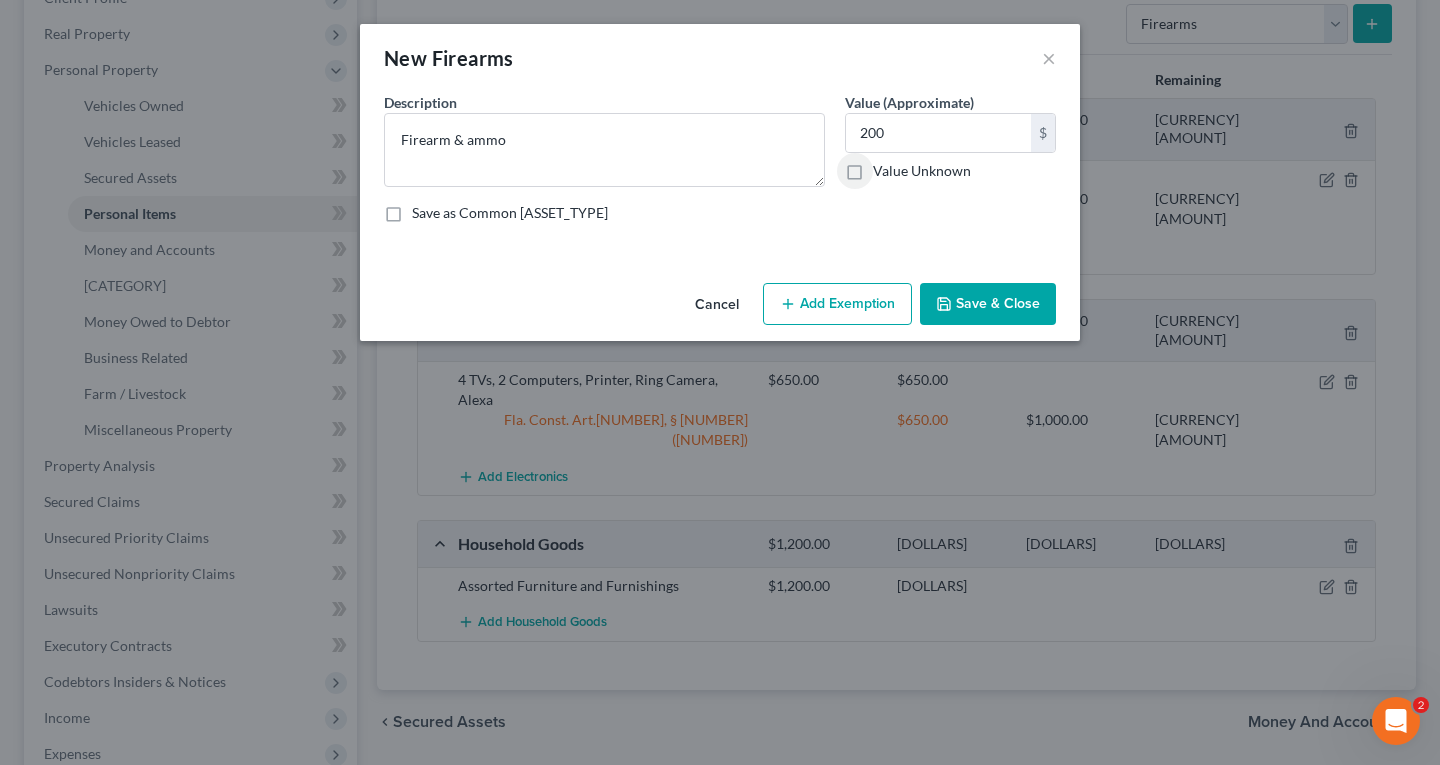 click on "Save & Close" at bounding box center (988, 304) 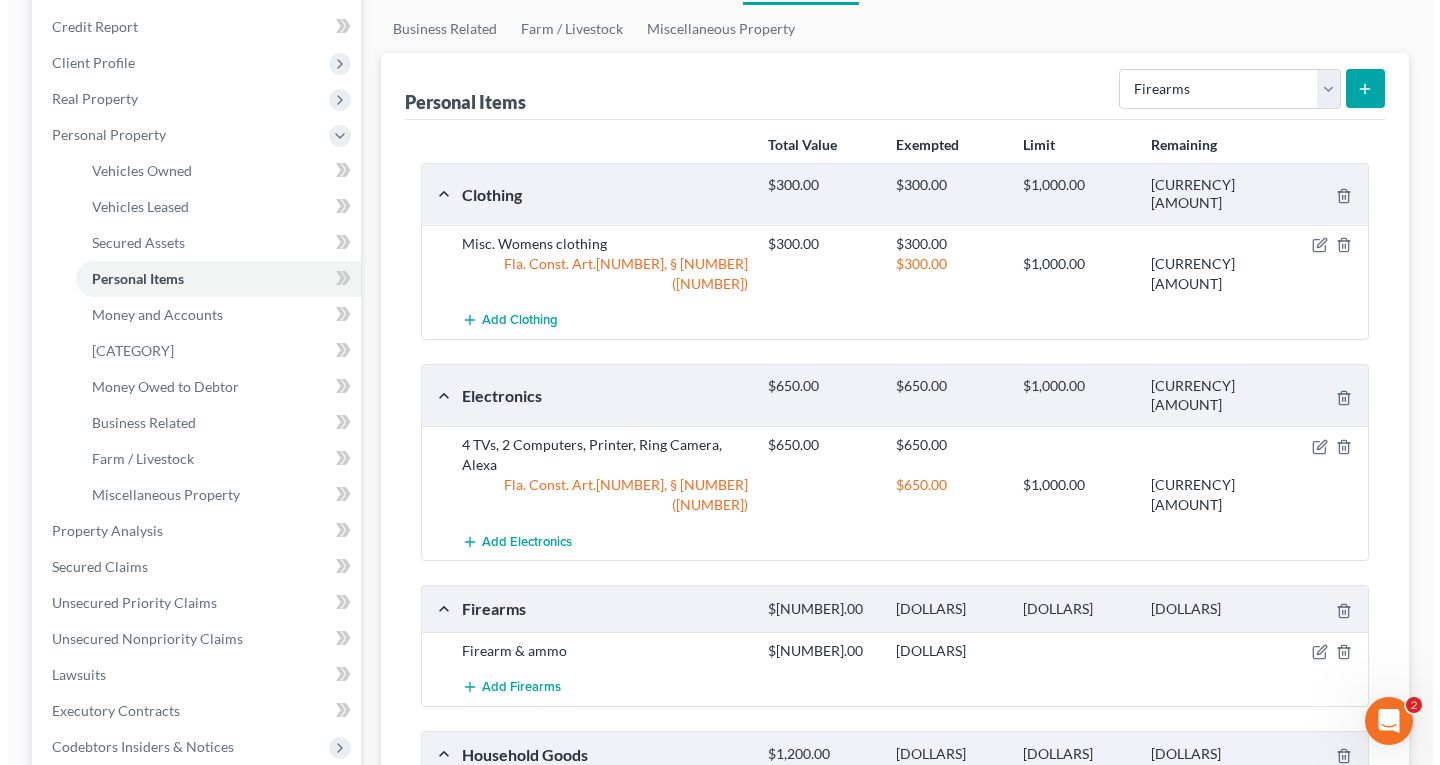 scroll, scrollTop: 200, scrollLeft: 0, axis: vertical 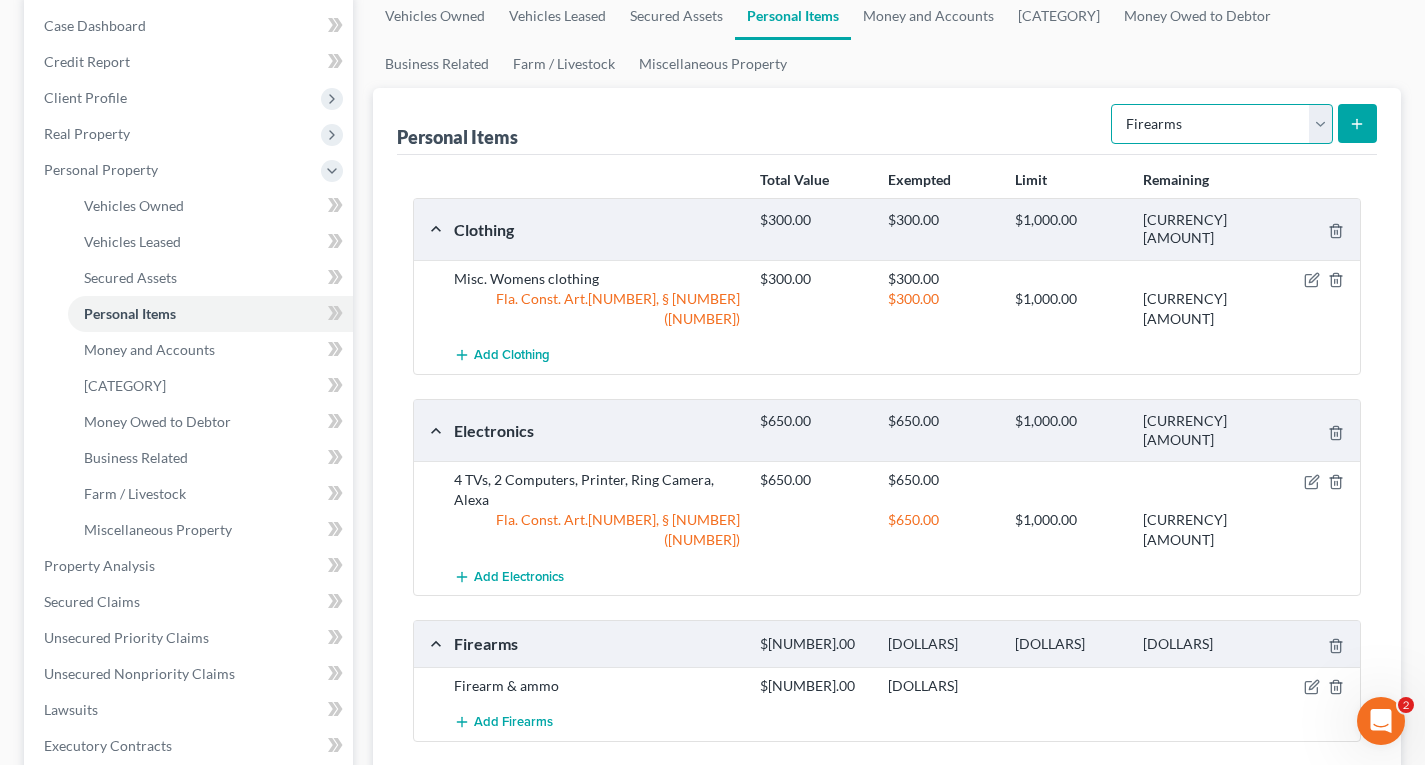 click on "Select Item Type Clothing Collectibles Of Value Electronics Firearms Household Goods Jewelry Other Pet(s) Sports & Hobby Equipment" at bounding box center (1222, 124) 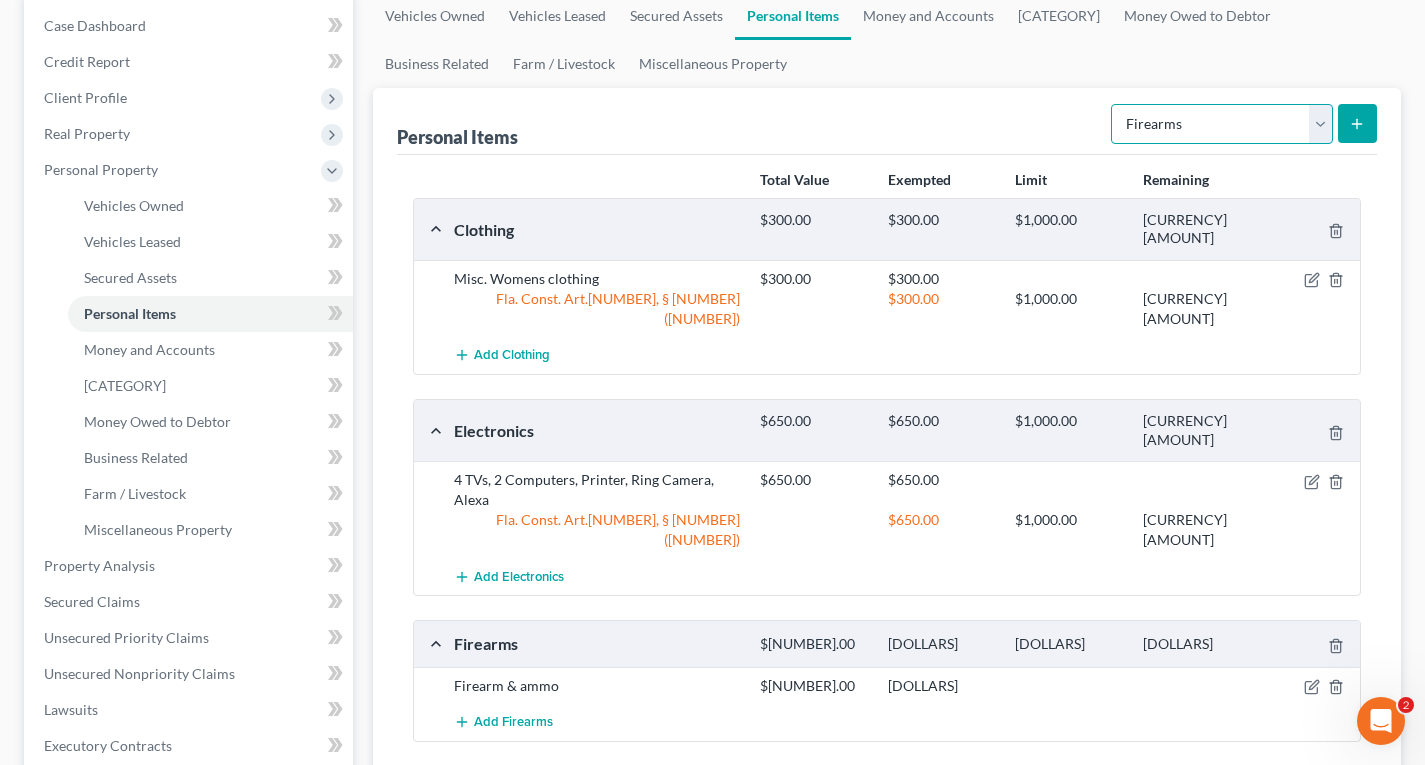 select on "[CATEGORY]" 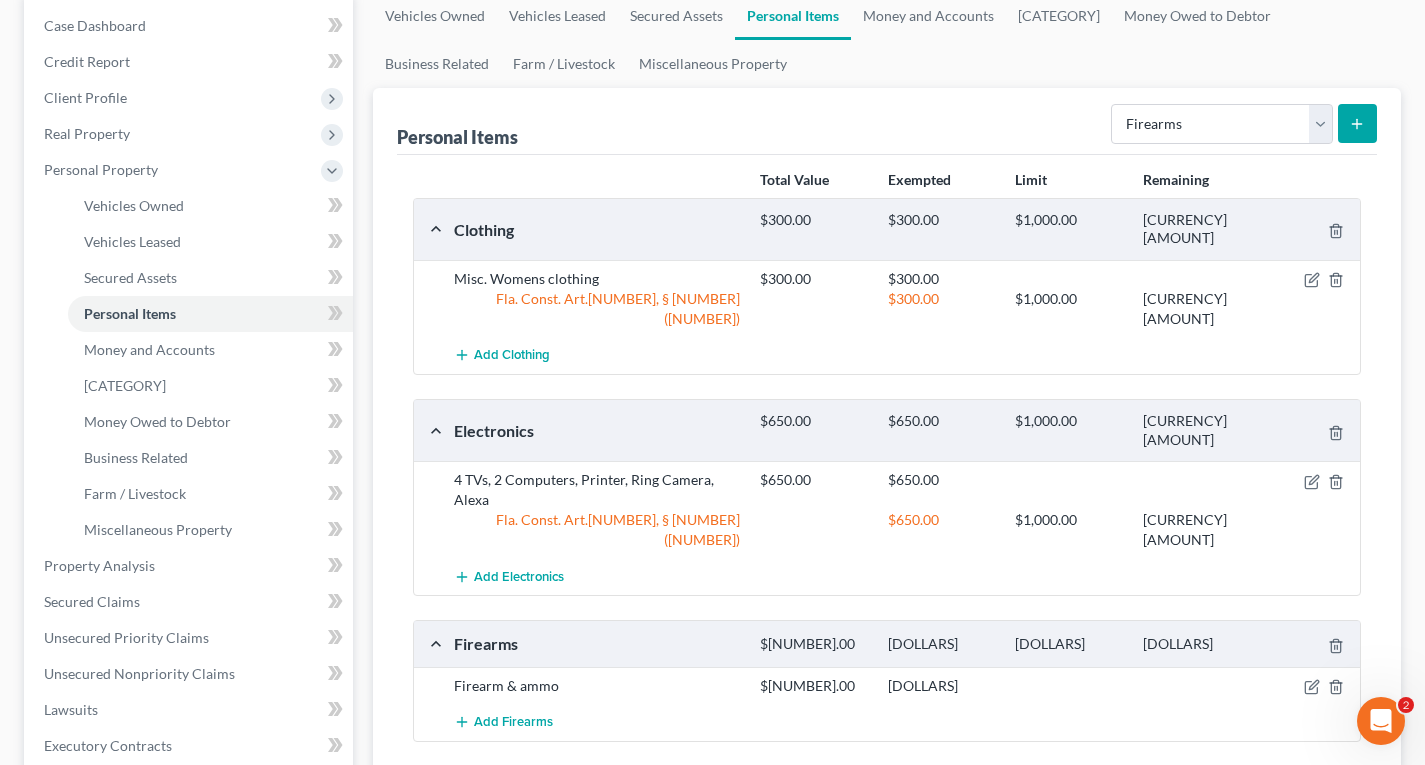 click at bounding box center (1357, 123) 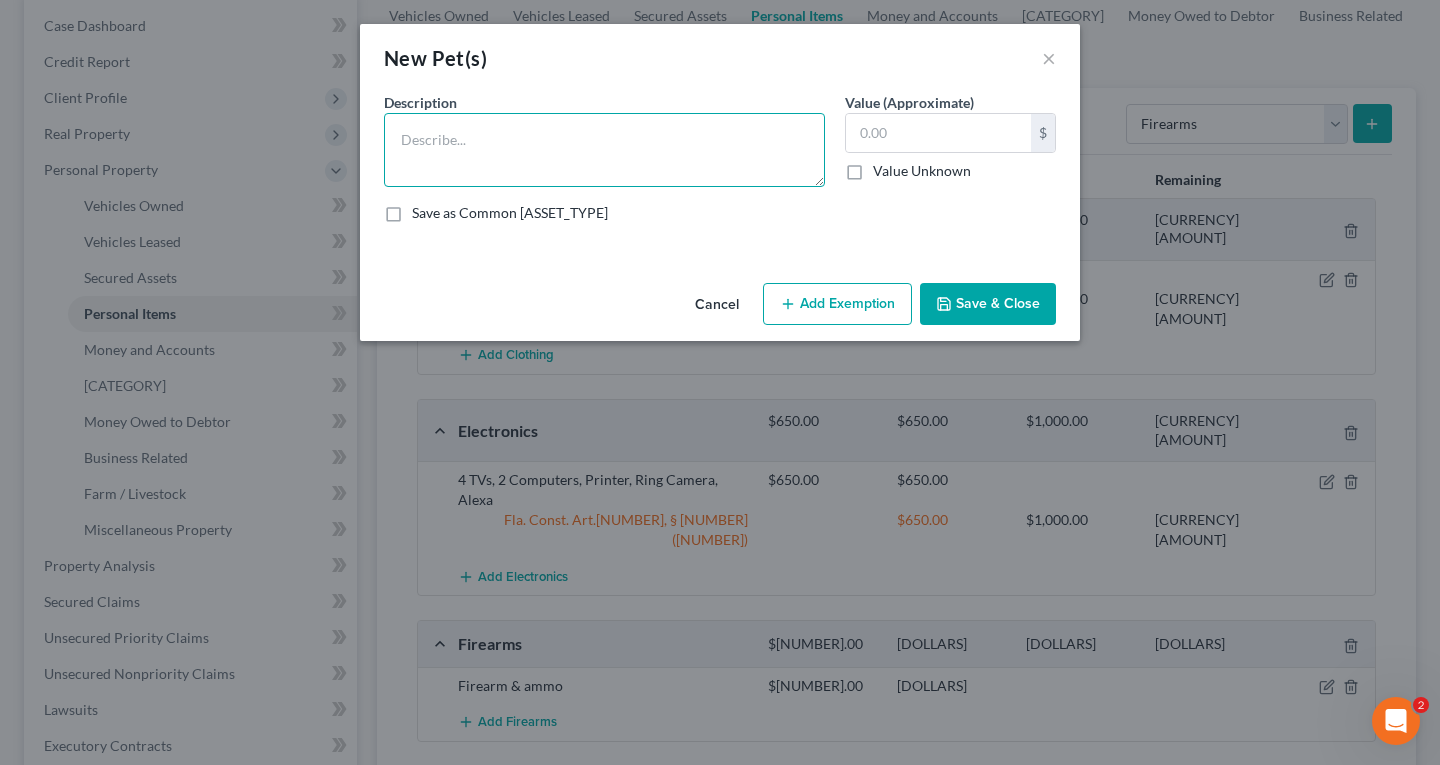 click at bounding box center [604, 150] 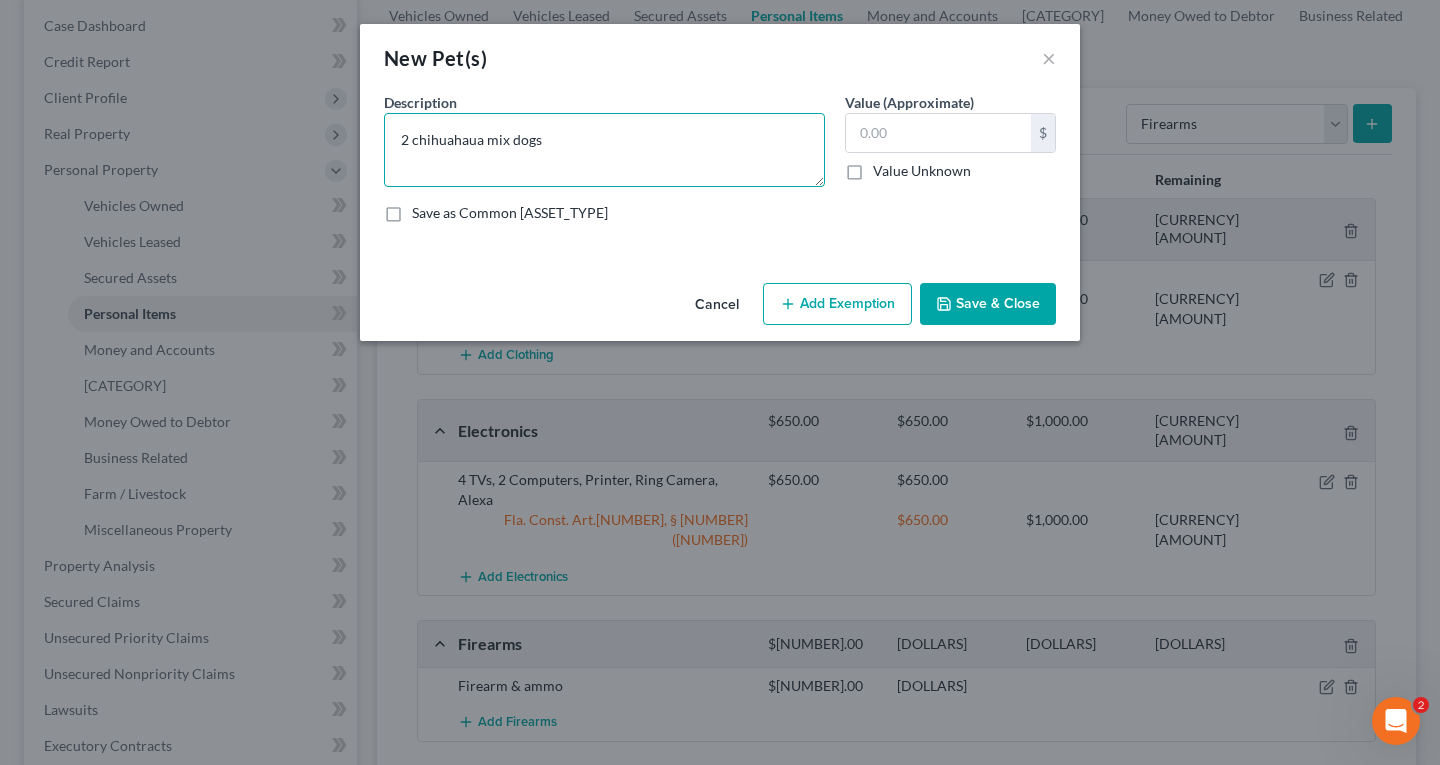 type on "2 chihuahaua mix dogs" 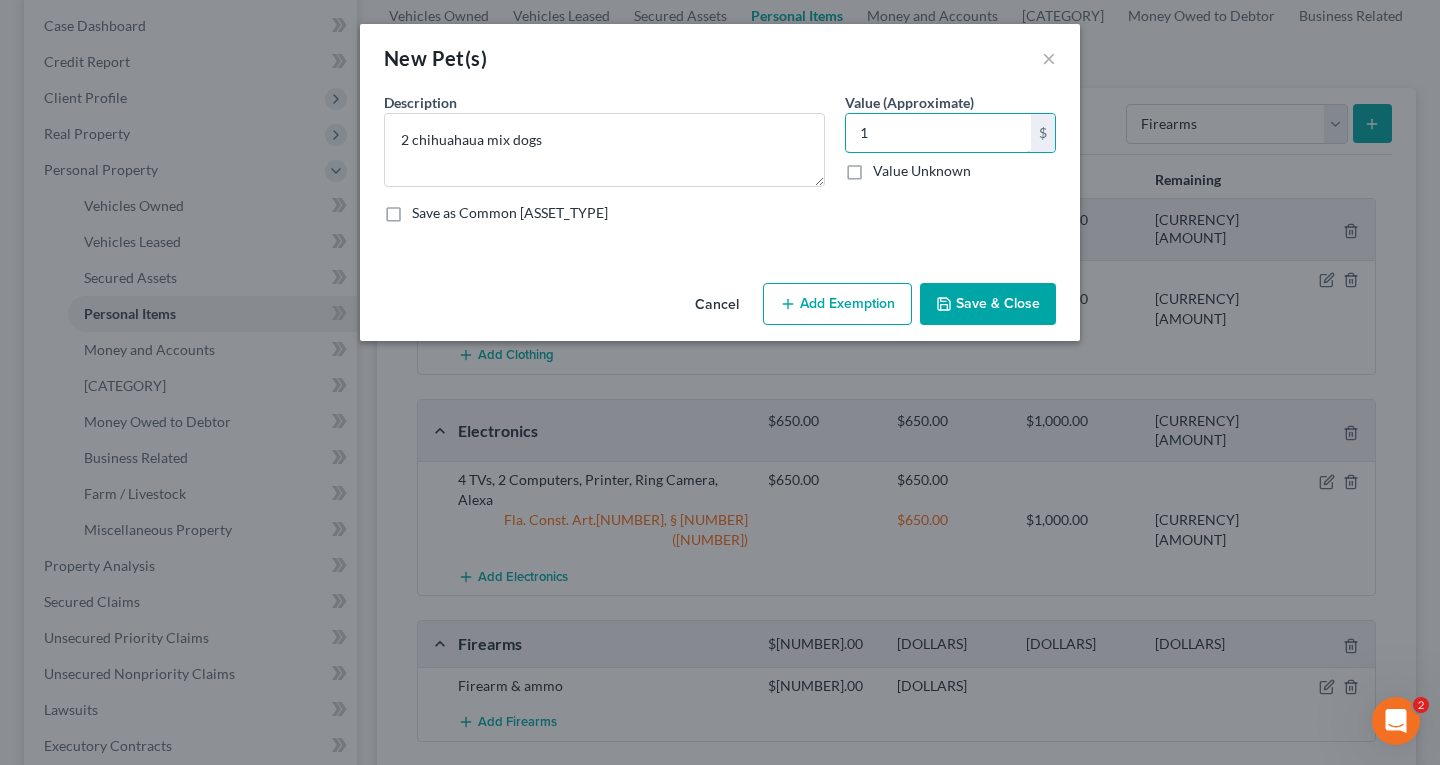 type on "1" 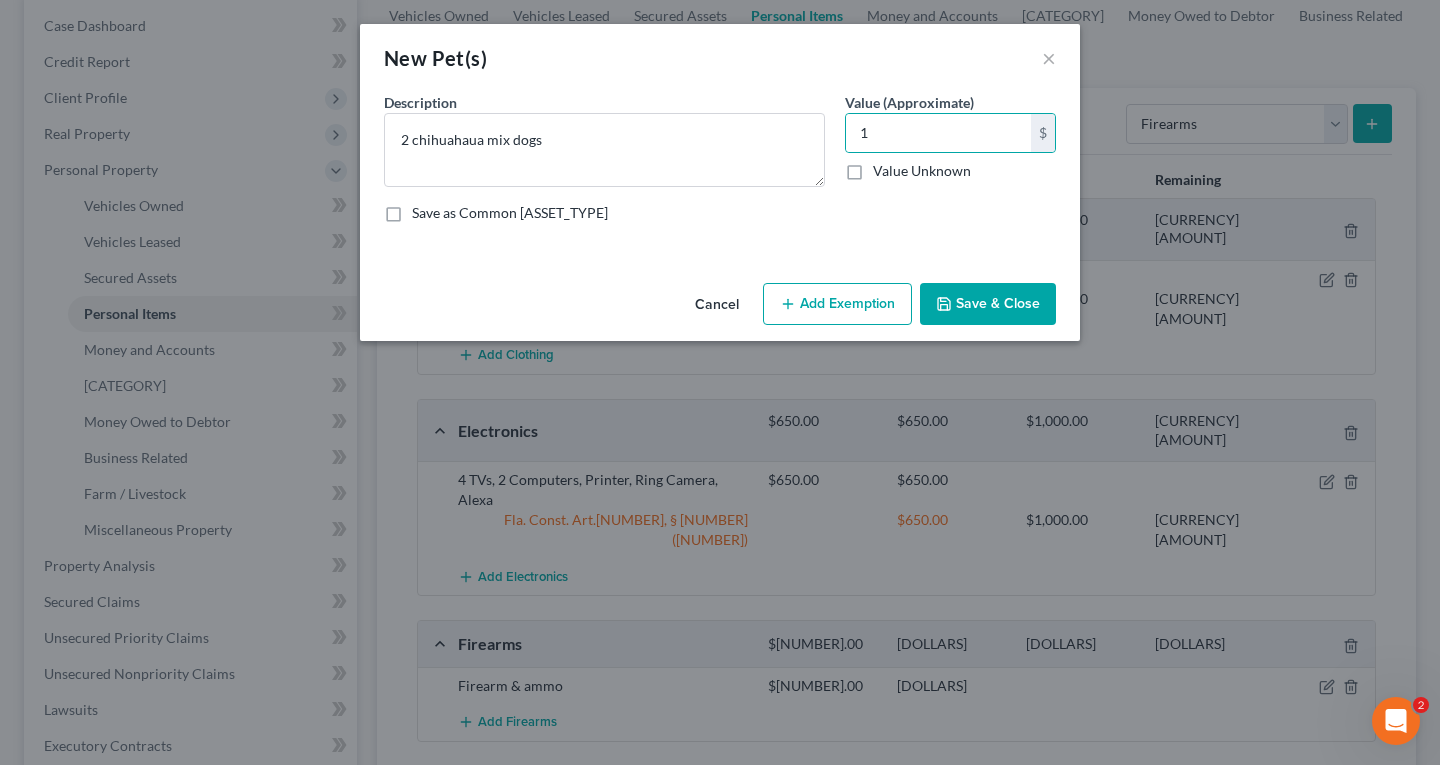click on "Add Exemption" at bounding box center (837, 304) 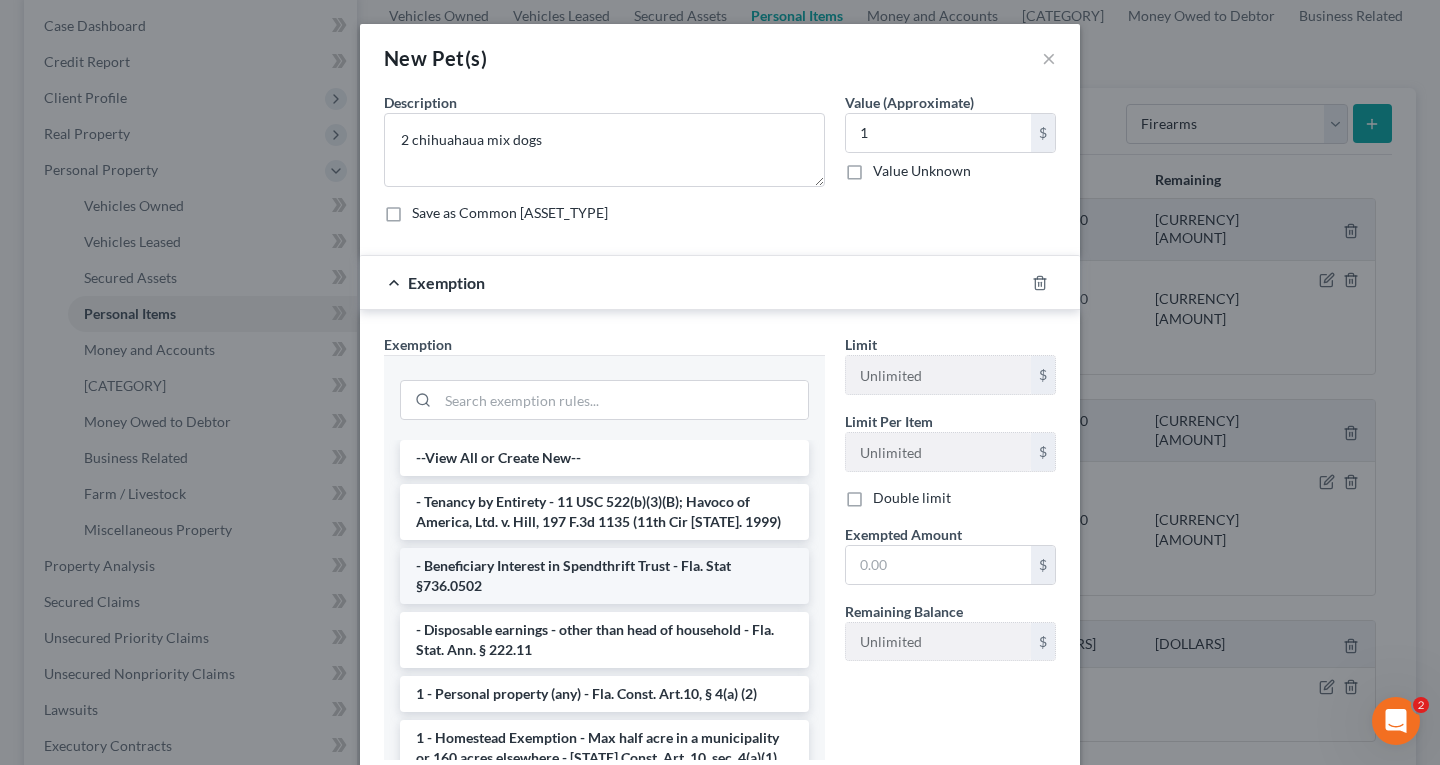 scroll, scrollTop: 100, scrollLeft: 0, axis: vertical 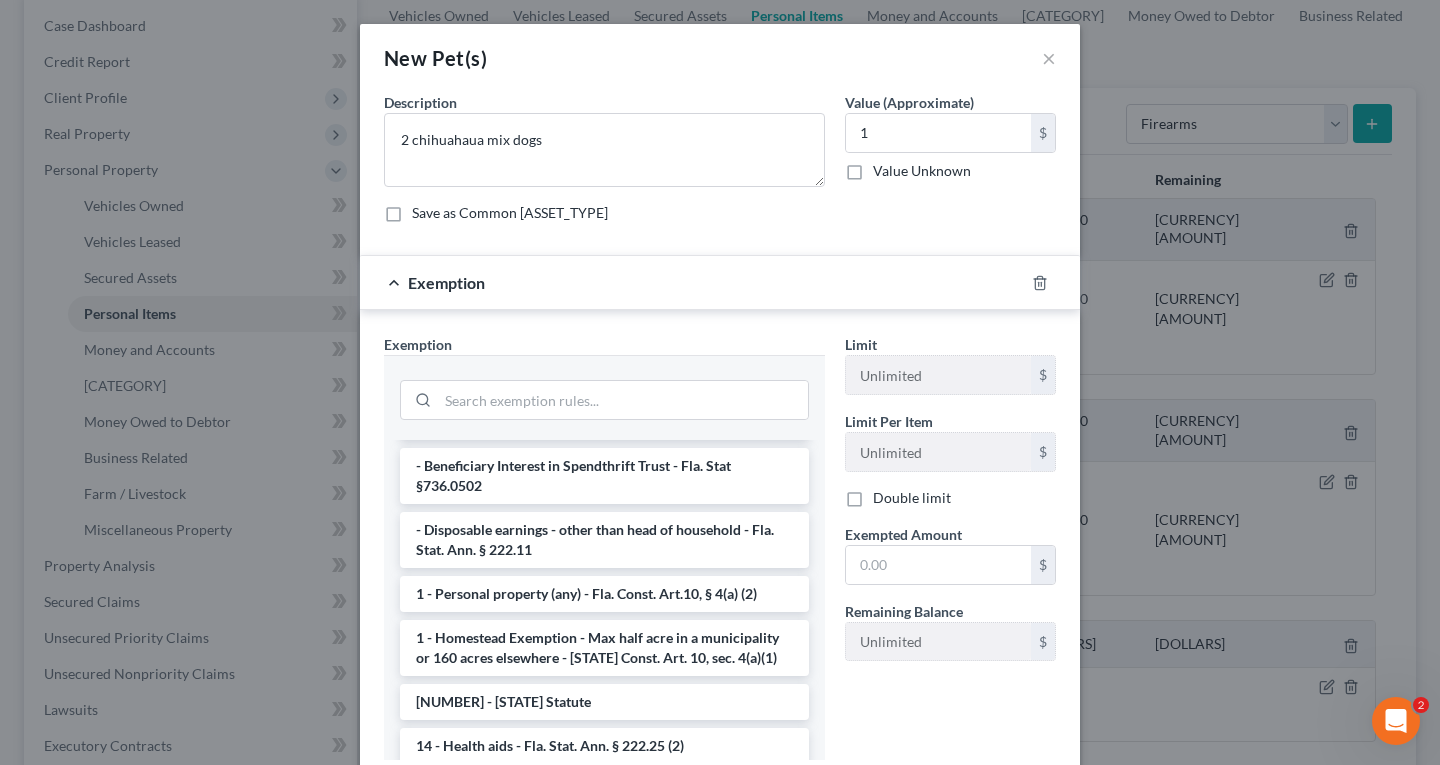 click on "1 - Personal property (any) - Fla. Const. Art.10, § 4(a) (2)" at bounding box center (604, 594) 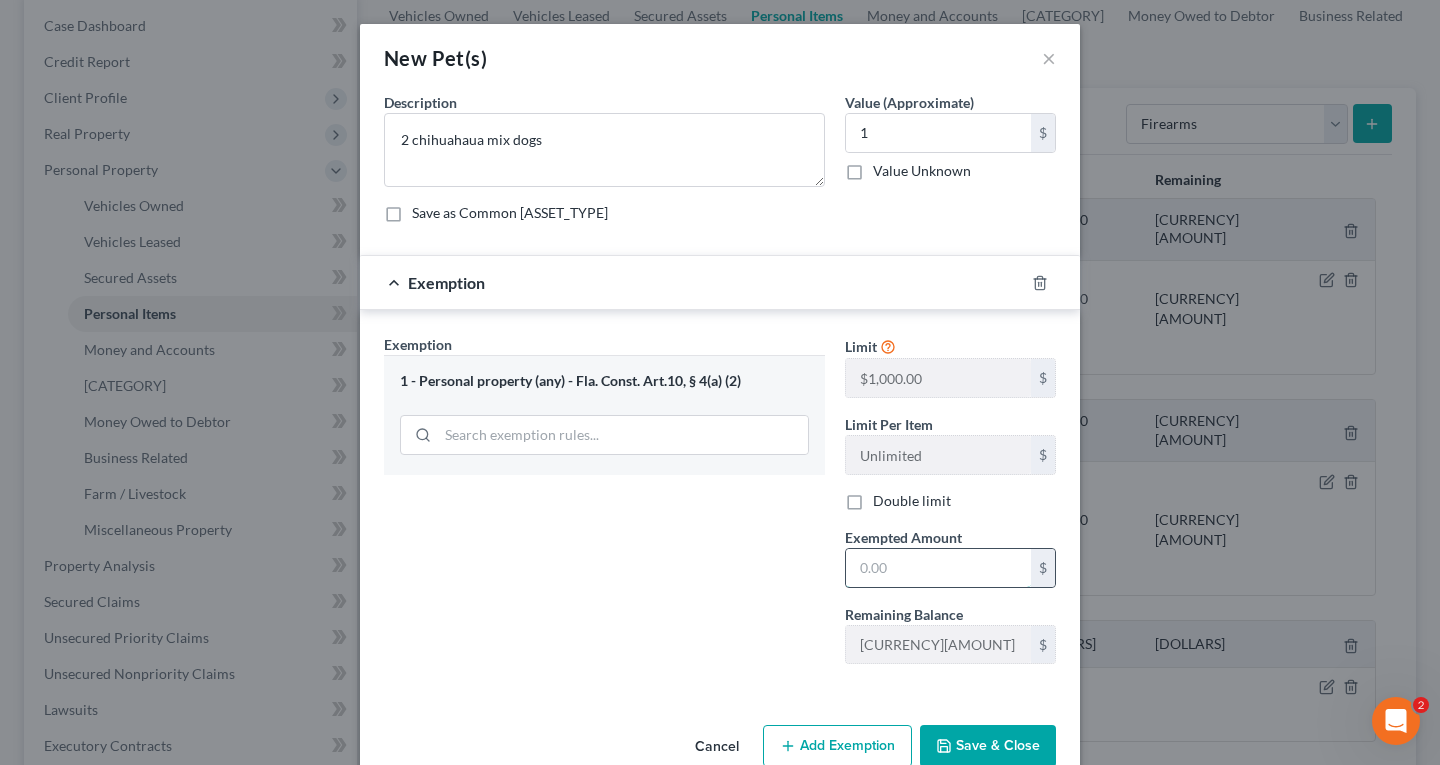 click at bounding box center [938, 568] 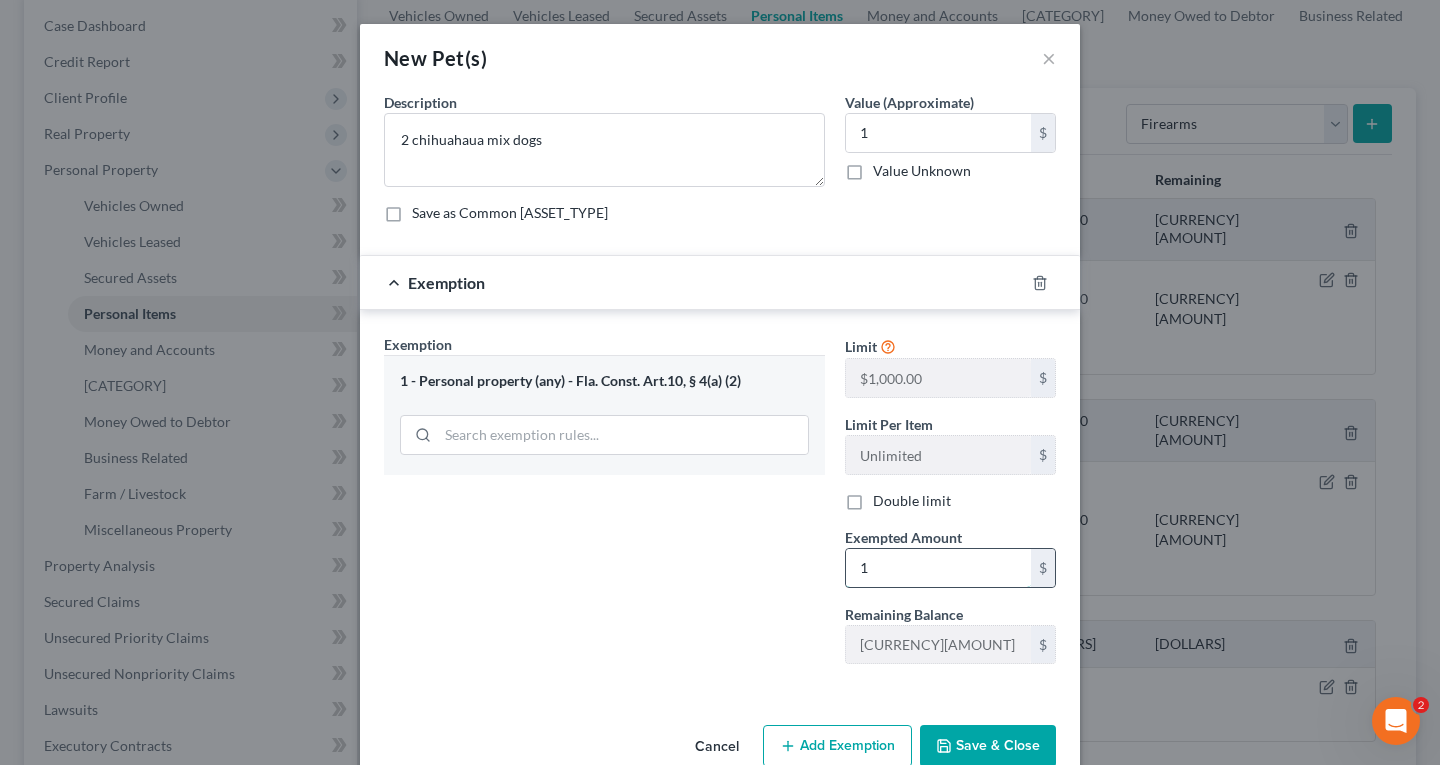 type on "1" 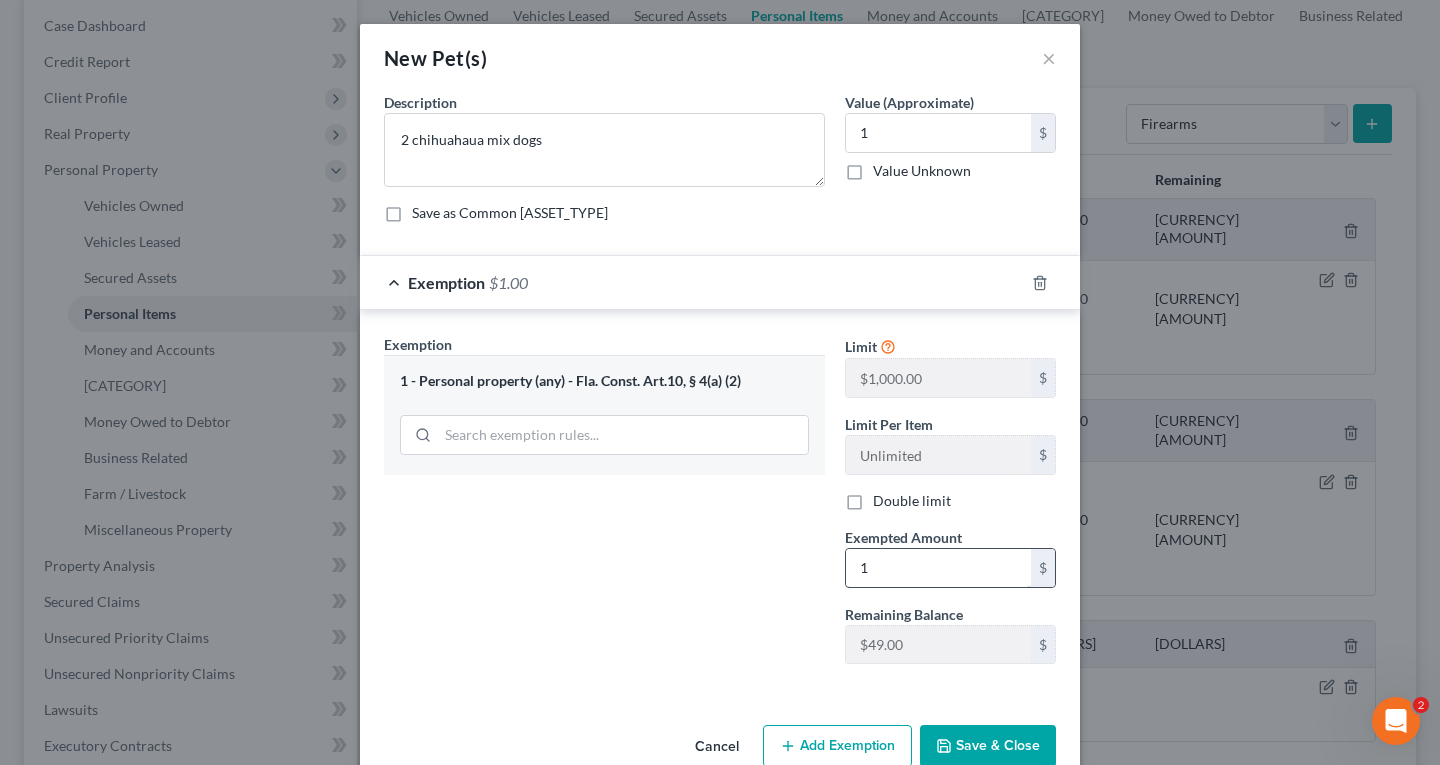 type 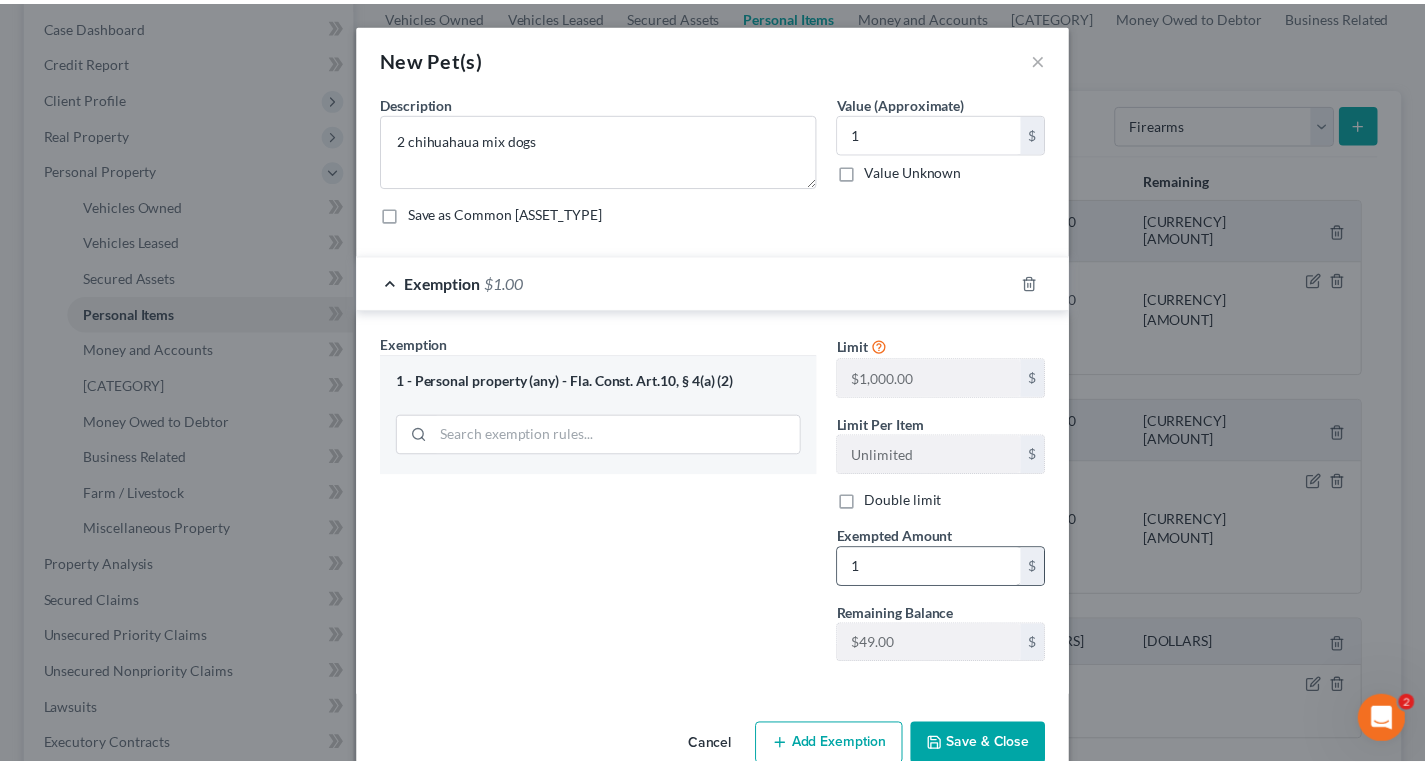 scroll, scrollTop: 2, scrollLeft: 0, axis: vertical 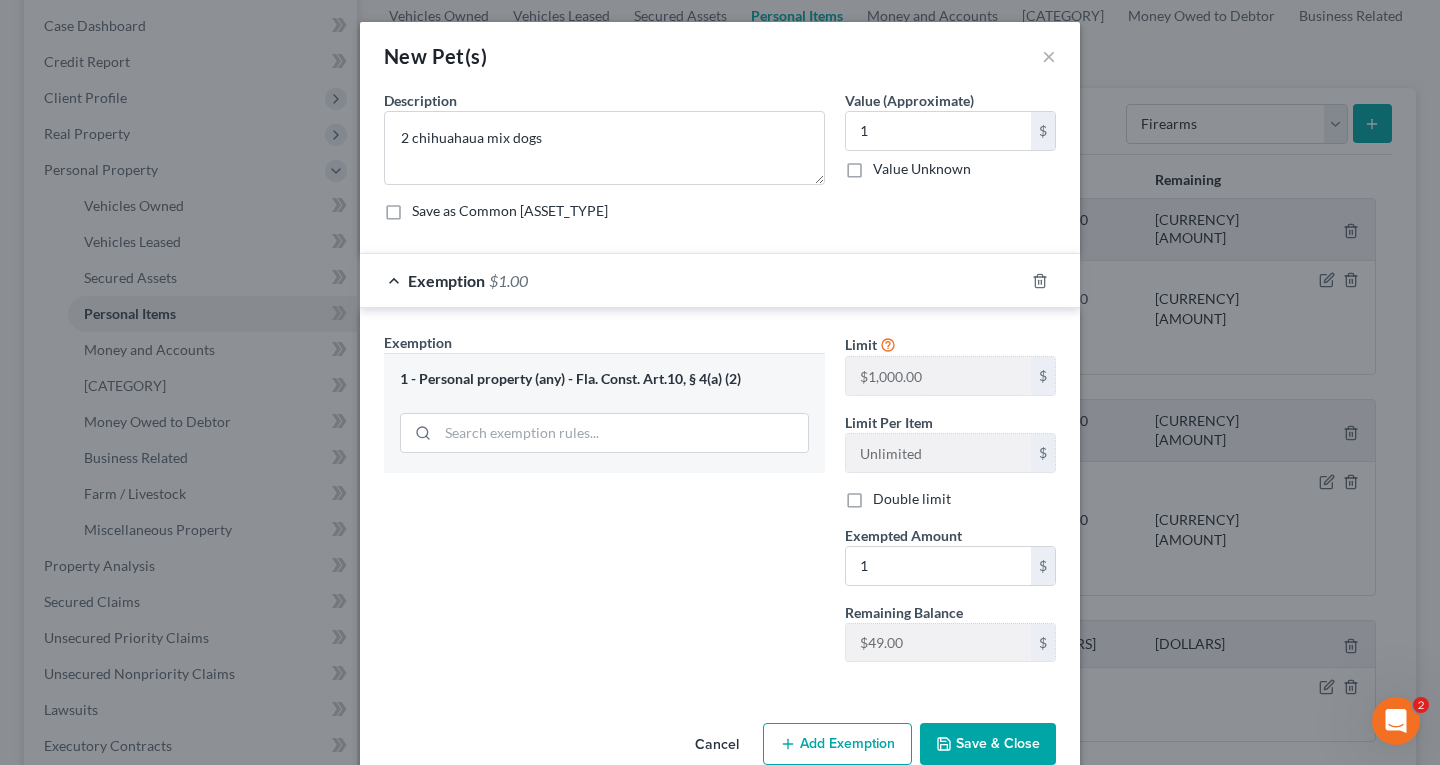 click on "Save & Close" at bounding box center (988, 744) 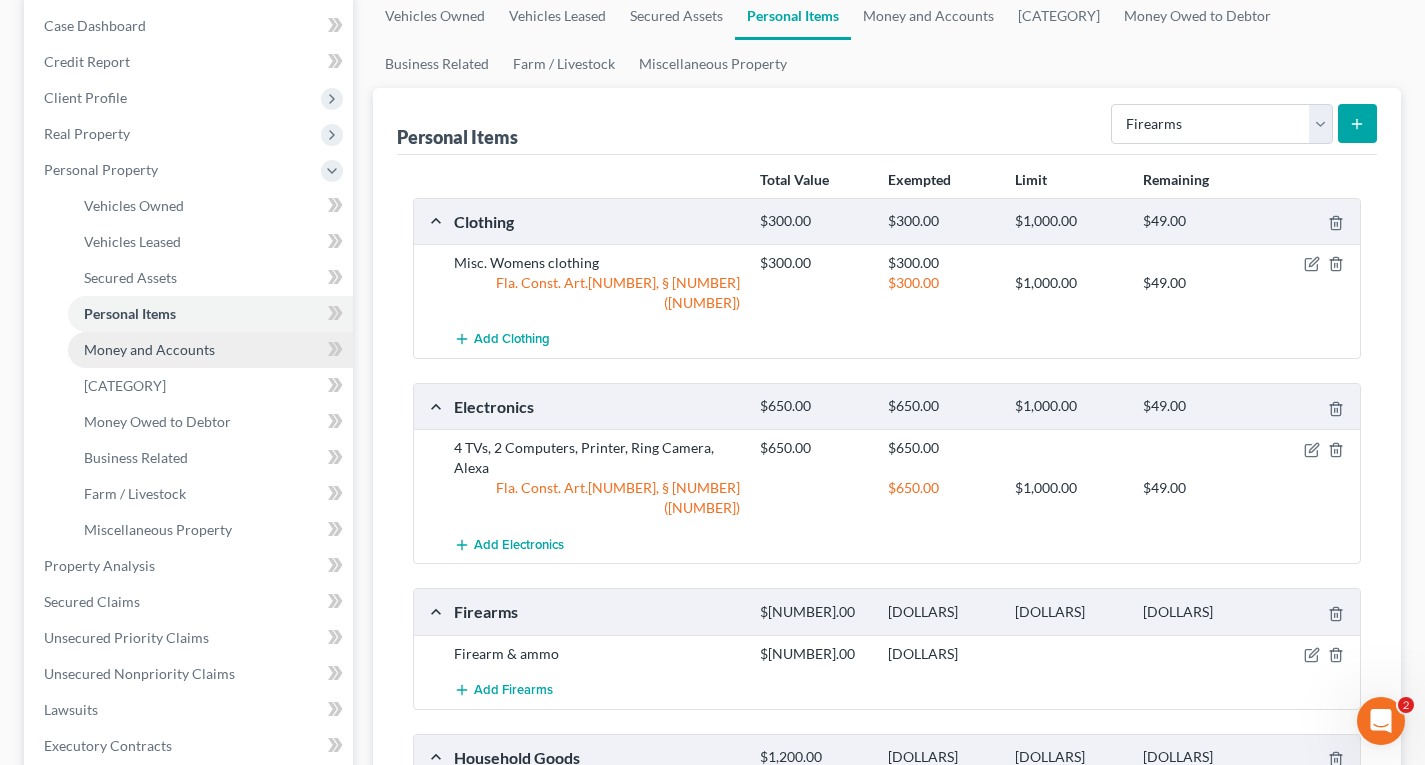 click on "Money and Accounts" at bounding box center [149, 349] 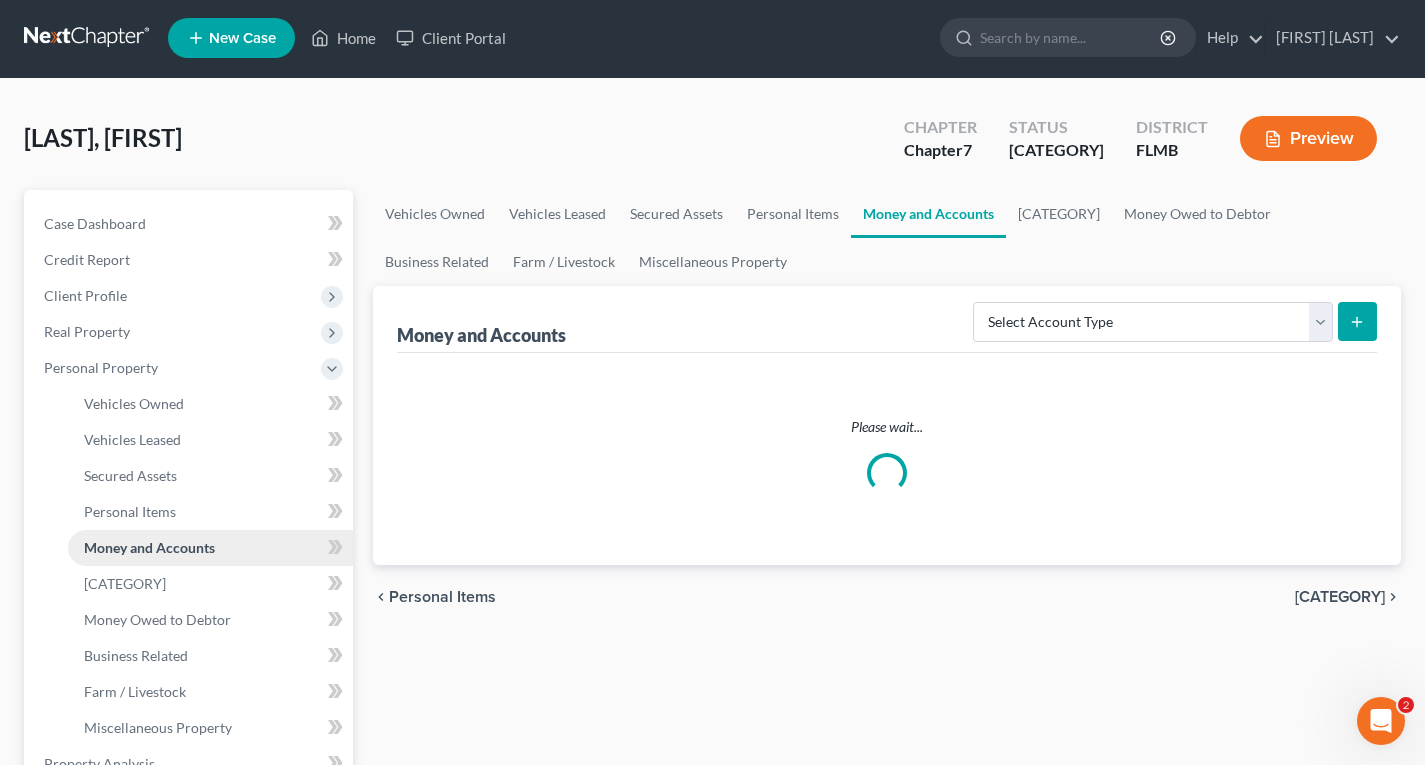 scroll, scrollTop: 0, scrollLeft: 0, axis: both 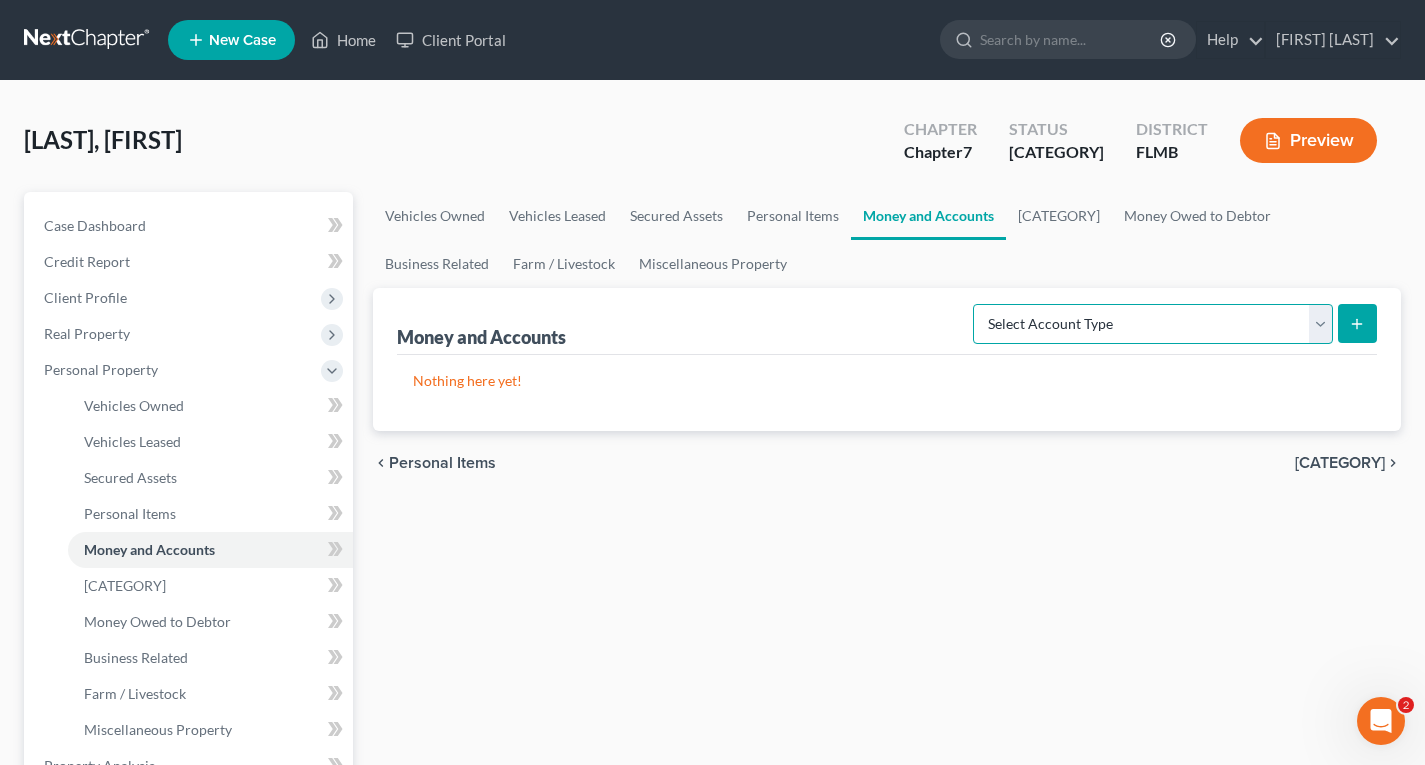 click on "Select Account Type Brokerage Cash on Hand Certificates of Deposit Checking Account Money Market Other (Credit Union, Health Savings Account, etc) Safe Deposit Box Savings Account Security Deposits or Prepayments" at bounding box center (1153, 324) 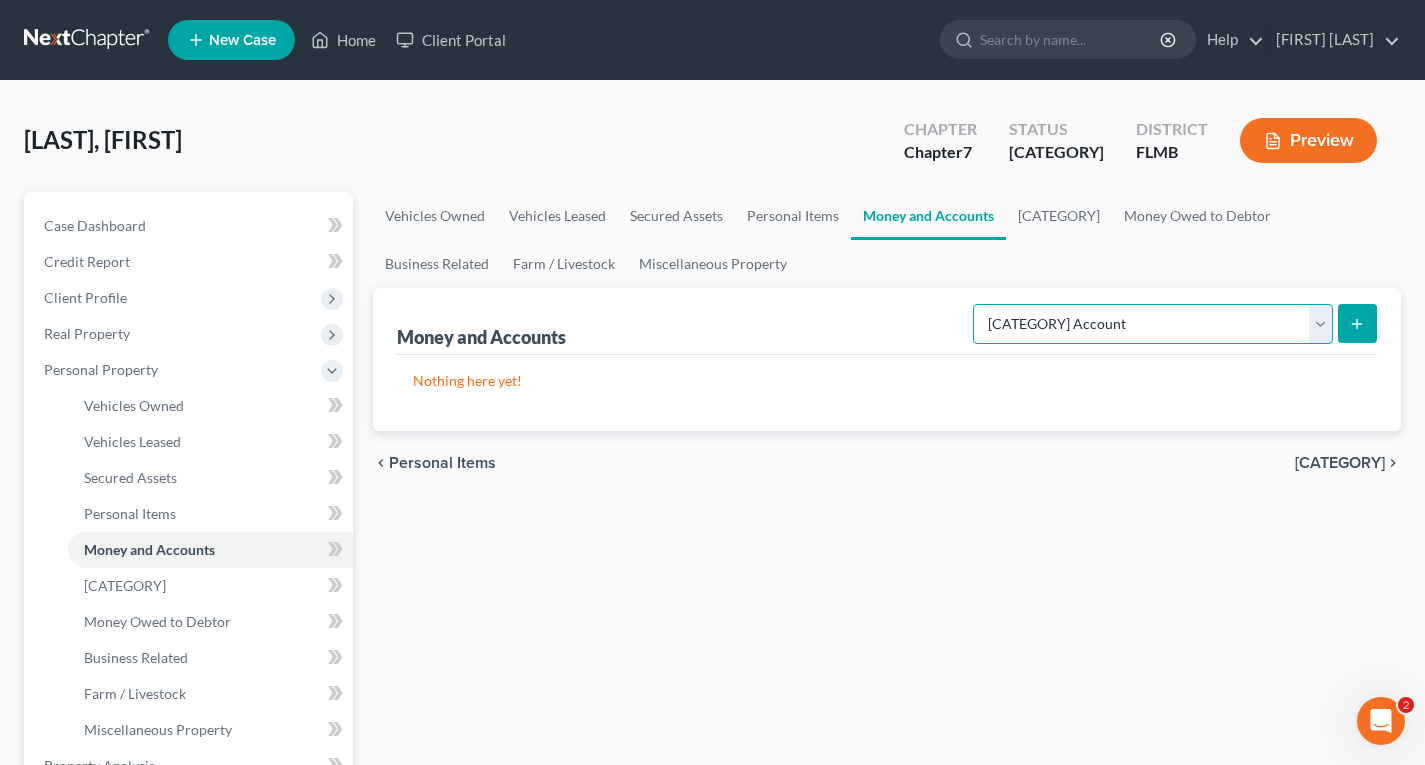 click on "Select Account Type Brokerage Cash on Hand Certificates of Deposit Checking Account Money Market Other (Credit Union, Health Savings Account, etc) Safe Deposit Box Savings Account Security Deposits or Prepayments" at bounding box center (1153, 324) 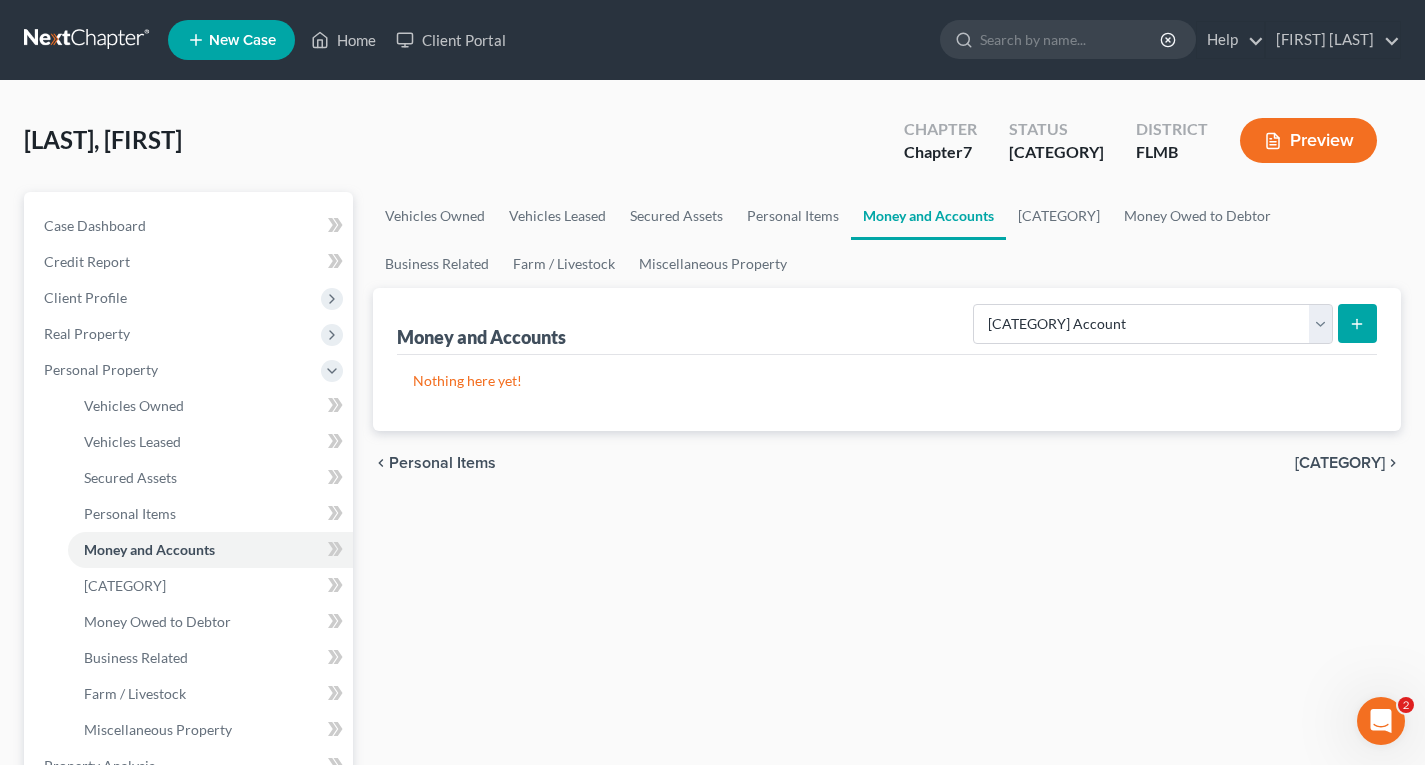 click at bounding box center [1357, 324] 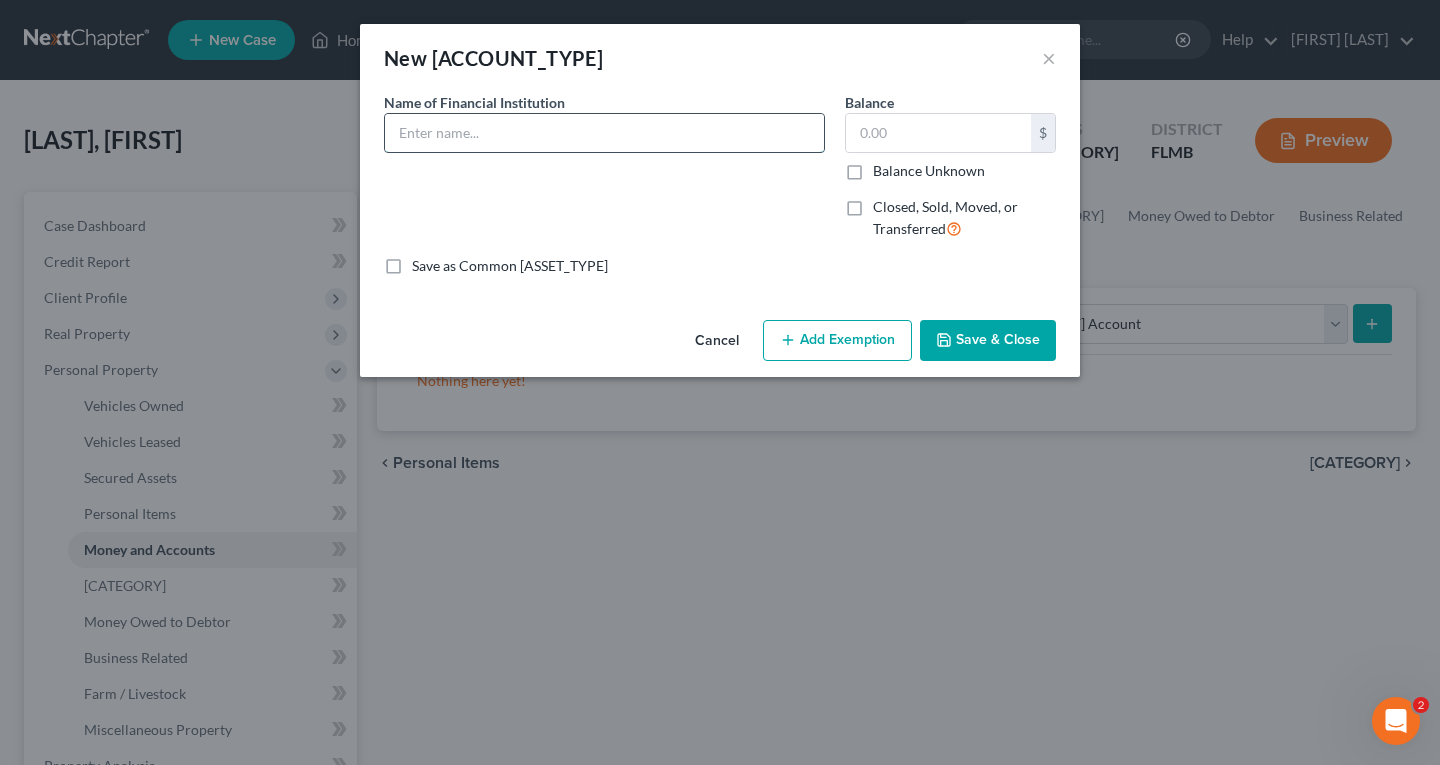 click at bounding box center [604, 133] 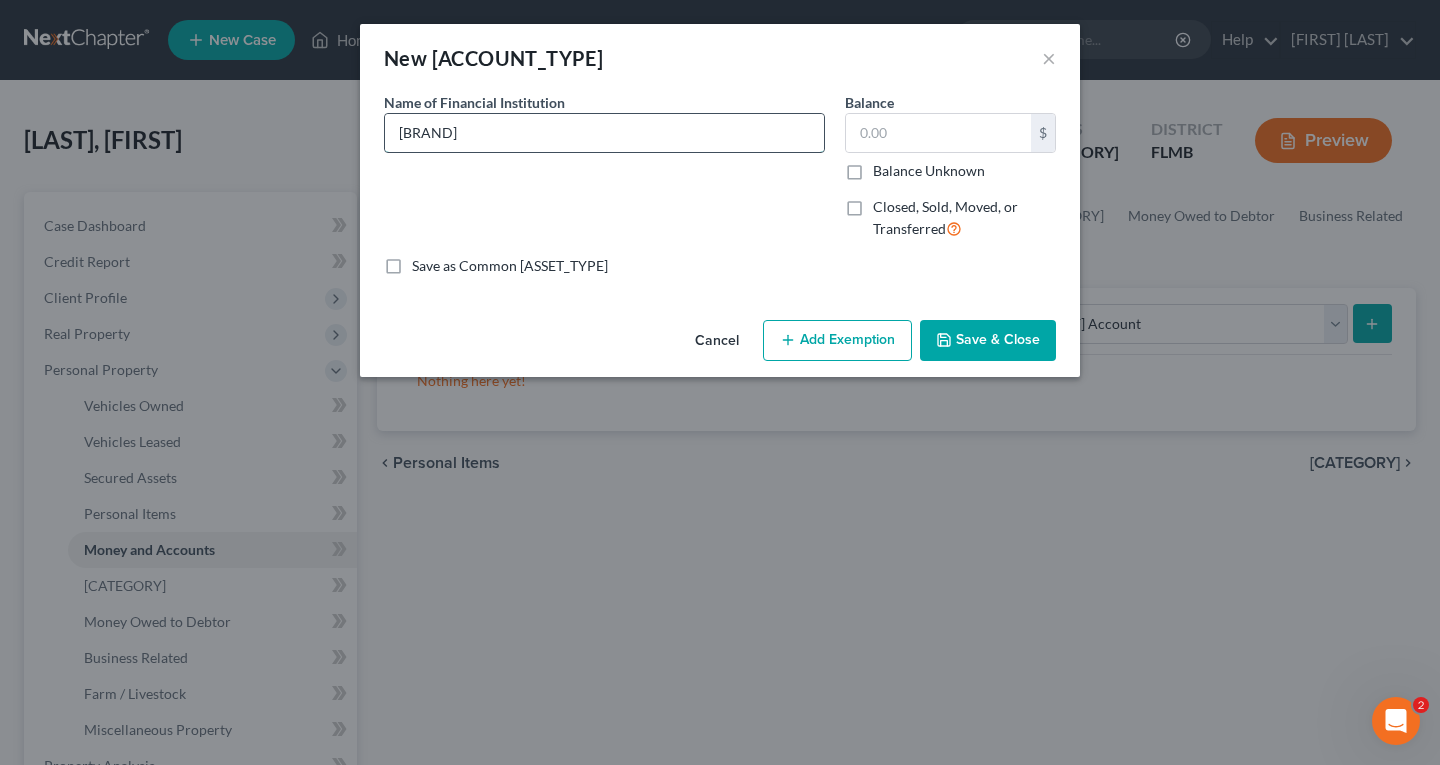 type on "[BRAND]" 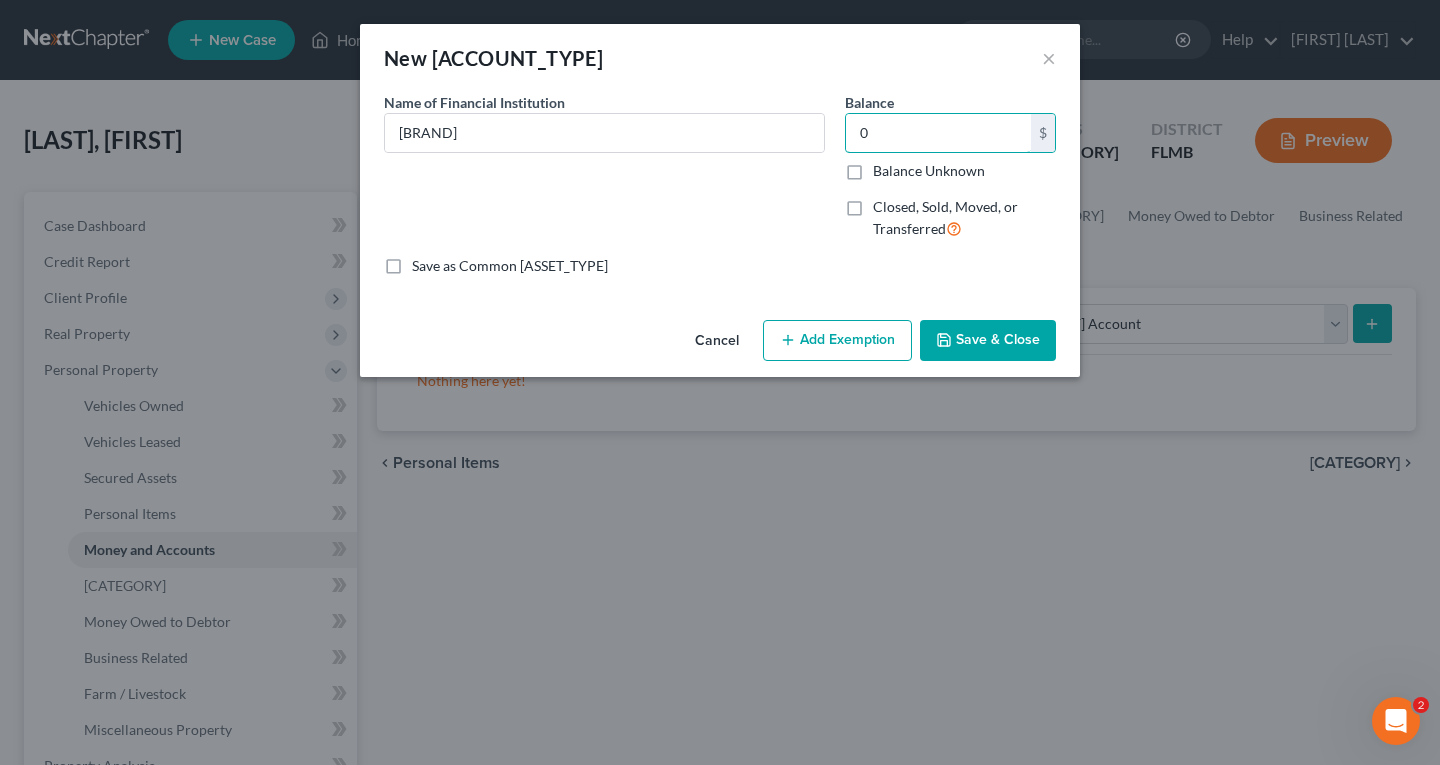 type on "0" 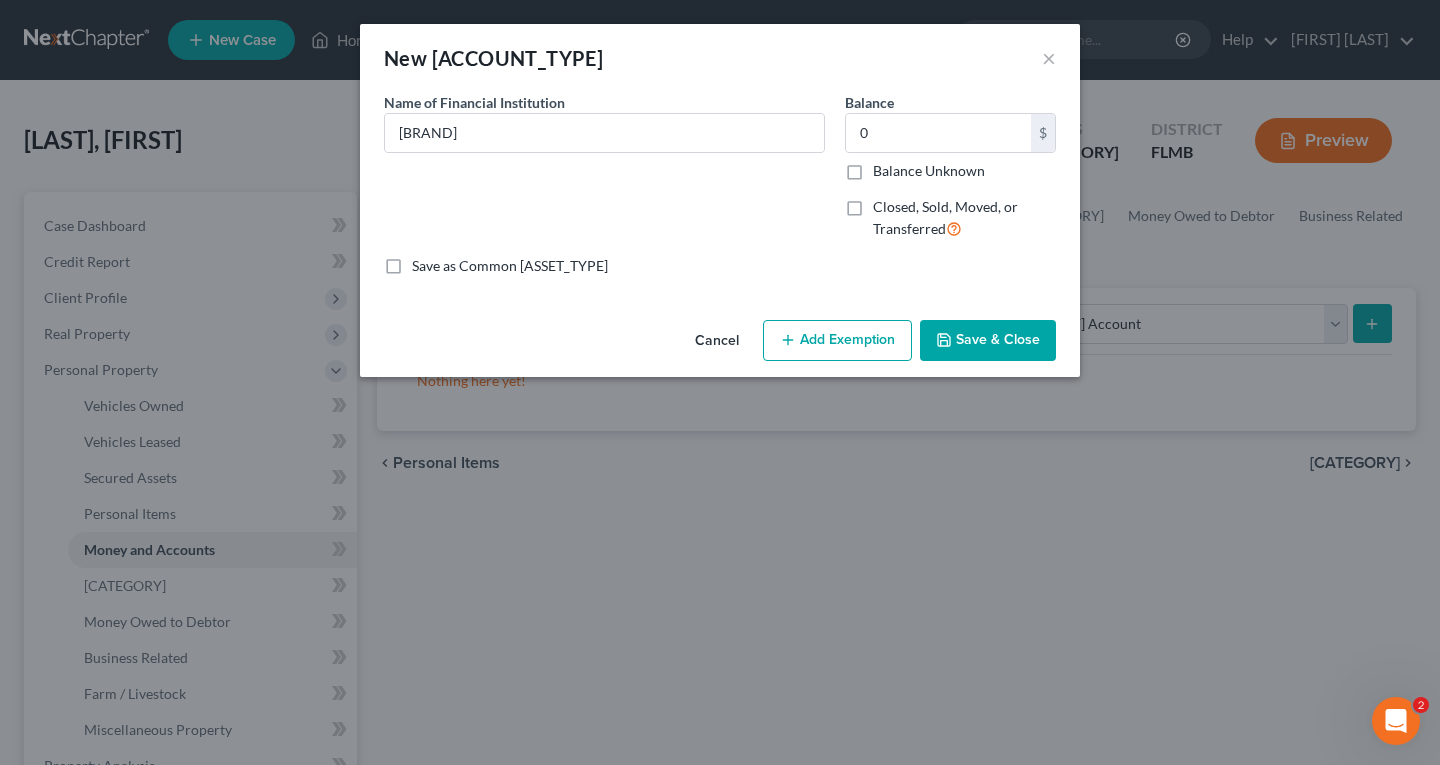 click on "Save & Close" at bounding box center [988, 341] 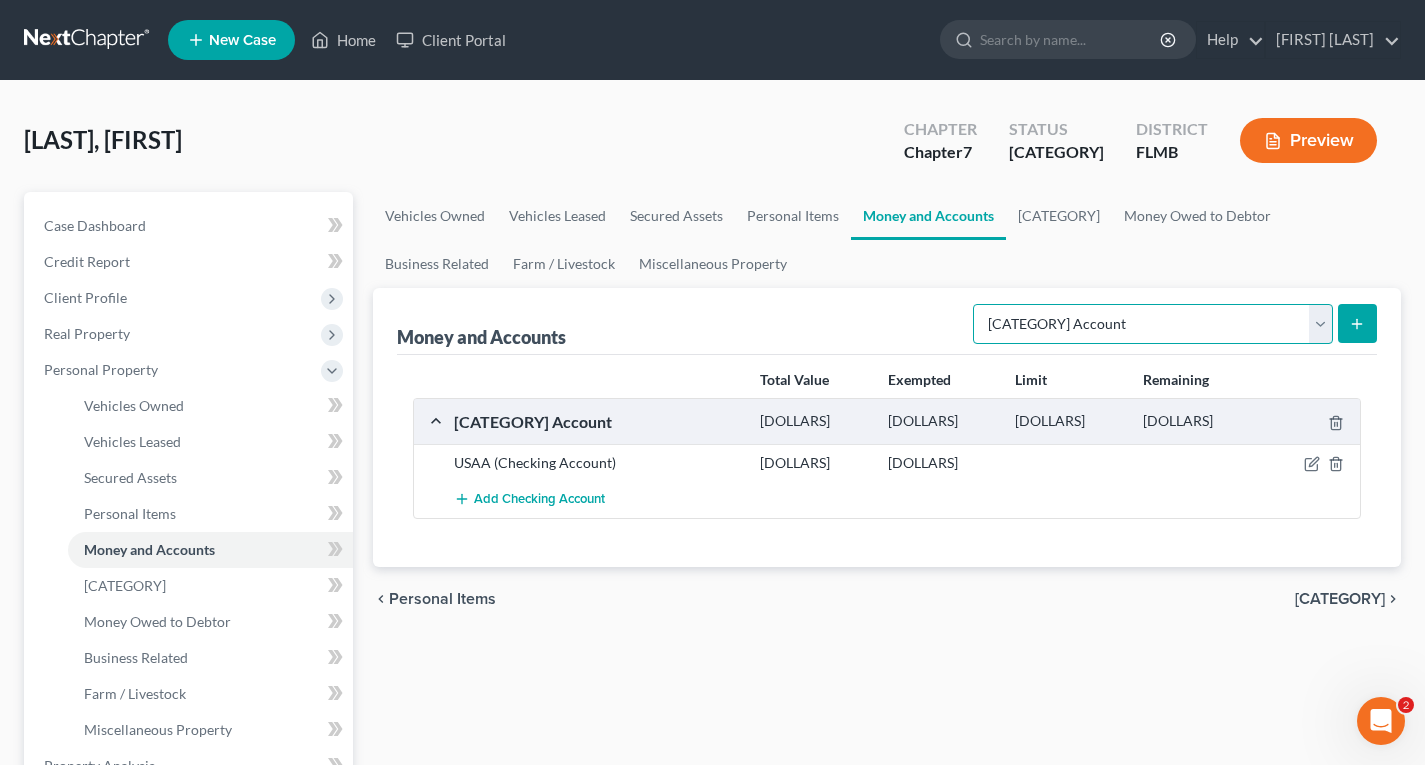 click on "Select Account Type Brokerage Cash on Hand Certificates of Deposit Checking Account Money Market Other (Credit Union, Health Savings Account, etc) Safe Deposit Box Savings Account Security Deposits or Prepayments" at bounding box center (1153, 324) 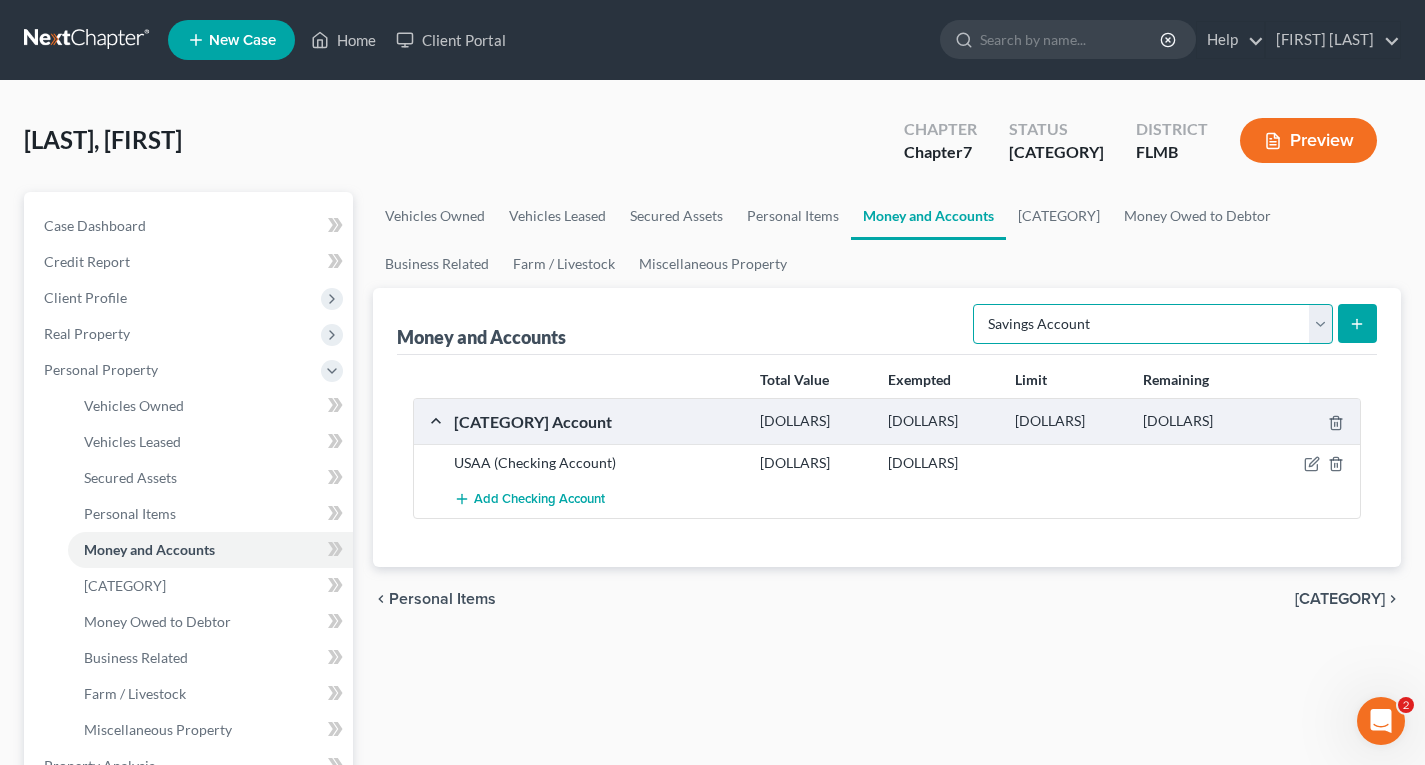 click on "Select Account Type Brokerage Cash on Hand Certificates of Deposit Checking Account Money Market Other (Credit Union, Health Savings Account, etc) Safe Deposit Box Savings Account Security Deposits or Prepayments" at bounding box center [1153, 324] 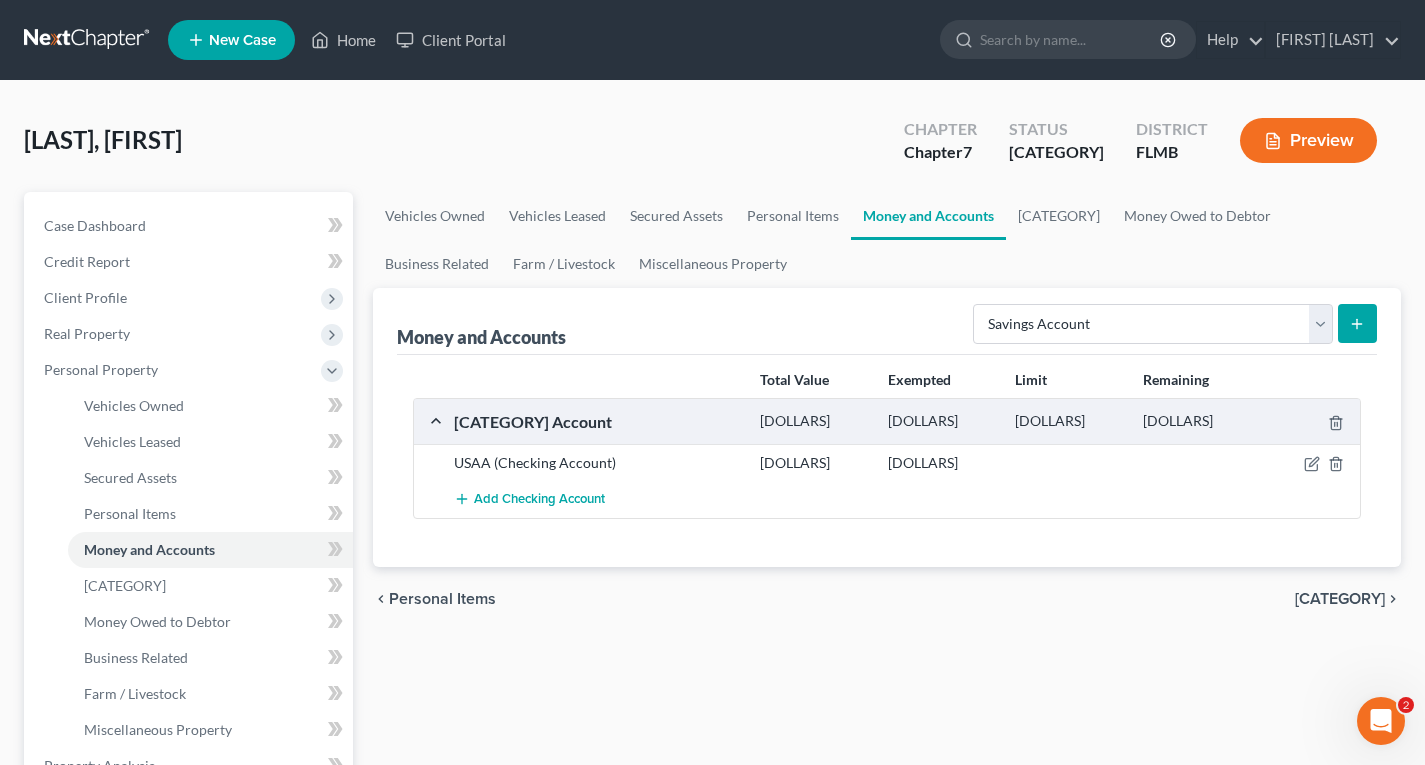 click at bounding box center [1357, 324] 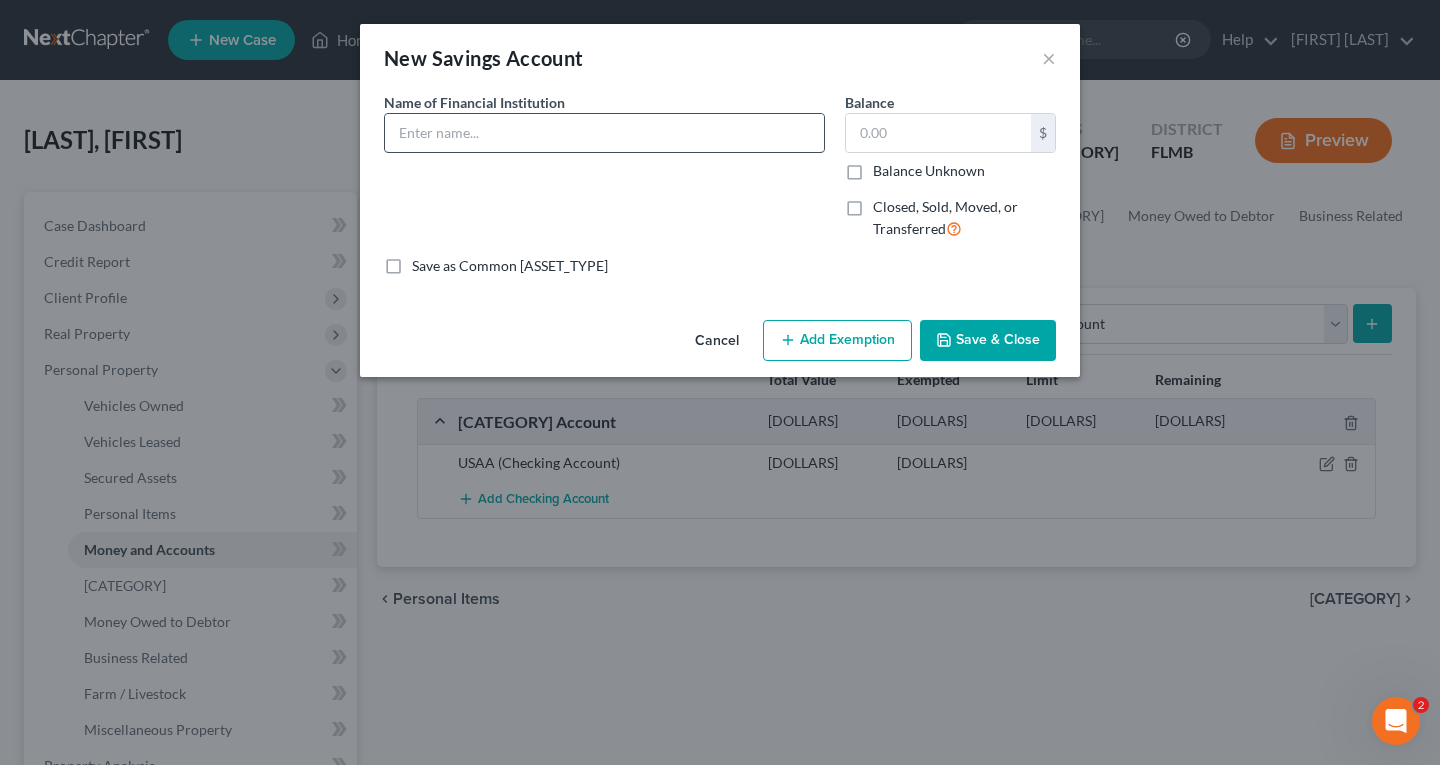 click at bounding box center (604, 133) 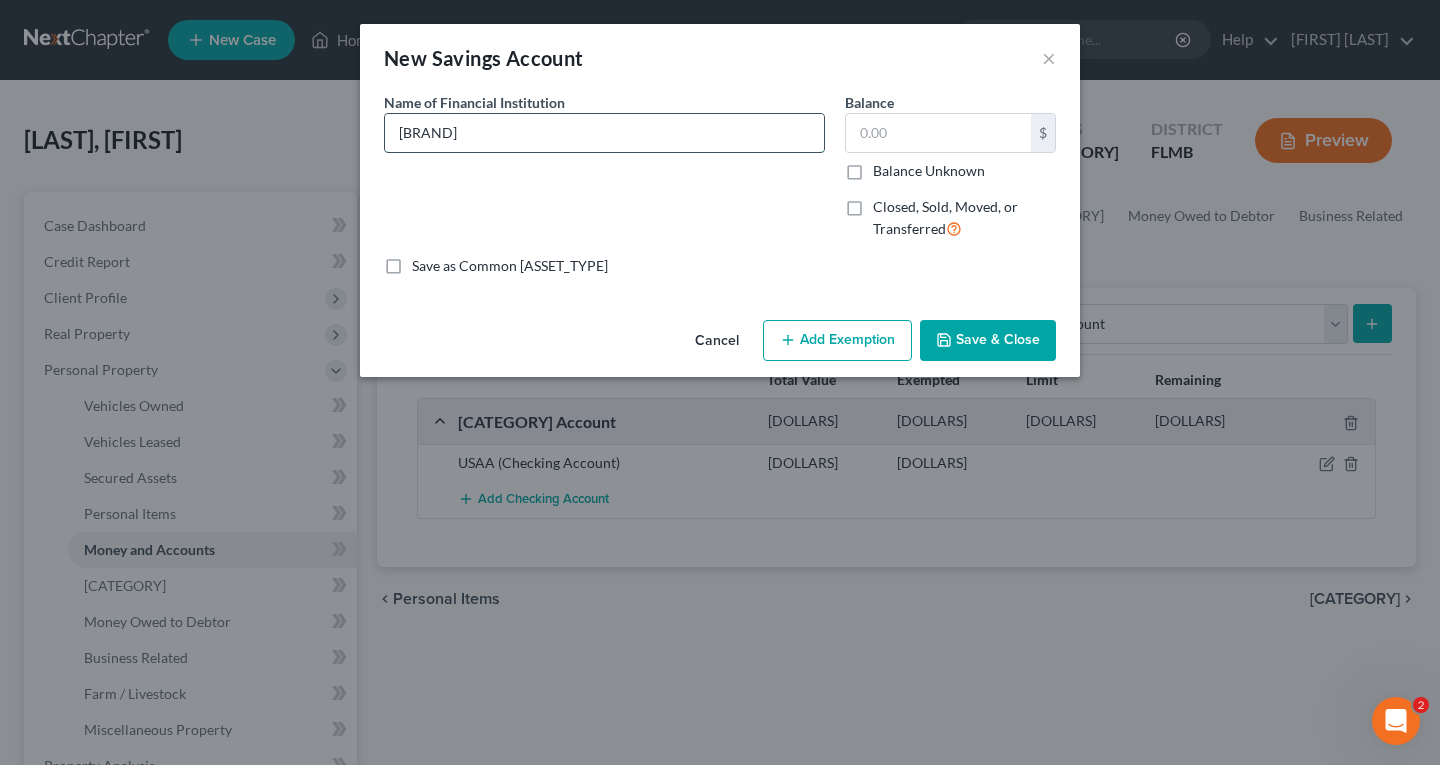 type on "[BRAND]" 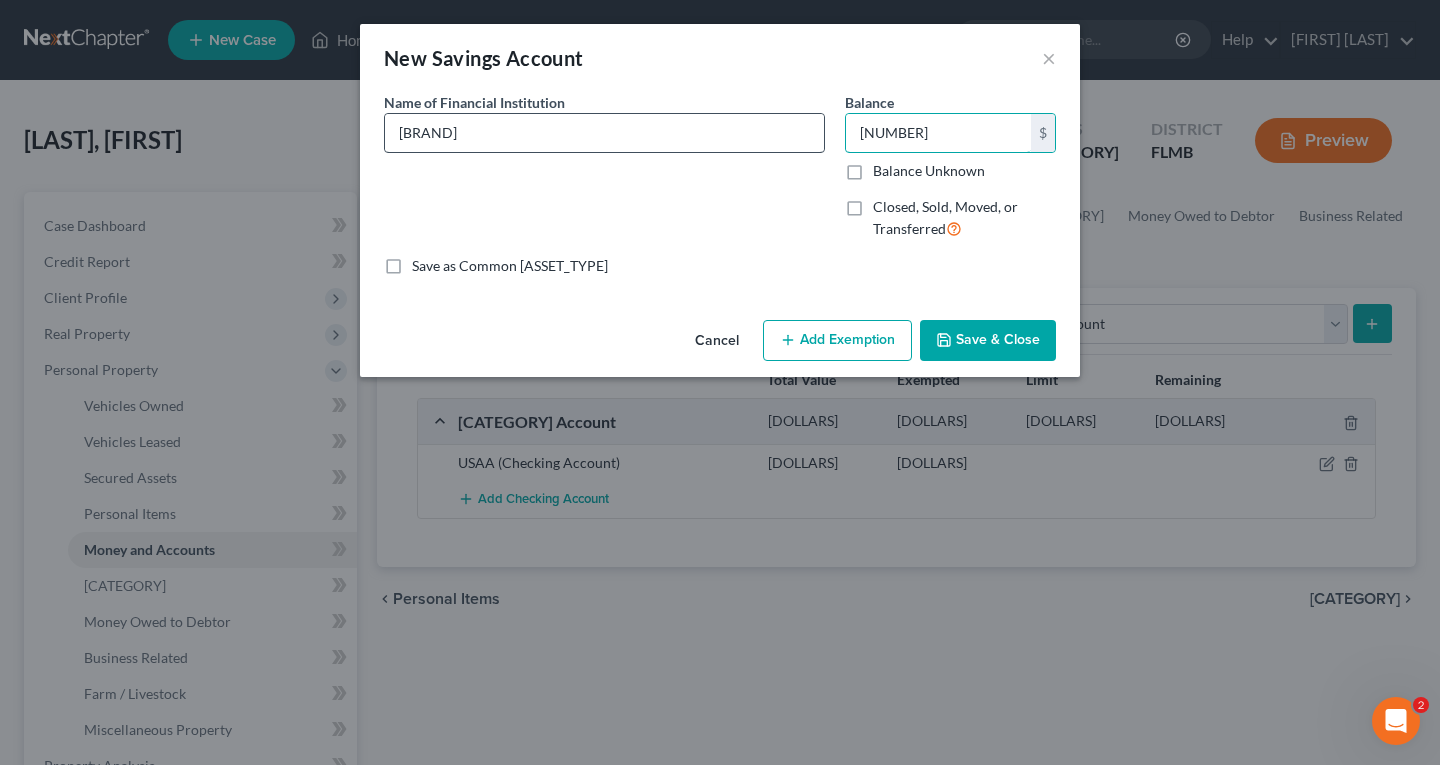type on "[NUMBER]" 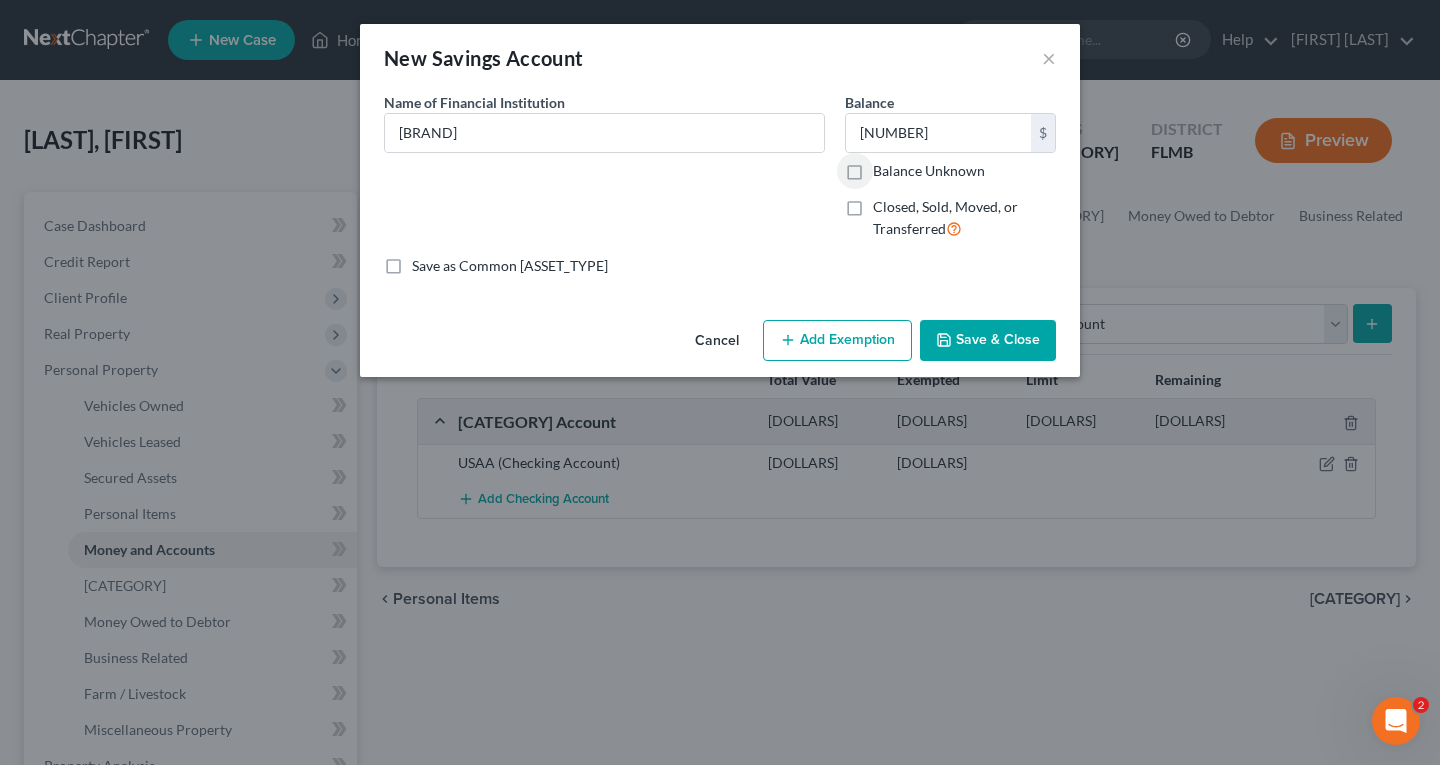 click on "Save & Close" at bounding box center [988, 341] 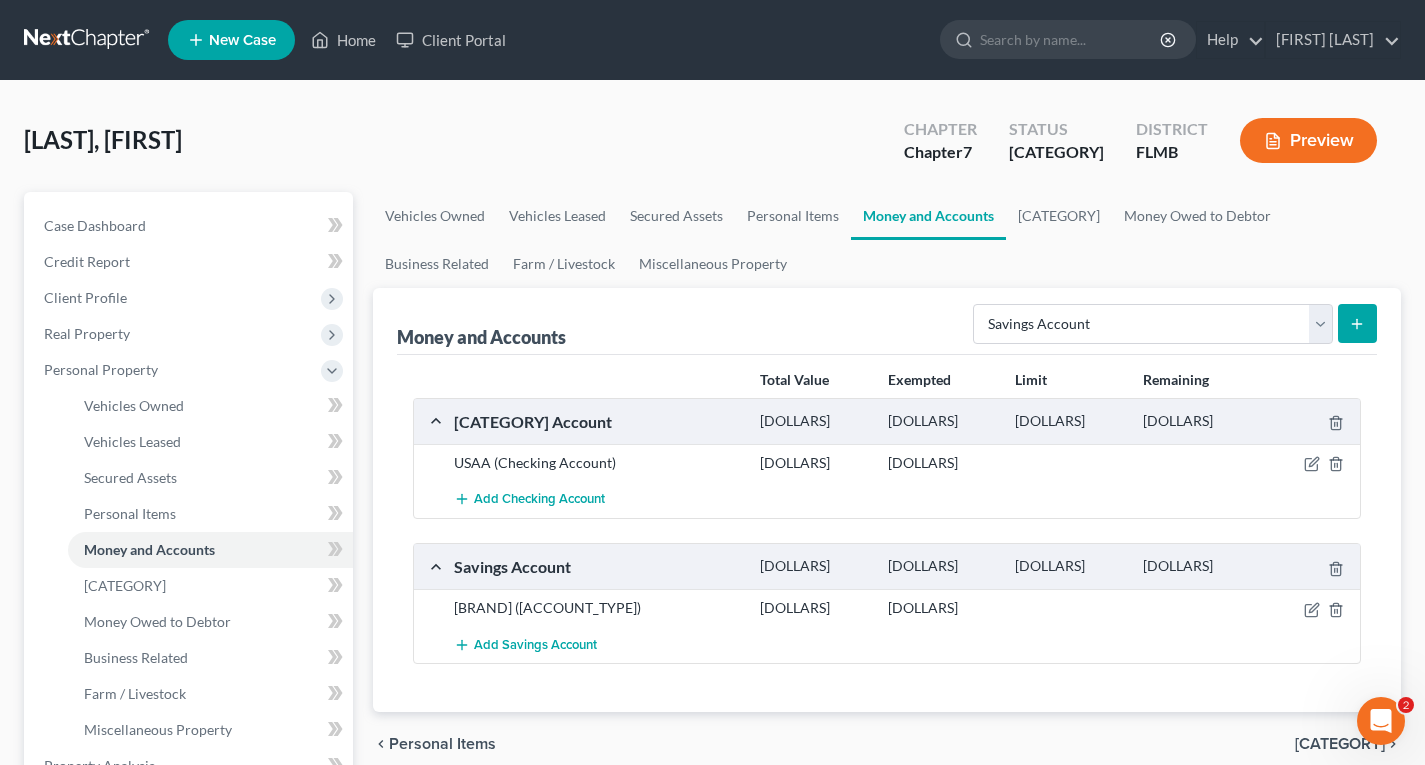 click at bounding box center [1357, 324] 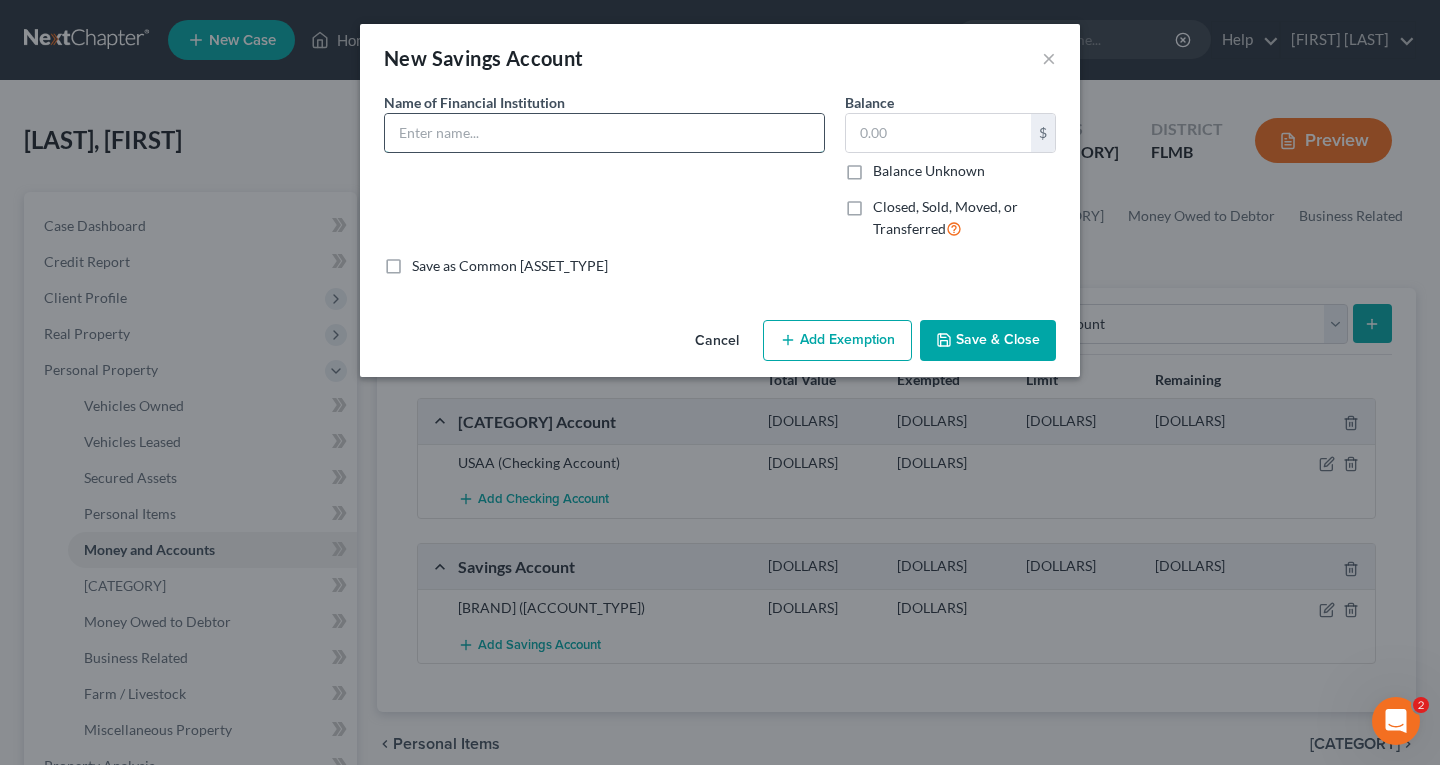 click at bounding box center [604, 133] 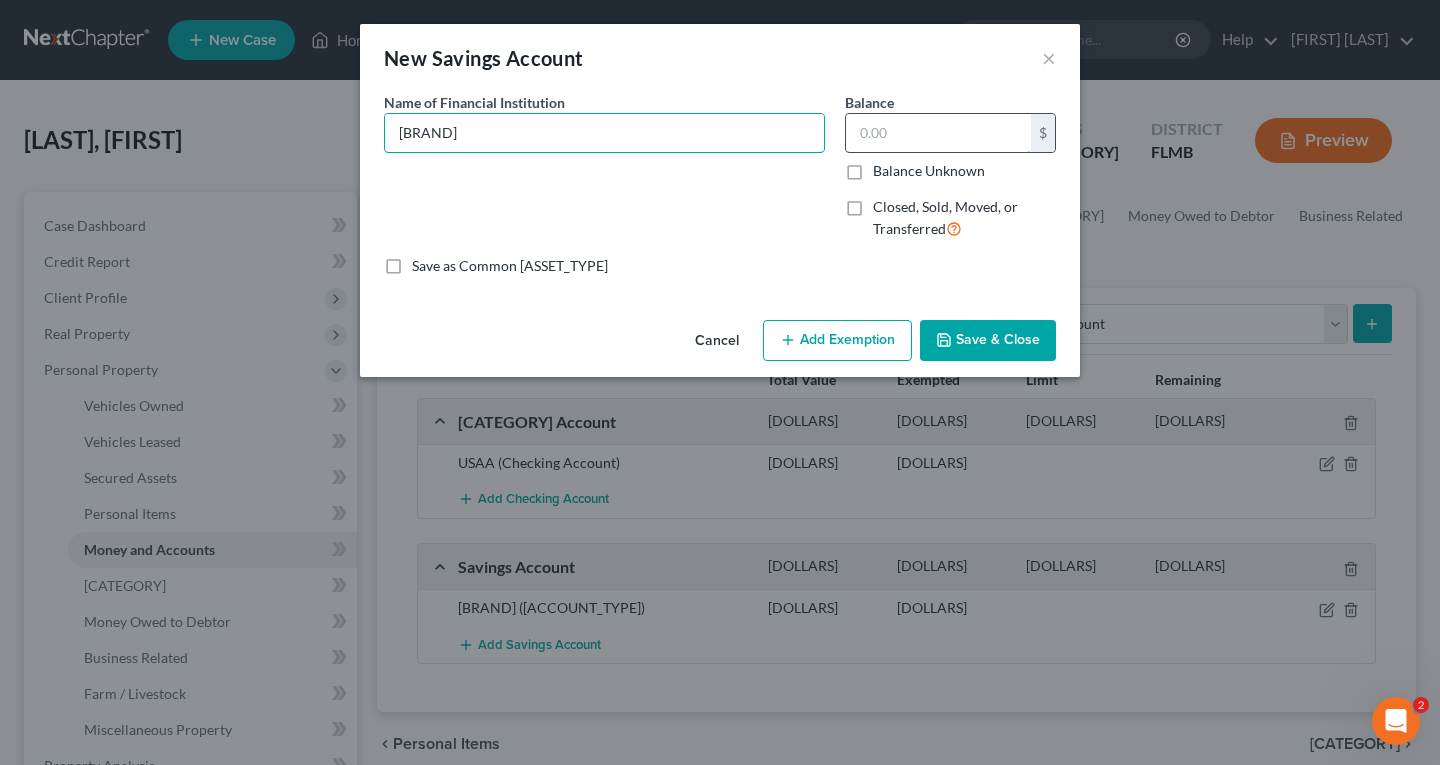 type on "[BRAND]" 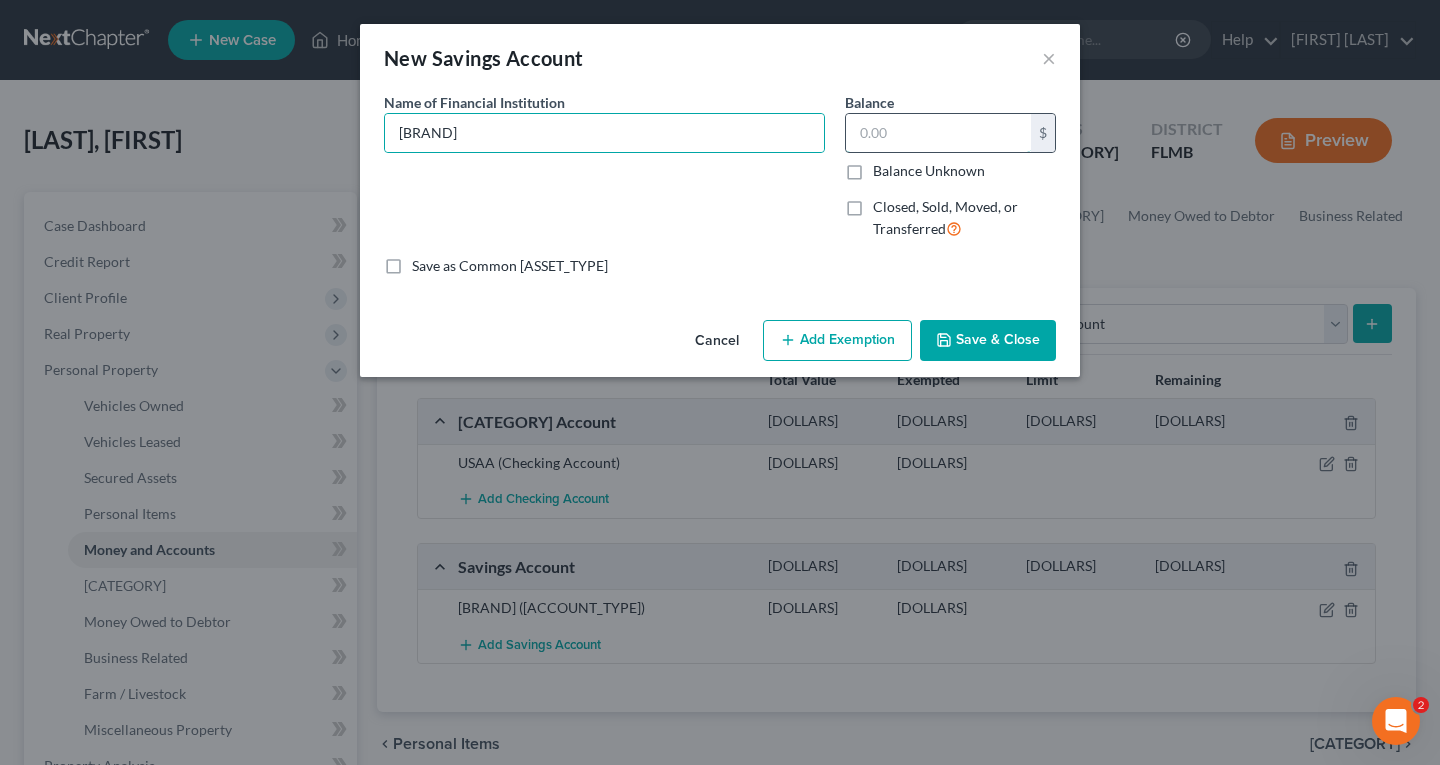 click at bounding box center (0, 0) 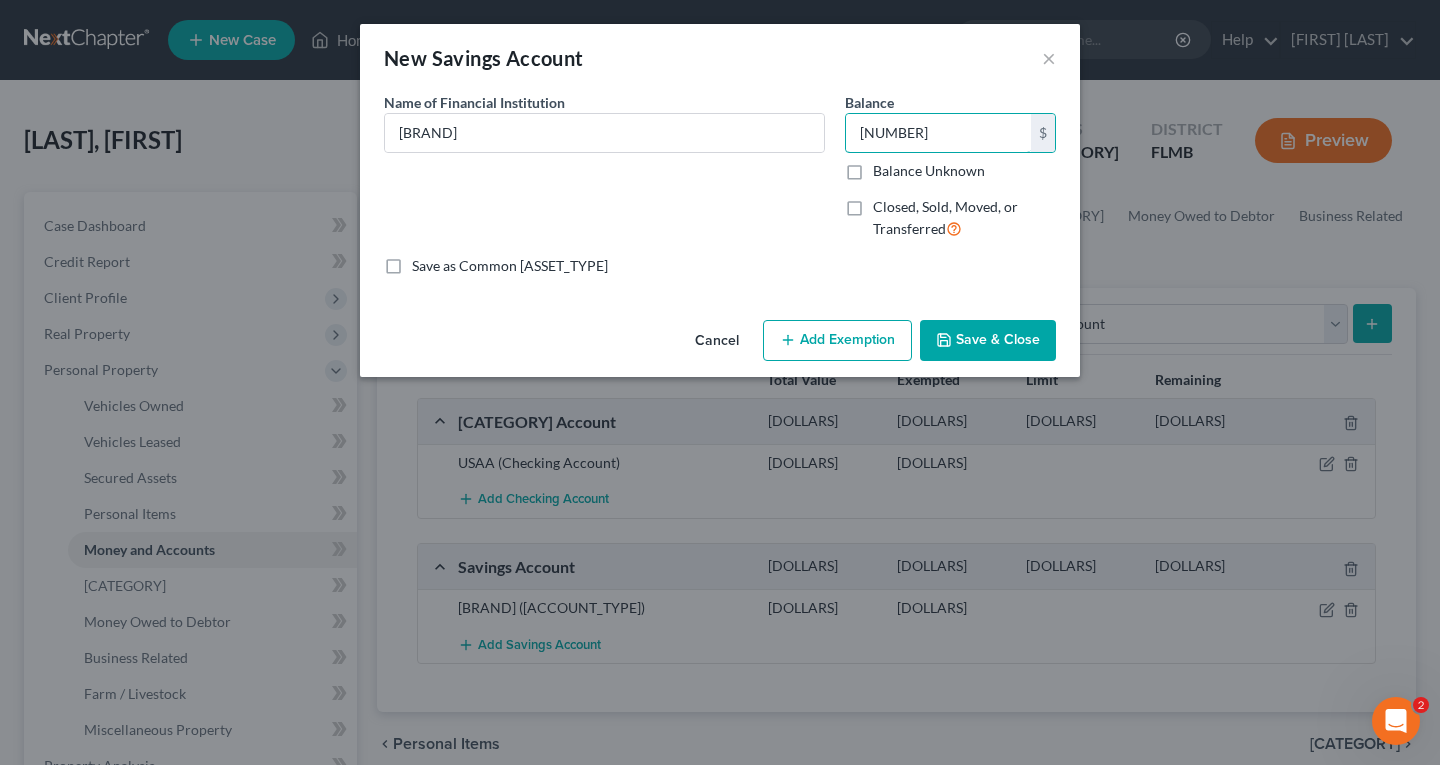 type on "[NUMBER]" 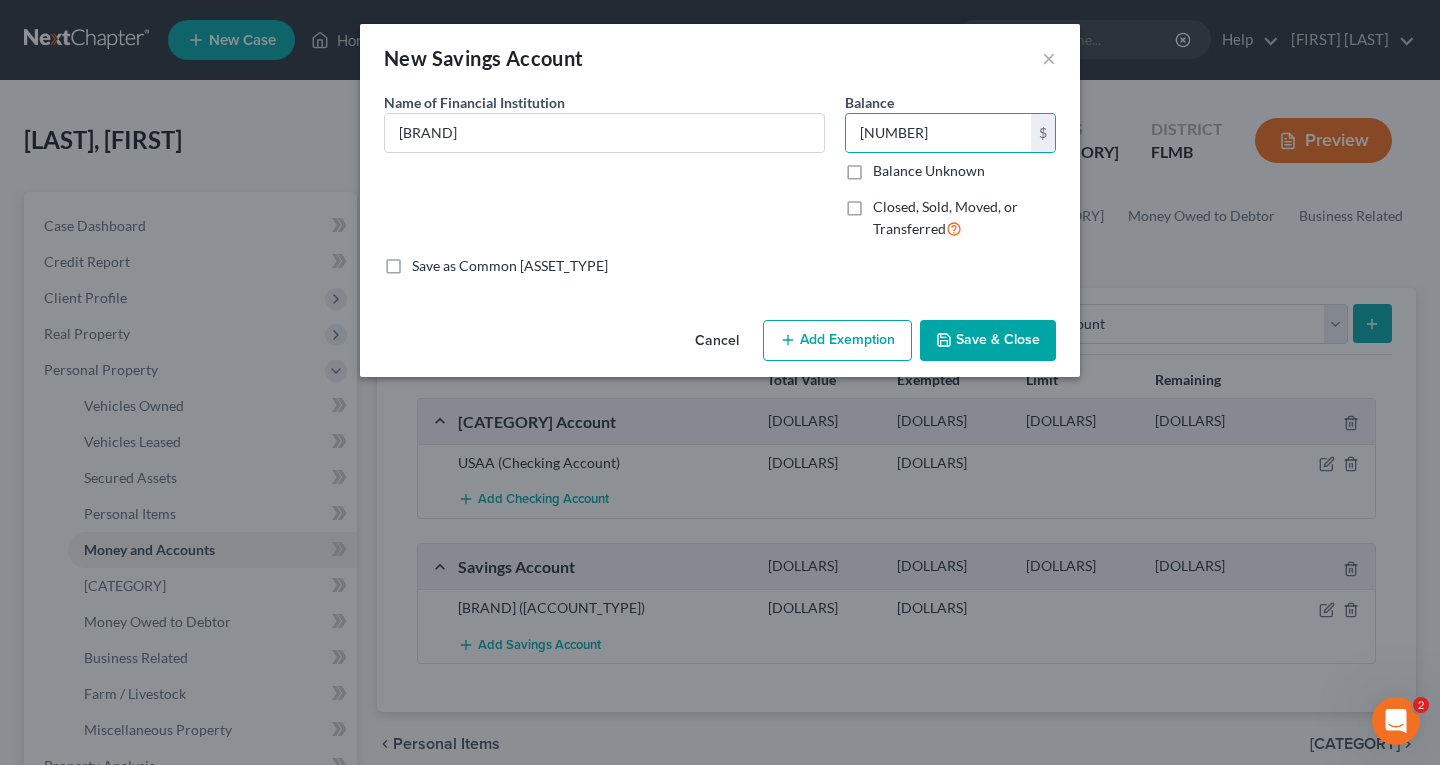 click on "Save & Close" at bounding box center (988, 341) 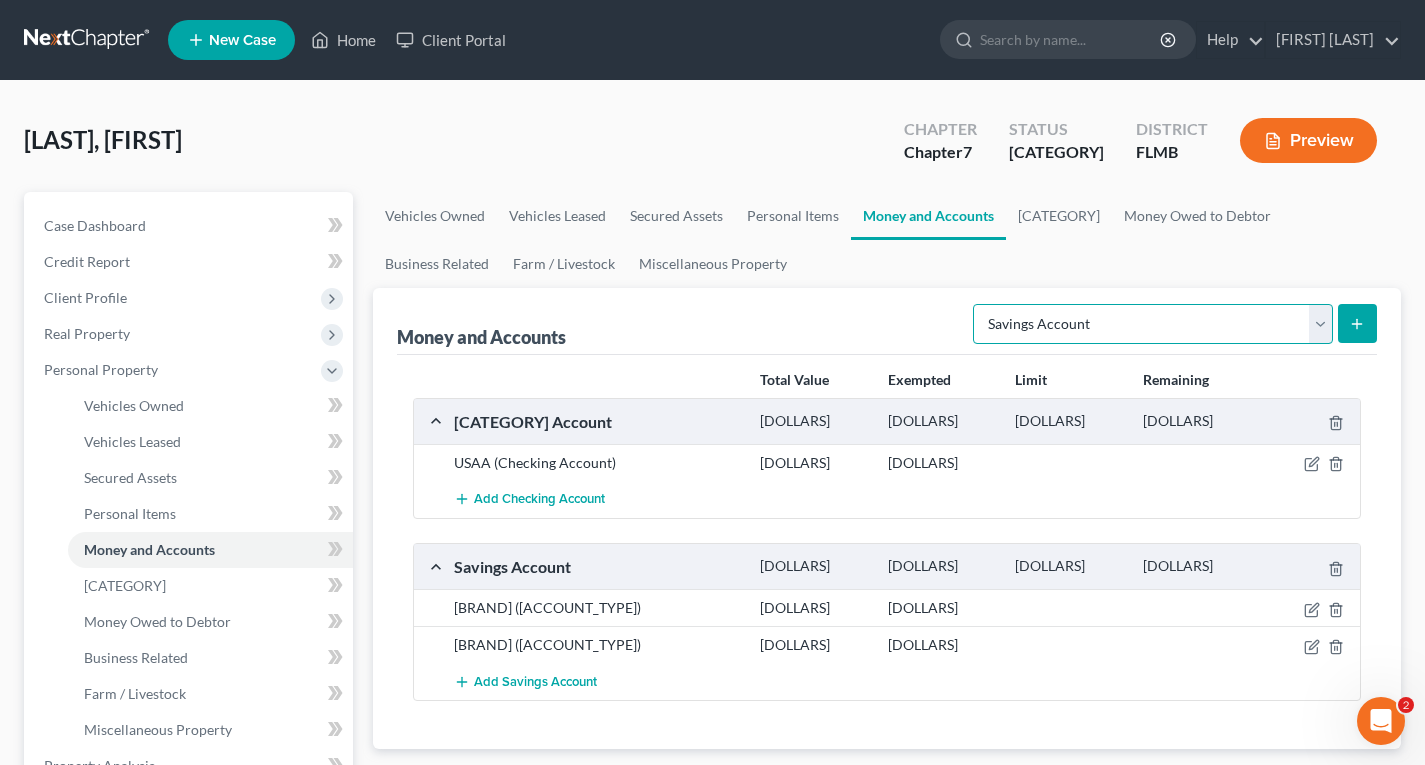 click on "Select Account Type Brokerage Cash on Hand Certificates of Deposit Checking Account Money Market Other (Credit Union, Health Savings Account, etc) Safe Deposit Box Savings Account Security Deposits or Prepayments" at bounding box center [1153, 324] 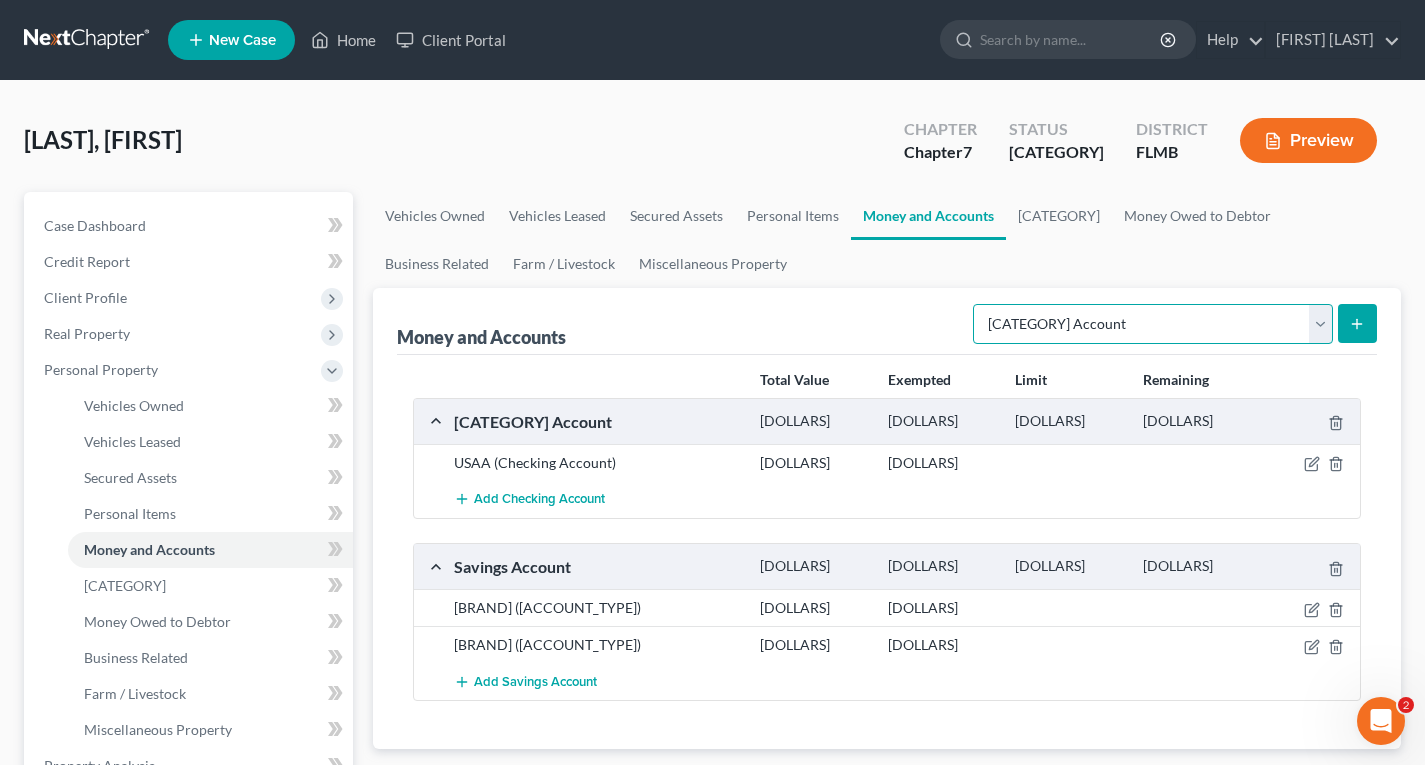 click on "Select Account Type Brokerage Cash on Hand Certificates of Deposit Checking Account Money Market Other (Credit Union, Health Savings Account, etc) Safe Deposit Box Savings Account Security Deposits or Prepayments" at bounding box center [1153, 324] 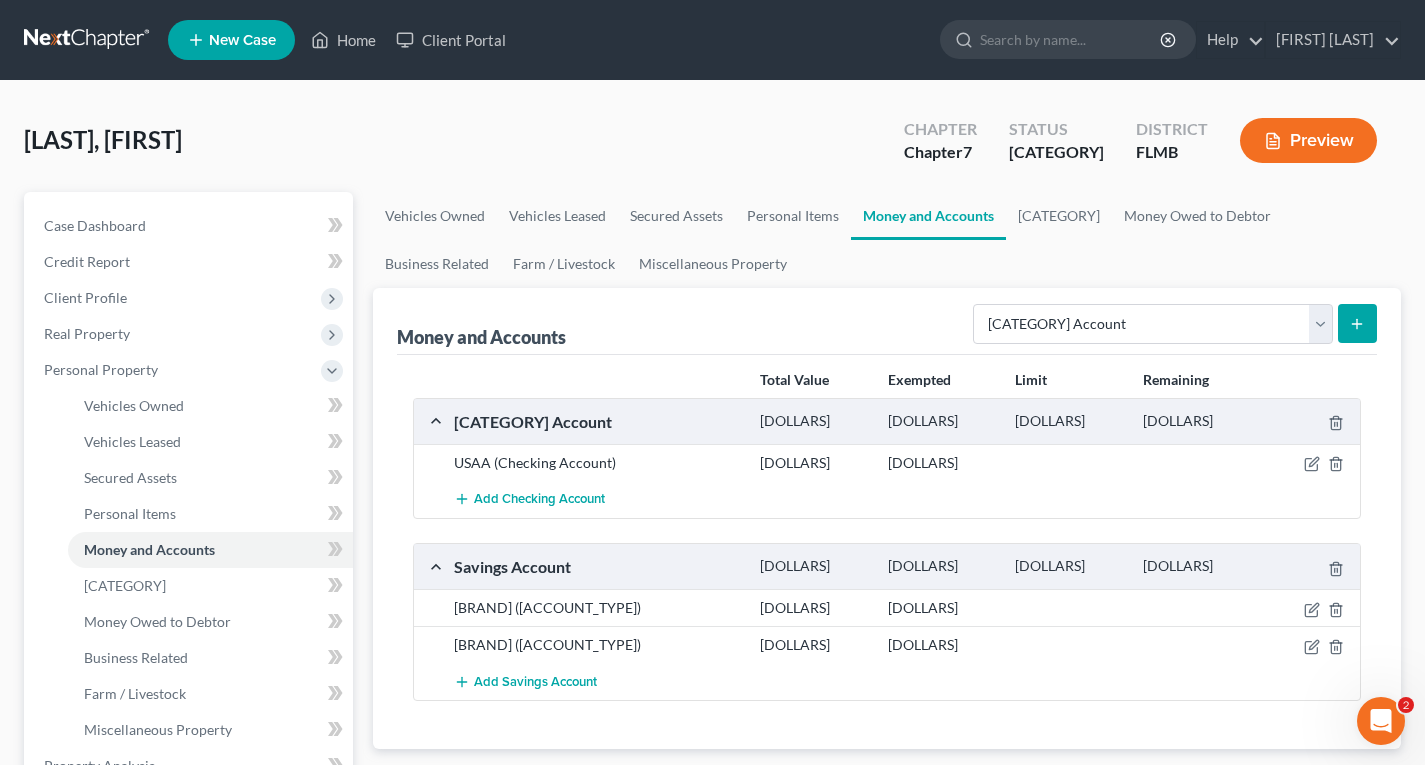 click at bounding box center [1357, 324] 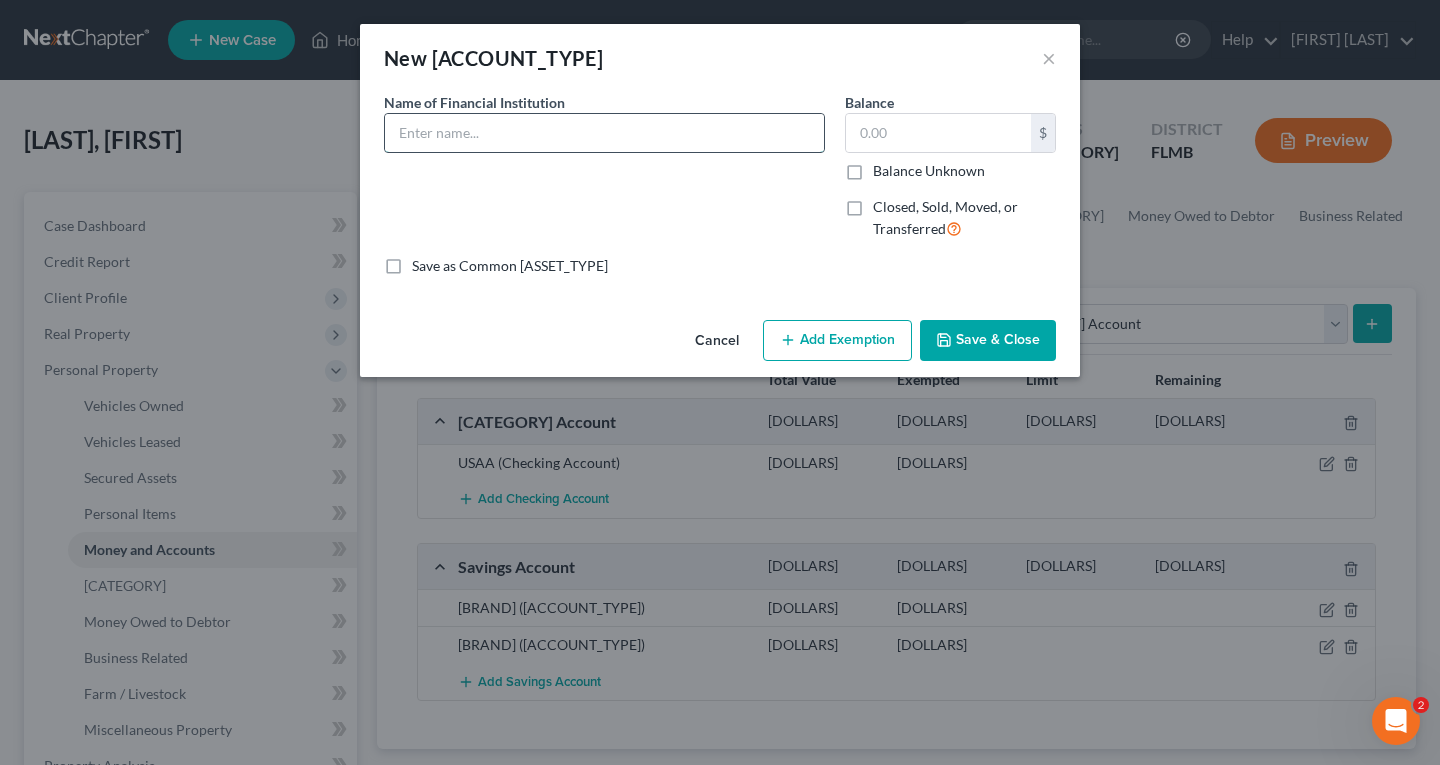click at bounding box center [604, 133] 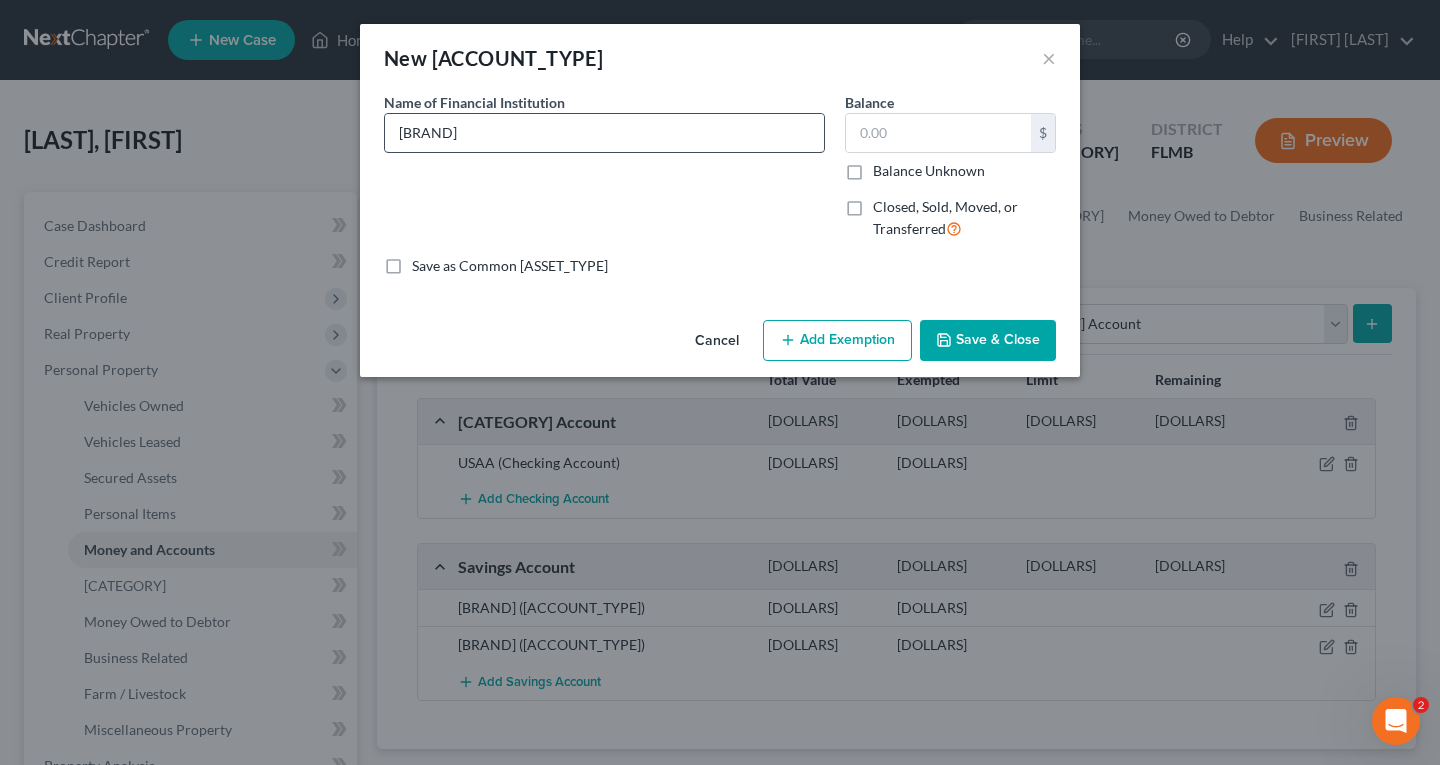 type on "[BRAND]" 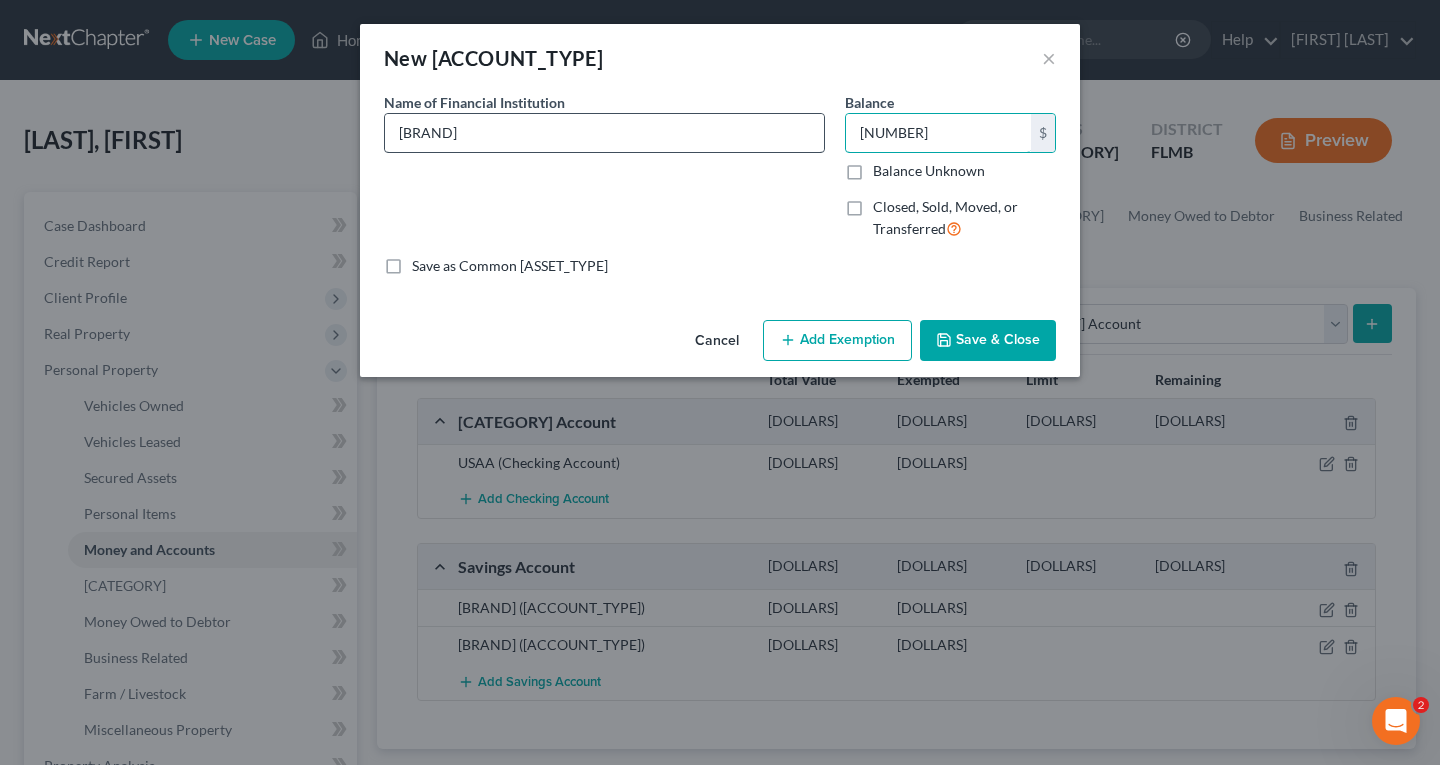 type on "[NUMBER]" 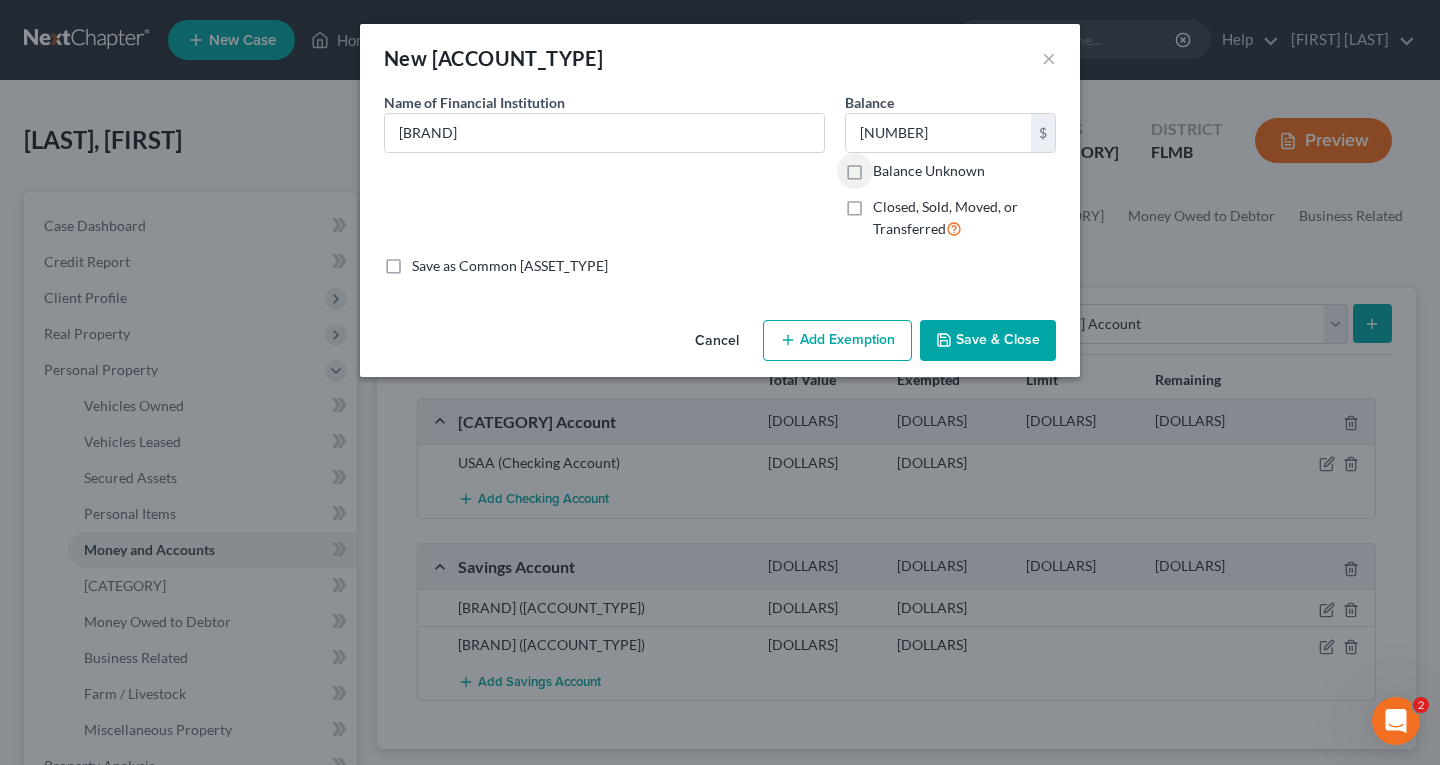 click on "Save & Close" at bounding box center (988, 341) 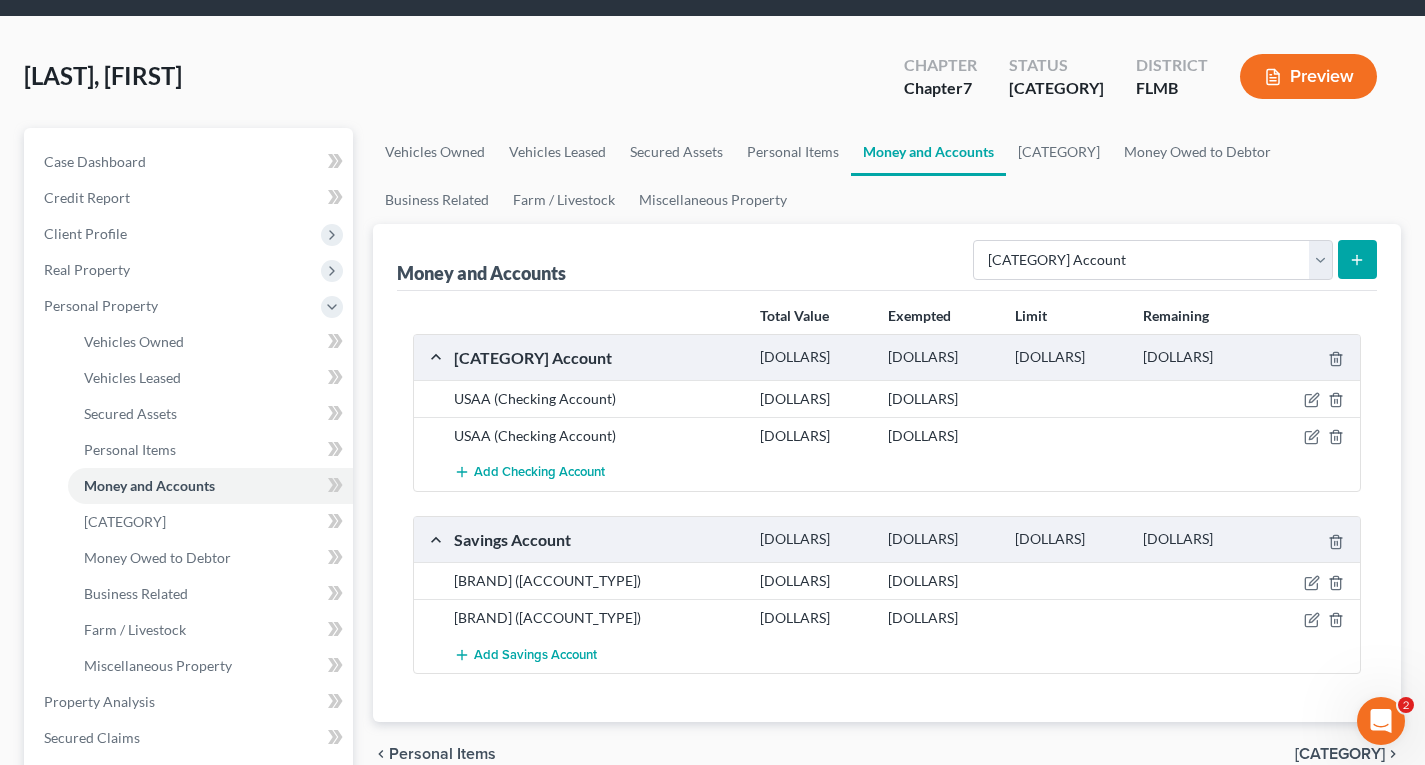 scroll, scrollTop: 200, scrollLeft: 0, axis: vertical 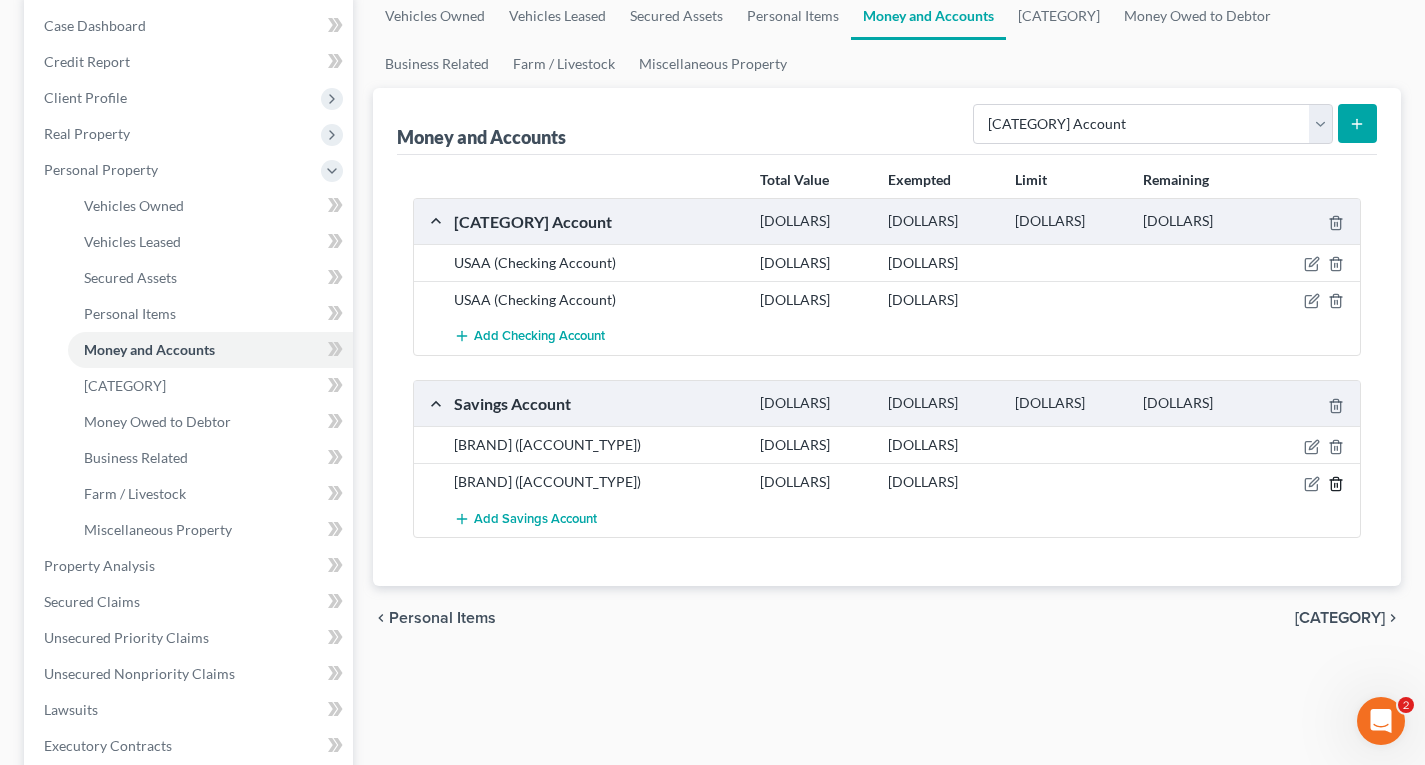 click at bounding box center [1335, 266] 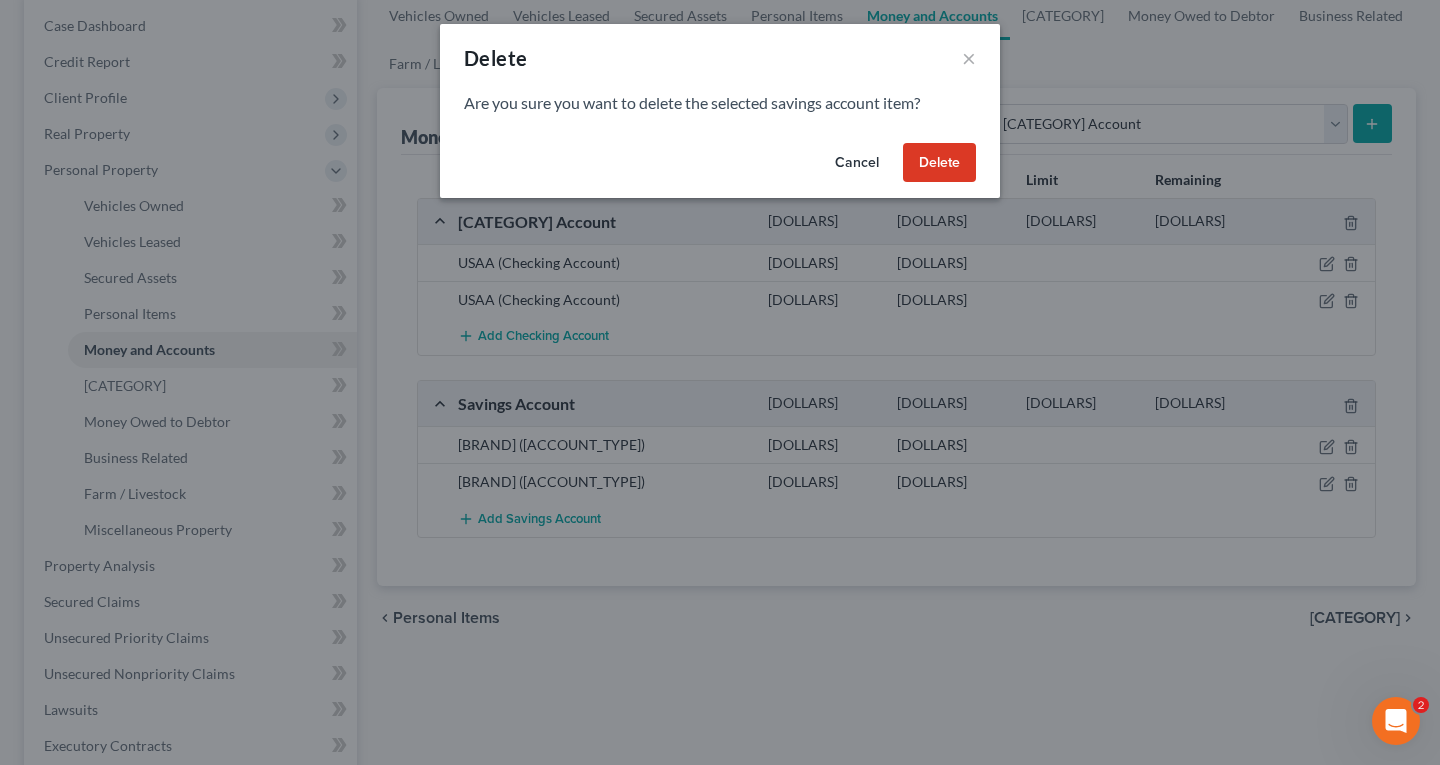 click on "Delete" at bounding box center (939, 163) 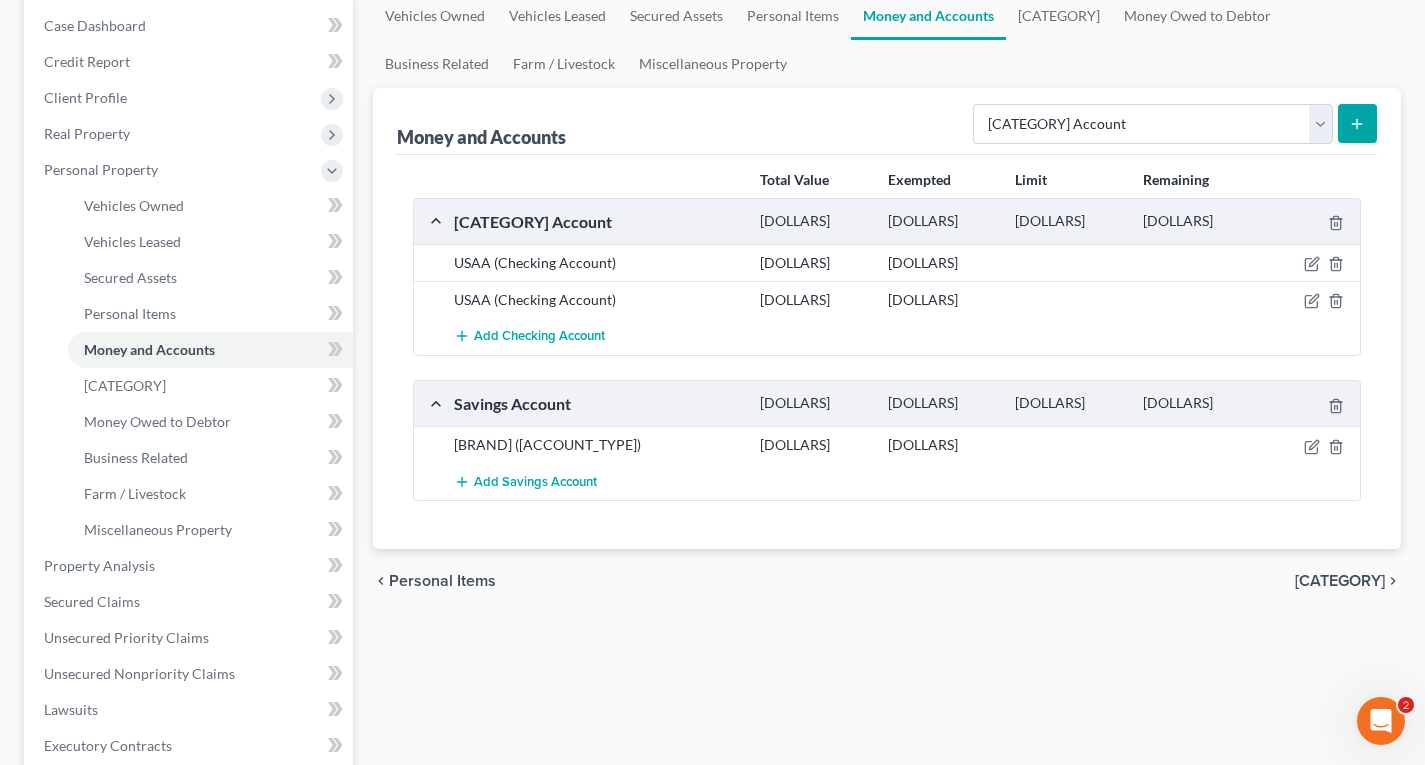 click at bounding box center (1357, 124) 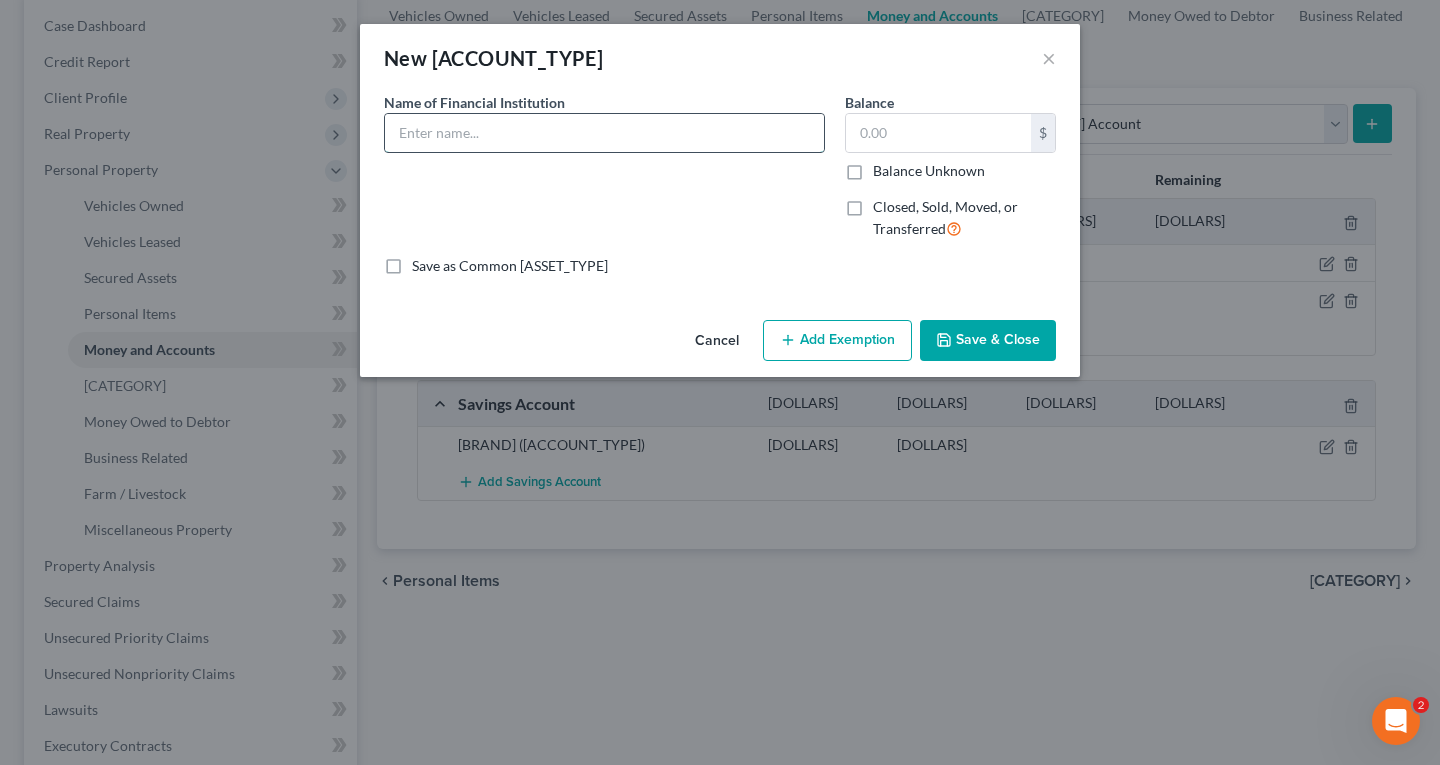 click at bounding box center (604, 133) 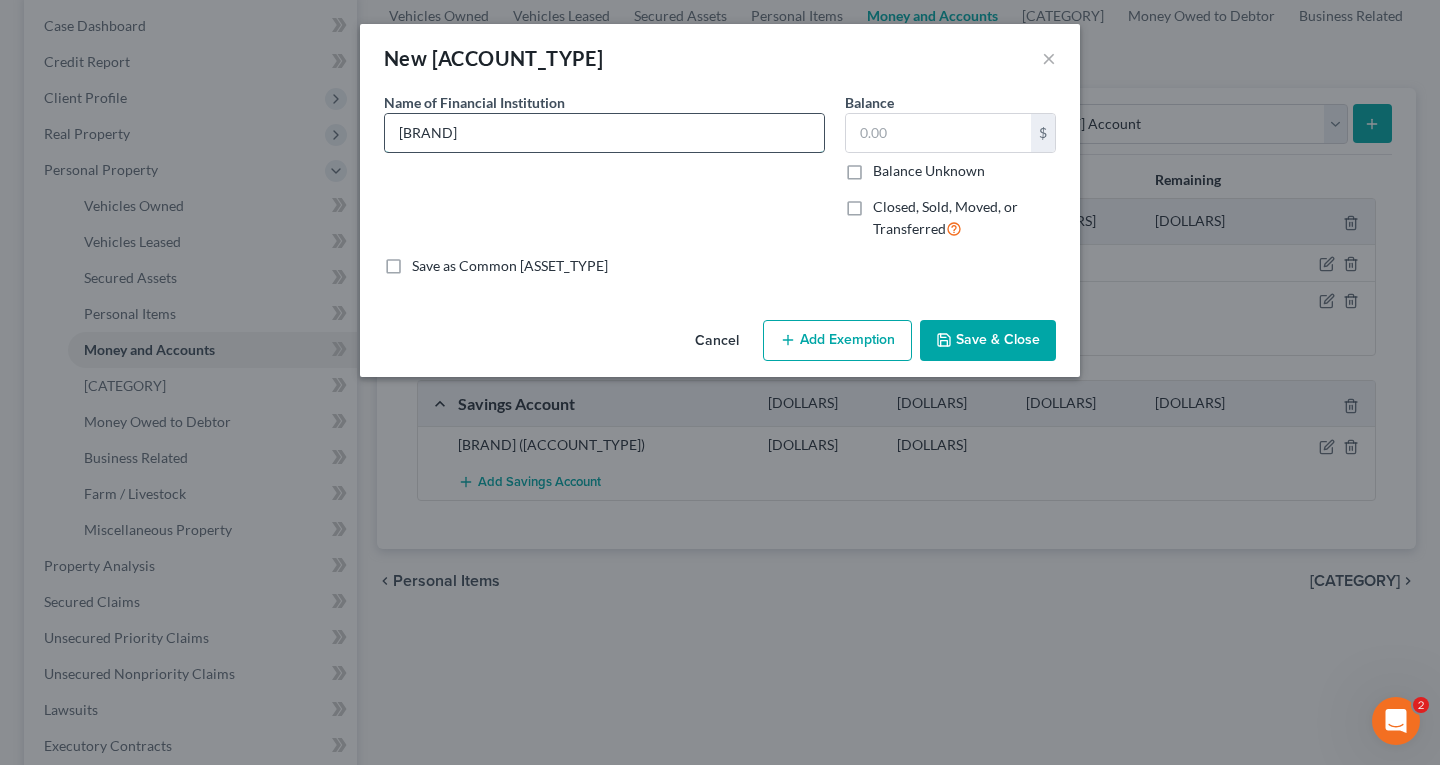 type on "[BRAND]" 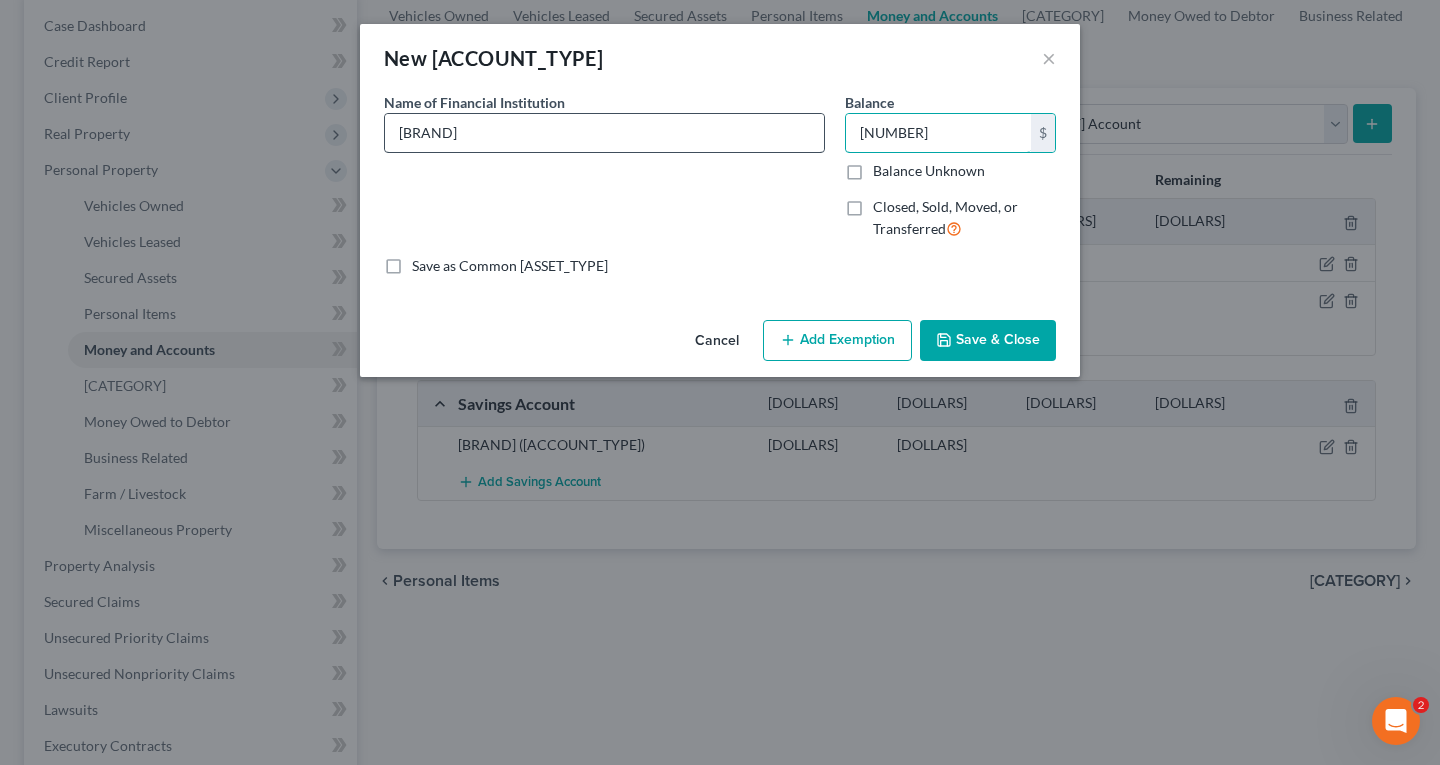type on "[NUMBER]" 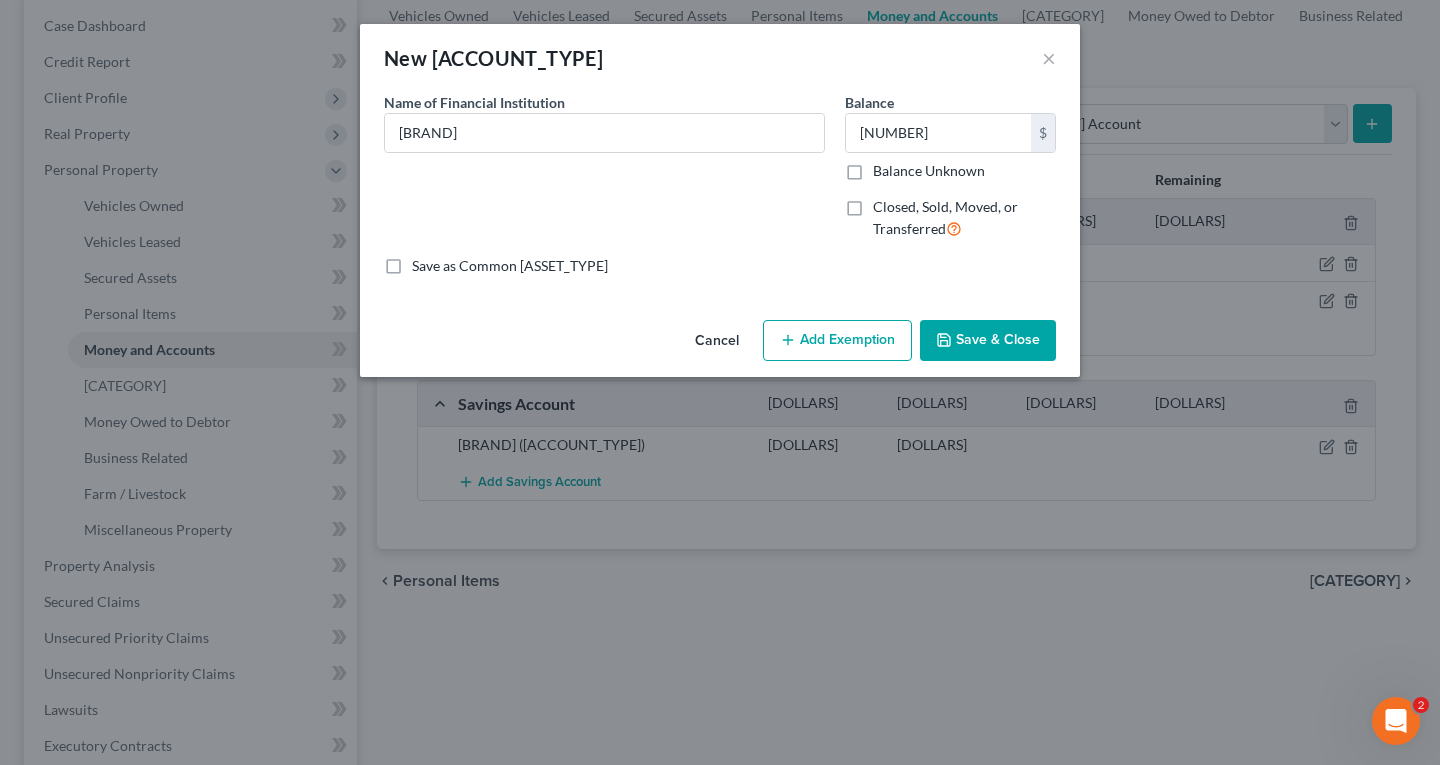 click on "Save & Close" at bounding box center (988, 341) 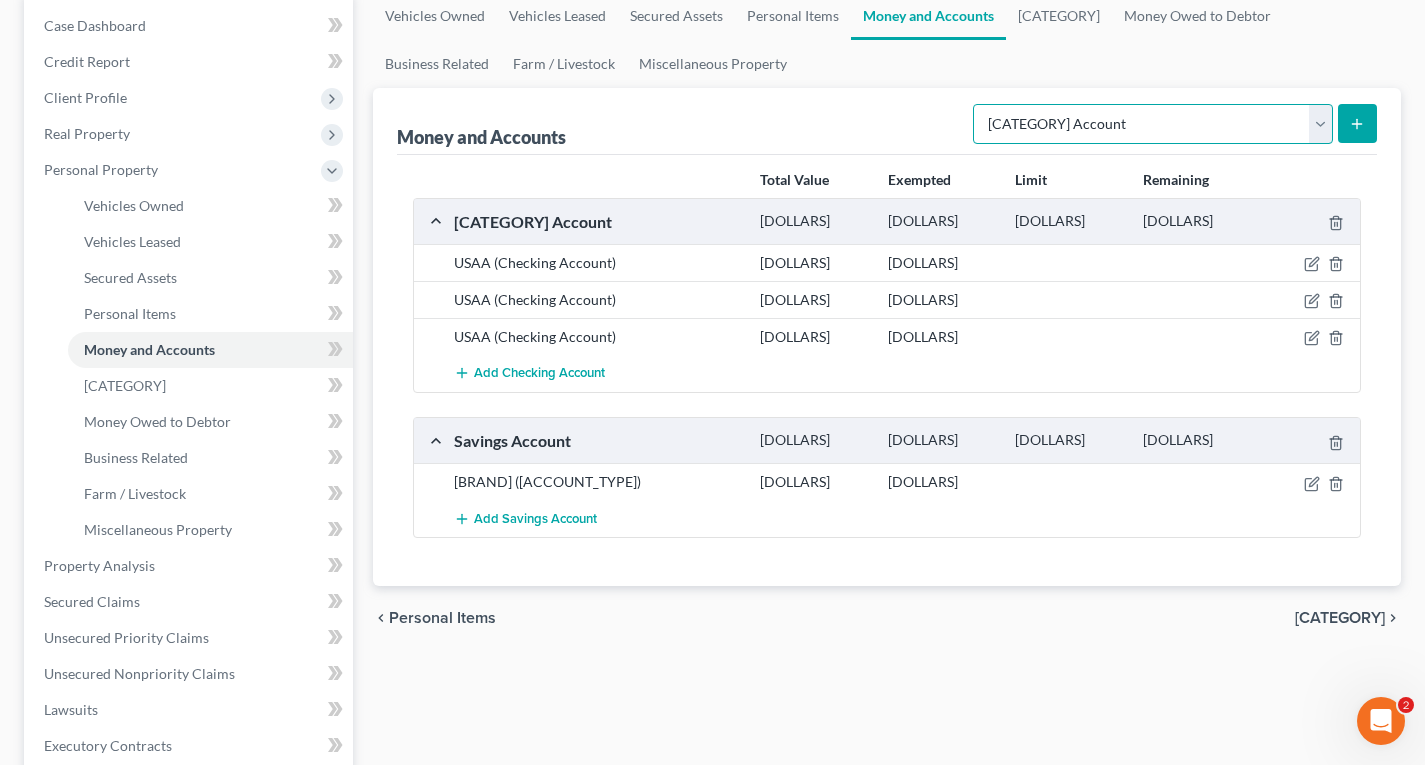 click on "Select Account Type Brokerage Cash on Hand Certificates of Deposit Checking Account Money Market Other (Credit Union, Health Savings Account, etc) Safe Deposit Box Savings Account Security Deposits or Prepayments" at bounding box center (1153, 124) 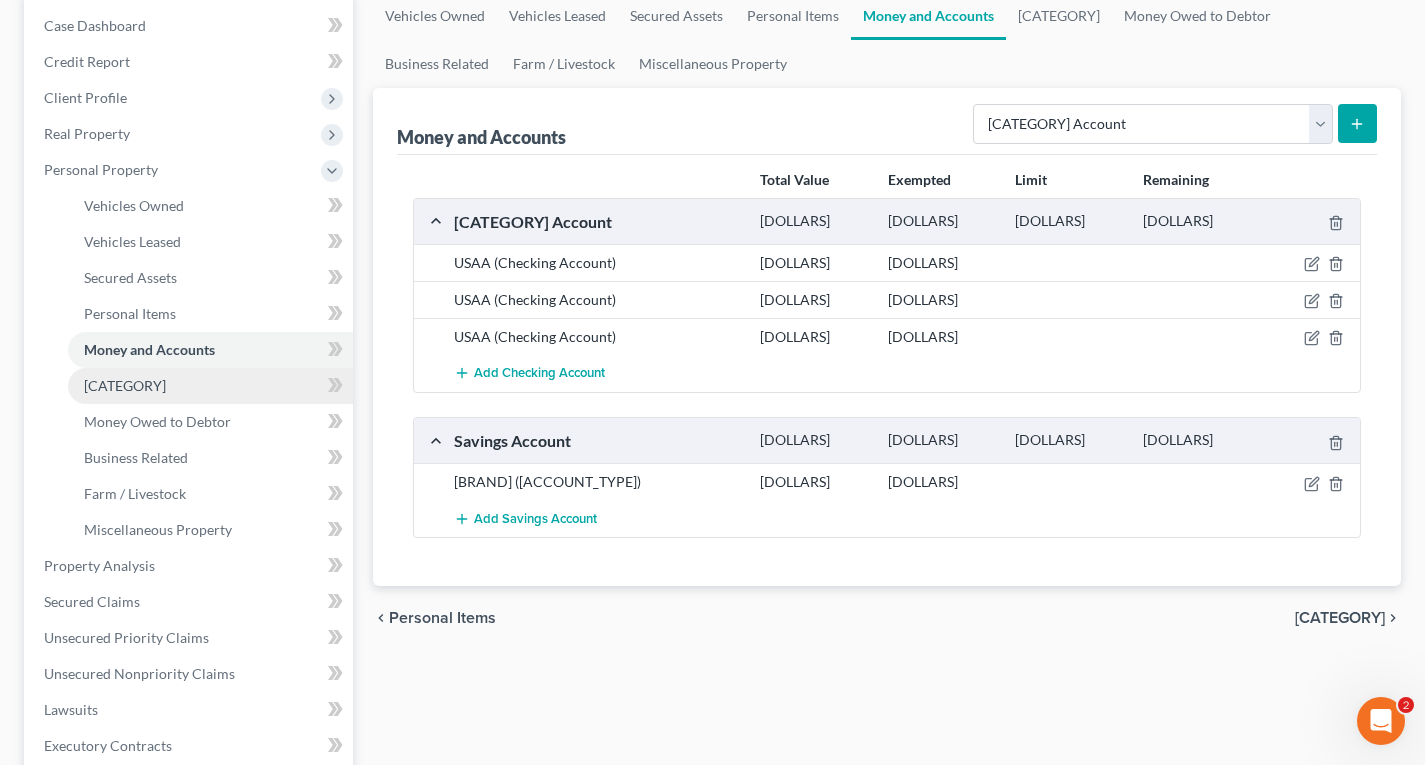 click on "[CATEGORY]" at bounding box center (125, 385) 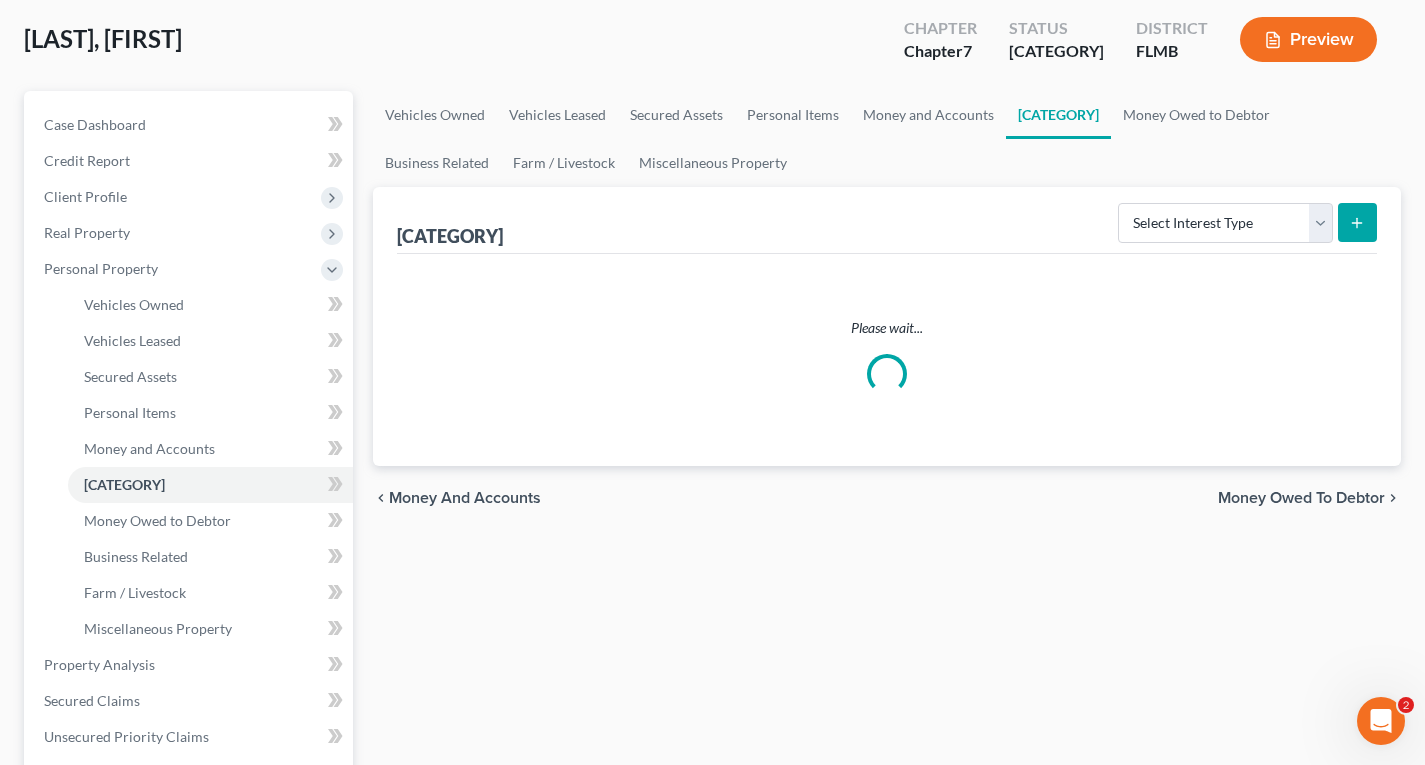 scroll, scrollTop: 0, scrollLeft: 0, axis: both 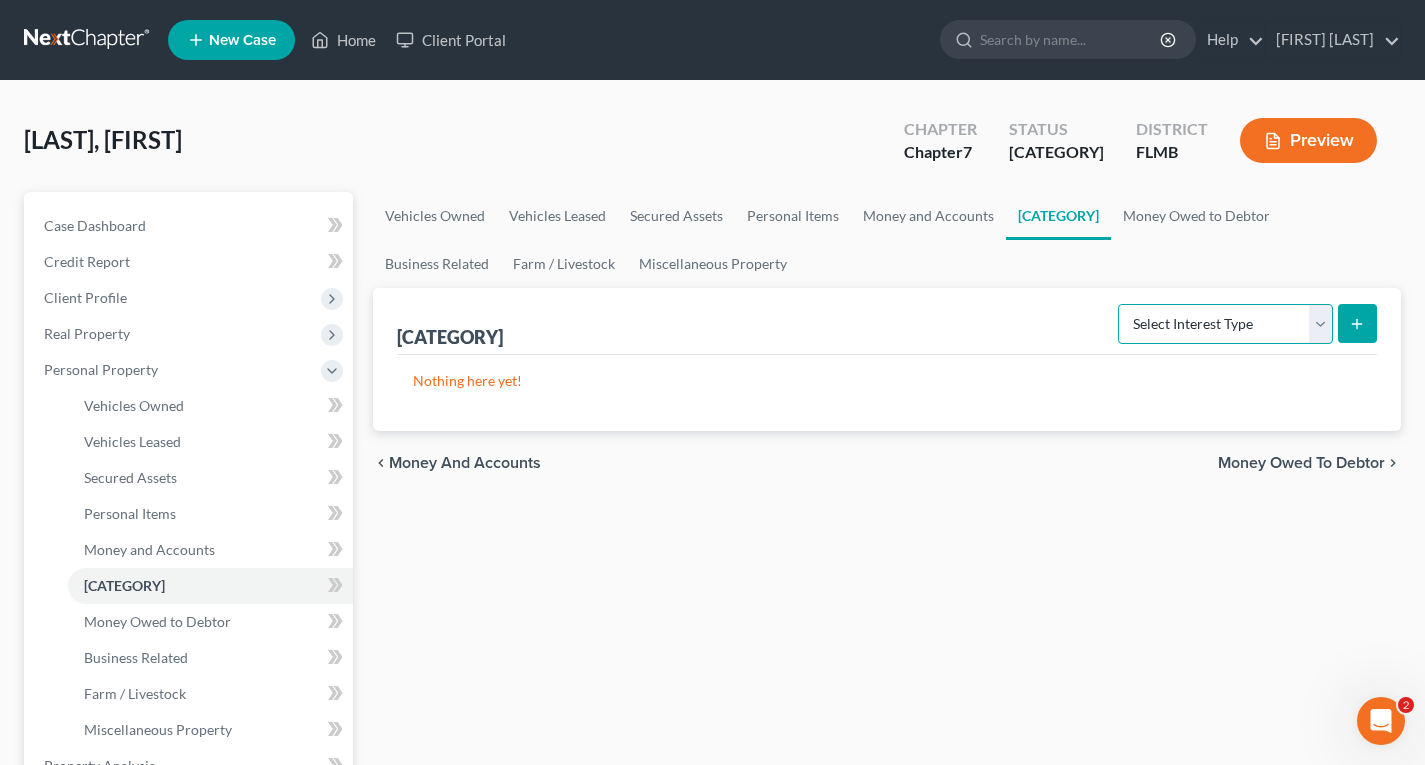 click on "Select Interest Type 401K Annuity Bond Education IRA Government Bond Government Pension Plan Incorporated Business IRA Joint Venture (Active) Joint Venture (Inactive) Keogh Mutual Fund Other Retirement Plan Partnership (Active) Partnership (Inactive) Pension Plan Stock Term Life Insurance Unincorporated Business Whole Life Insurance" at bounding box center (1225, 324) 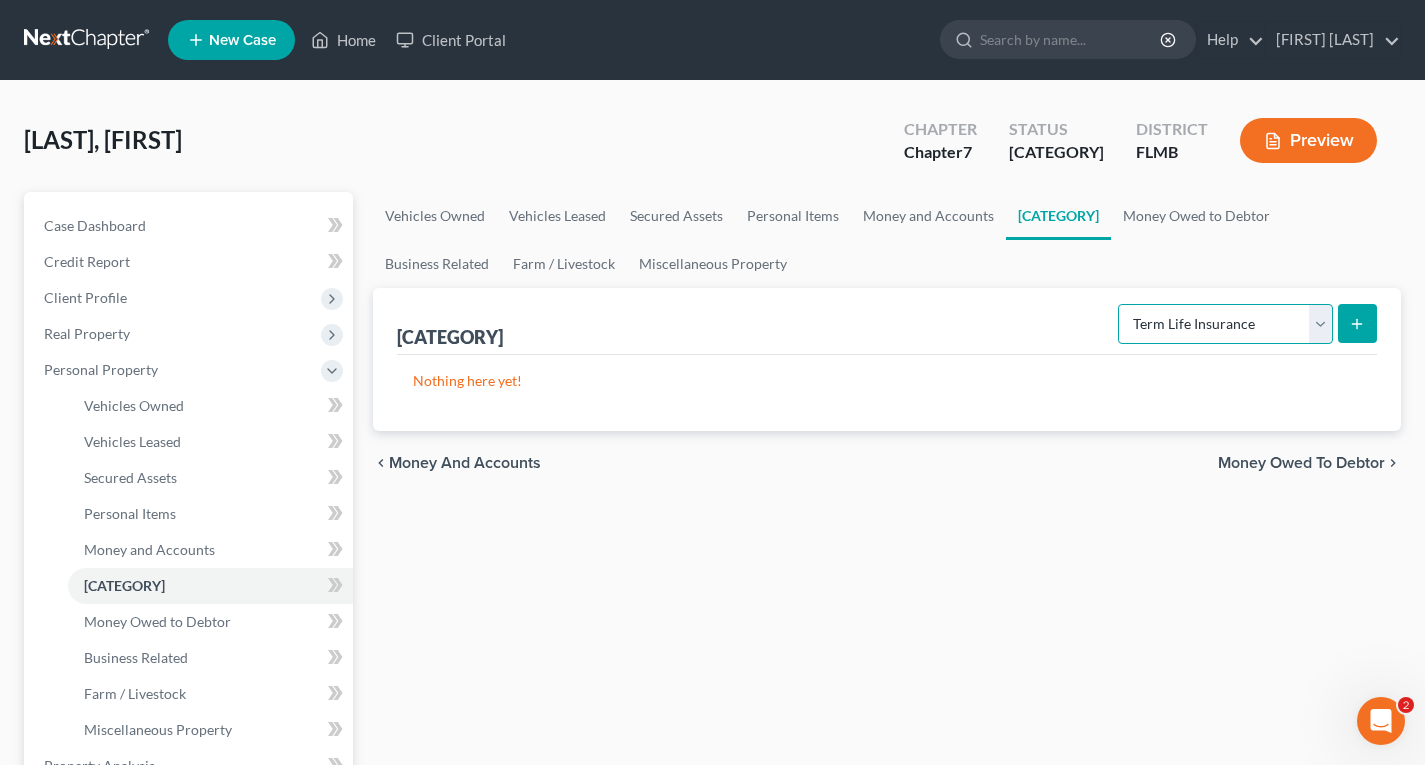click on "Select Interest Type 401K Annuity Bond Education IRA Government Bond Government Pension Plan Incorporated Business IRA Joint Venture (Active) Joint Venture (Inactive) Keogh Mutual Fund Other Retirement Plan Partnership (Active) Partnership (Inactive) Pension Plan Stock Term Life Insurance Unincorporated Business Whole Life Insurance" at bounding box center (1225, 324) 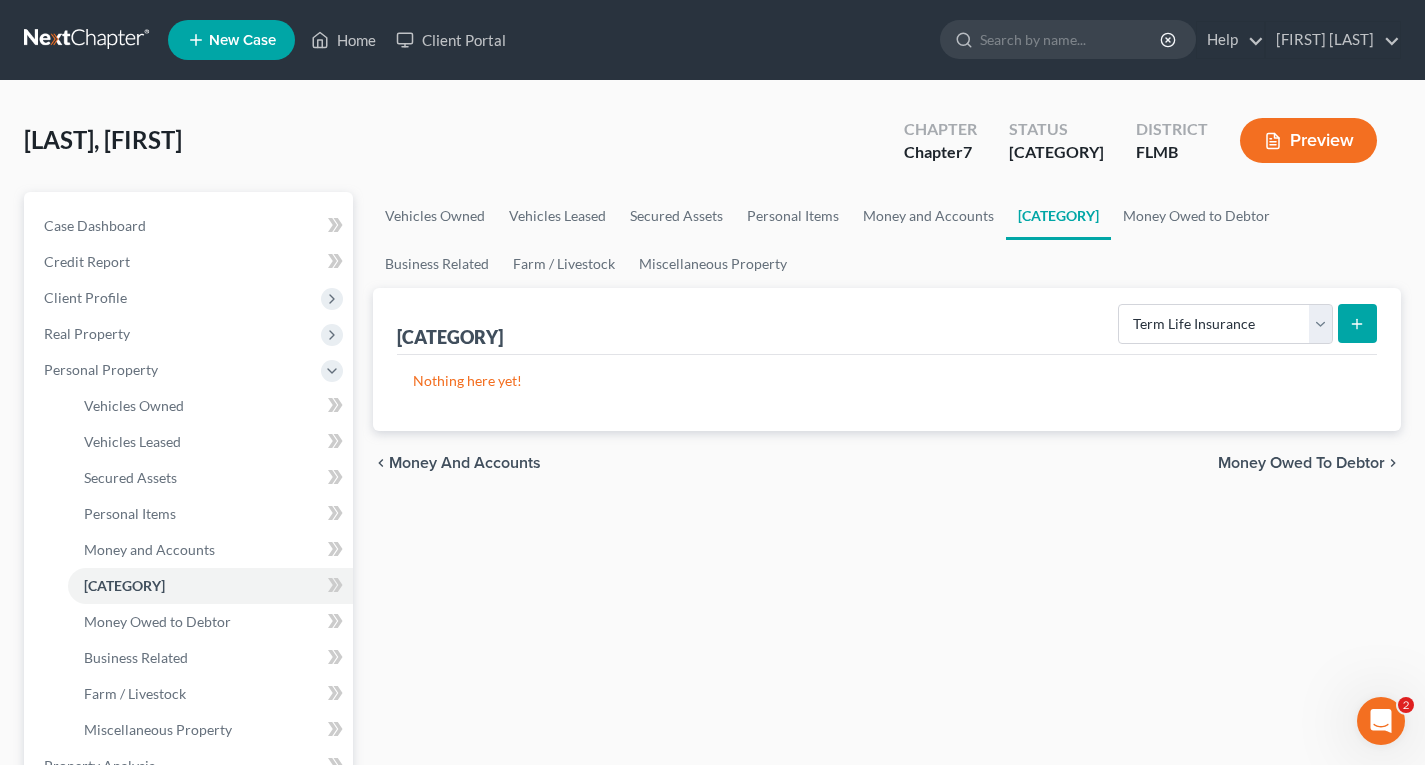 click at bounding box center (1357, 324) 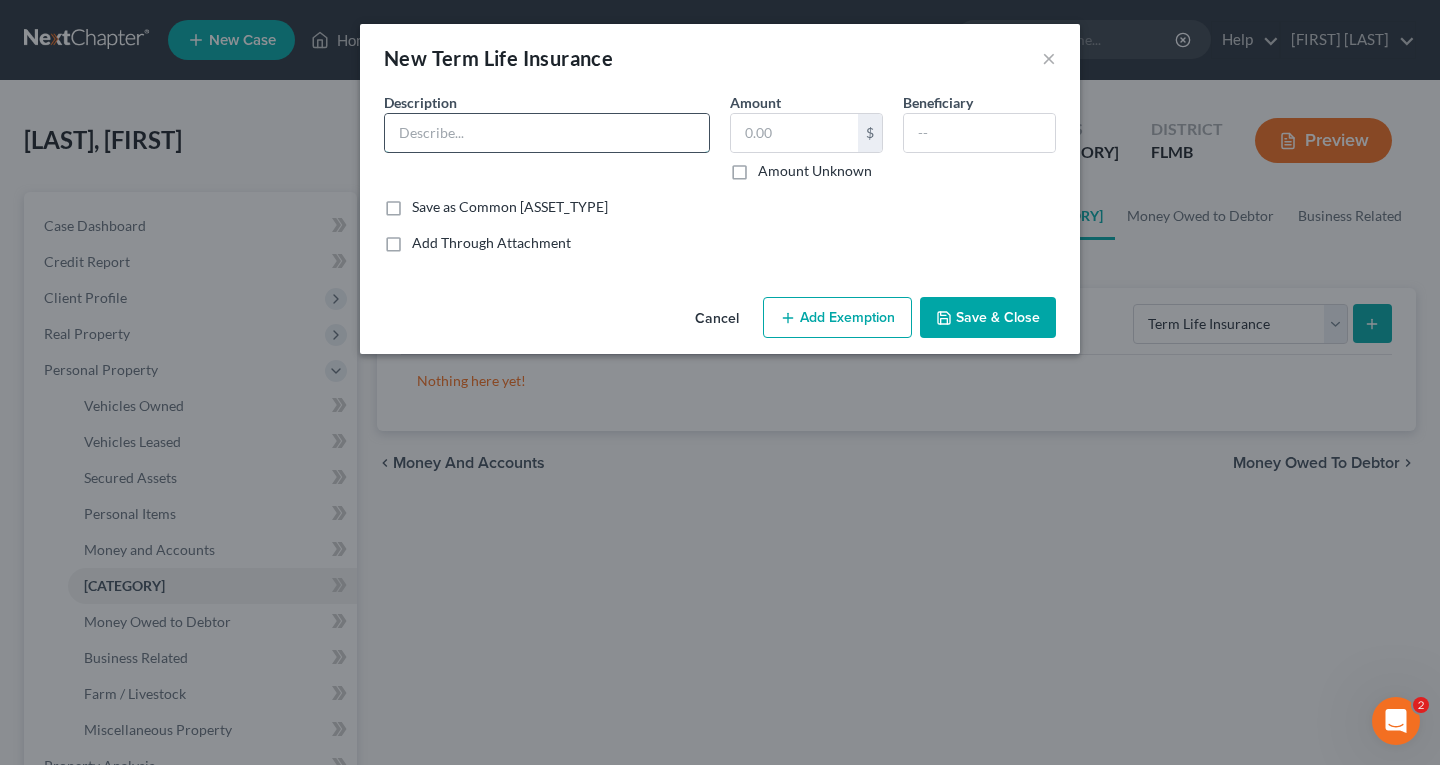 click at bounding box center [547, 133] 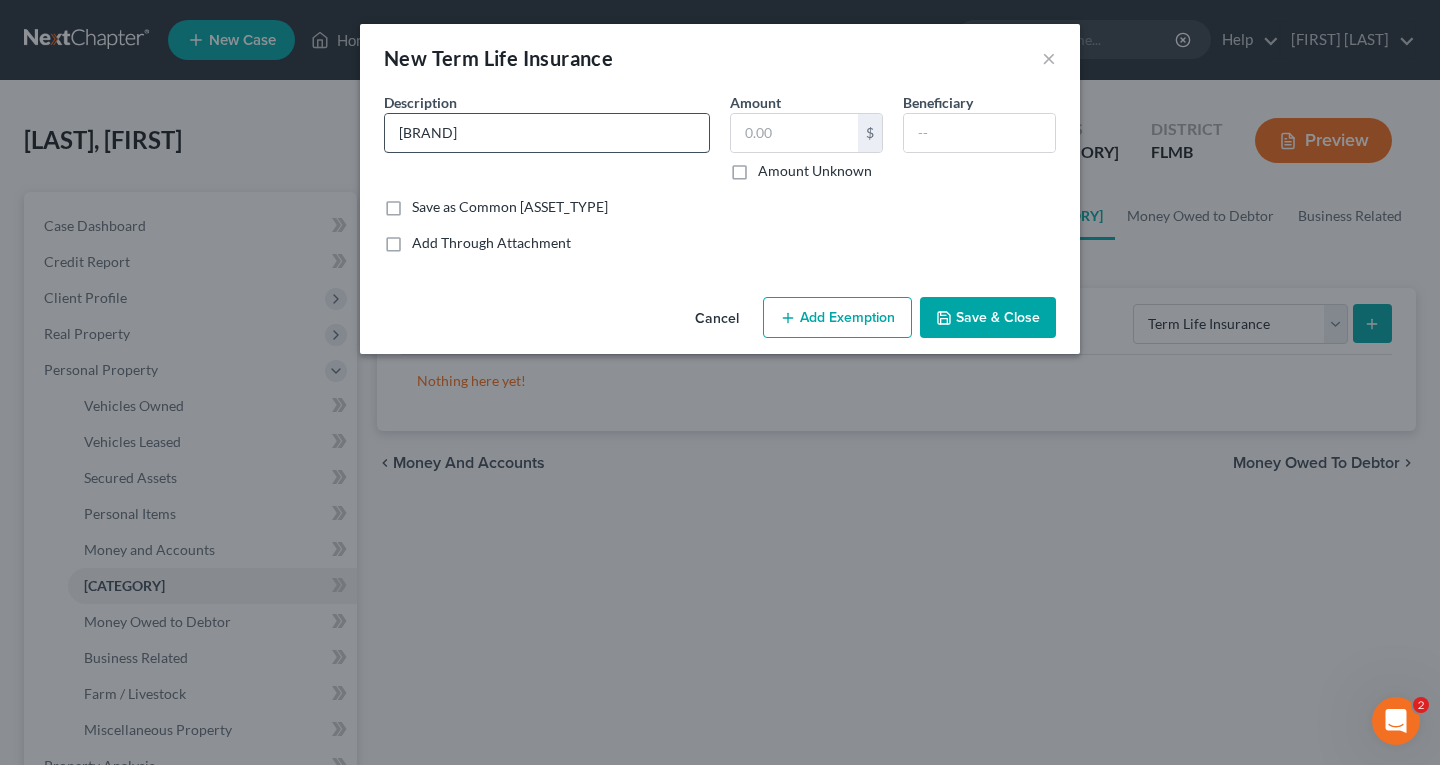 type on "[BRAND]" 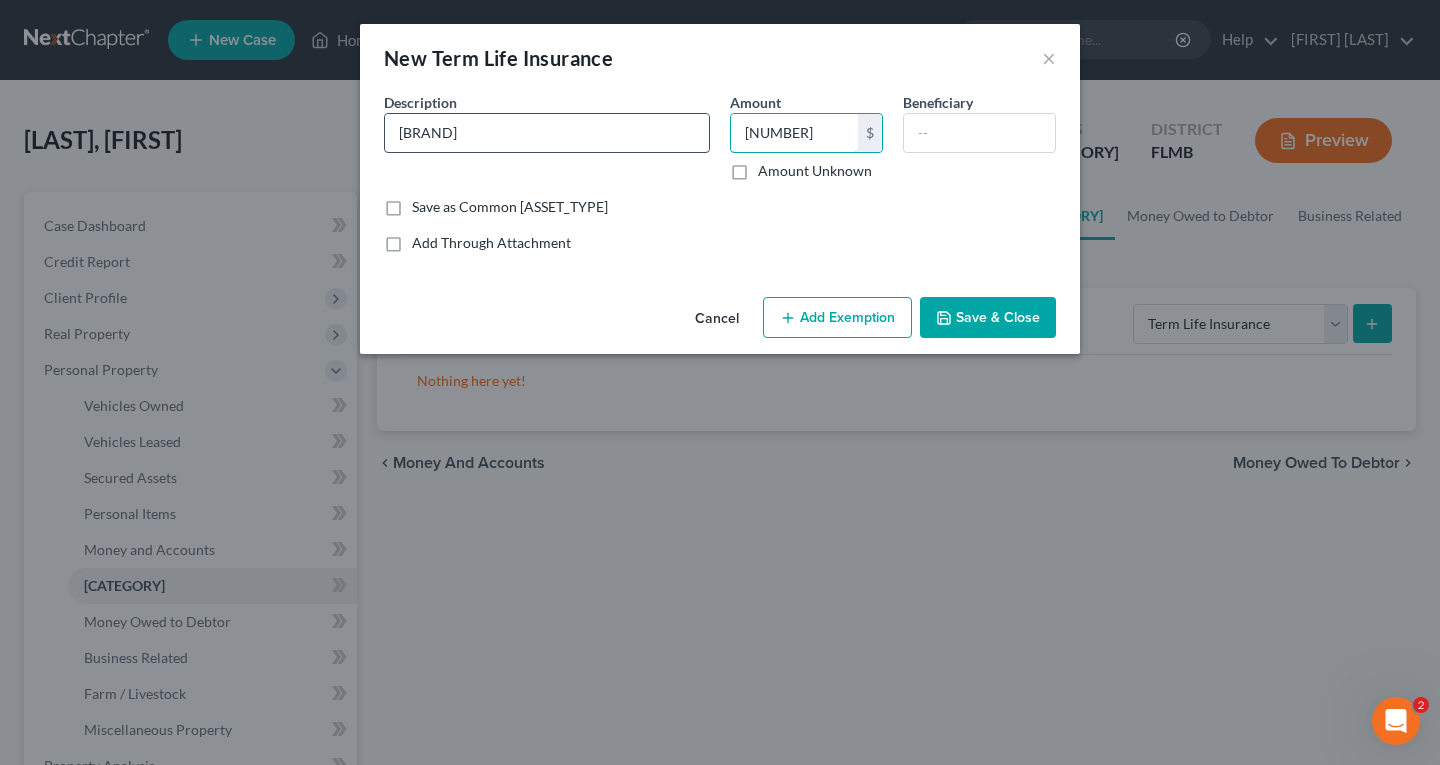 type on "[NUMBER]" 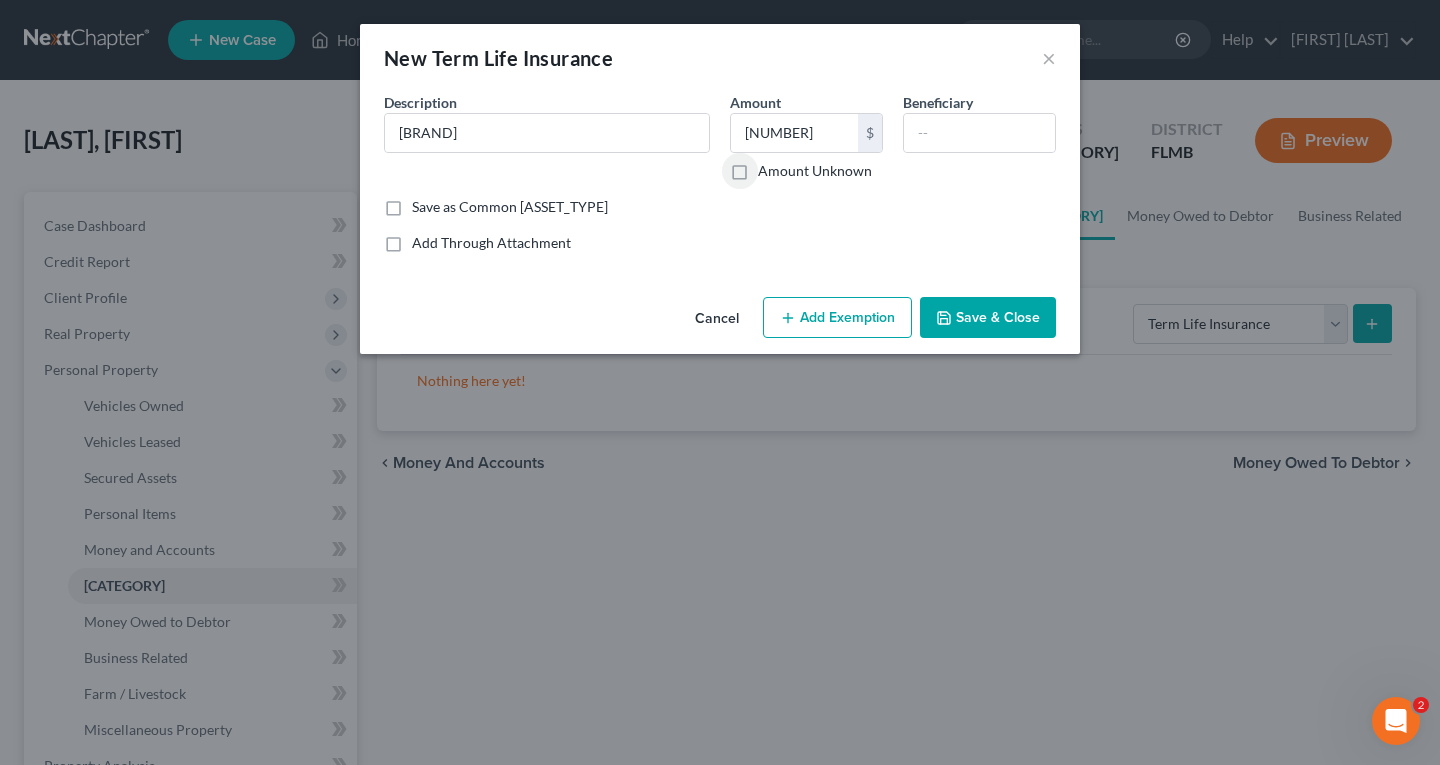 click on "Save & Close" at bounding box center [988, 318] 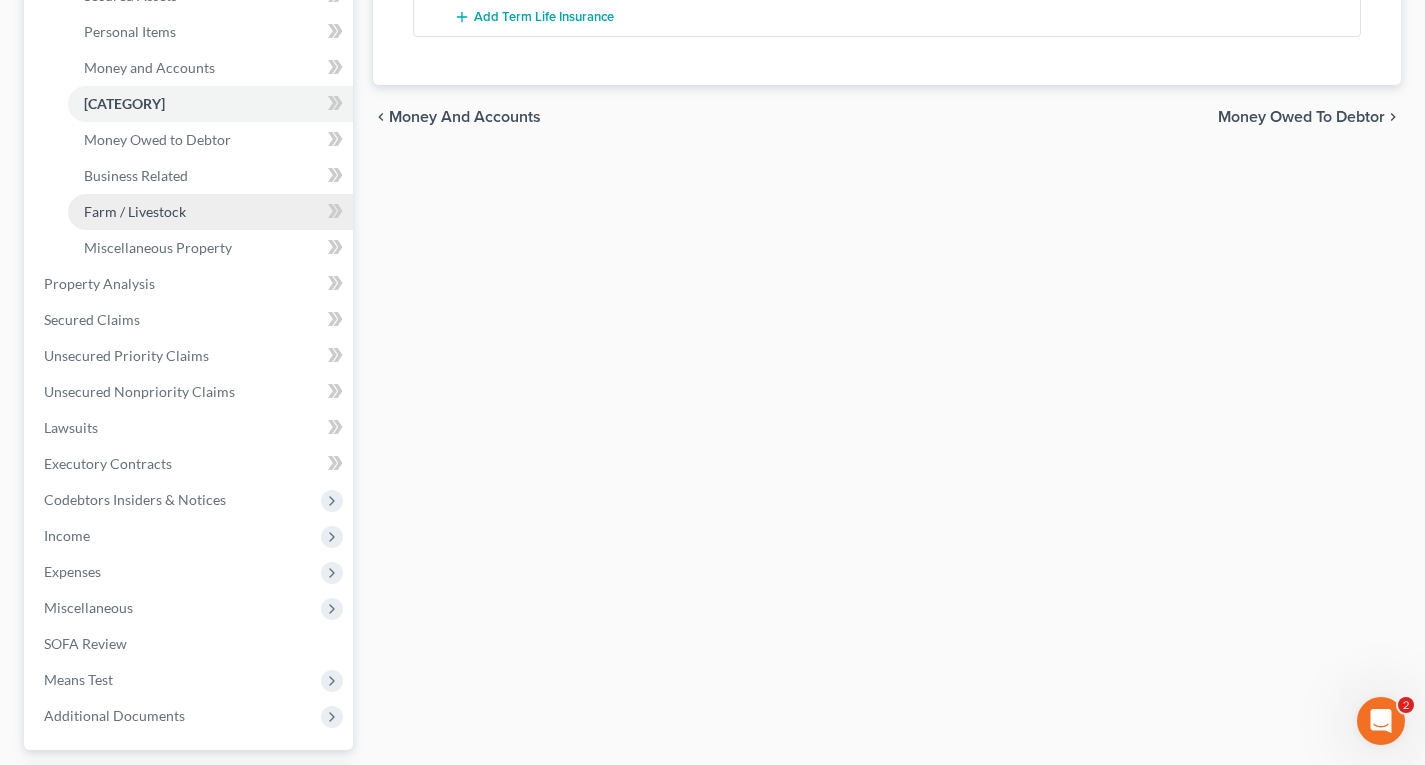 scroll, scrollTop: 500, scrollLeft: 0, axis: vertical 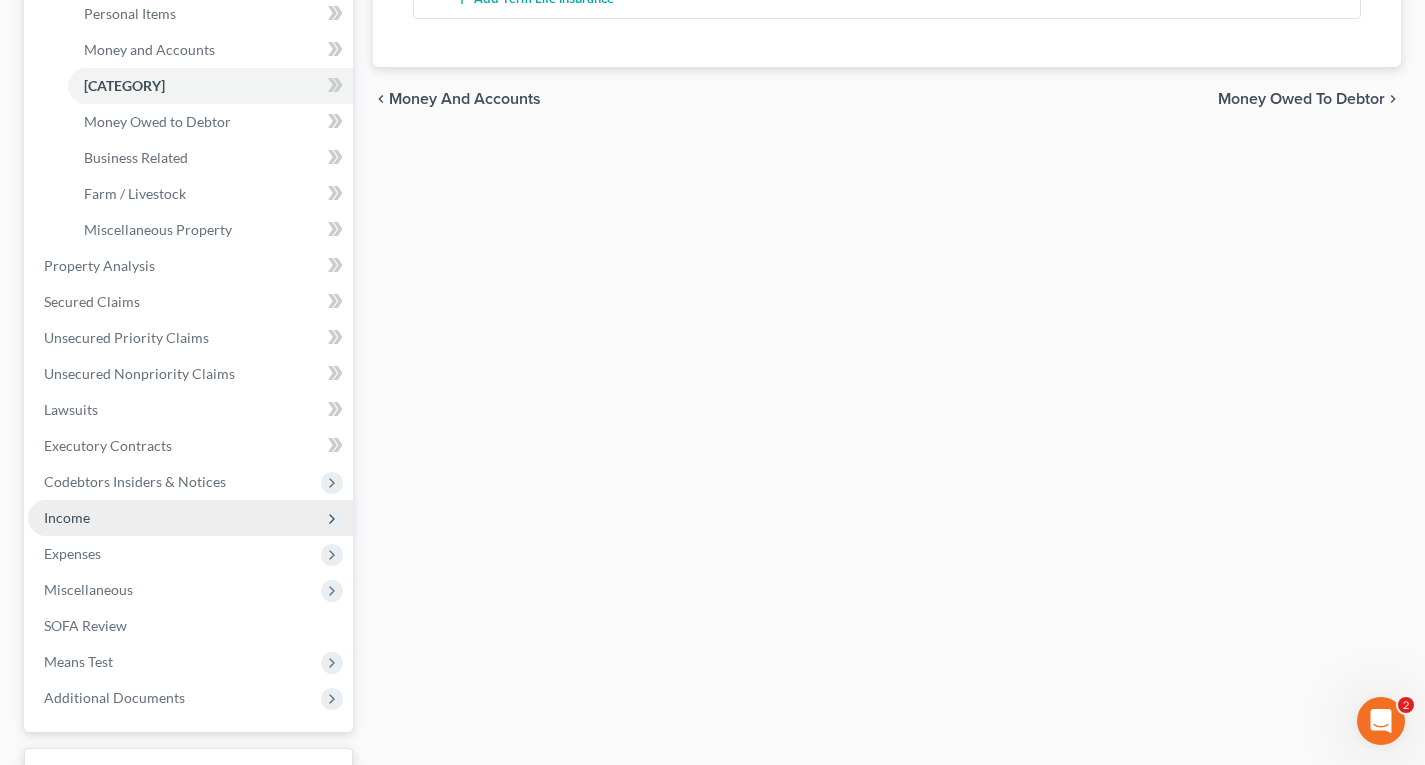 click on "Income" at bounding box center (0, 0) 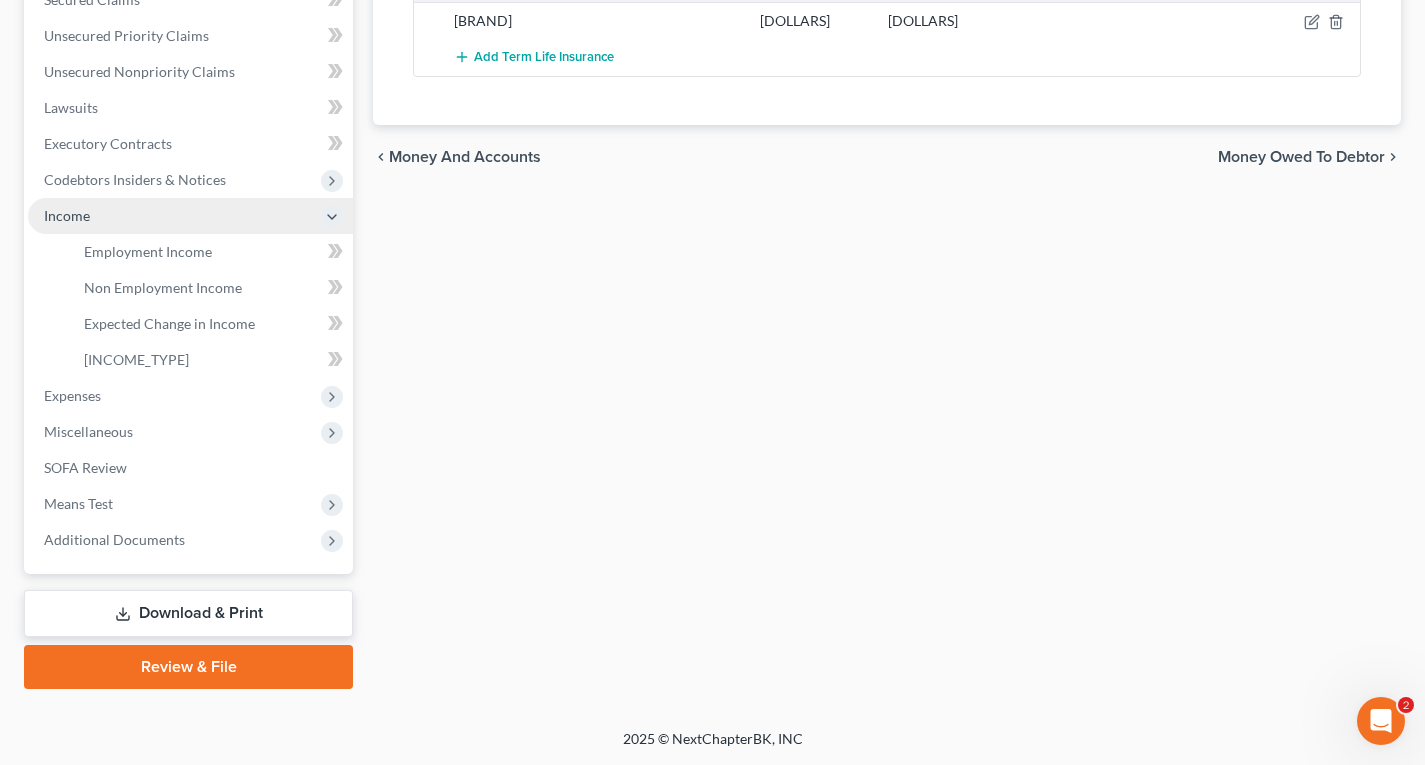 scroll, scrollTop: 442, scrollLeft: 0, axis: vertical 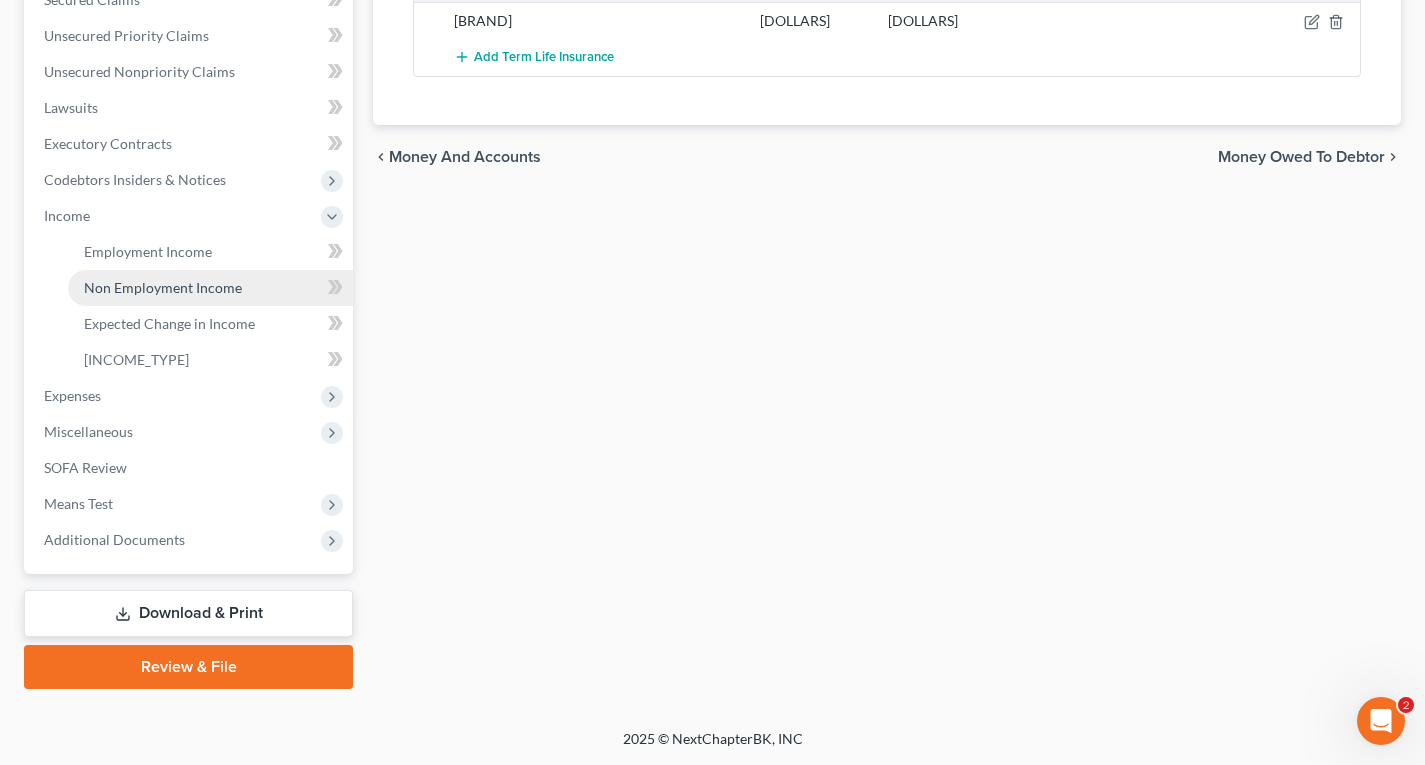 click on "Non Employment Income" at bounding box center [163, 287] 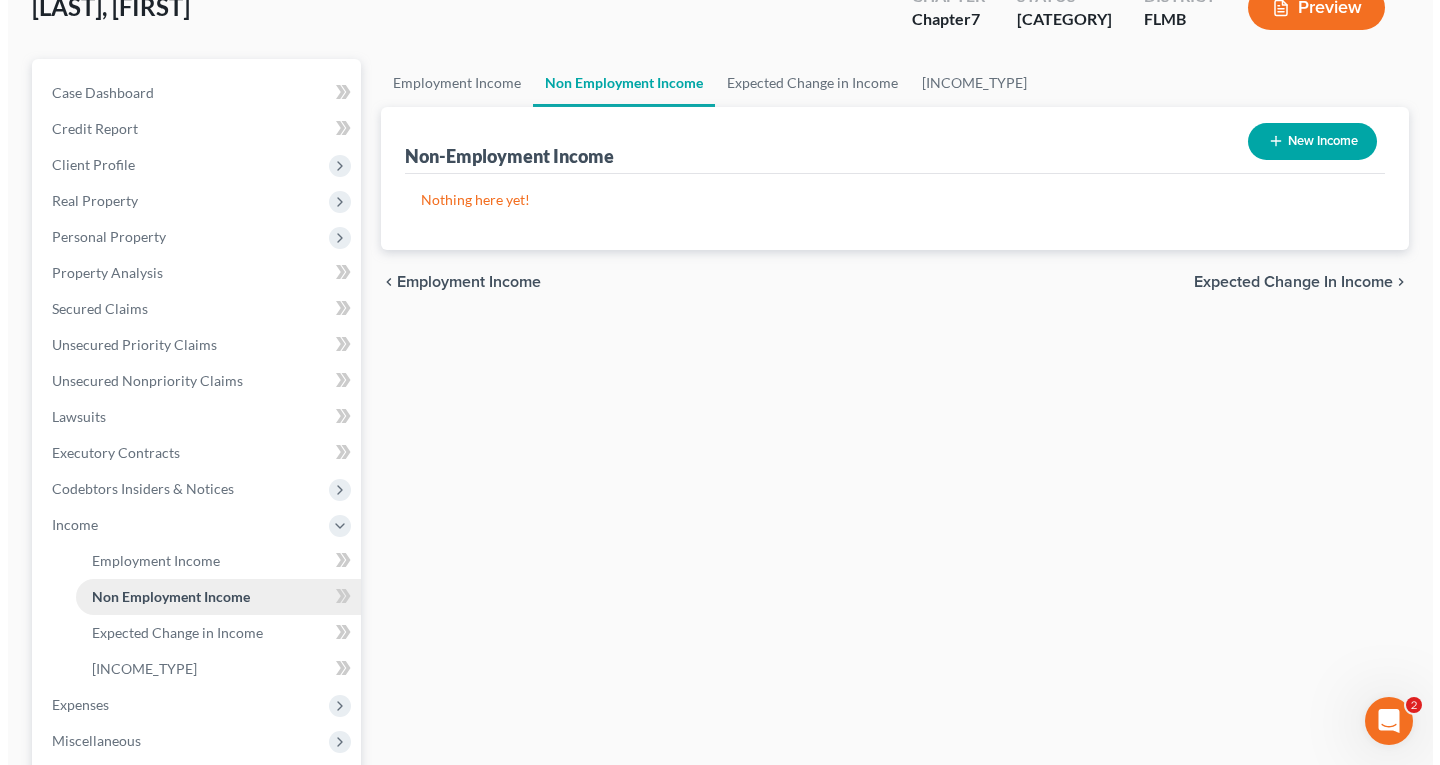 scroll, scrollTop: 0, scrollLeft: 0, axis: both 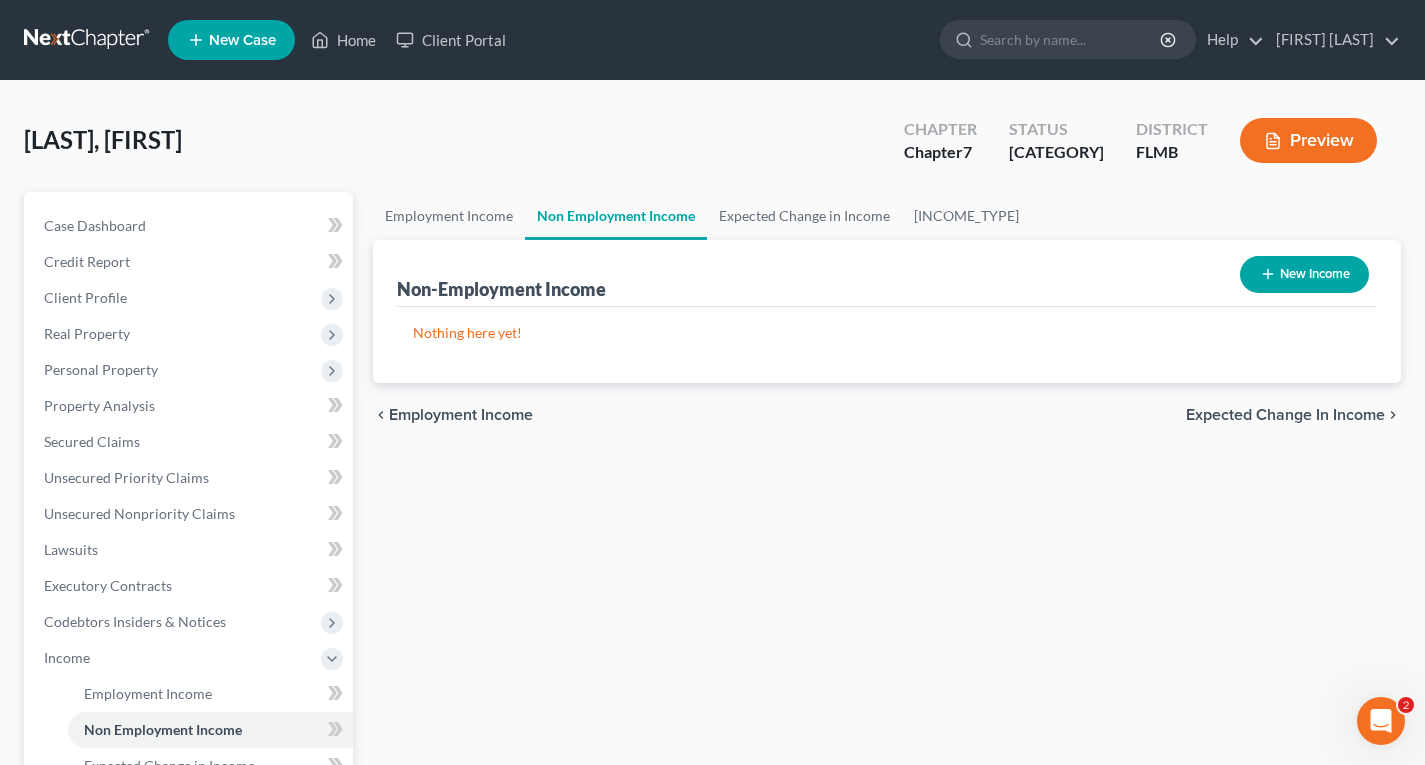 click on "New Income" at bounding box center [1304, 274] 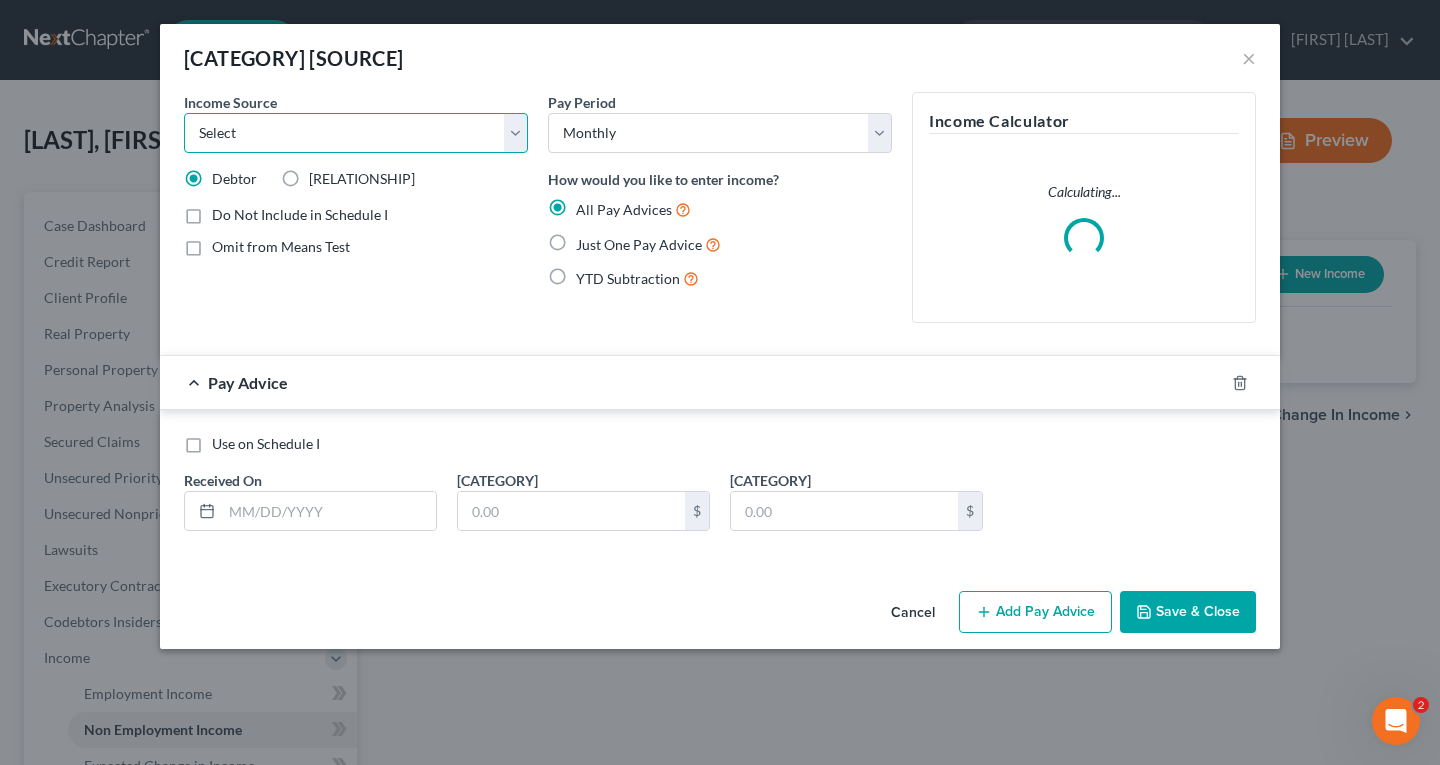 click on "Select Unemployment Disability (from employer) Pension Retirement Social Security / Social Security Disability Other Government Assistance Interests, Dividends or Royalties Child / Family Support Contributions to Household Property / Rental Business, Professional or Farm Alimony / Maintenance Payments Military Disability Benefits Other Monthly Income" at bounding box center (356, 133) 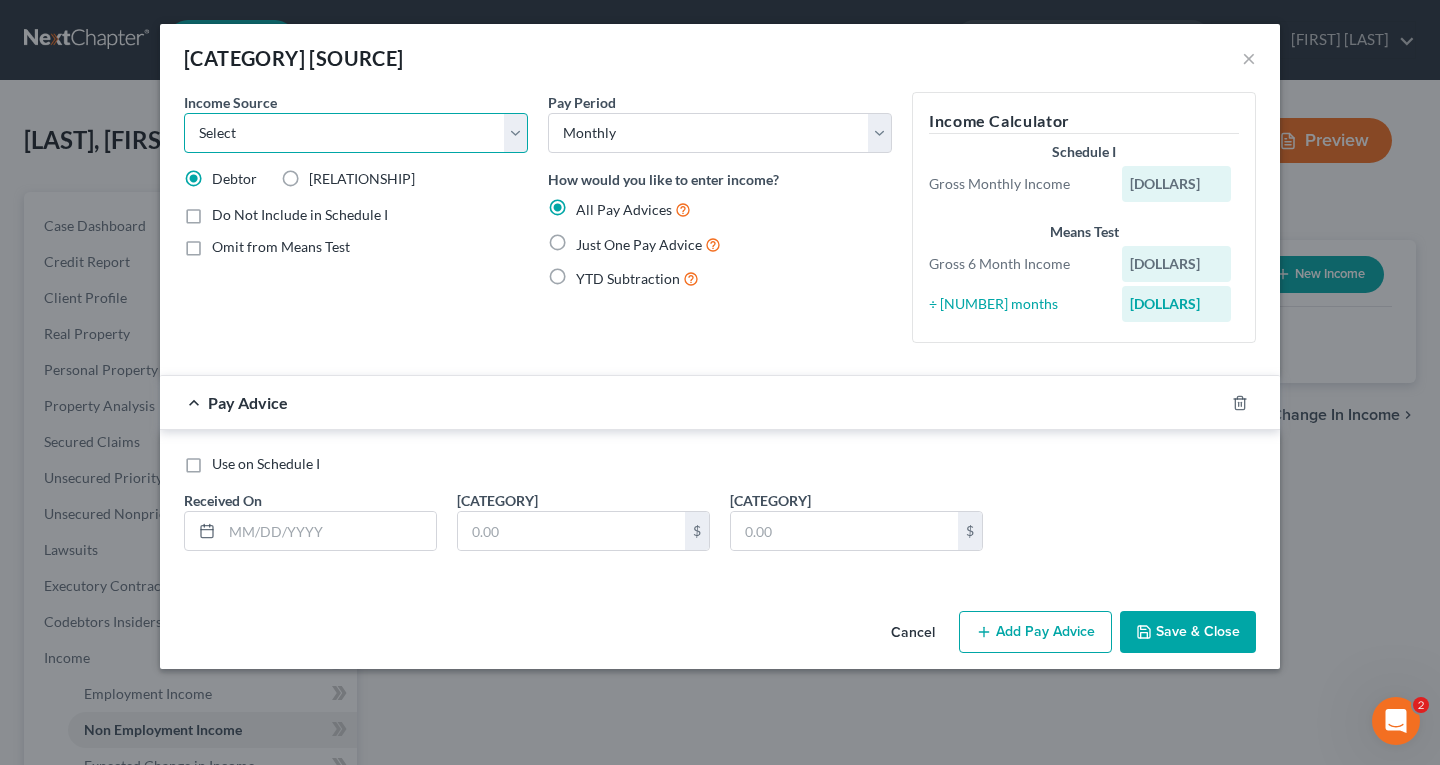 select on "13" 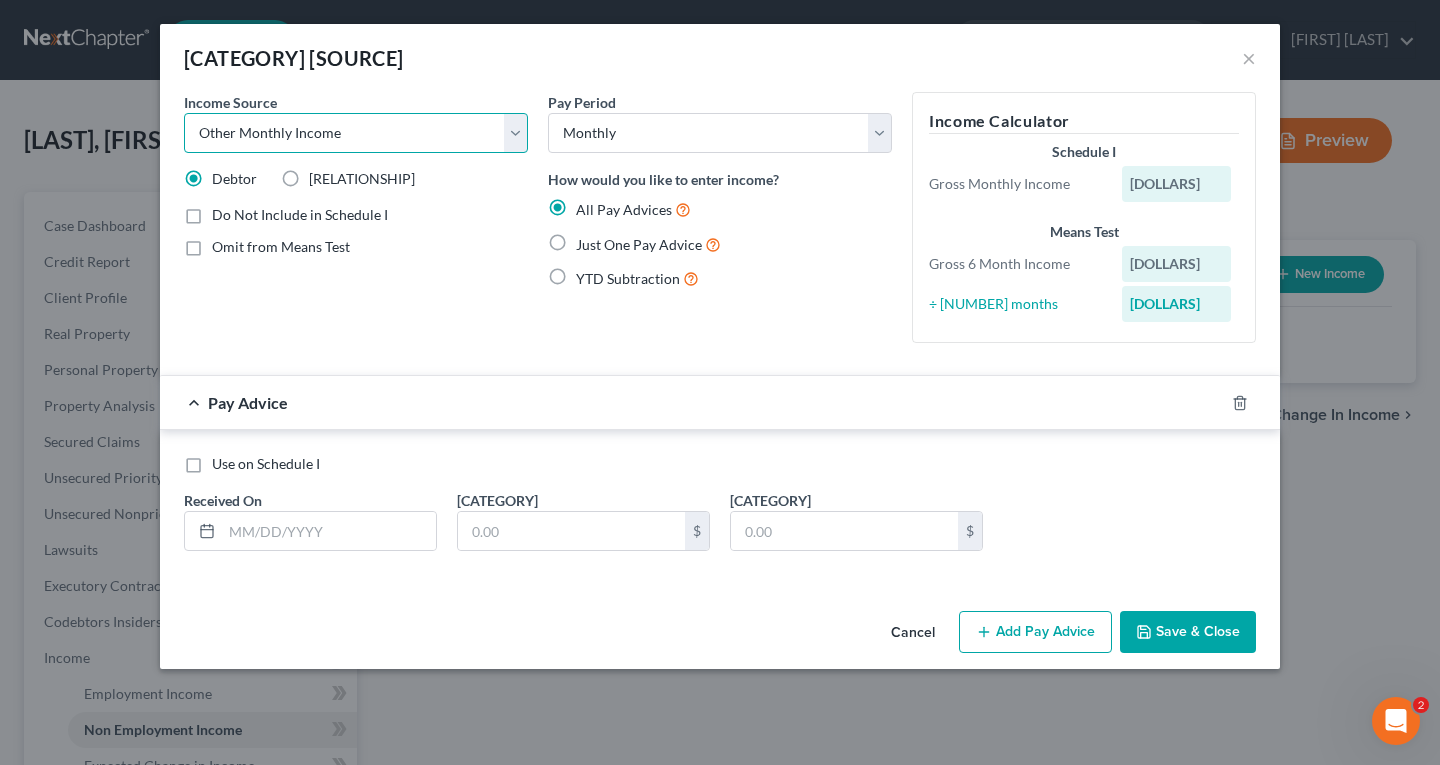 click on "Select Unemployment Disability (from employer) Pension Retirement Social Security / Social Security Disability Other Government Assistance Interests, Dividends or Royalties Child / Family Support Contributions to Household Property / Rental Business, Professional or Farm Alimony / Maintenance Payments Military Disability Benefits Other Monthly Income" at bounding box center [356, 133] 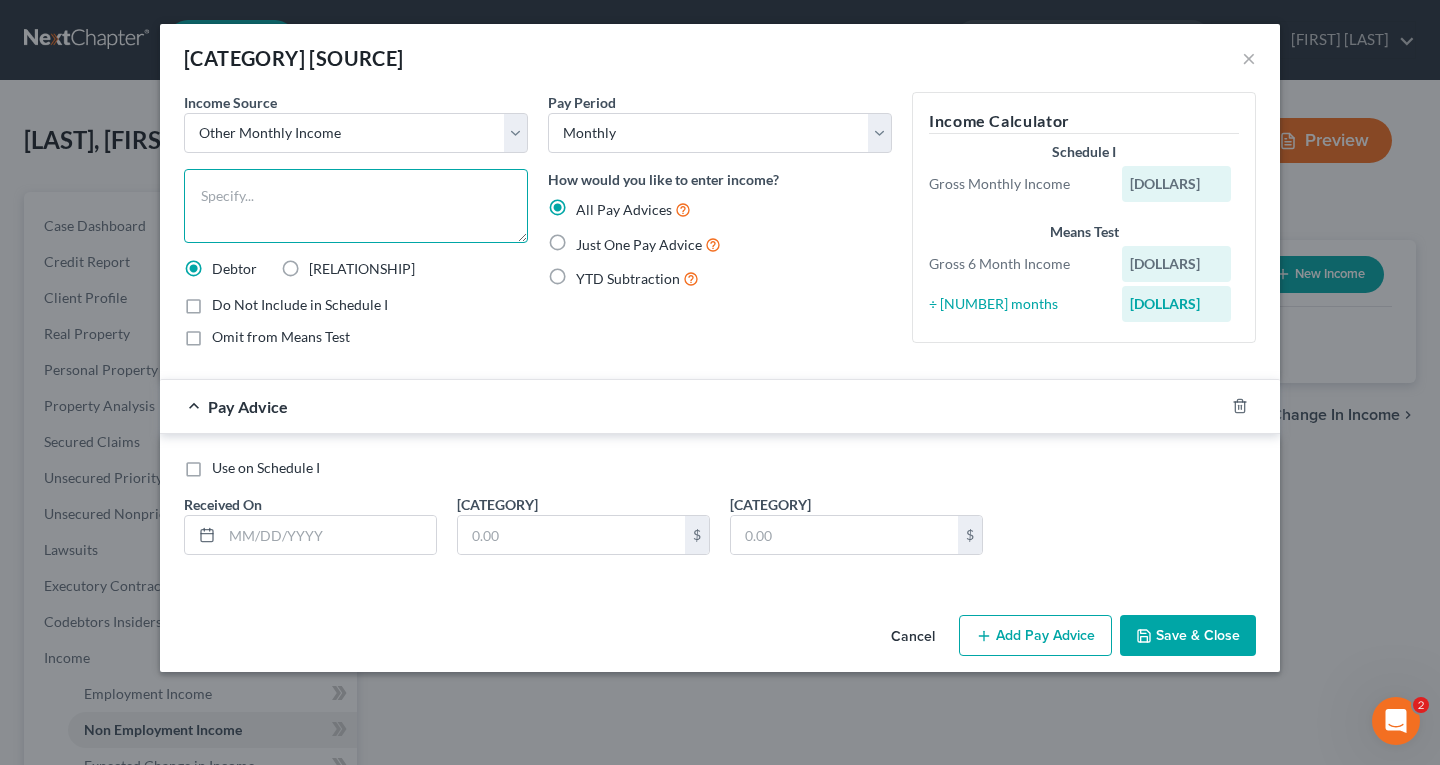 click at bounding box center [356, 206] 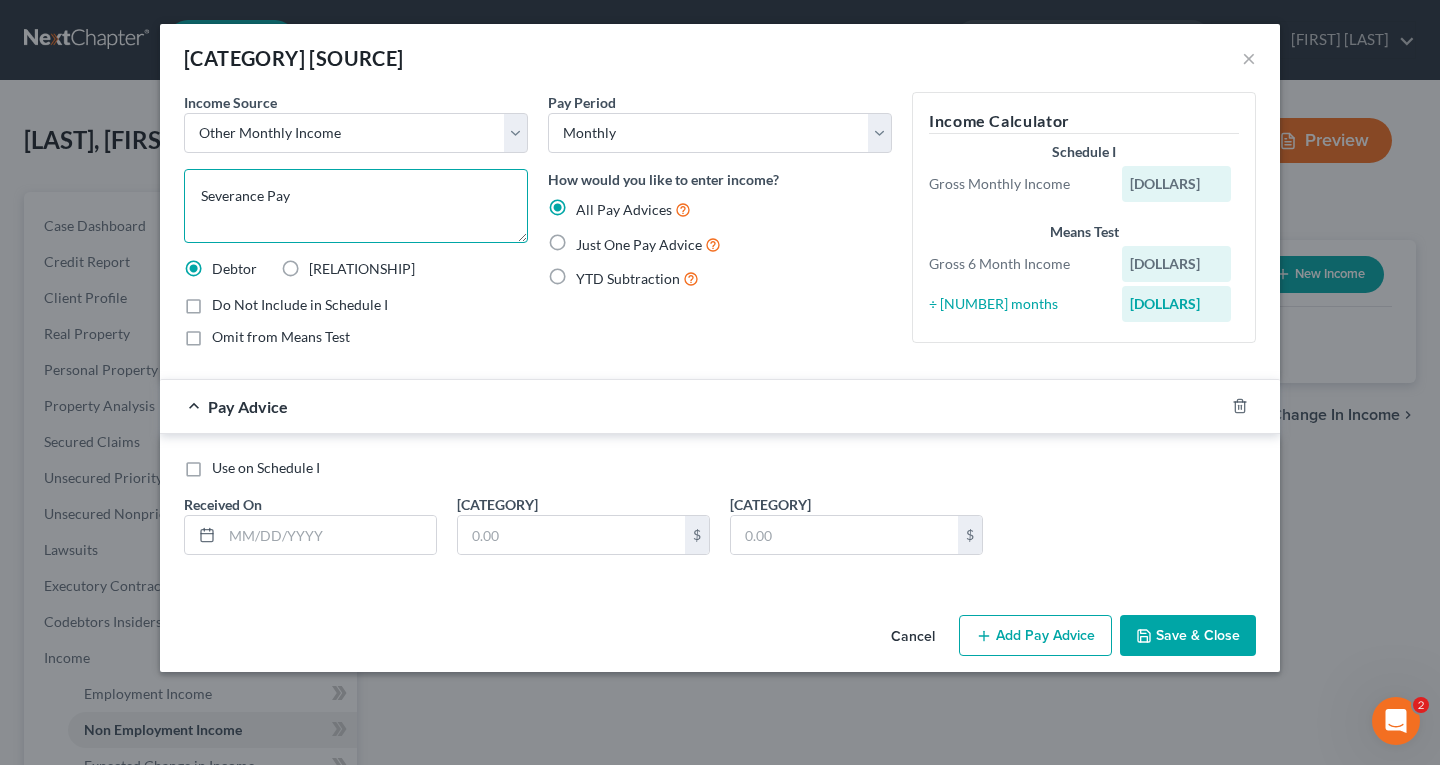 type on "Severance Pay" 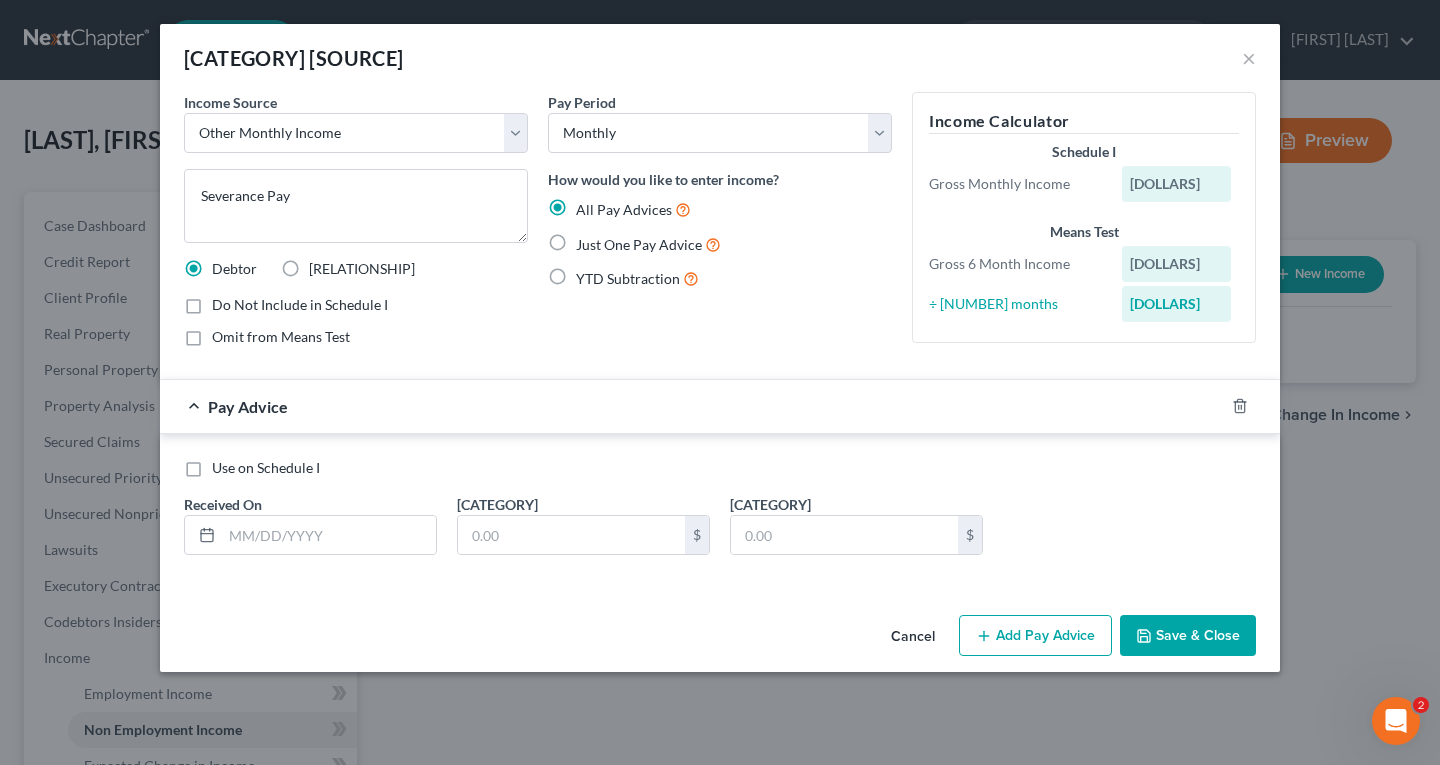 click on "Just One Pay Advice" at bounding box center [639, 244] 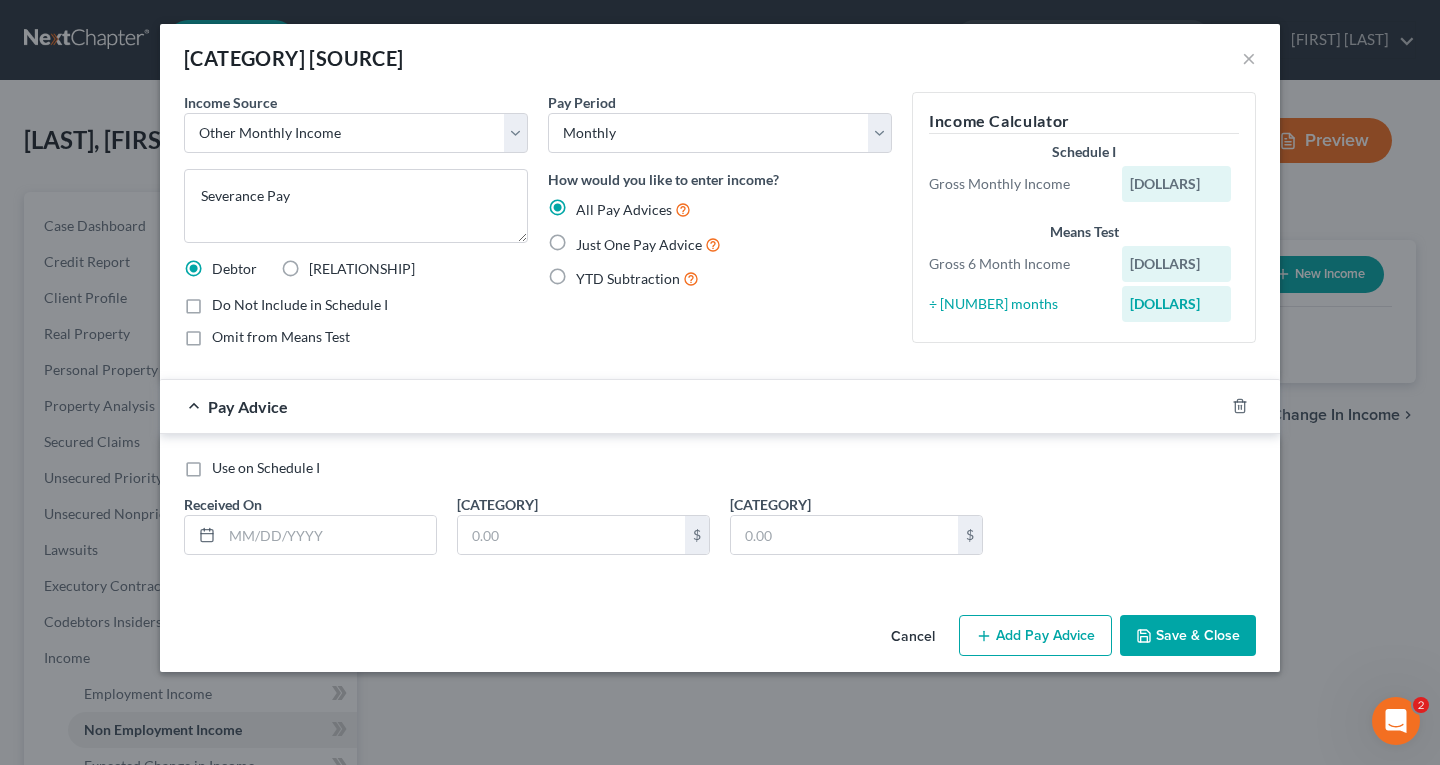 click on "Just One Pay Advice" at bounding box center (590, 239) 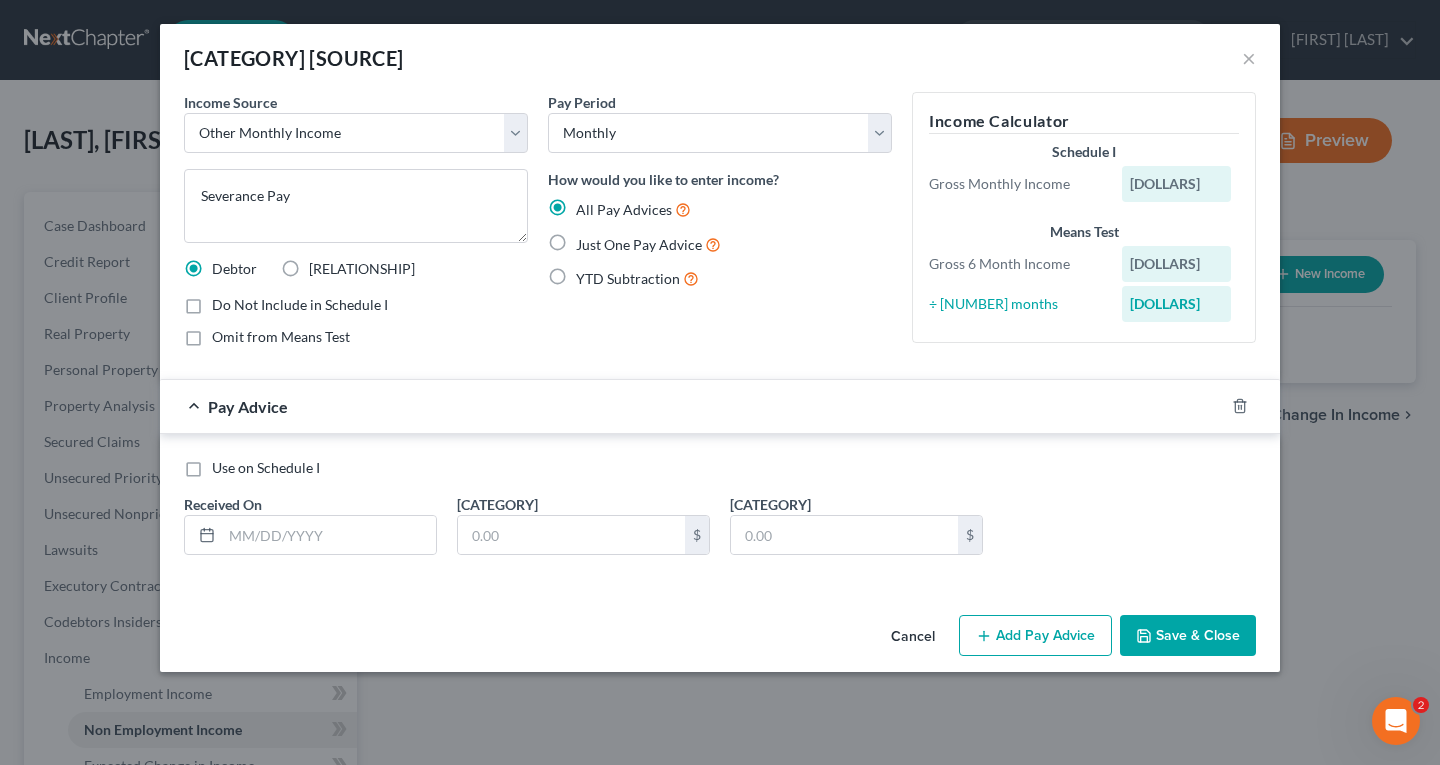 radio on "true" 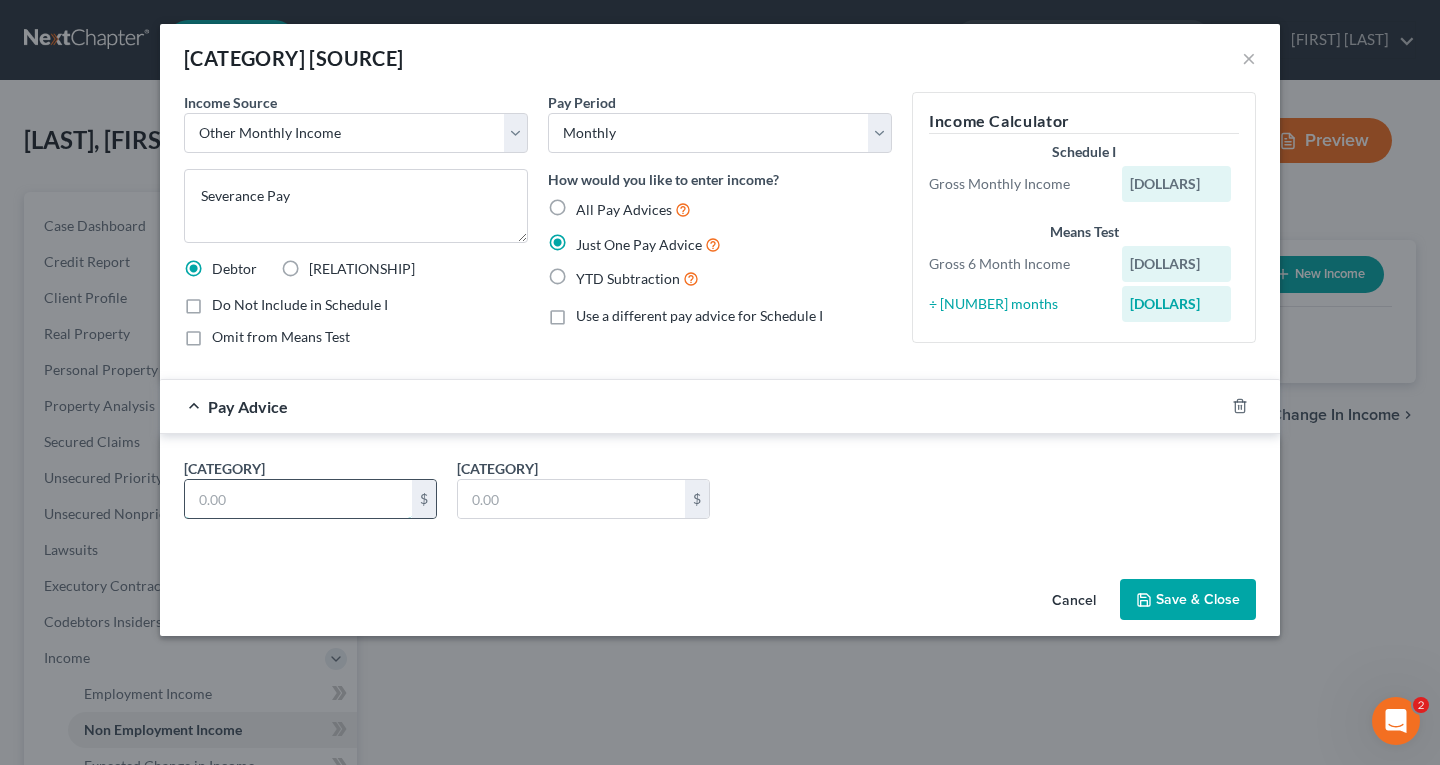 click at bounding box center [298, 499] 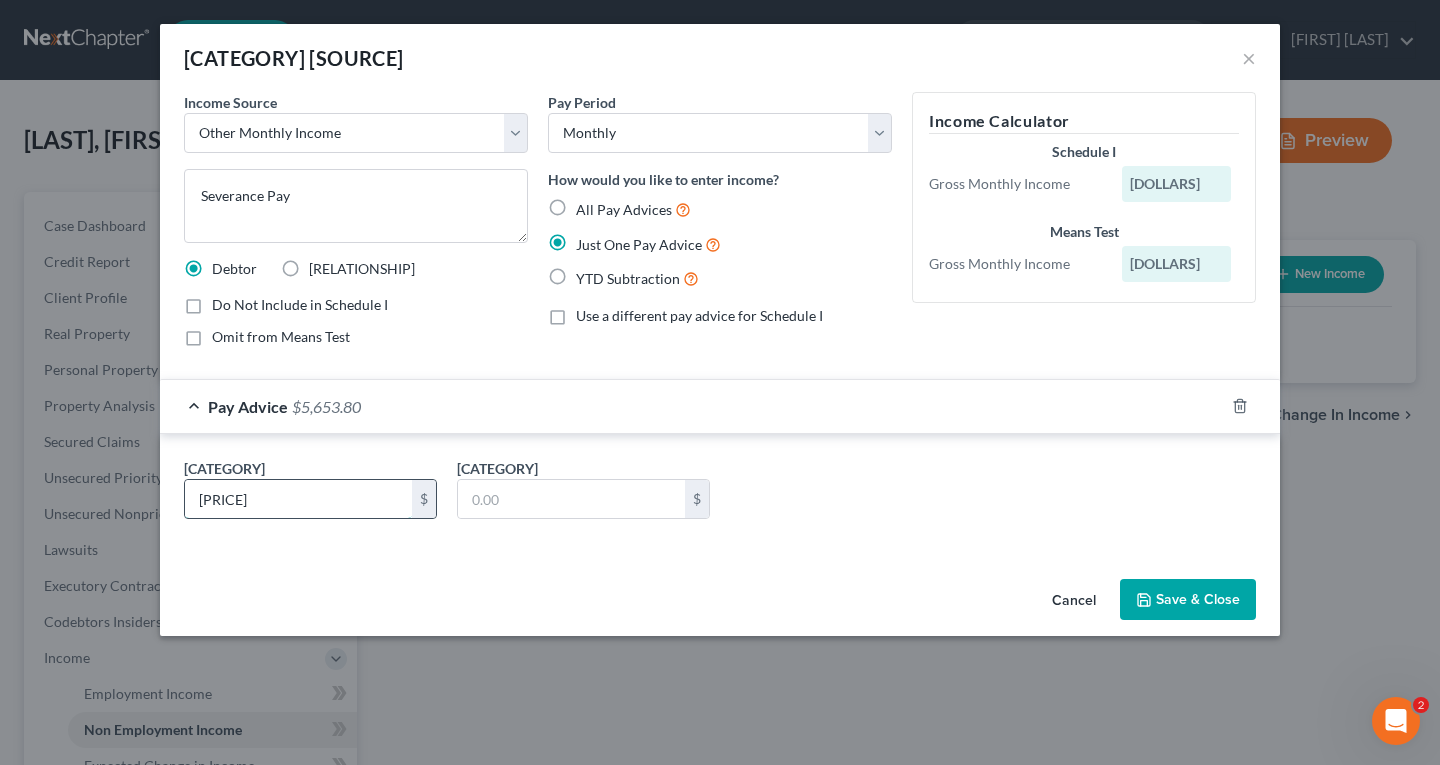 type on "[PRICE]" 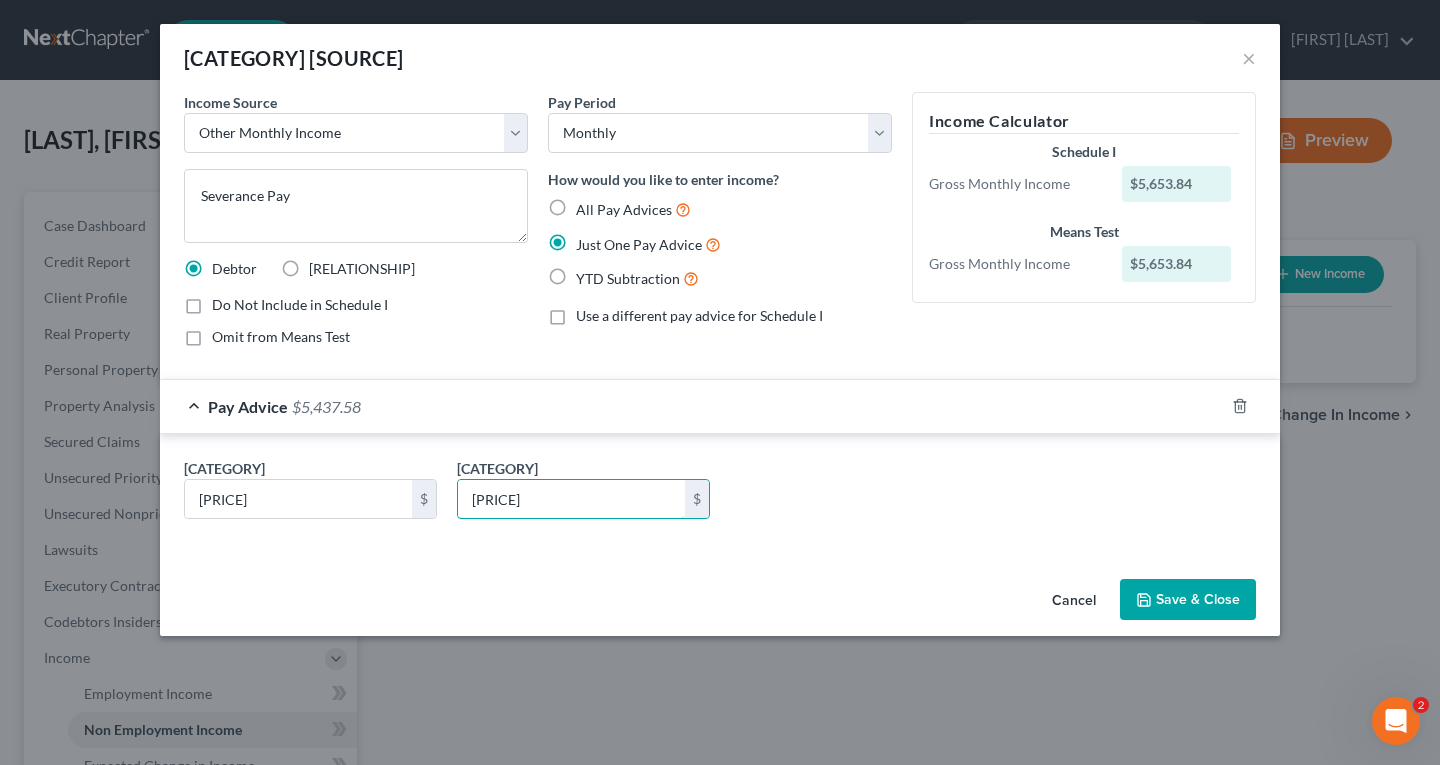 type on "[PRICE]" 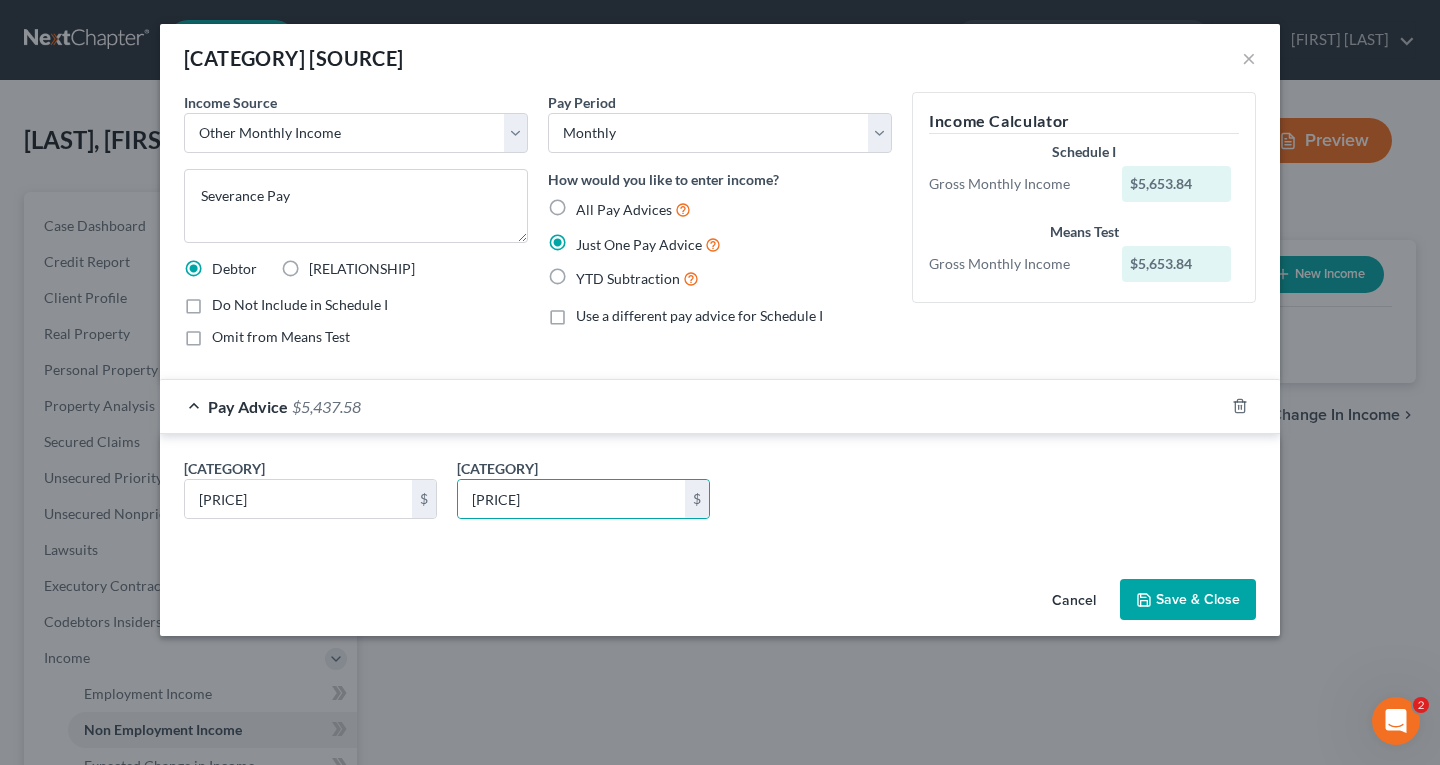 click on "Save & Close" at bounding box center (1188, 600) 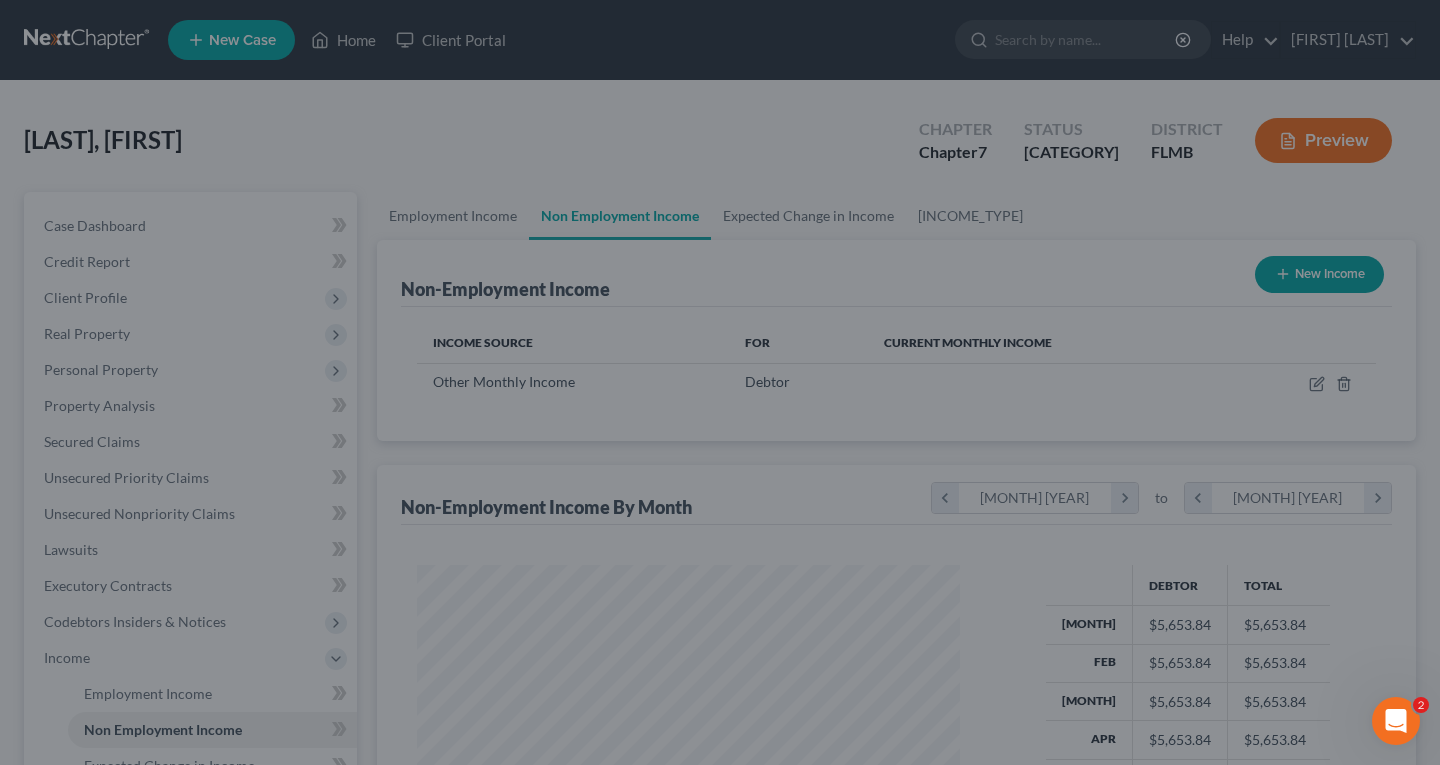 scroll, scrollTop: 999642, scrollLeft: 999424, axis: both 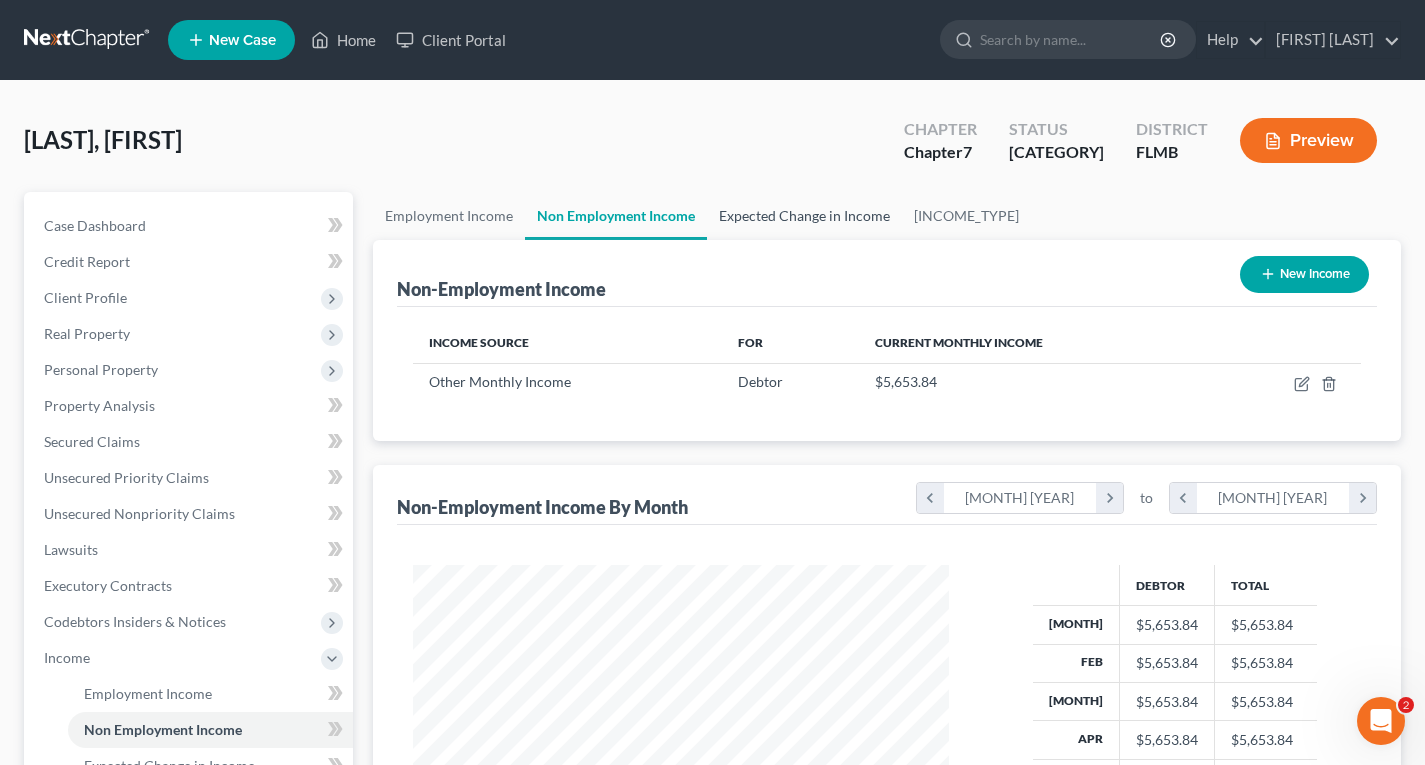 click on "Expected Change in Income" at bounding box center [804, 216] 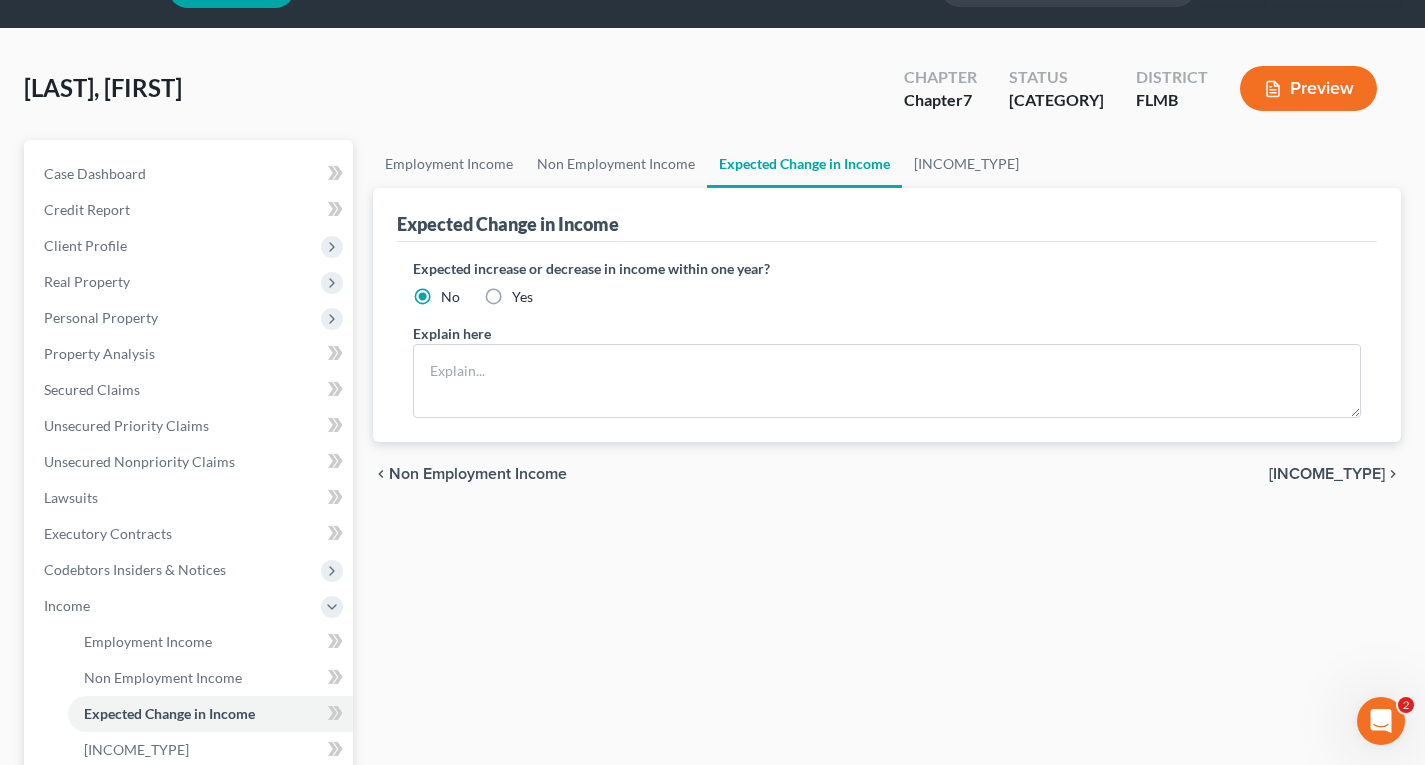 scroll, scrollTop: 100, scrollLeft: 0, axis: vertical 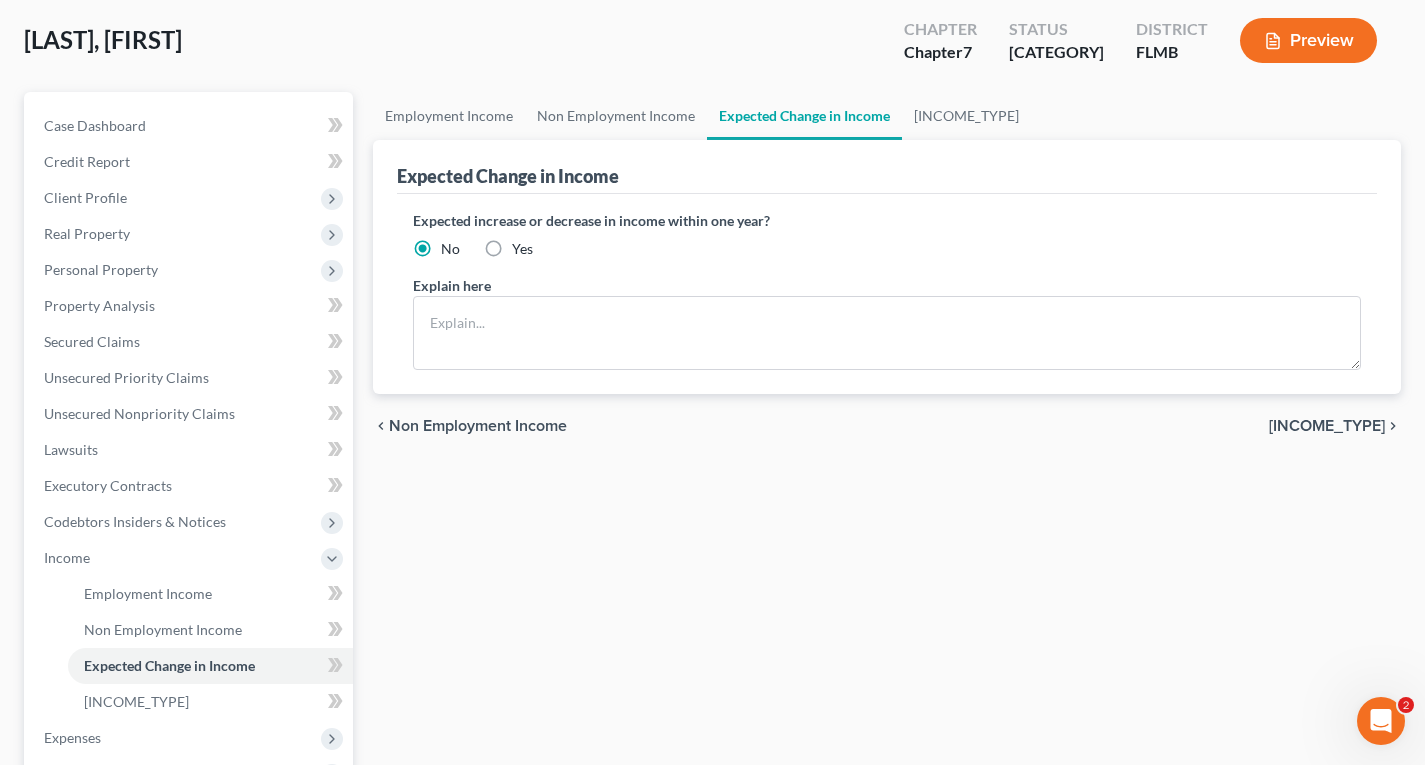 click on "Yes" at bounding box center [522, 249] 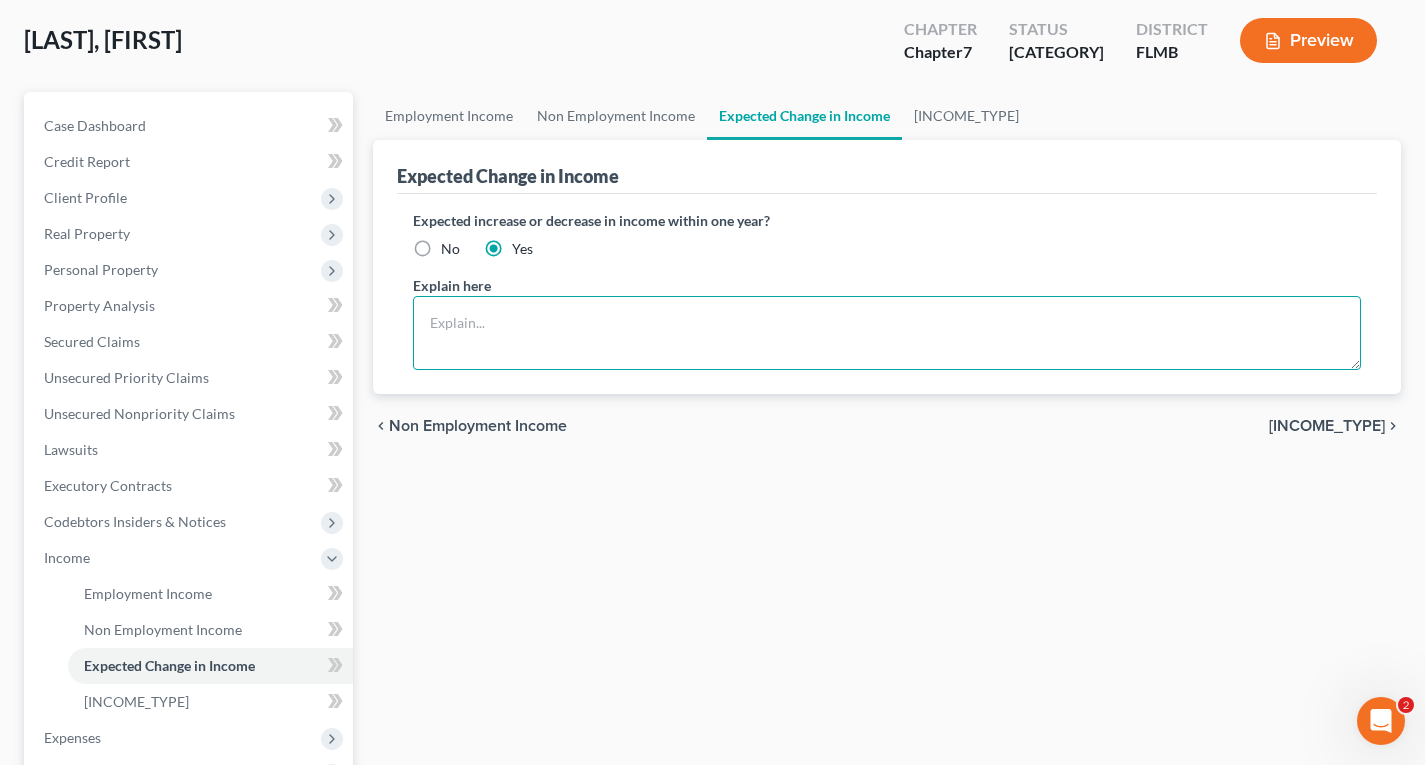 click at bounding box center (887, 333) 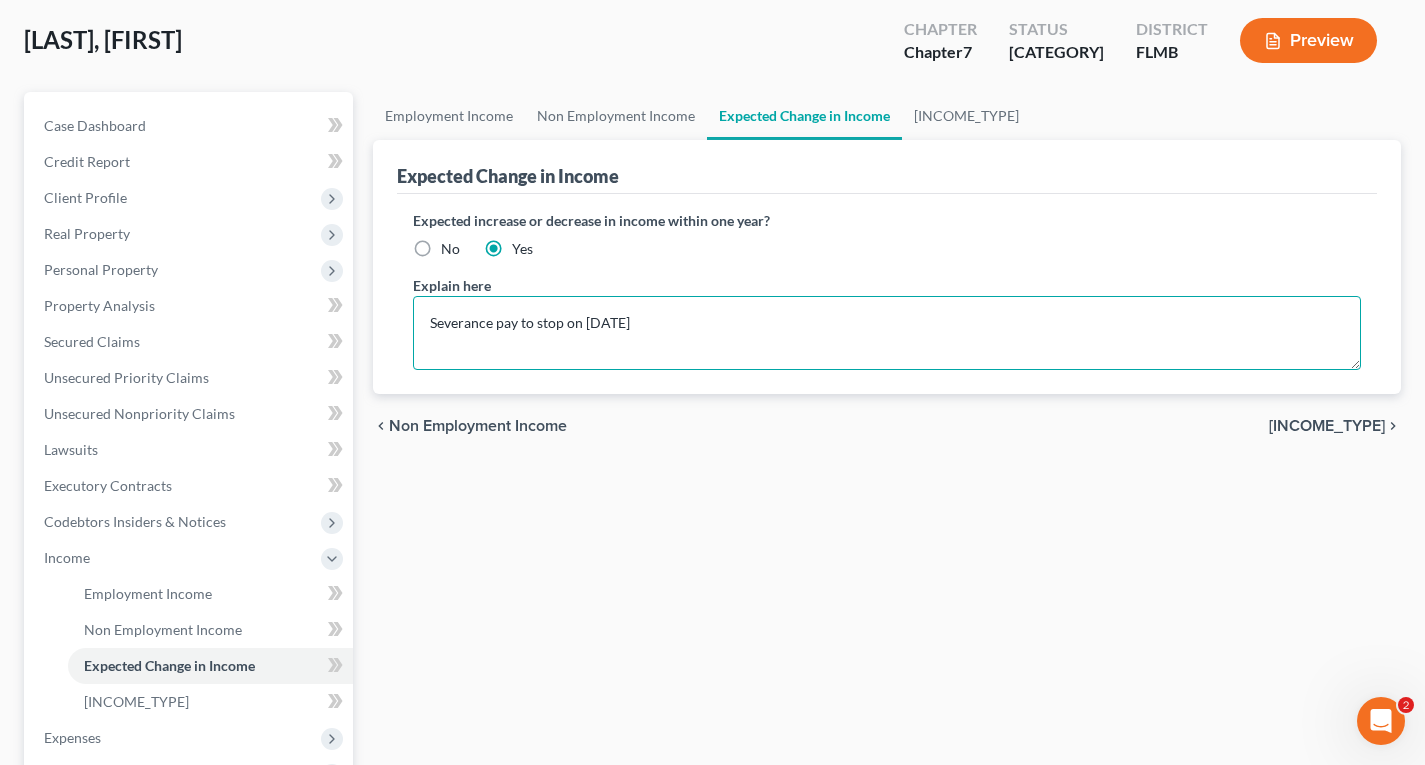 type on "Severance pay to stop on [DATE]" 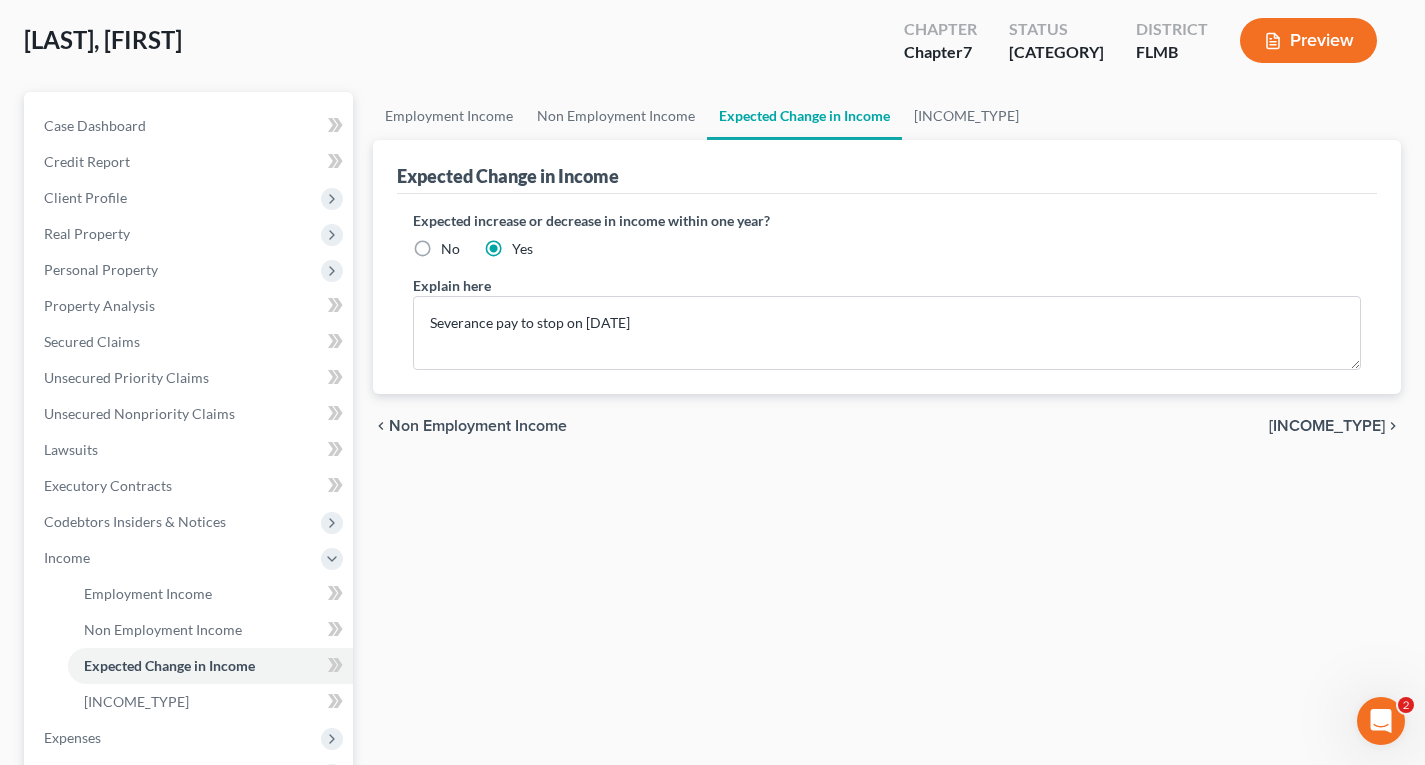 click on "[INCOME_TYPE]" at bounding box center [1327, 426] 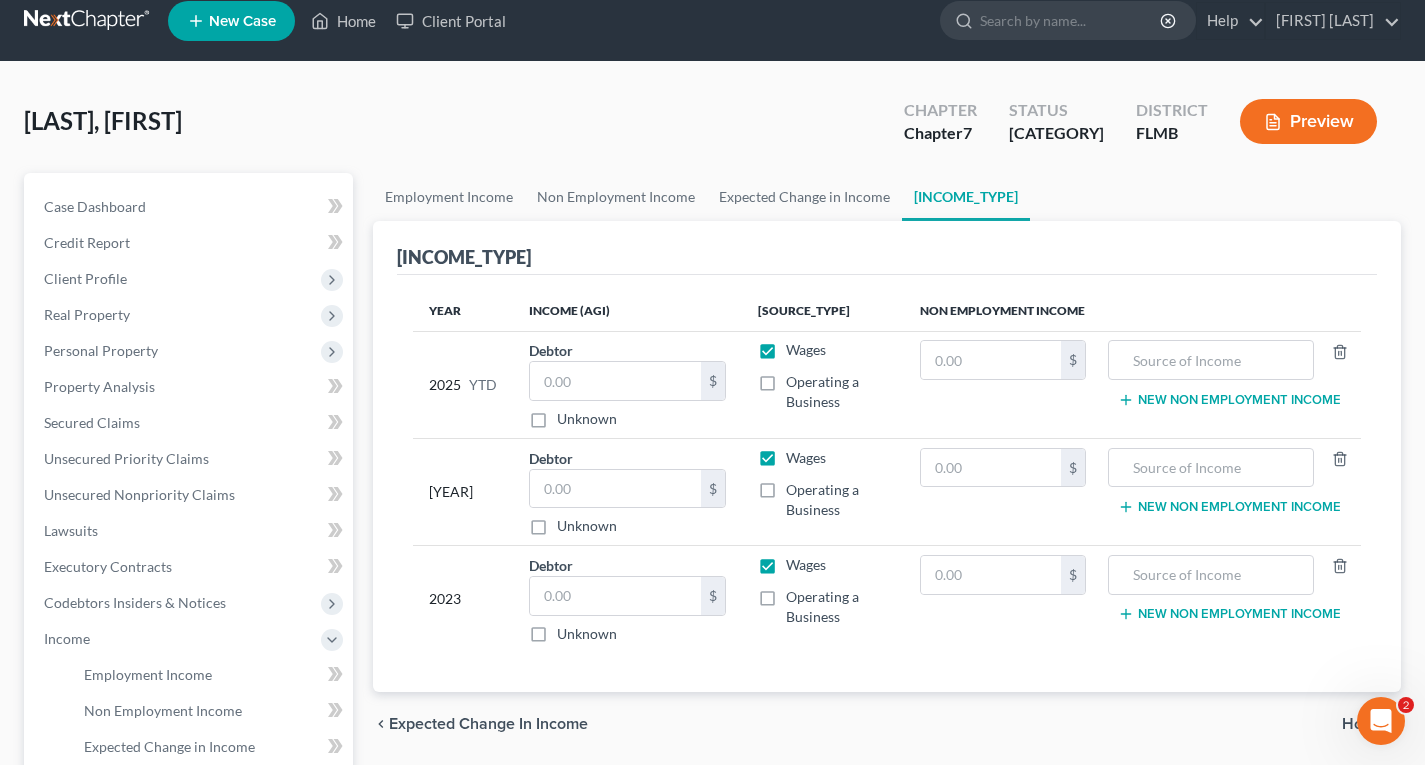 scroll, scrollTop: 0, scrollLeft: 0, axis: both 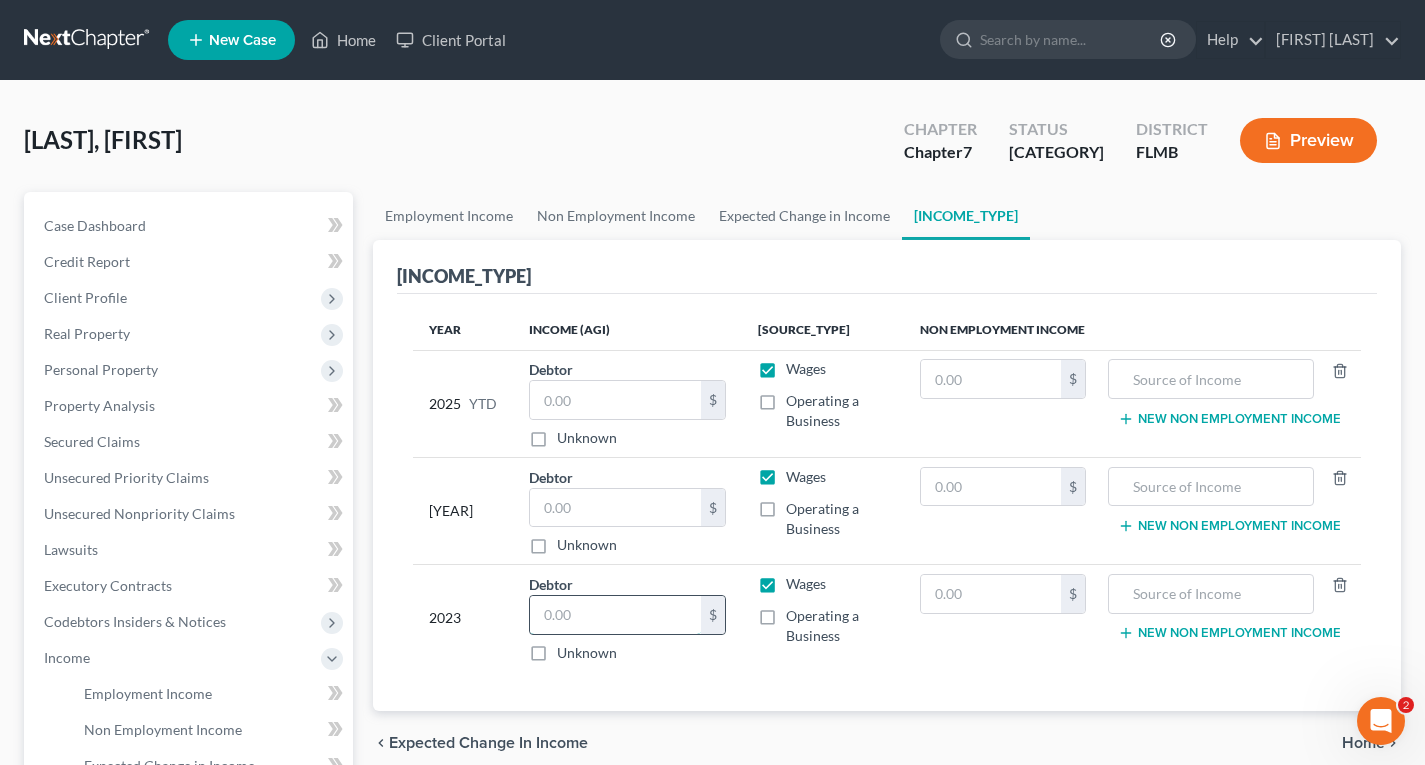 click at bounding box center (0, 0) 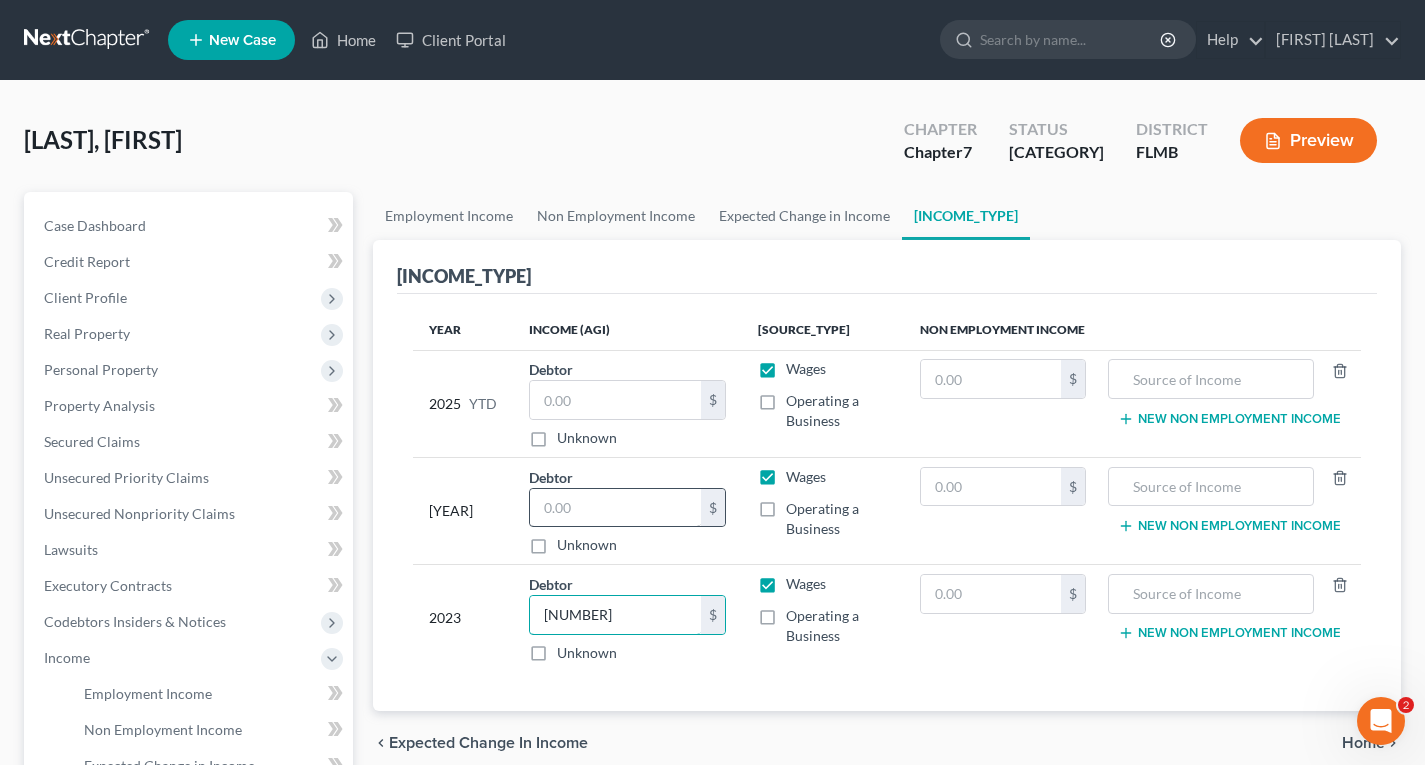 type on "[NUMBER]" 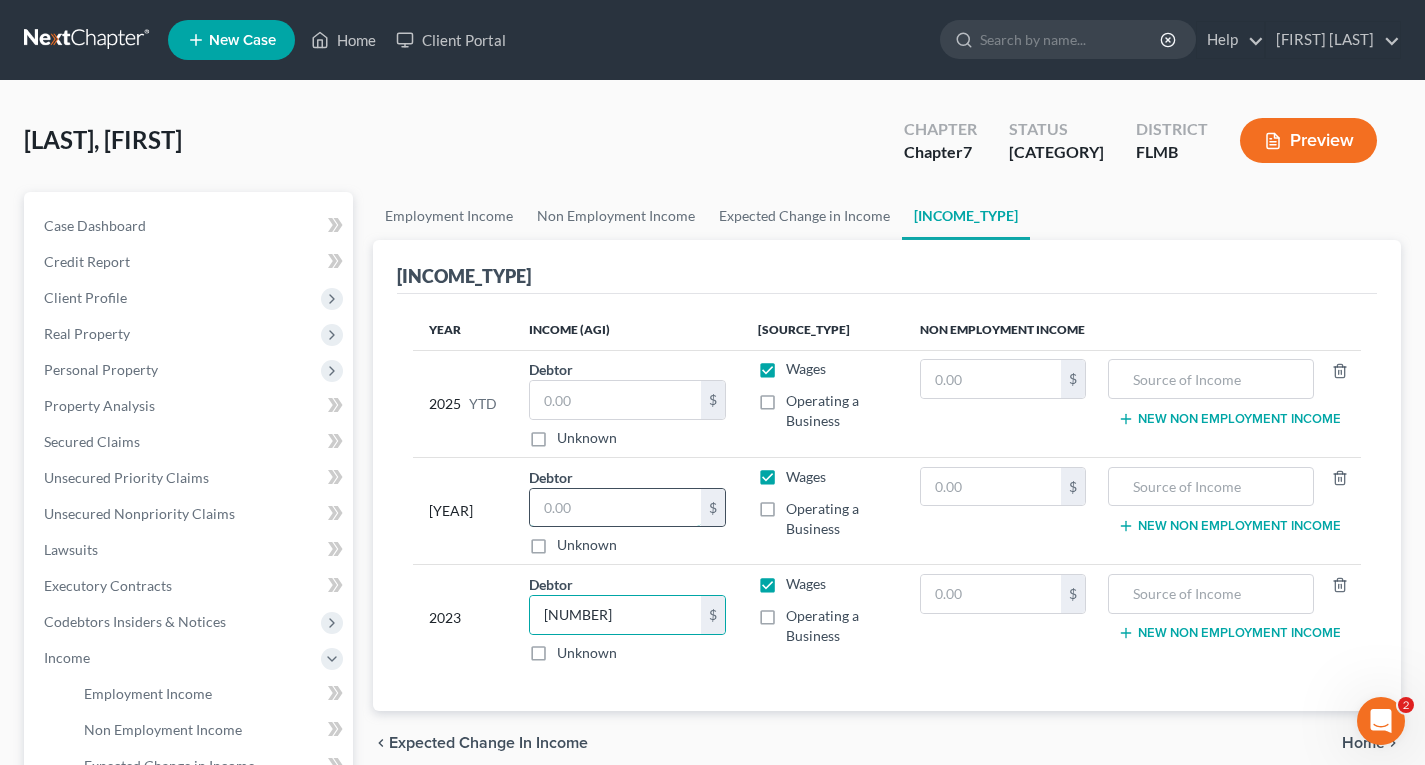 click at bounding box center (0, 0) 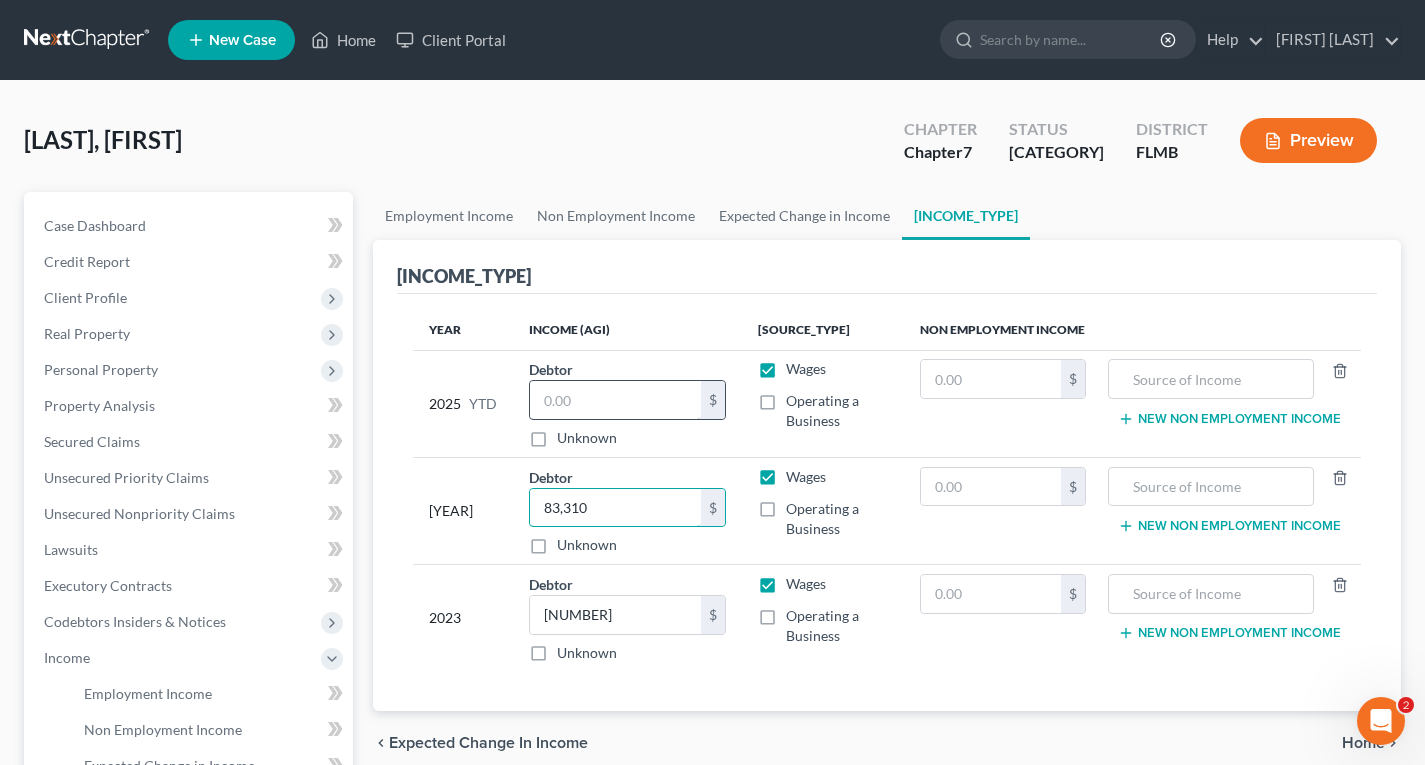 type on "83,310" 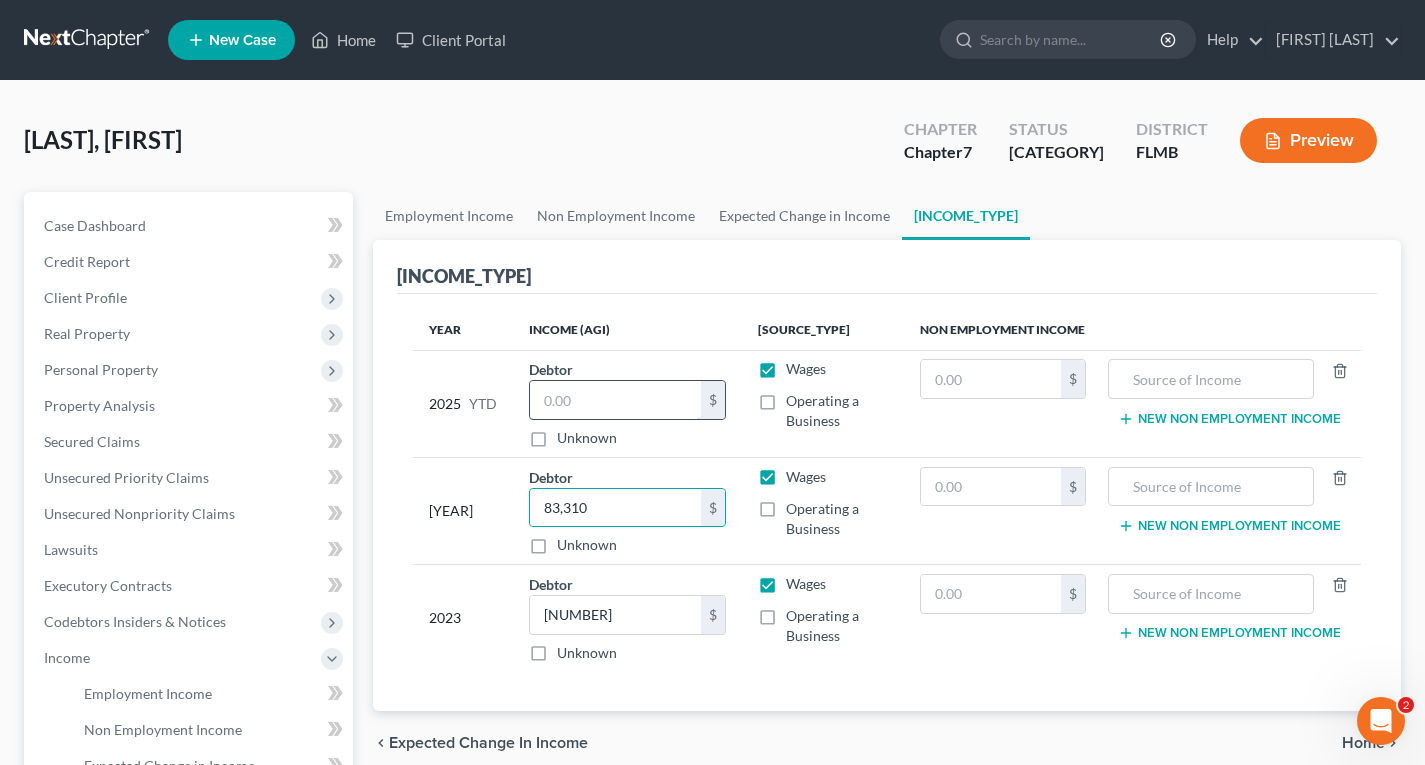 click at bounding box center (0, 0) 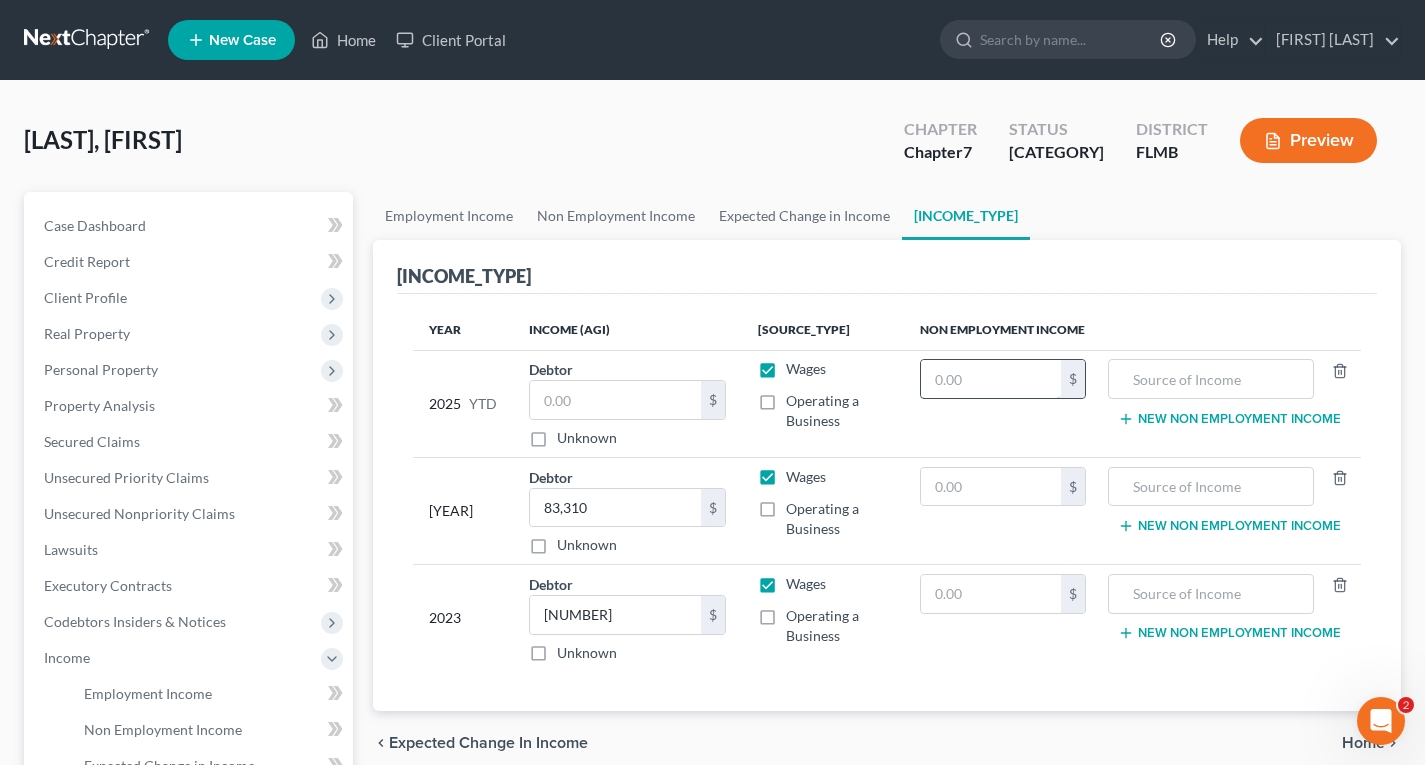 click at bounding box center [991, 379] 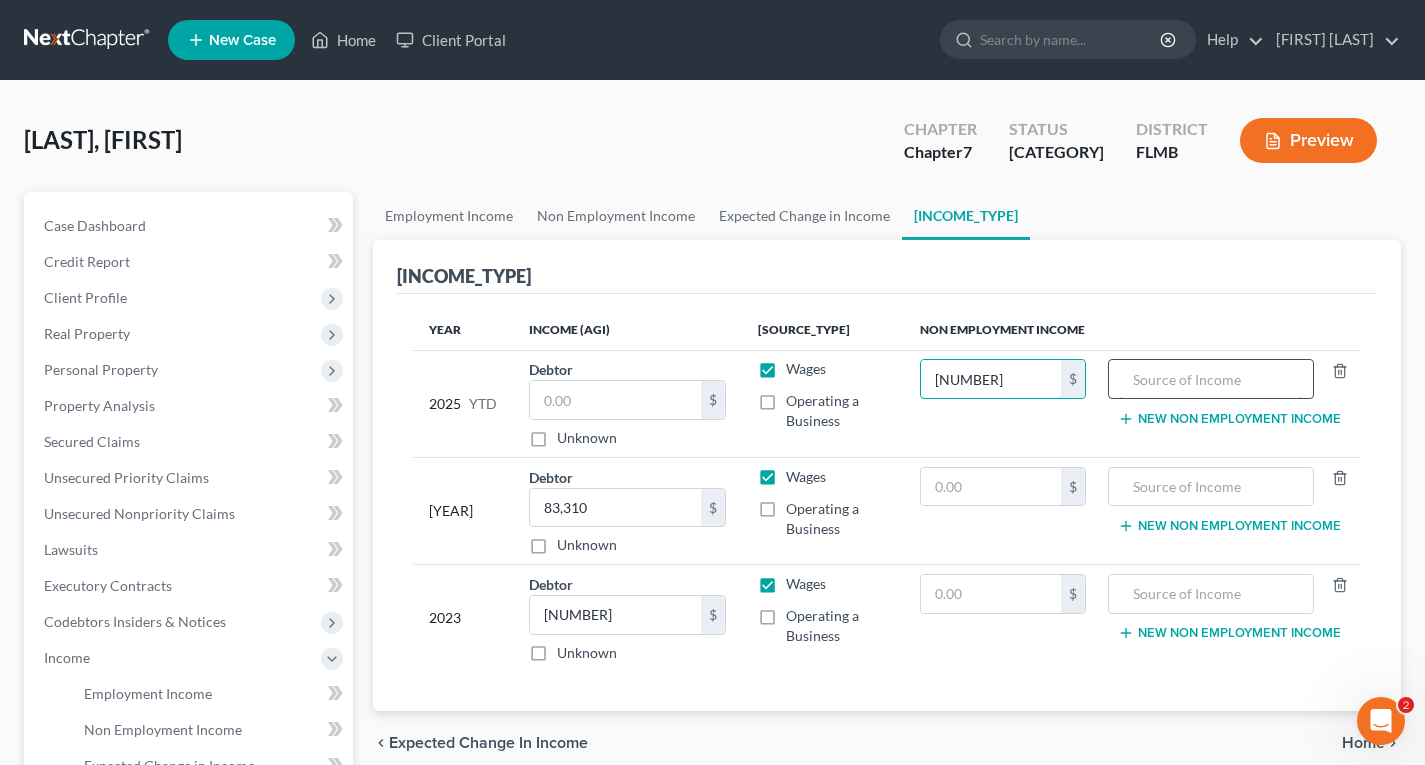 type on "[NUMBER]" 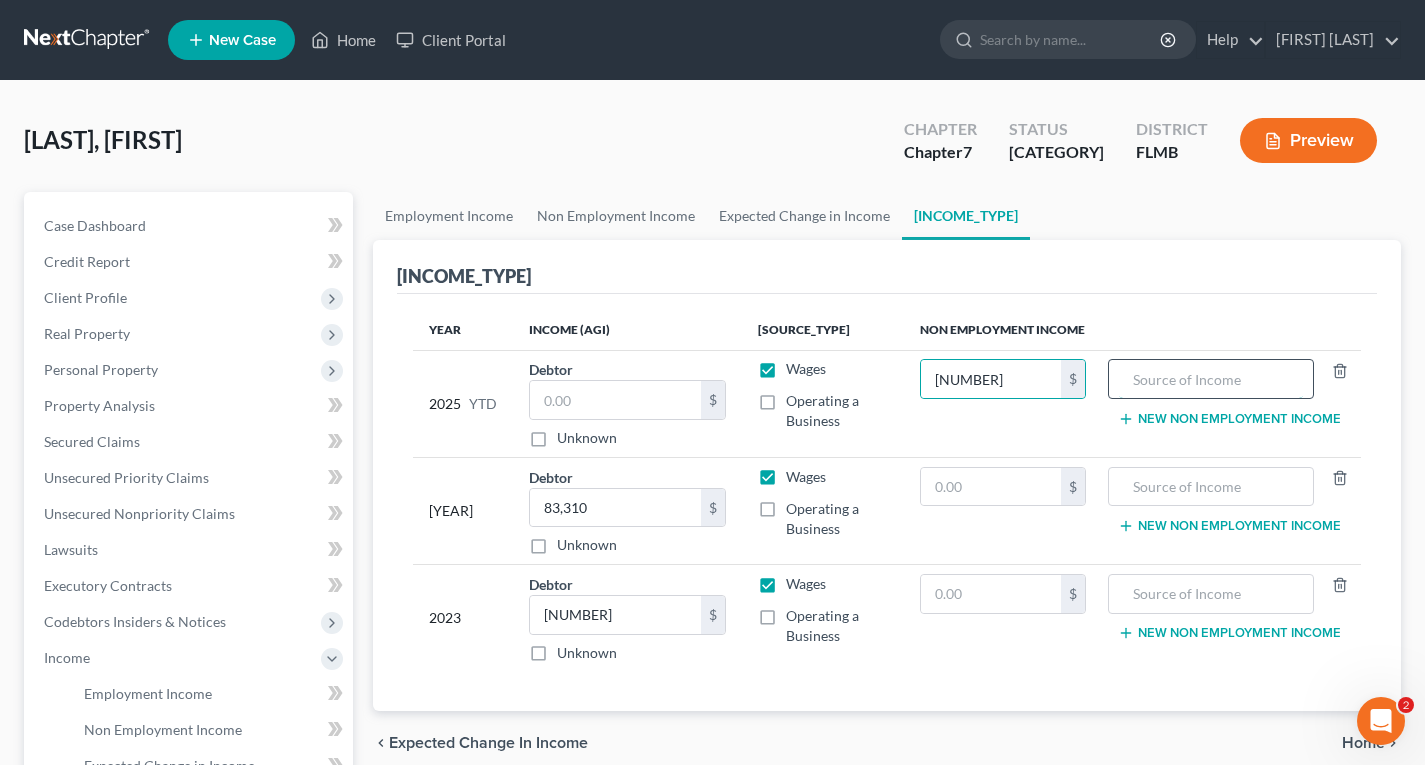click at bounding box center [1211, 379] 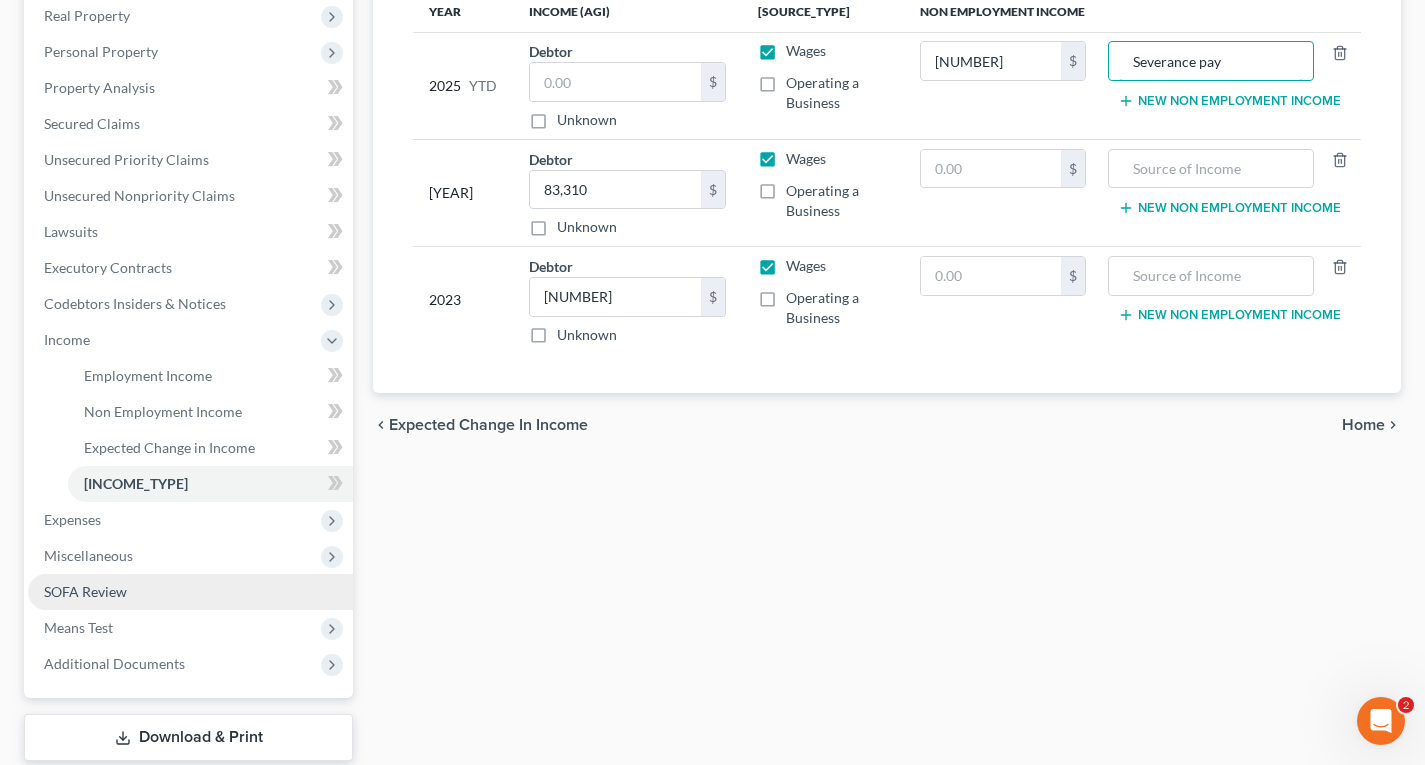 scroll, scrollTop: 400, scrollLeft: 0, axis: vertical 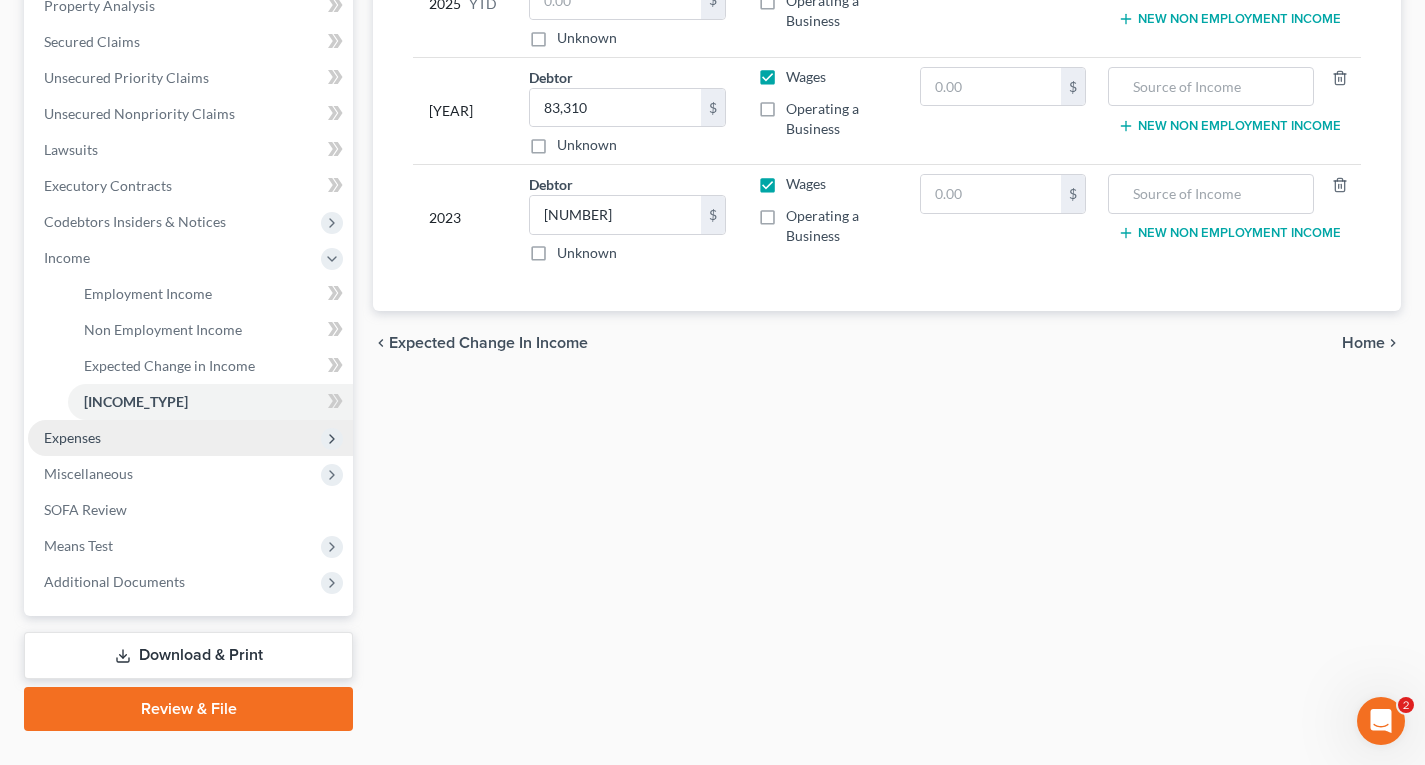 type on "Severance pay" 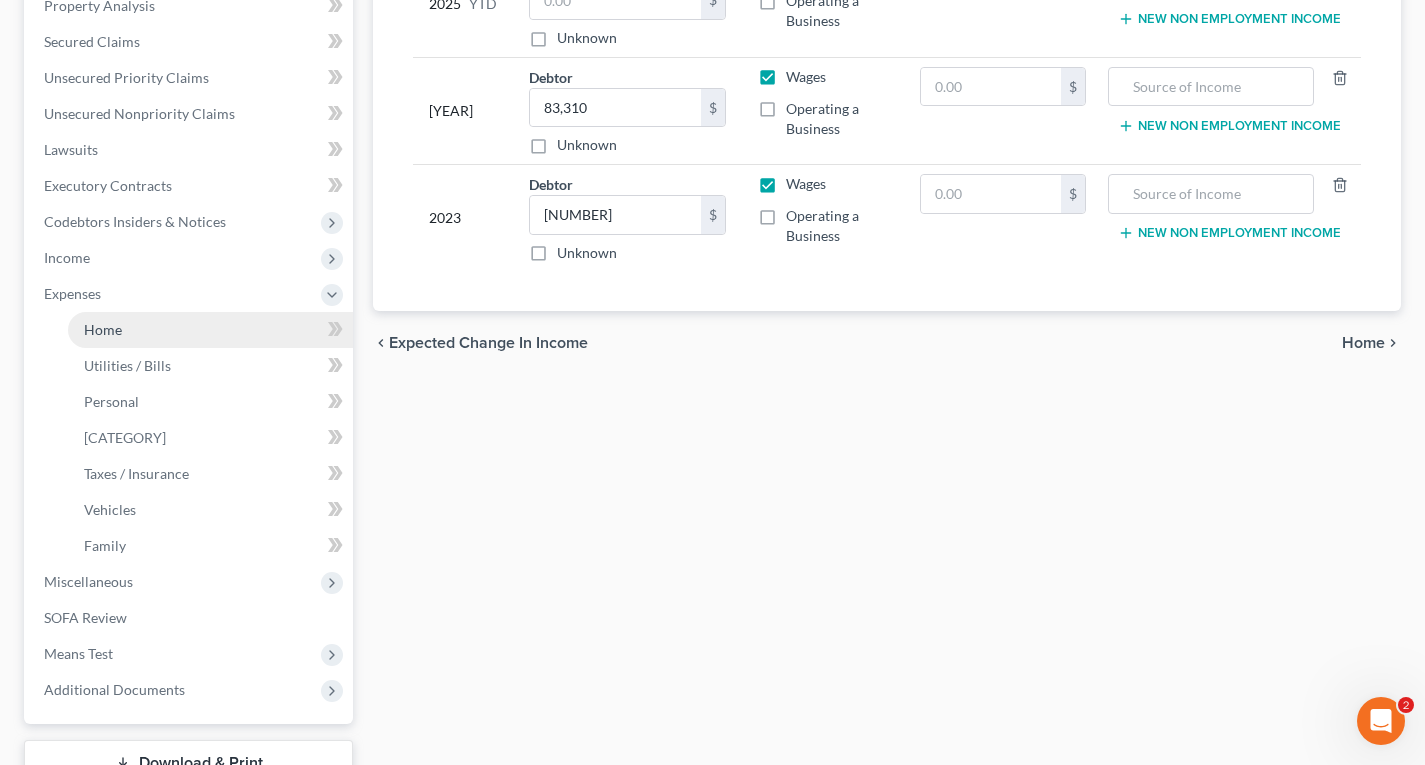 click on "Home" at bounding box center [103, 329] 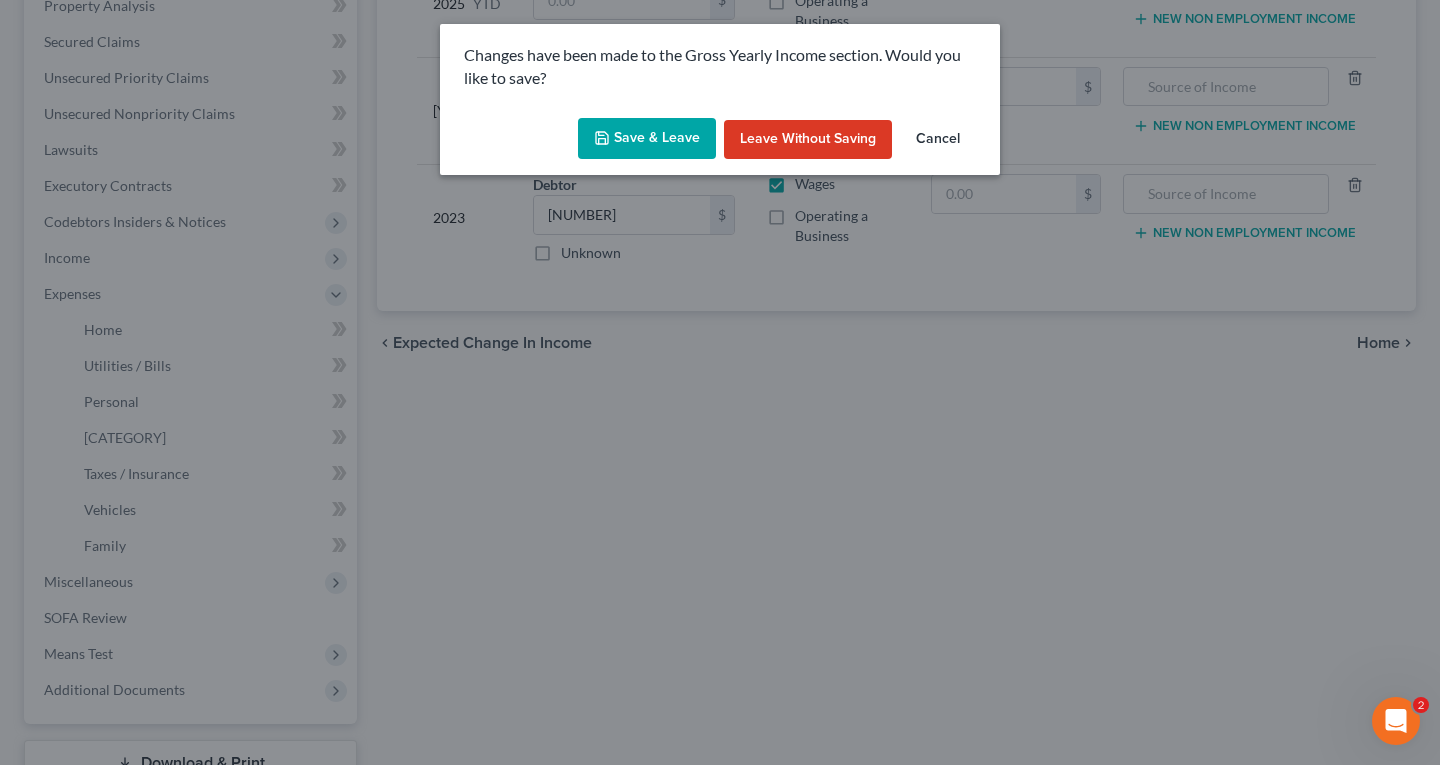 click on "Save & Leave" at bounding box center [647, 139] 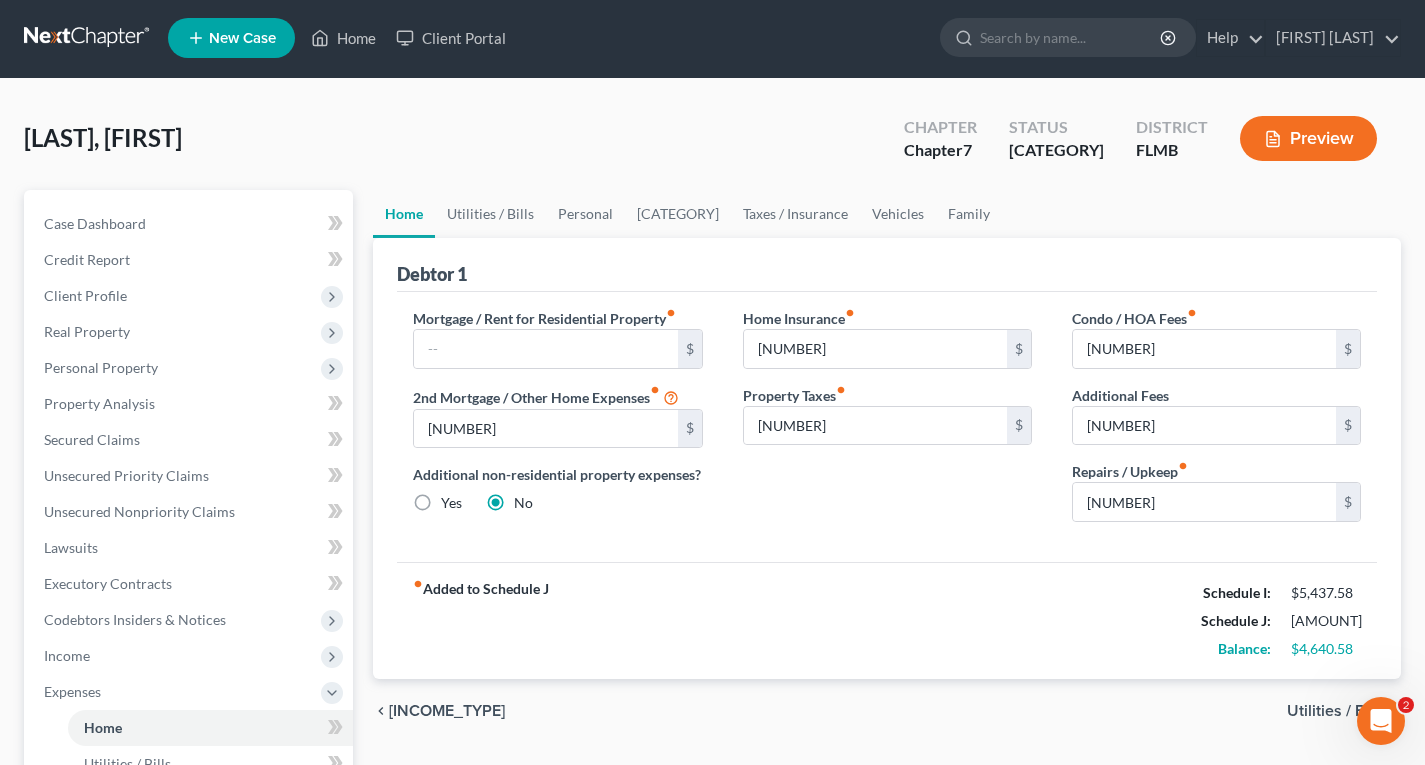 scroll, scrollTop: 0, scrollLeft: 0, axis: both 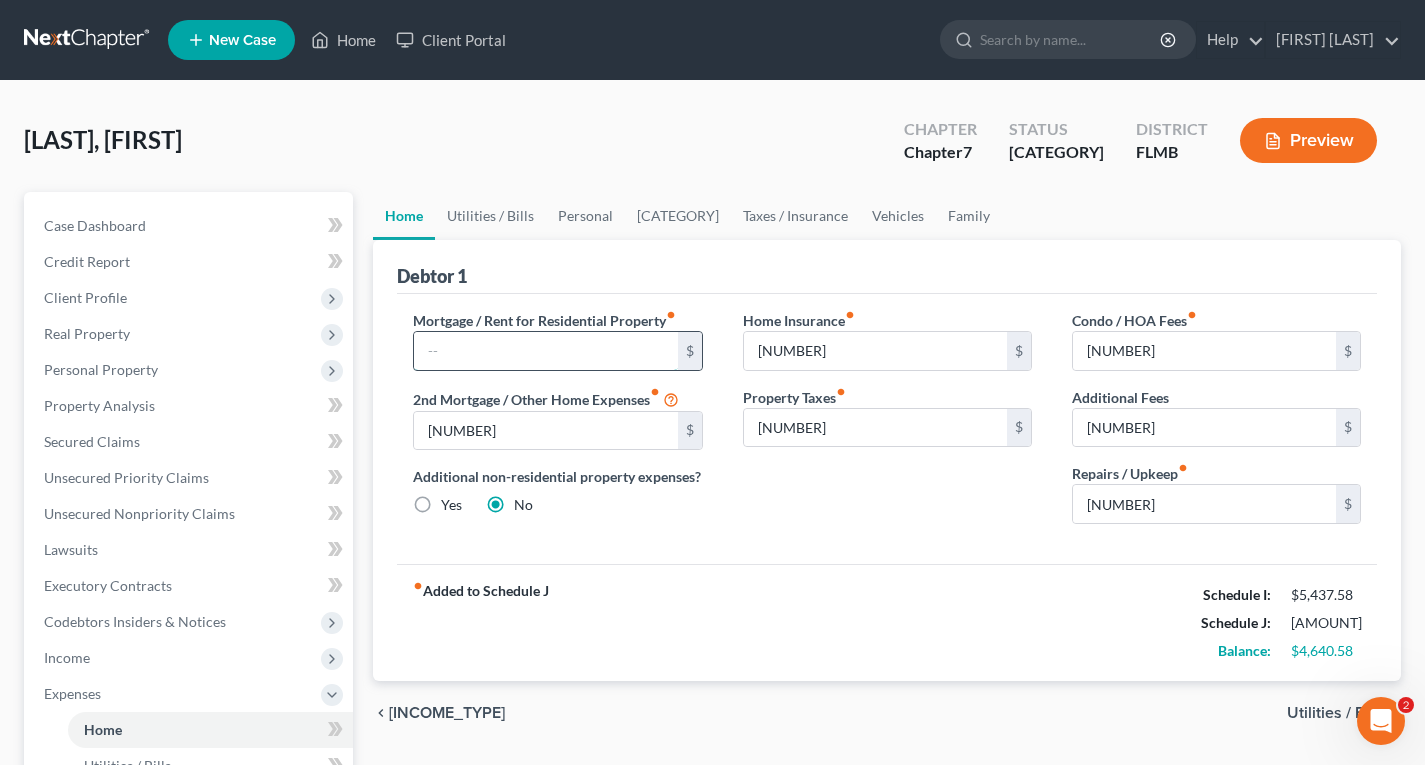 click at bounding box center [545, 351] 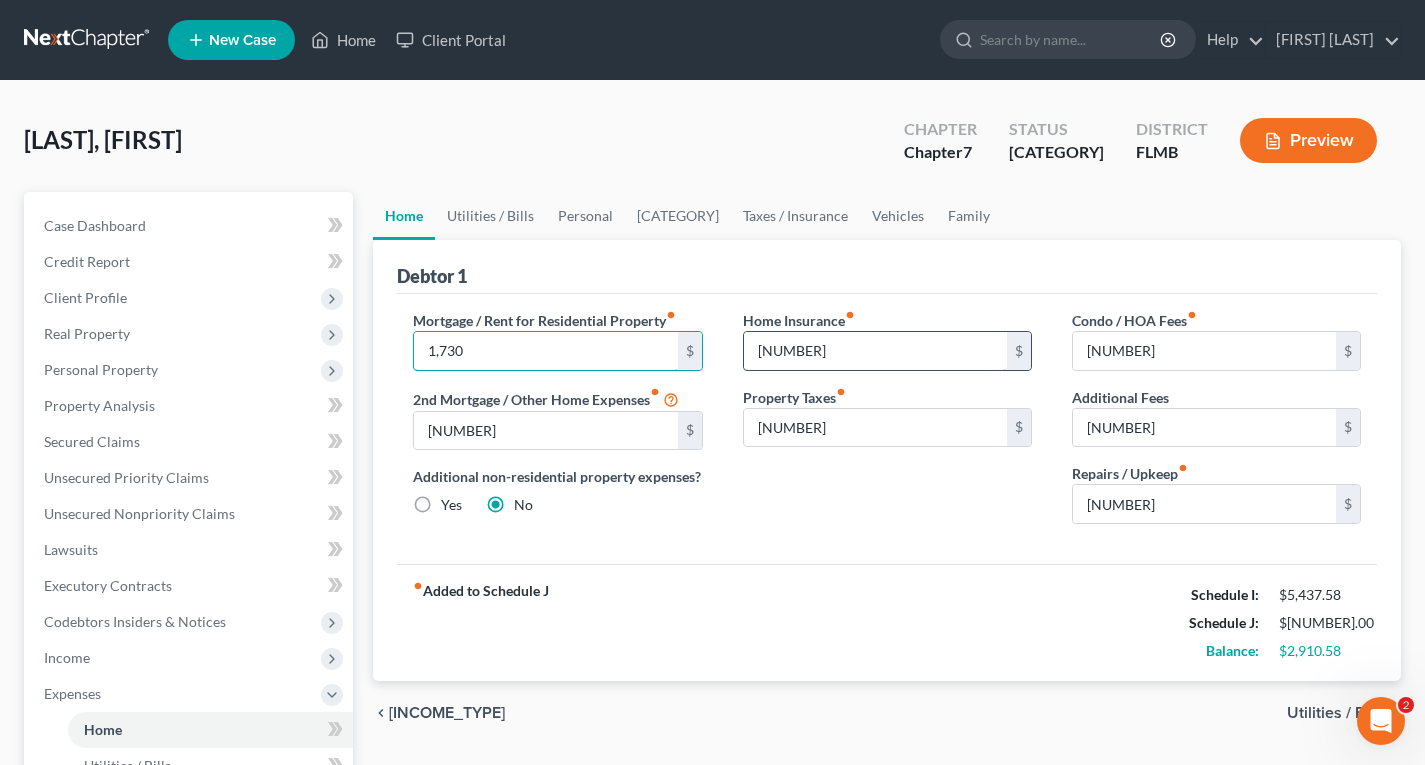 type on "1,730" 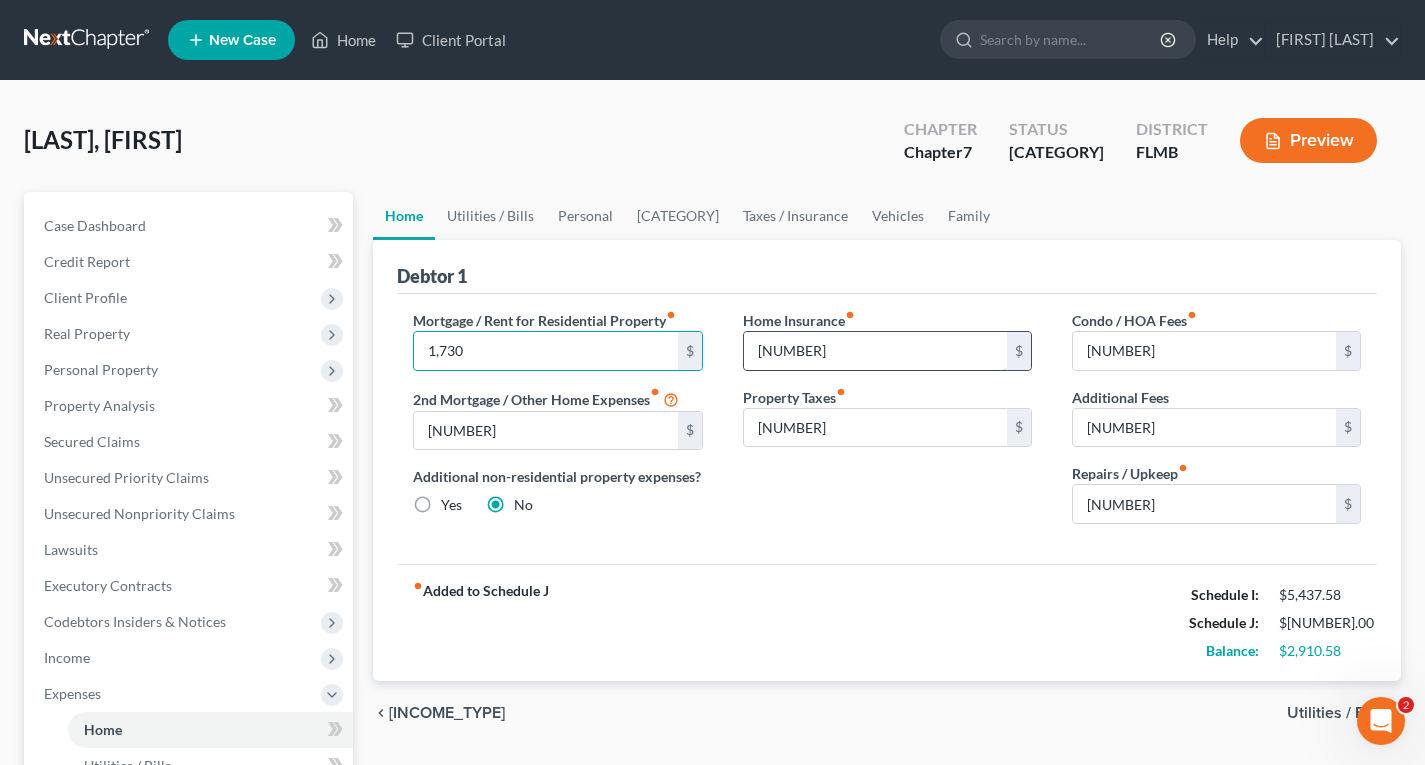 click on "[NUMBER]" at bounding box center [875, 351] 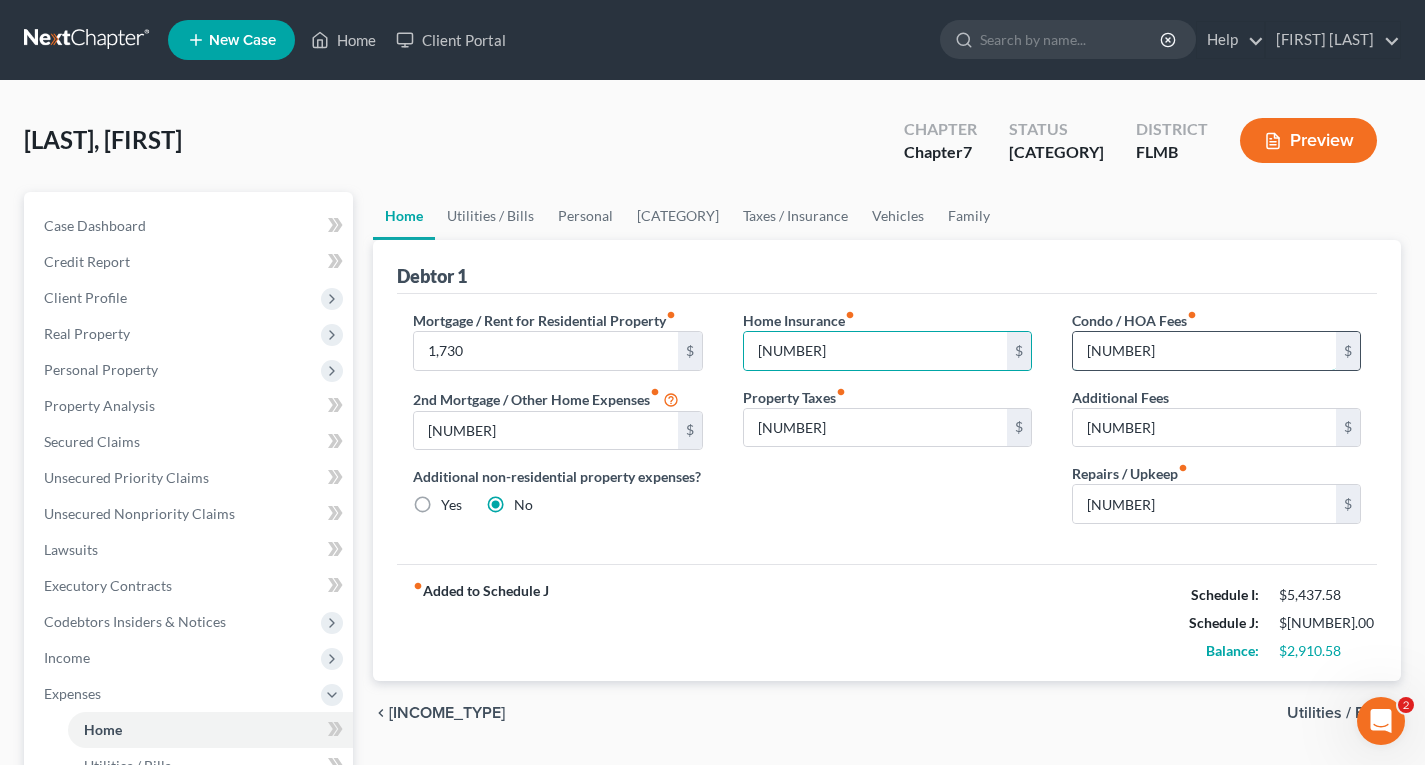 click on "[NUMBER]" at bounding box center (1204, 351) 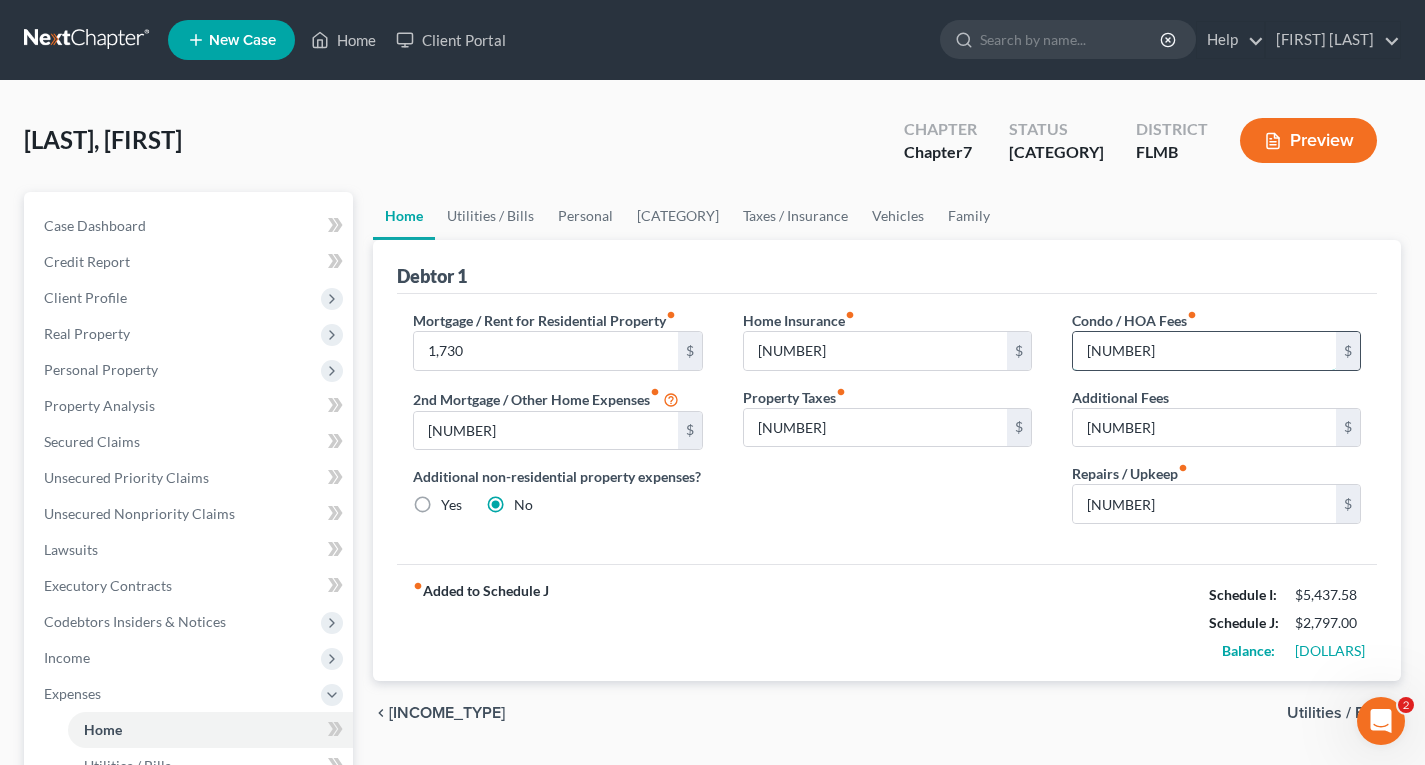 type on "[NUMBER]" 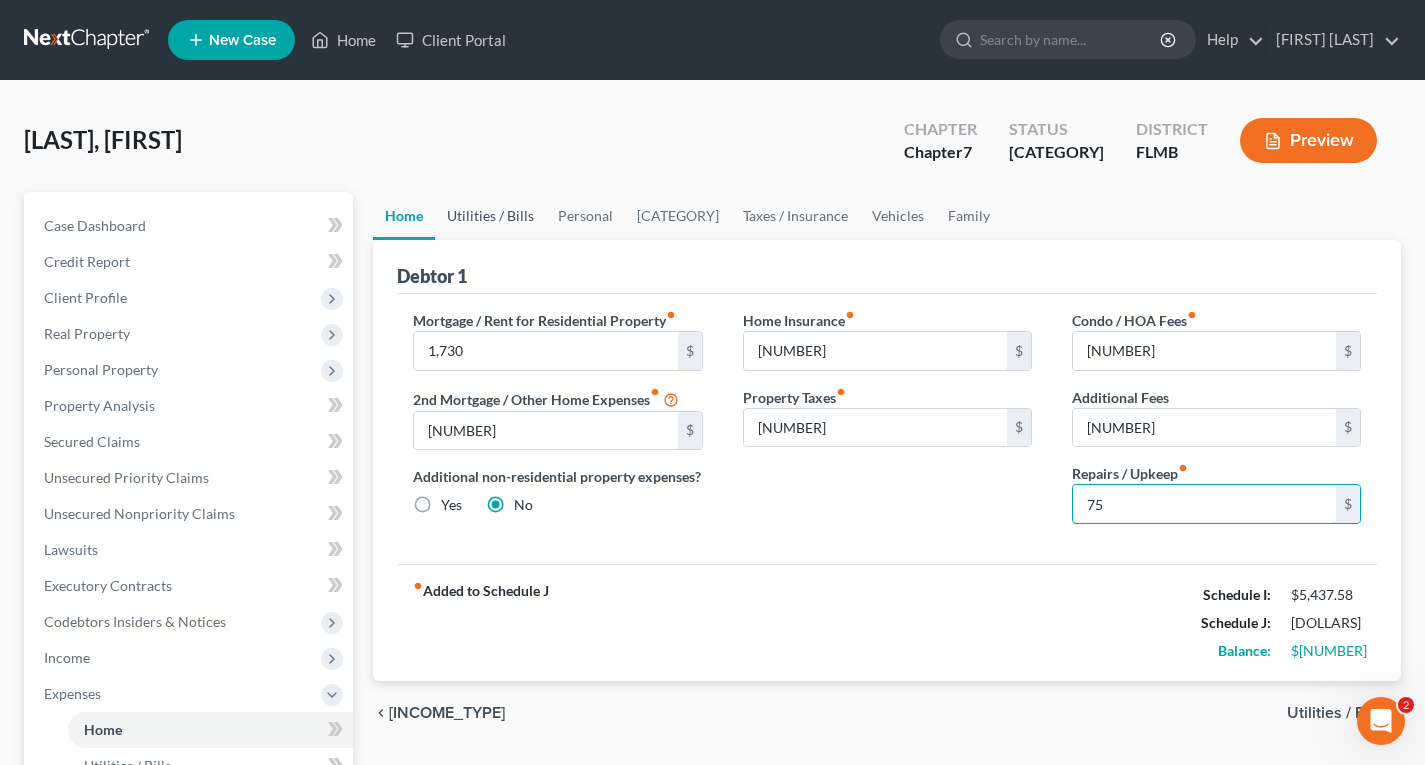 type on "75" 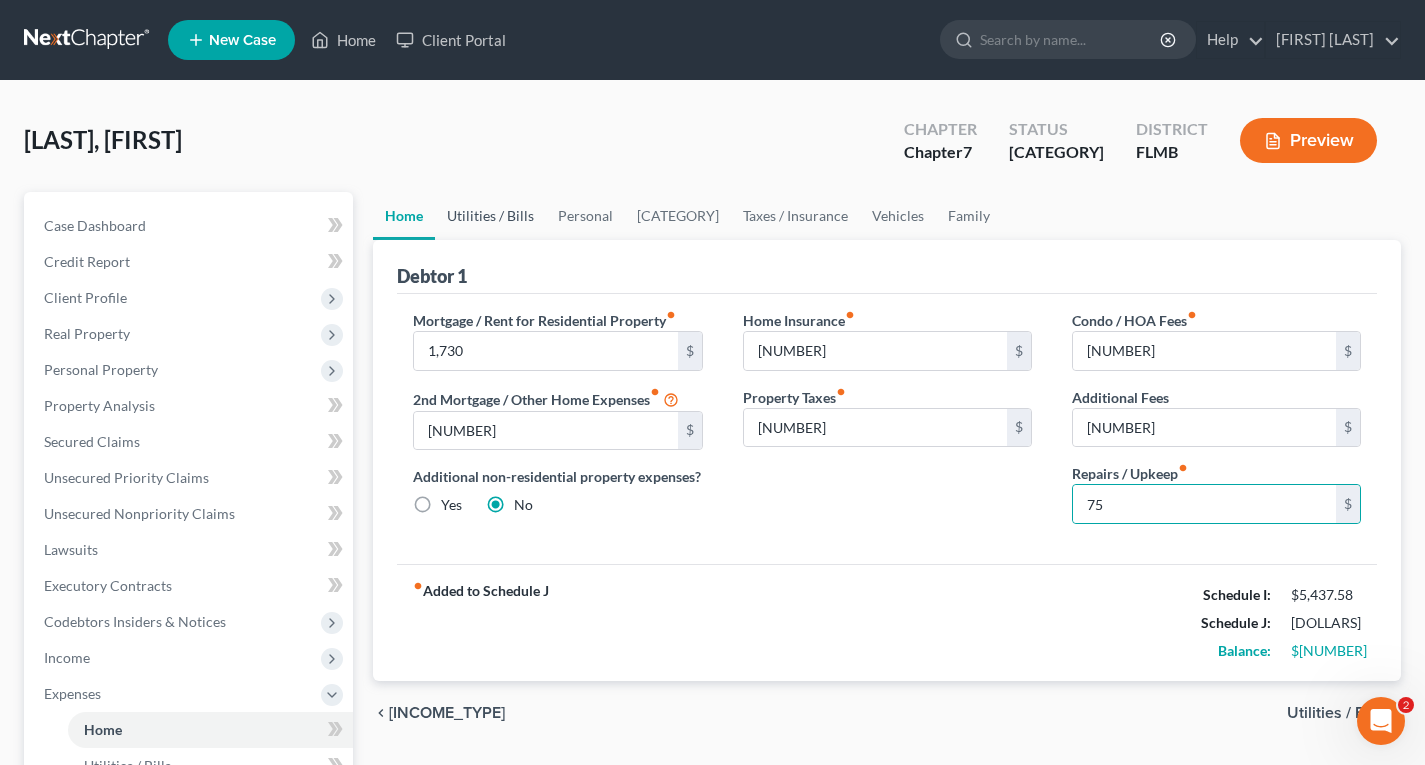 click on "Utilities / Bills" at bounding box center (490, 216) 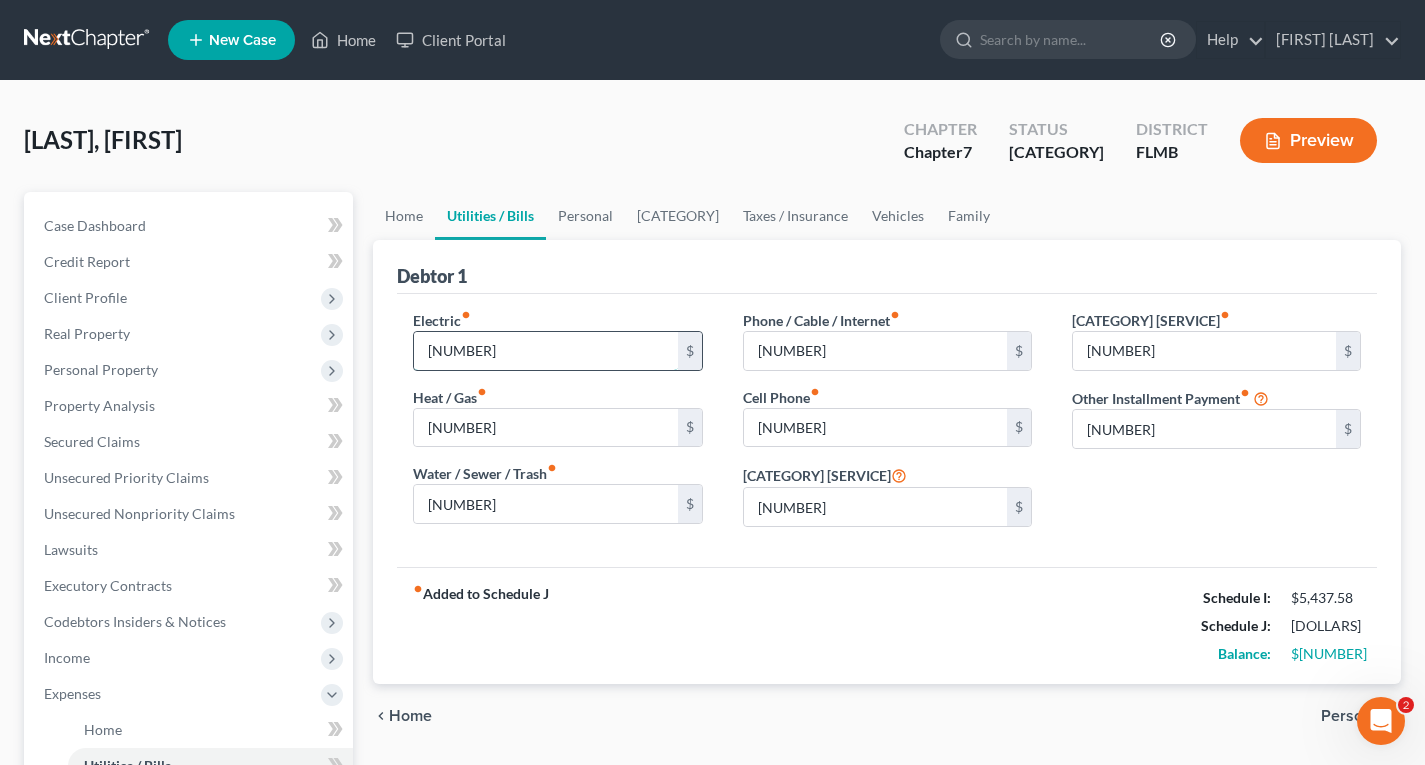 click on "[NUMBER]" at bounding box center [545, 351] 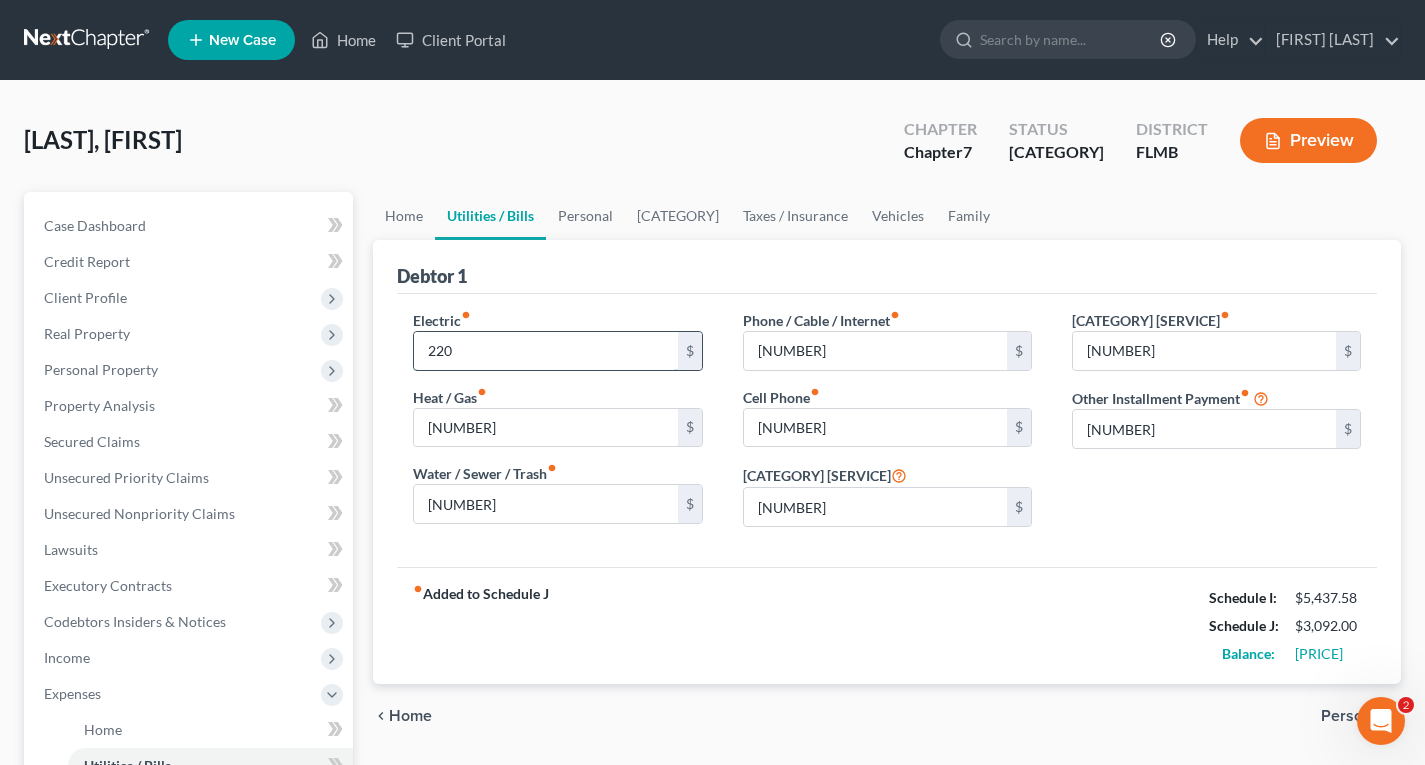 type on "220" 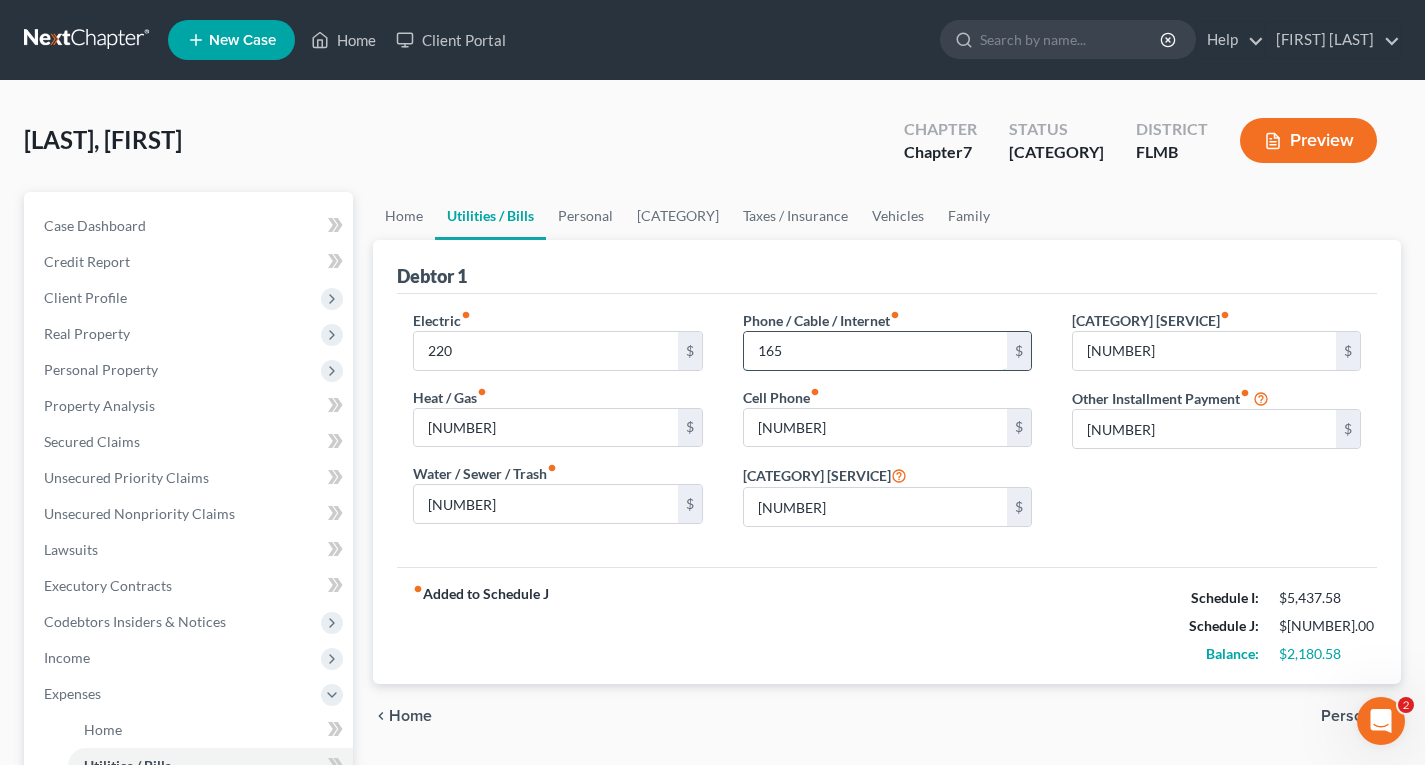 type on "165" 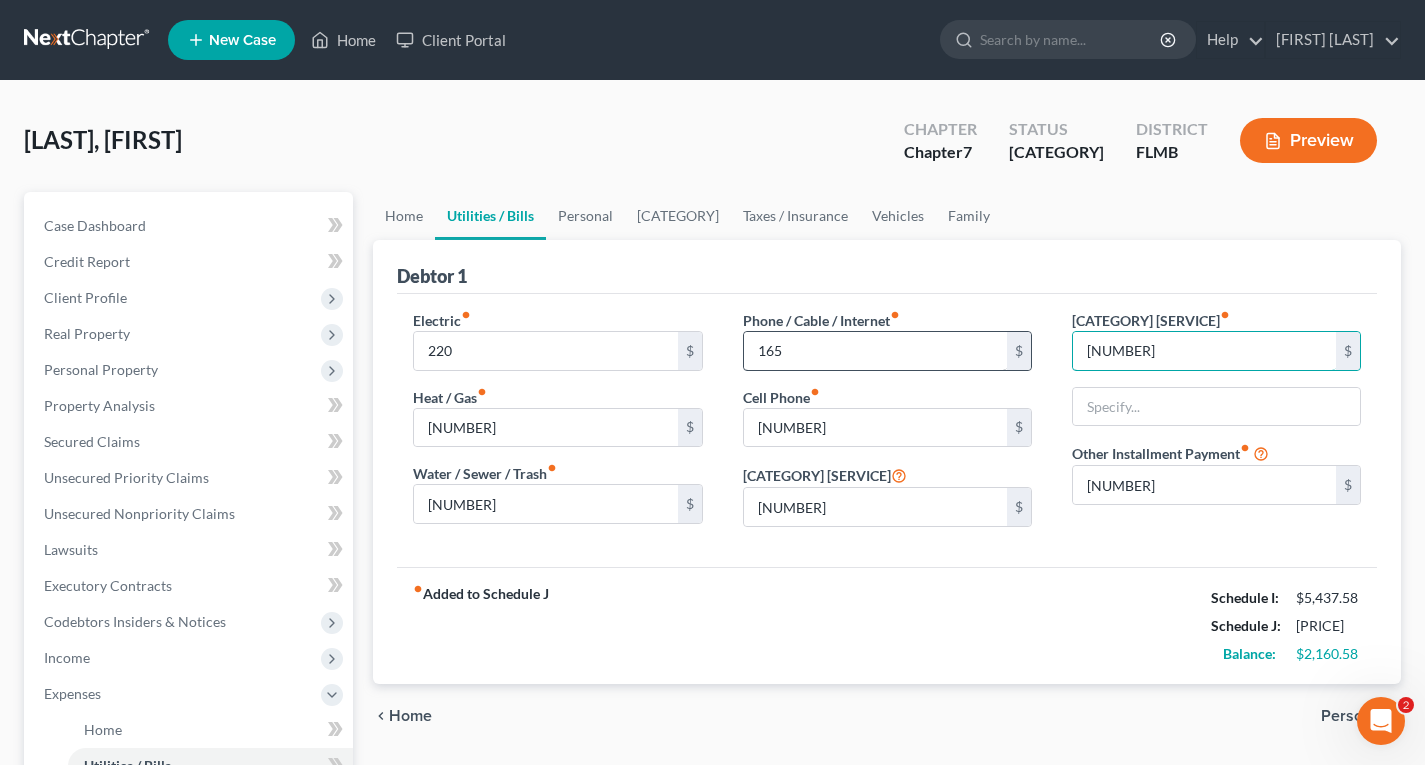 type on "[NUMBER]" 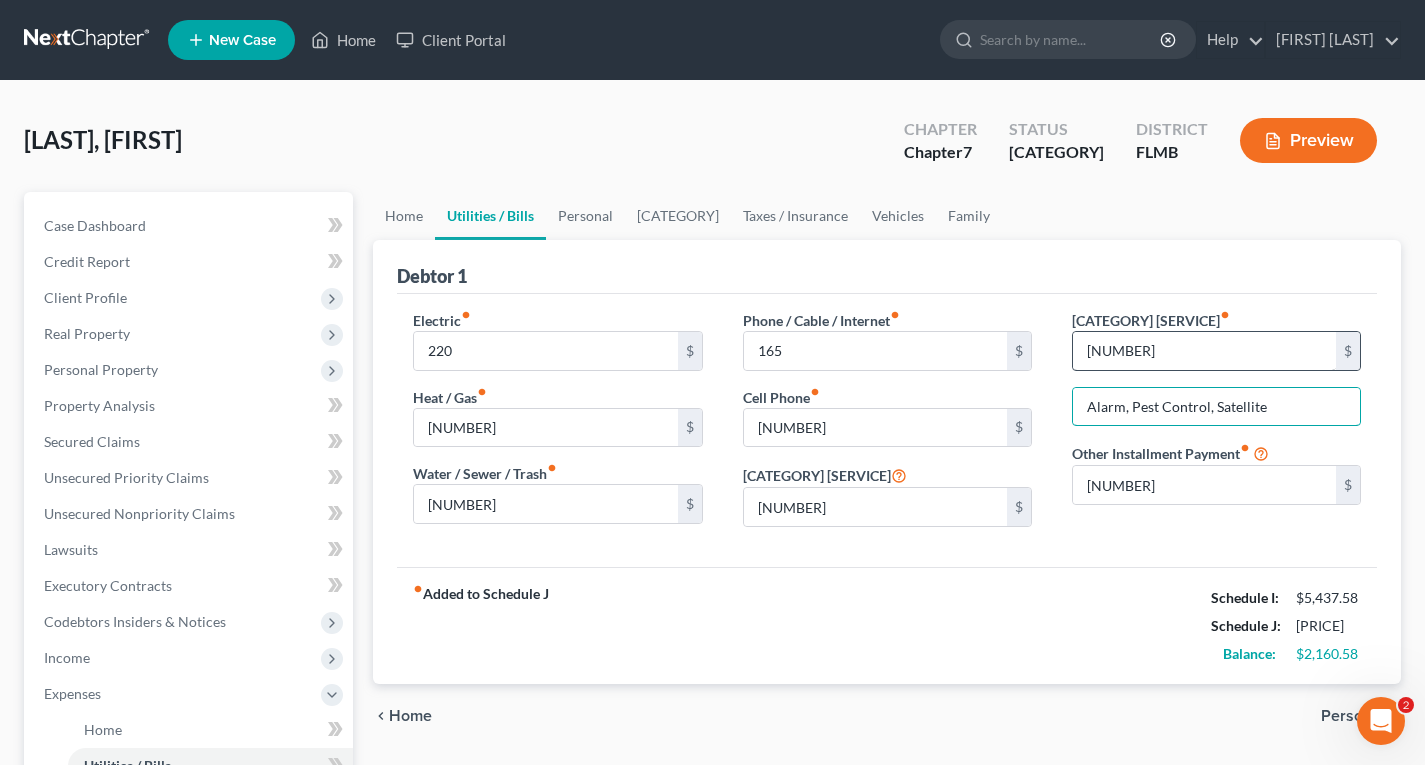 type on "Alarm, Pest Control, Satellite" 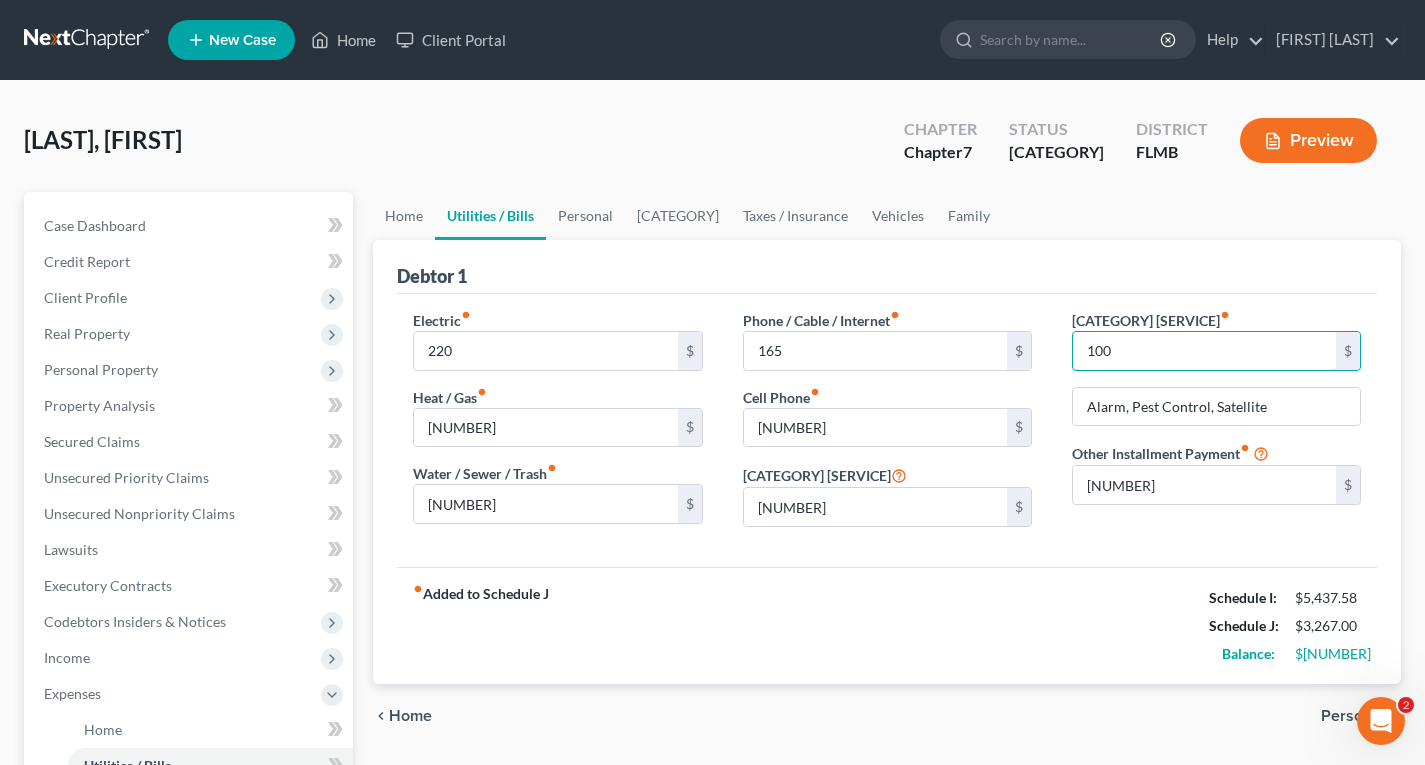 type on "100" 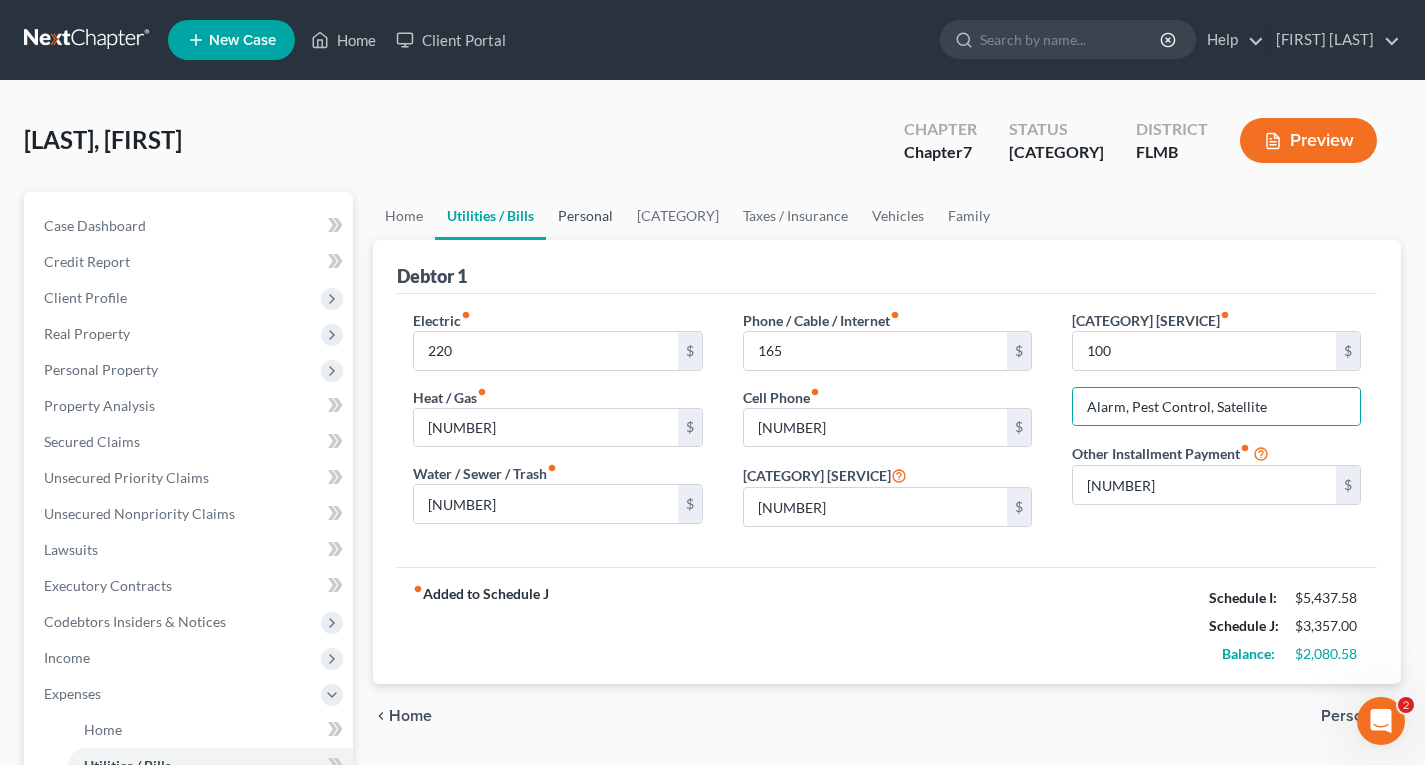 click on "Personal" at bounding box center [585, 216] 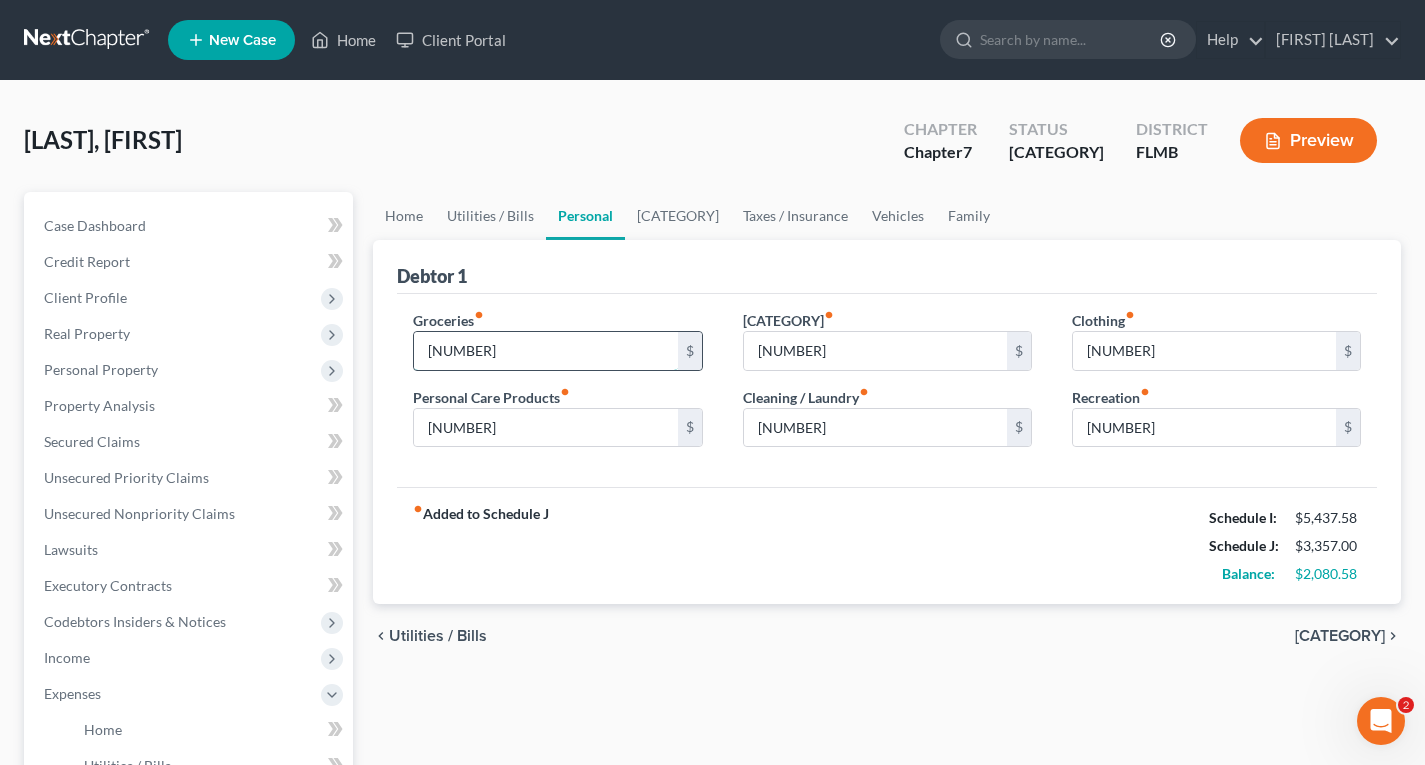 click on "[NUMBER]" at bounding box center (545, 351) 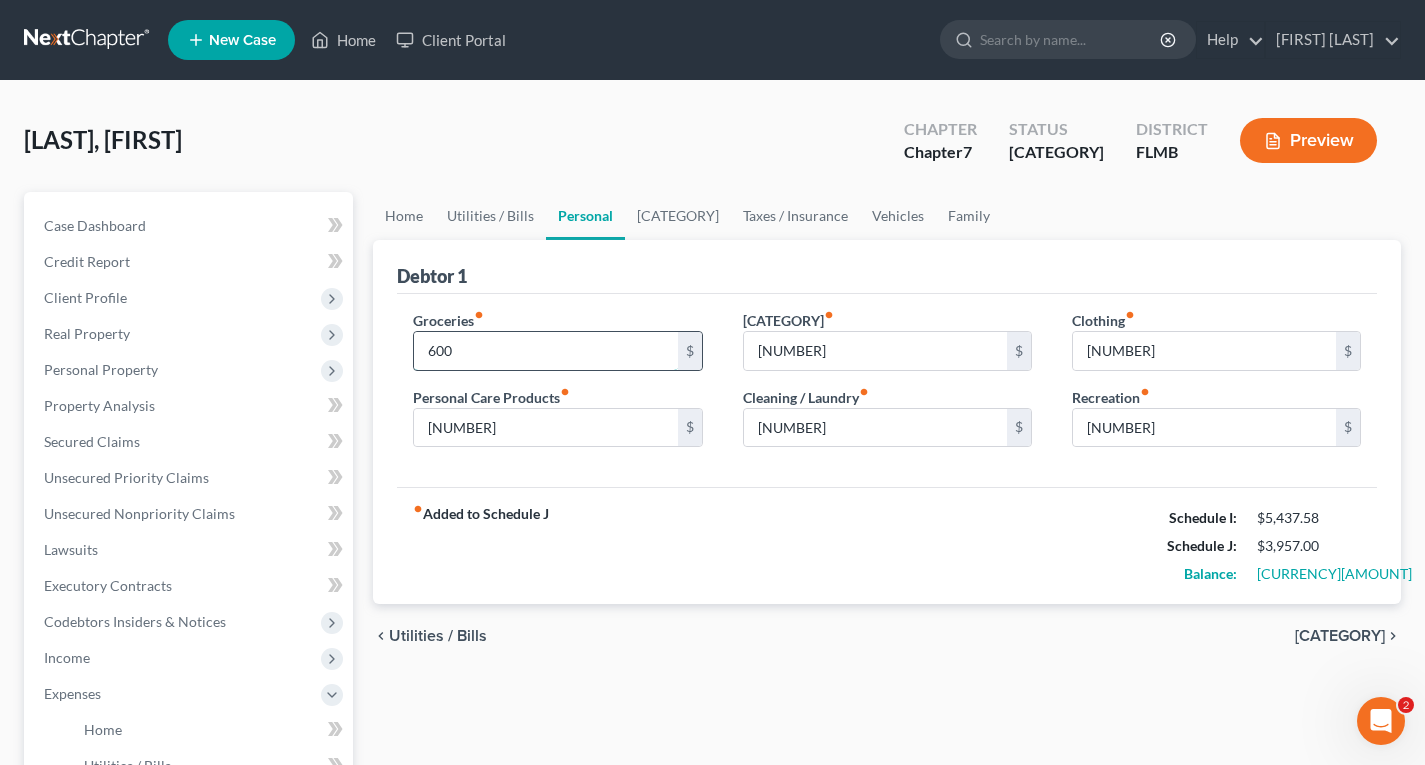 type on "600" 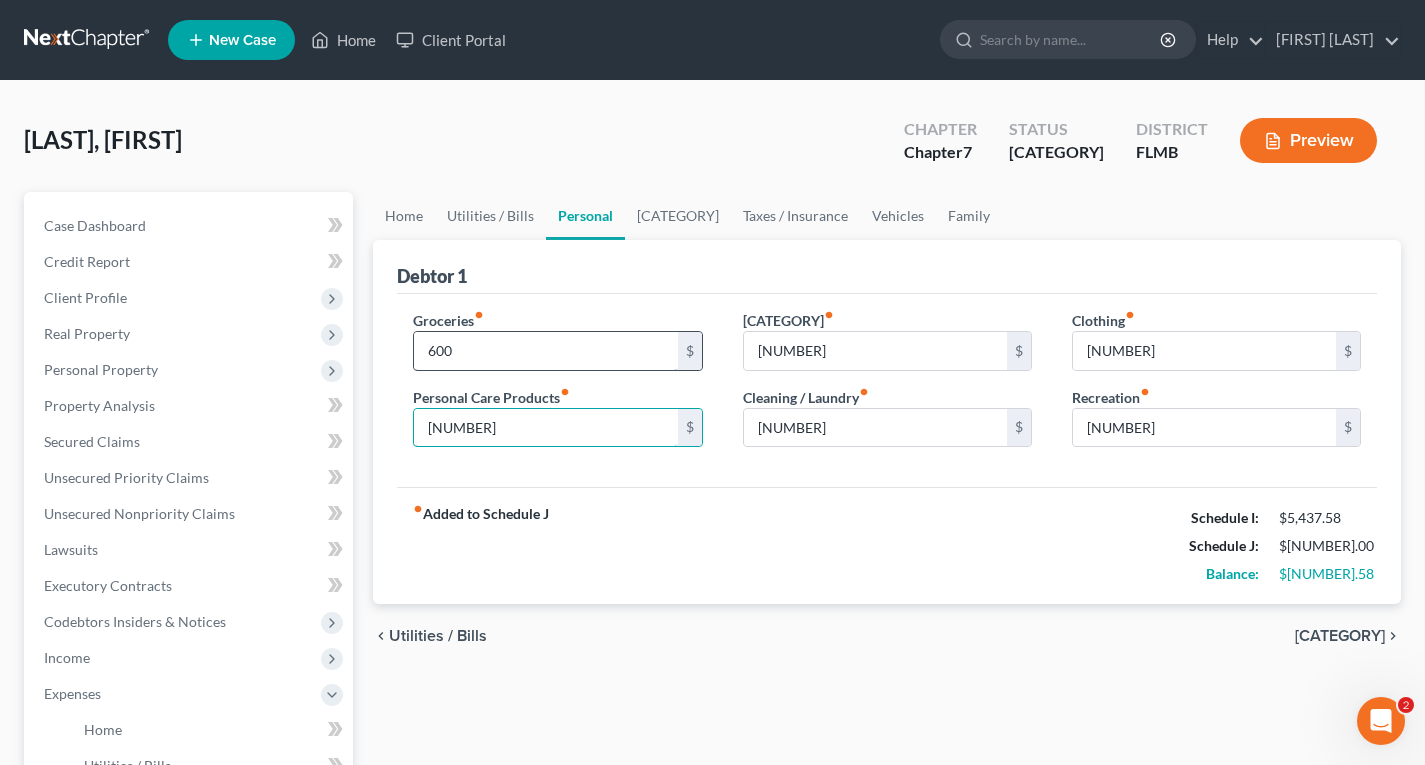 type on "[NUMBER]" 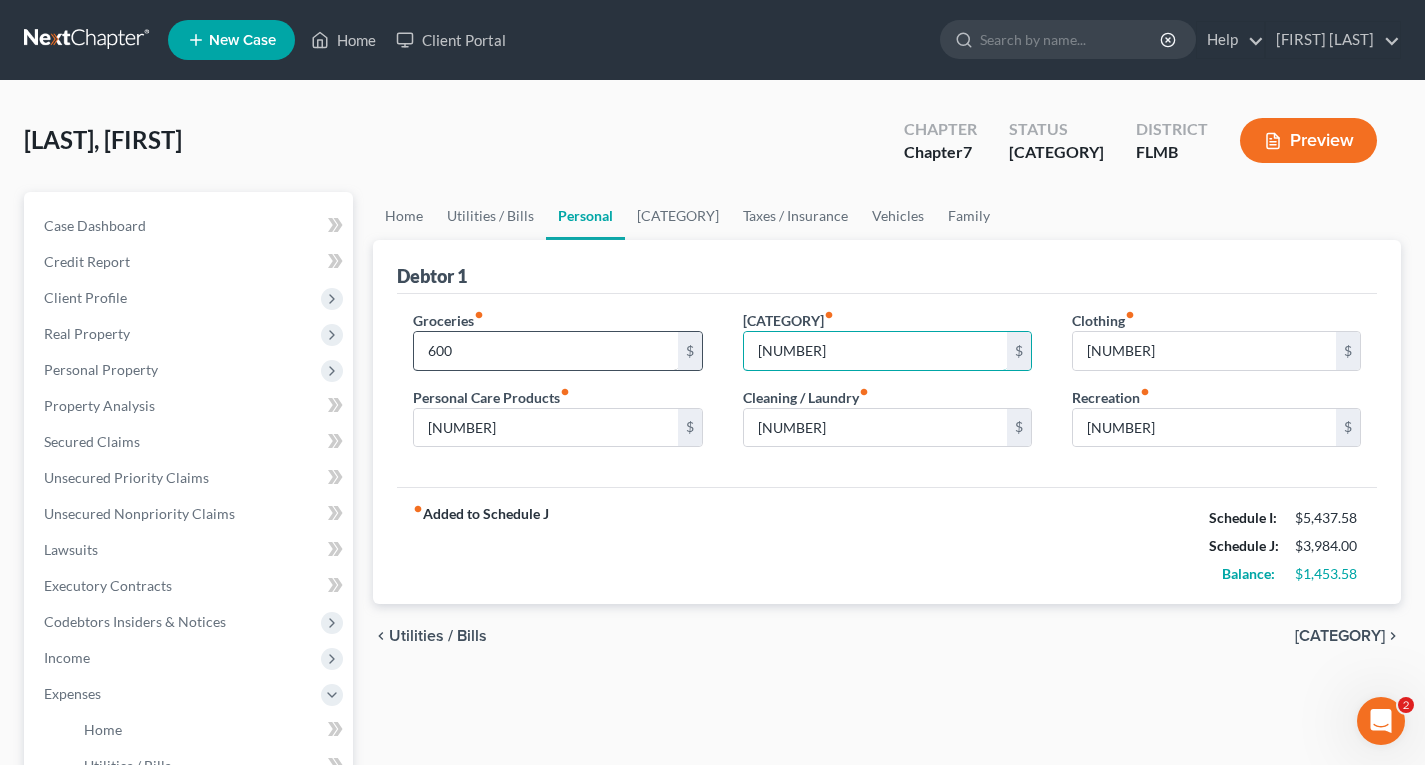 type on "[NUMBER]" 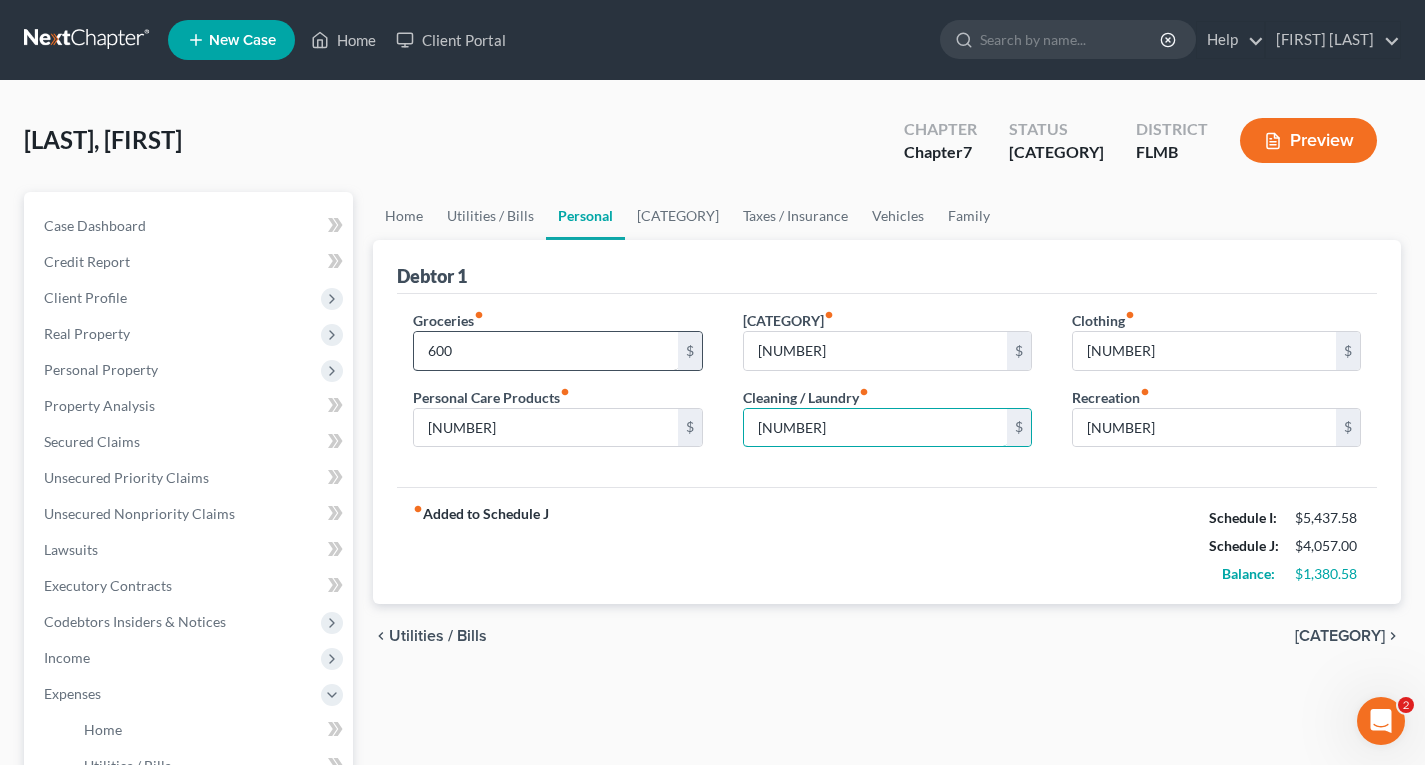 type on "[NUMBER]" 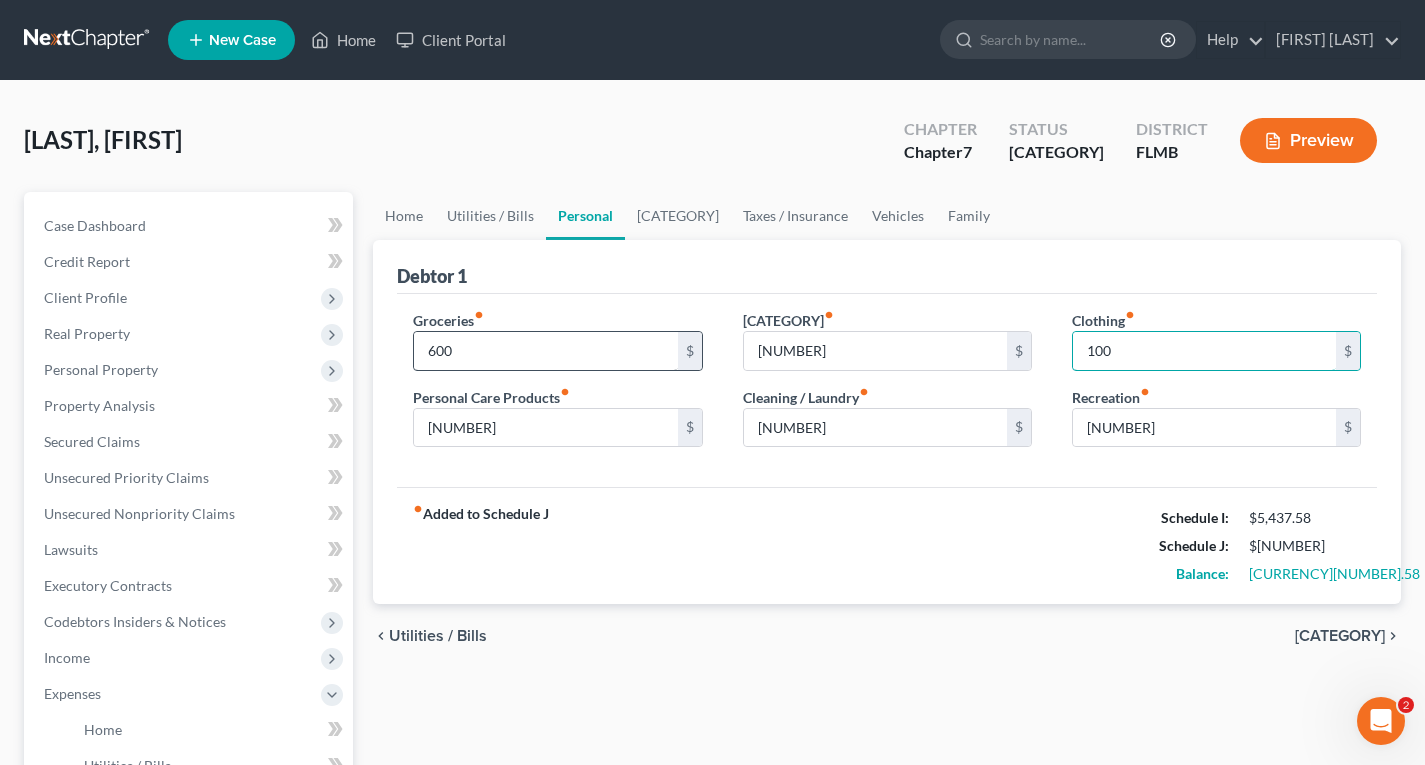 type on "100" 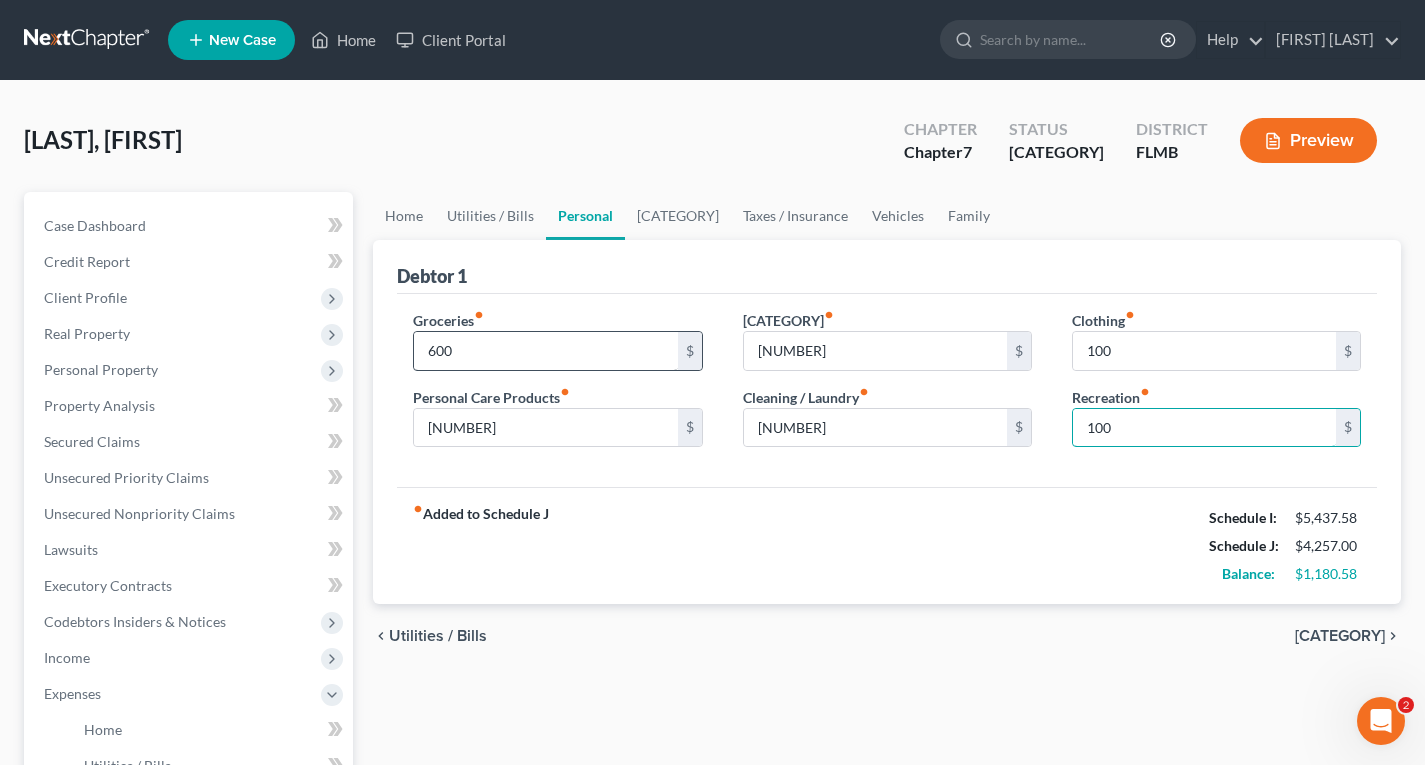 type on "100" 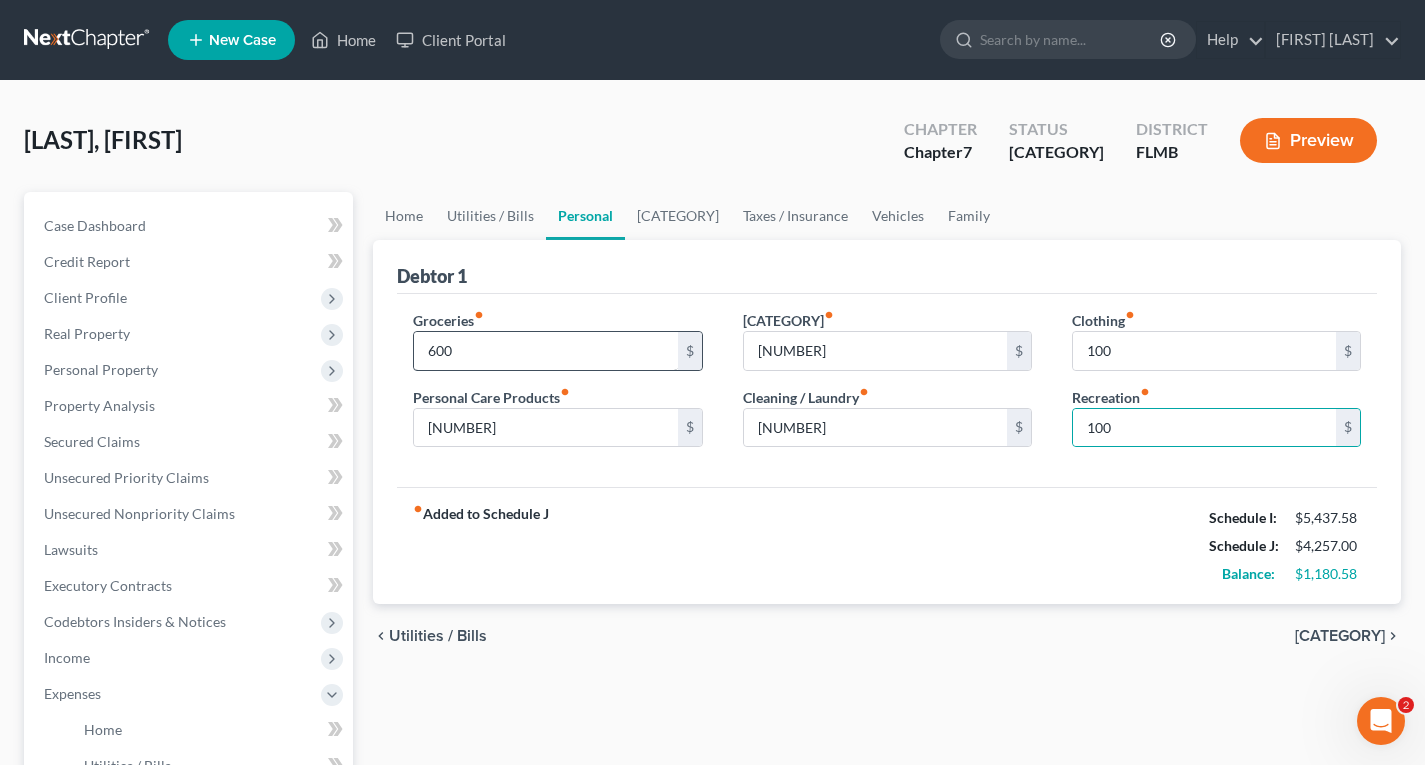 type 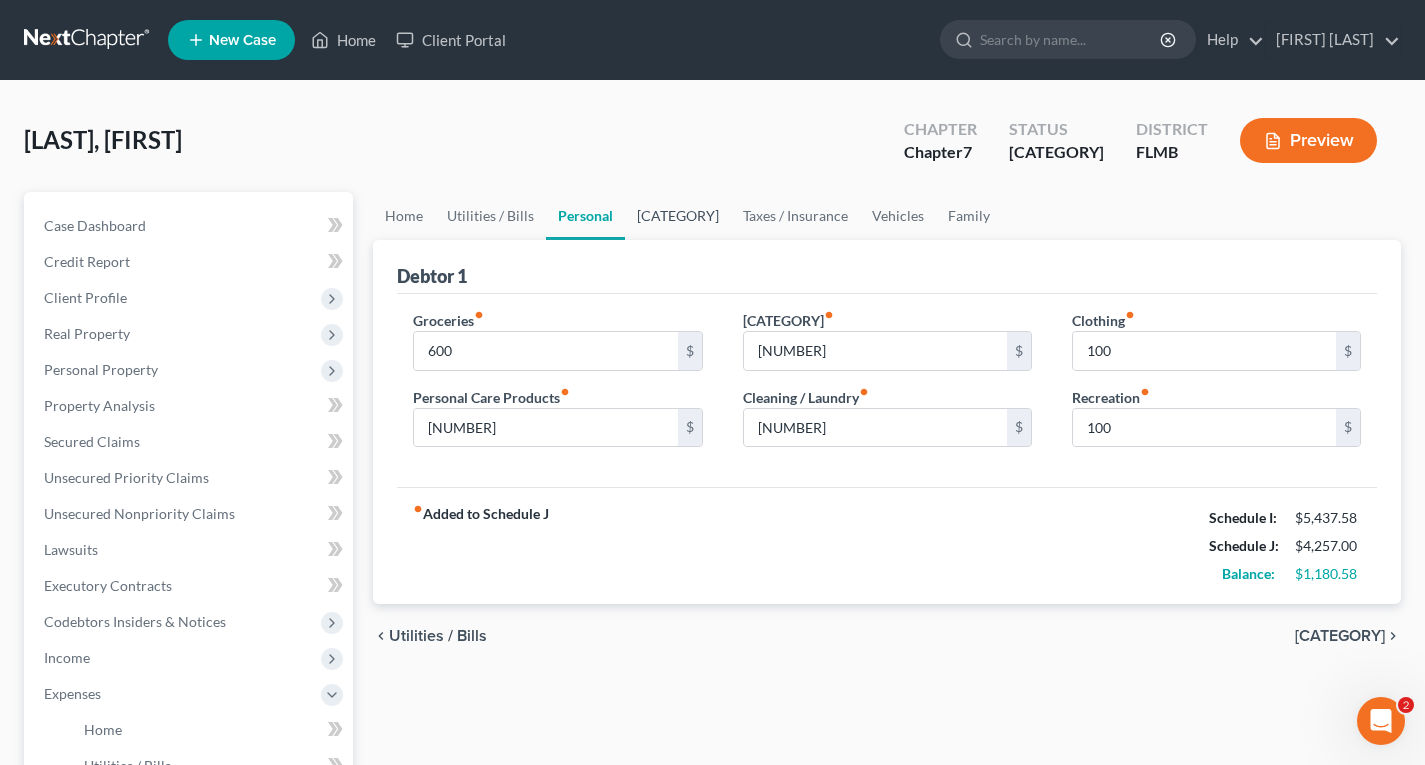 click on "[CATEGORY]" at bounding box center (678, 216) 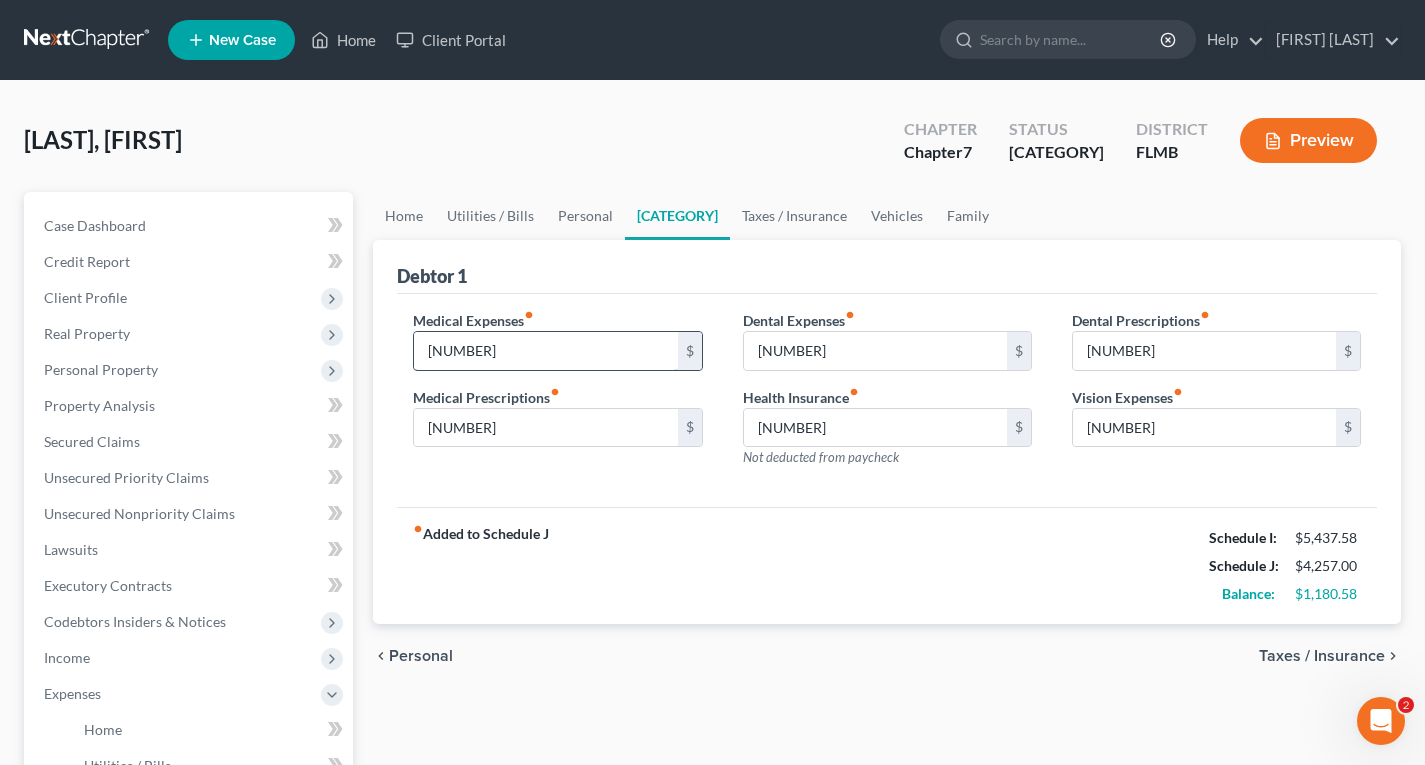 click on "[NUMBER]" at bounding box center (545, 351) 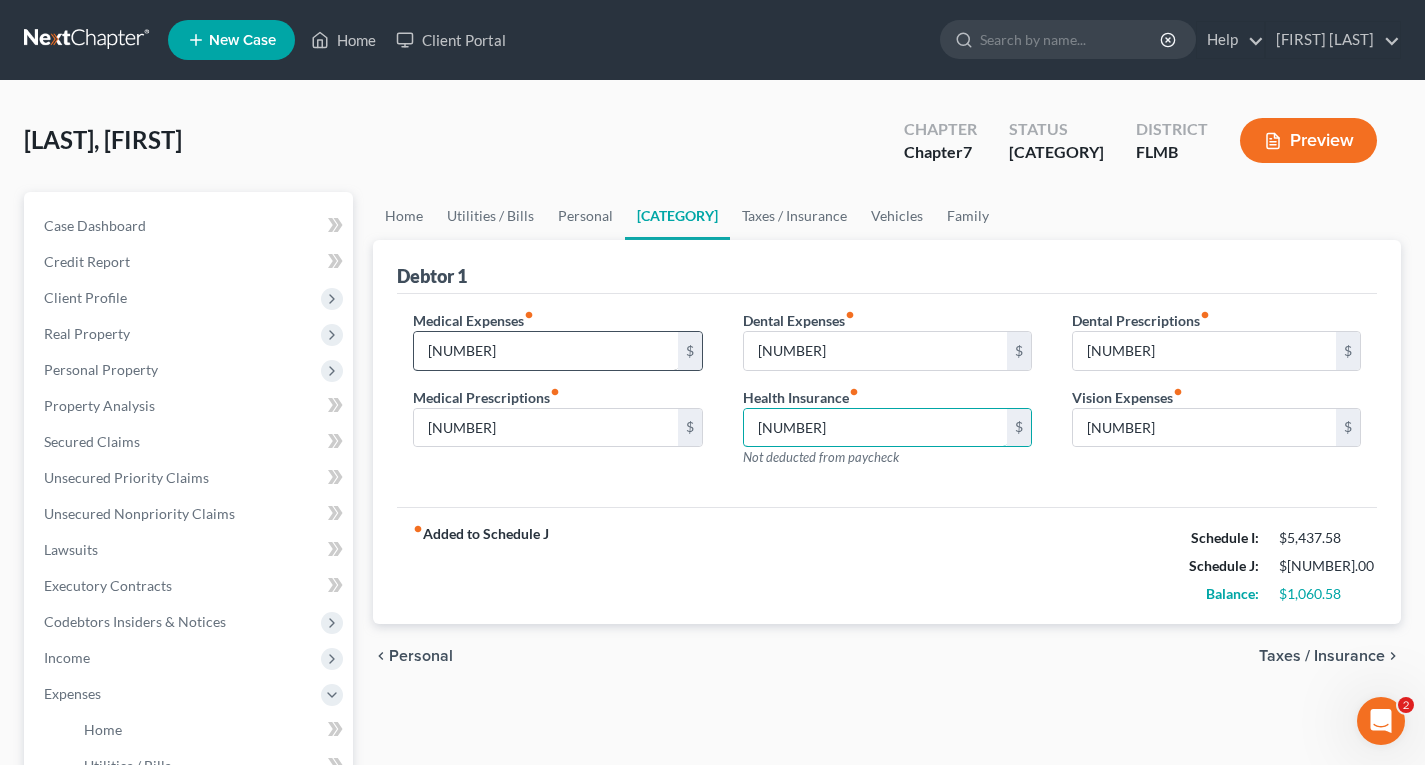 type on "[NUMBER]" 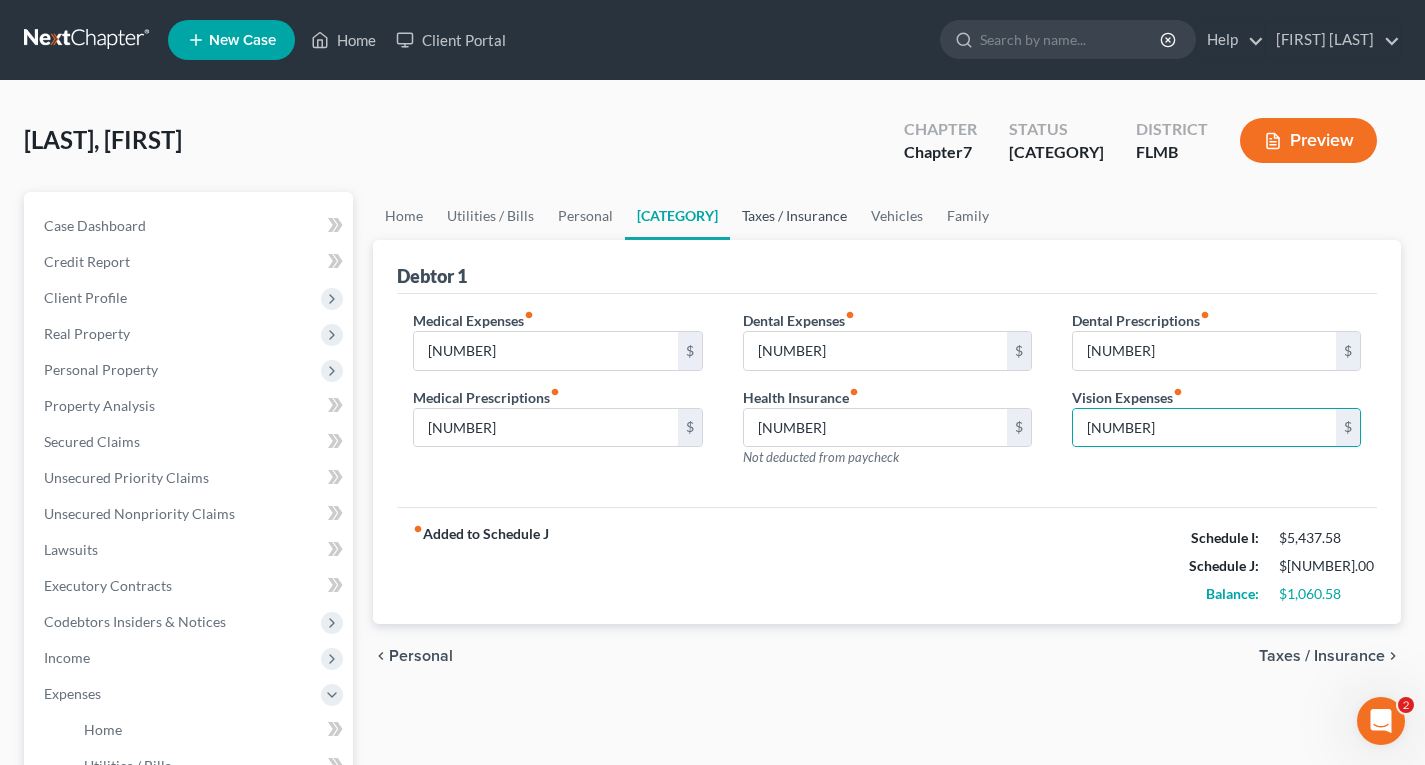 click on "Taxes / Insurance" at bounding box center (794, 216) 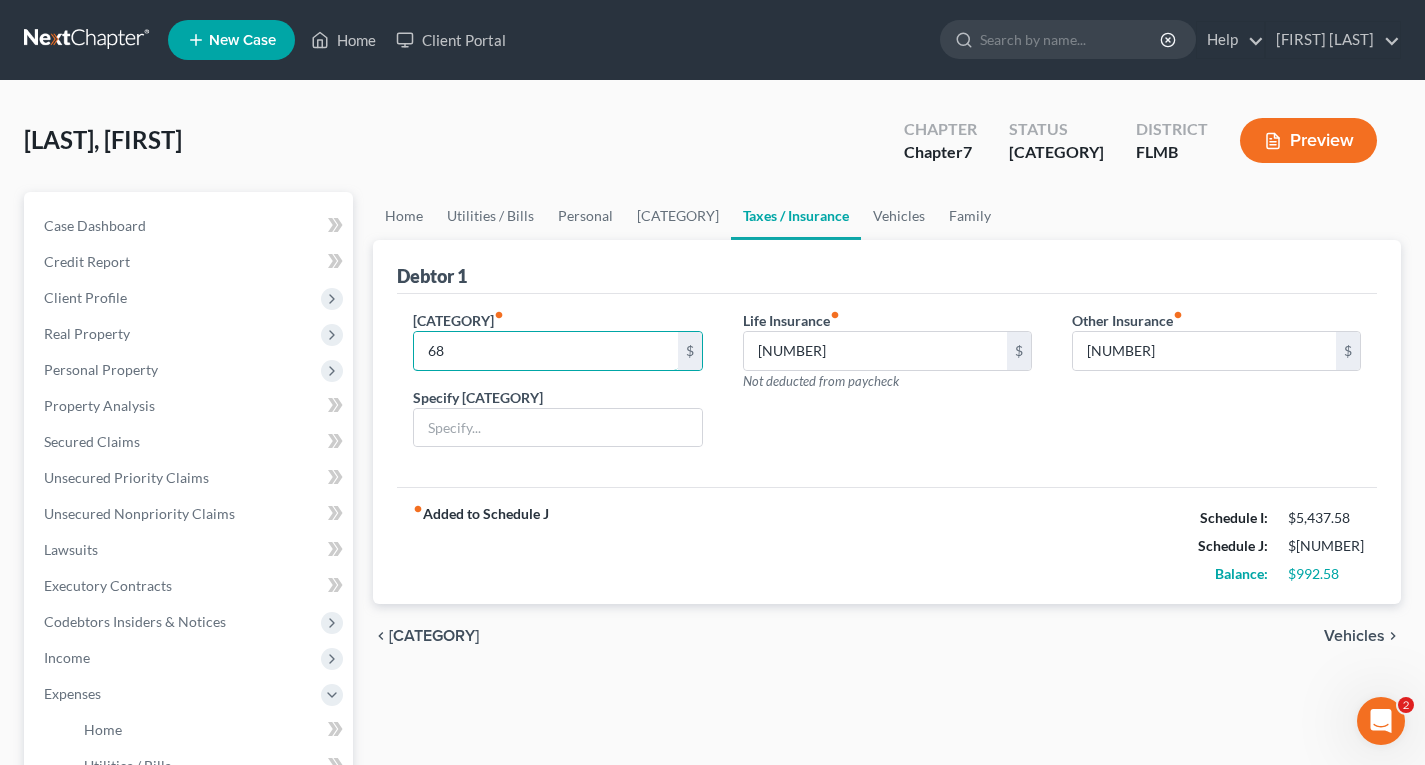 type on "68" 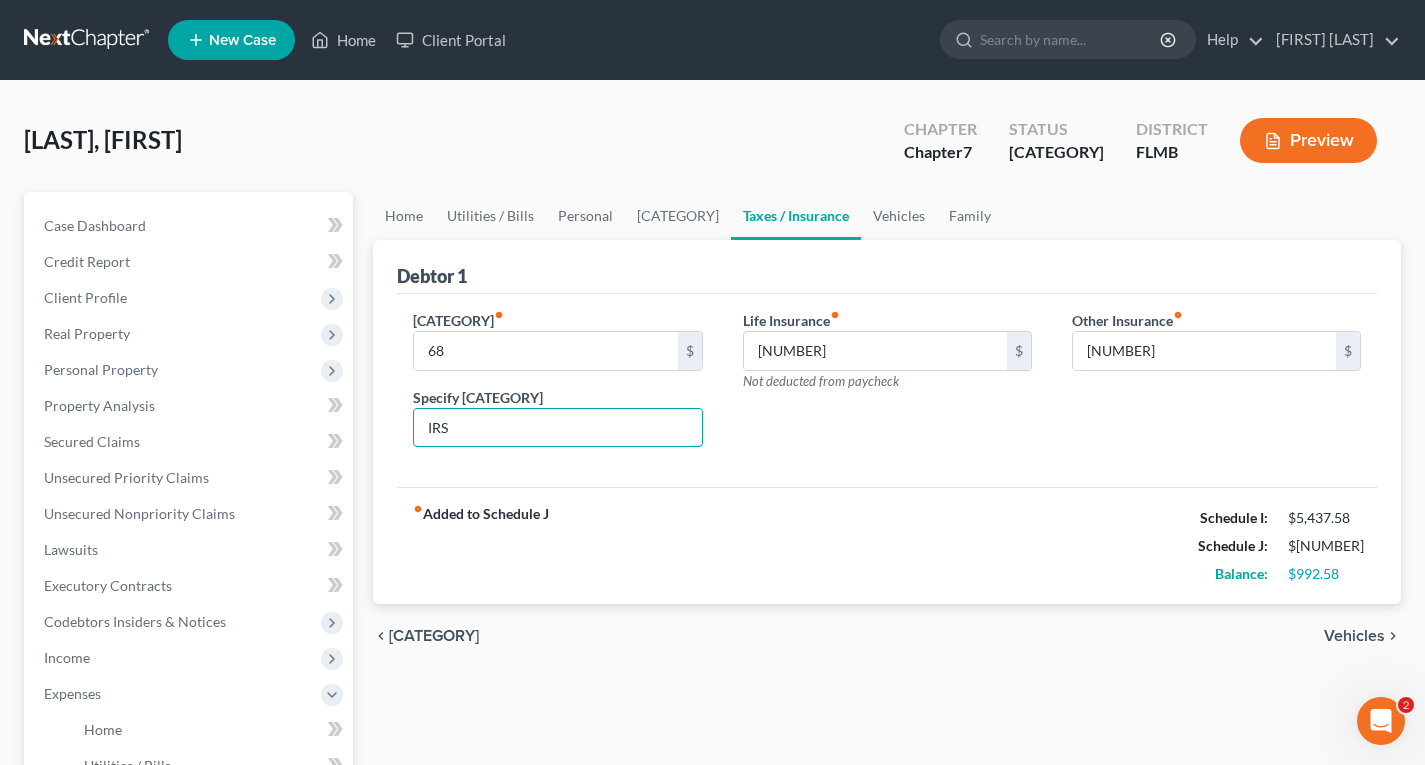 type on "IRS" 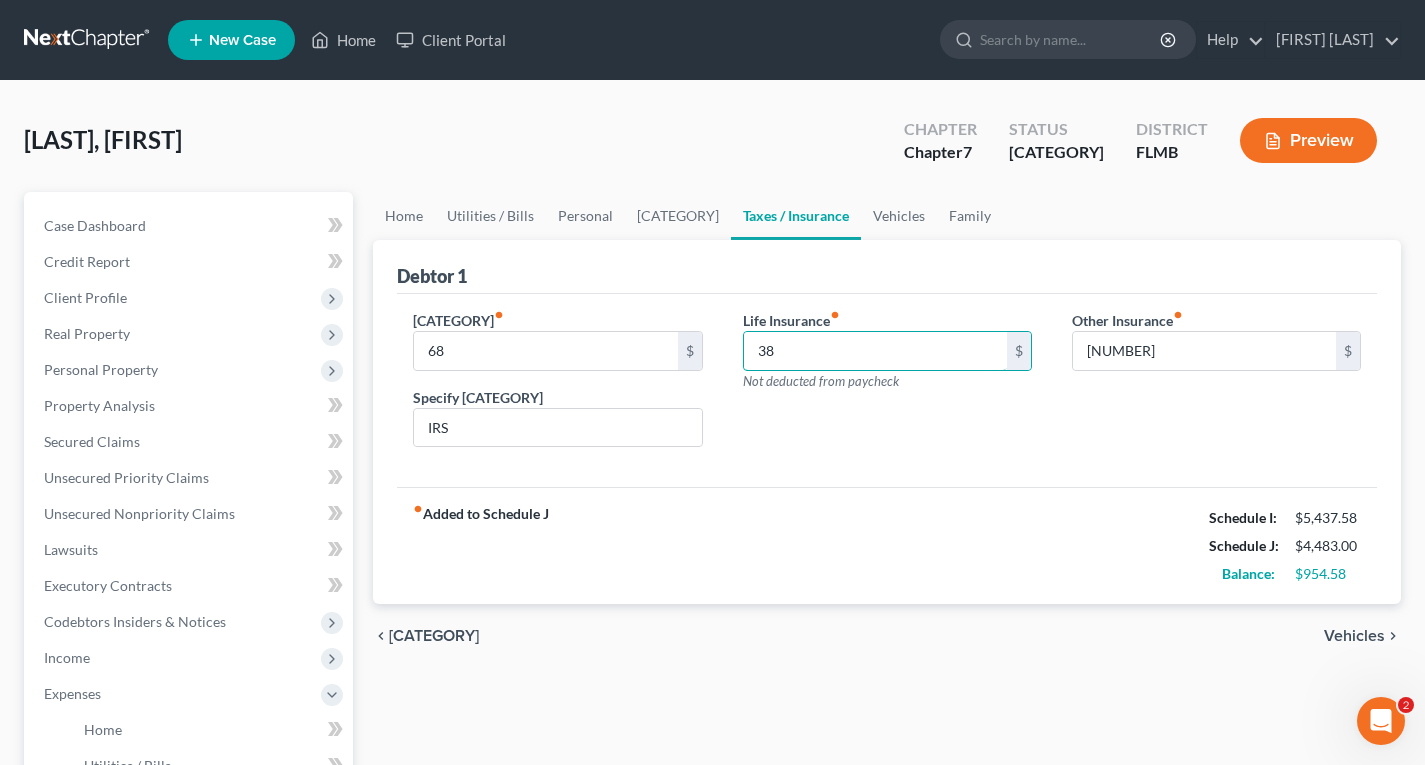 type on "38" 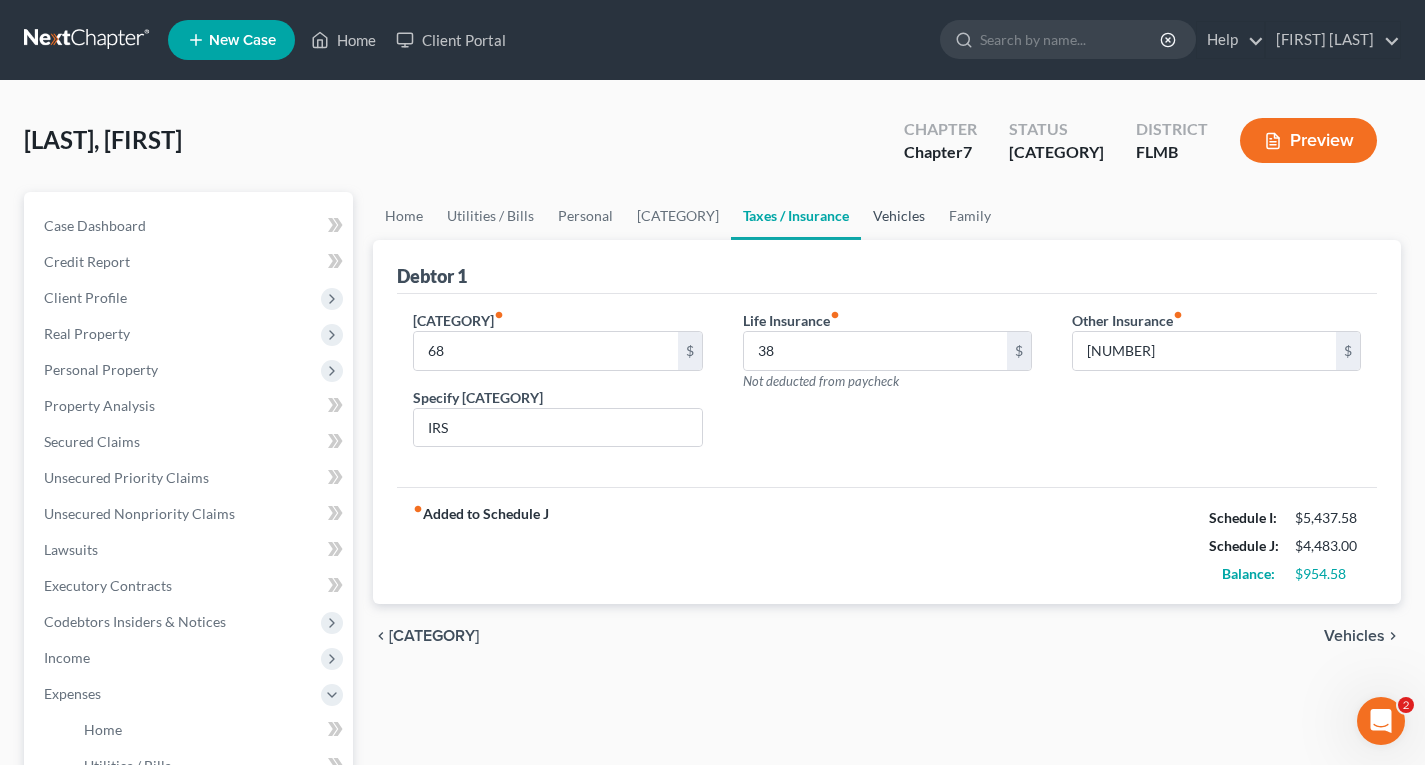 click on "Vehicles" at bounding box center (899, 216) 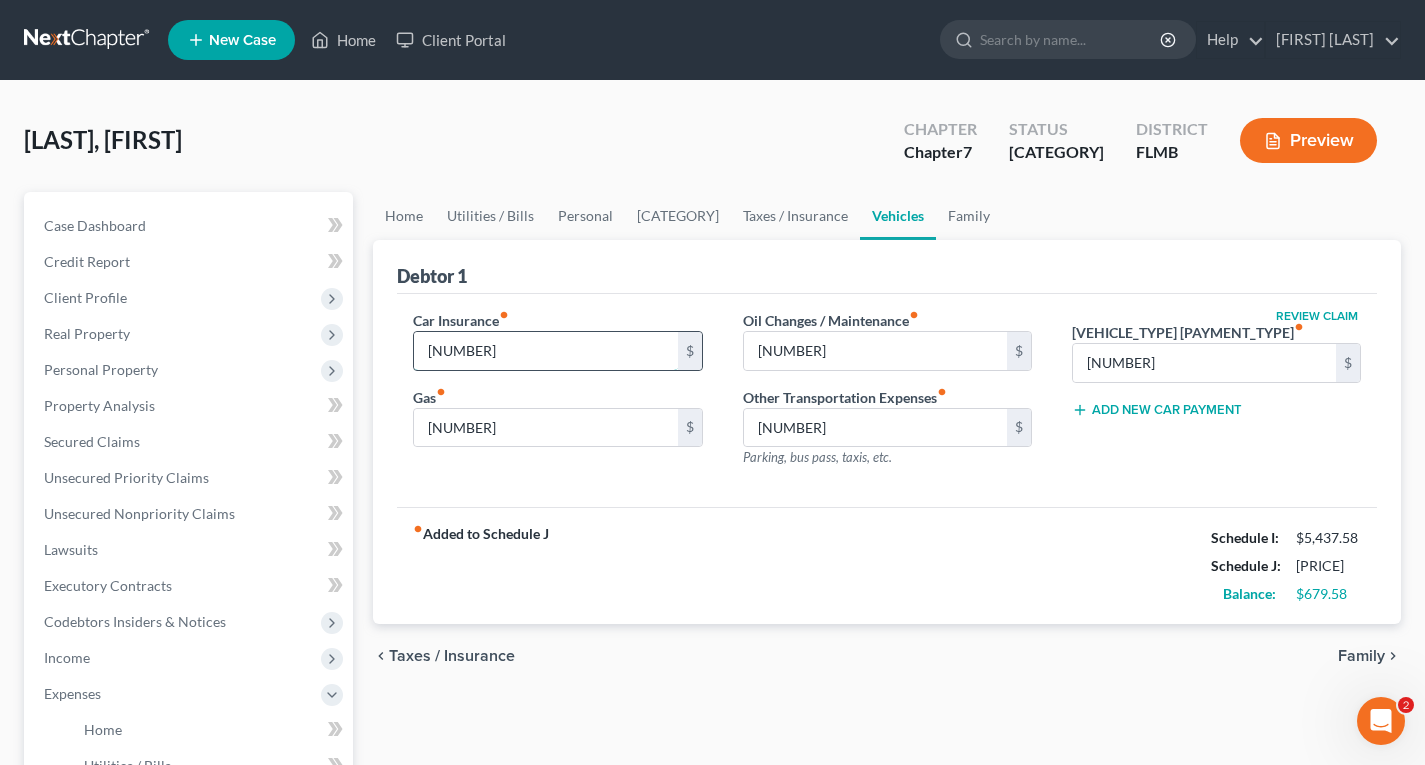 type on "[NUMBER]" 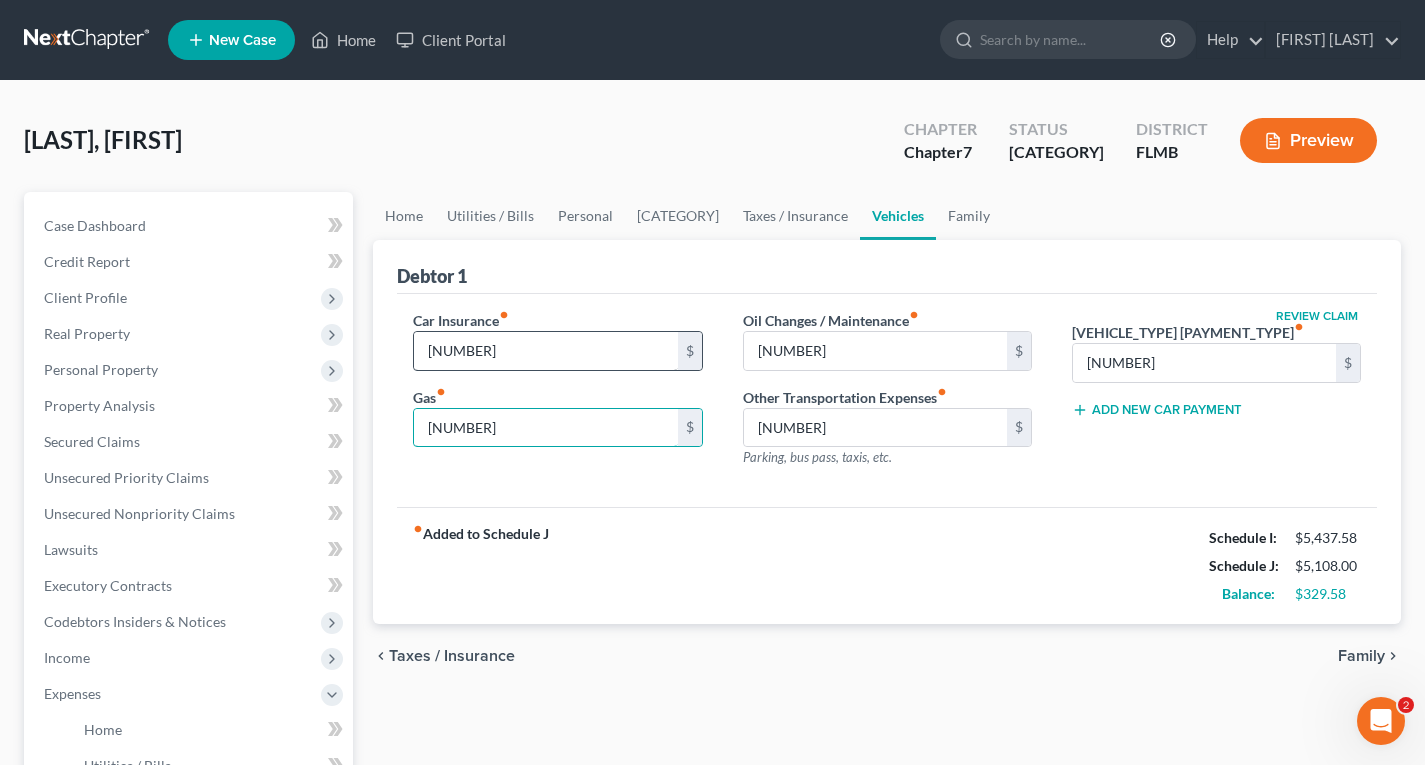 type on "[NUMBER]" 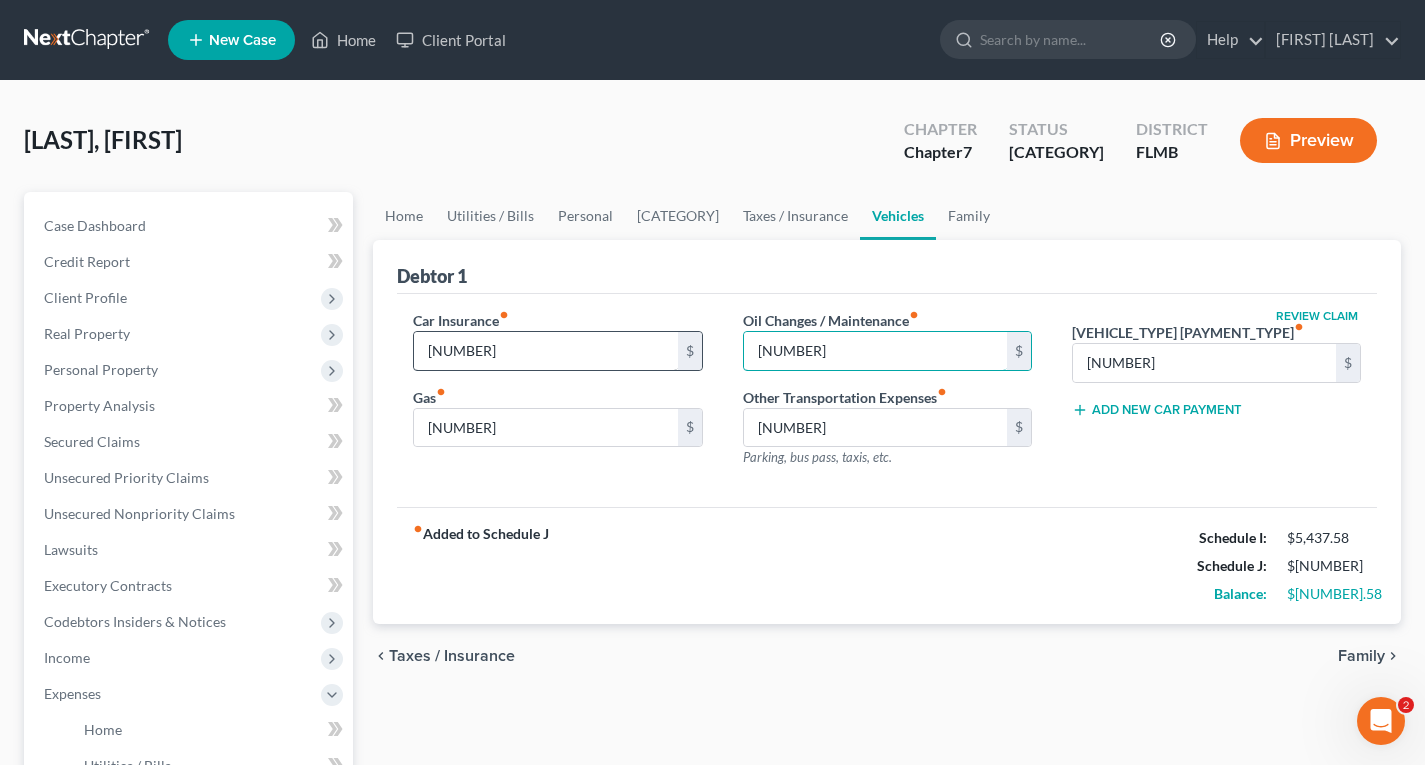 type on "[NUMBER]" 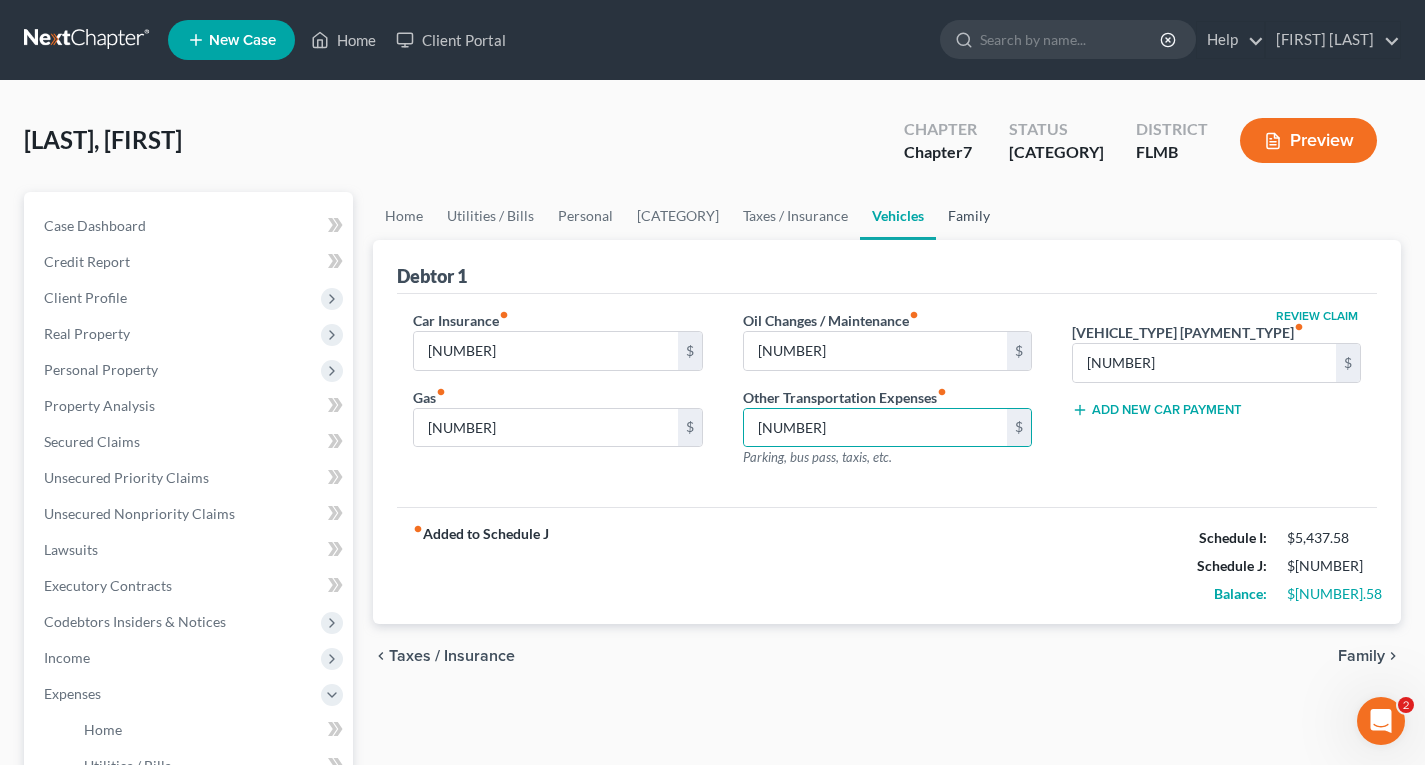 click on "Family" at bounding box center (969, 216) 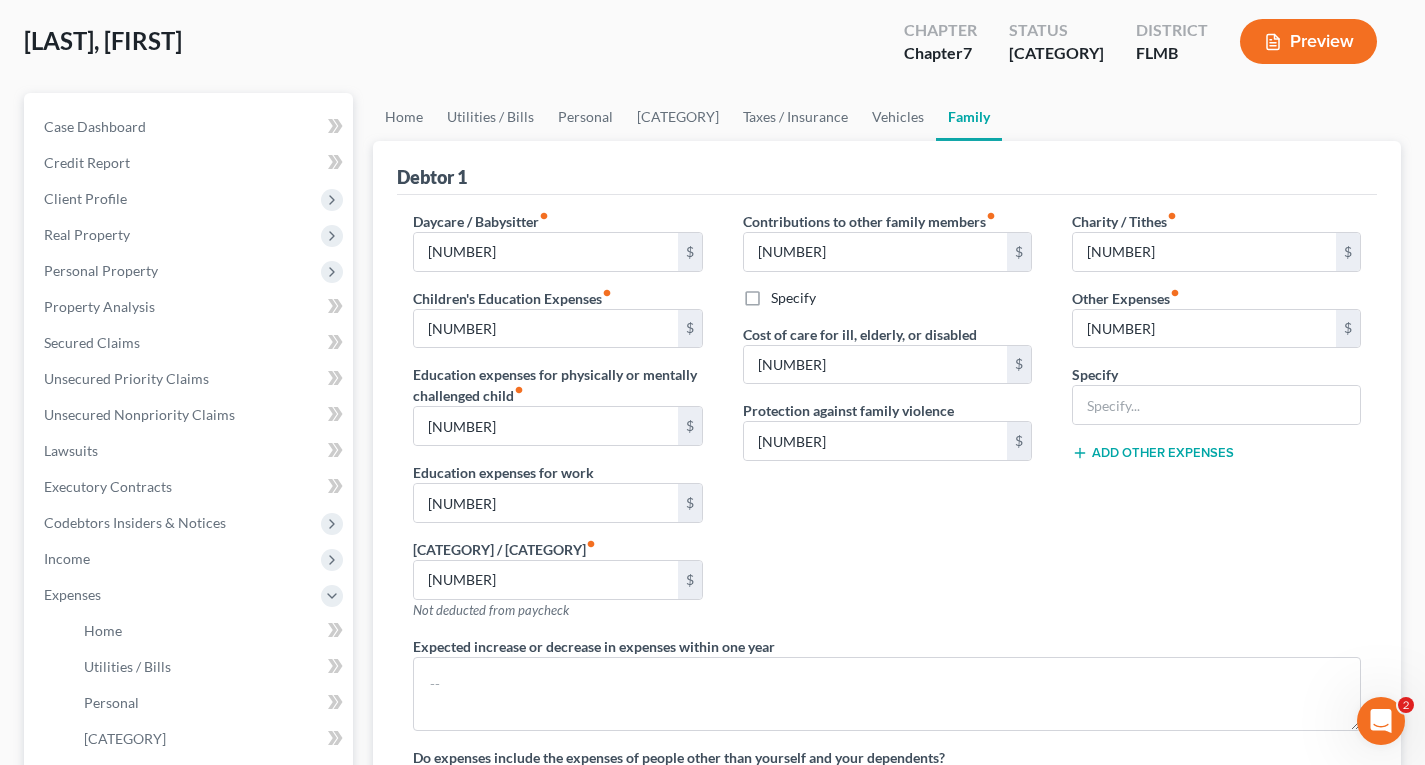 scroll, scrollTop: 100, scrollLeft: 0, axis: vertical 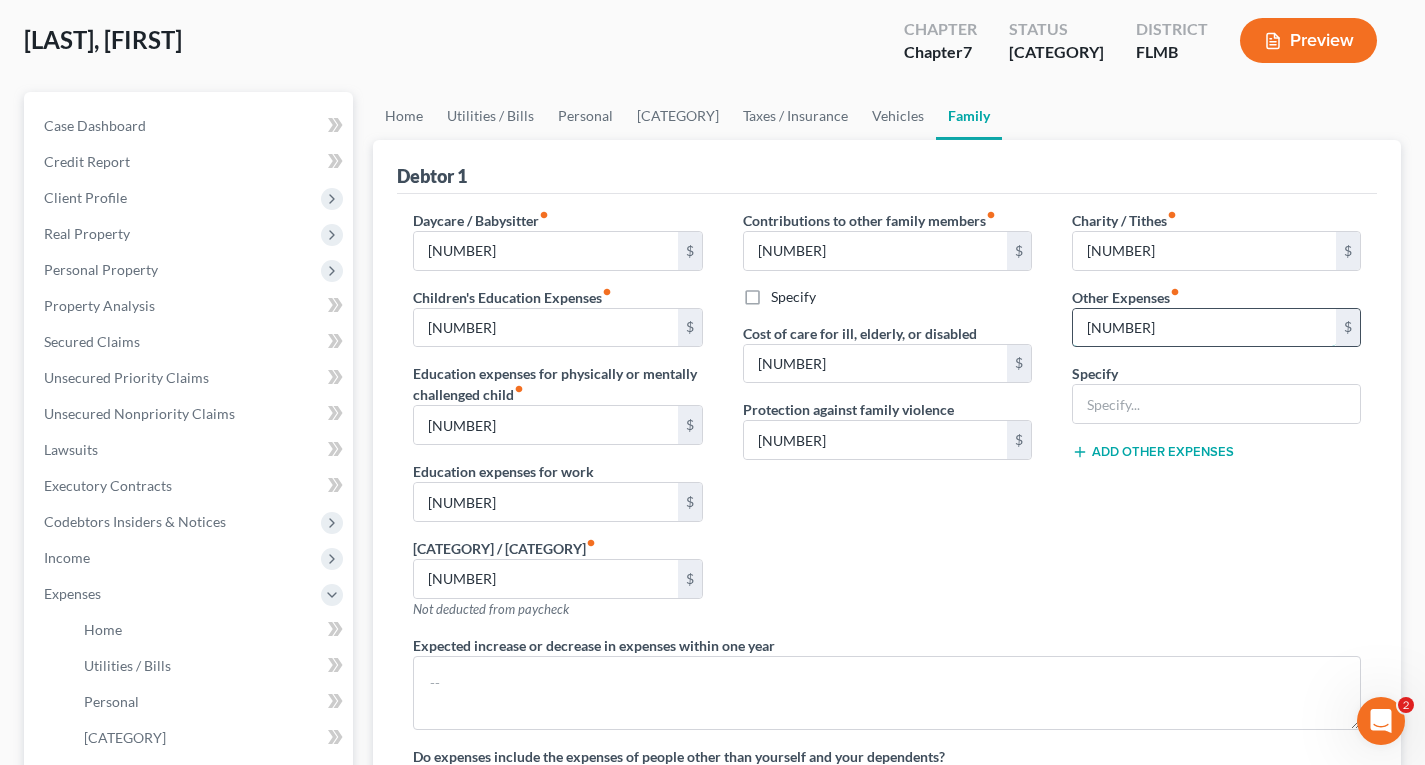 click on "[NUMBER]" at bounding box center (1204, 328) 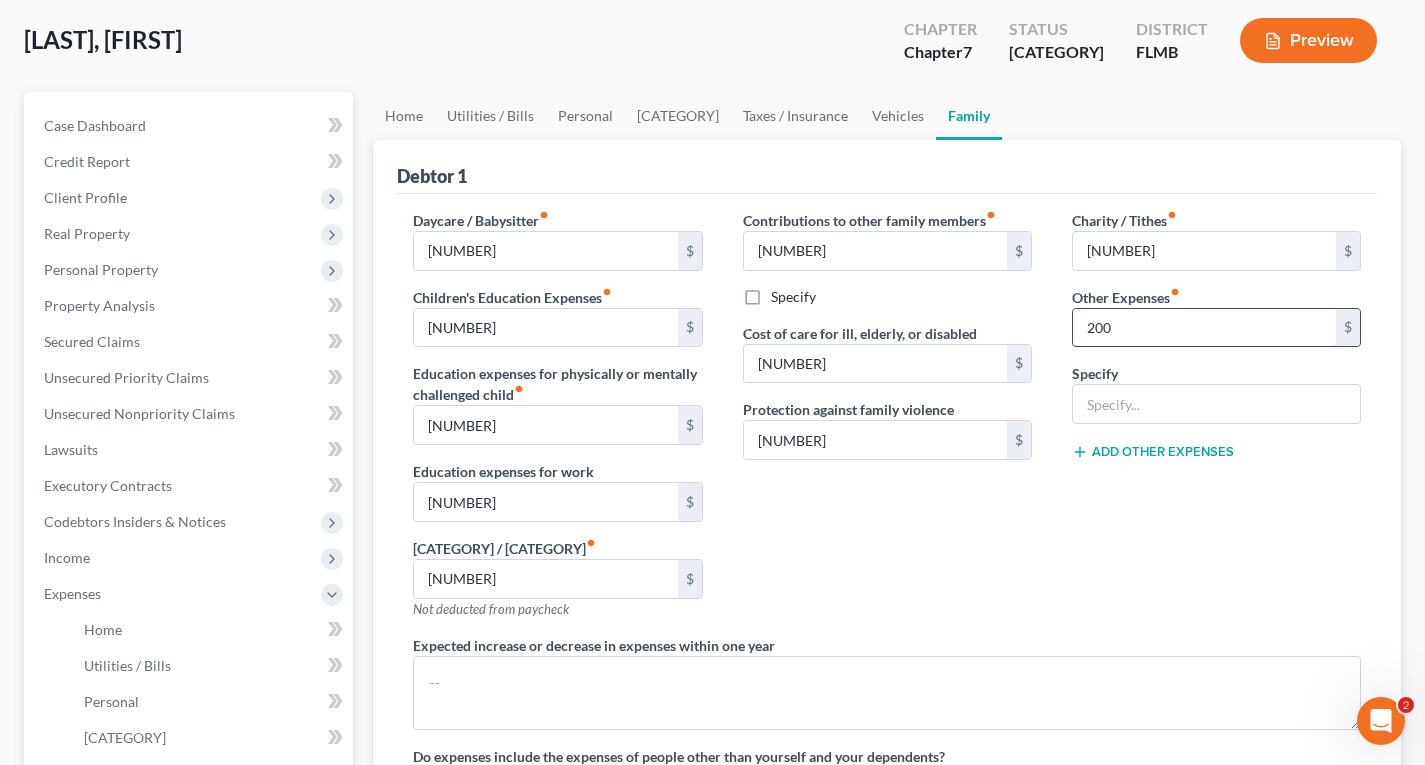 type on "200" 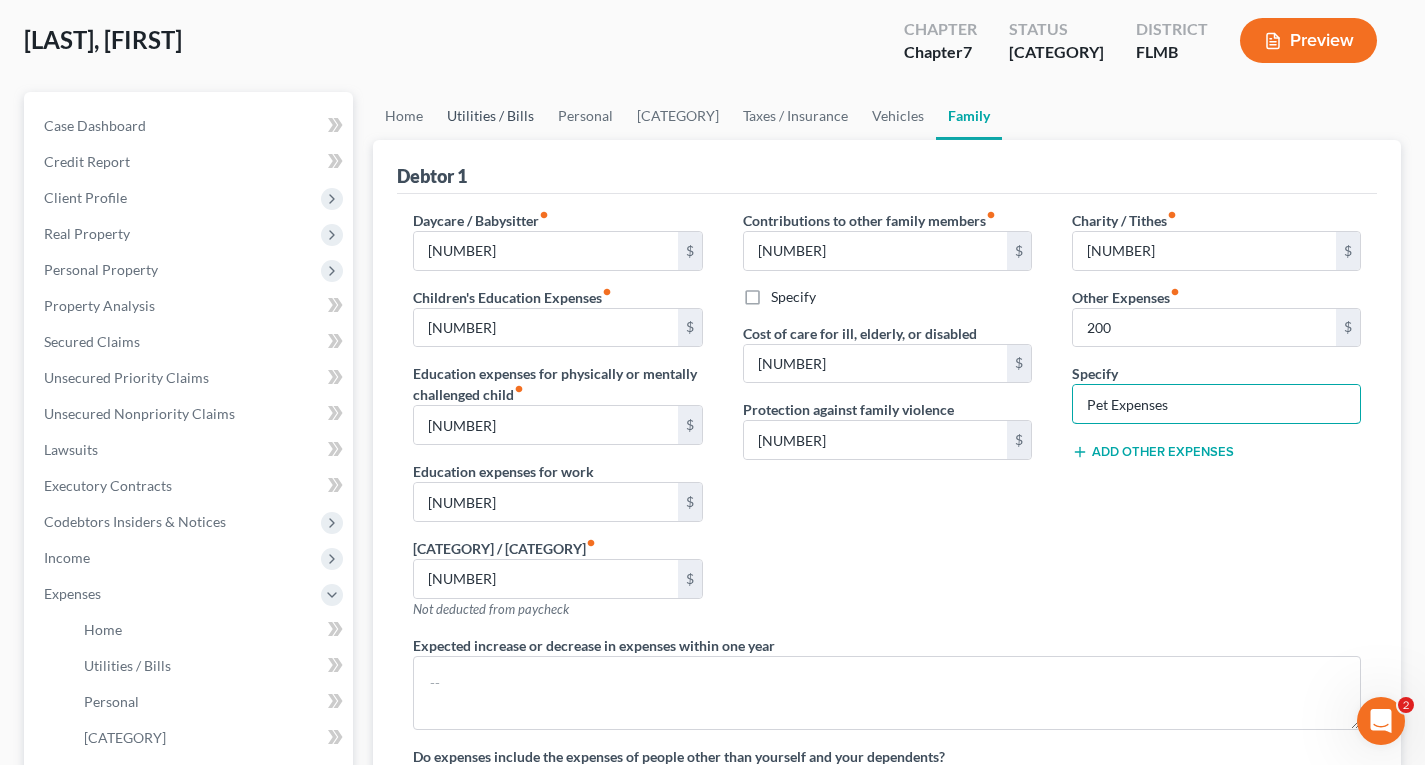 type on "Pet Expenses" 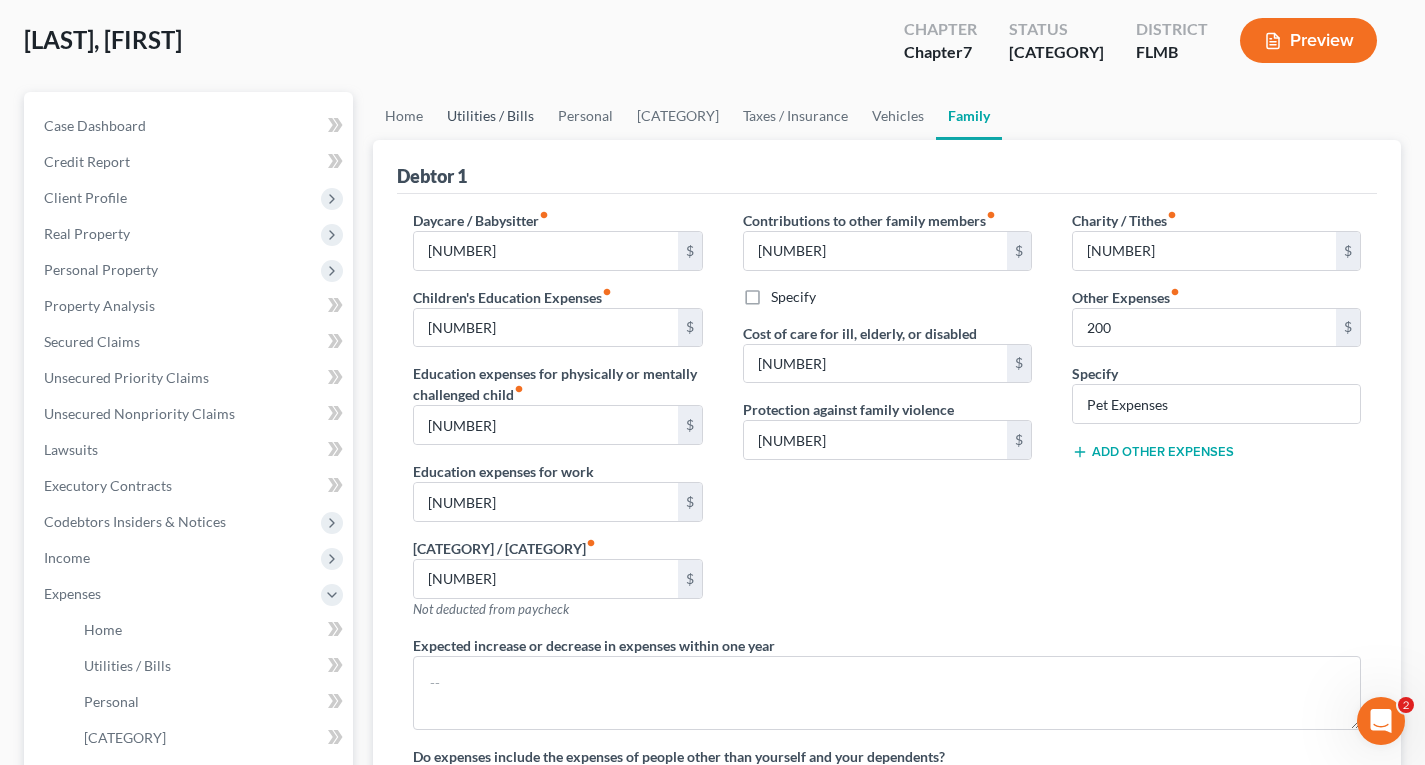 click on "Utilities / Bills" at bounding box center (490, 116) 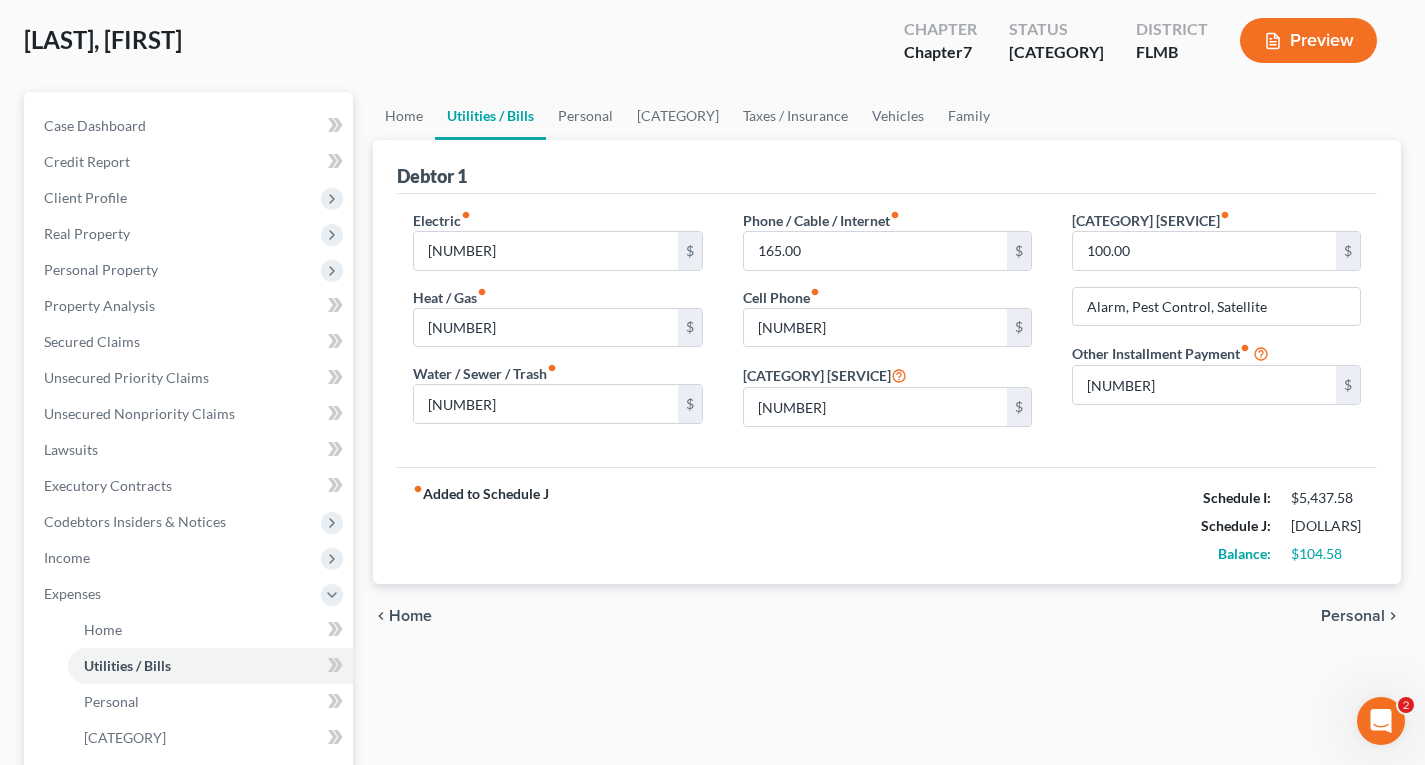 scroll, scrollTop: 0, scrollLeft: 0, axis: both 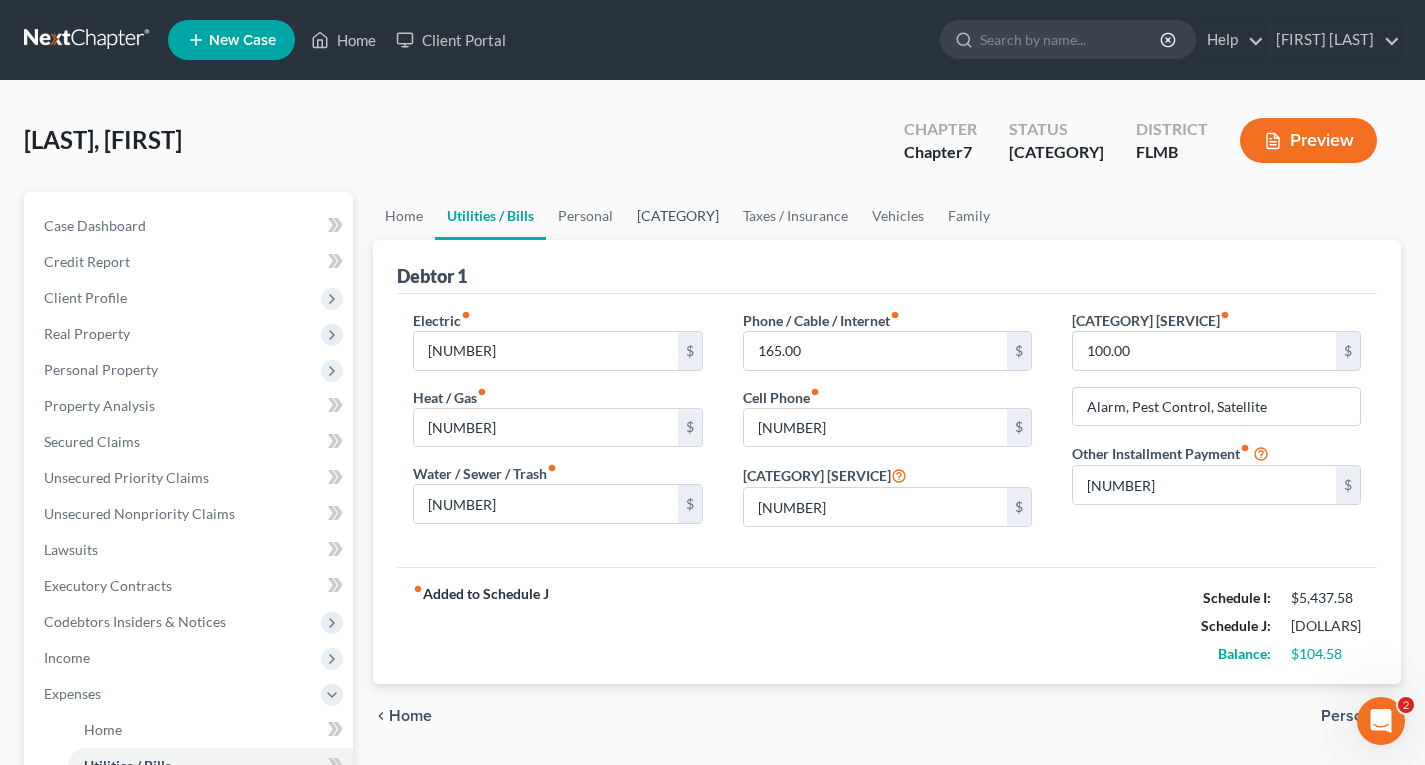 click on "[CATEGORY]" at bounding box center (678, 216) 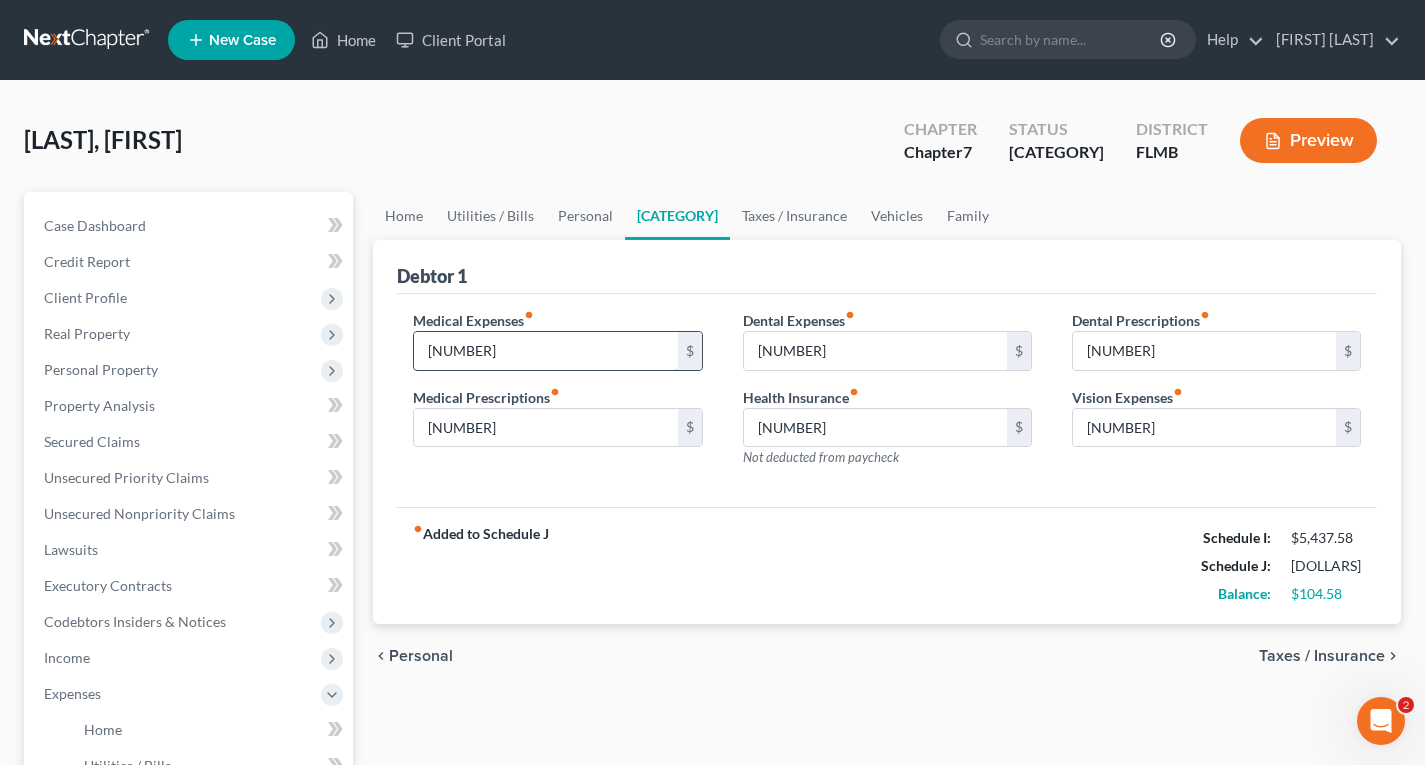 click on "[NUMBER]" at bounding box center [545, 351] 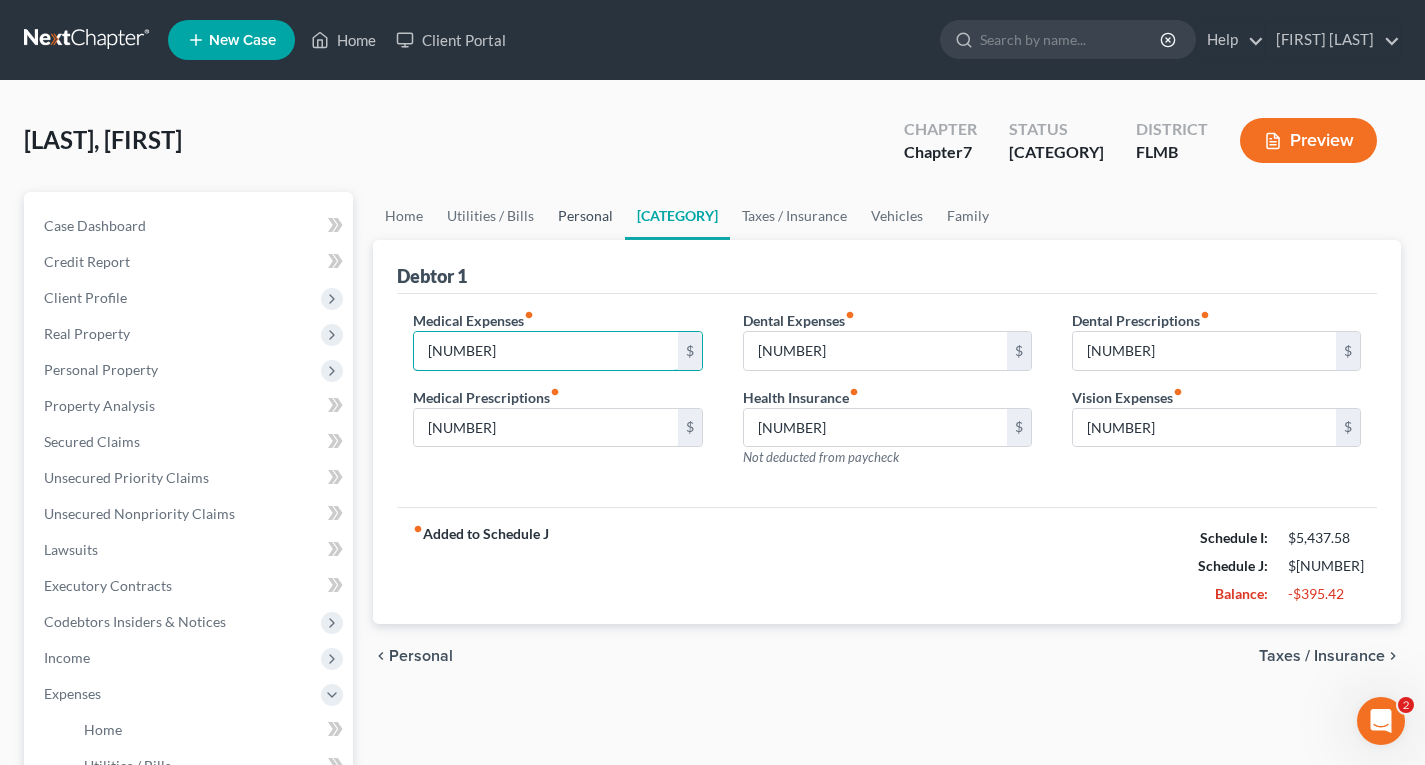 type on "[NUMBER]" 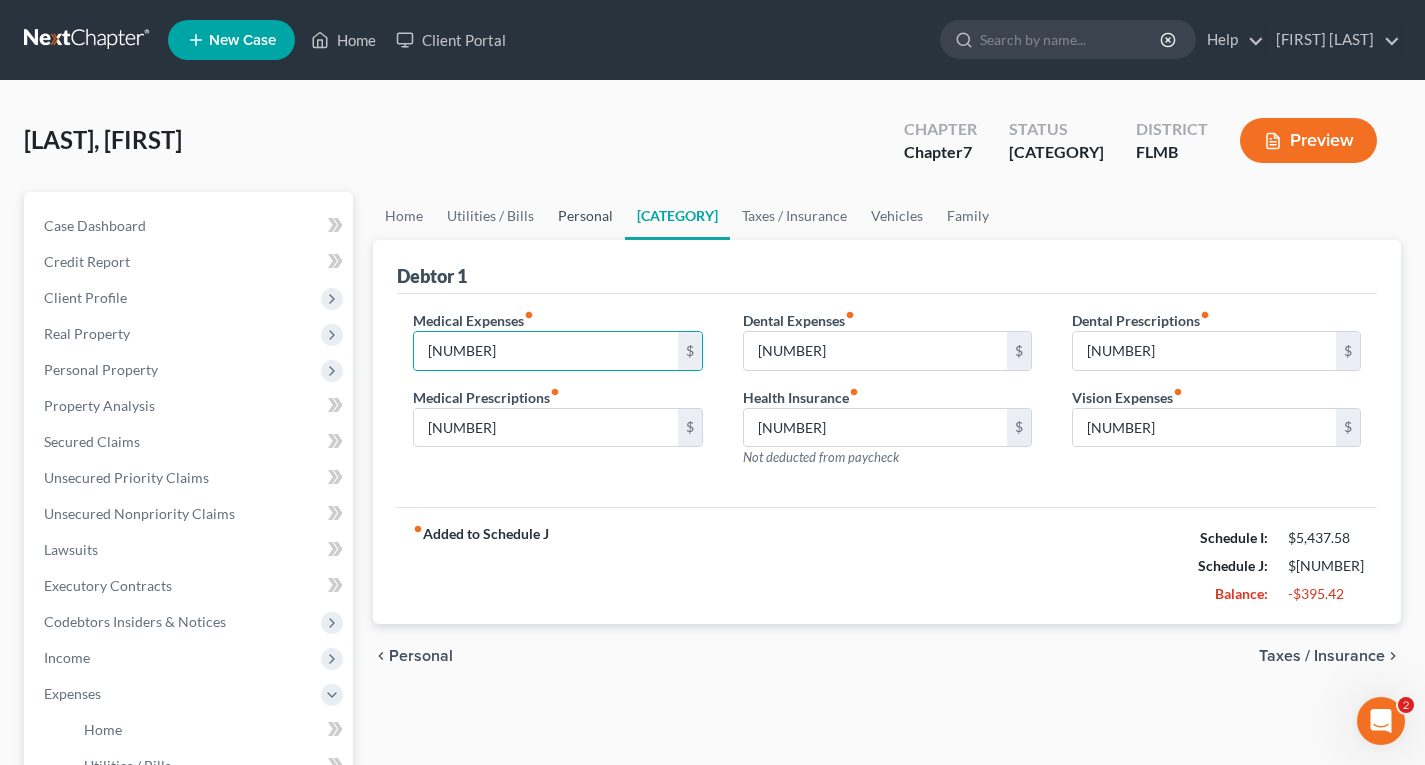 click on "Personal" at bounding box center (585, 216) 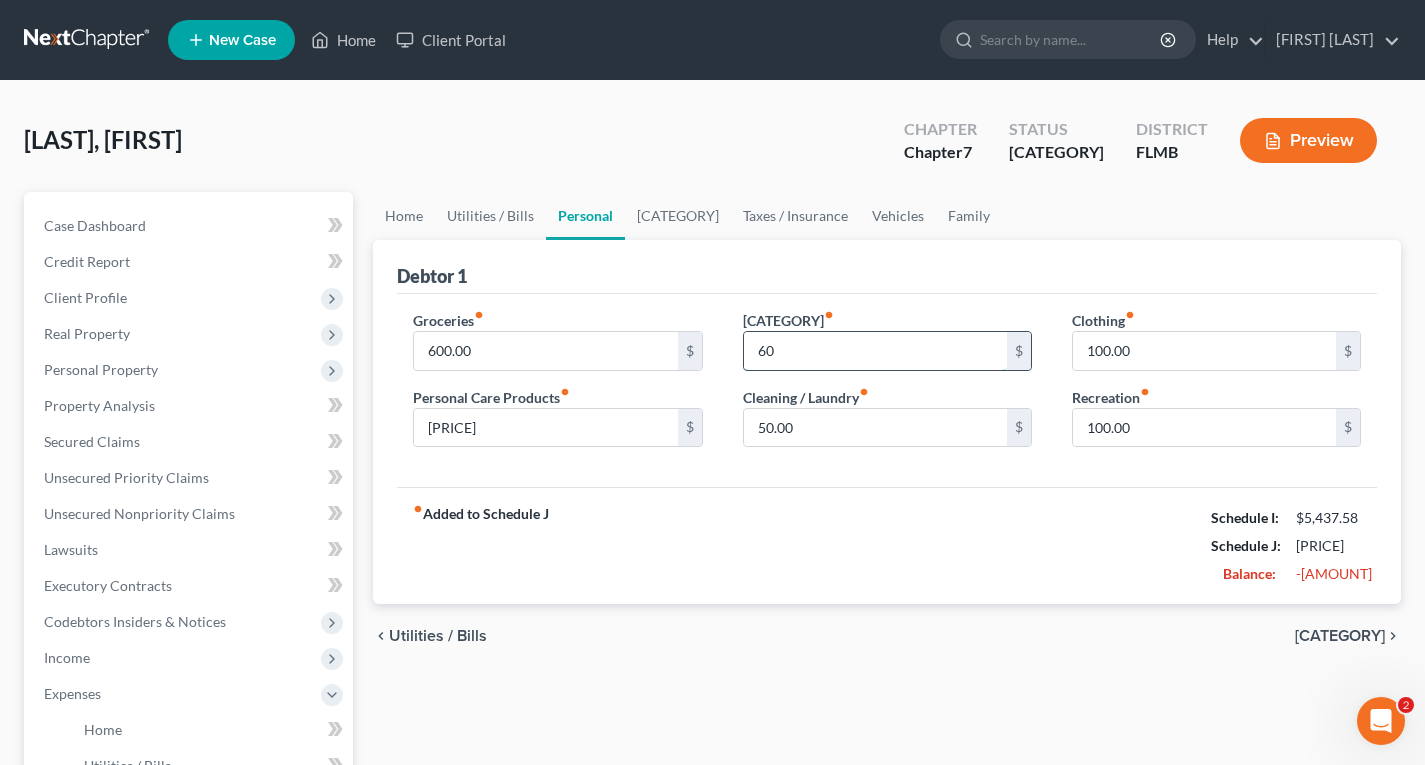 type on "60" 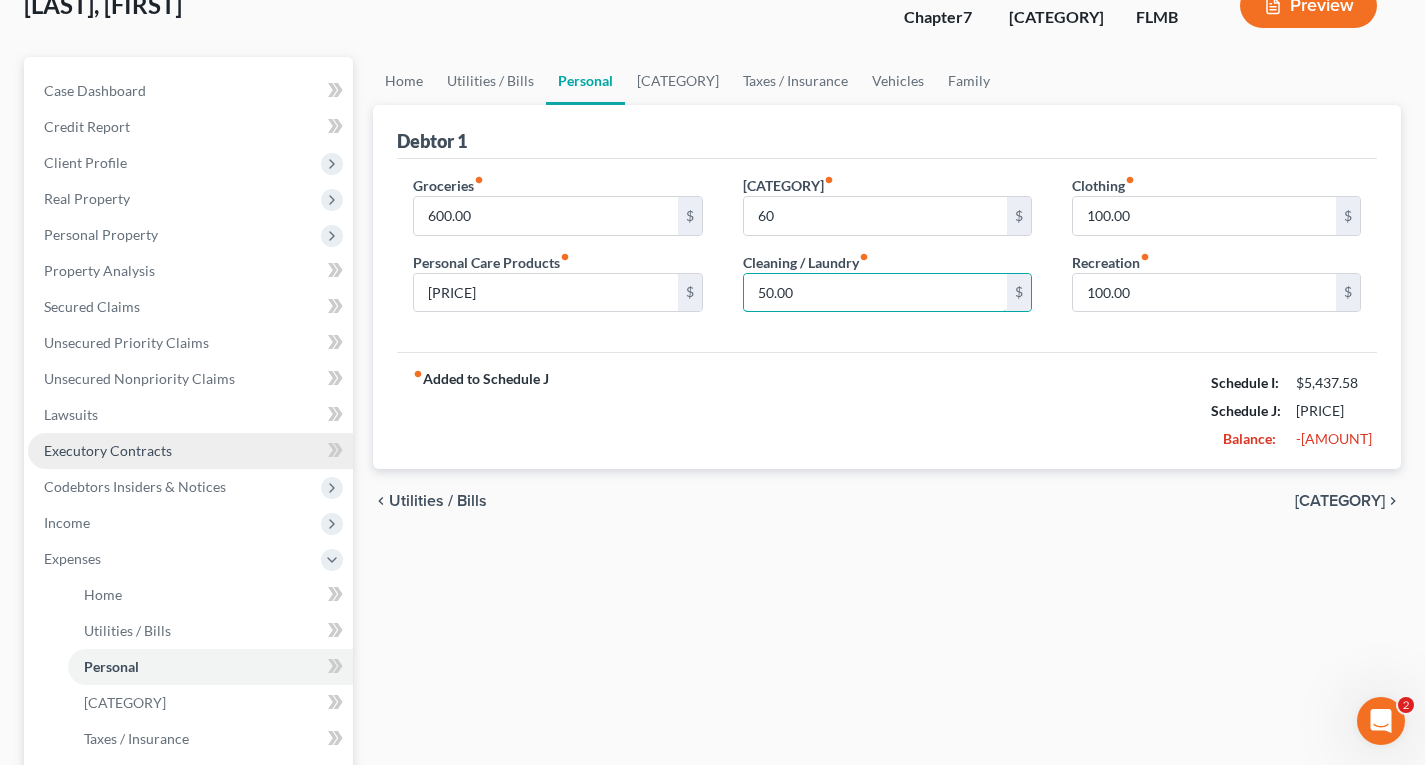 scroll, scrollTop: 100, scrollLeft: 0, axis: vertical 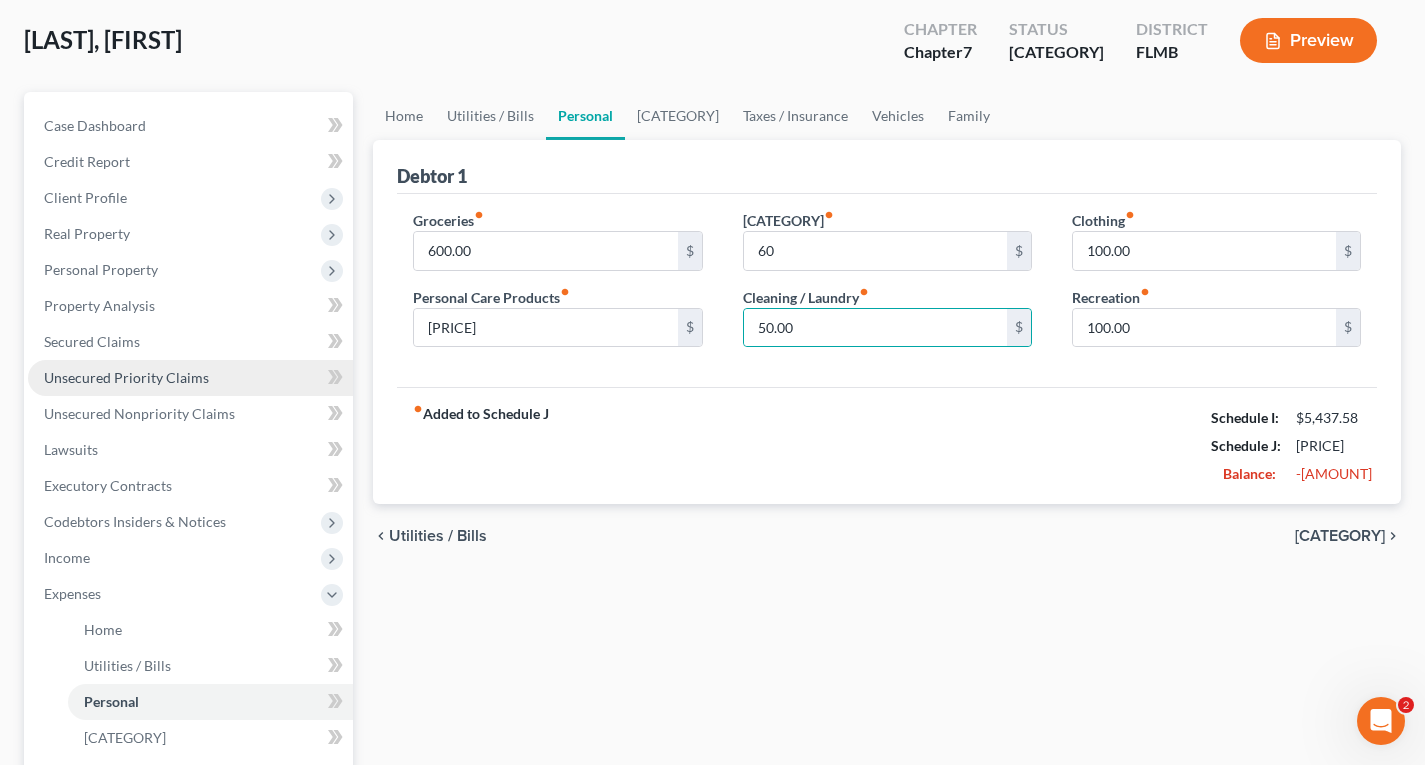 click on "Unsecured Priority Claims" at bounding box center (126, 377) 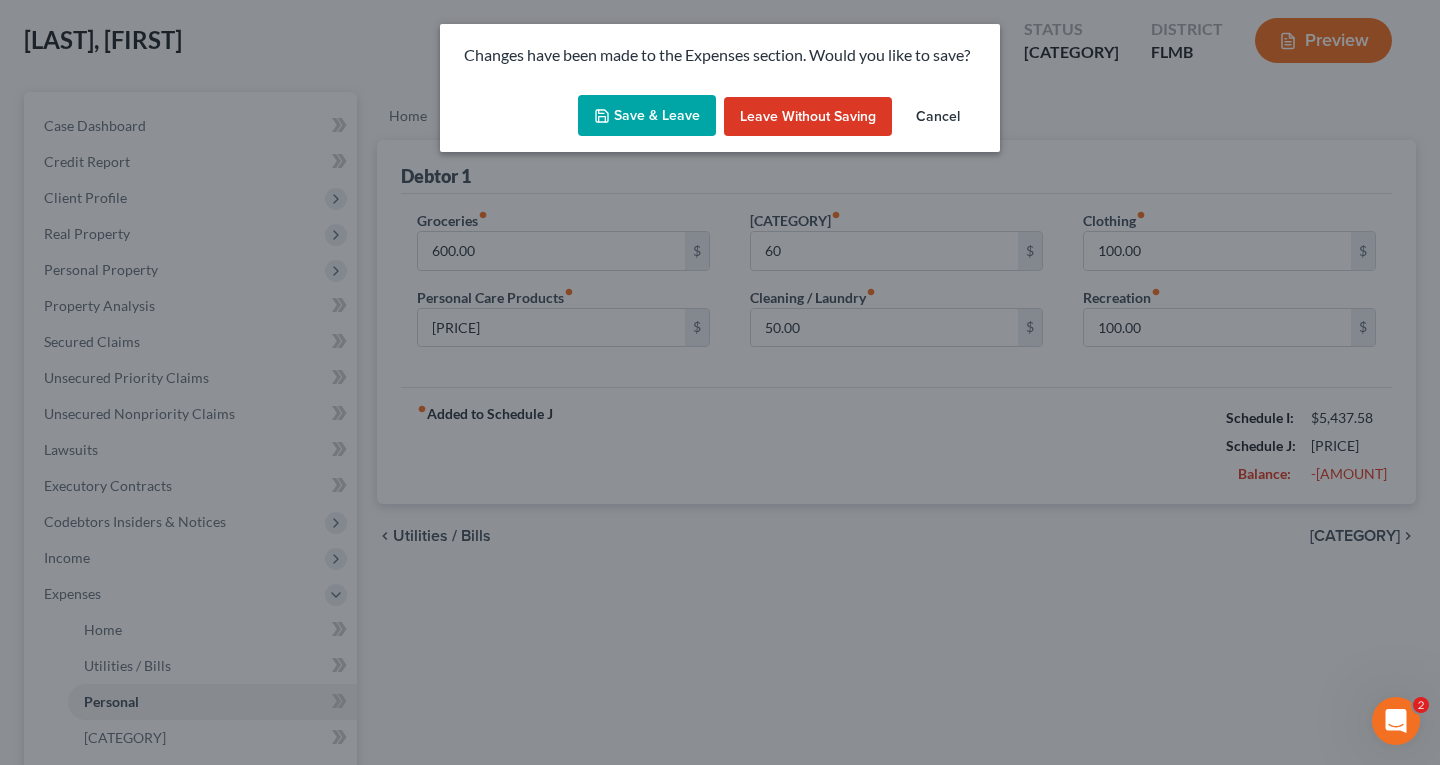 click on "Save & Leave" at bounding box center (647, 116) 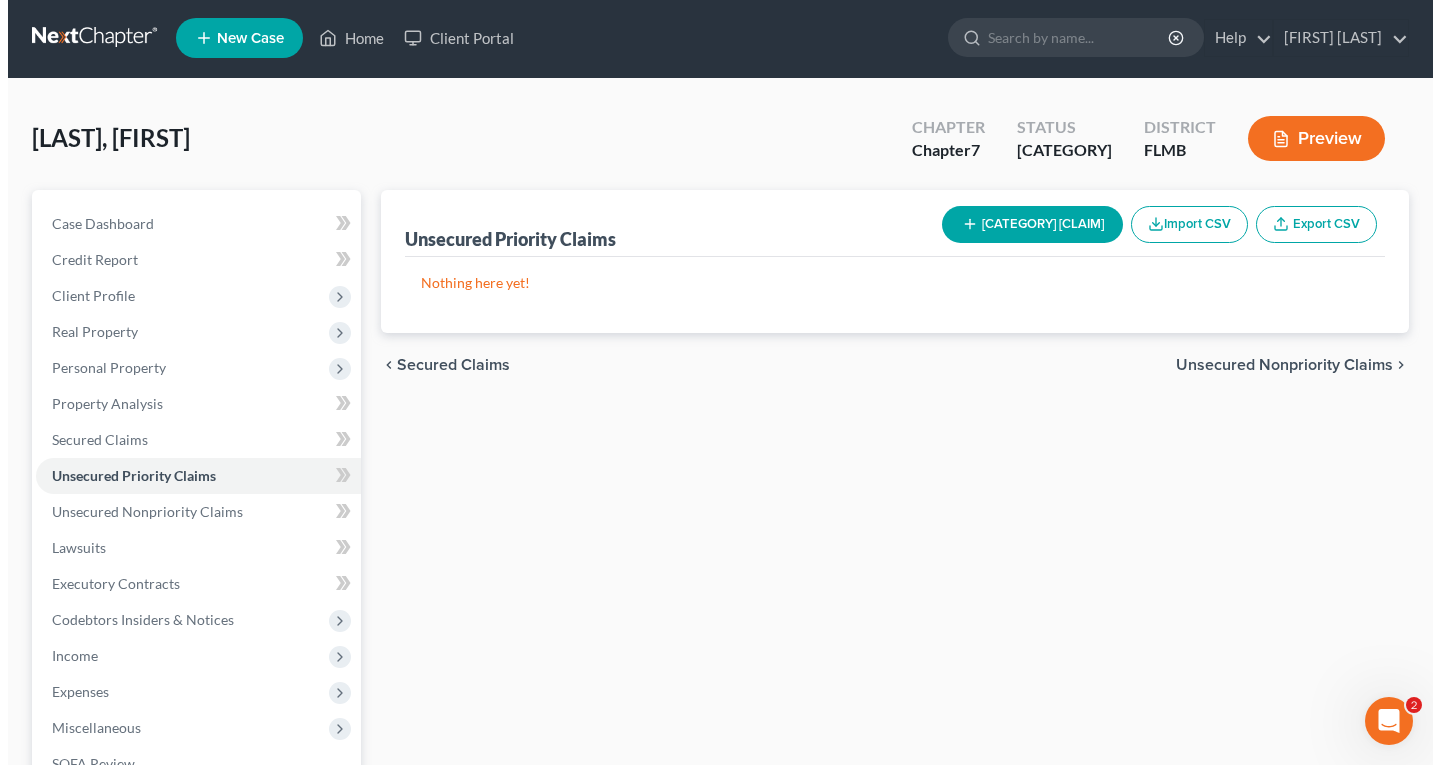 scroll, scrollTop: 0, scrollLeft: 0, axis: both 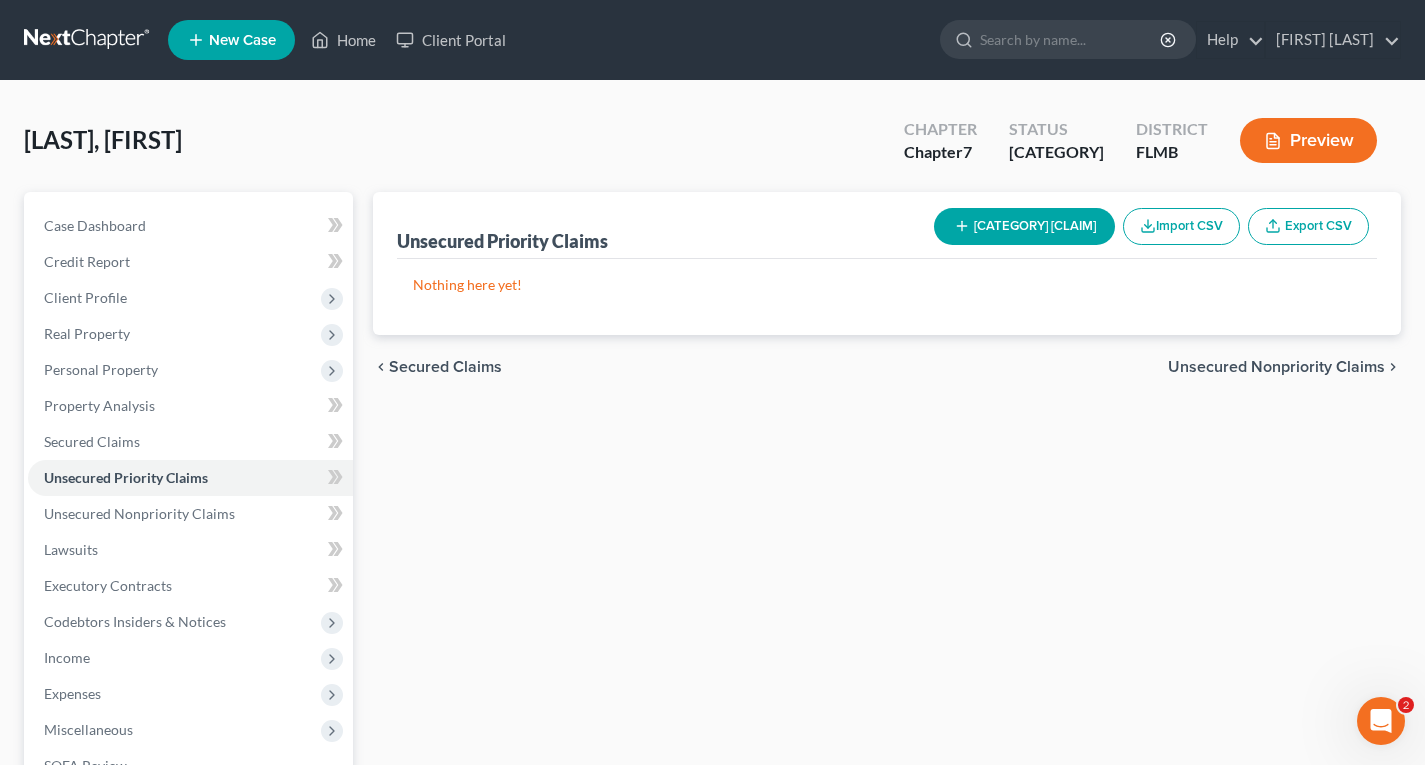 click on "[CATEGORY] [CLAIM]" at bounding box center [1024, 226] 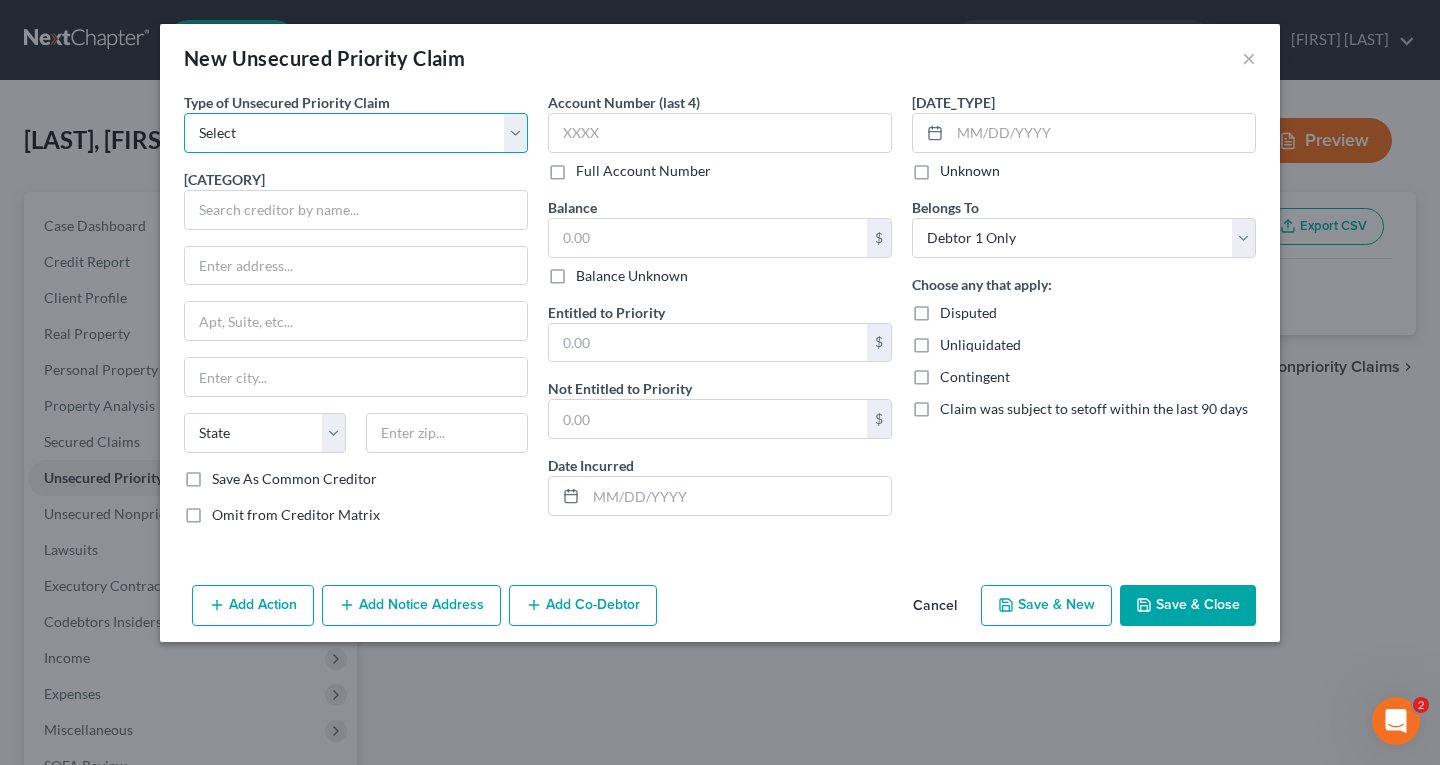 click on "Select Taxes & Other Government Units Domestic Support Obligations Extensions of credit in an involuntary case Wages, Salaries, Commissions Contributions to employee benefits Certain farmers and fisherman Deposits by individuals Commitments to maintain capitals Claims for death or injury while intoxicated Other" at bounding box center [356, 133] 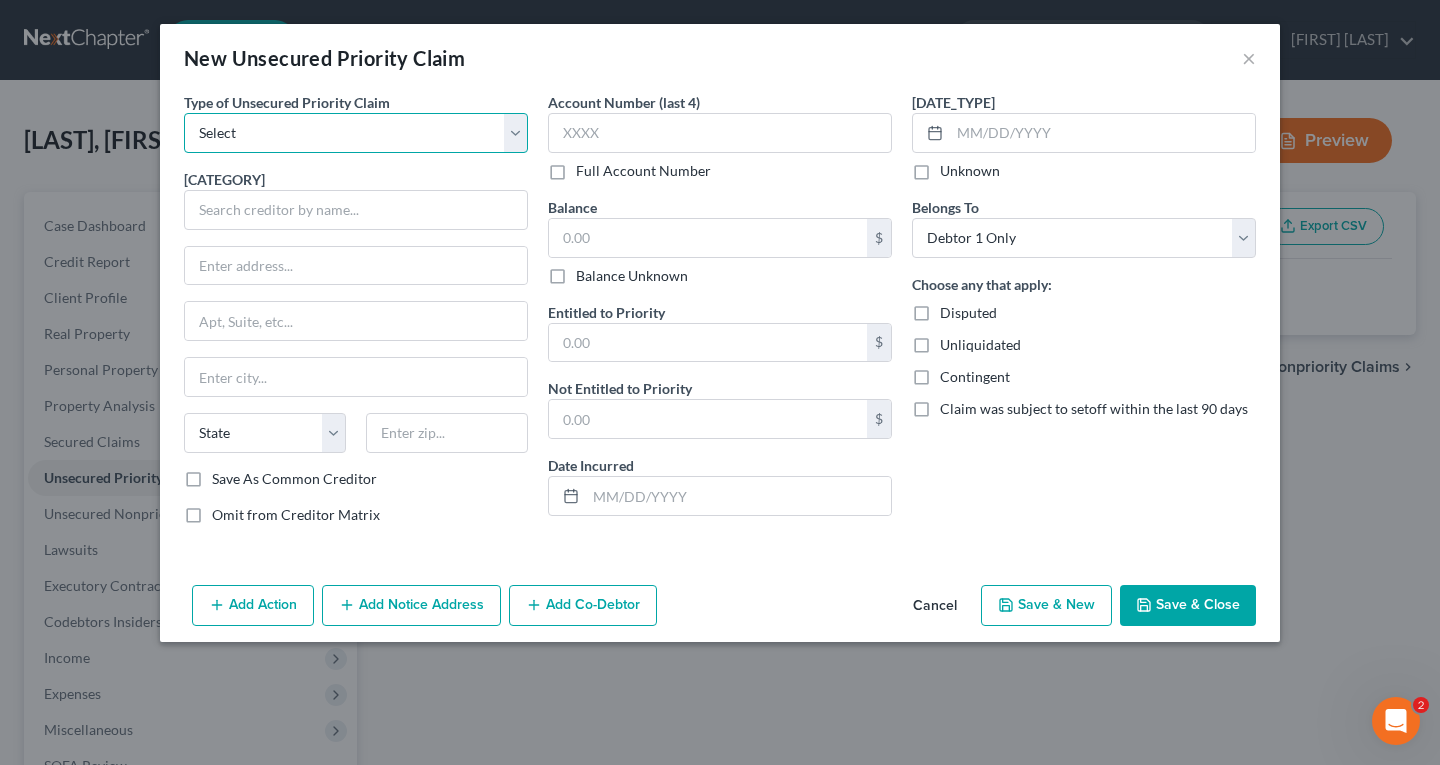 select on "0" 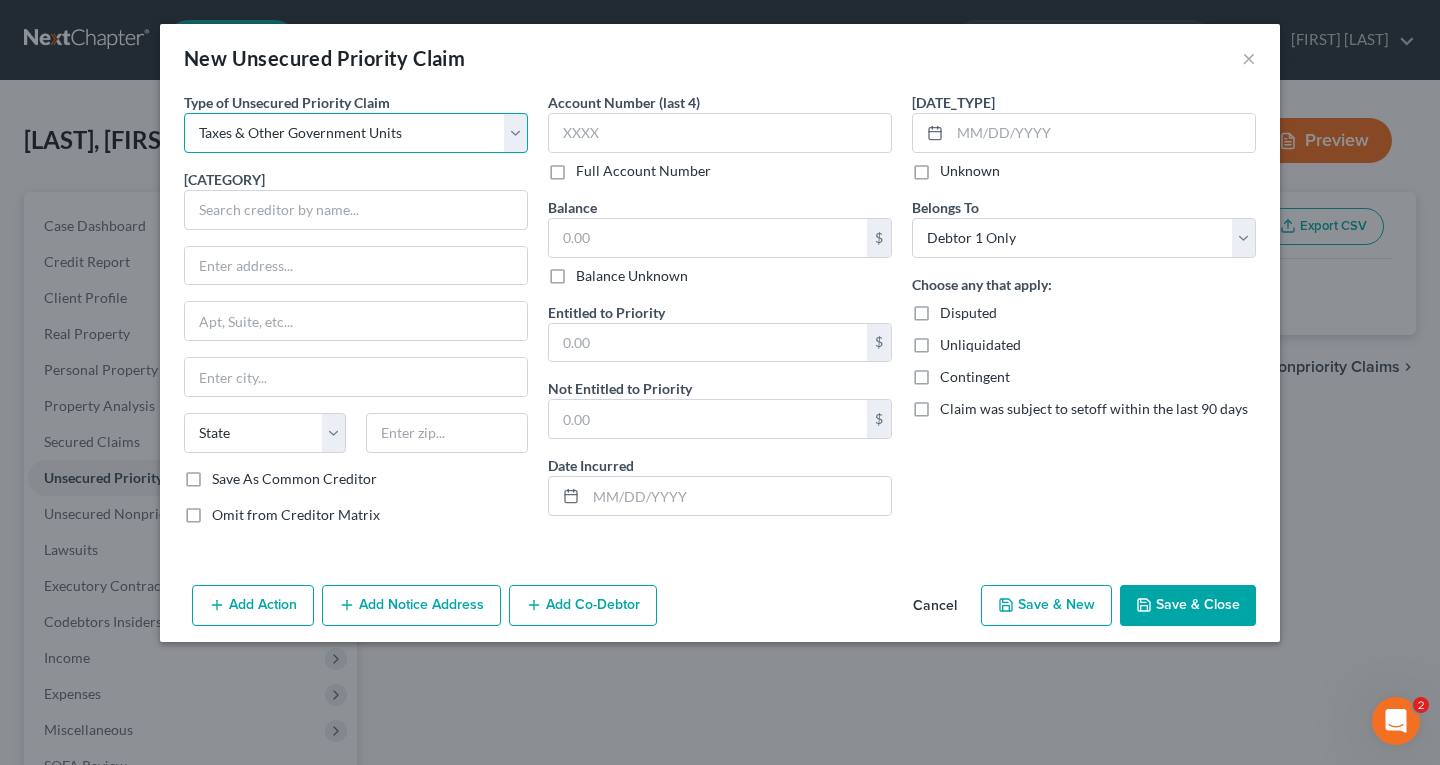 click on "Select Taxes & Other Government Units Domestic Support Obligations Extensions of credit in an involuntary case Wages, Salaries, Commissions Contributions to employee benefits Certain farmers and fisherman Deposits by individuals Commitments to maintain capitals Claims for death or injury while intoxicated Other" at bounding box center (356, 133) 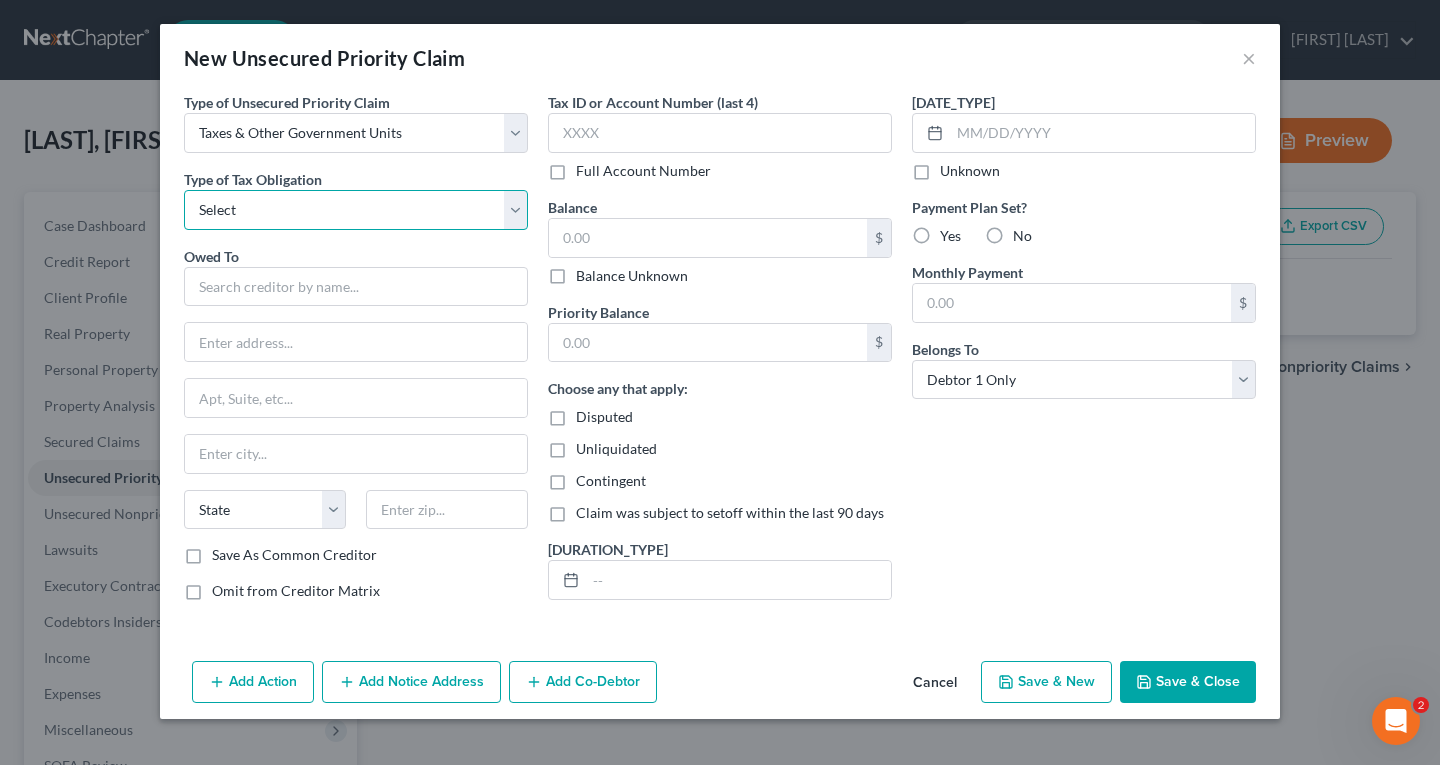 click on "Select Federal [CITY] [STATE] Franchise Tax Board Other" at bounding box center [356, 210] 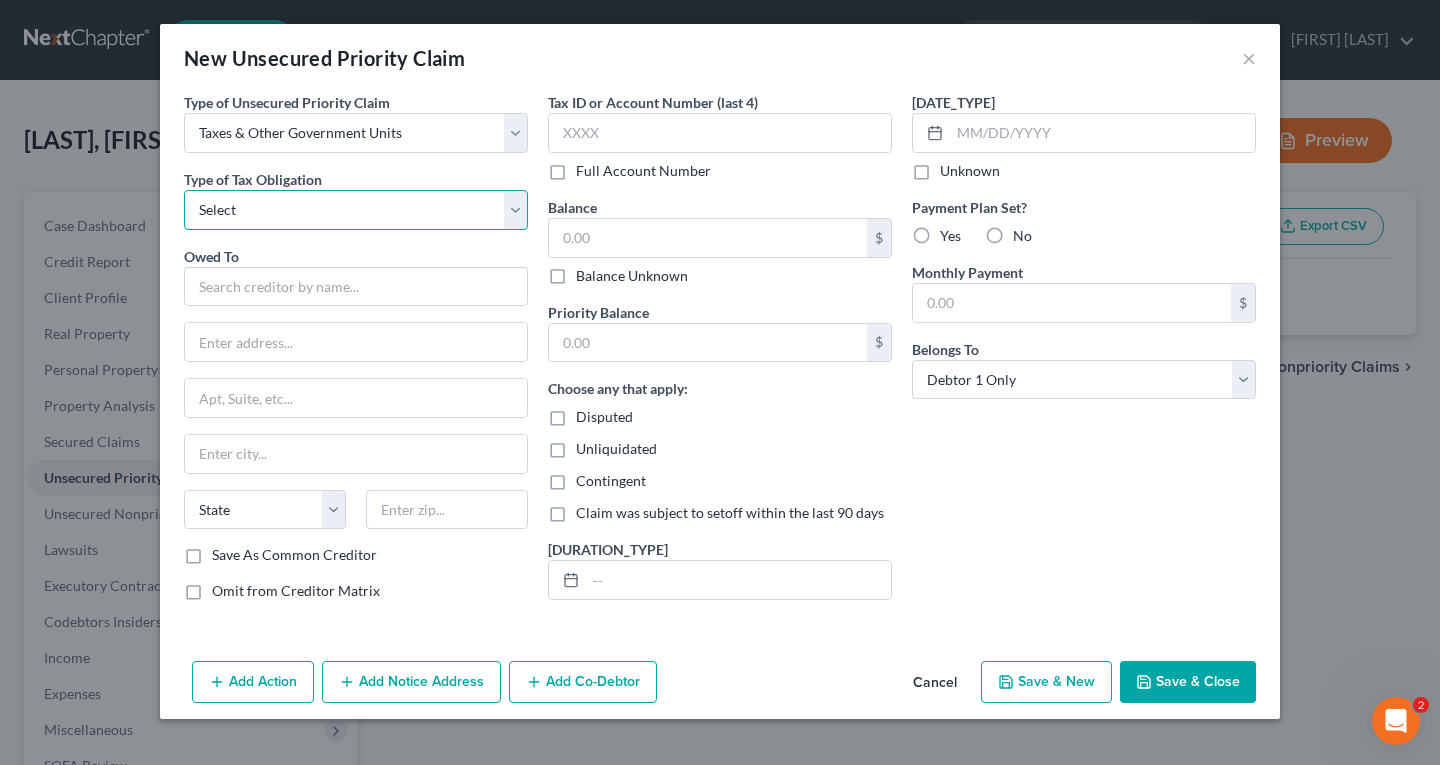 select on "0" 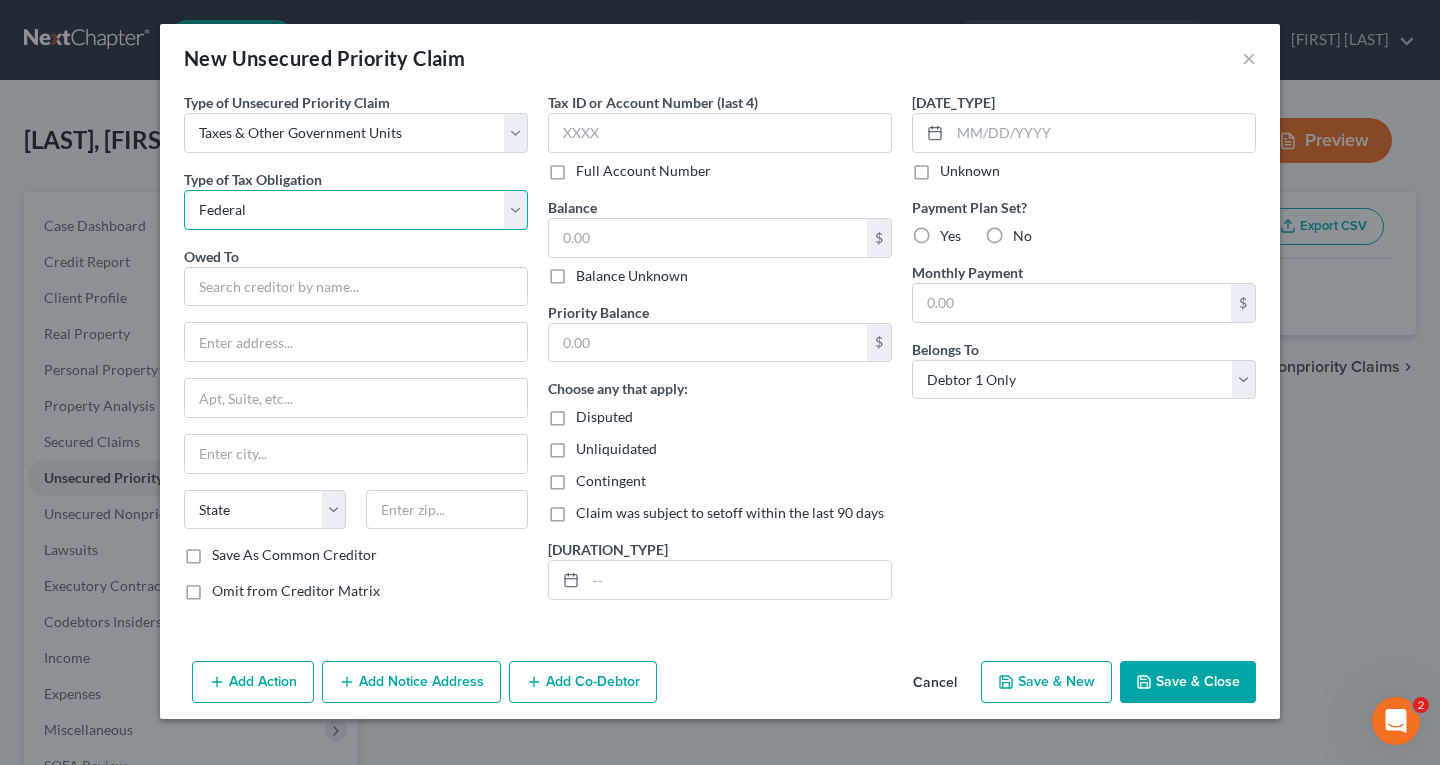 click on "Select Federal [CITY] [STATE] Franchise Tax Board Other" at bounding box center (356, 210) 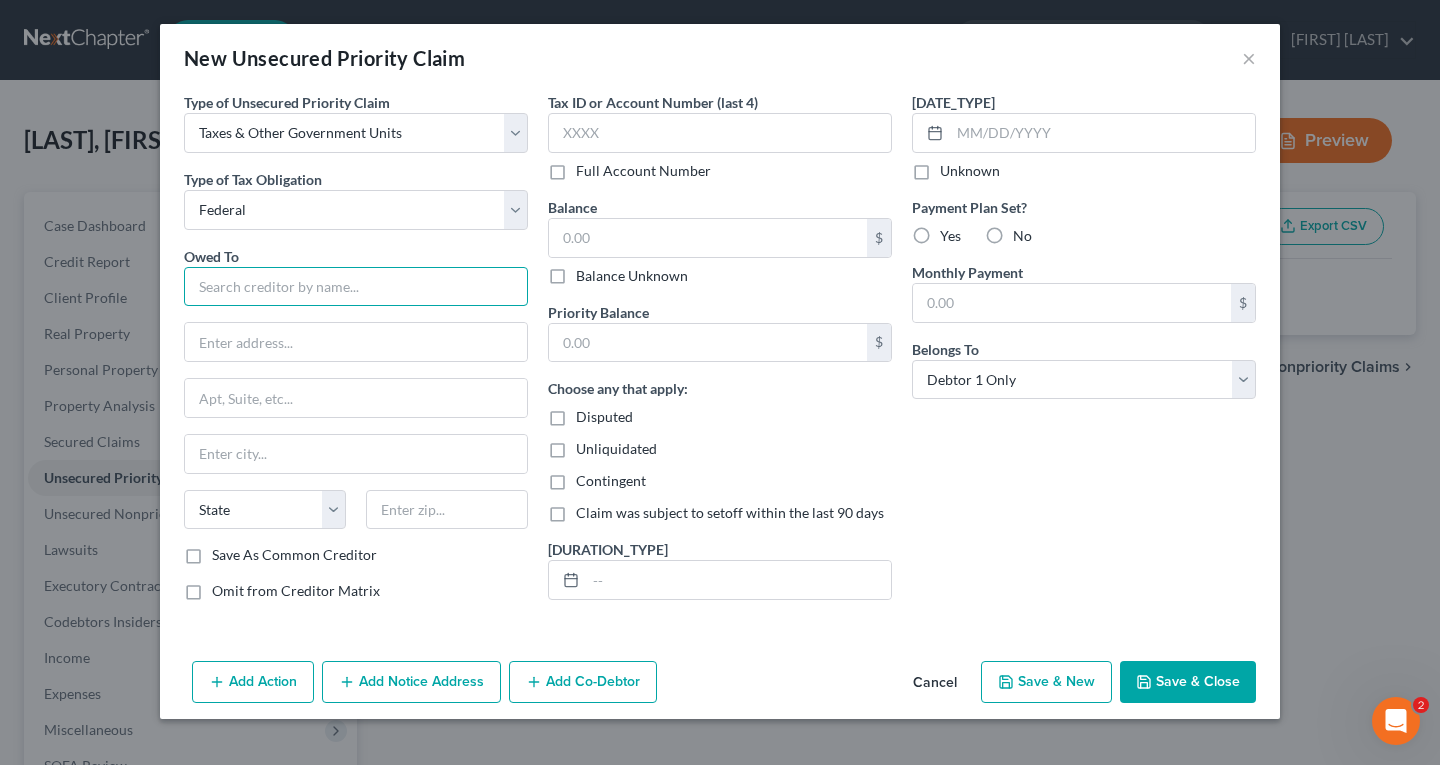 click at bounding box center [356, 287] 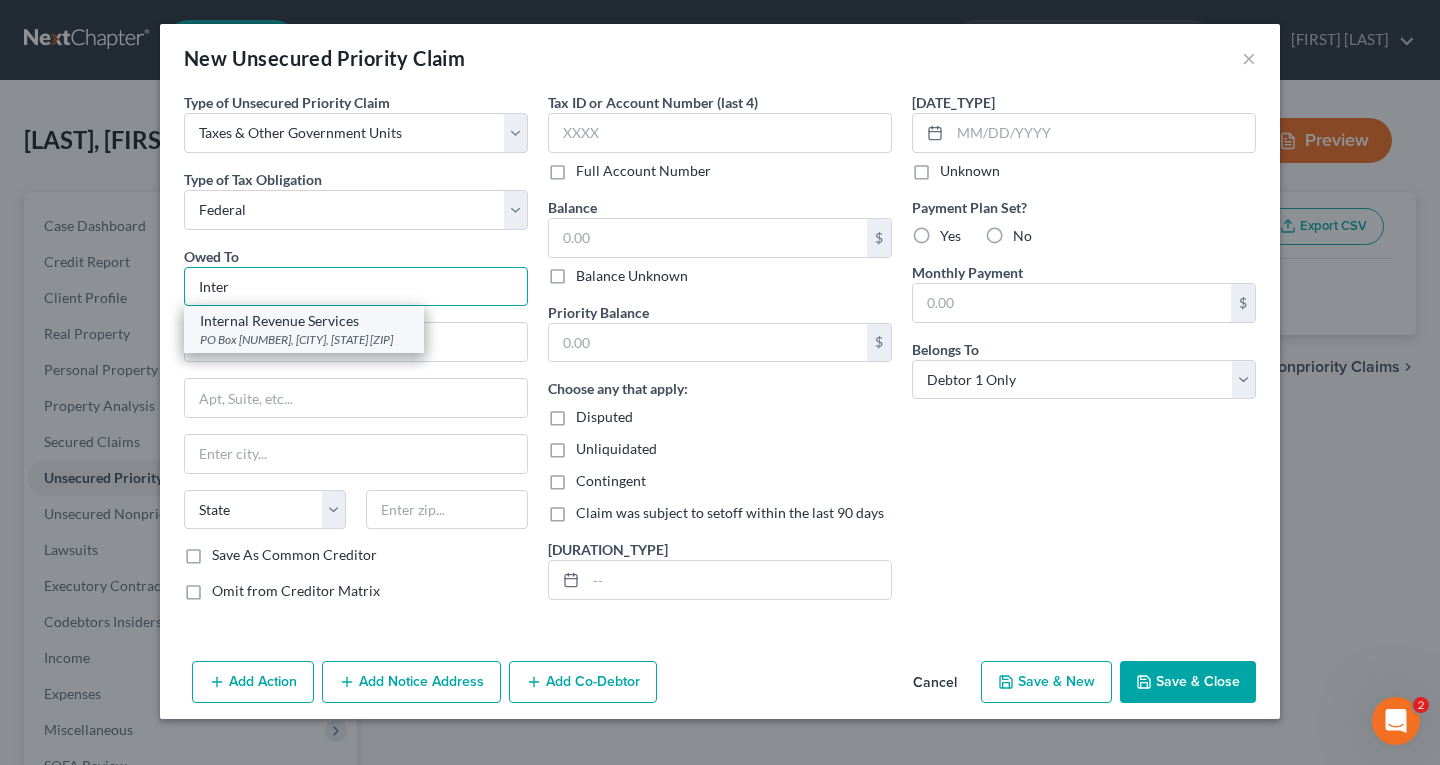 type on "Inter" 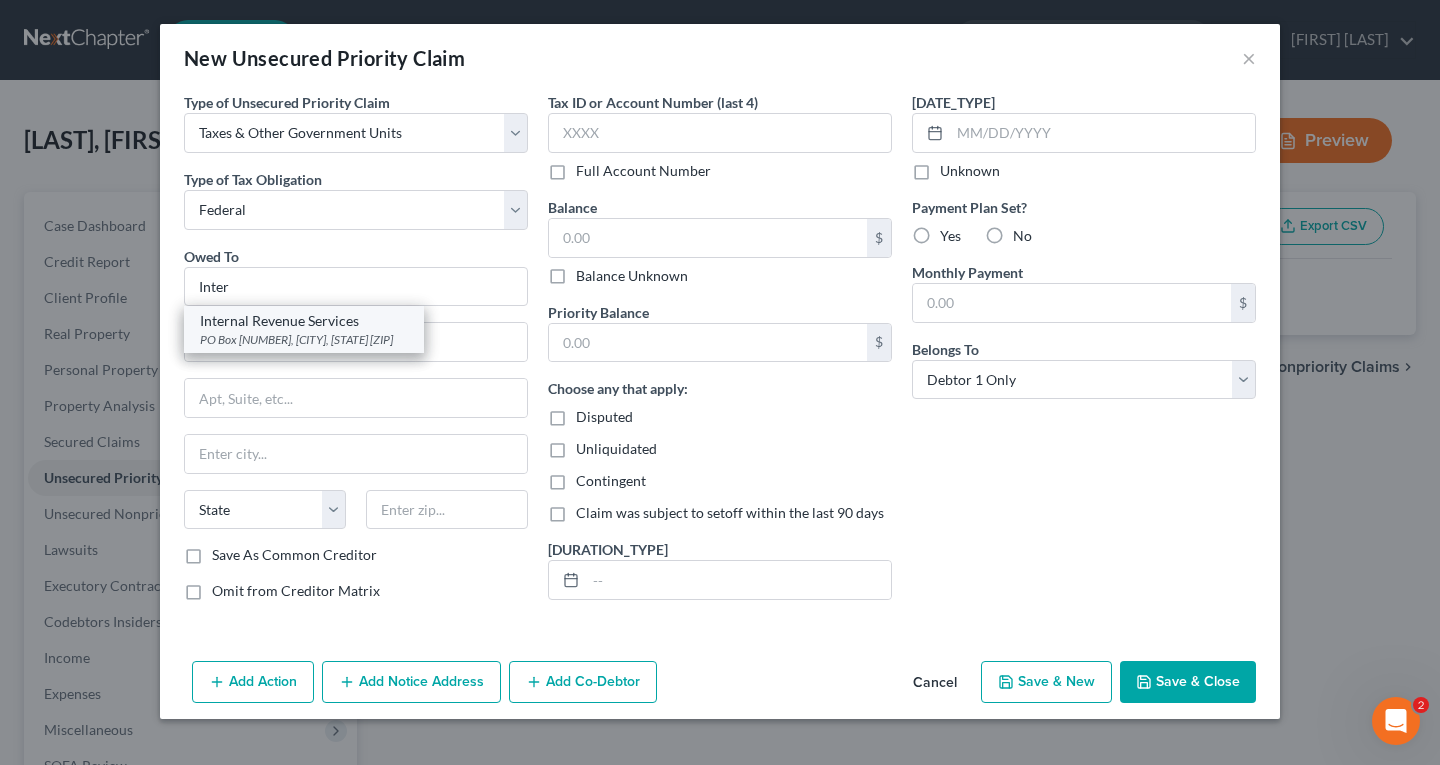 click on "PO Box [NUMBER], [CITY], [STATE] [ZIP]" at bounding box center [304, 339] 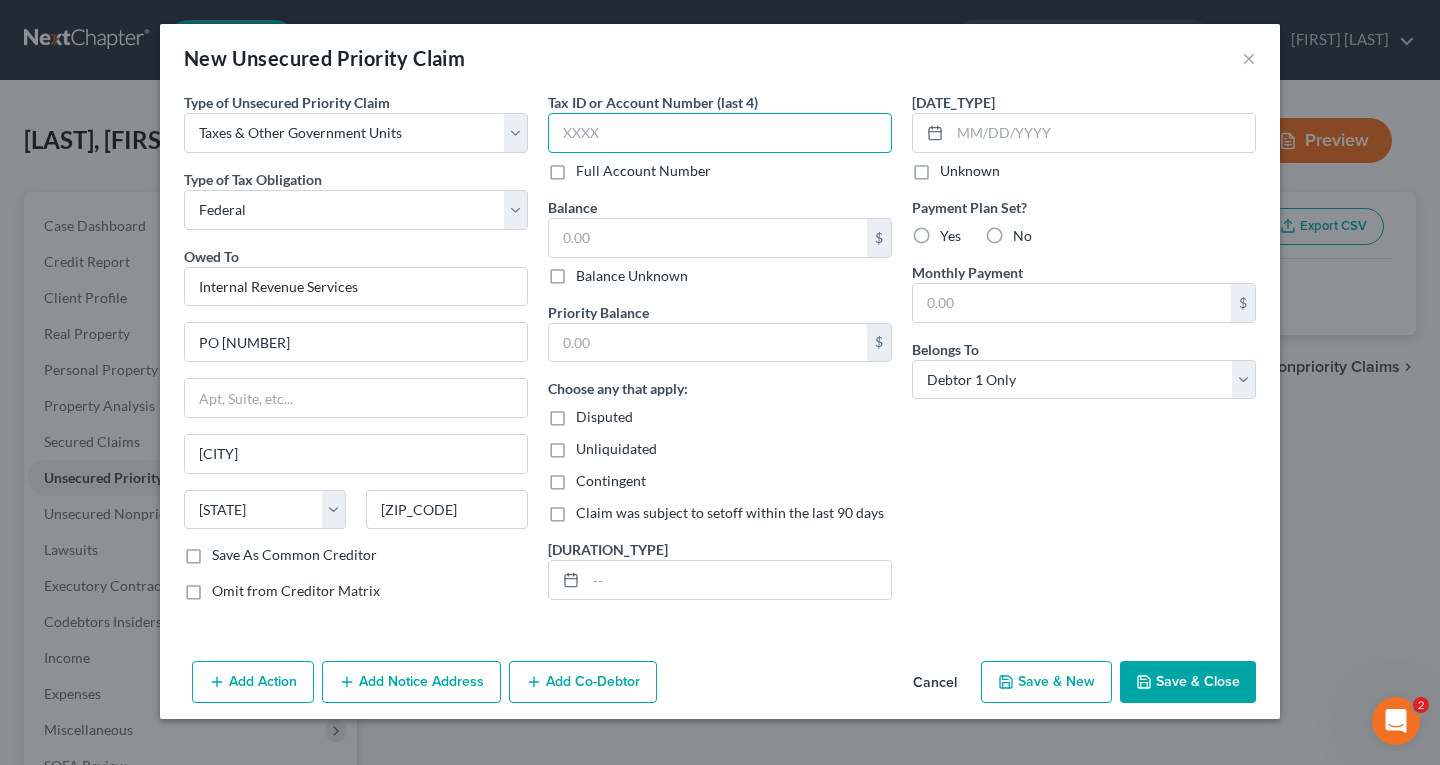 click at bounding box center [720, 133] 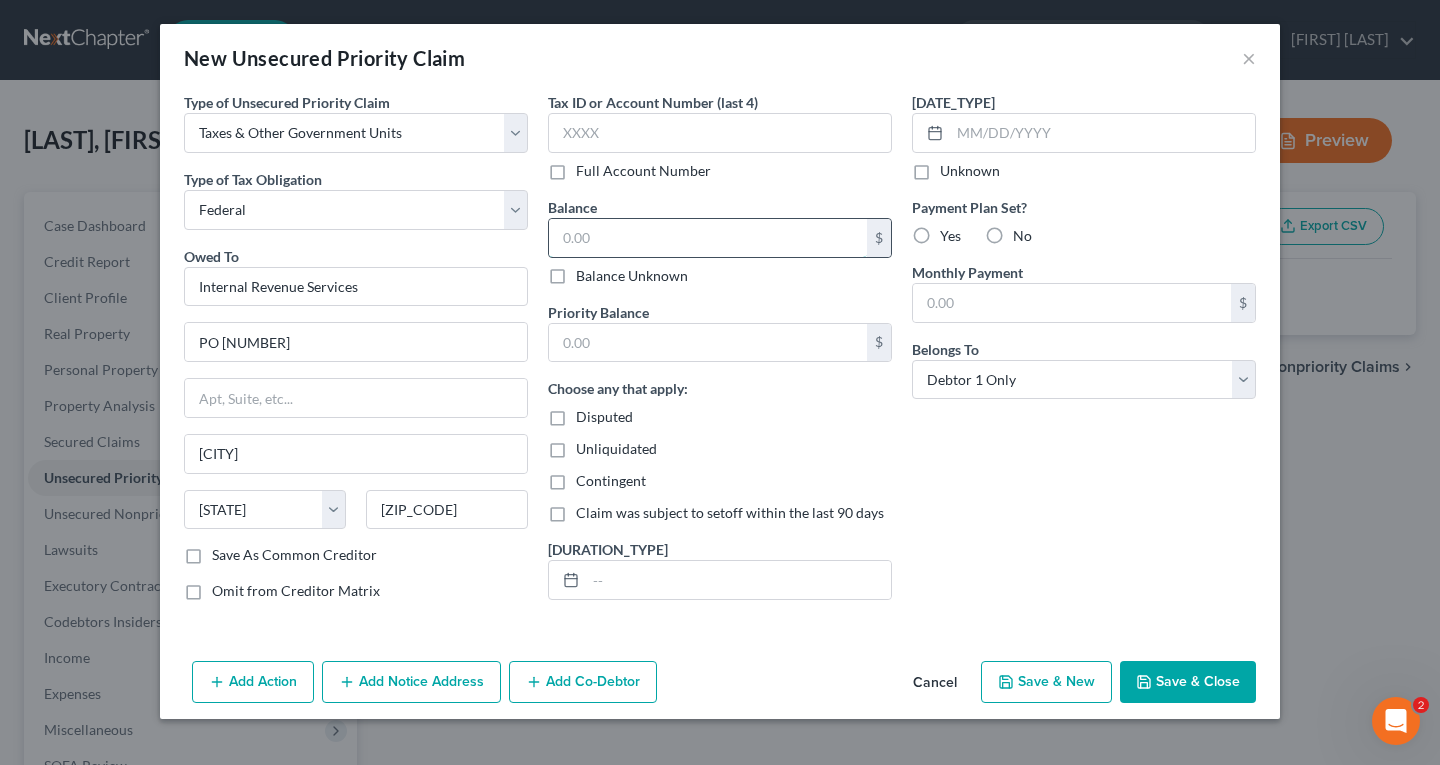 click at bounding box center (0, 0) 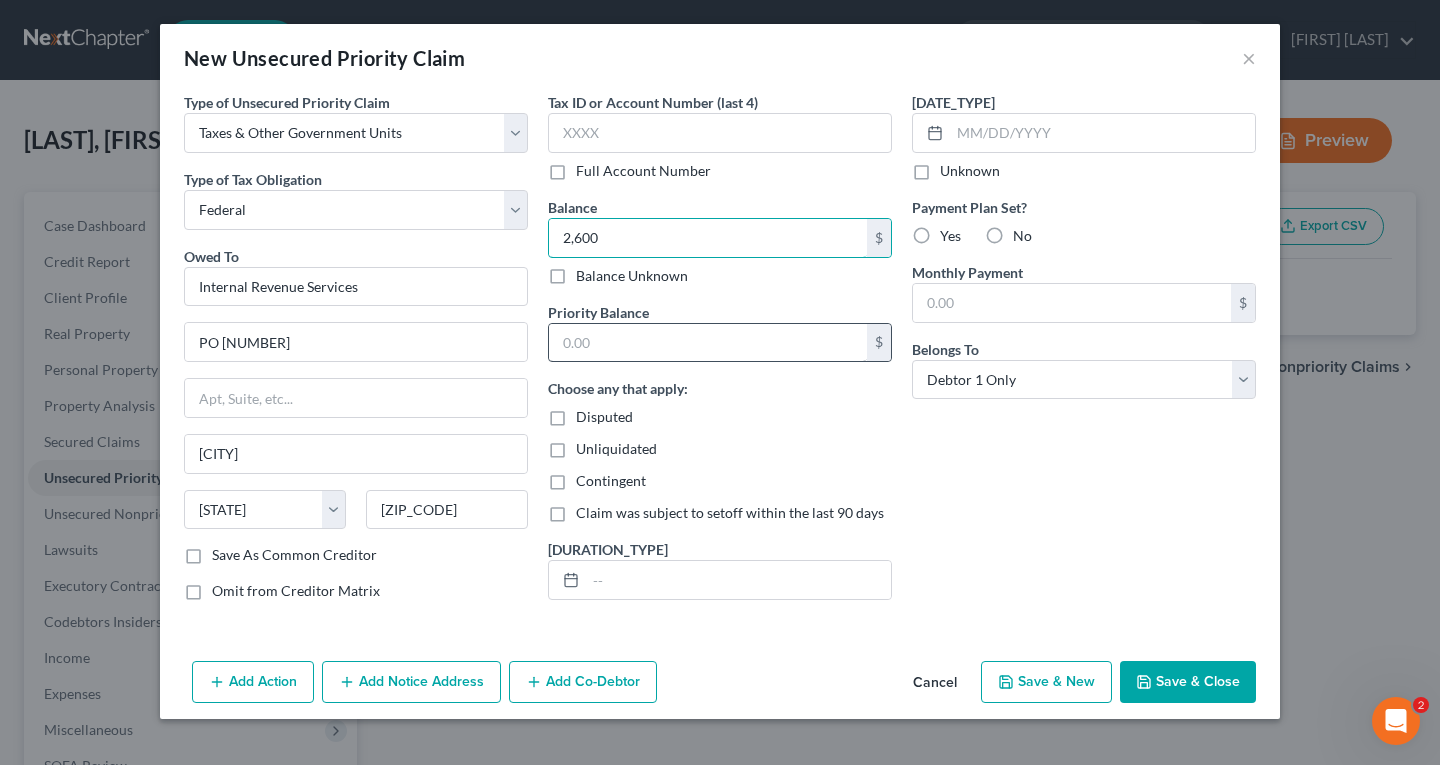 type on "2,600" 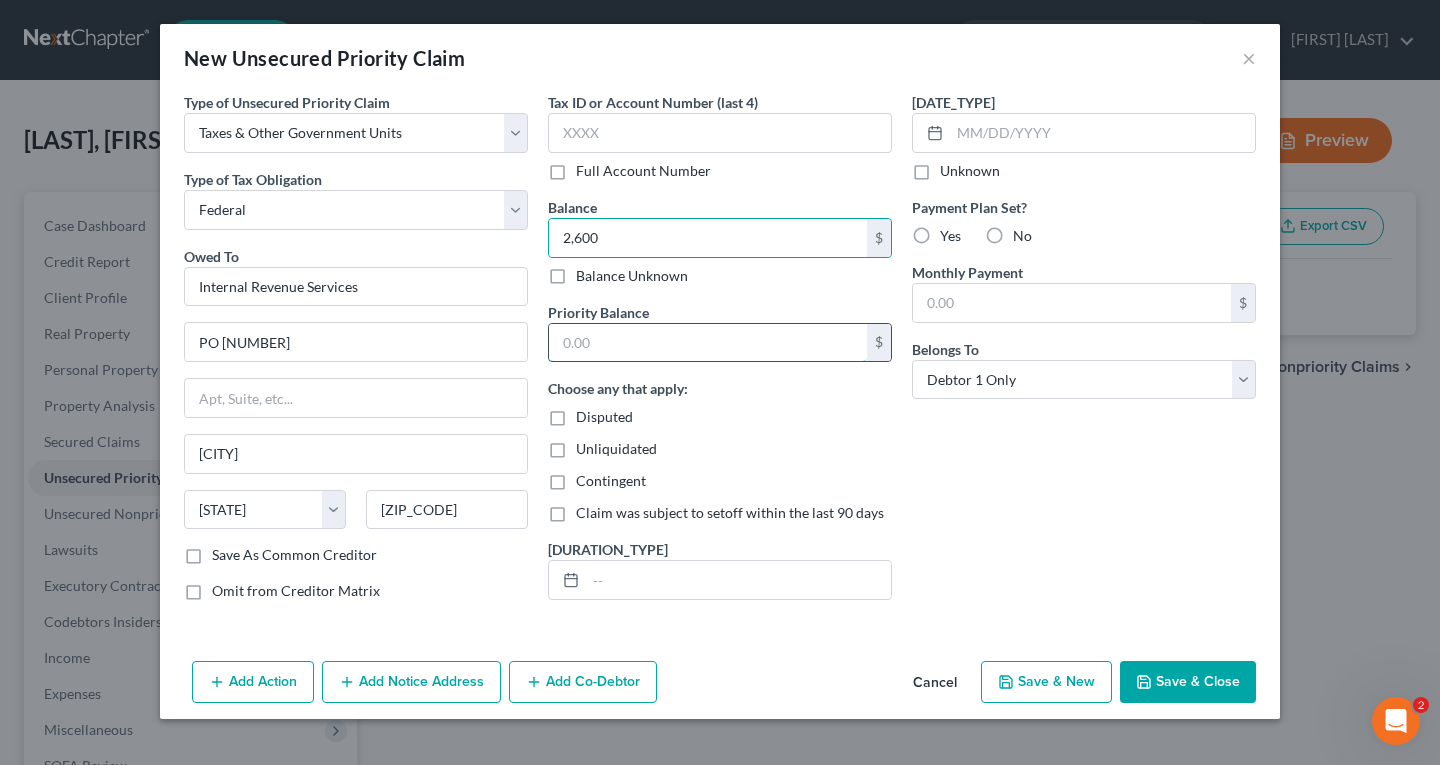 click at bounding box center (708, 343) 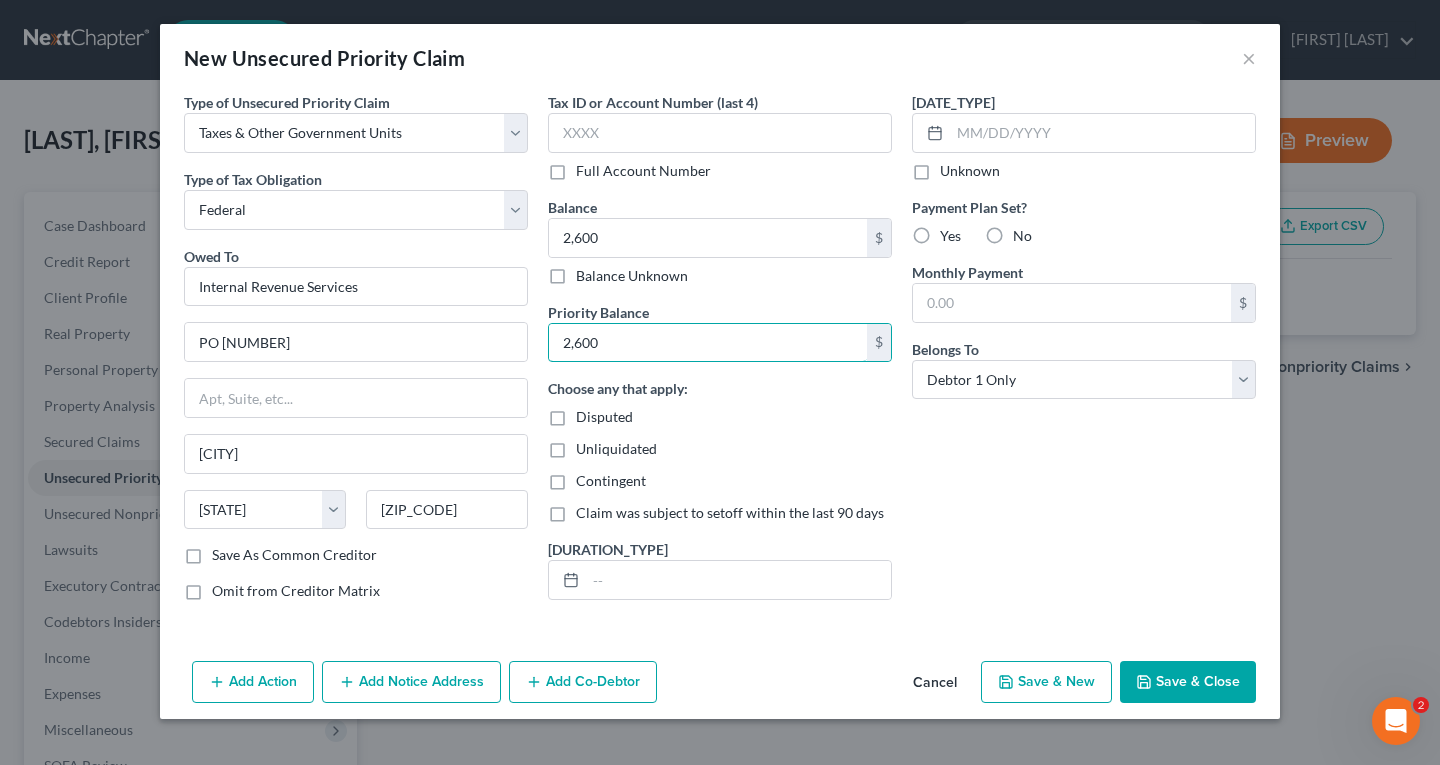 type on "2,600" 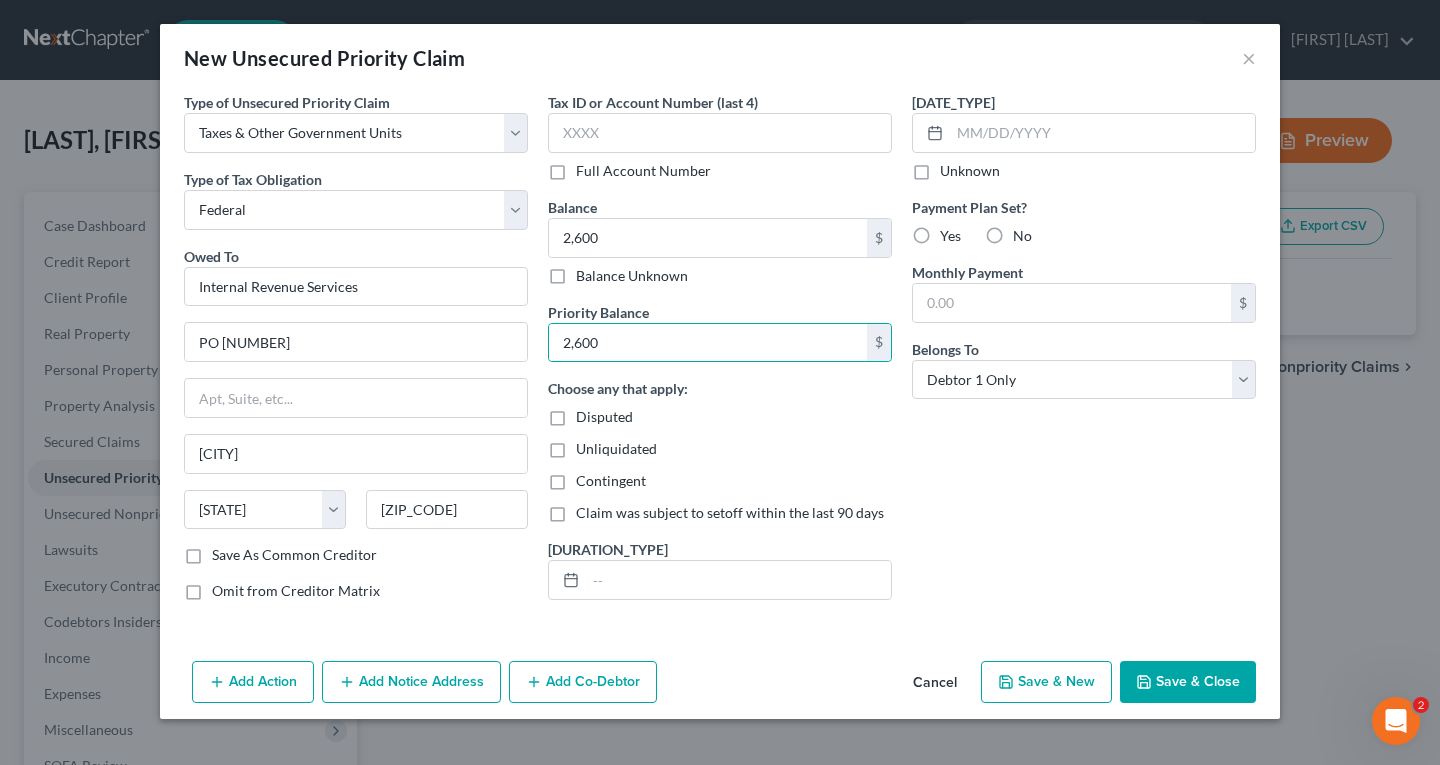 click on "Save & Close" at bounding box center (1188, 682) 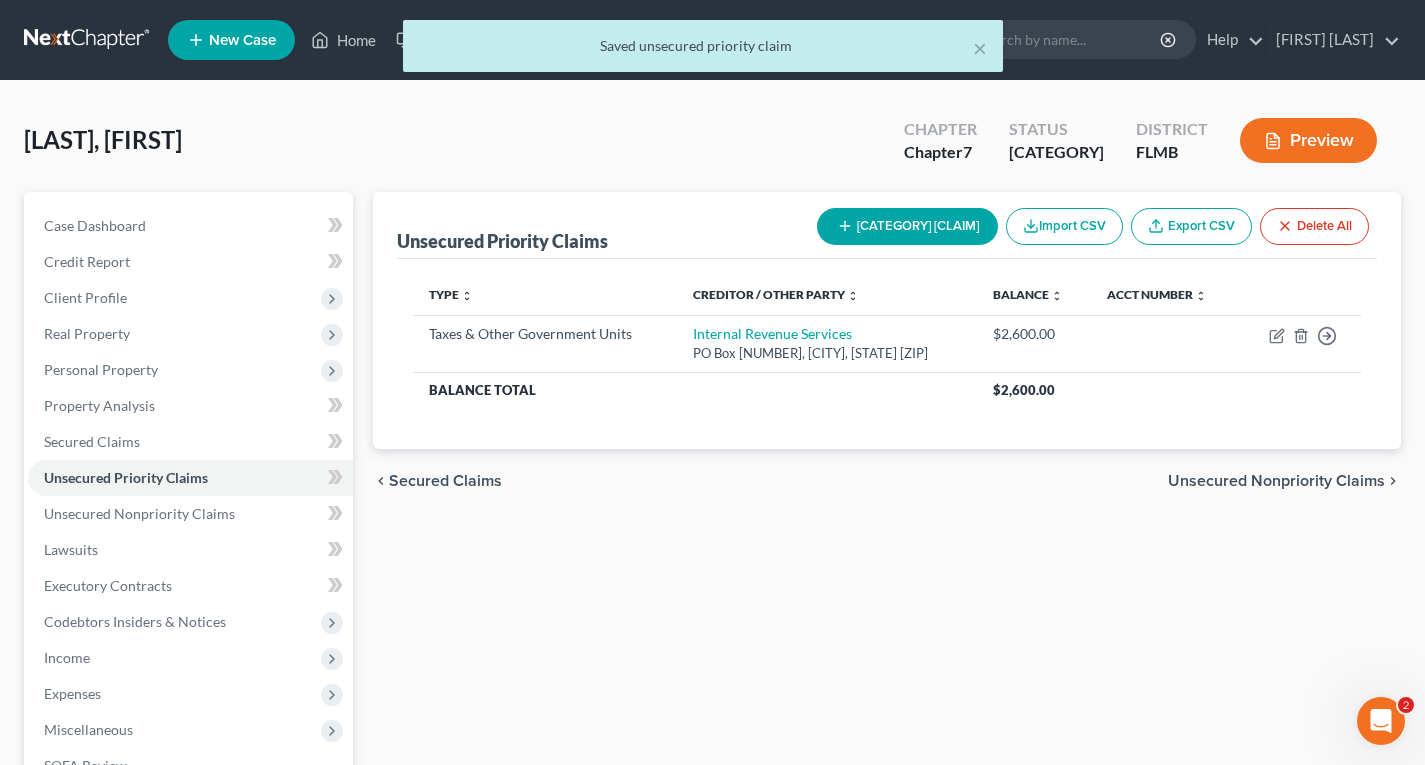 click on "Unsecured Nonpriority Claims" at bounding box center [1276, 481] 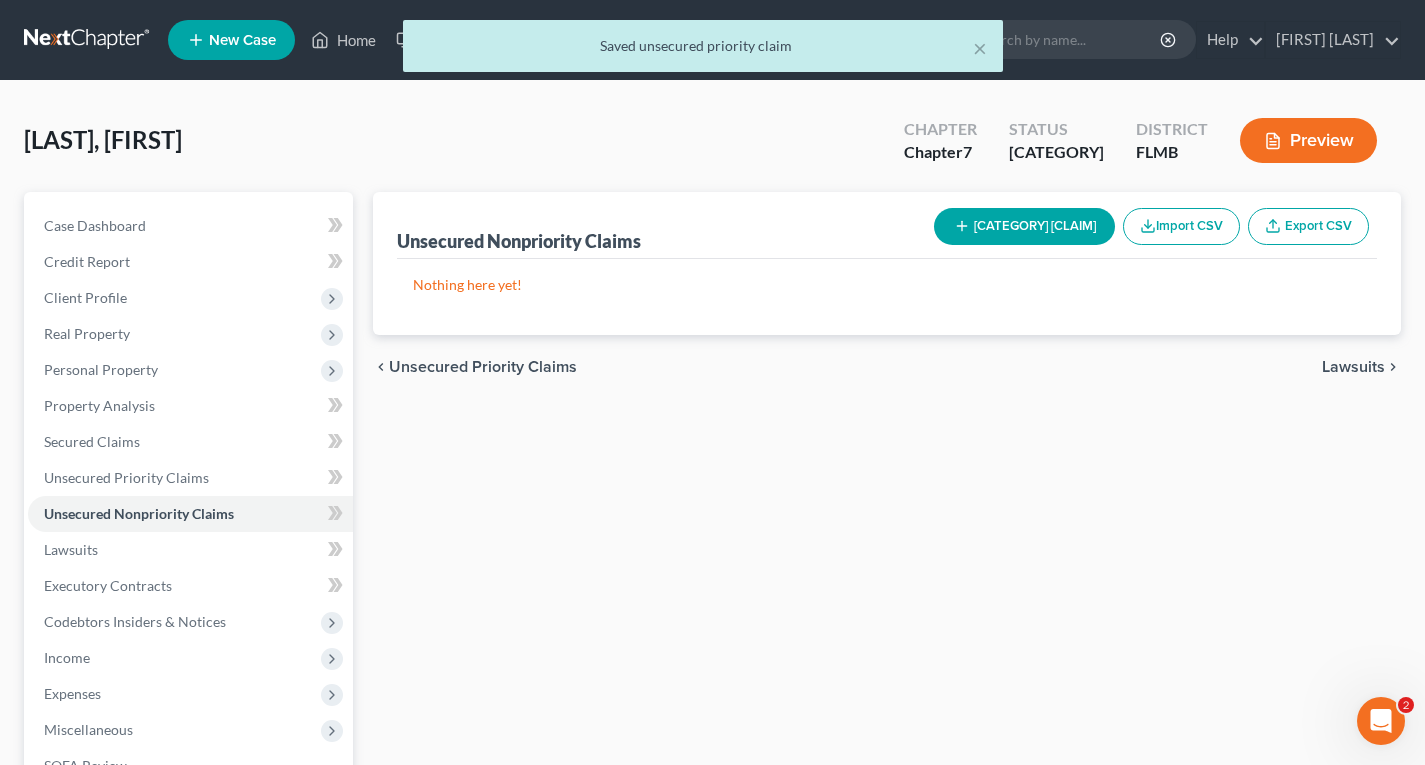 click on "[CATEGORY] [CLAIM]" at bounding box center [1024, 226] 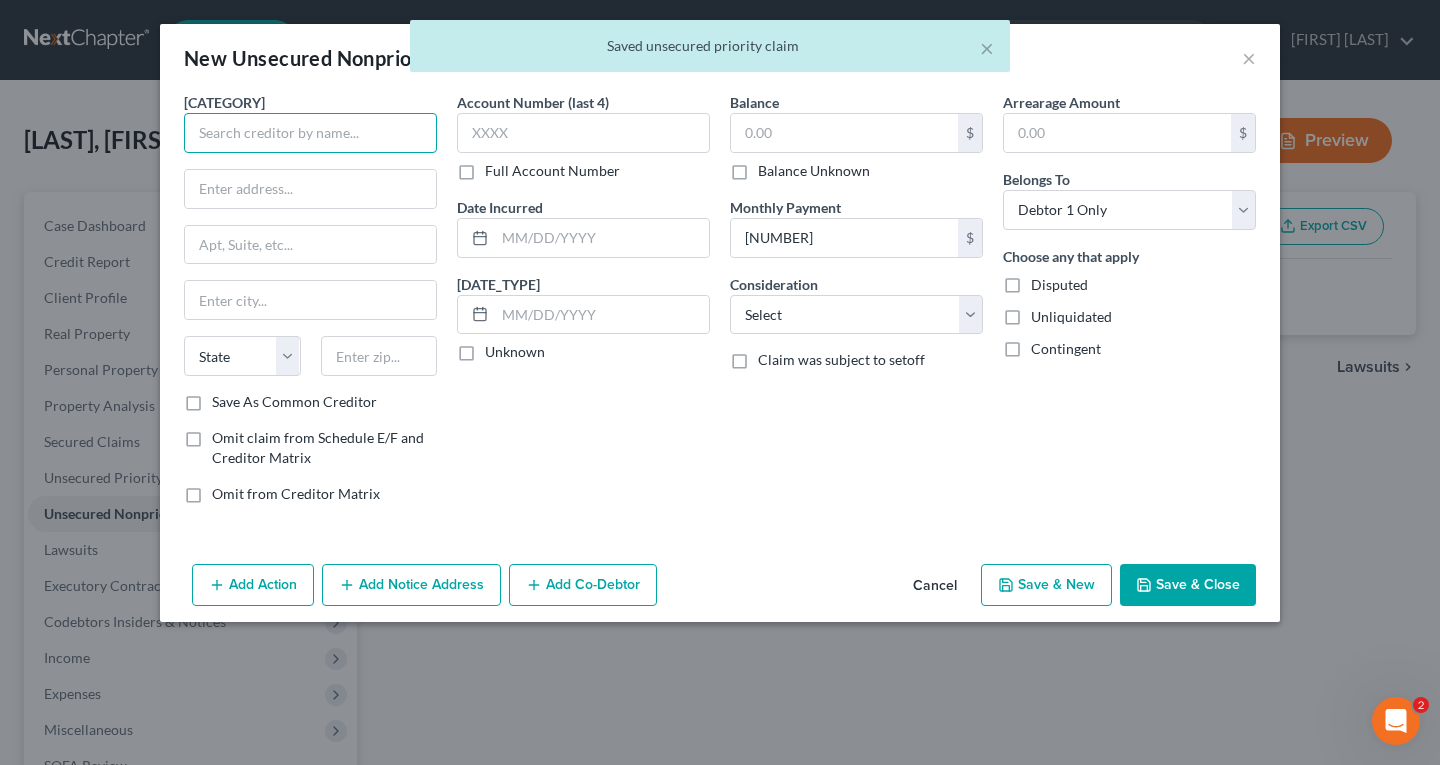 click at bounding box center (310, 133) 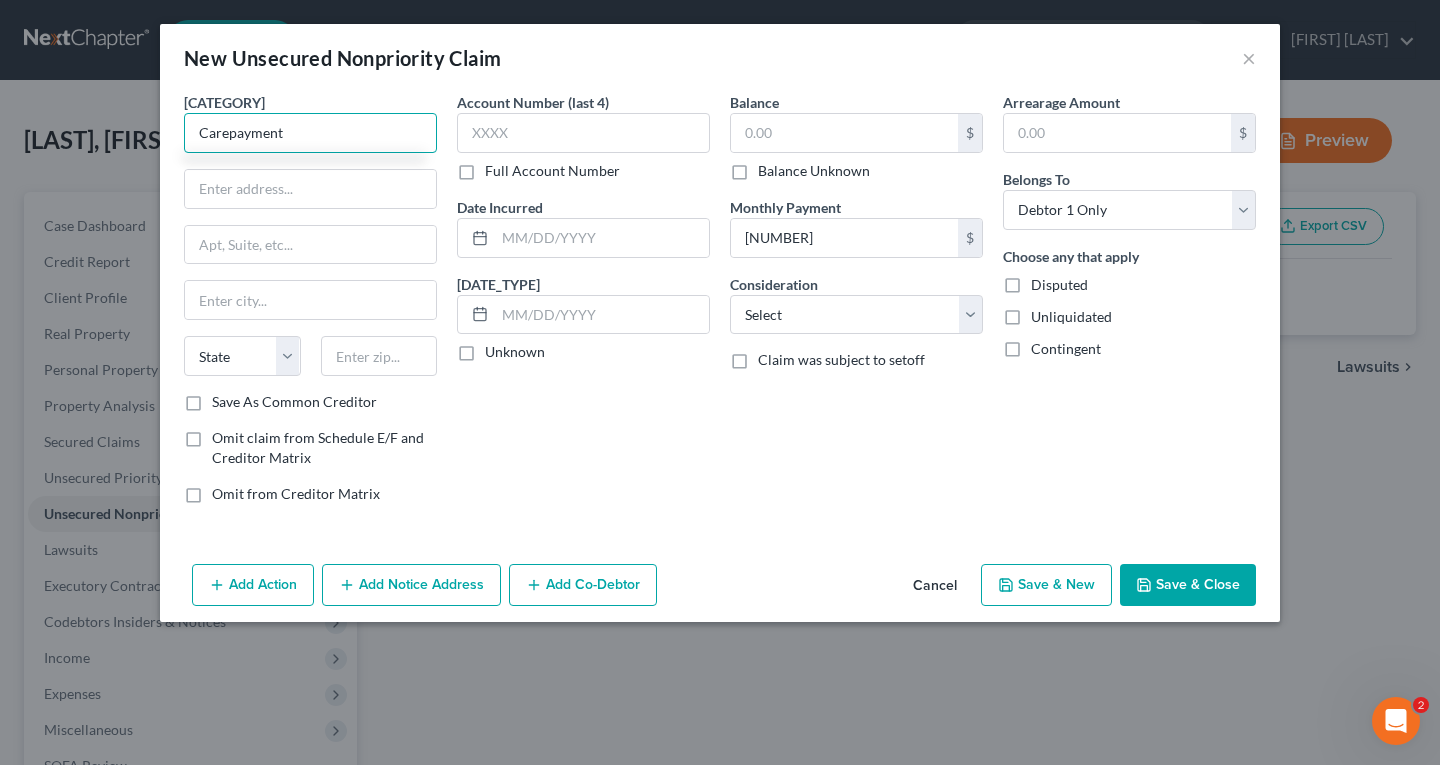 type on "Carepayment" 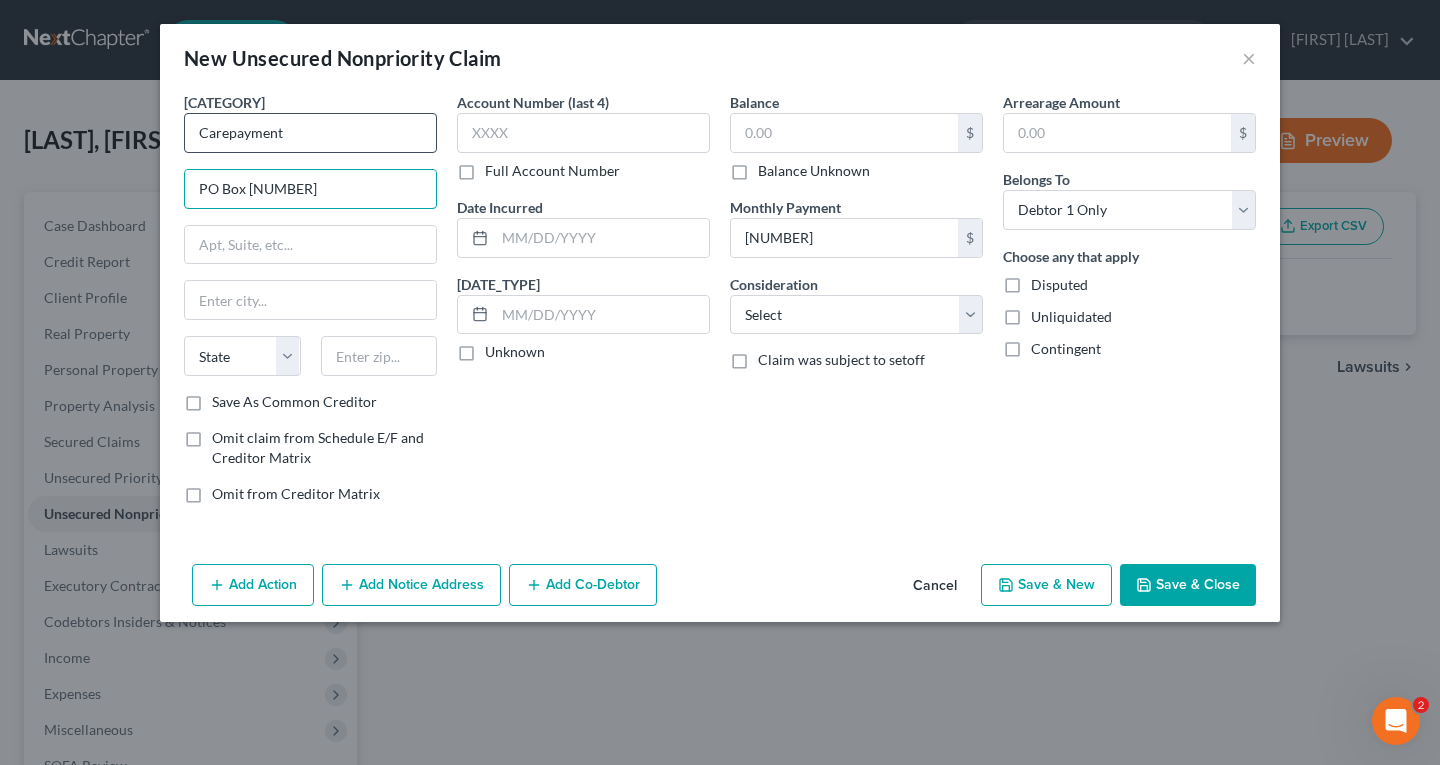 type on "PO Box [NUMBER]" 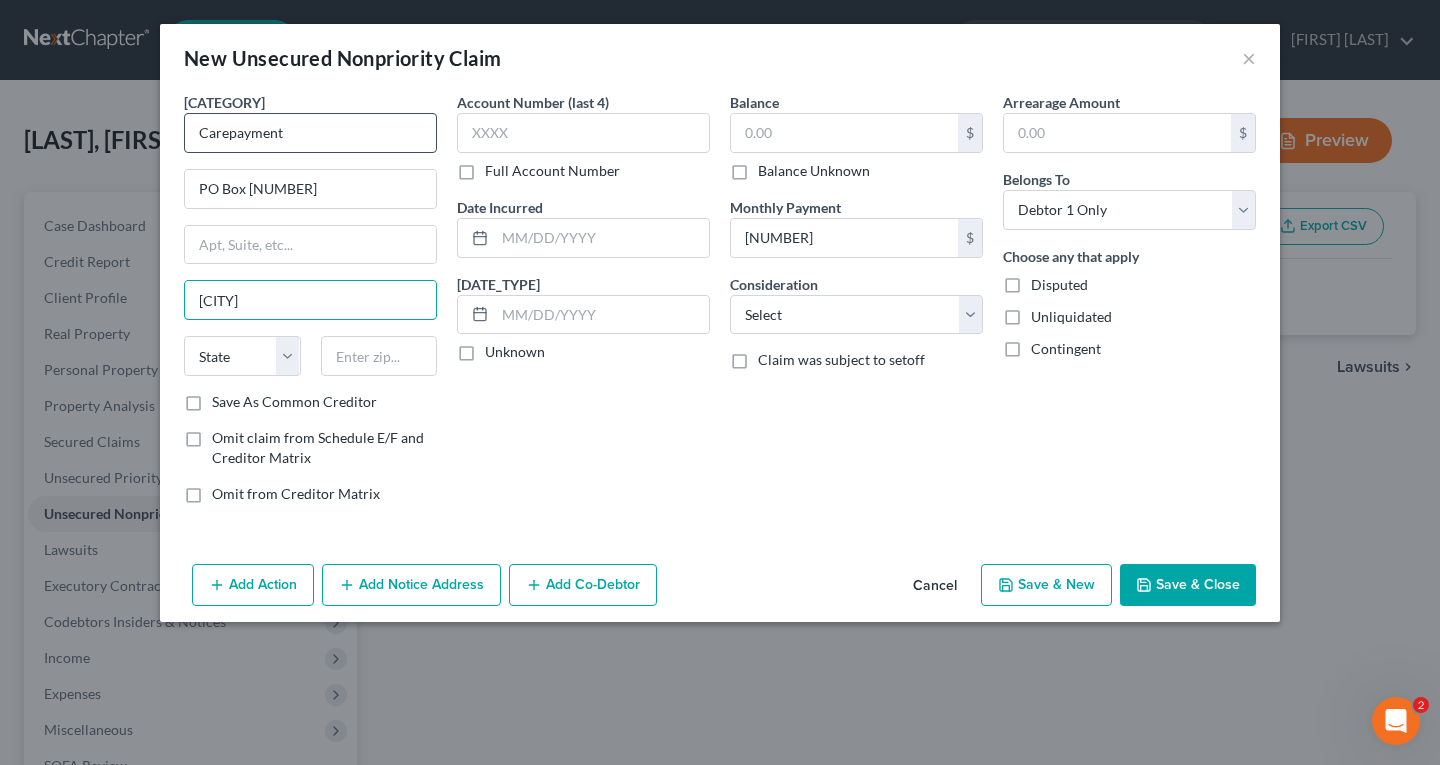 type on "[CITY]" 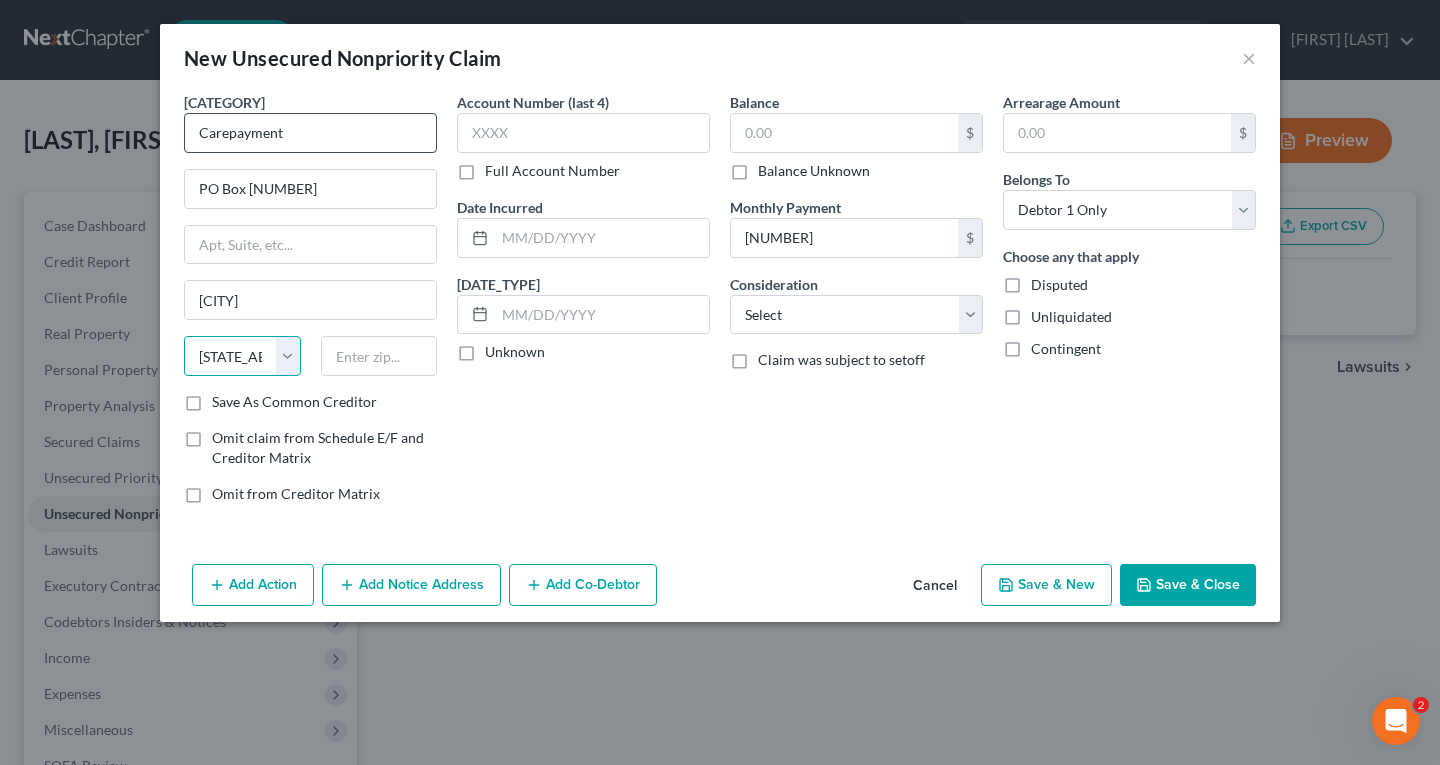 select on "[NUMBER]" 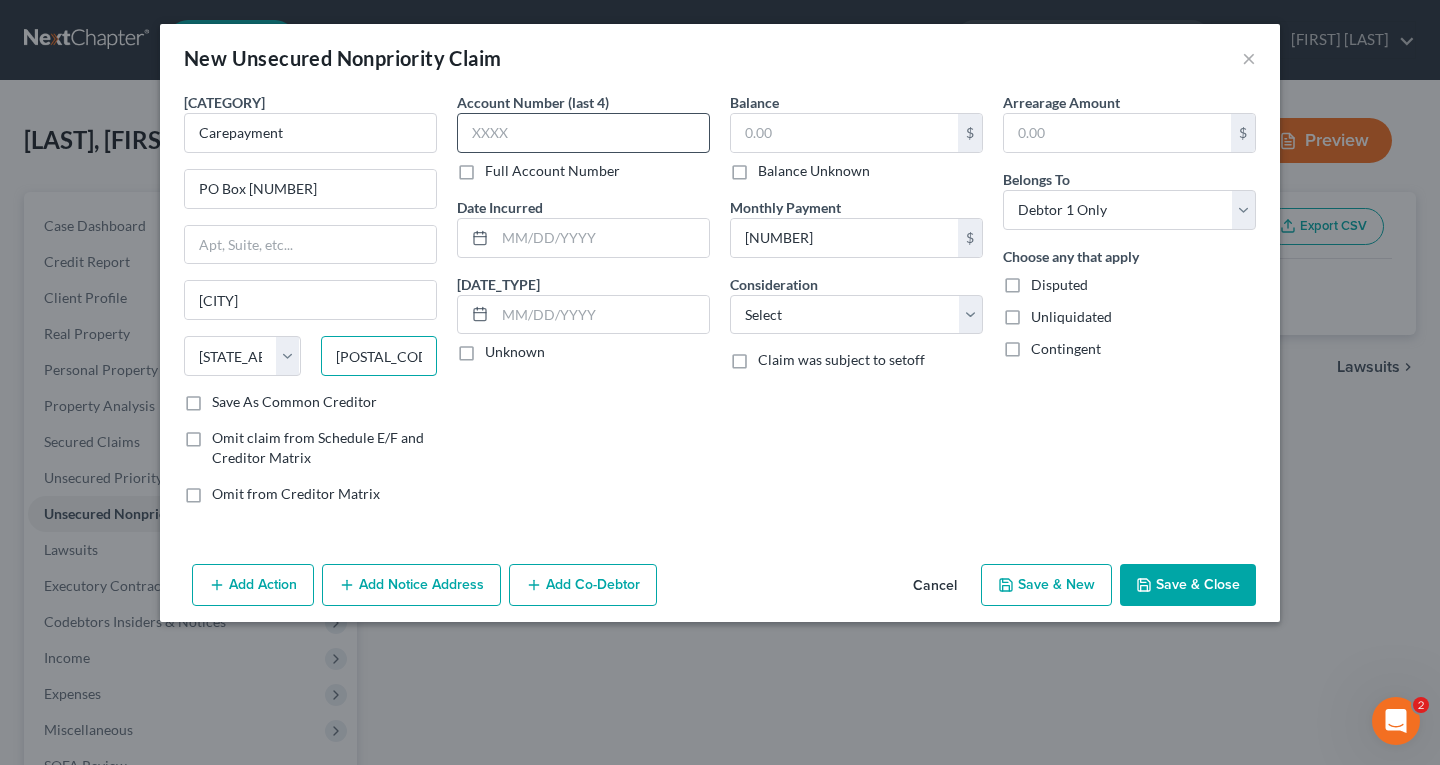 type on "[POSTAL_CODE]" 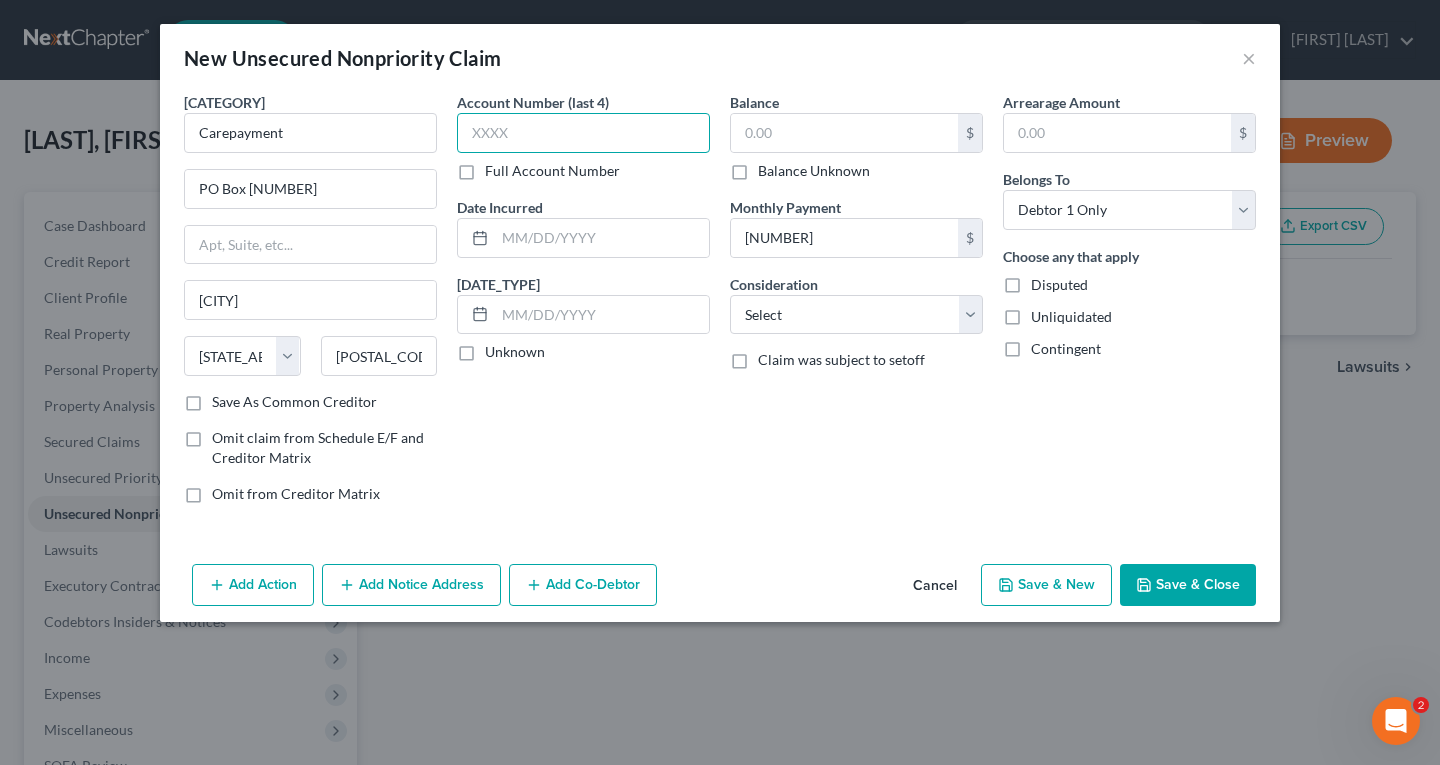 click at bounding box center [583, 133] 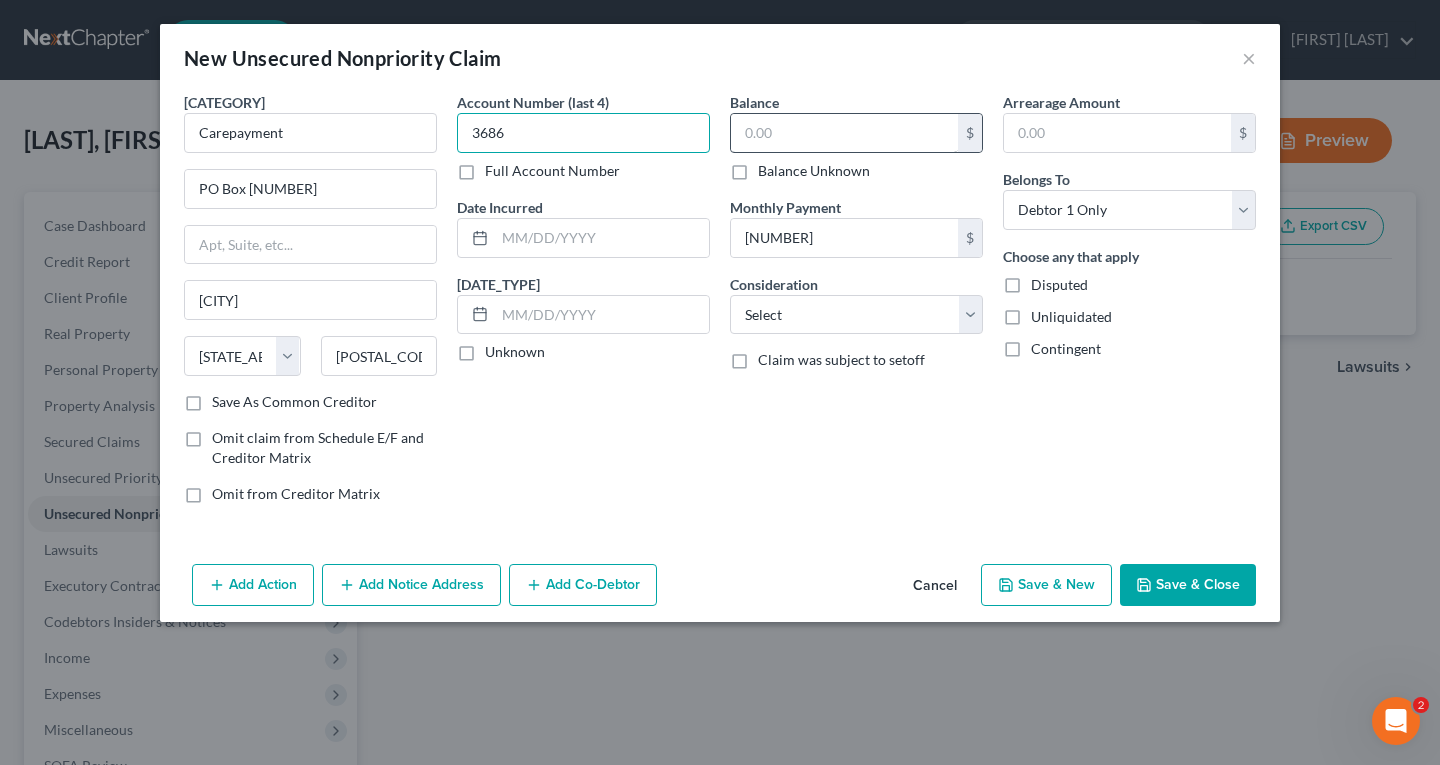 type on "3686" 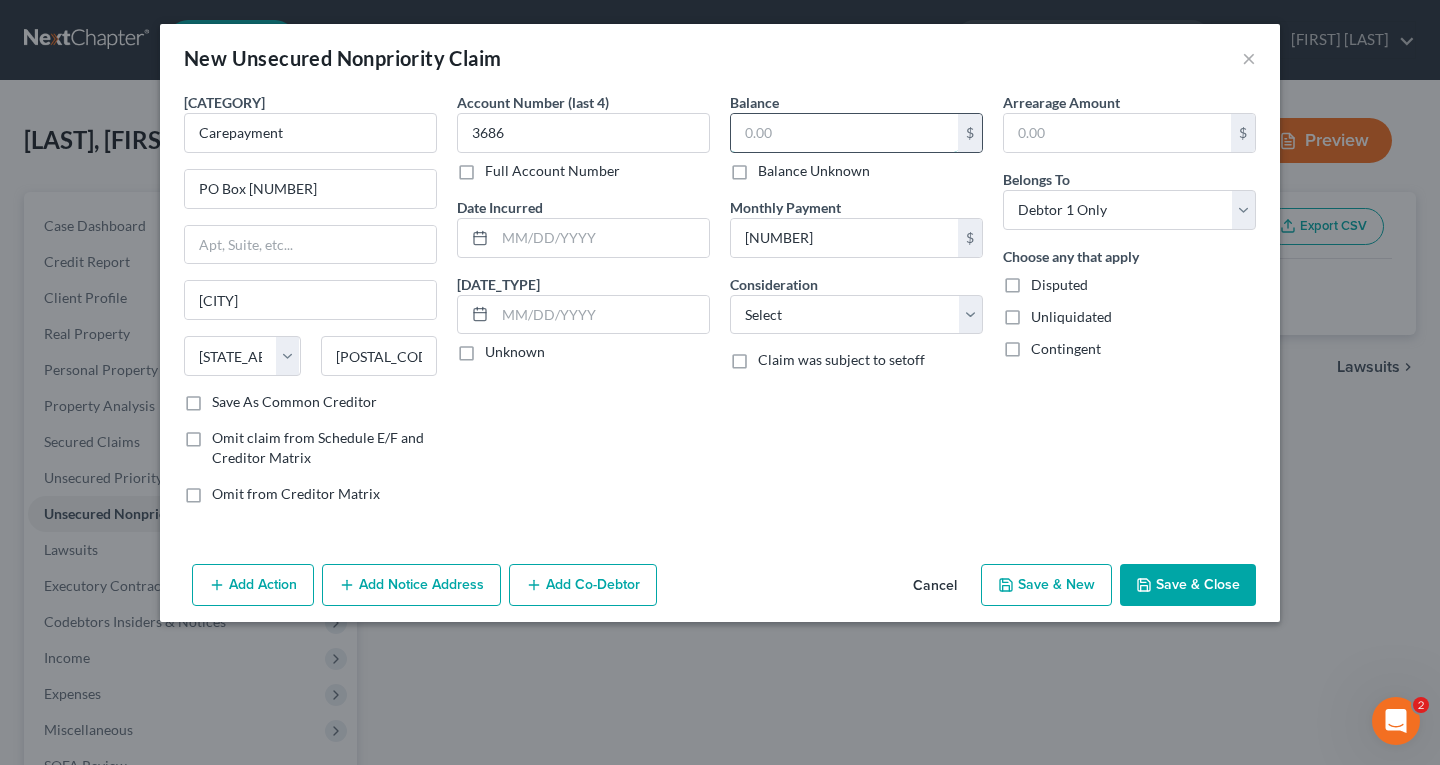 click at bounding box center [0, 0] 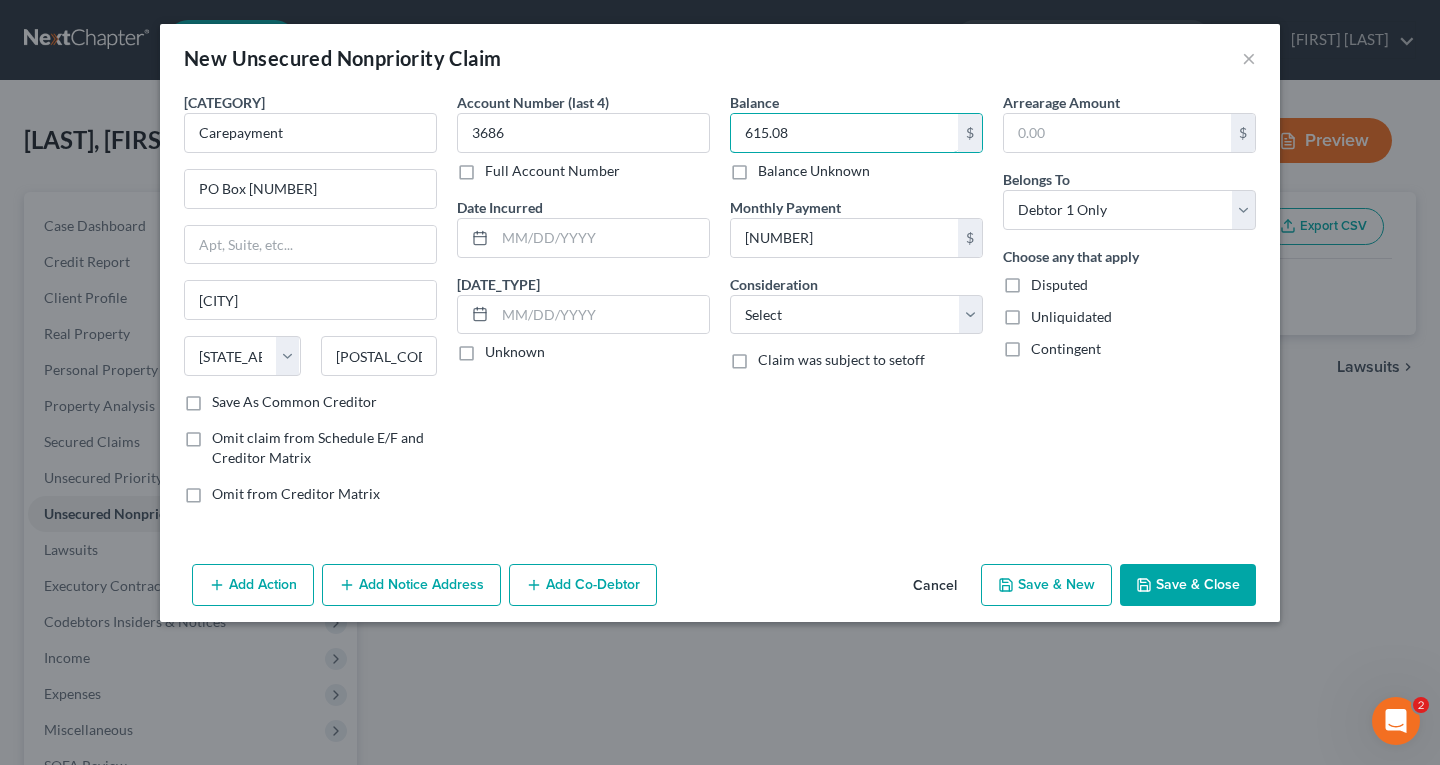 type on "615.08" 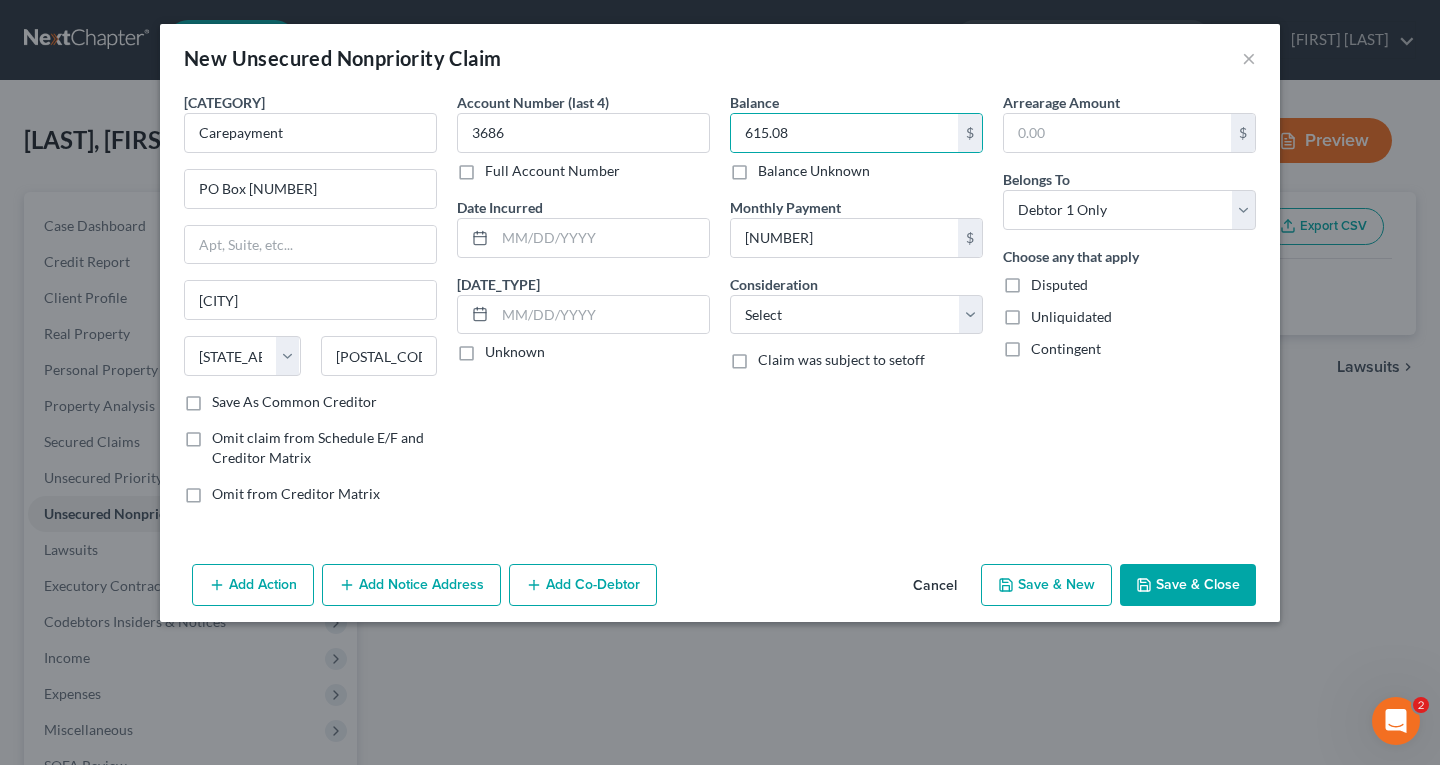 click on "Save & New" at bounding box center [1046, 585] 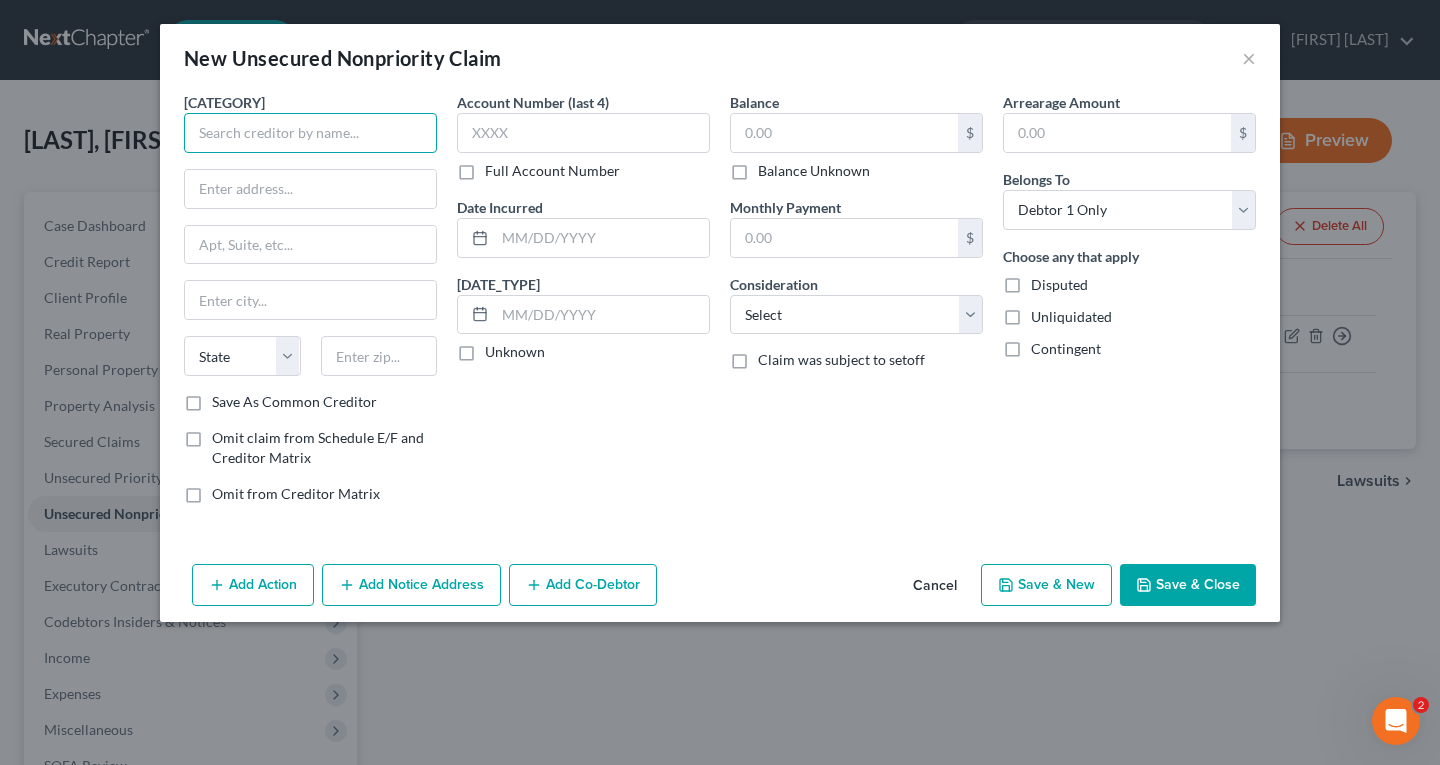 click at bounding box center [310, 133] 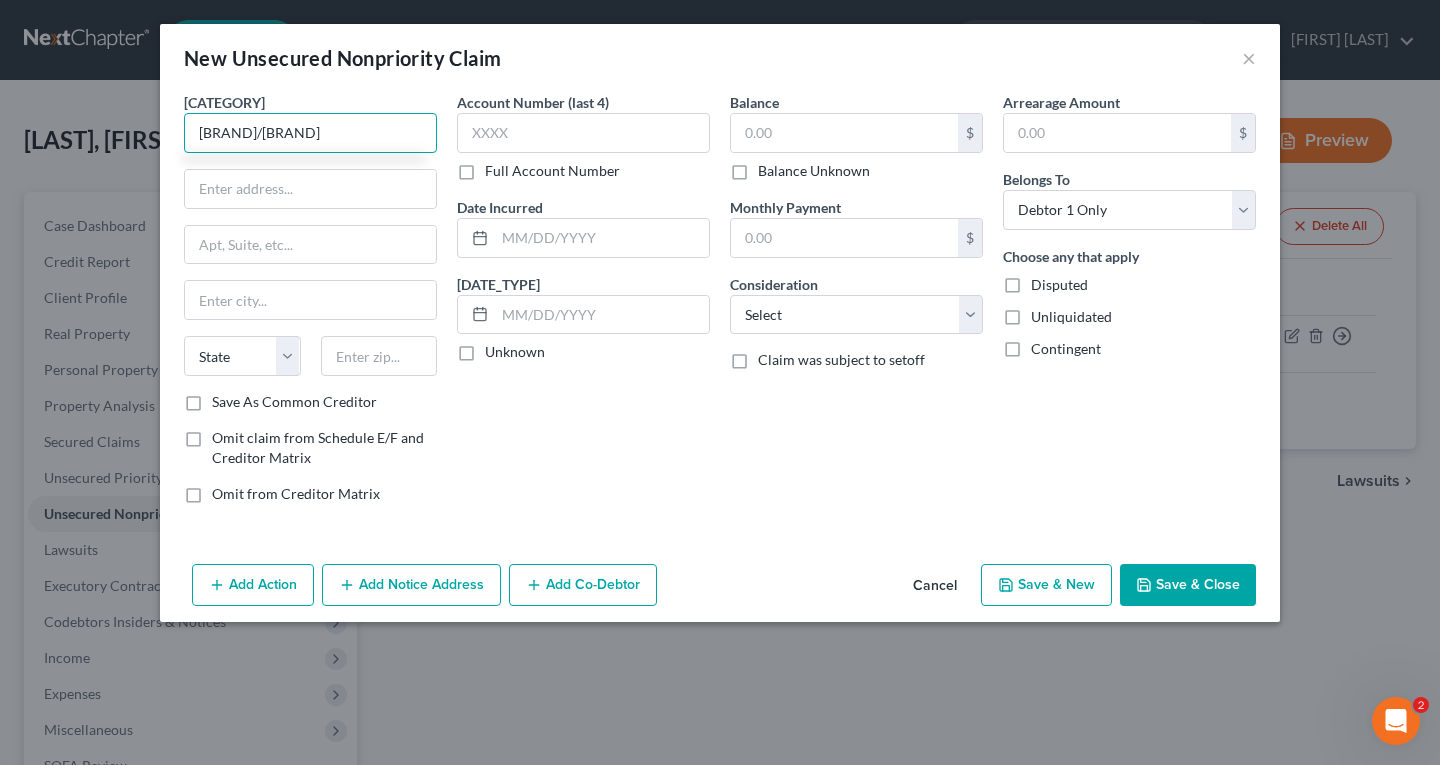 type on "[BRAND]/[BRAND]" 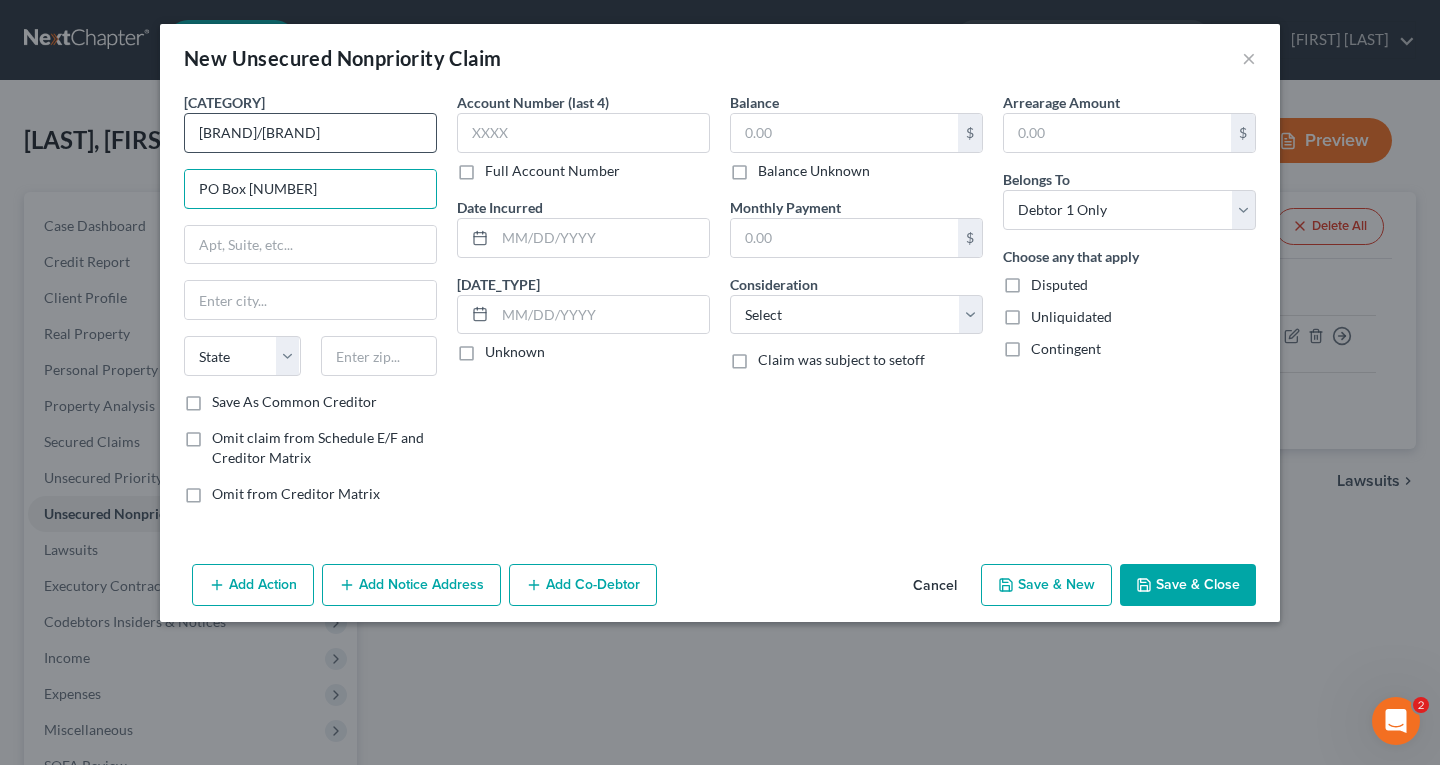 type on "PO Box [NUMBER]" 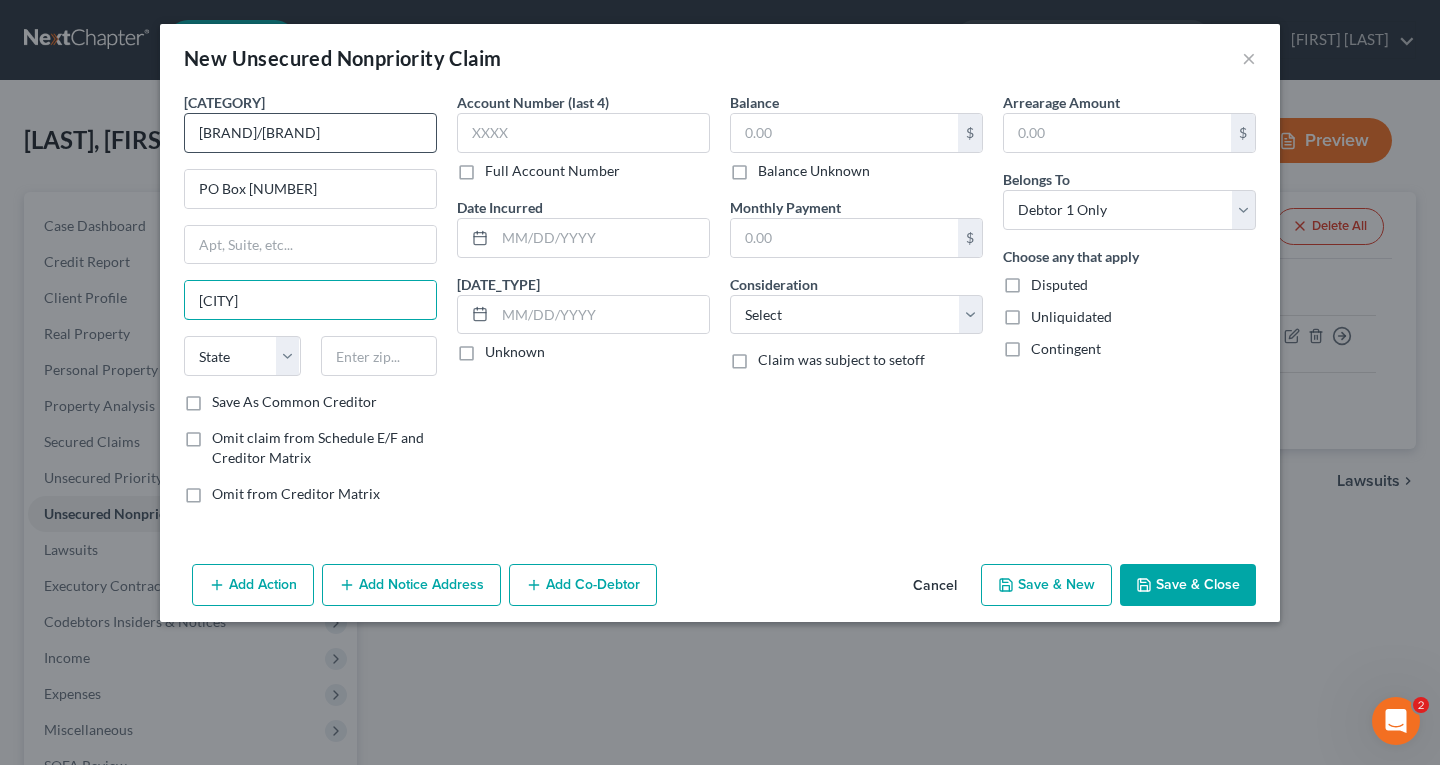 type on "[CITY]" 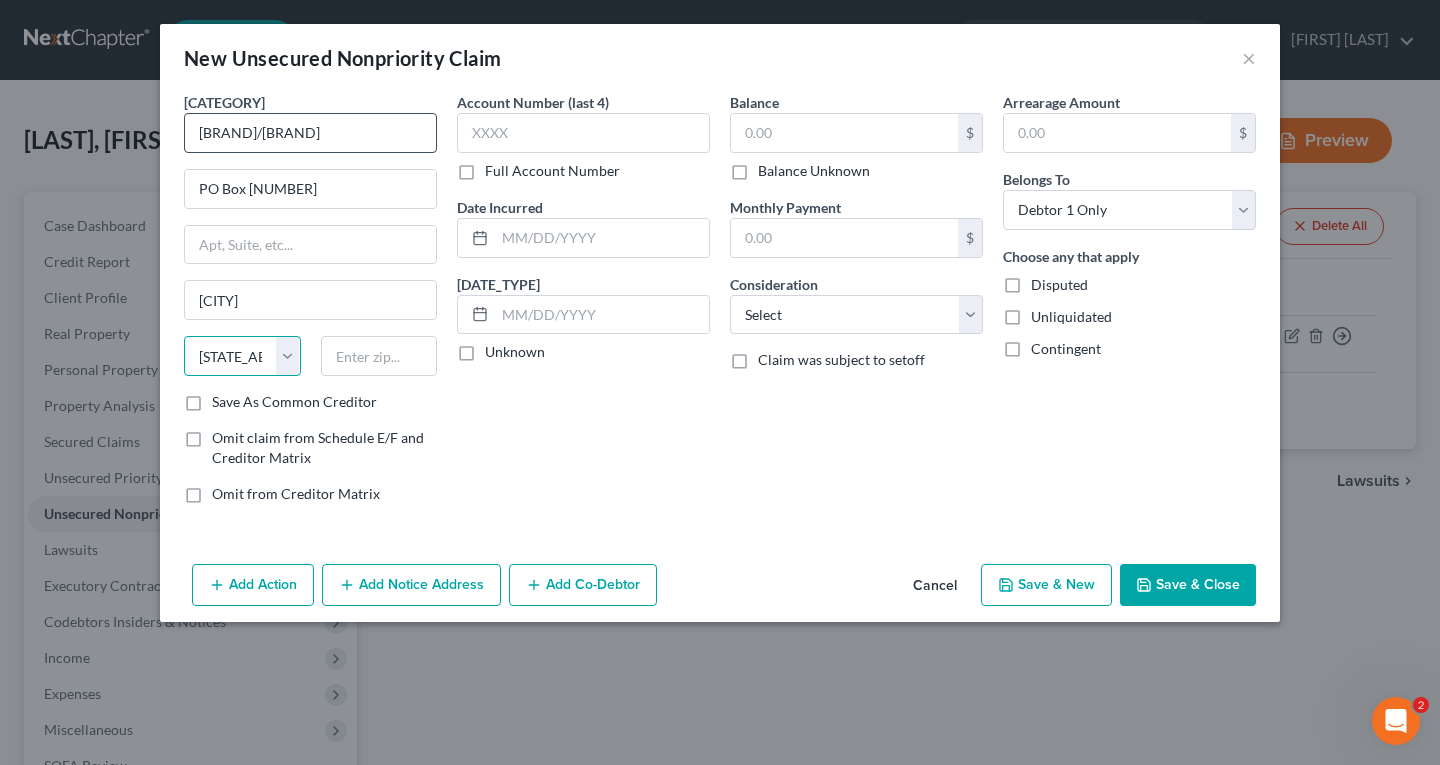 select on "[NUMBER]" 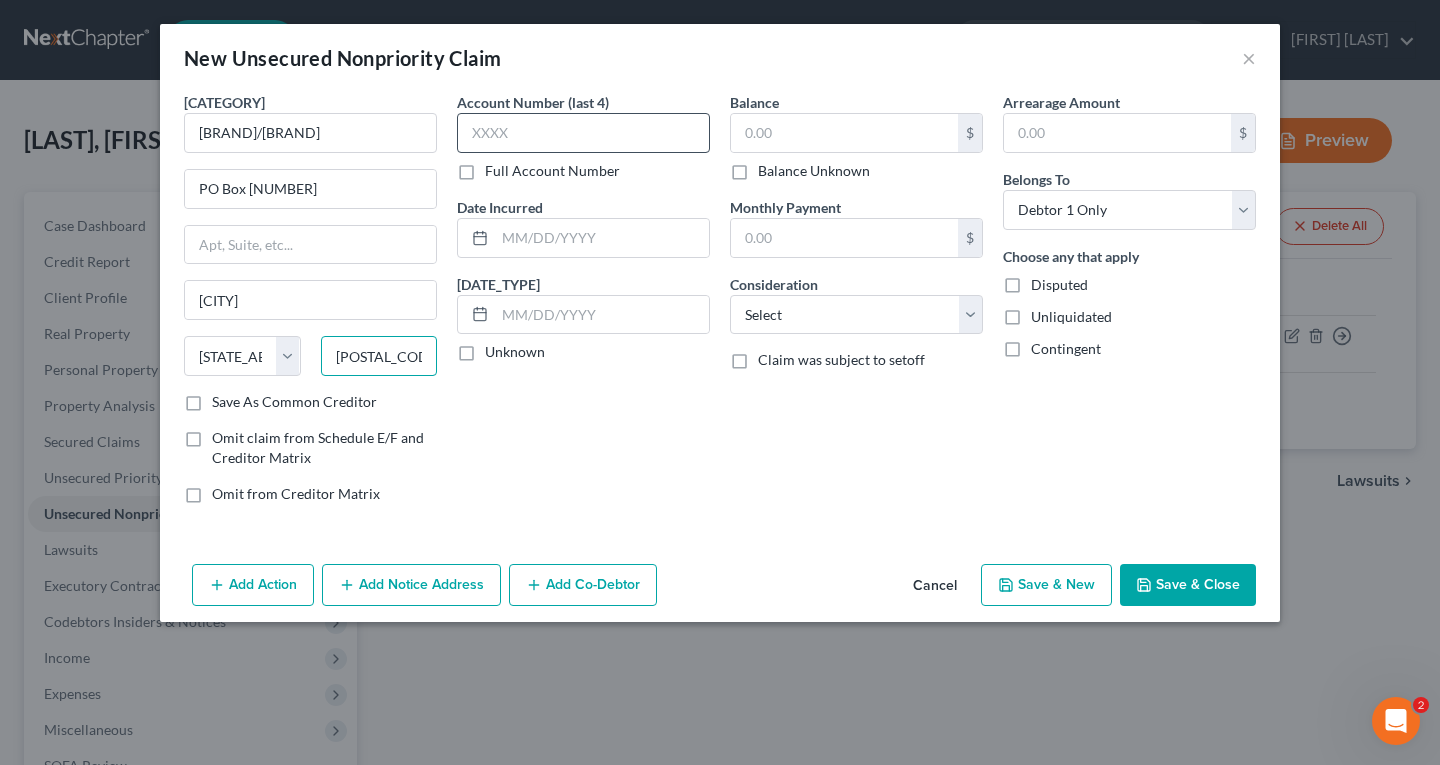 type on "[POSTAL_CODE]" 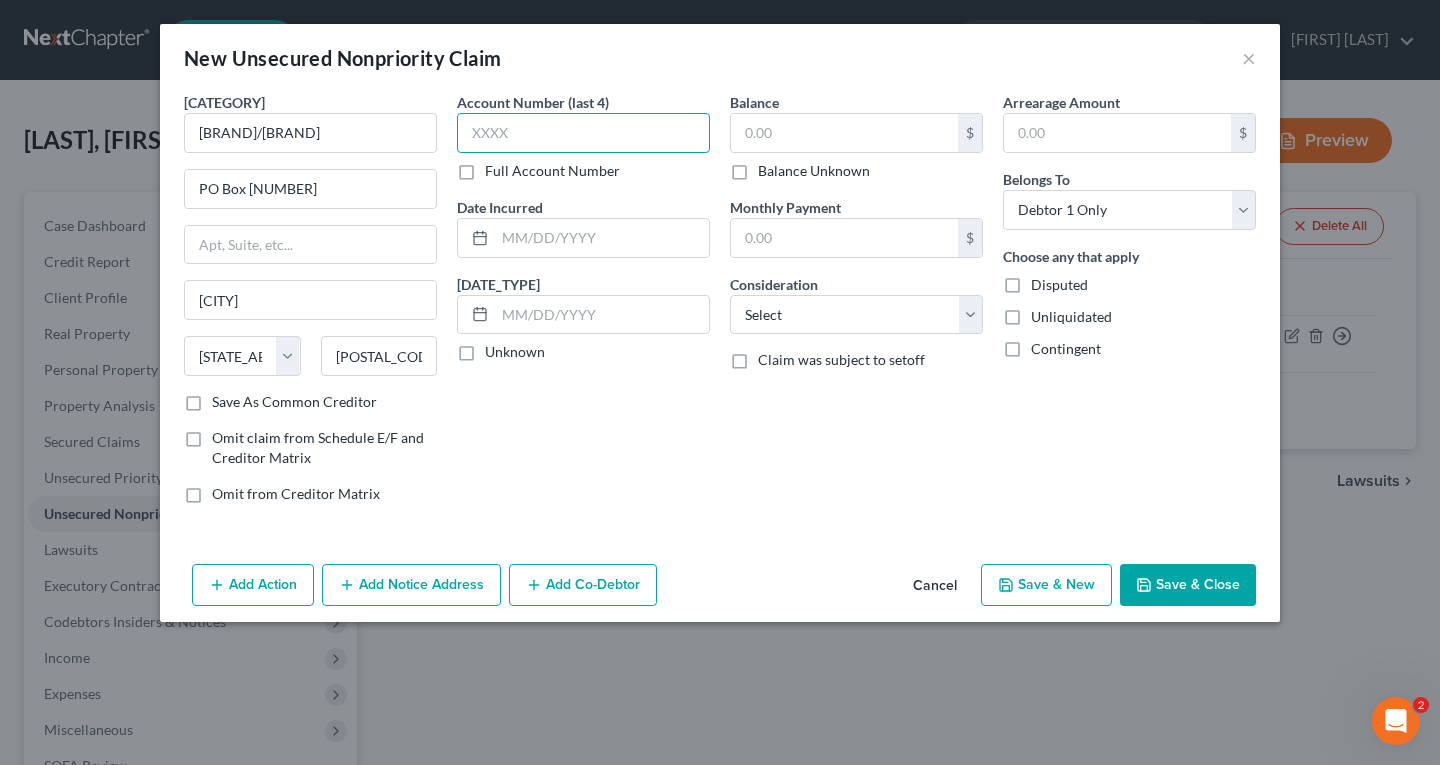click at bounding box center [583, 133] 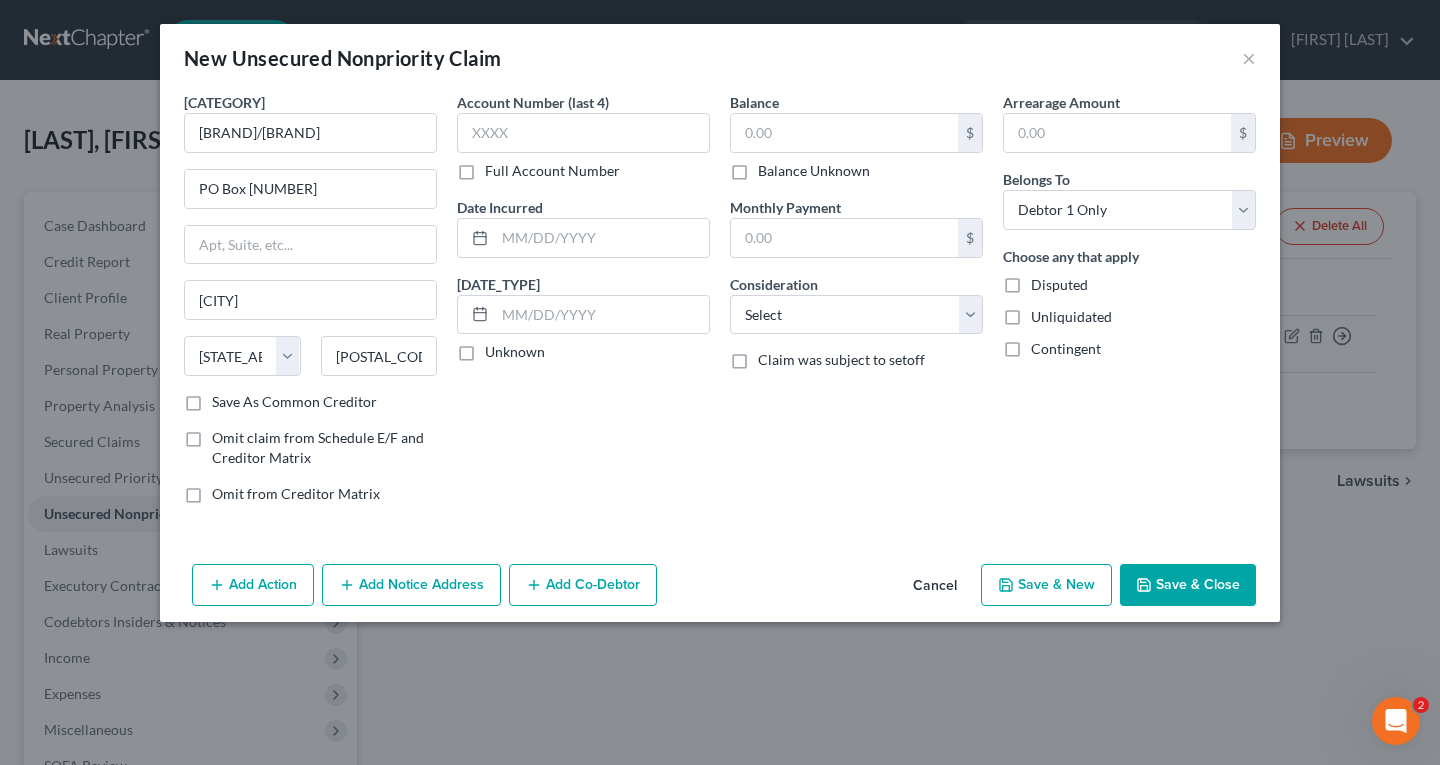 click on "Cancel" at bounding box center (935, 586) 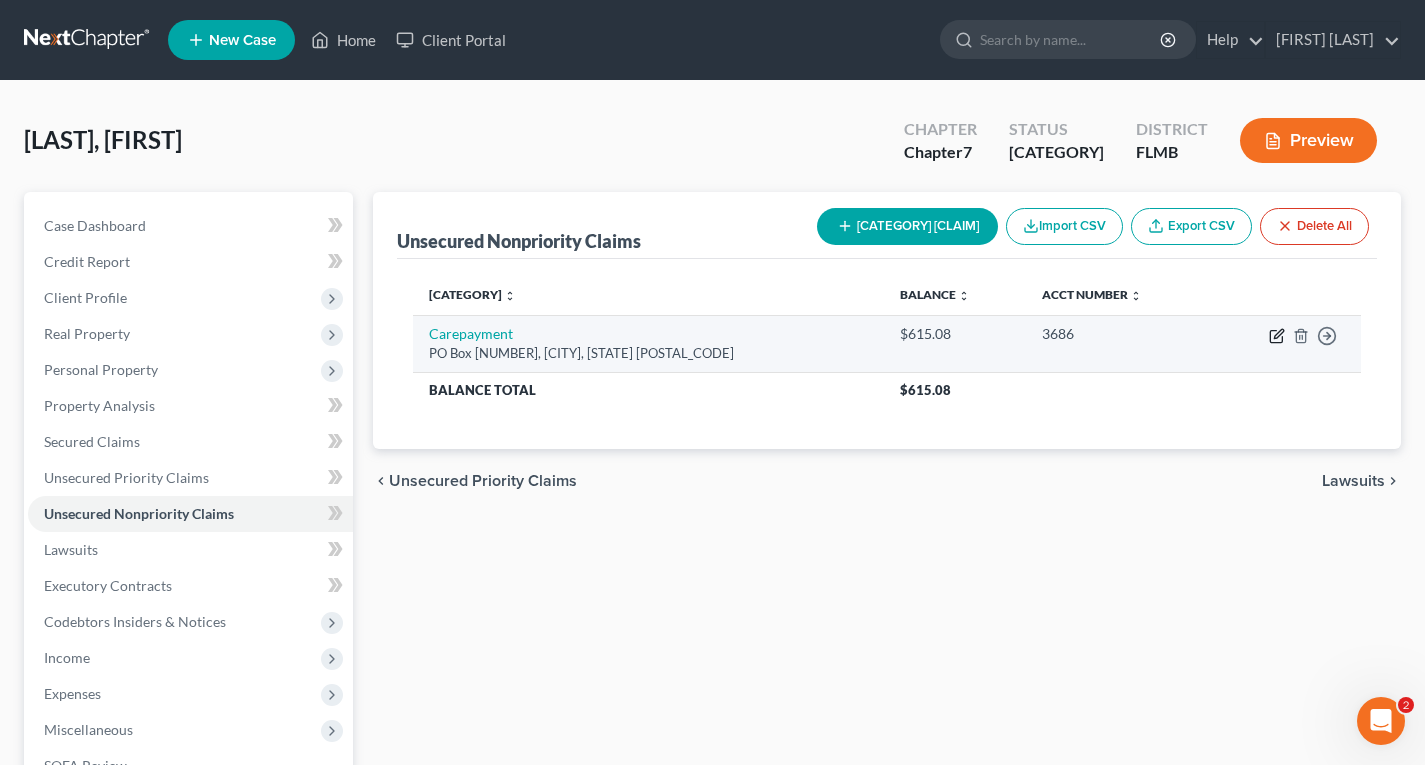 click at bounding box center [1278, 333] 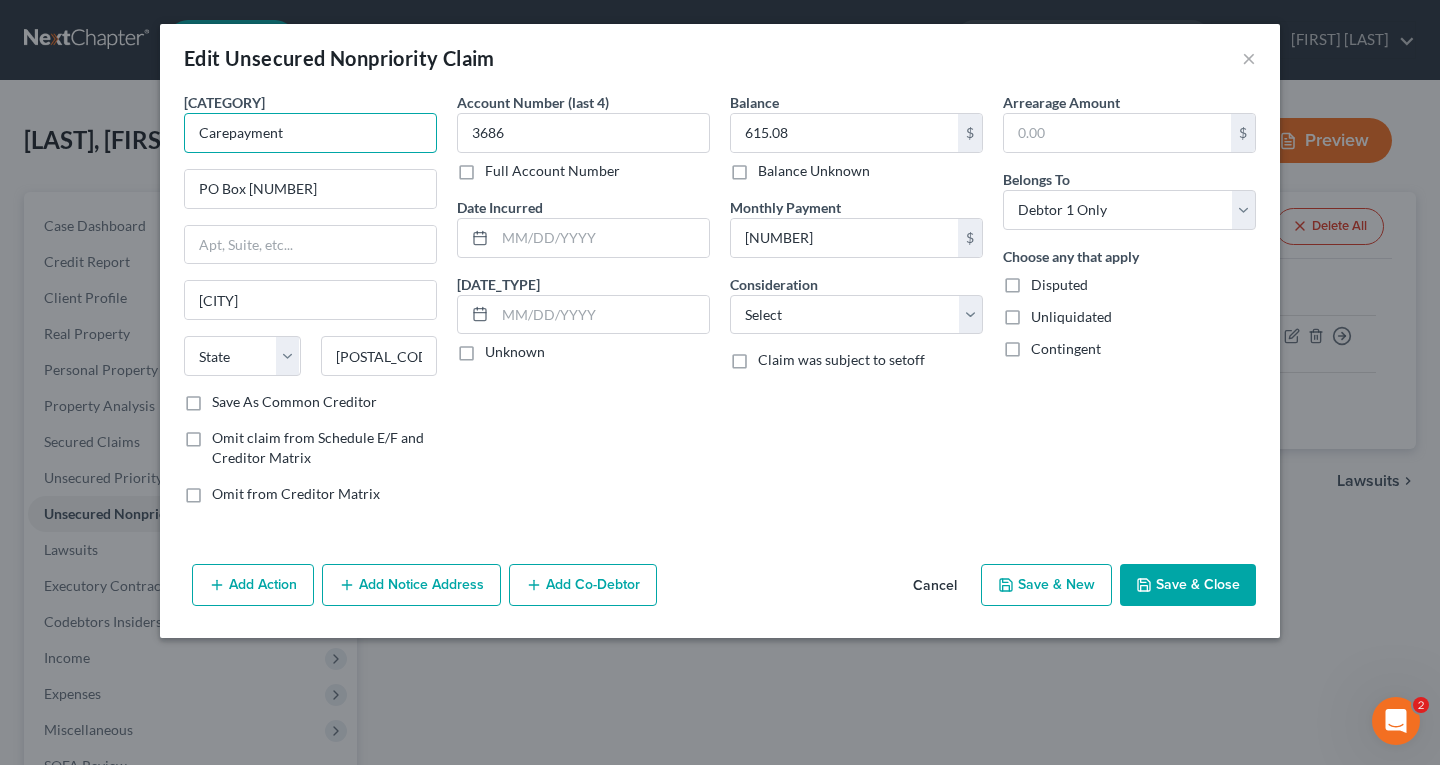 click on "Carepayment" at bounding box center [310, 133] 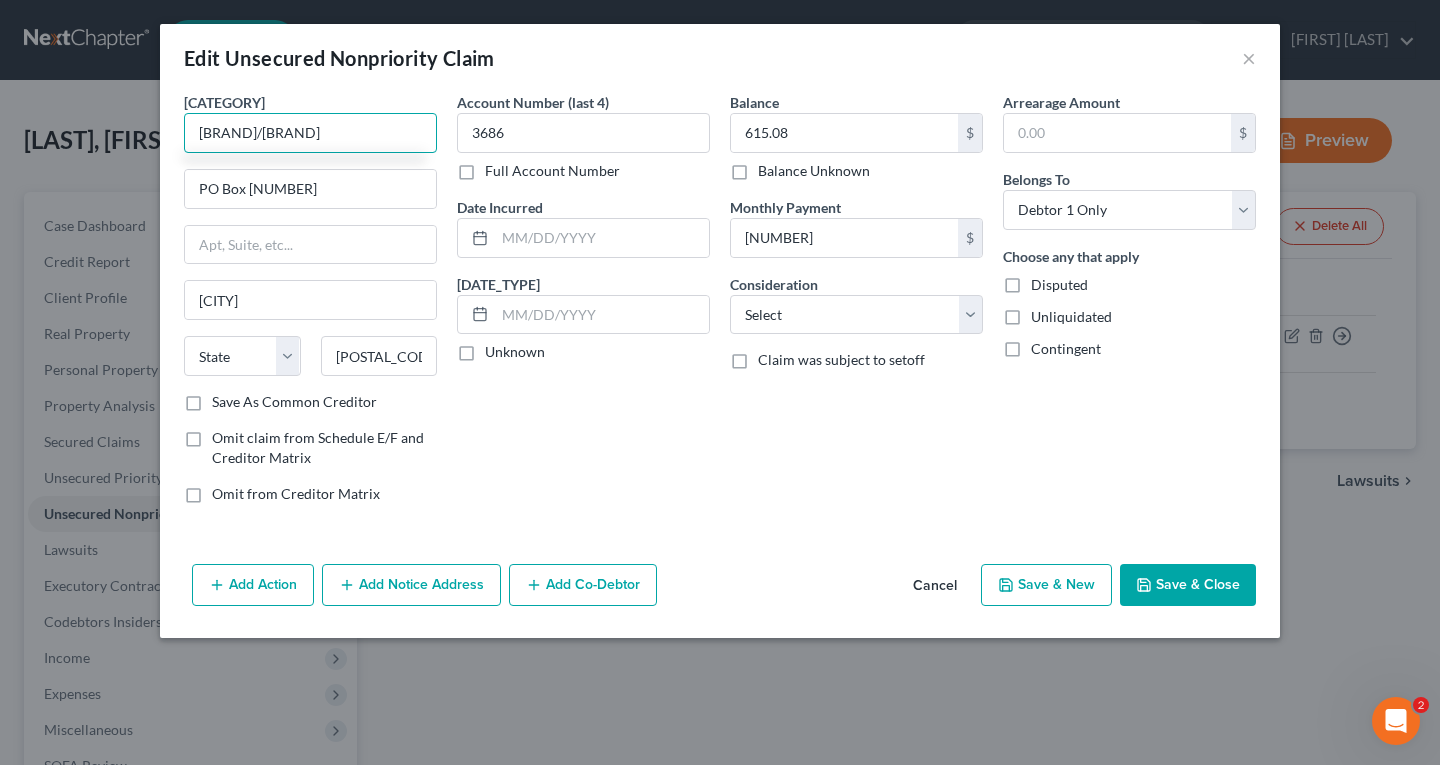 type on "[BRAND]/[BRAND]" 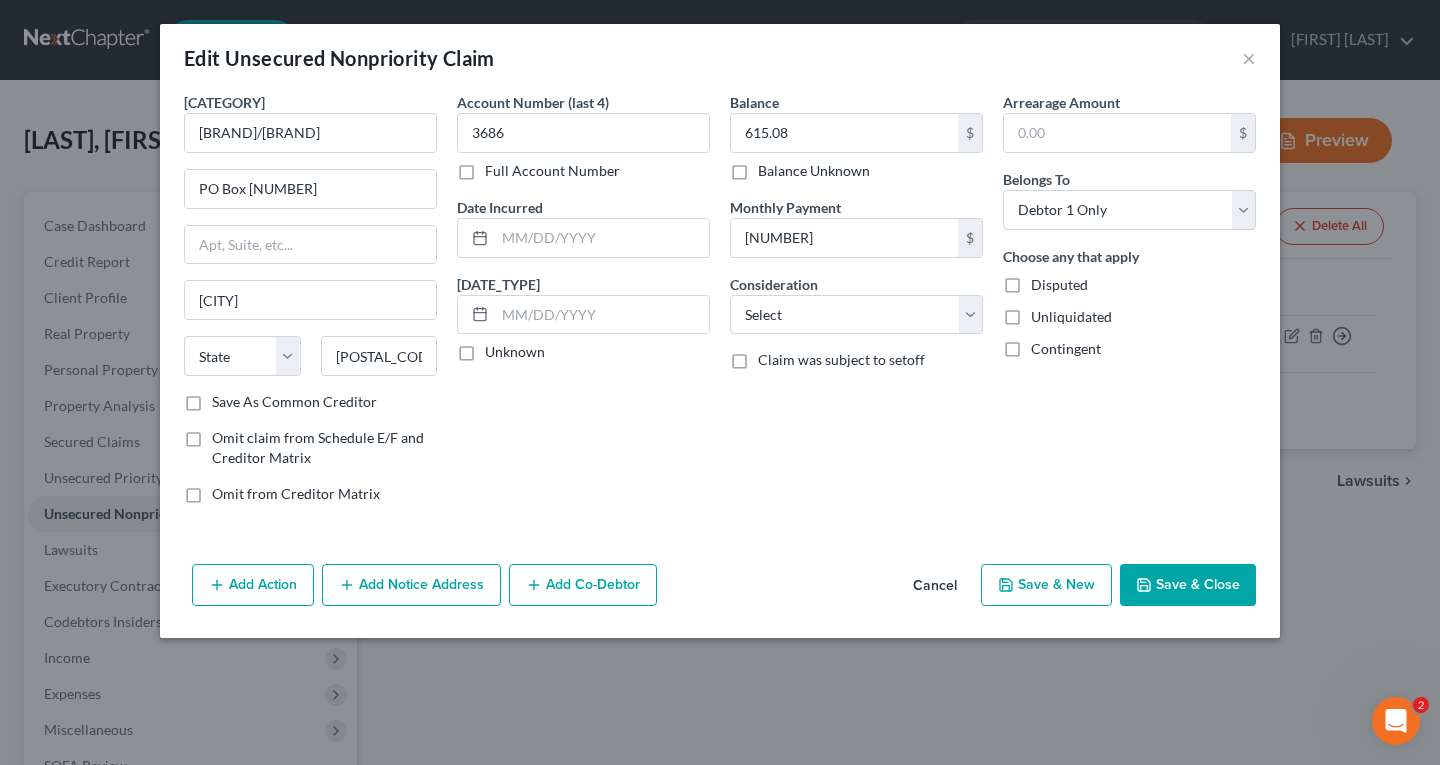 click on "Save & Close" at bounding box center (1188, 585) 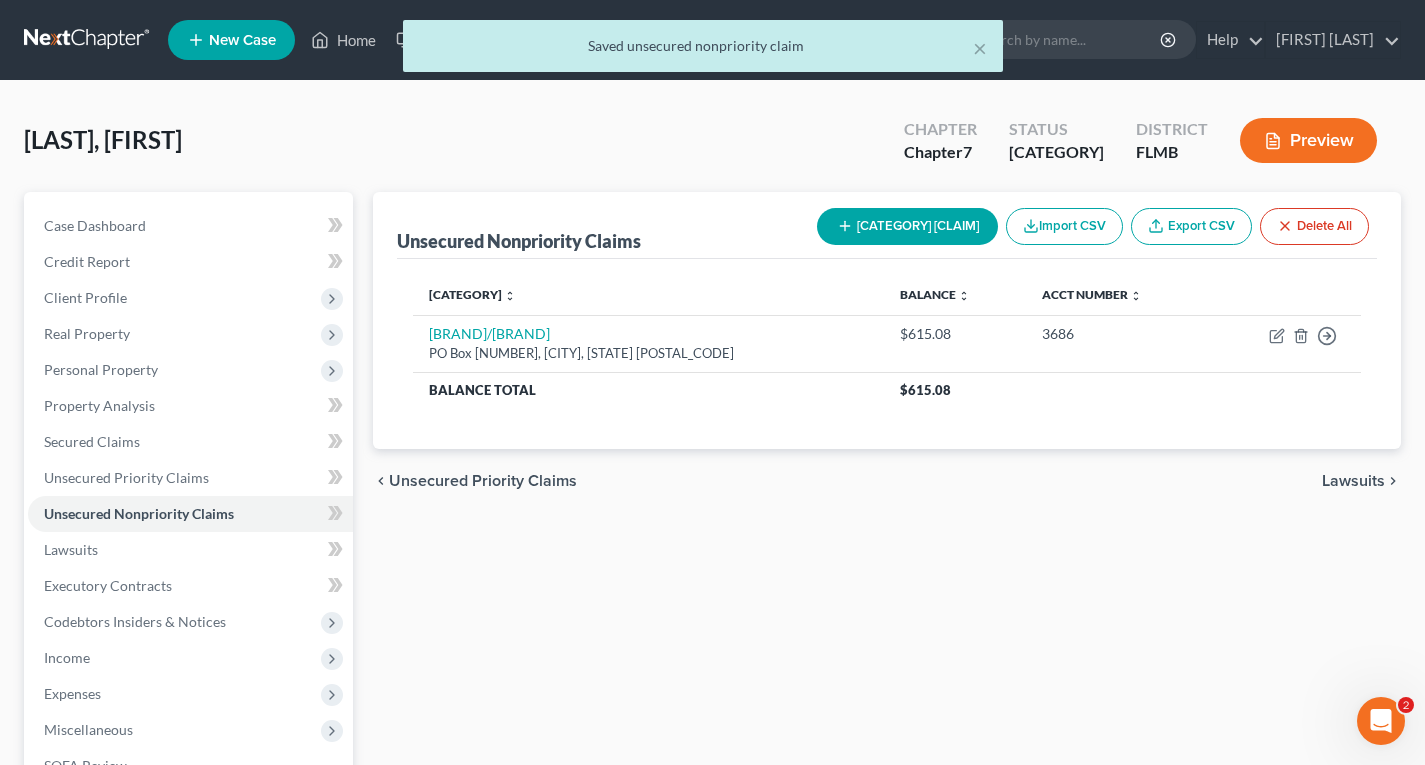 click on "[CATEGORY] [CLAIM]" at bounding box center (907, 226) 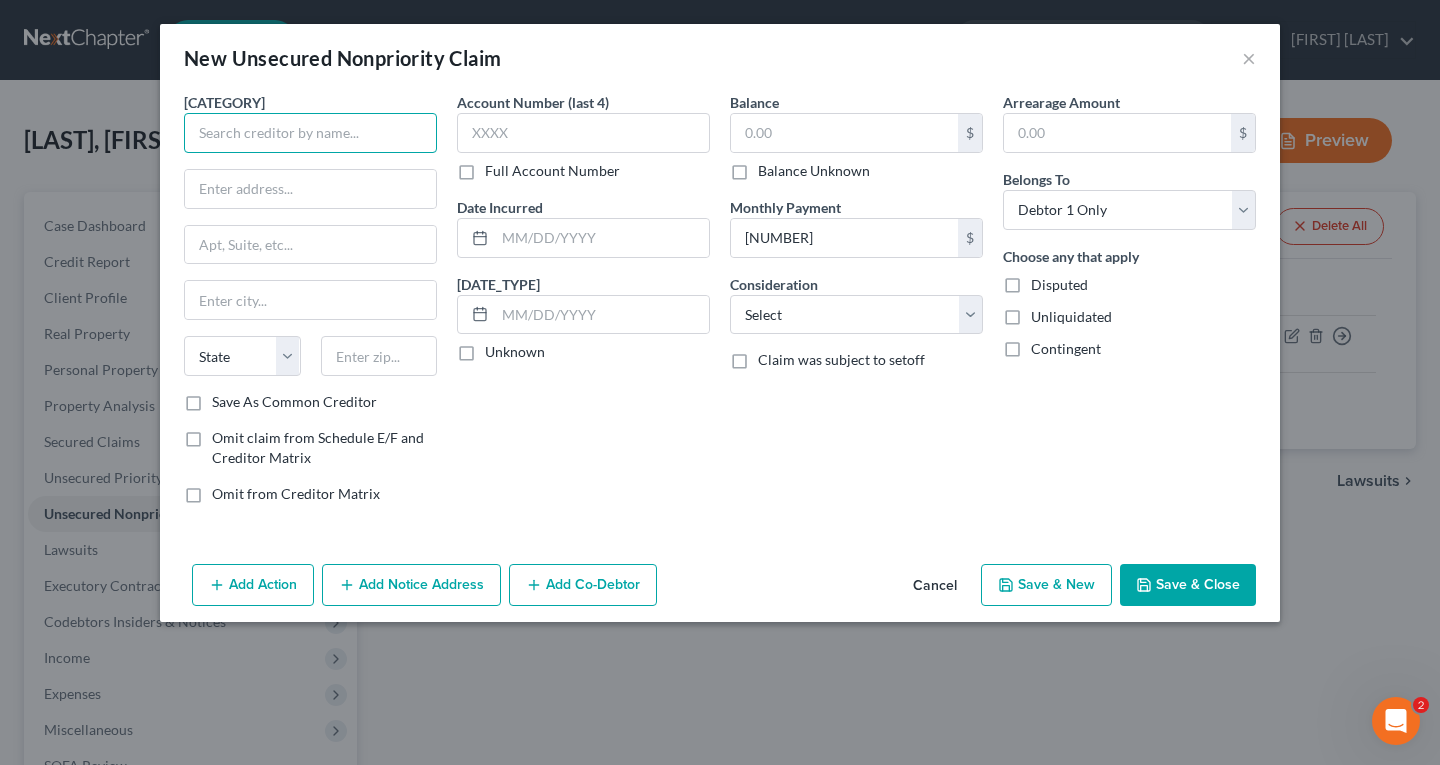 click at bounding box center (310, 133) 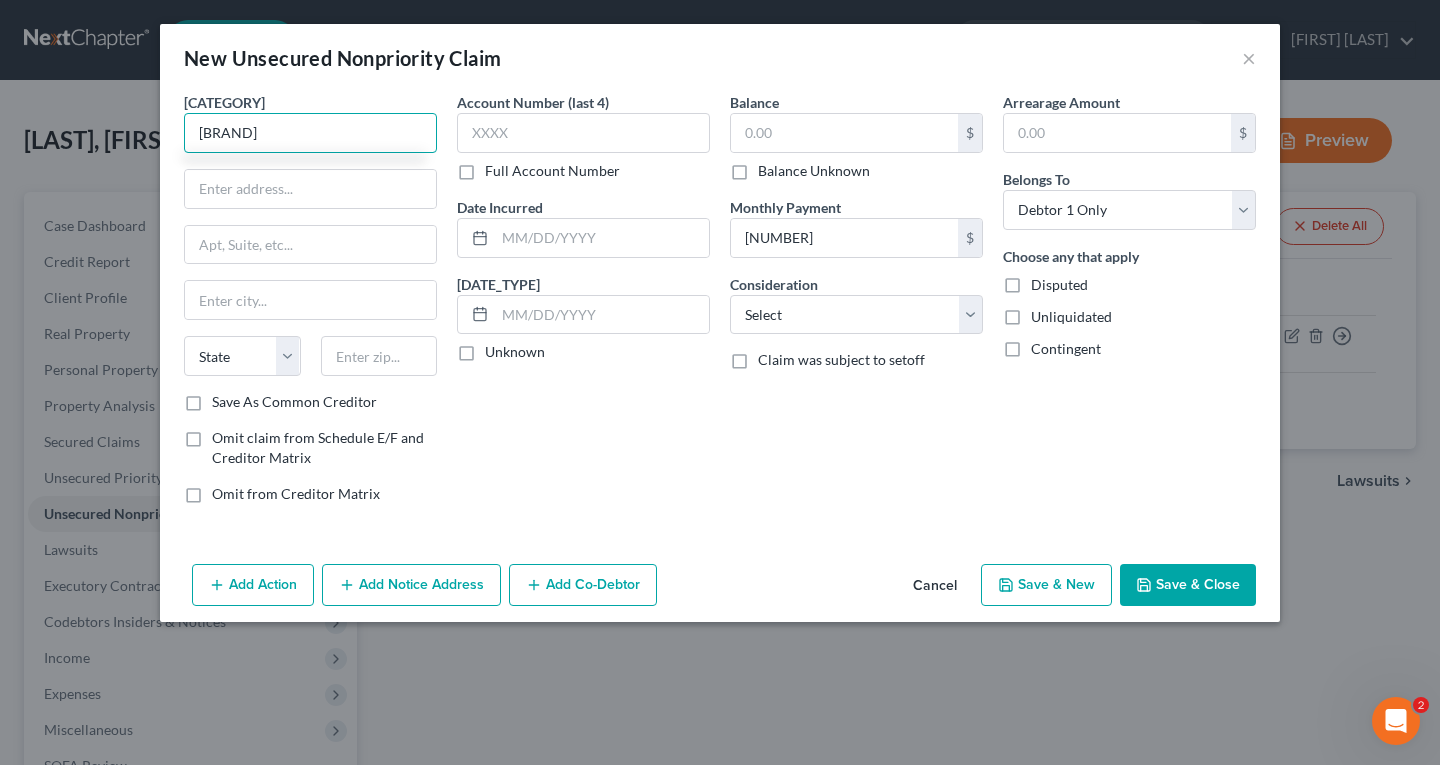 type on "[BRAND]" 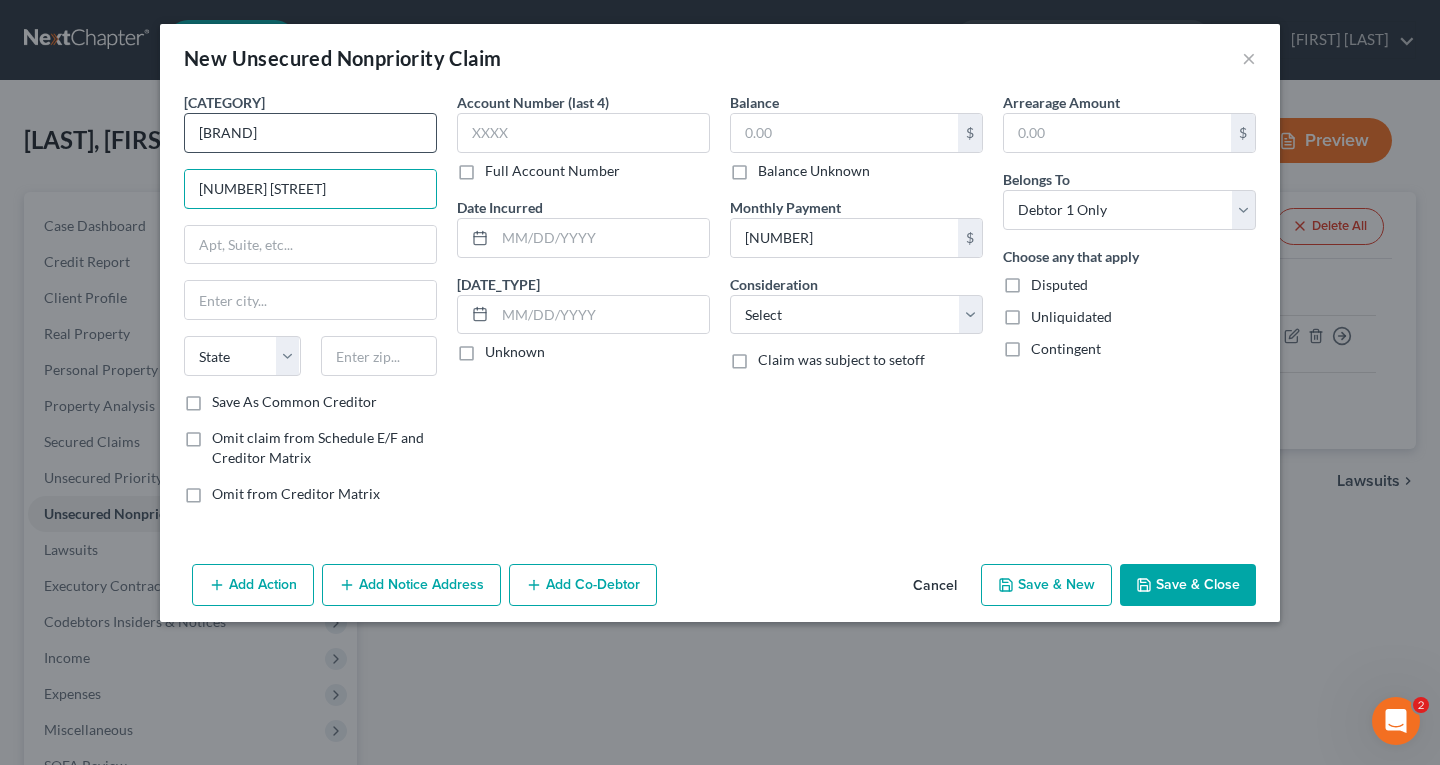 type on "[NUMBER] [STREET]" 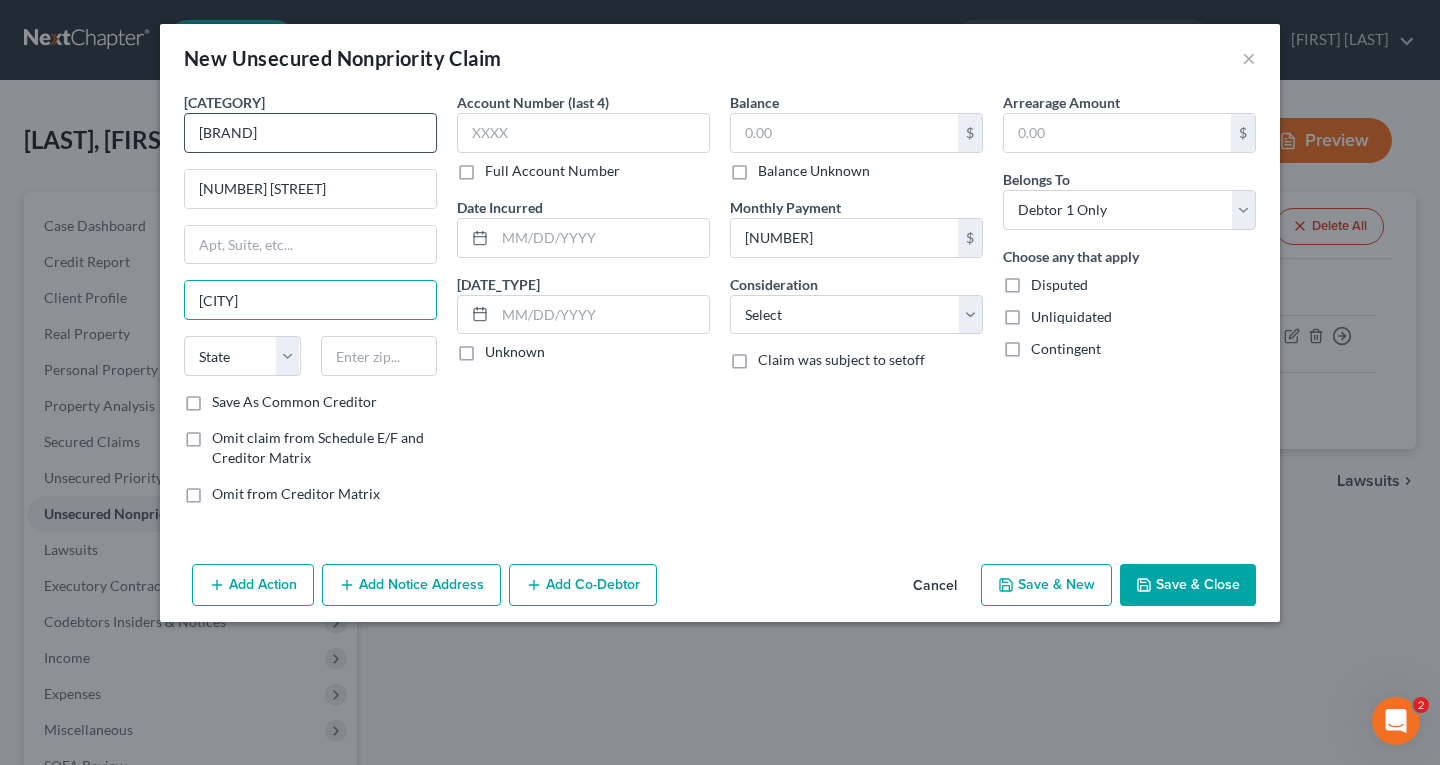 type on "[CITY]" 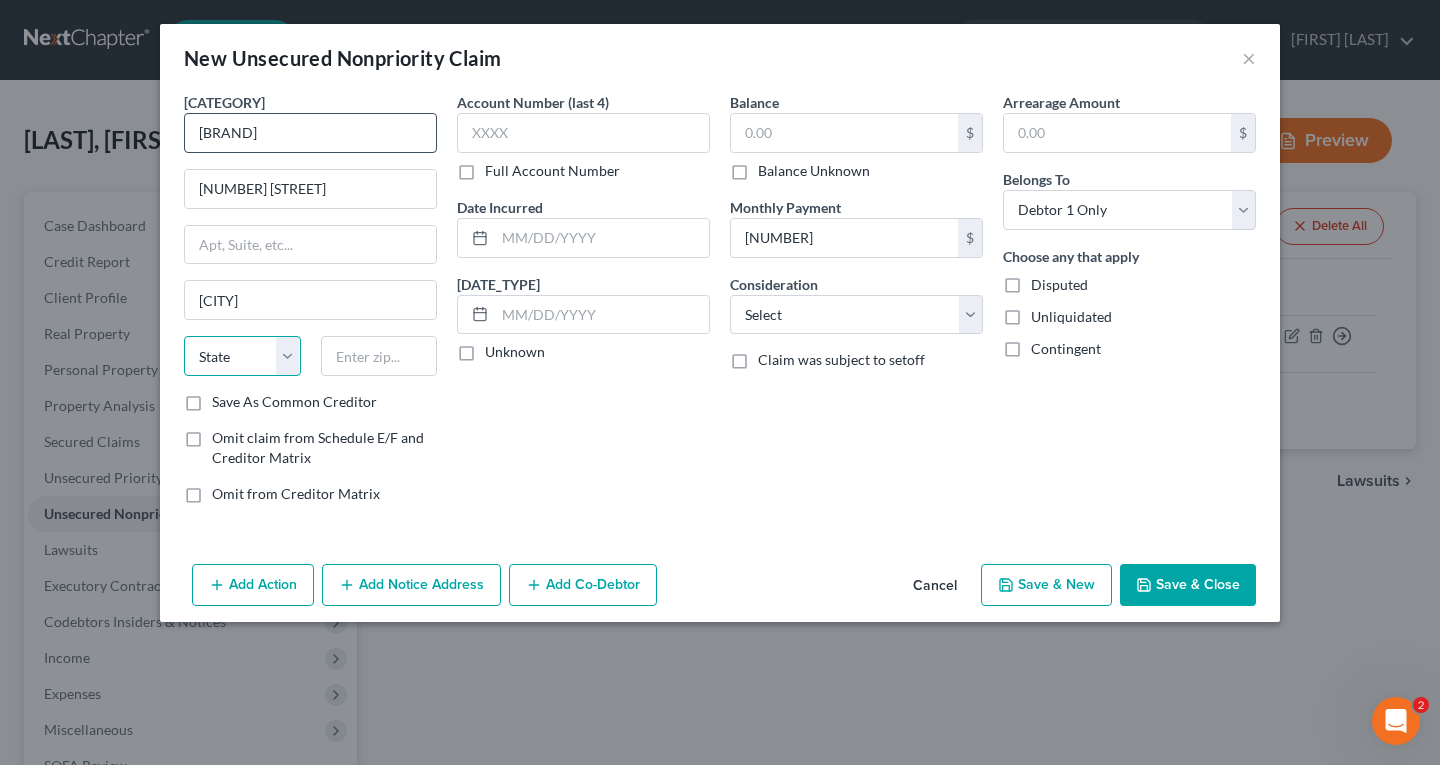 select on "52" 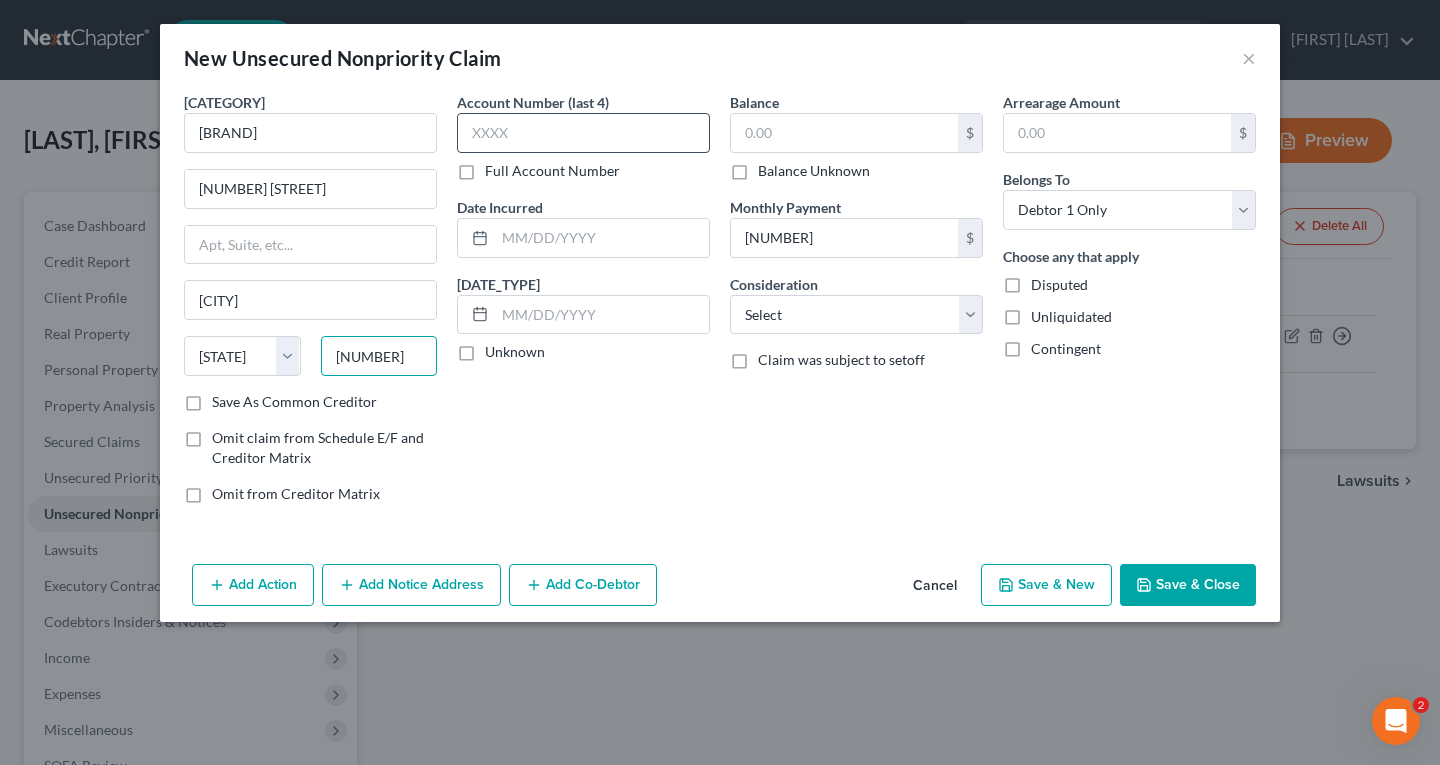 type on "[NUMBER]" 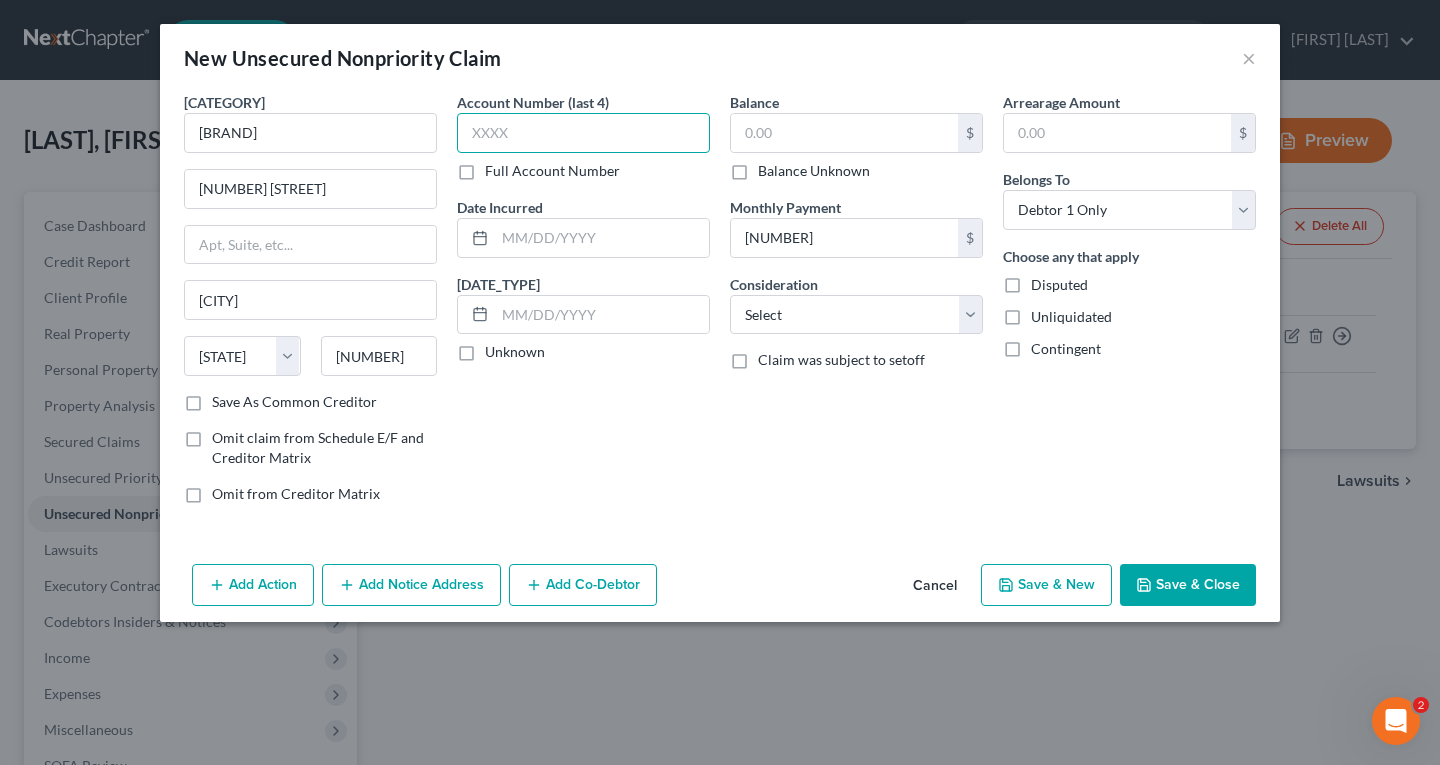 click at bounding box center (583, 133) 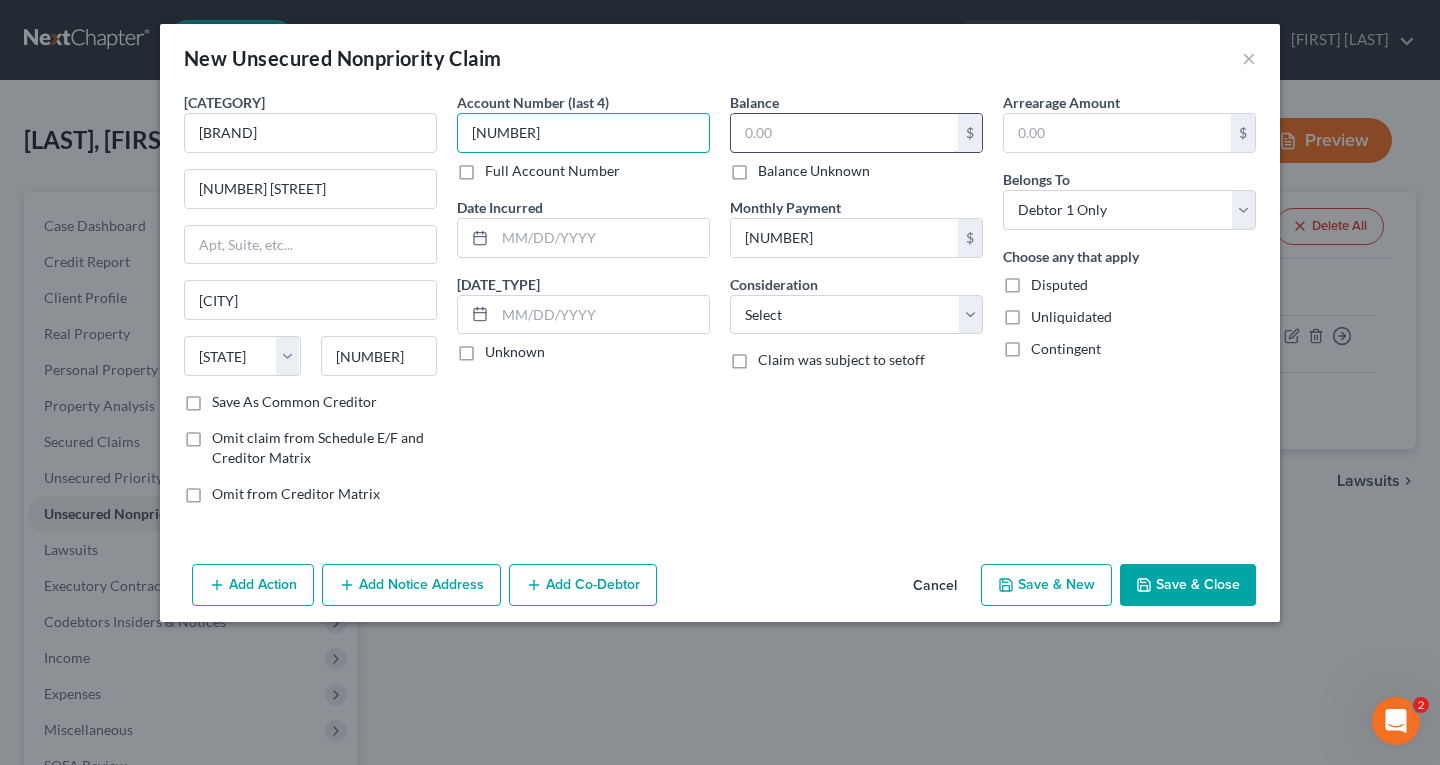 type on "[NUMBER]" 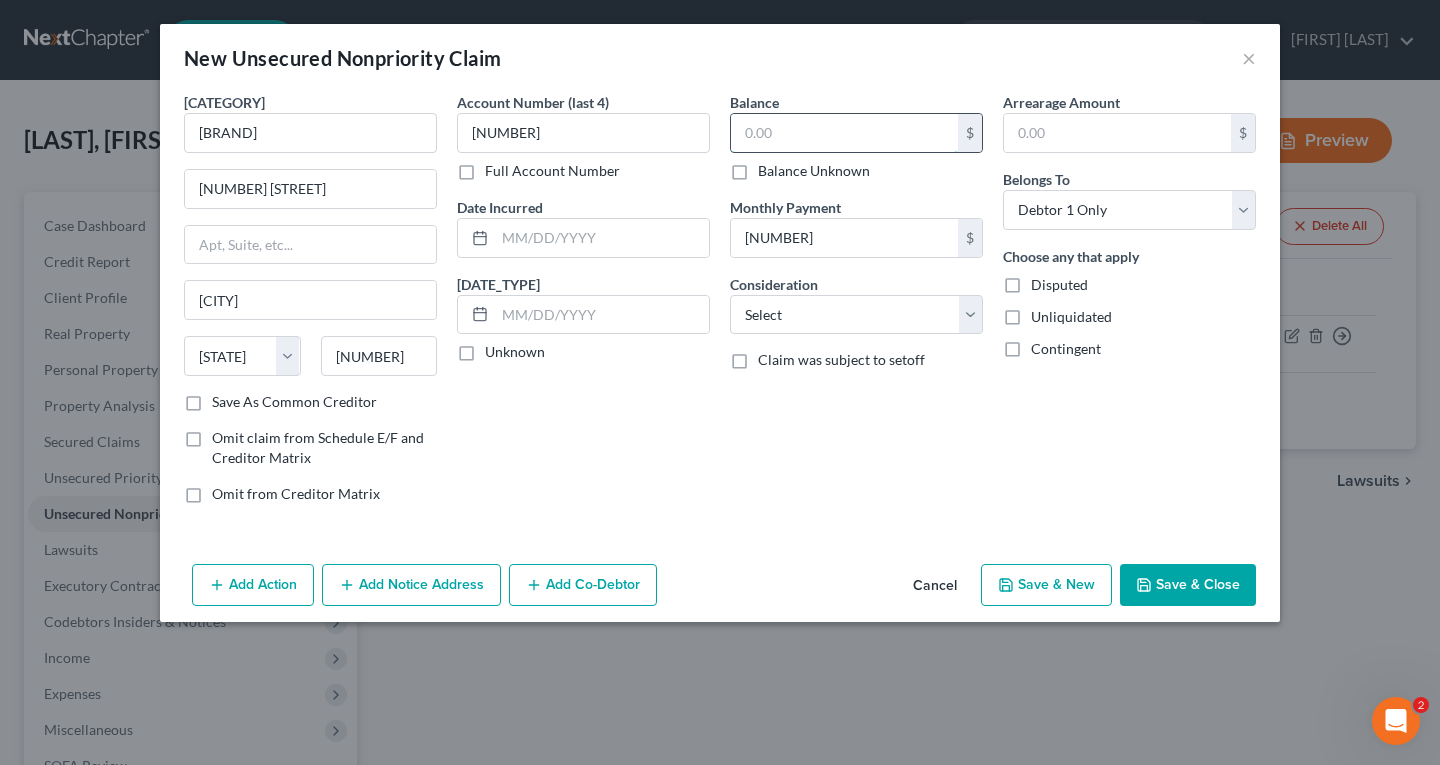 click at bounding box center (844, 133) 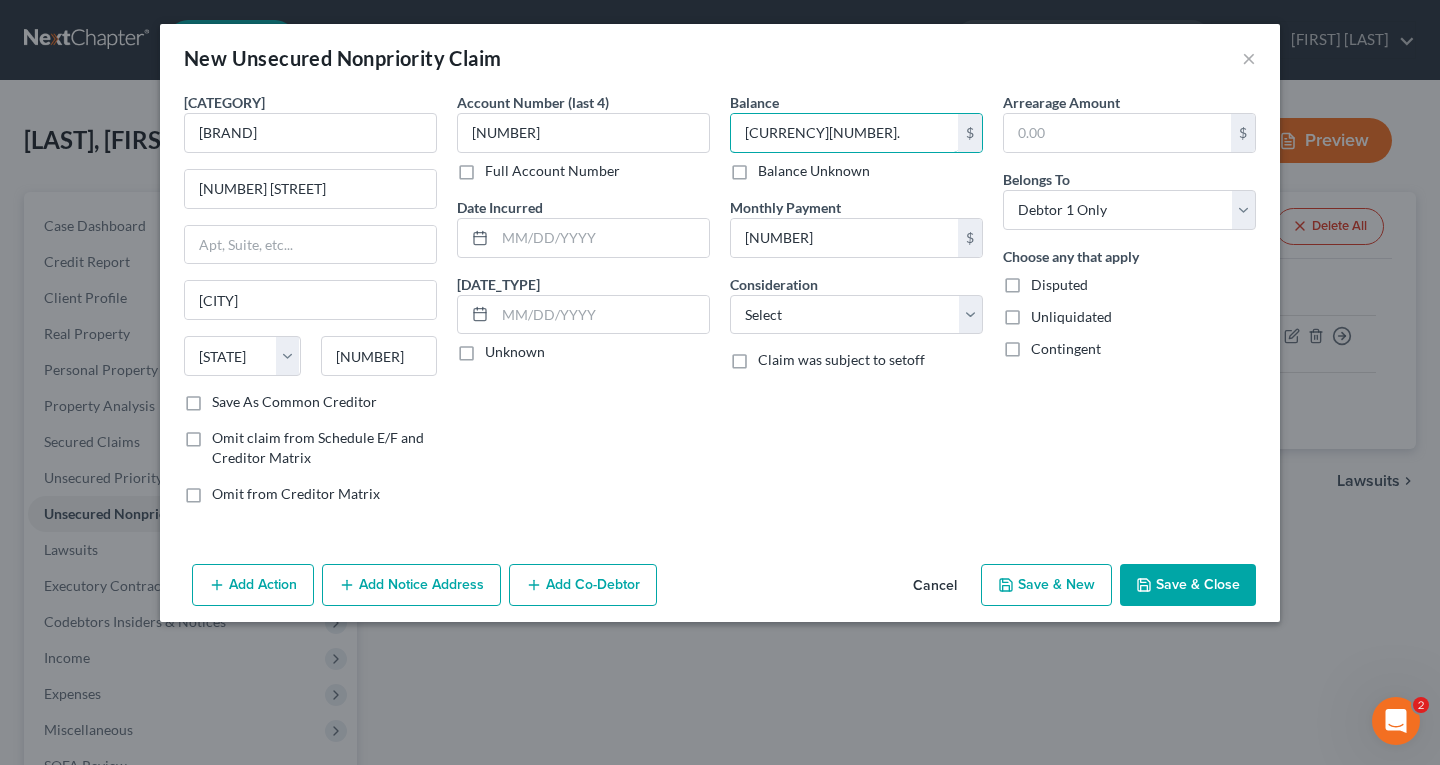 type on "[CURRENCY][NUMBER]." 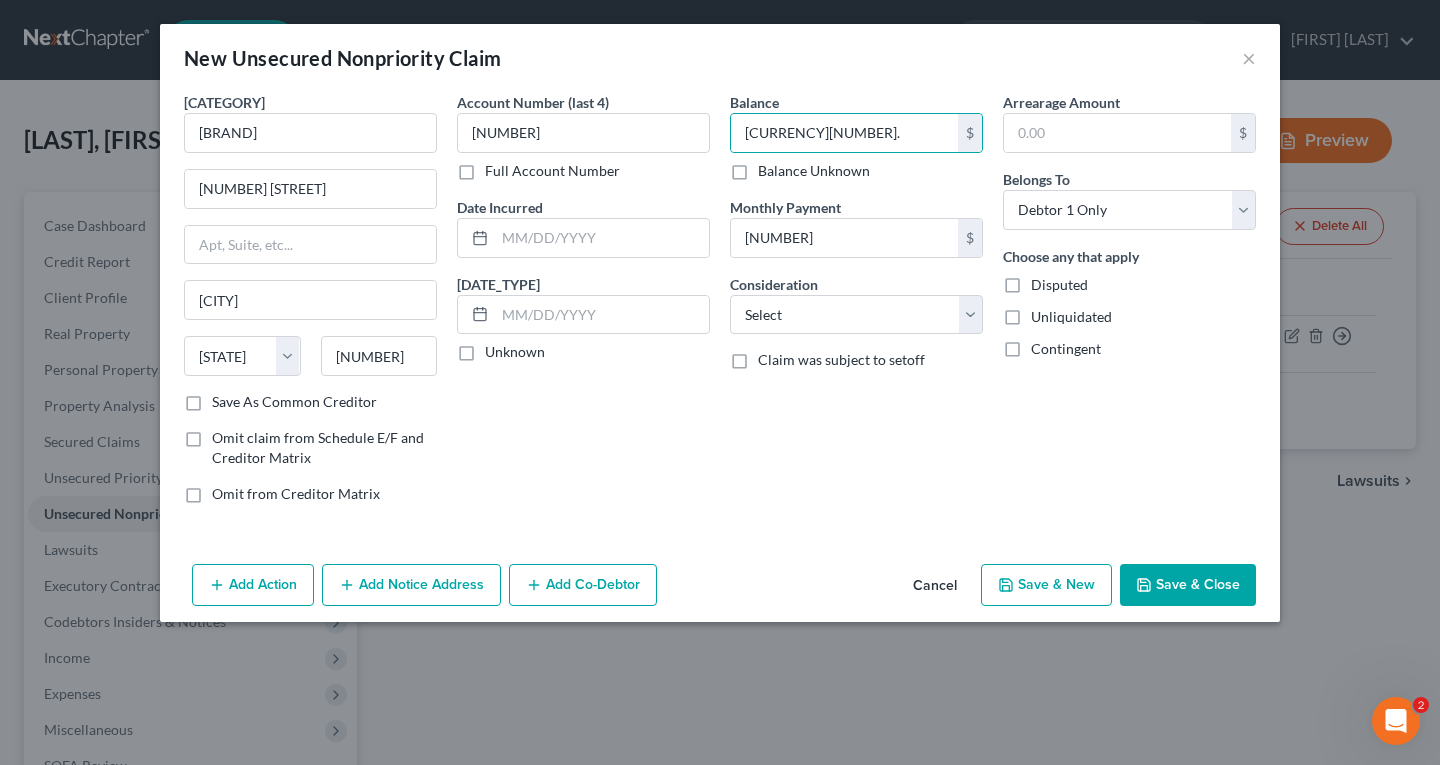 click on "Save & New" at bounding box center (1046, 585) 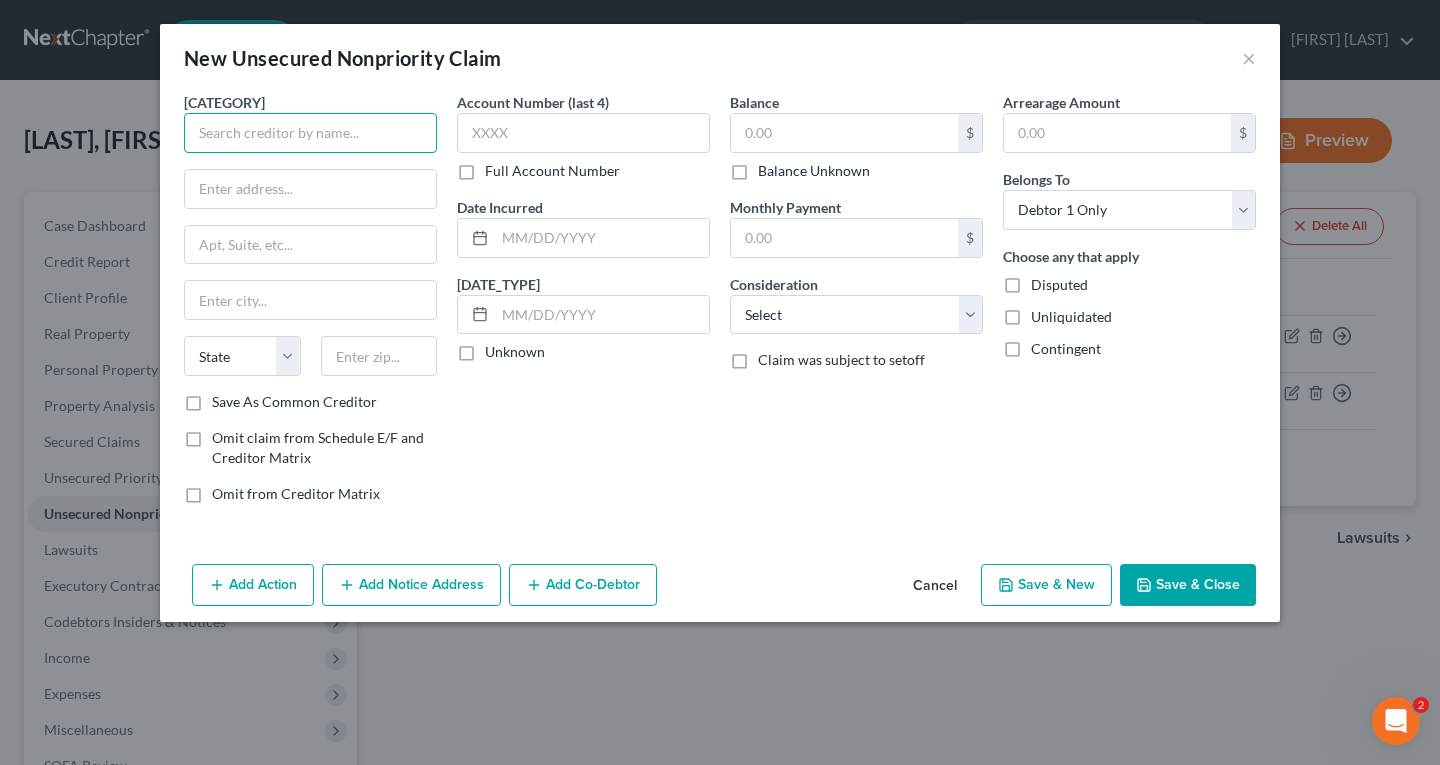 click at bounding box center [310, 133] 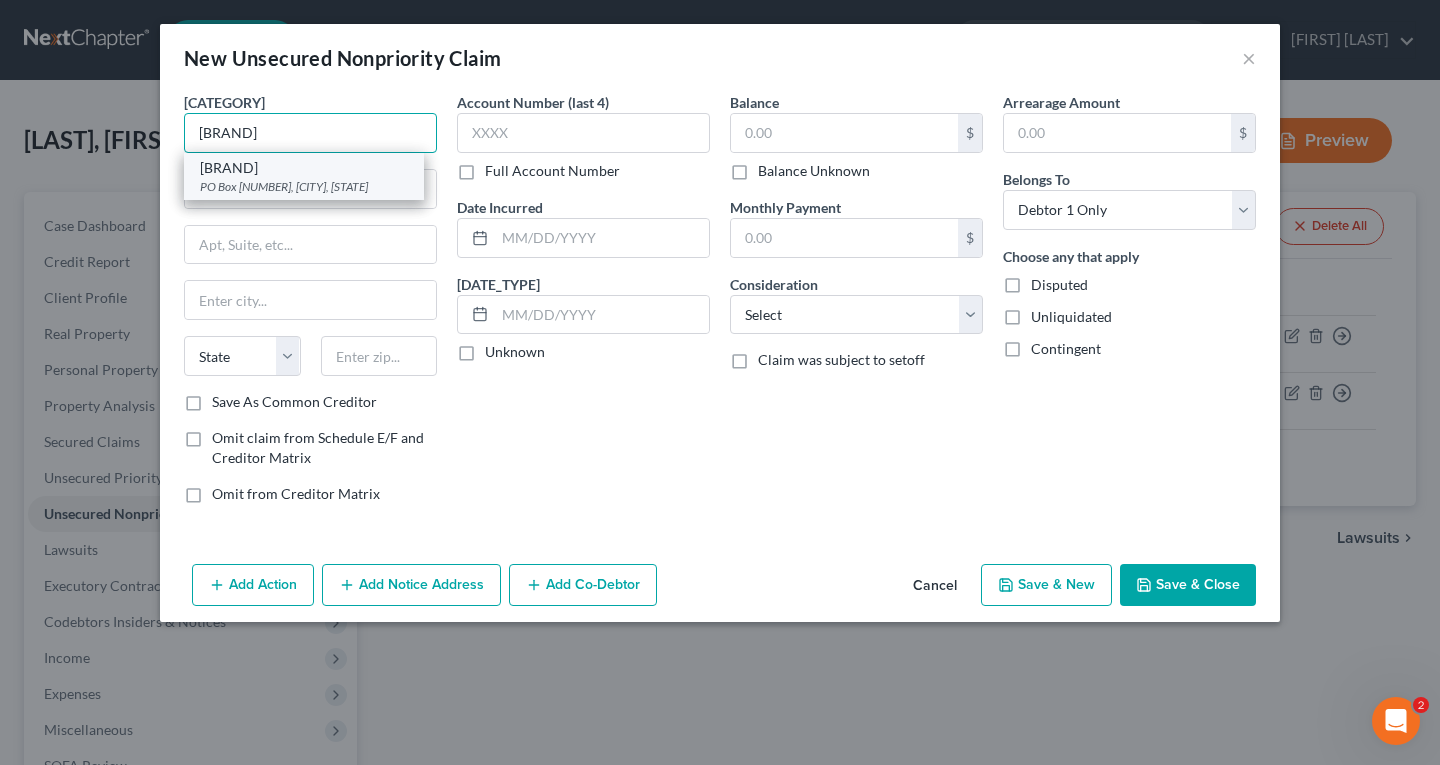 type on "[BRAND]" 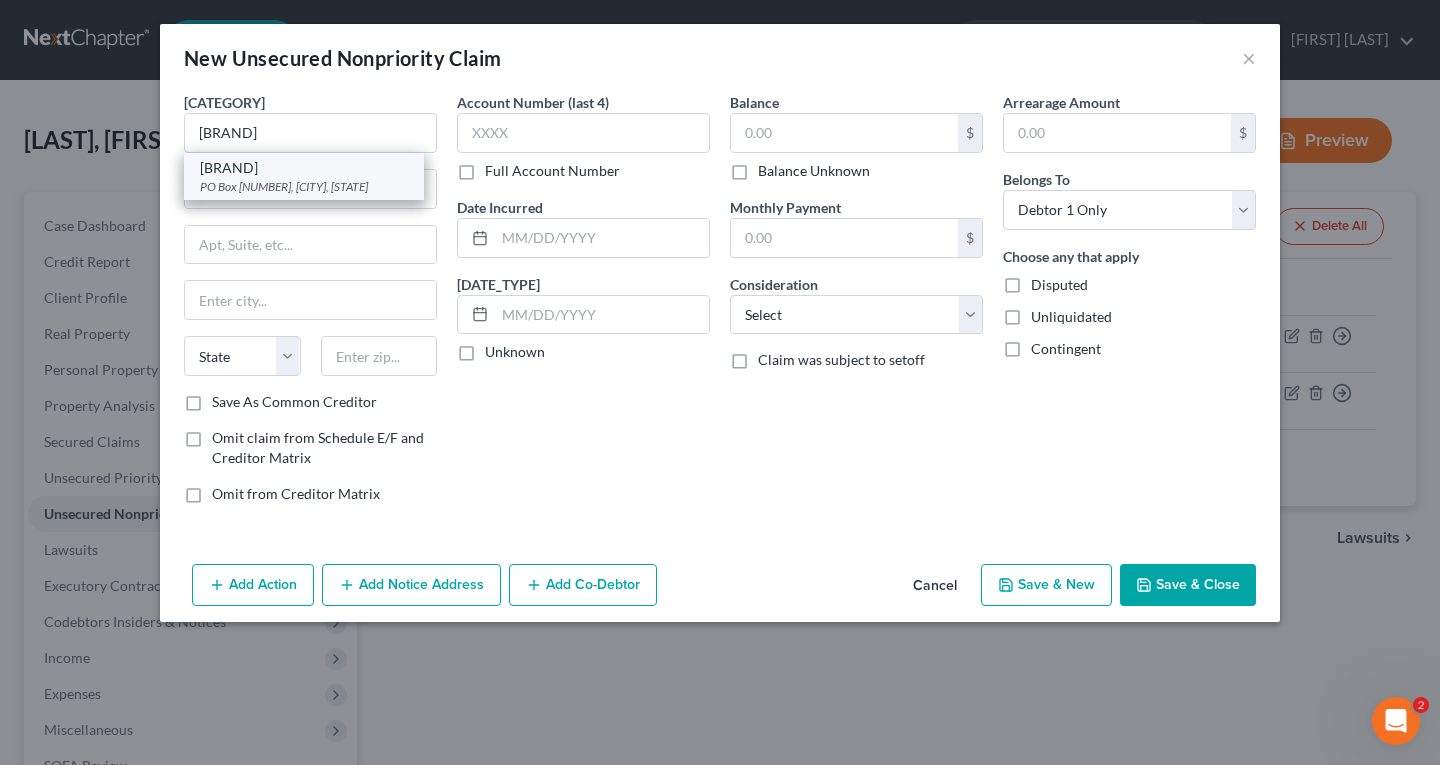 click on "PO Box [NUMBER], [CITY], [STATE]" at bounding box center [304, 186] 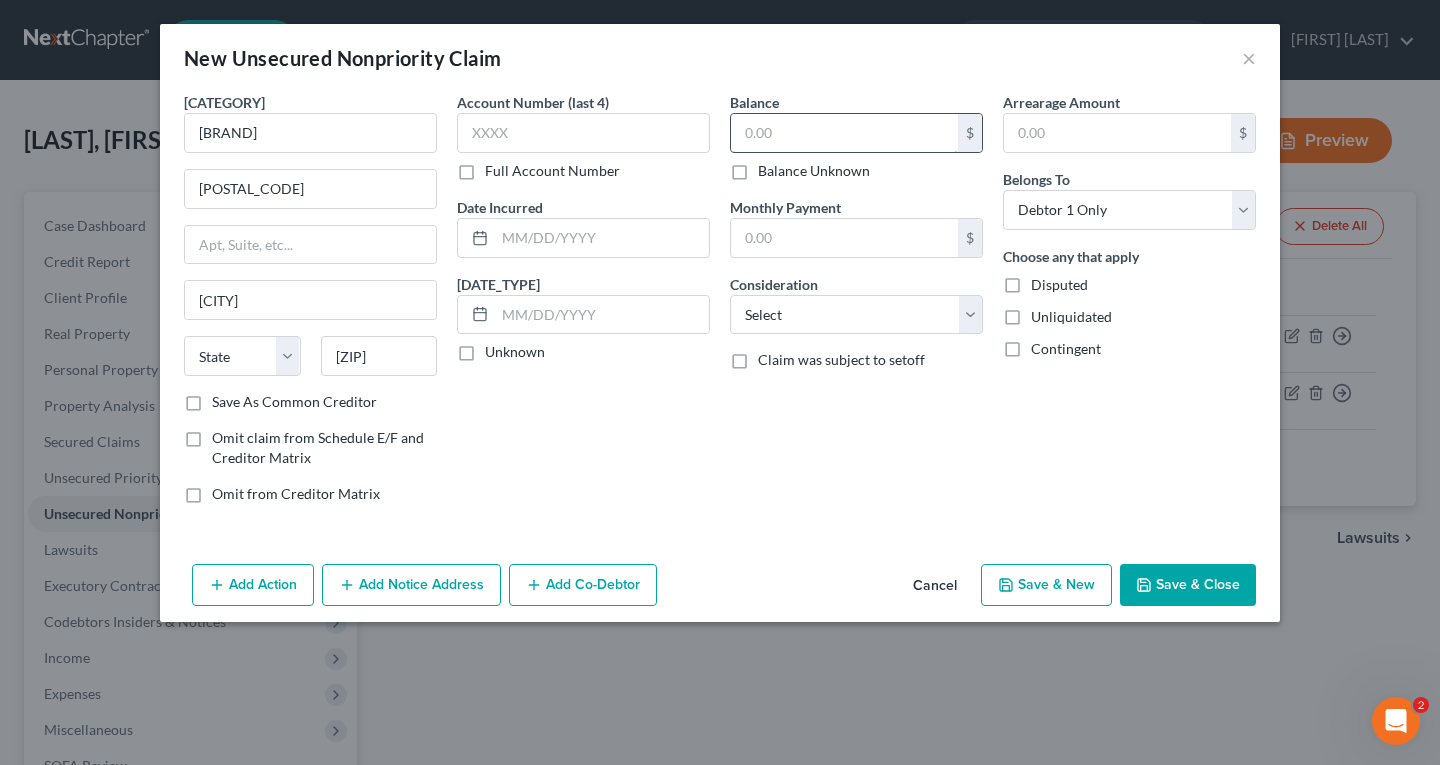click at bounding box center (844, 133) 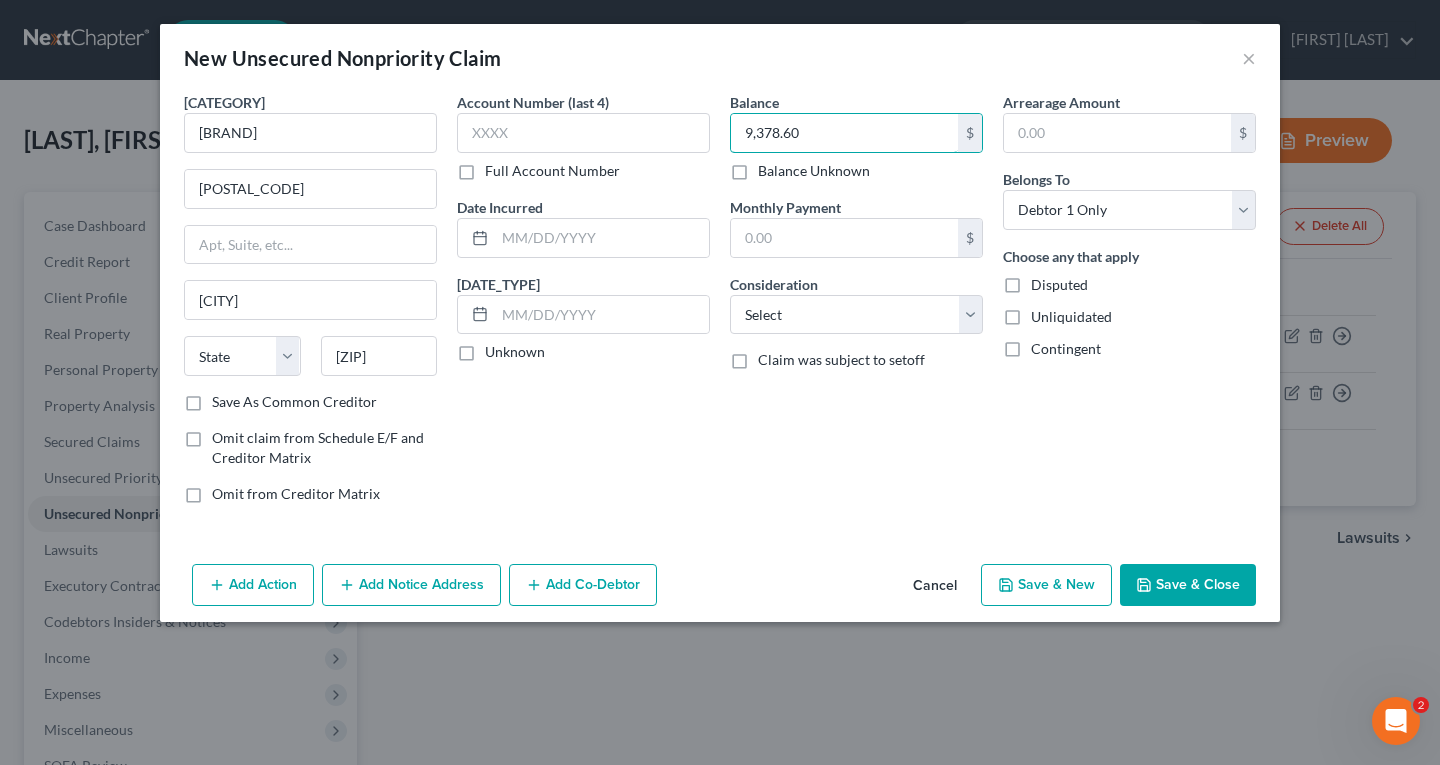 type on "9,378.60" 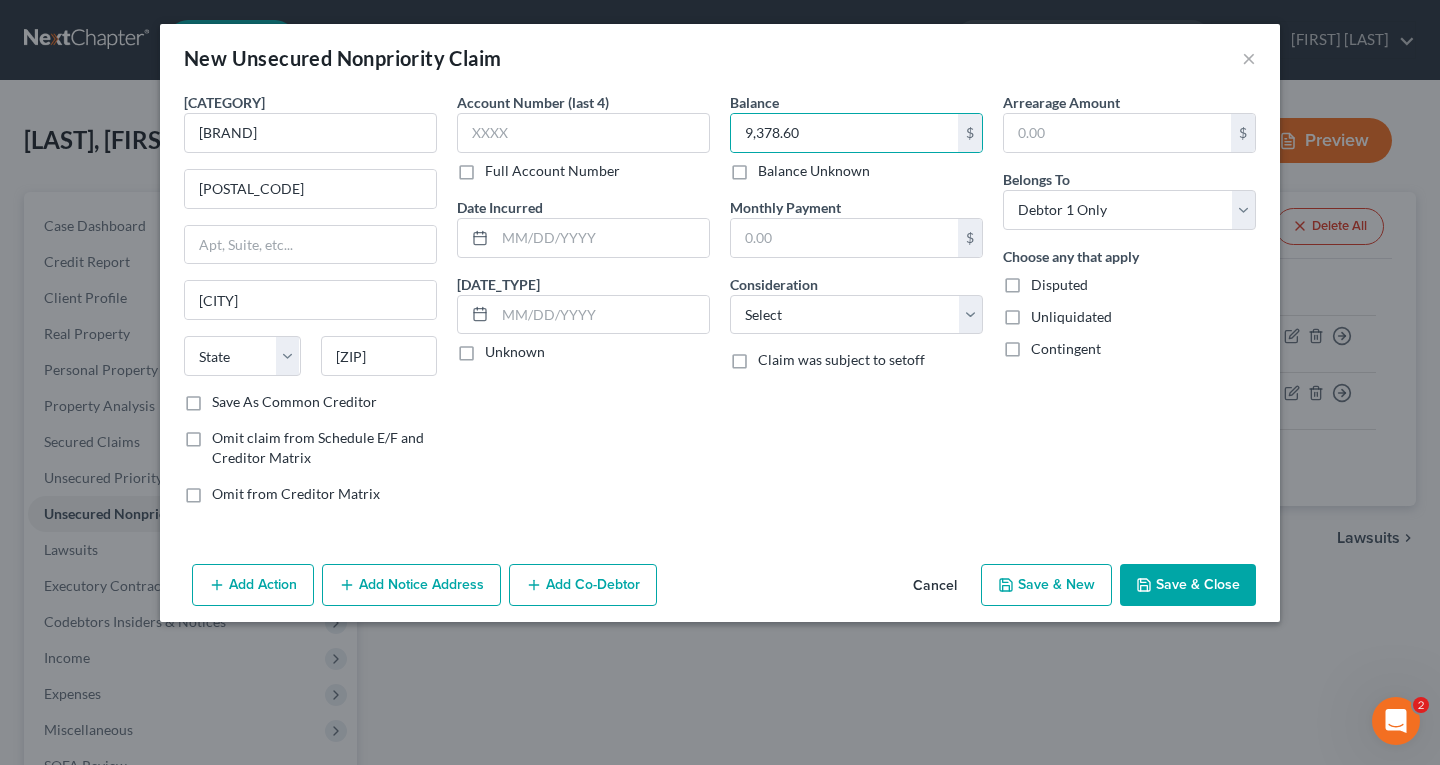 click on "Add Notice Address" at bounding box center (411, 585) 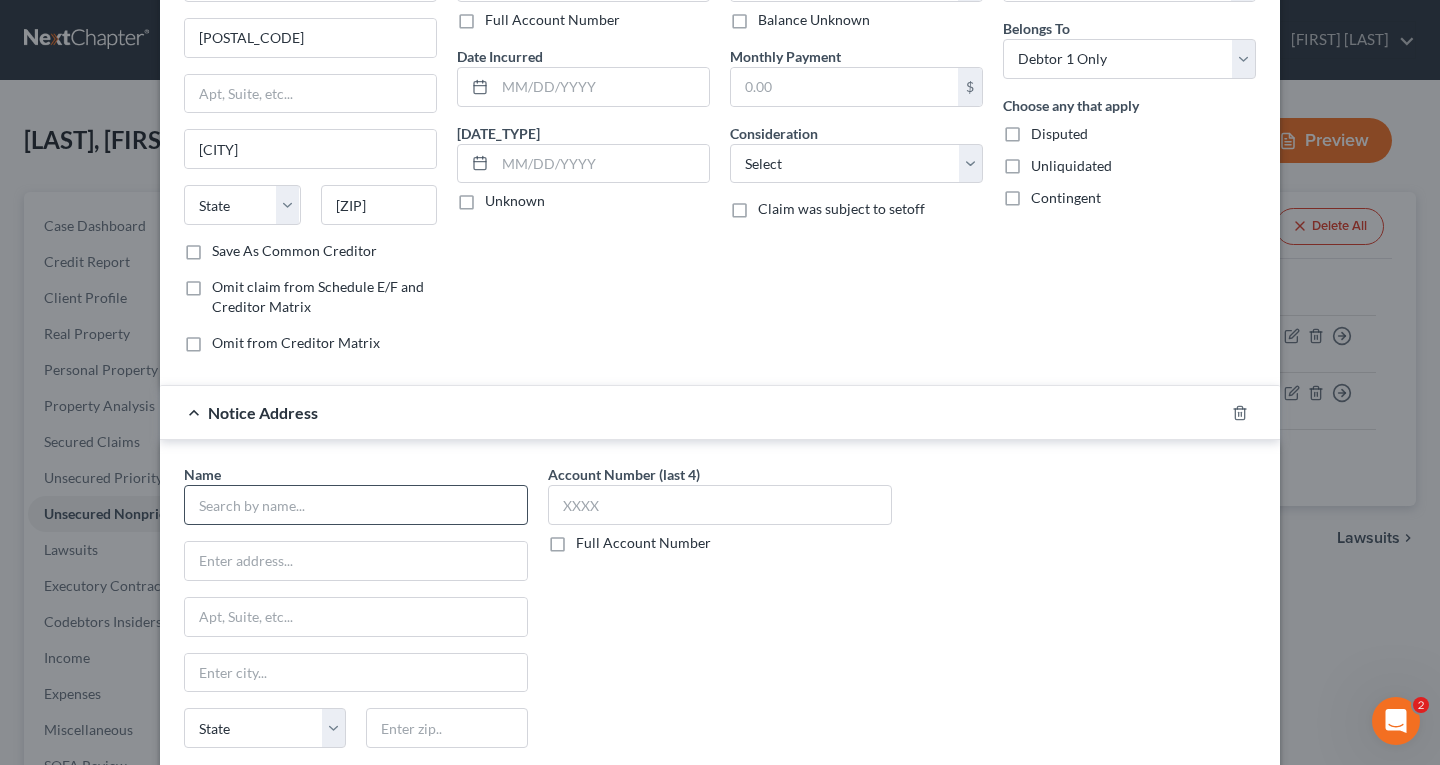 scroll, scrollTop: 200, scrollLeft: 0, axis: vertical 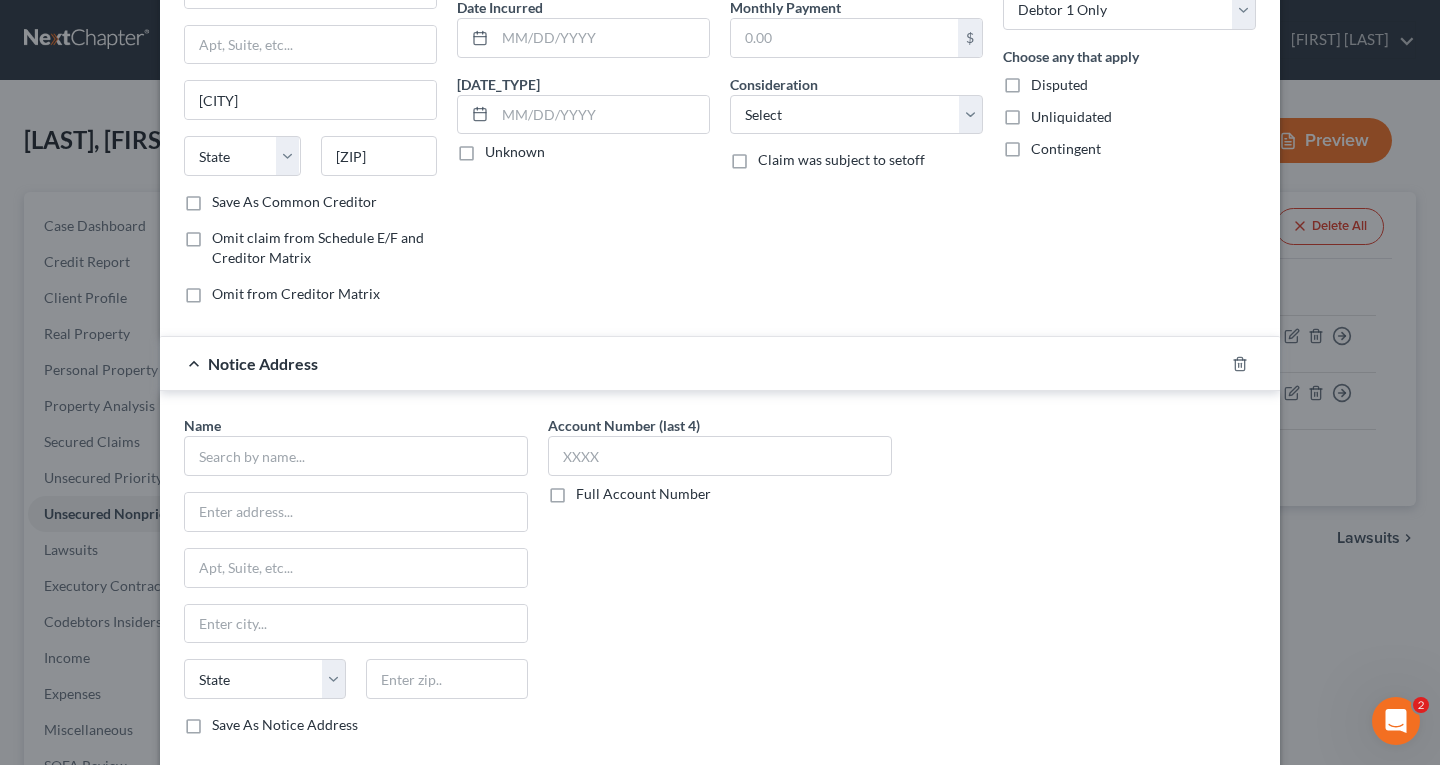 click on "Name
*" at bounding box center (356, 445) 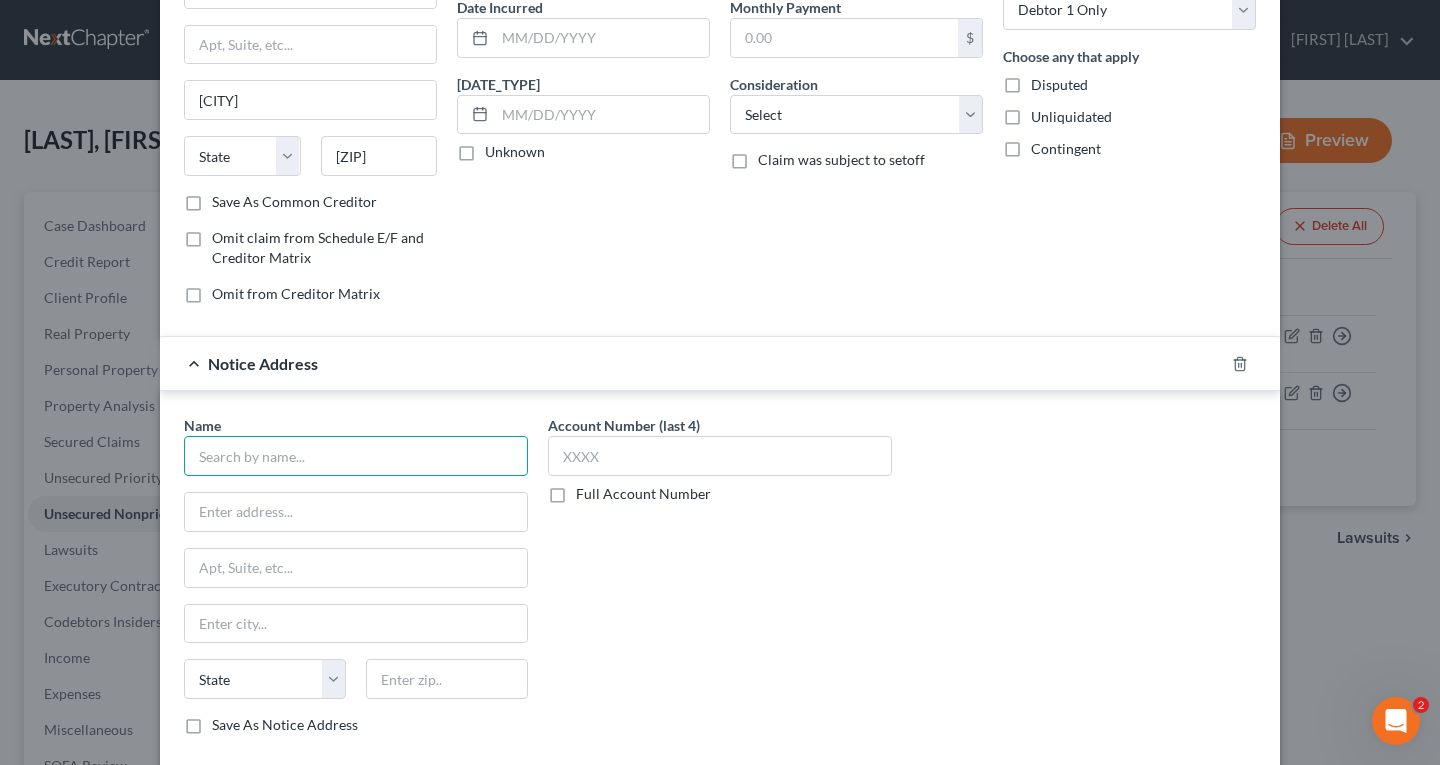 click at bounding box center [356, 456] 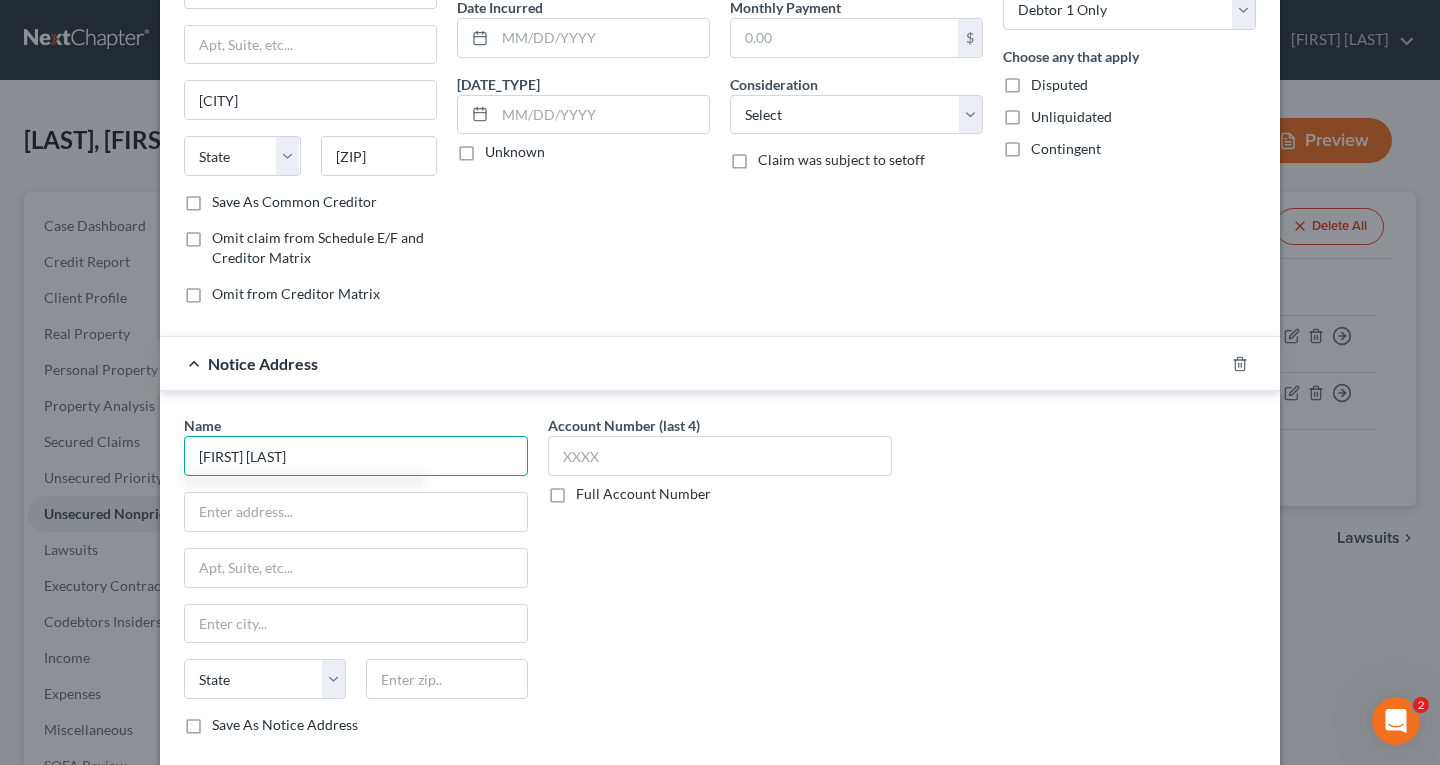 type on "[FIRST] [LAST]" 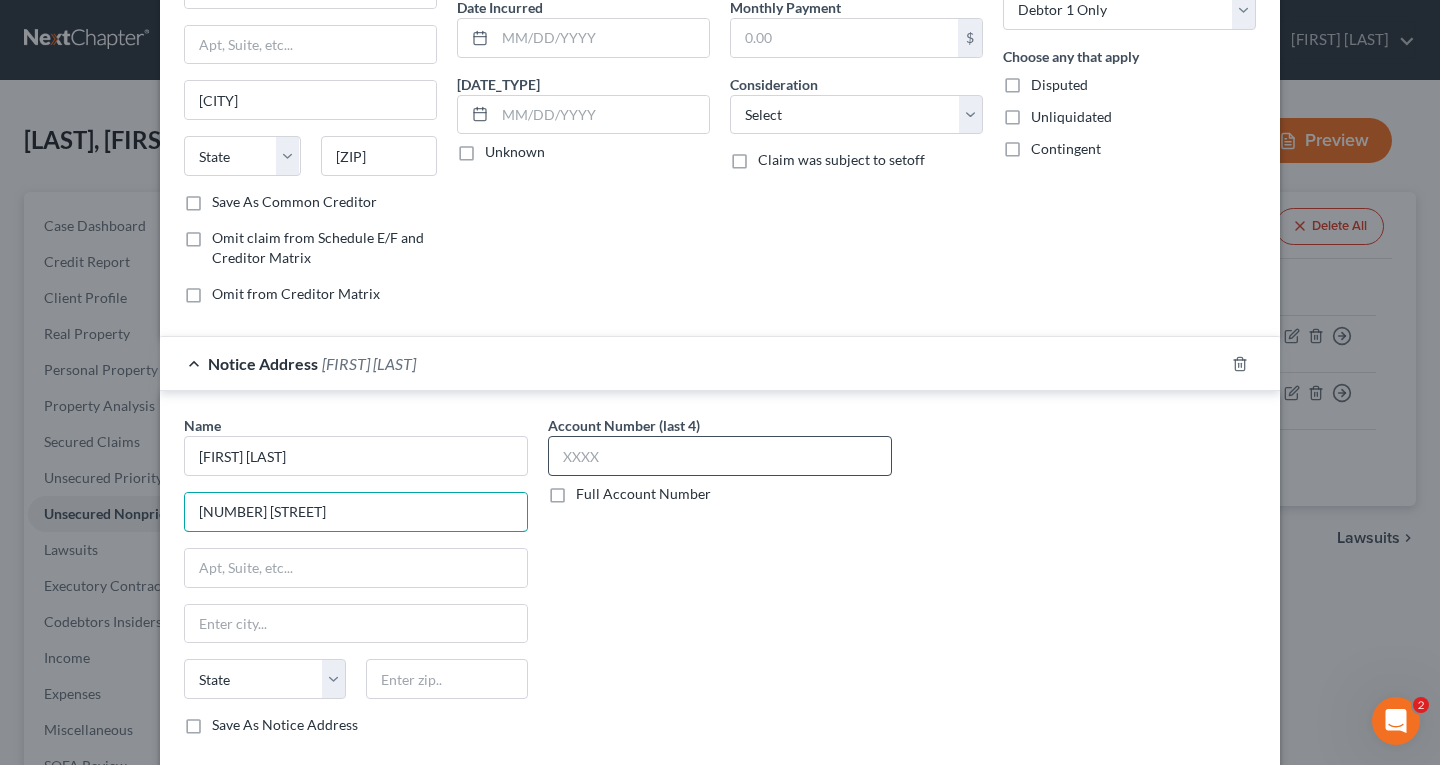 type on "[NUMBER] [STREET]" 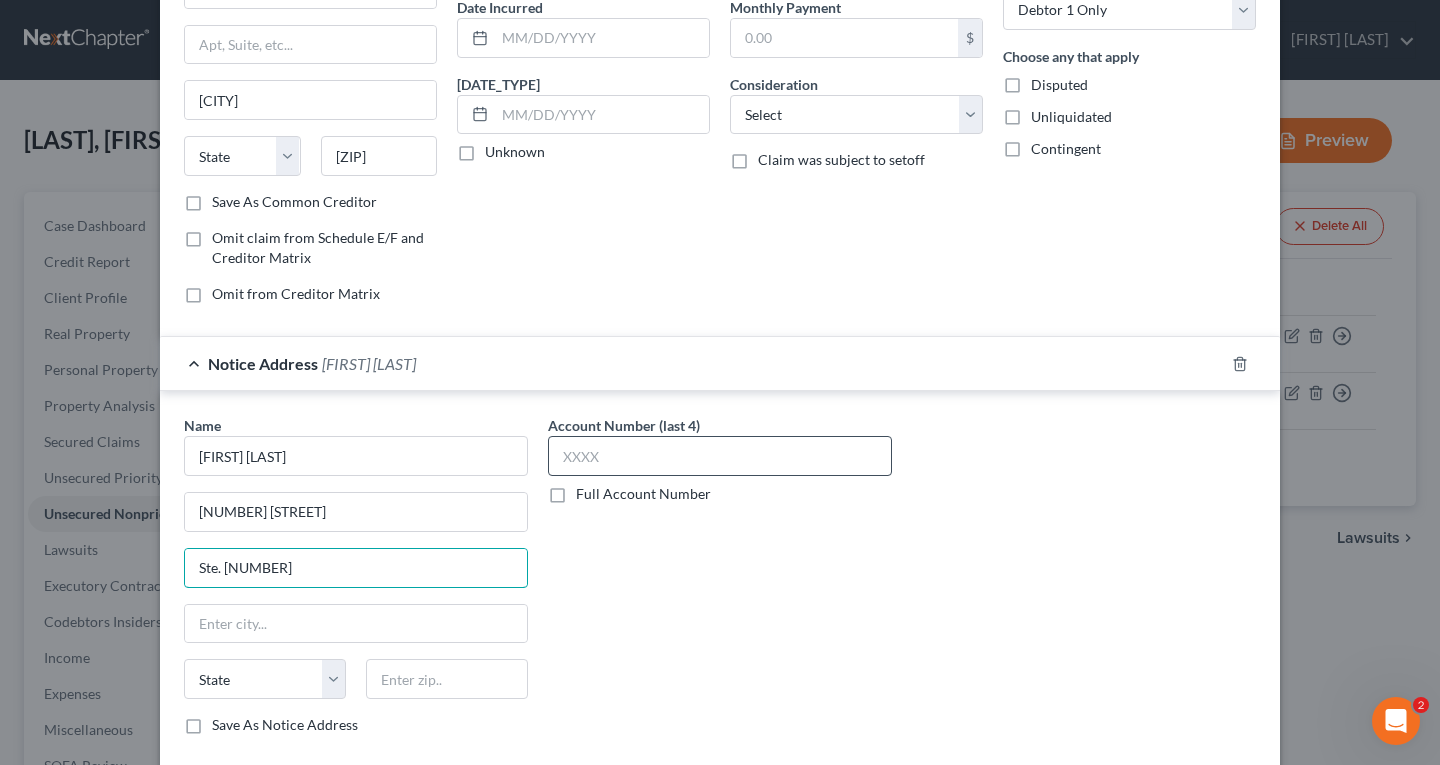 type on "Ste. [NUMBER]" 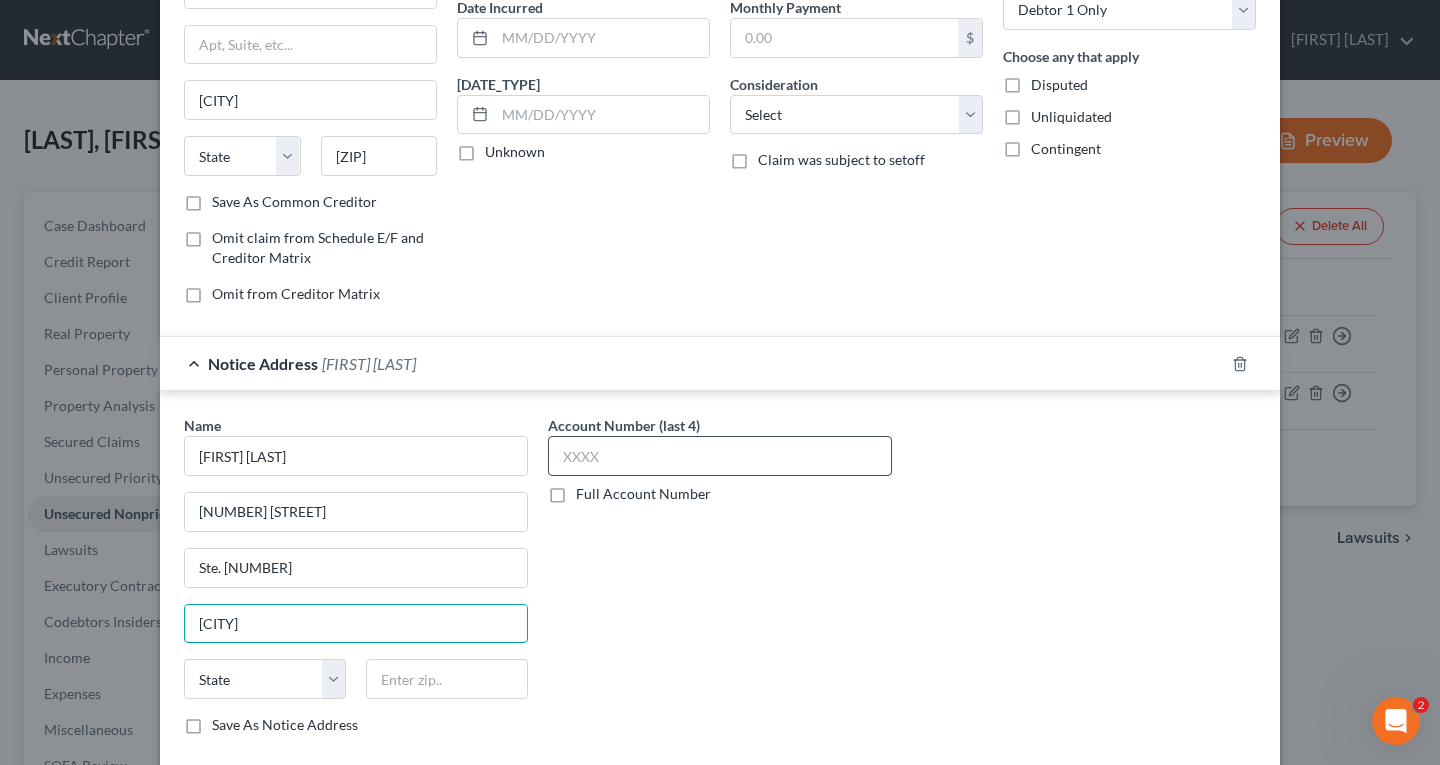 type on "[CITY]" 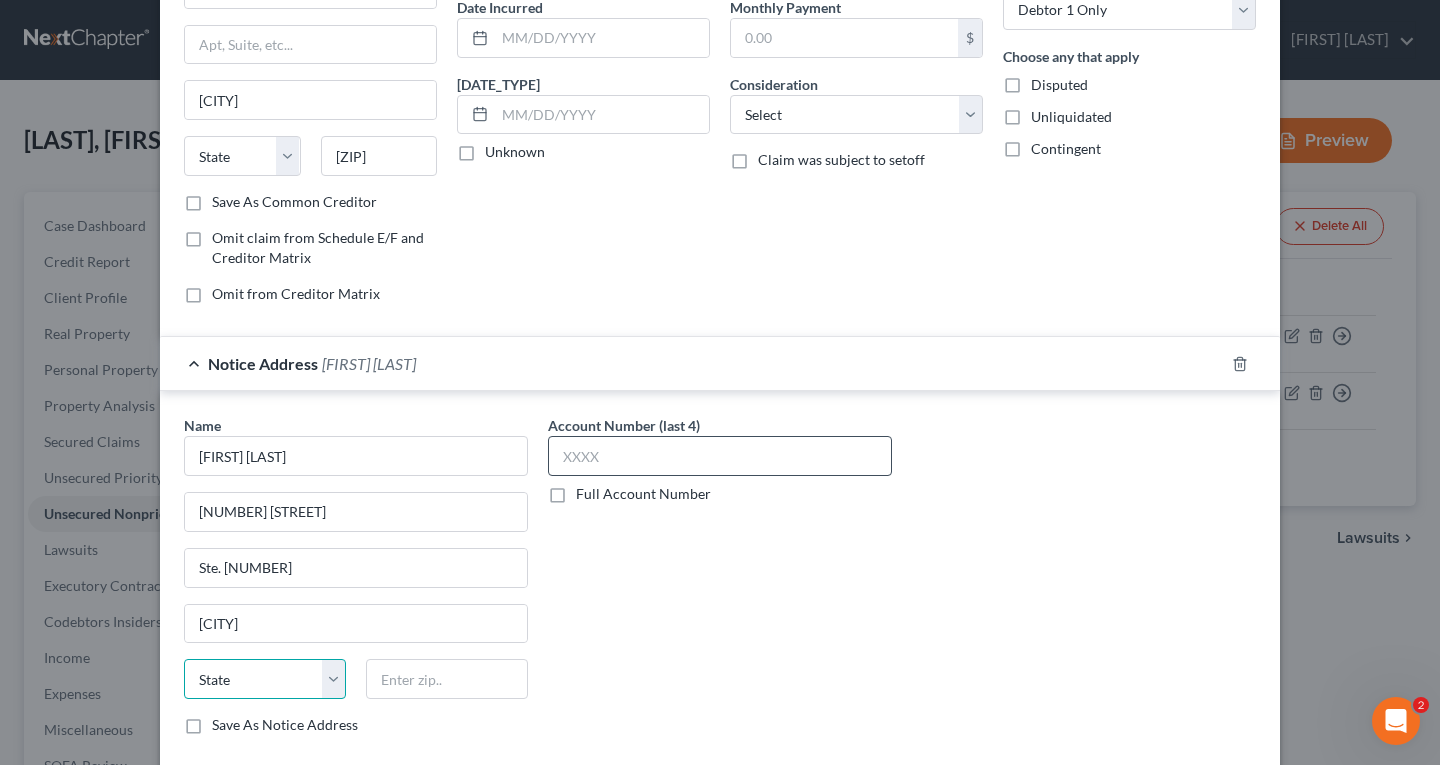 select on "9" 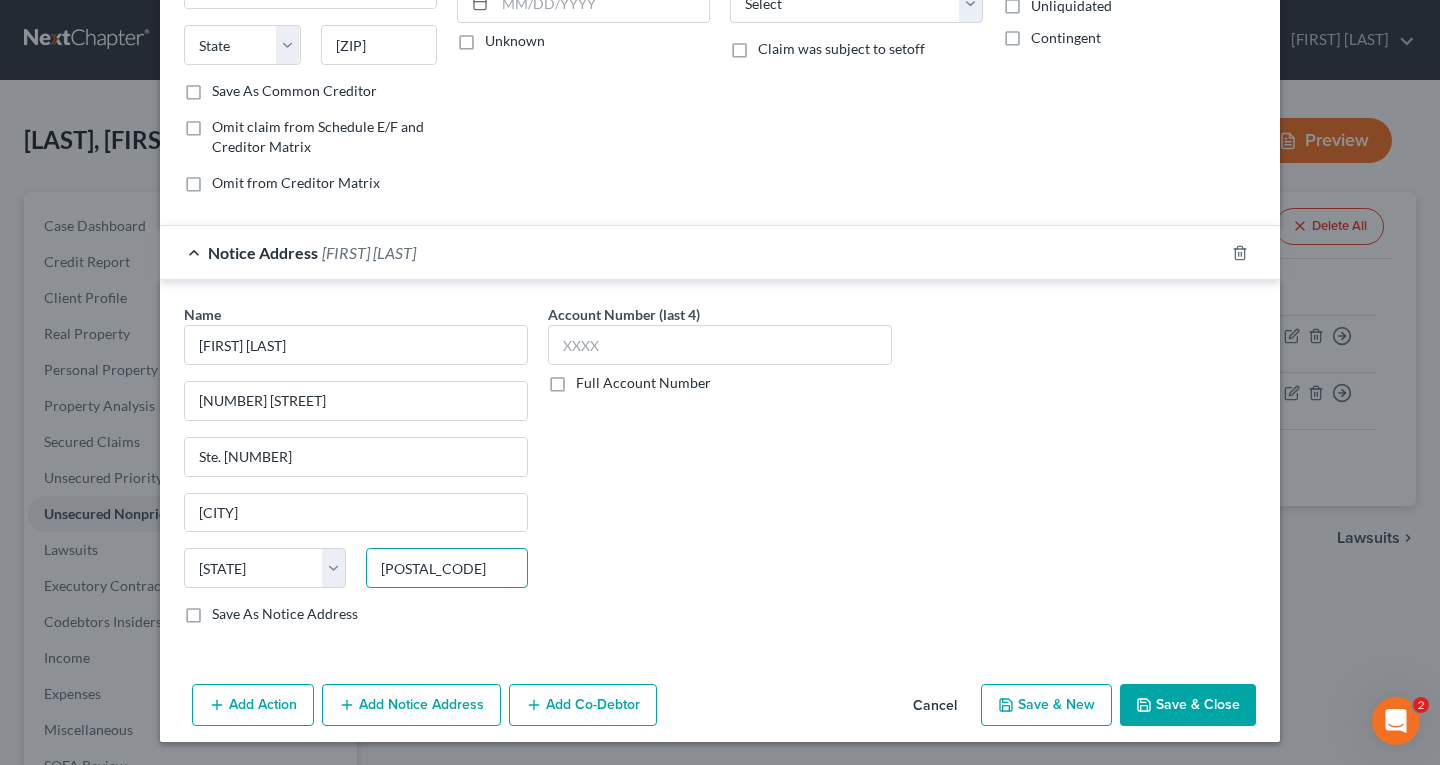 scroll, scrollTop: 312, scrollLeft: 0, axis: vertical 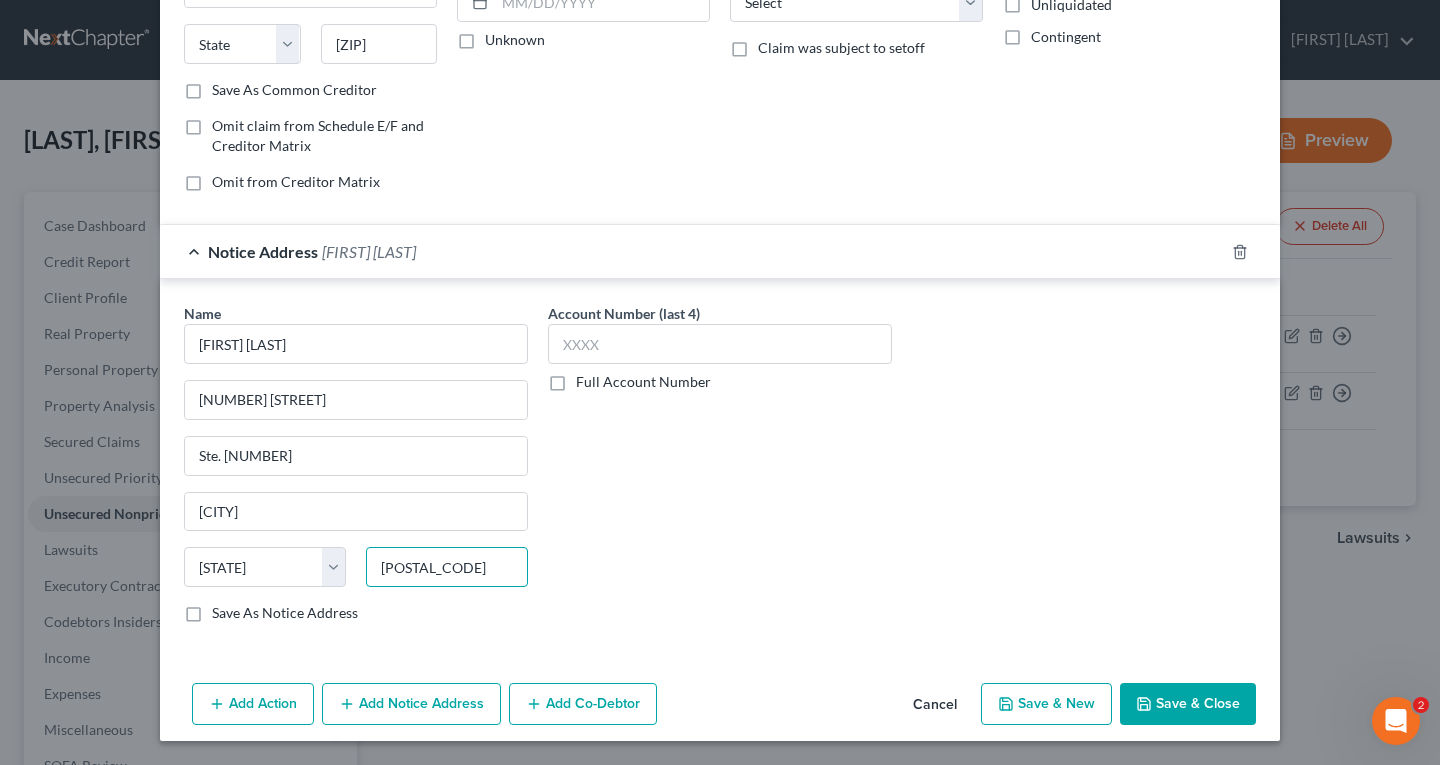 type on "[POSTAL_CODE]" 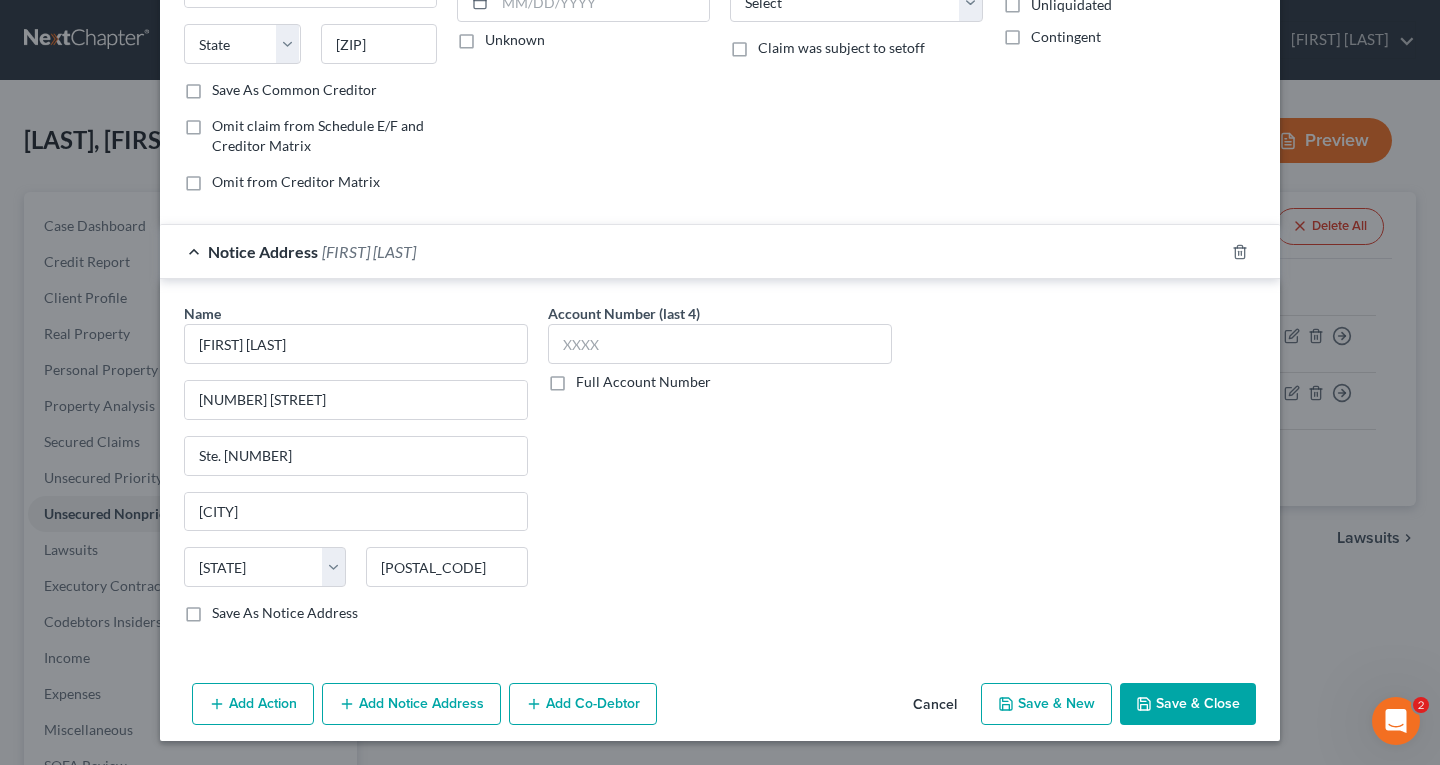 click on "Save & New" at bounding box center (1046, 704) 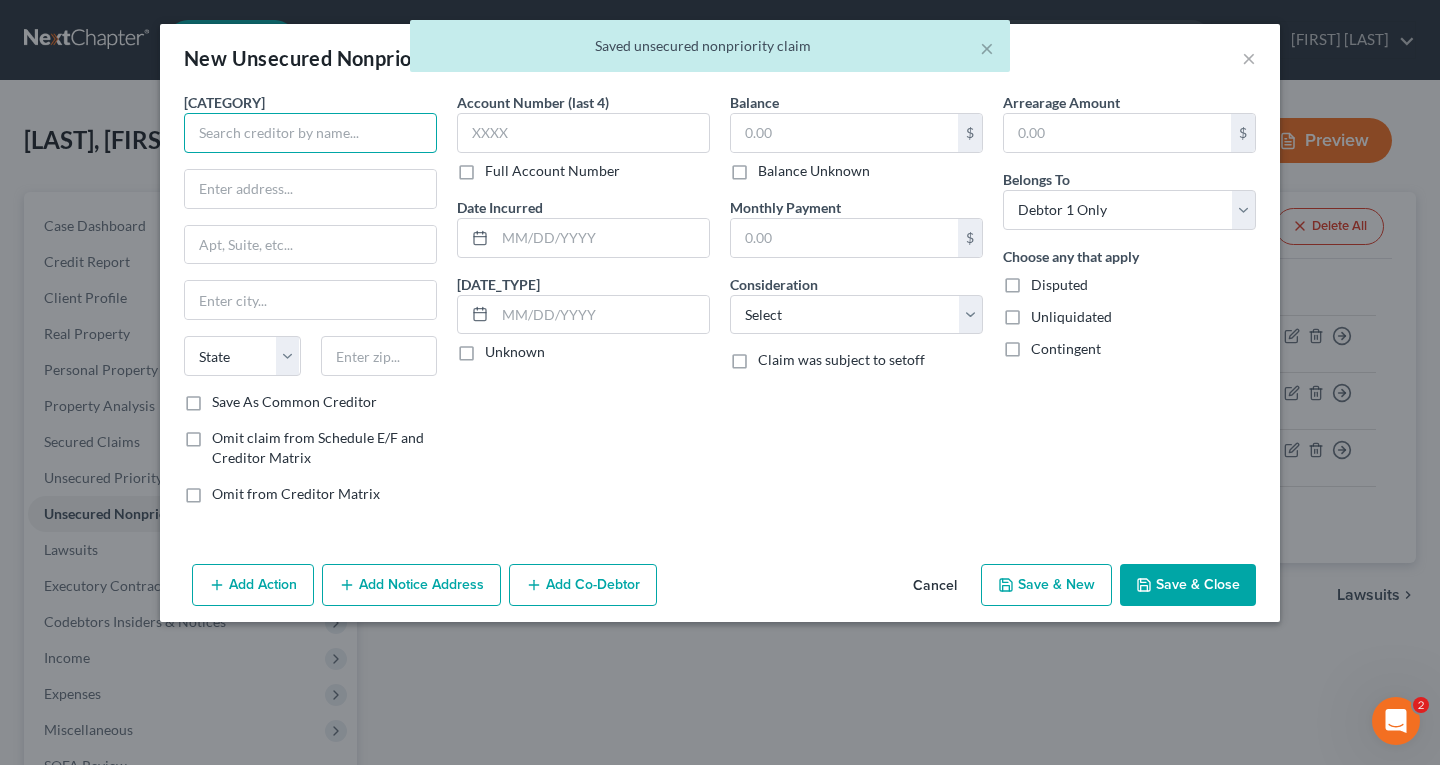 click at bounding box center (310, 133) 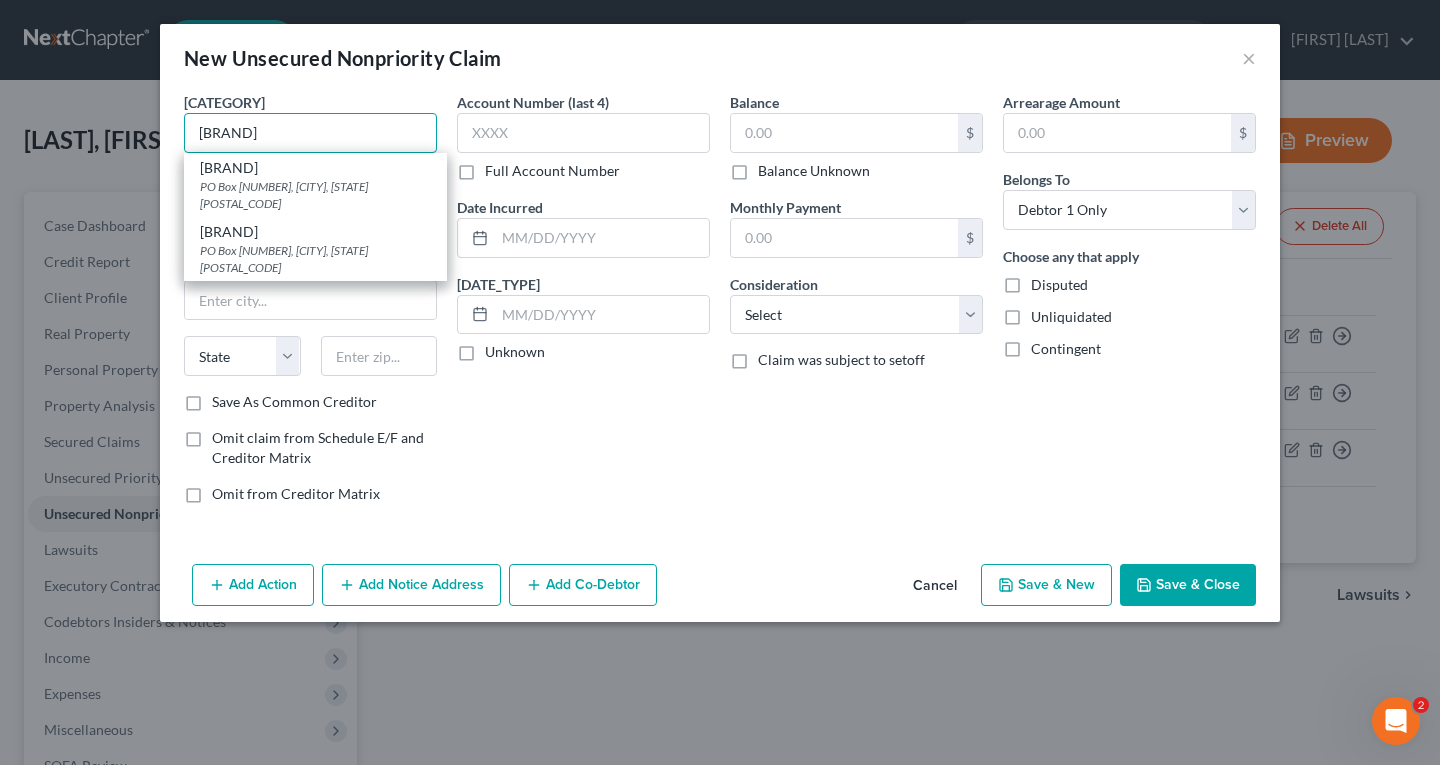type on "[BRAND]" 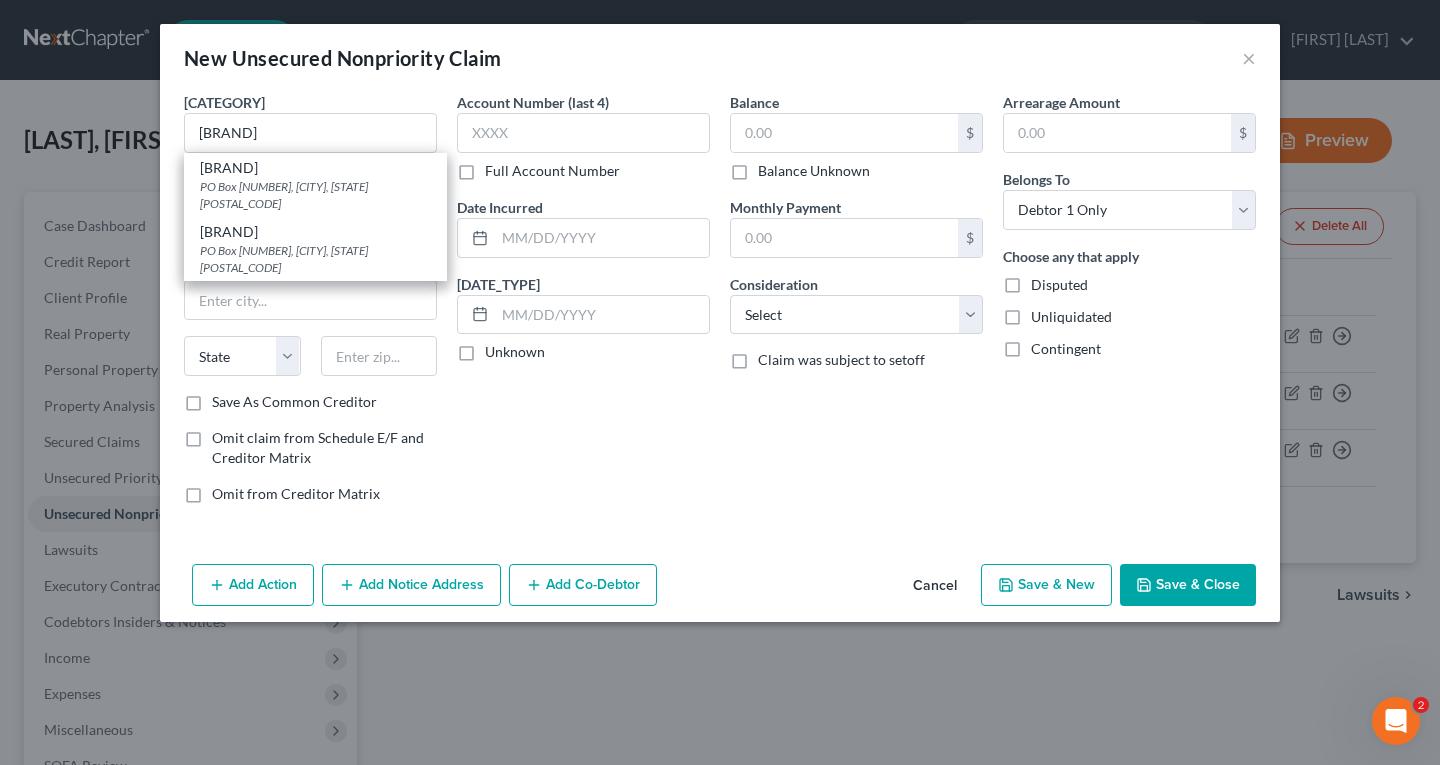 click on "PO Box [NUMBER], [CITY], [STATE] [POSTAL_CODE]" at bounding box center [315, 195] 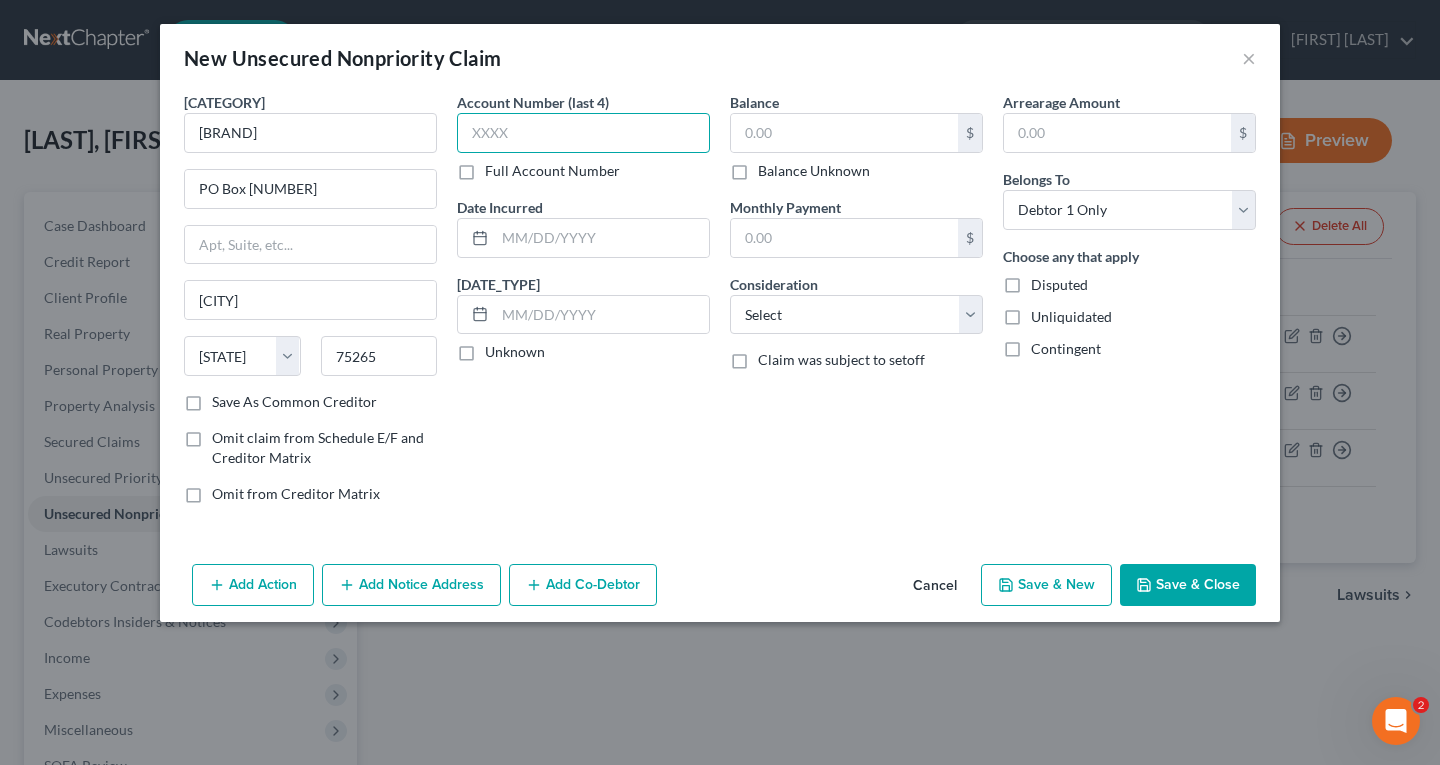 click at bounding box center [583, 133] 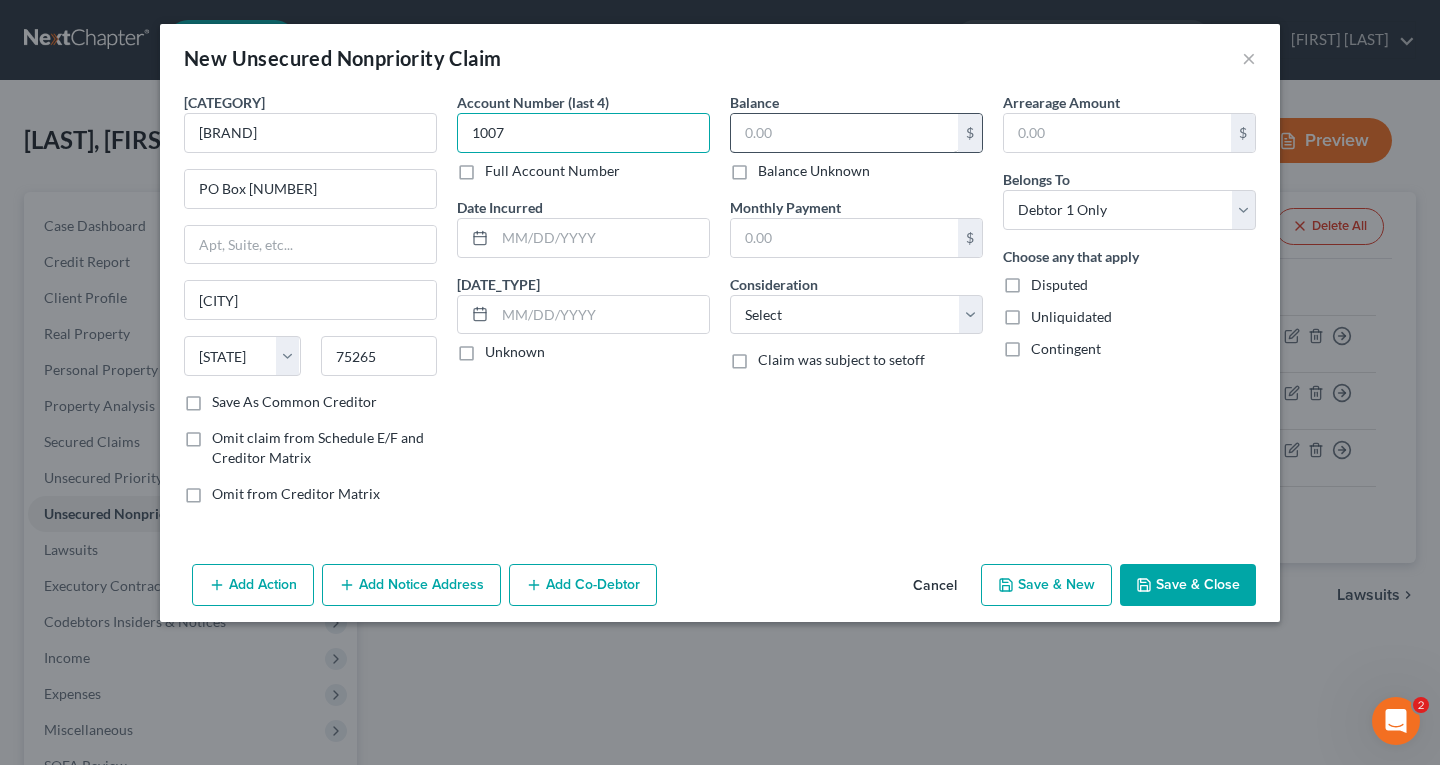 type on "1007" 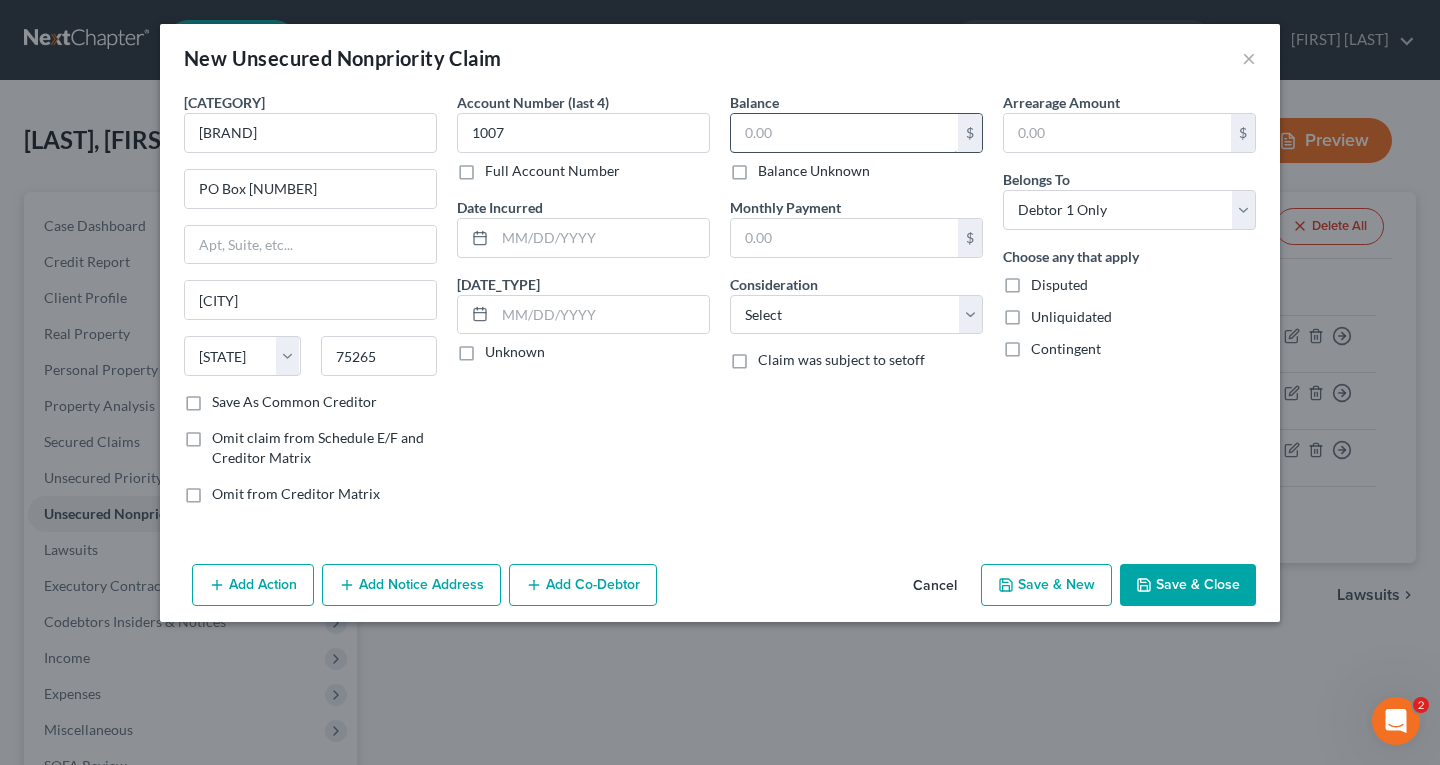 click at bounding box center (844, 133) 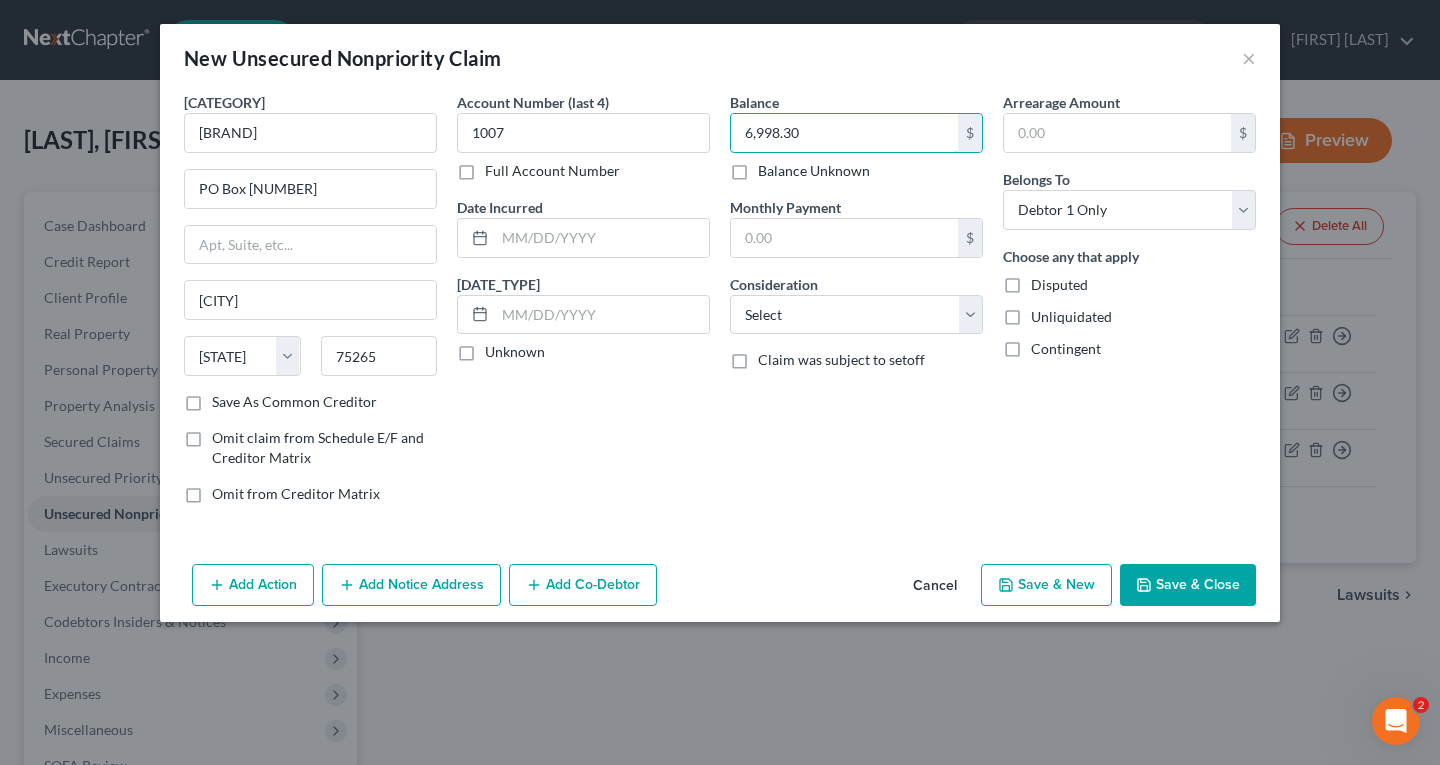 type on "6,998.30" 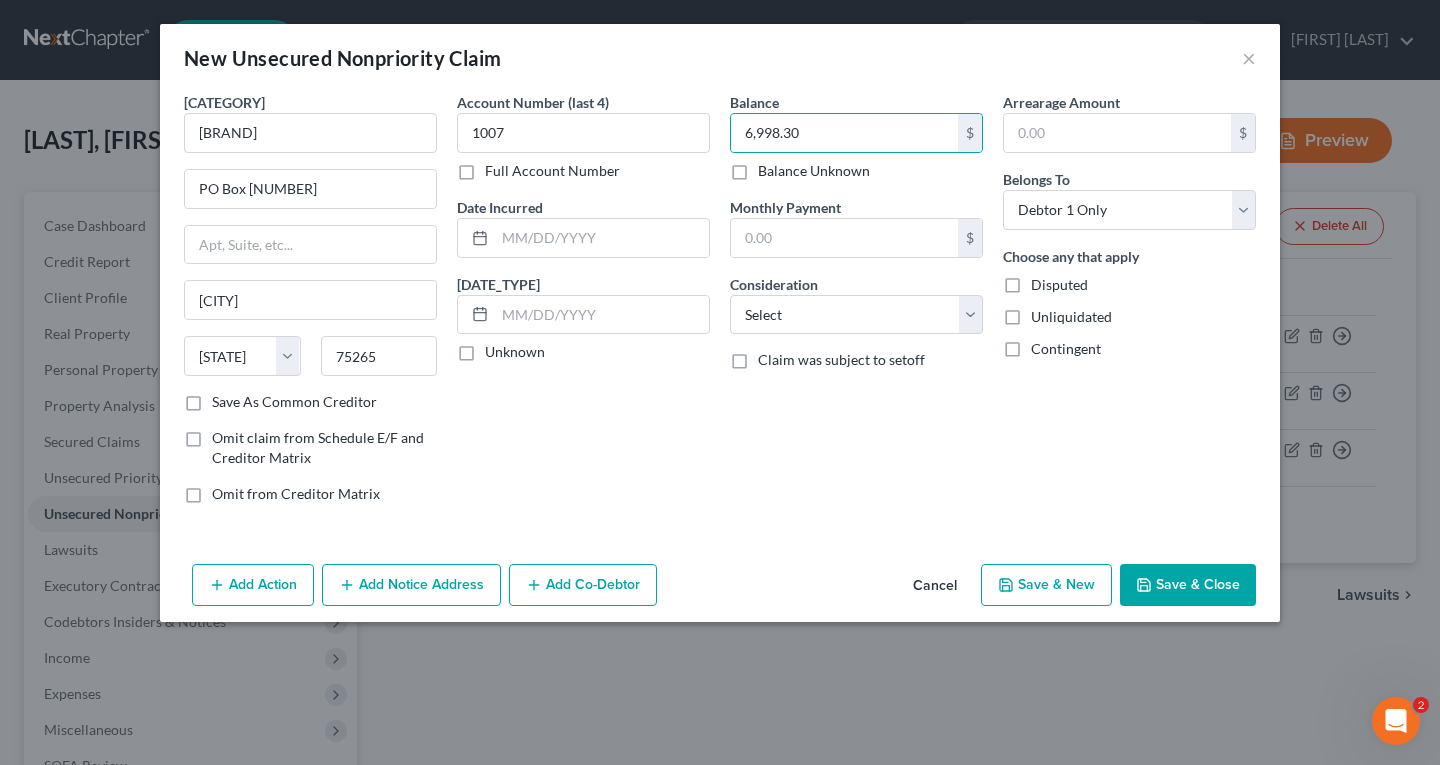 click on "Add Notice Address" at bounding box center [411, 585] 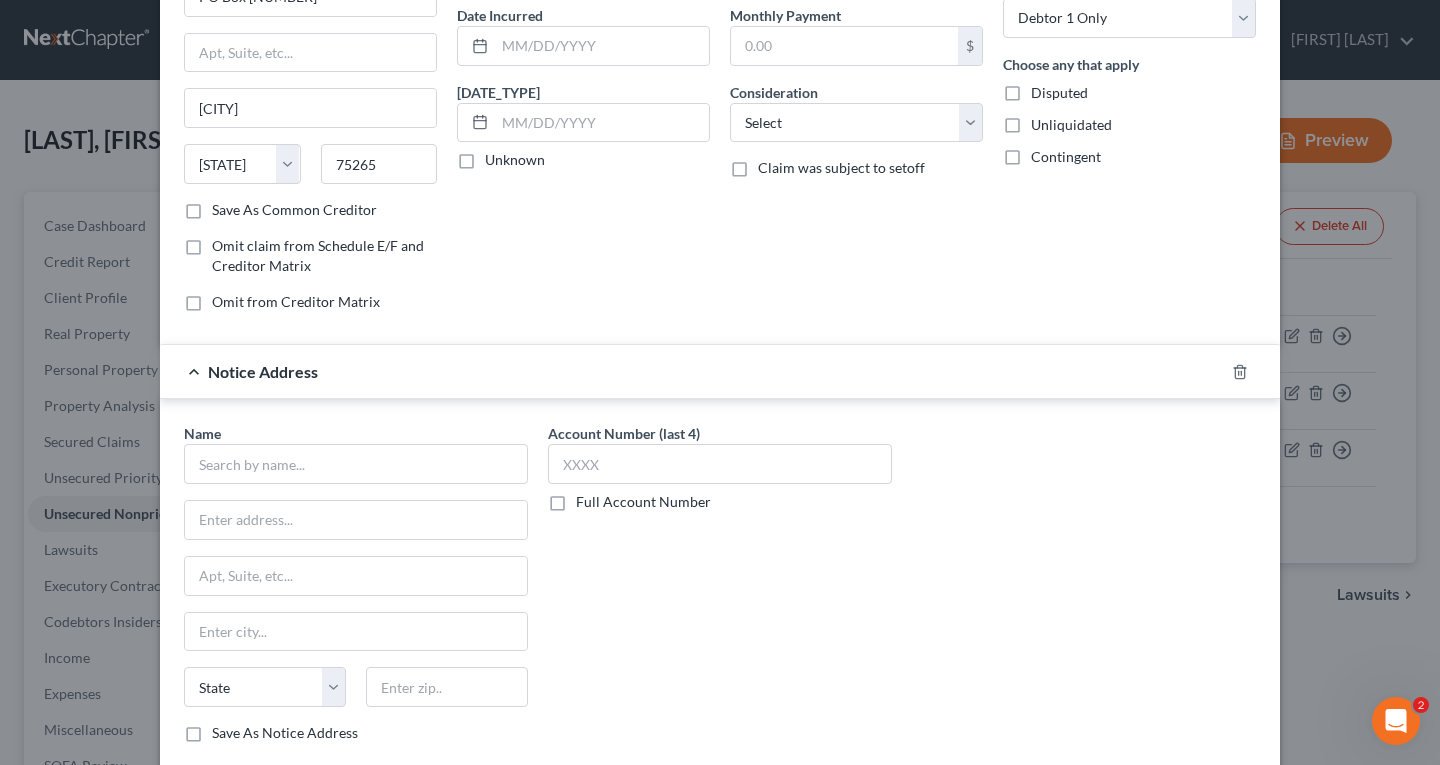 scroll, scrollTop: 200, scrollLeft: 0, axis: vertical 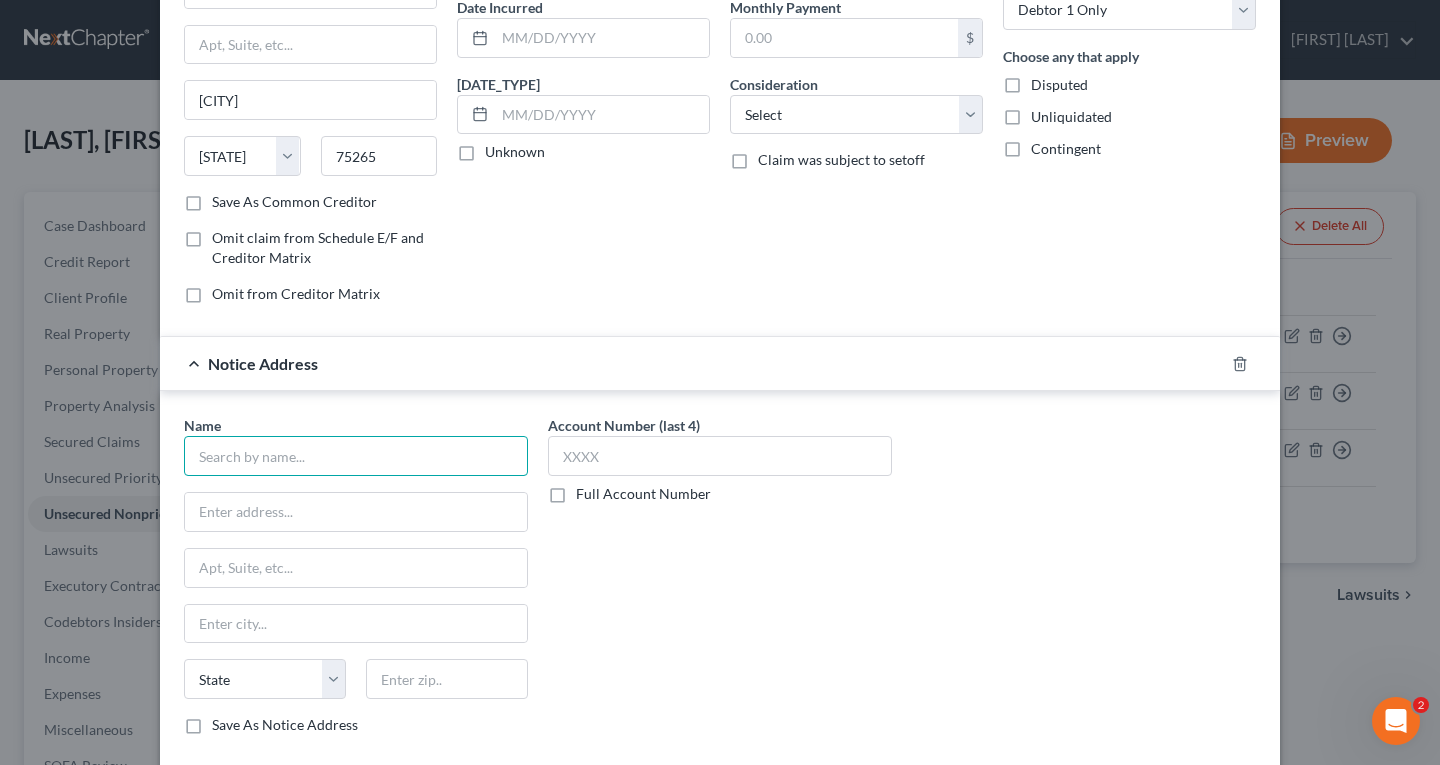 click at bounding box center [356, 456] 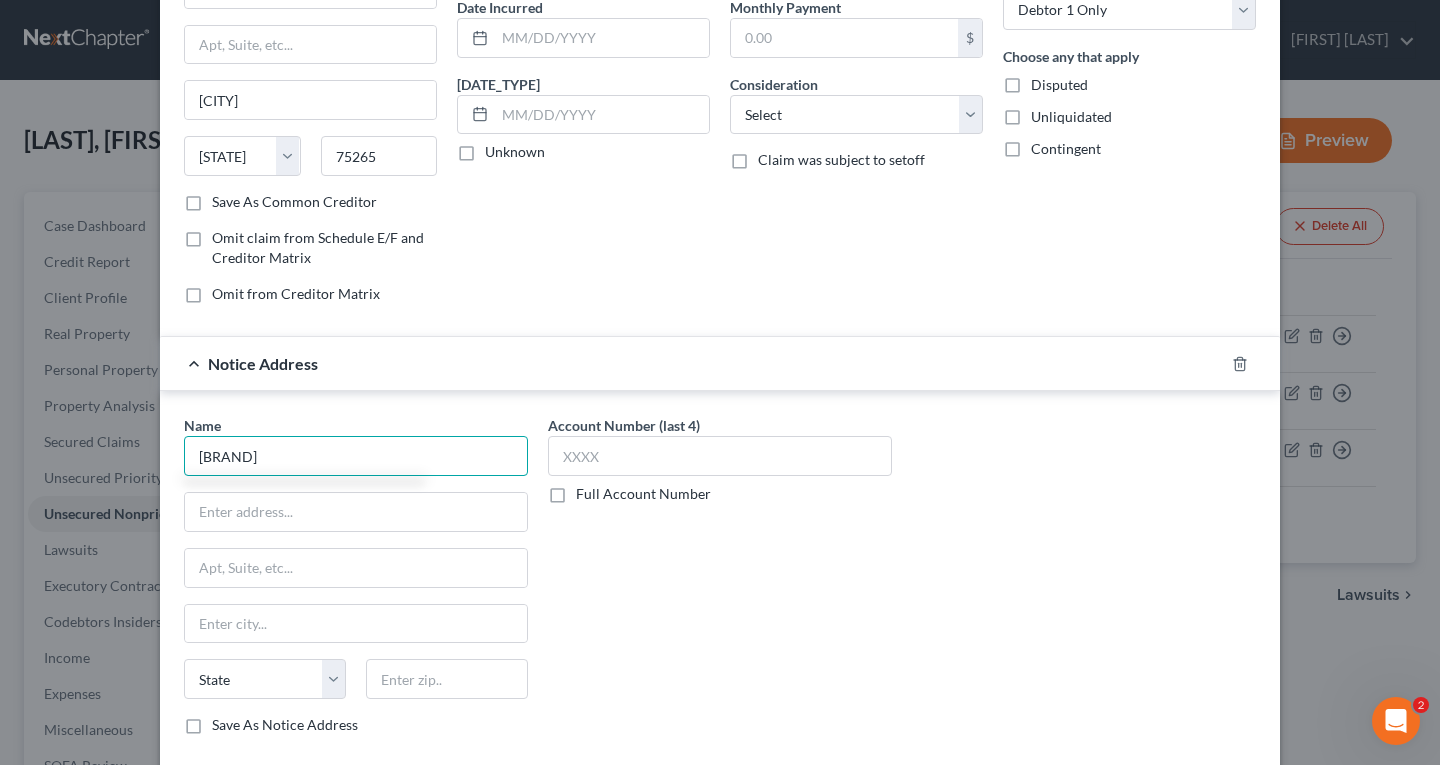 type on "[BRAND]" 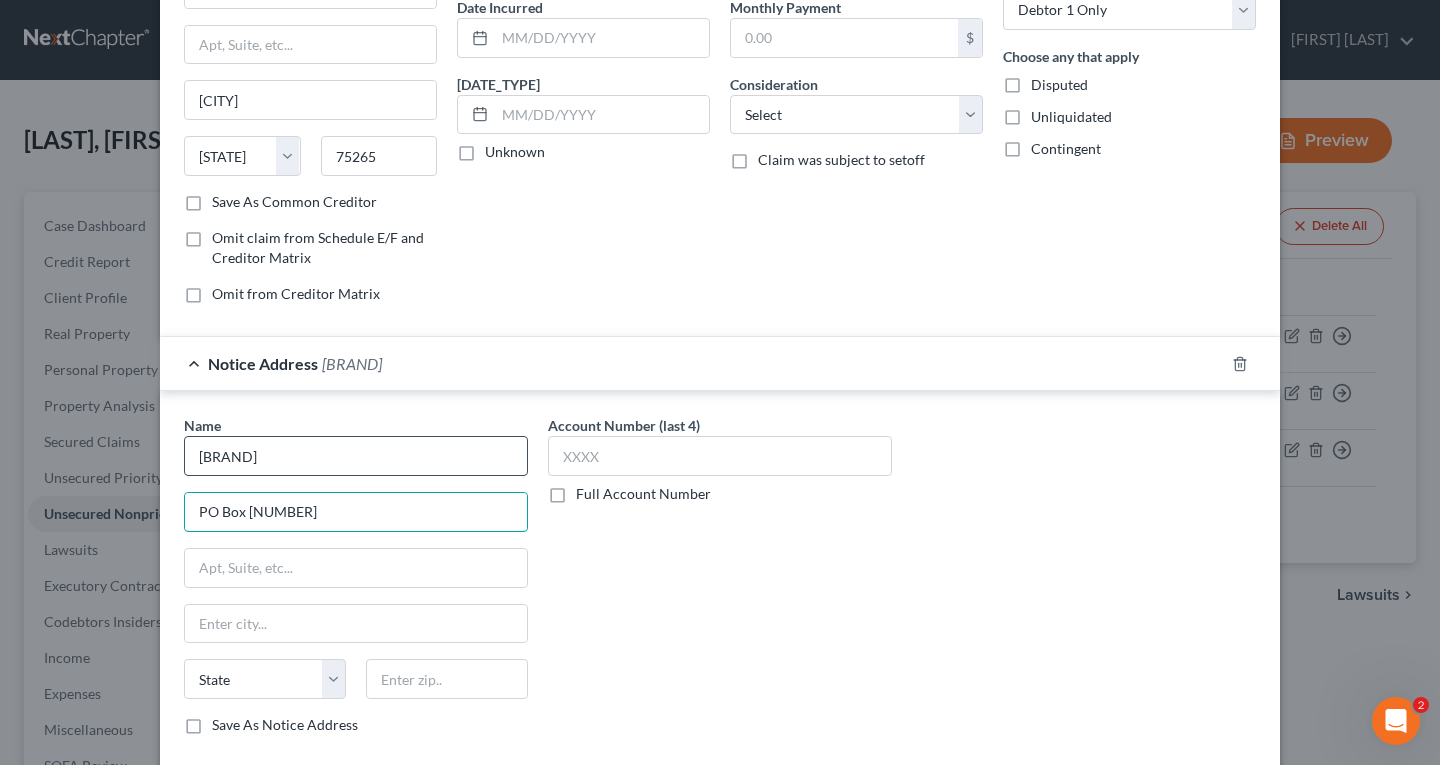 type on "PO Box [NUMBER]" 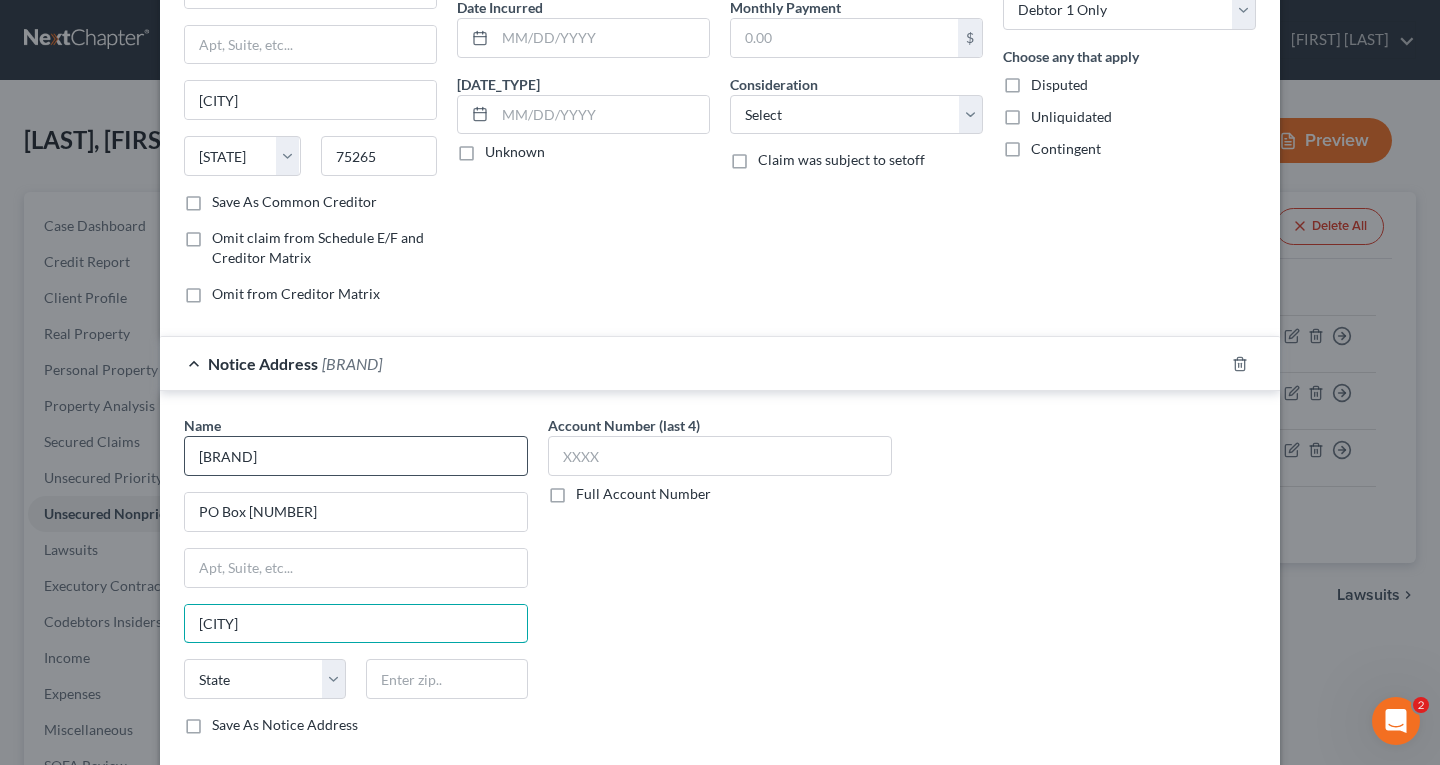 type on "[CITY]" 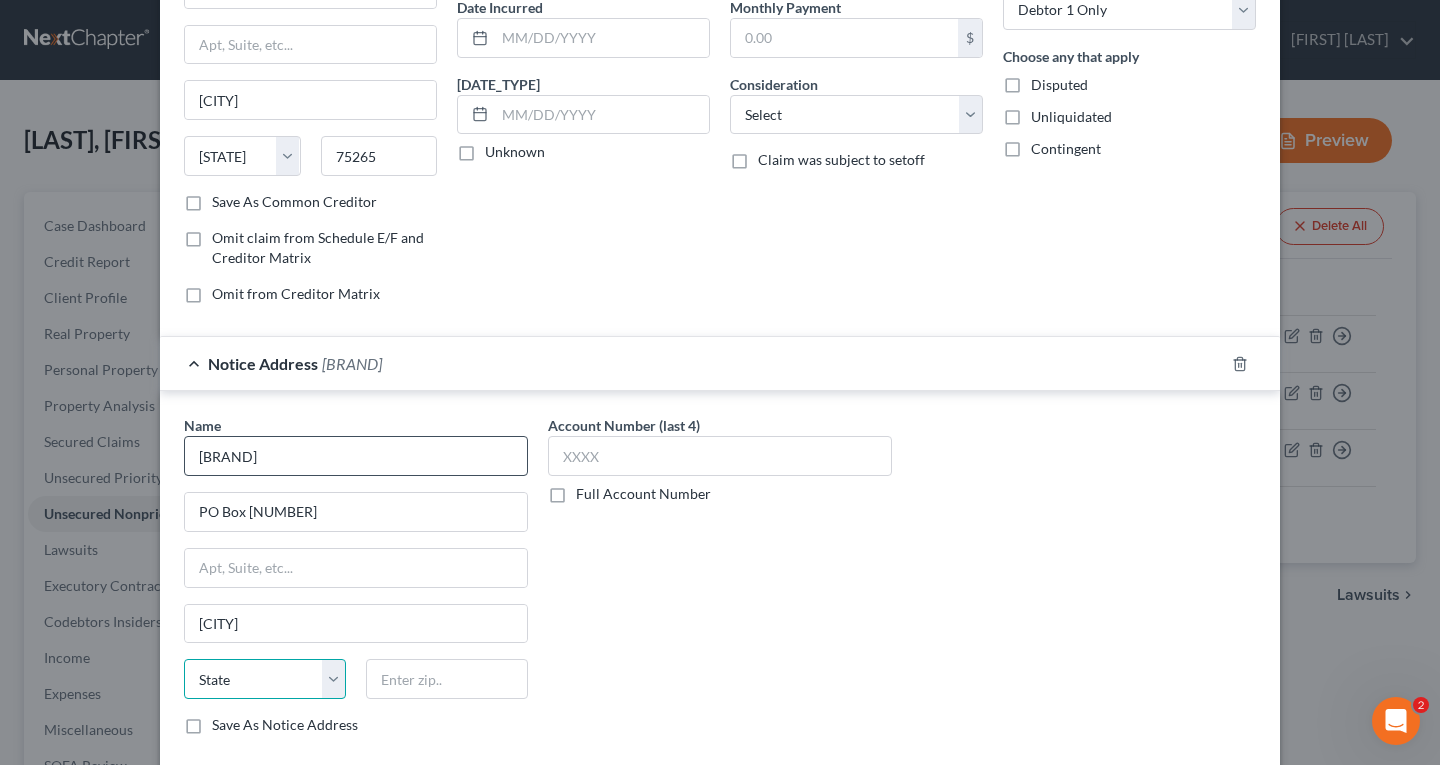 select on "7" 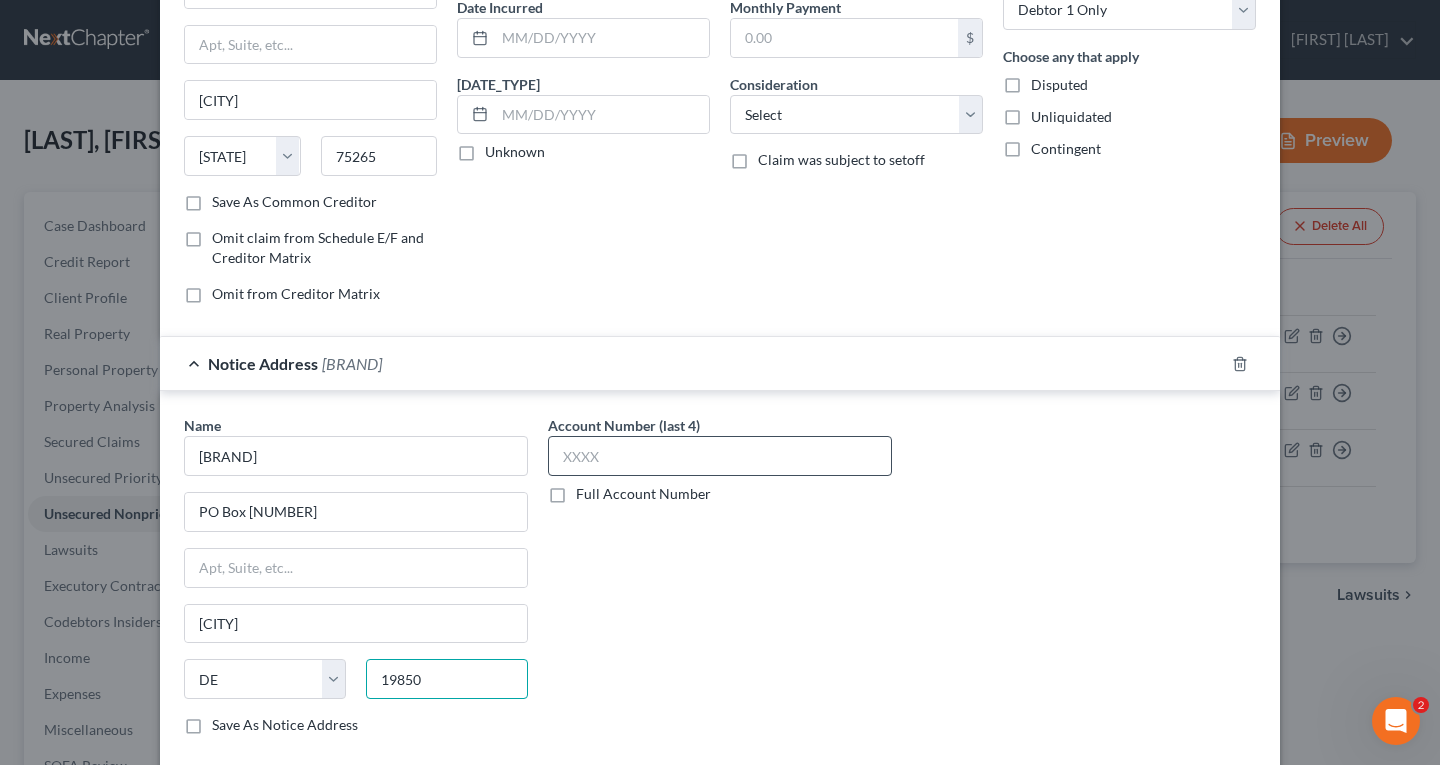 type on "19850" 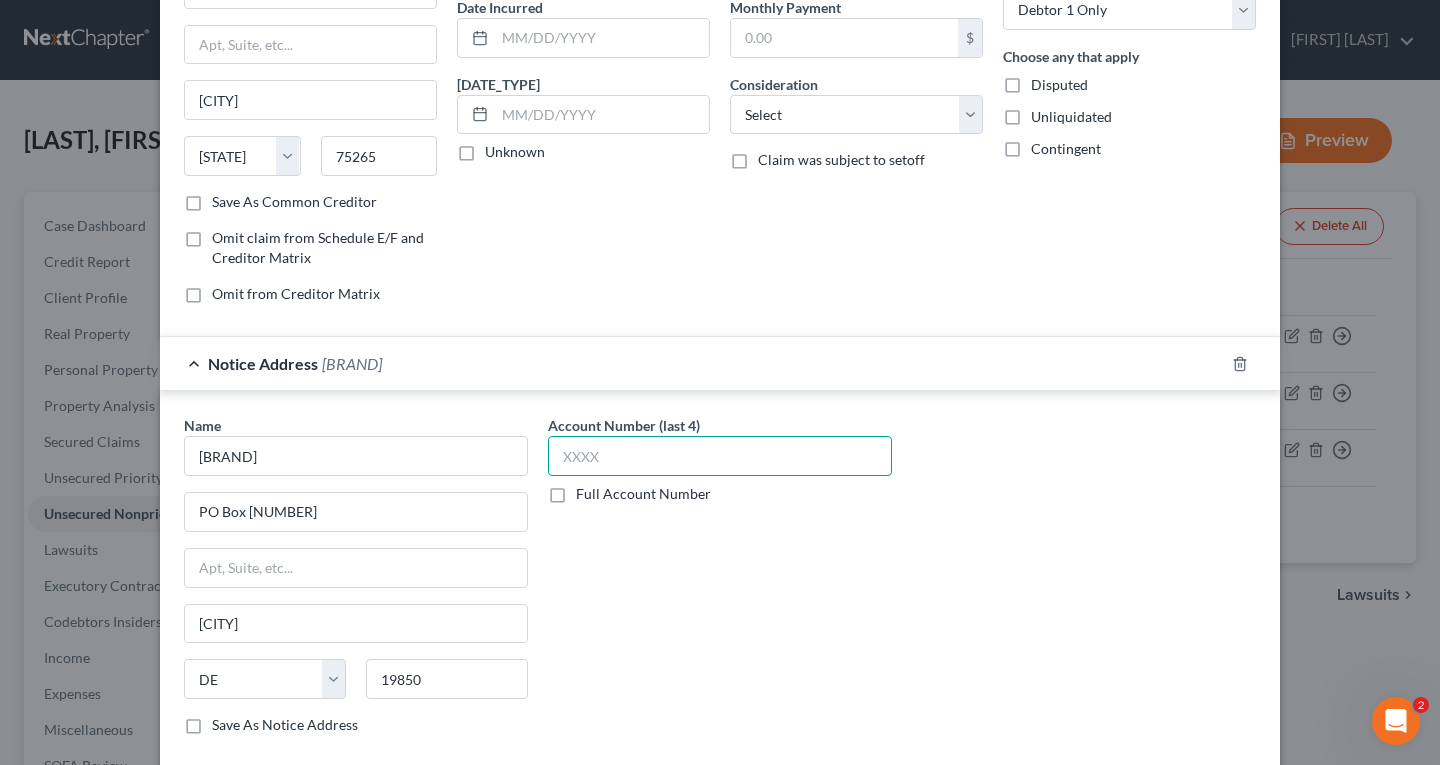 click at bounding box center (720, 456) 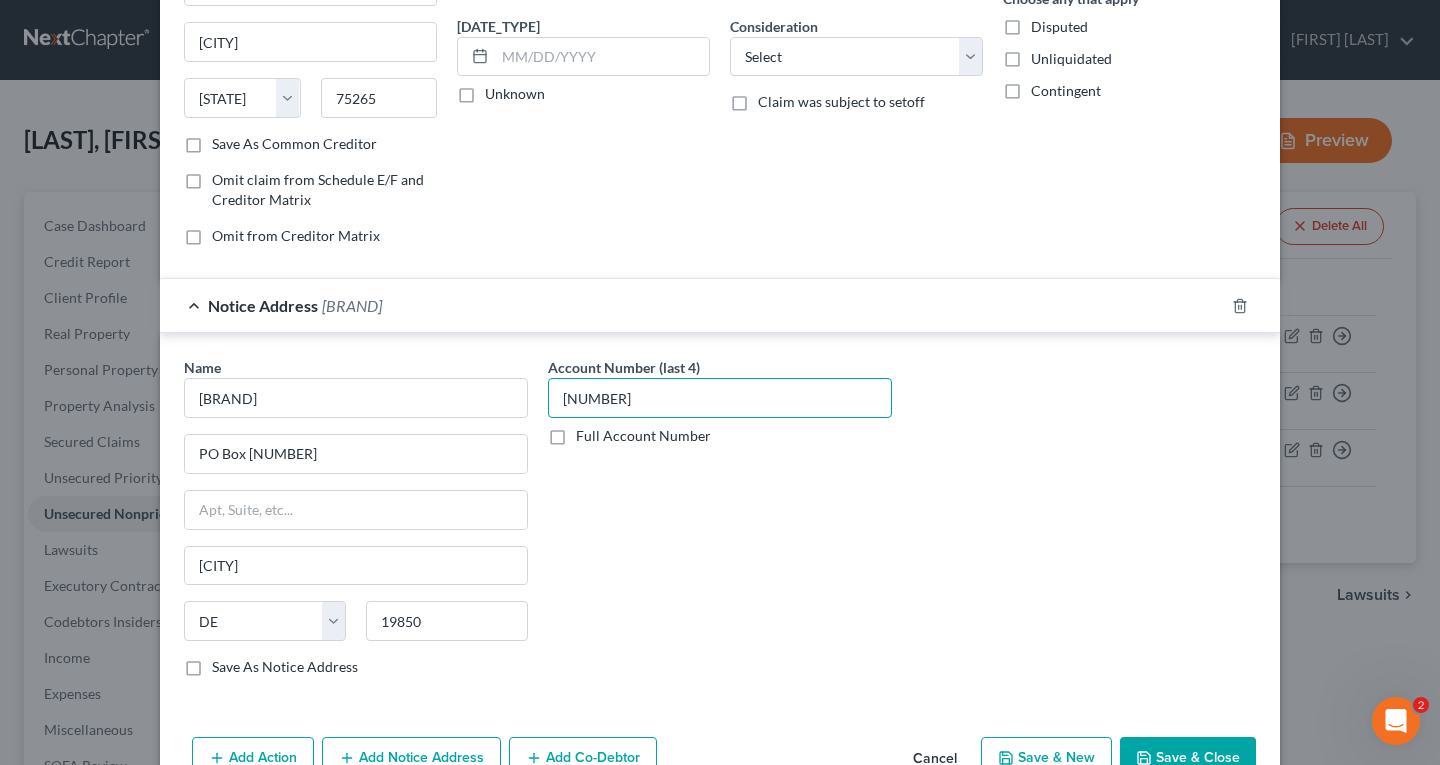 scroll, scrollTop: 312, scrollLeft: 0, axis: vertical 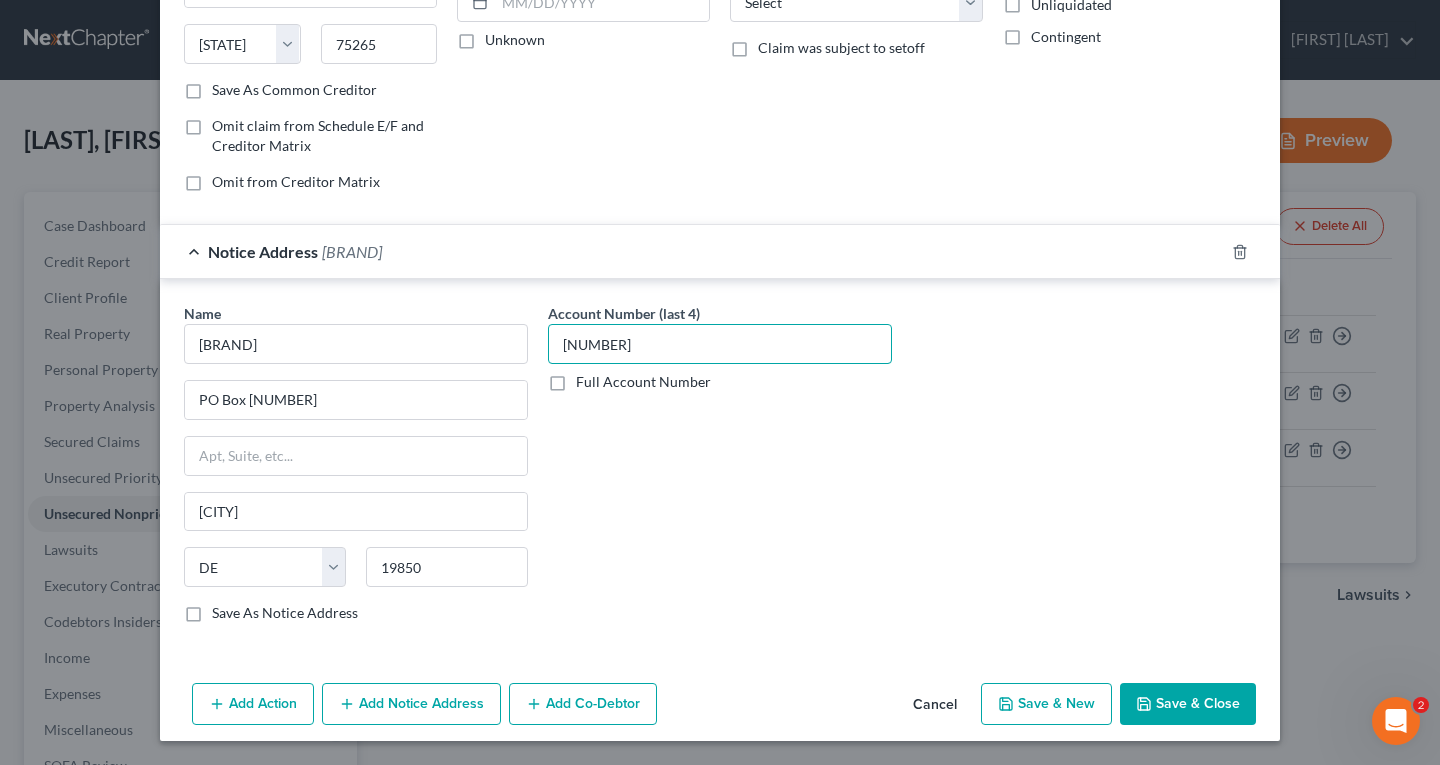 type on "[NUMBER]" 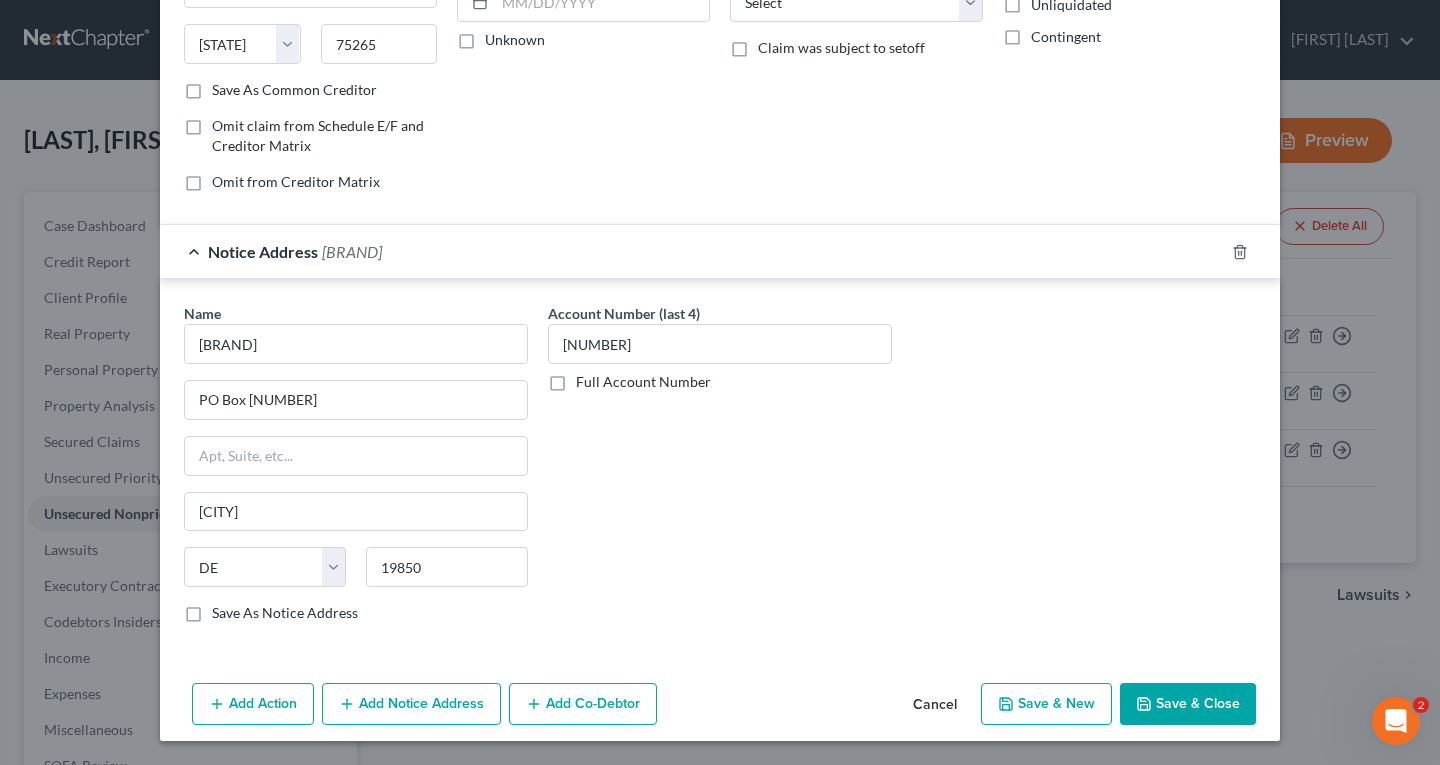 click on "Save & New" at bounding box center (1046, 704) 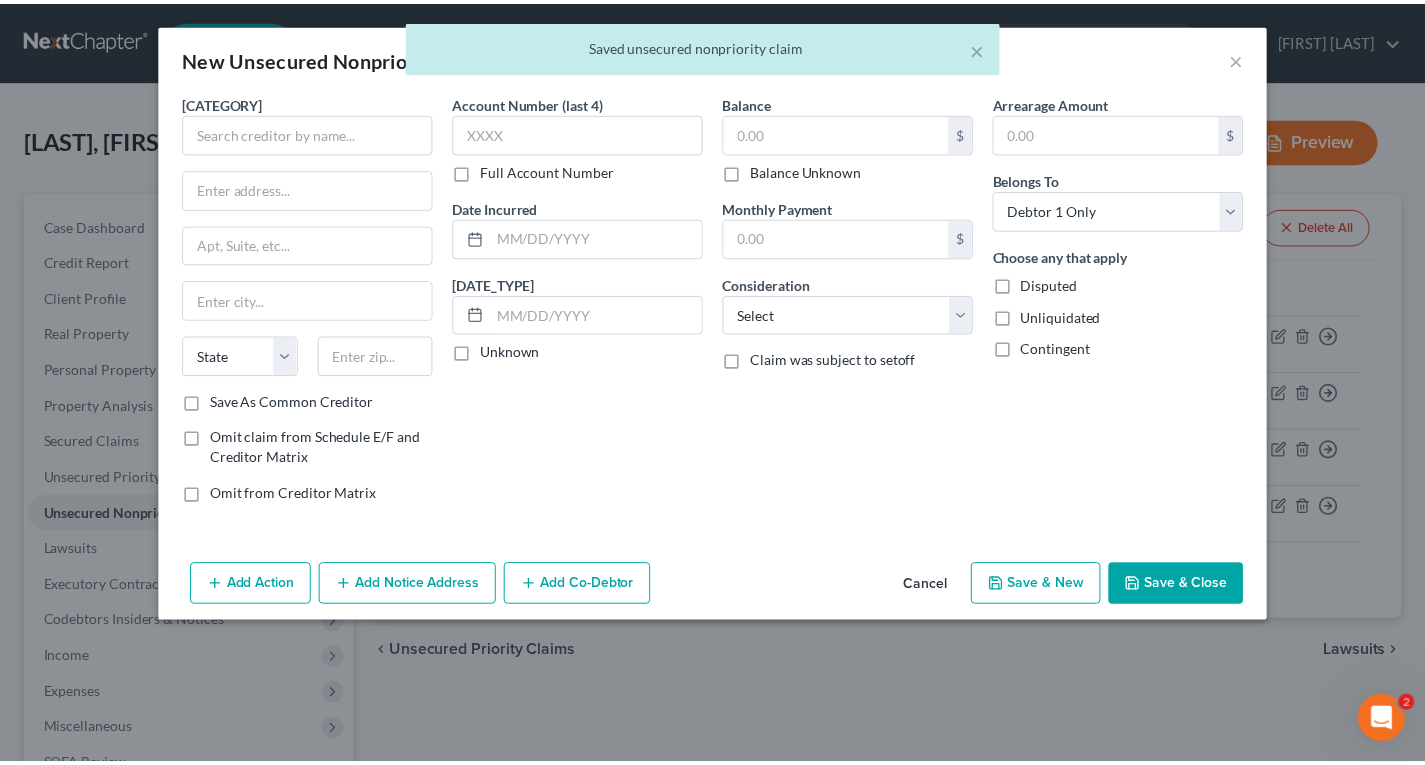 scroll, scrollTop: 0, scrollLeft: 0, axis: both 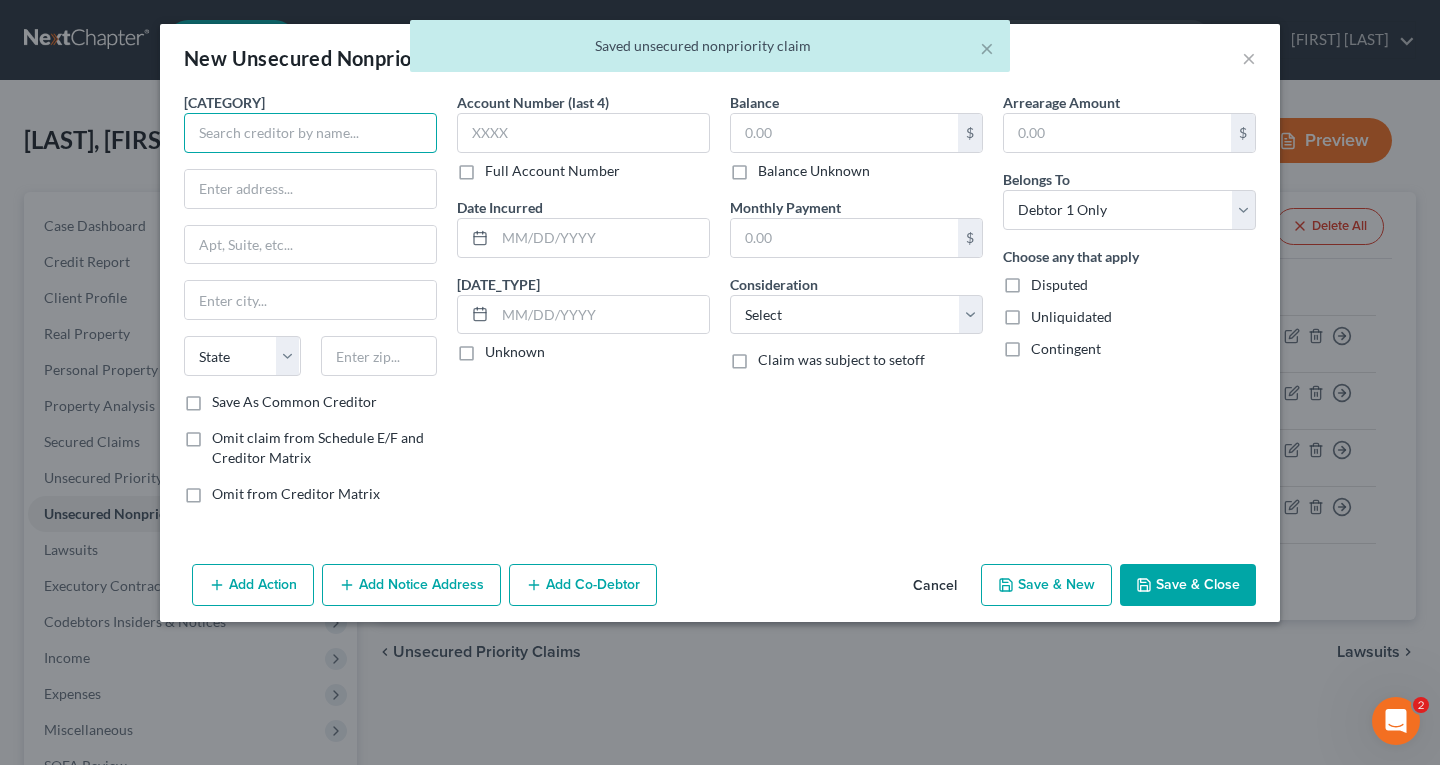 click at bounding box center [310, 133] 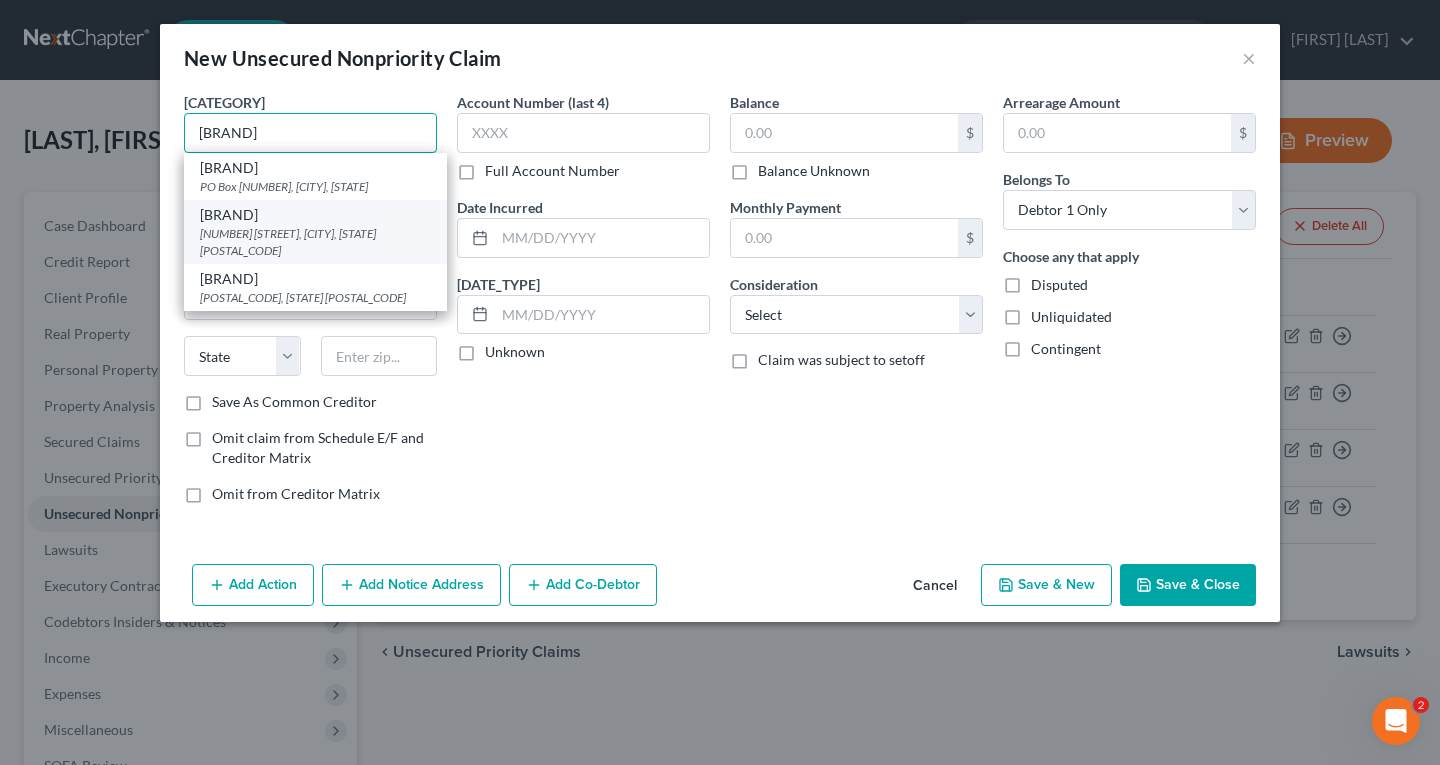 type on "[BRAND]" 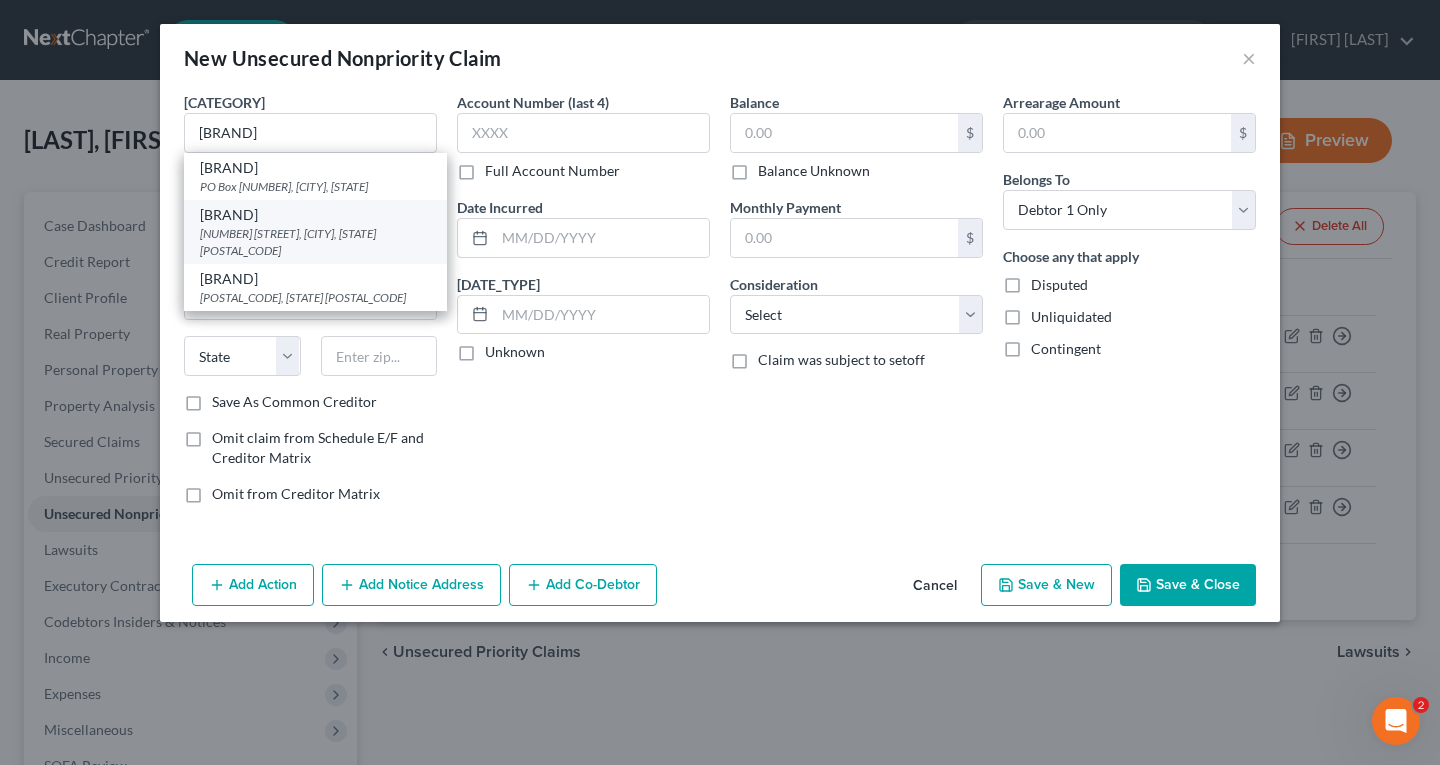 click on "[NUMBER] [STREET], [CITY], [STATE] [POSTAL_CODE]" at bounding box center [315, 242] 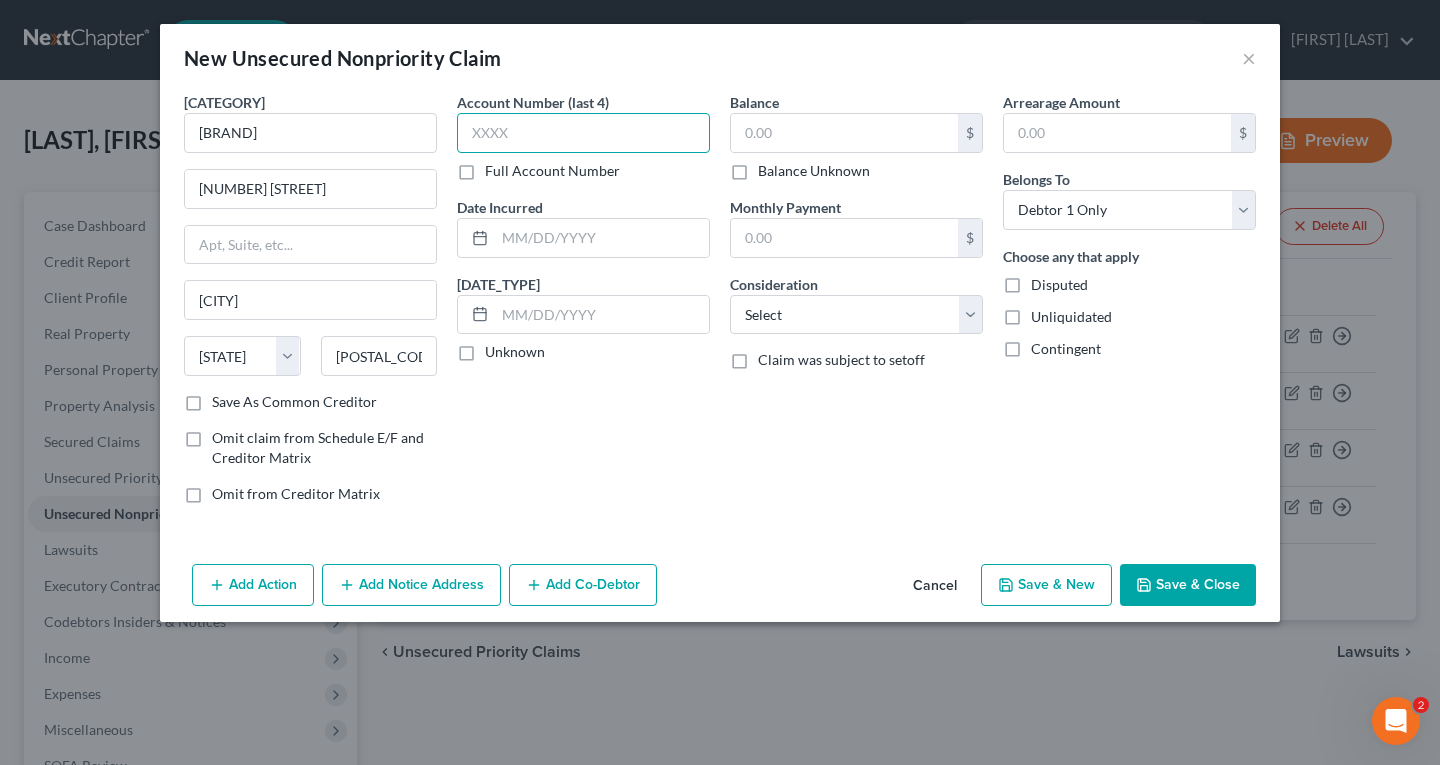 click at bounding box center [583, 133] 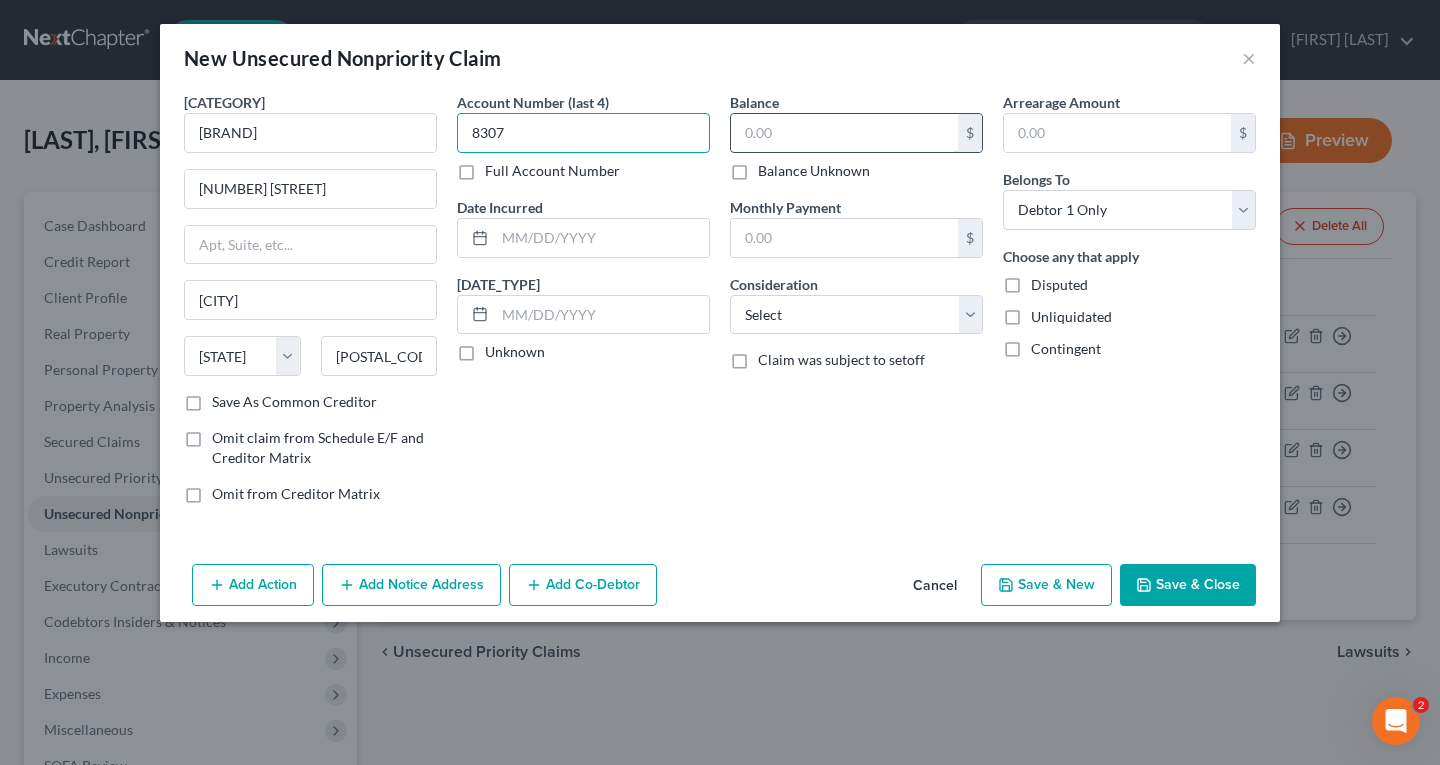 type on "8307" 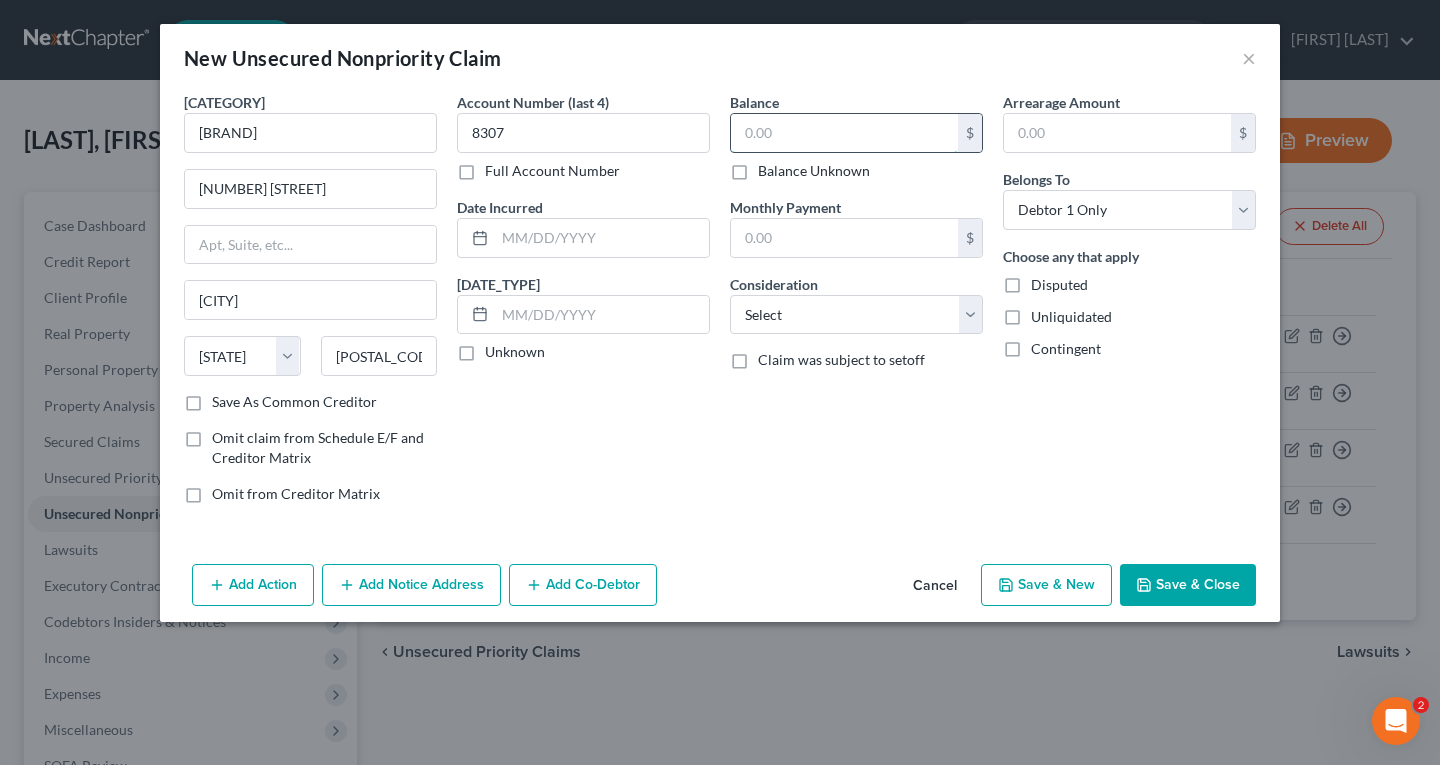 click at bounding box center [844, 133] 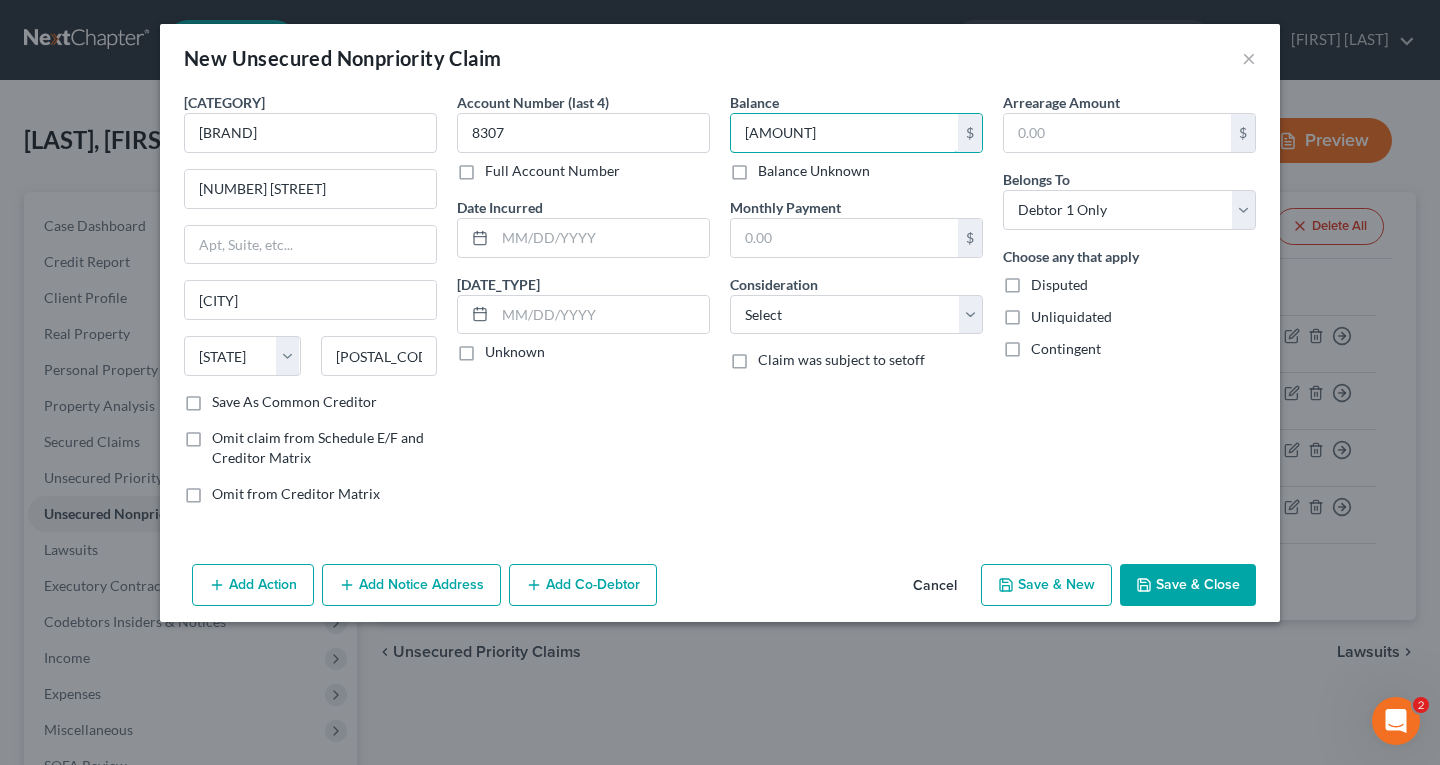 type on "[AMOUNT]" 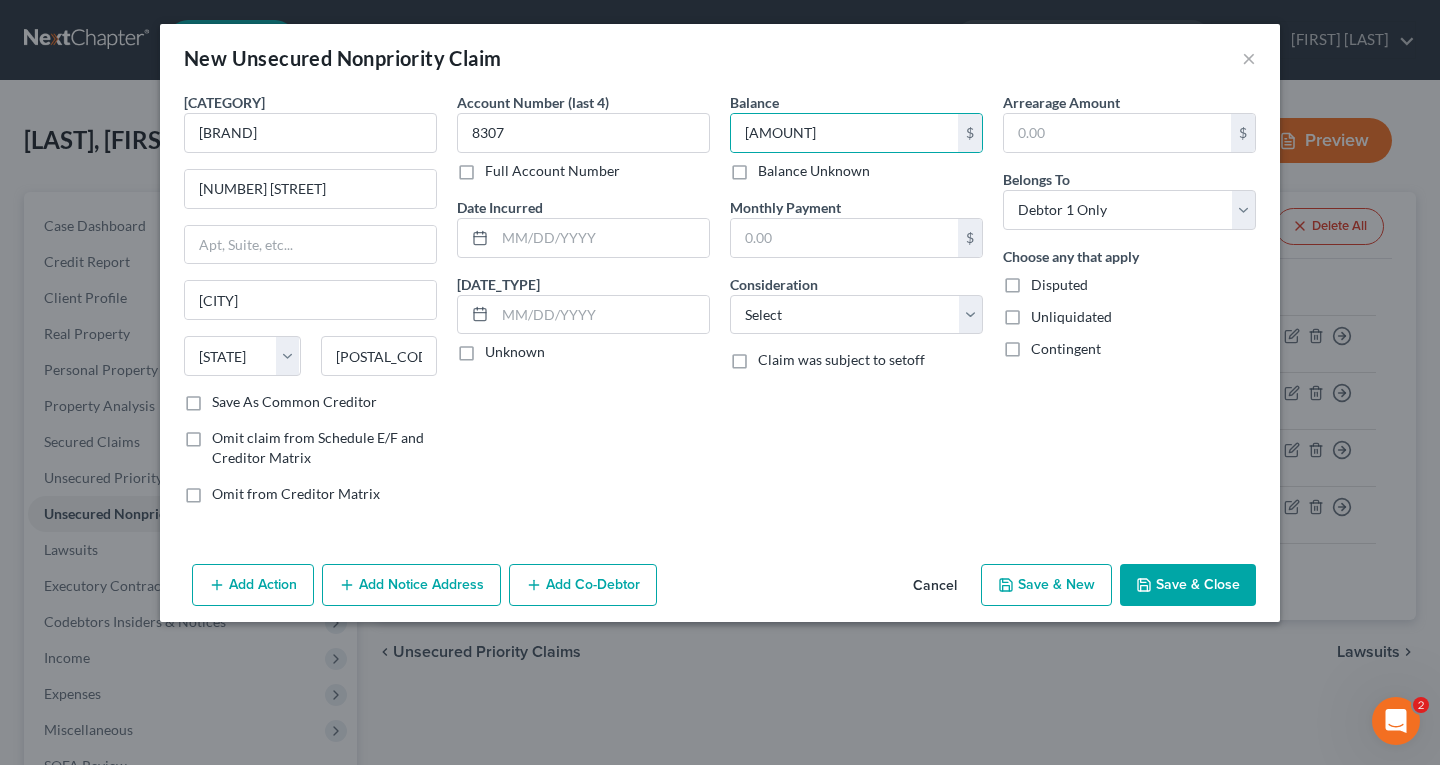 click on "Save & New" at bounding box center (1046, 585) 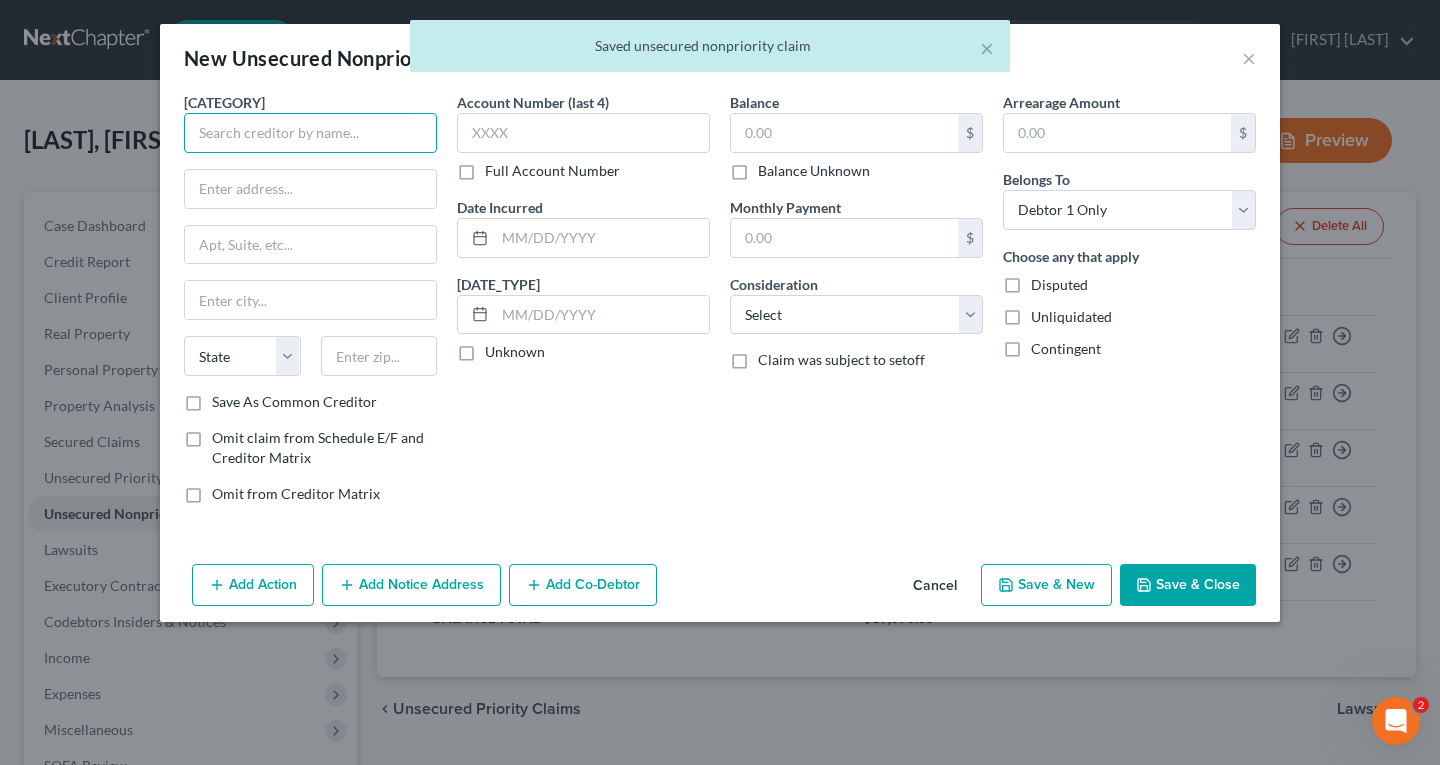 click at bounding box center [310, 133] 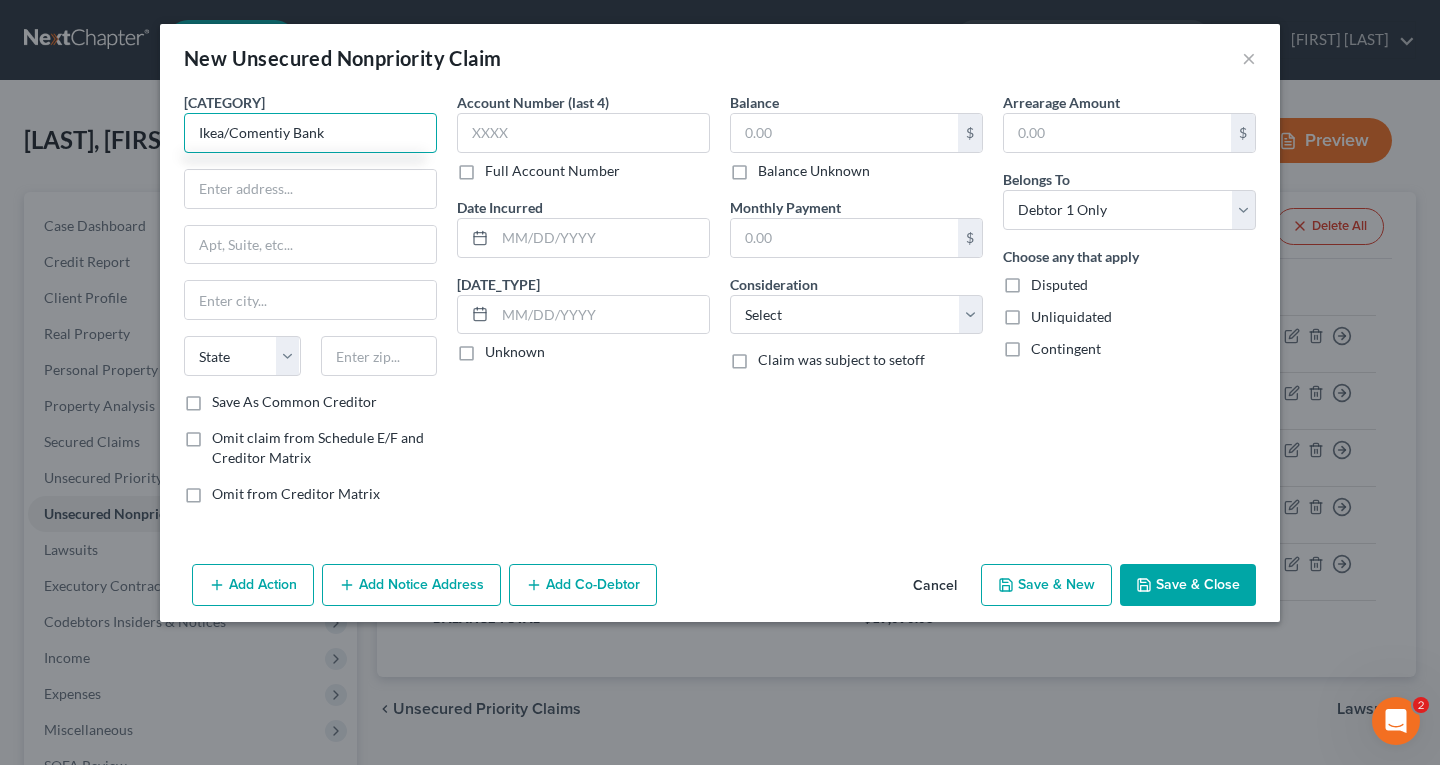 type on "Ikea/Comentiy Bank" 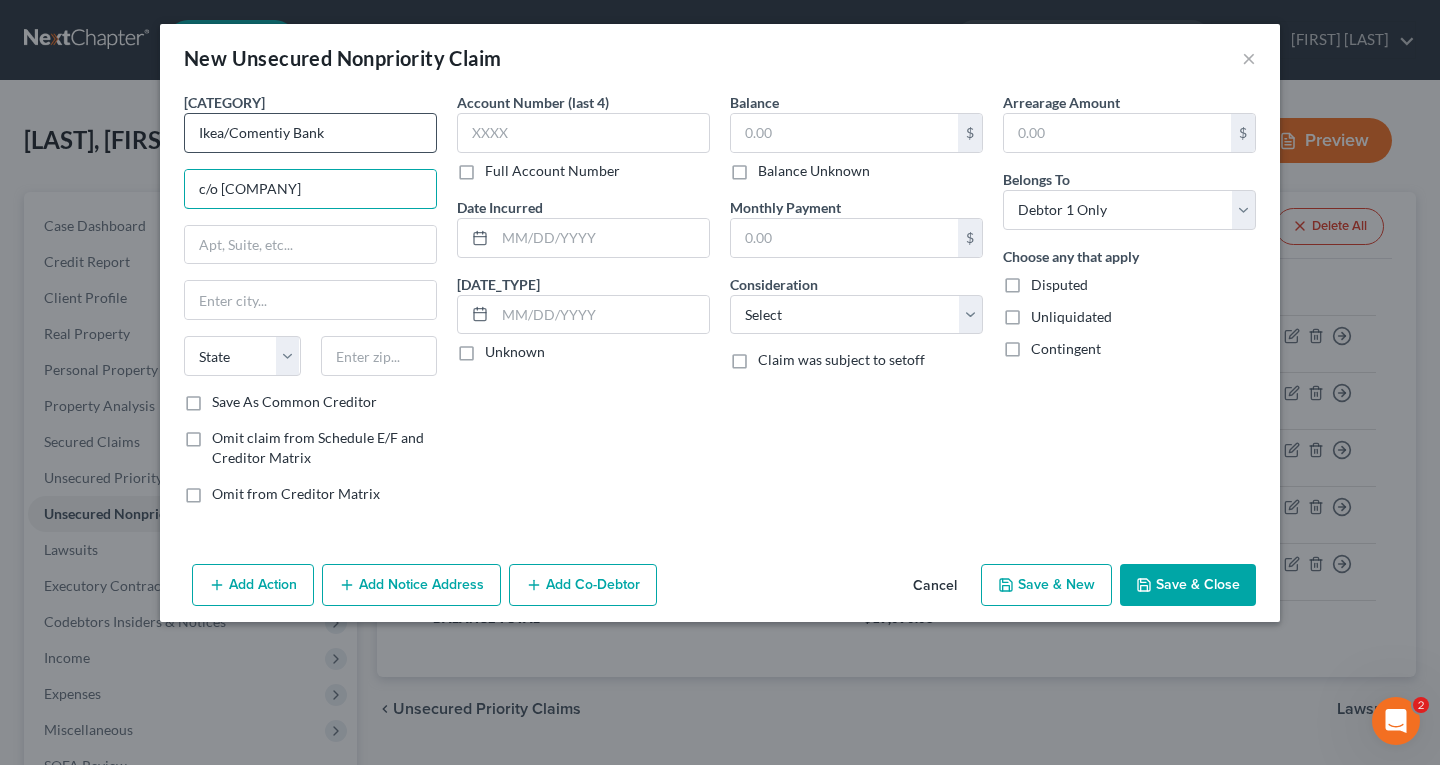type on "c/o [COMPANY]" 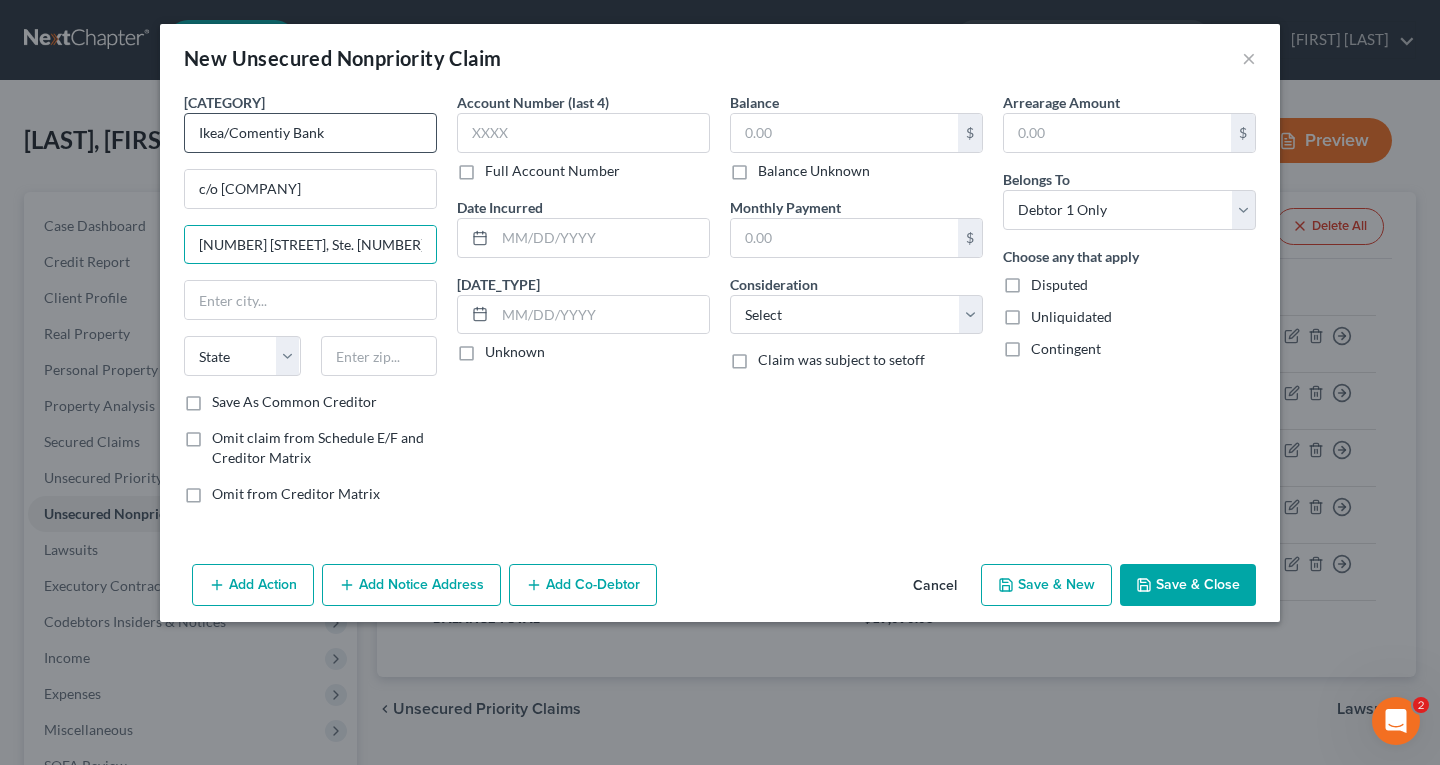 type on "[NUMBER] [STREET], Ste. [NUMBER]" 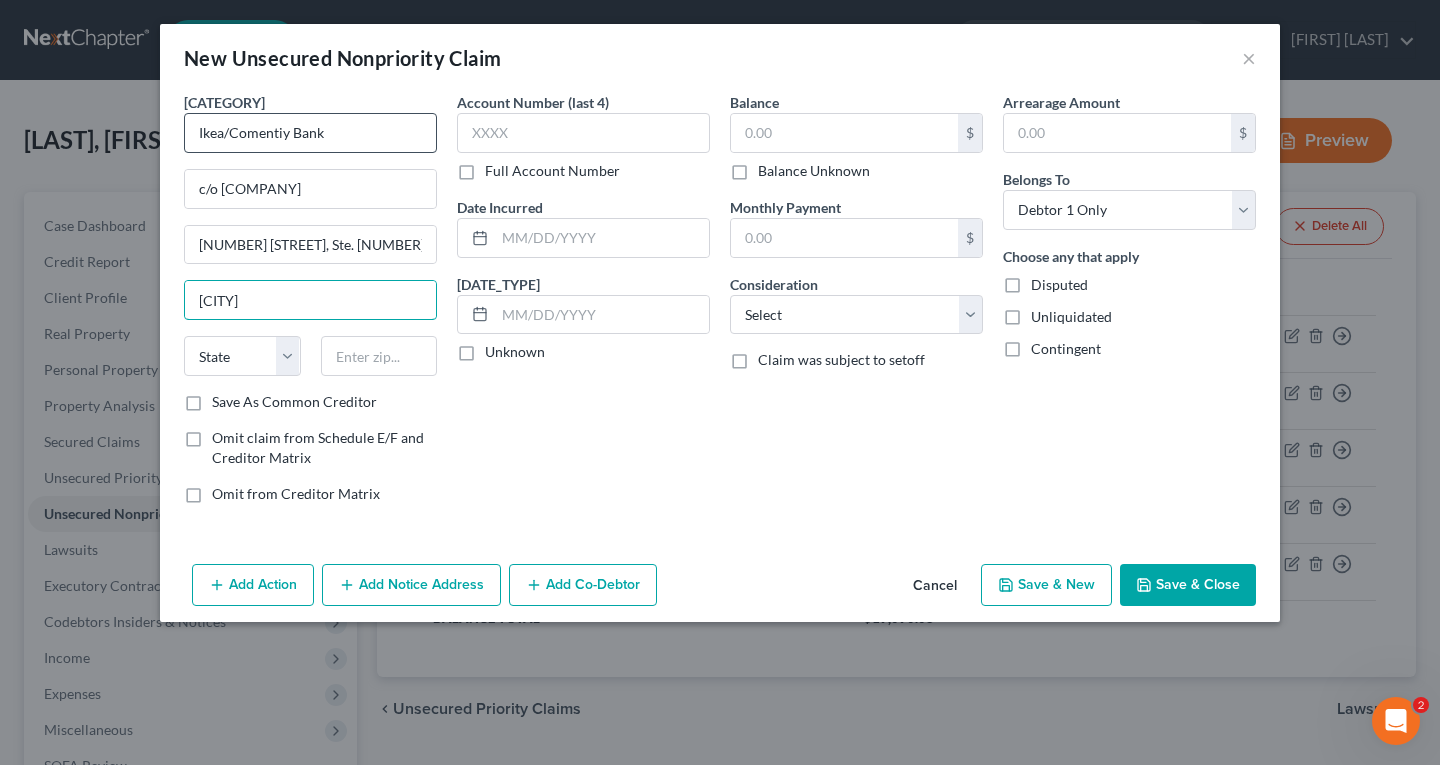 type on "[CITY]" 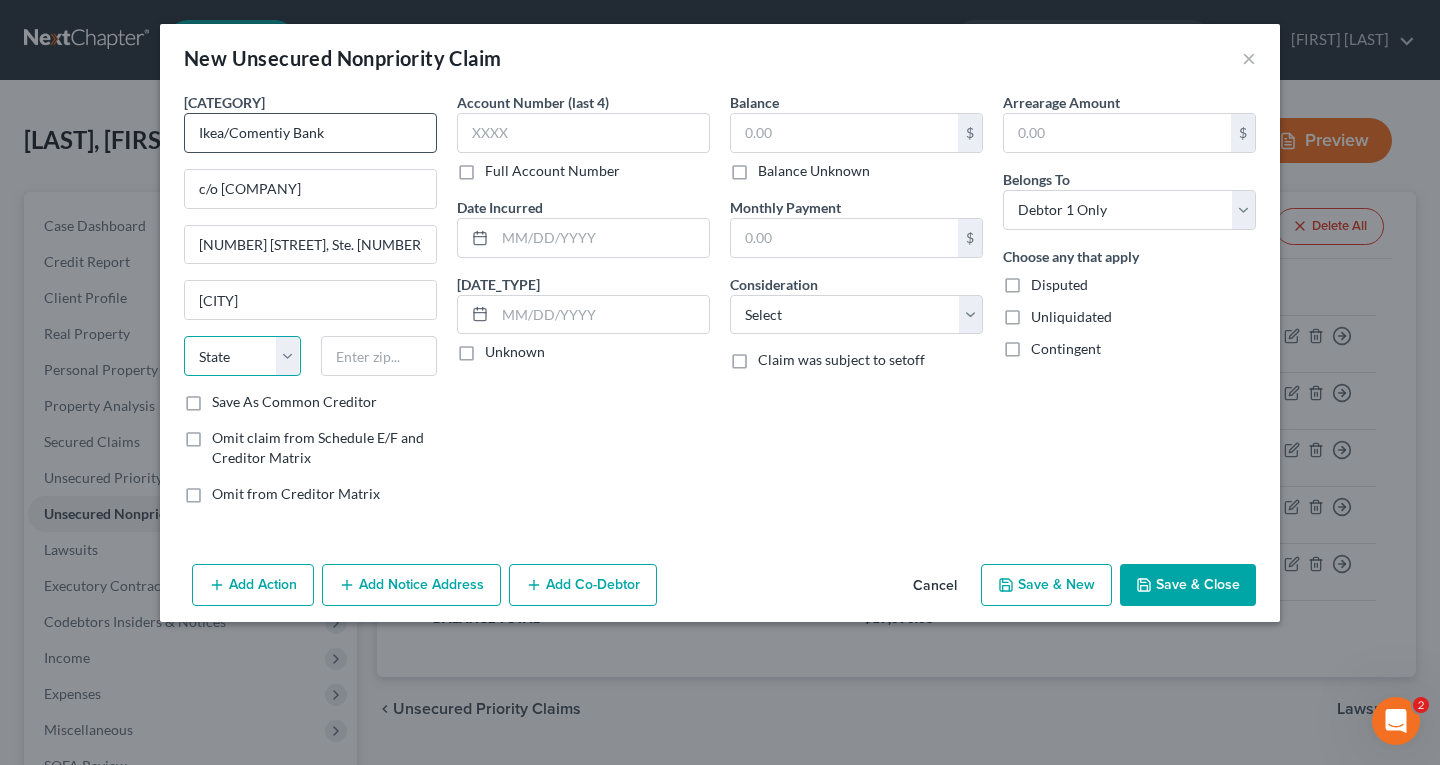 select on "[NUMBER]" 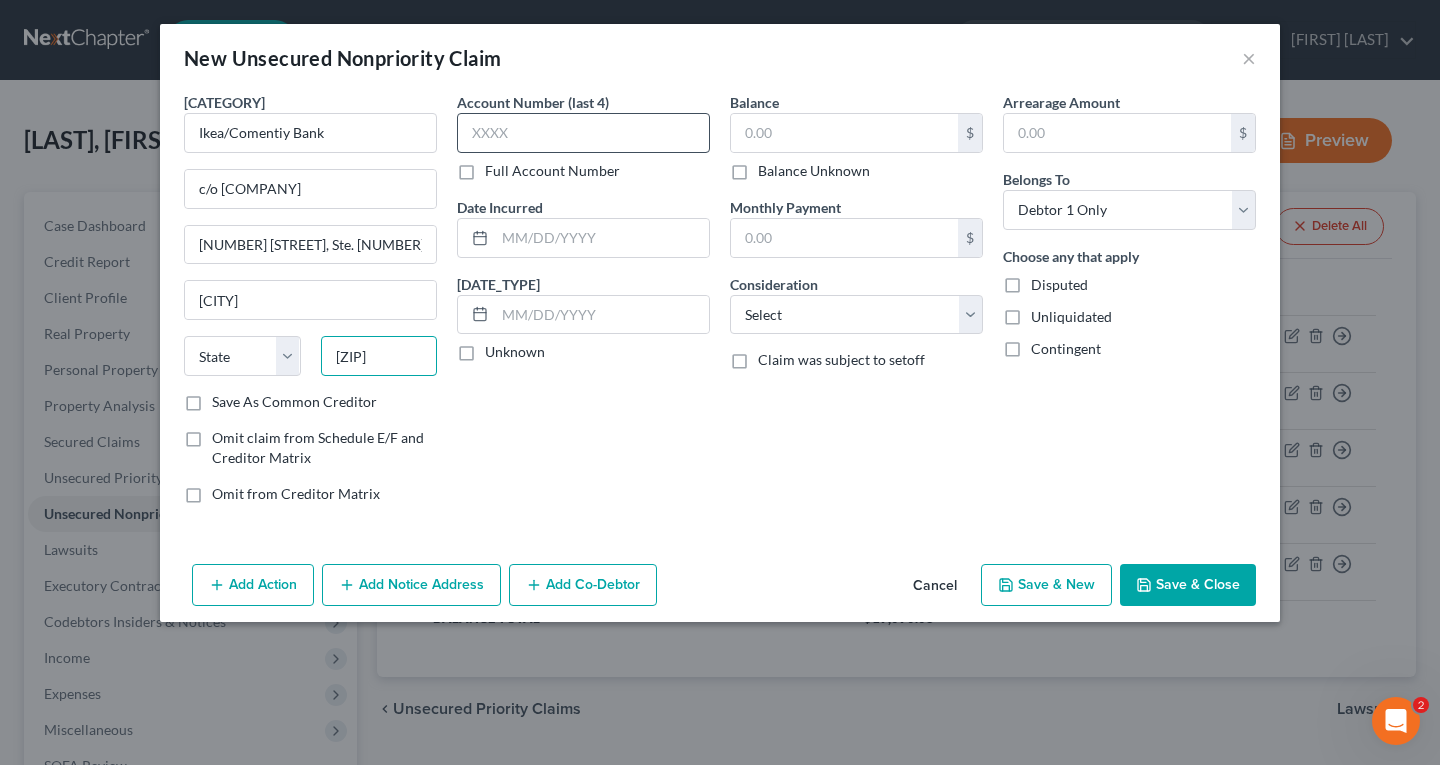 type on "[ZIP]" 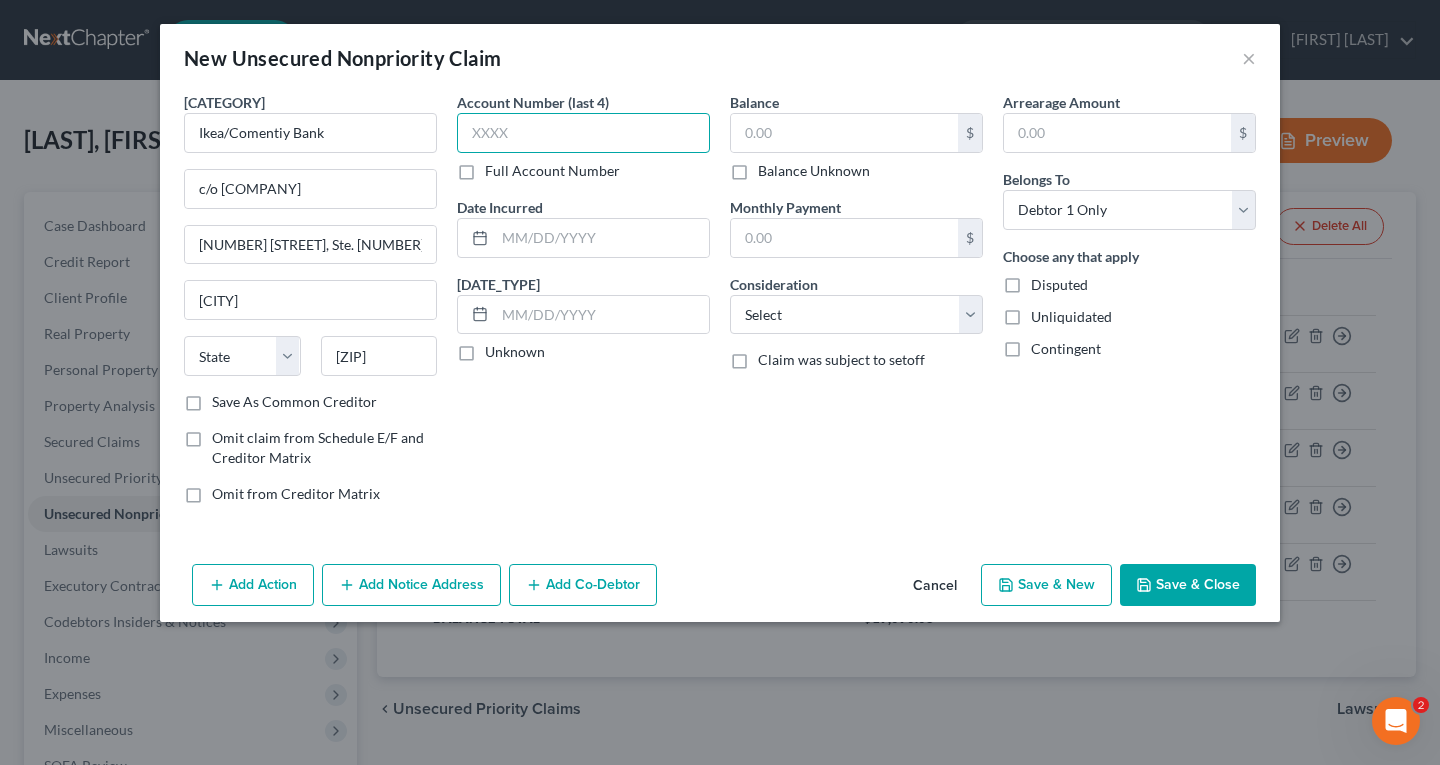 click at bounding box center (583, 133) 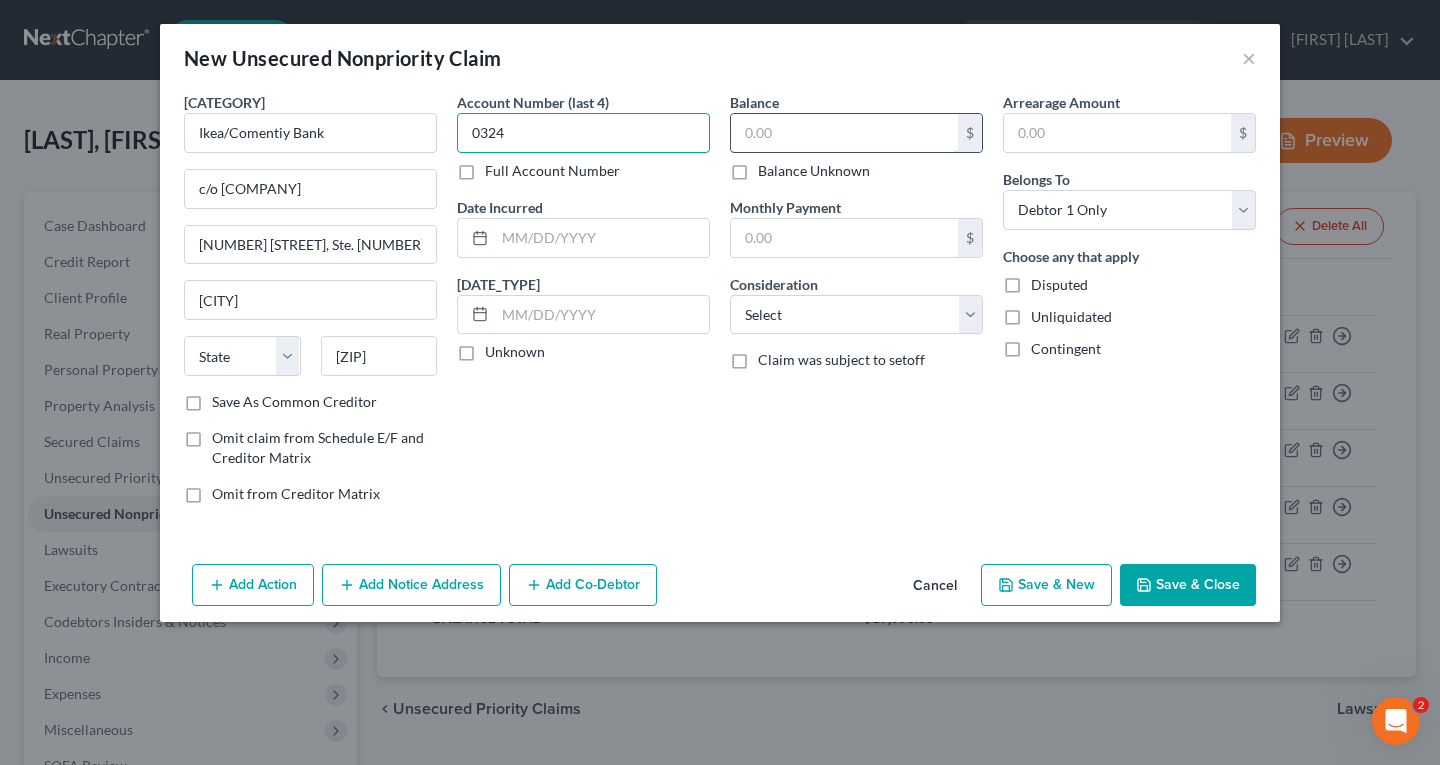type on "0324" 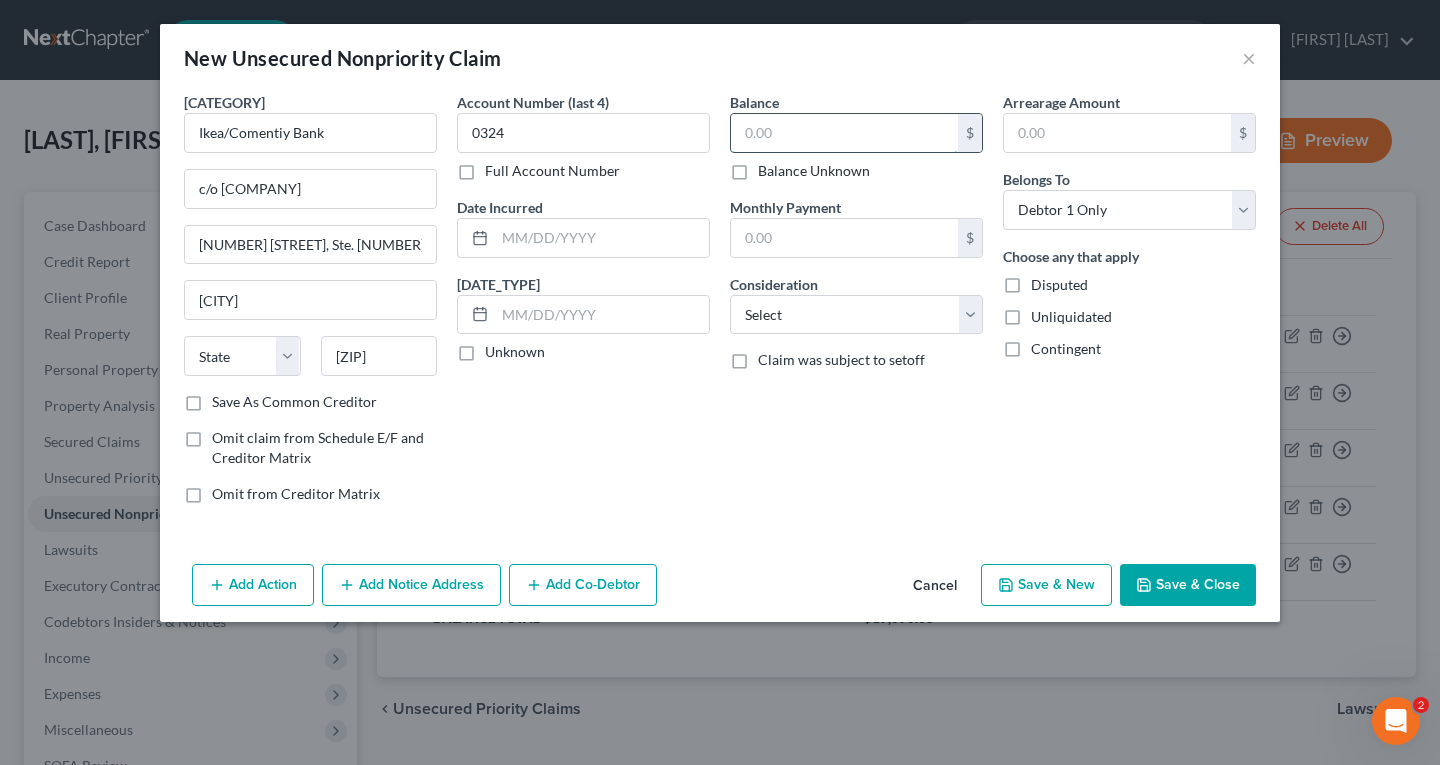 click at bounding box center (0, 0) 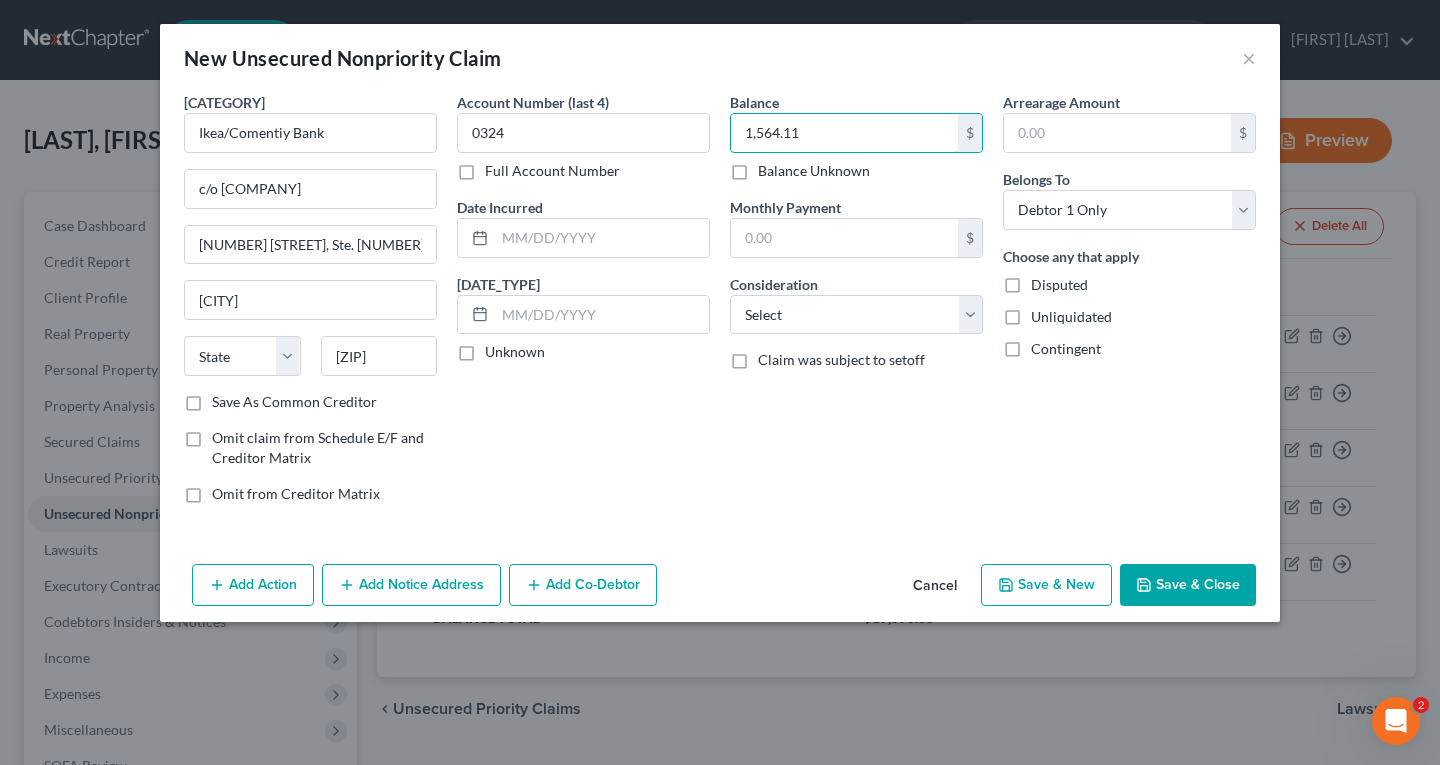 type on "1,564.11" 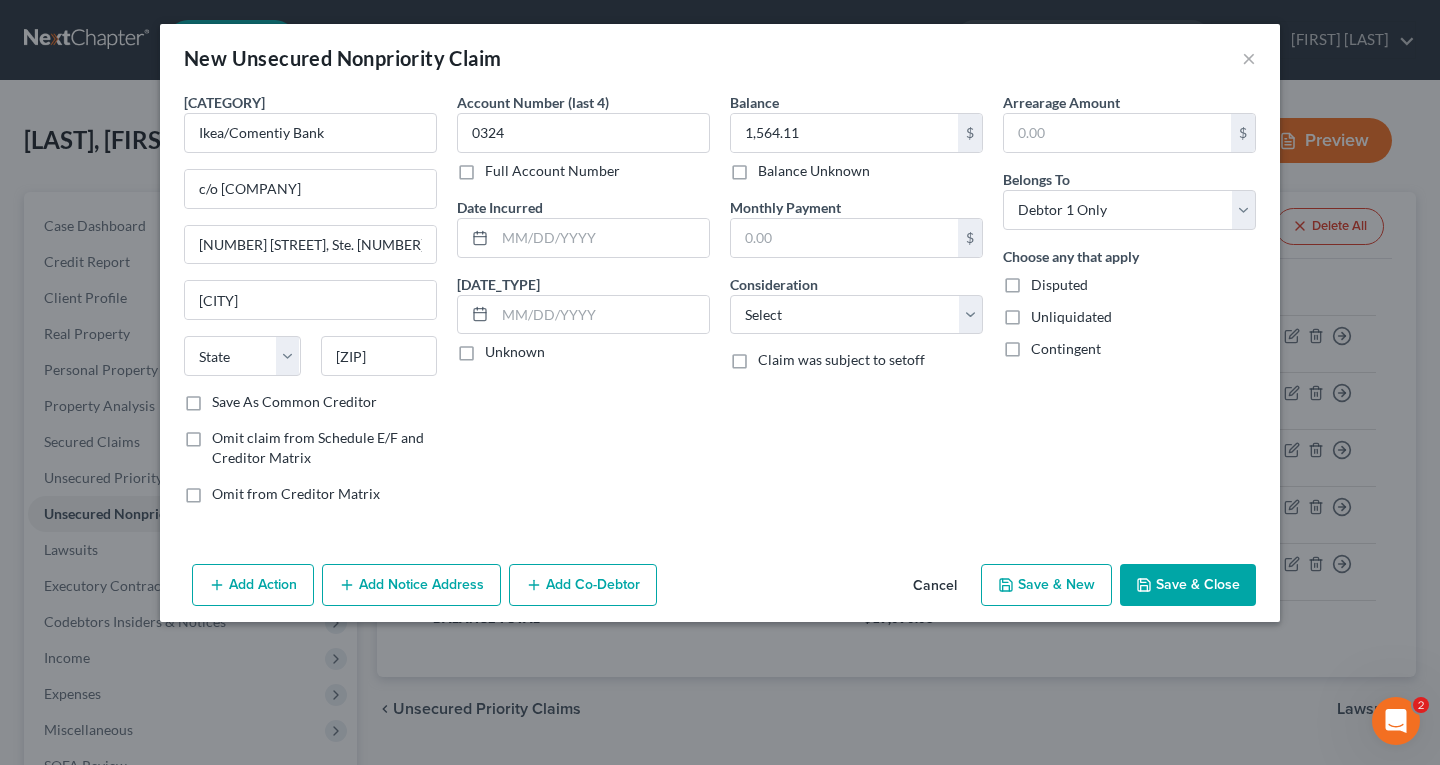 click on "Save & New" at bounding box center [1046, 585] 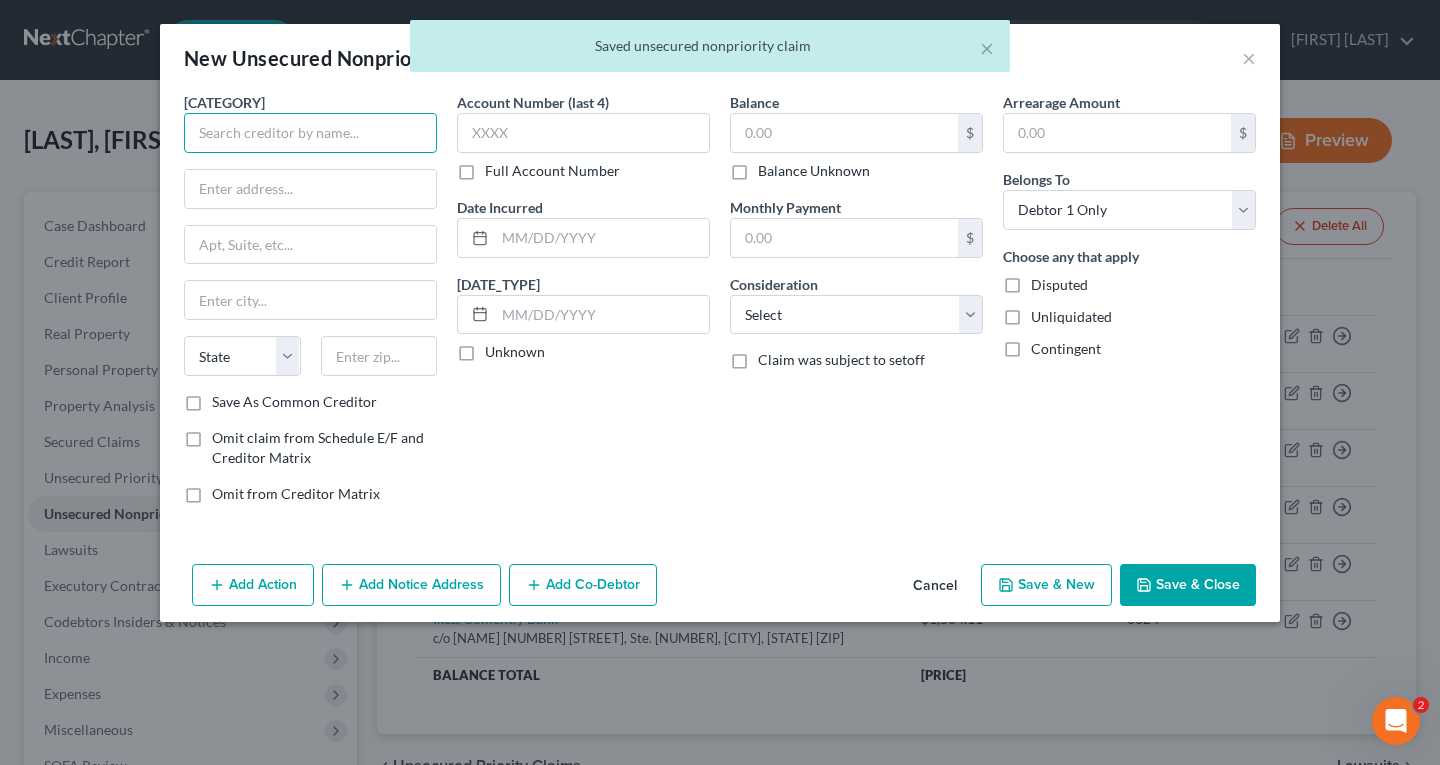click at bounding box center [310, 133] 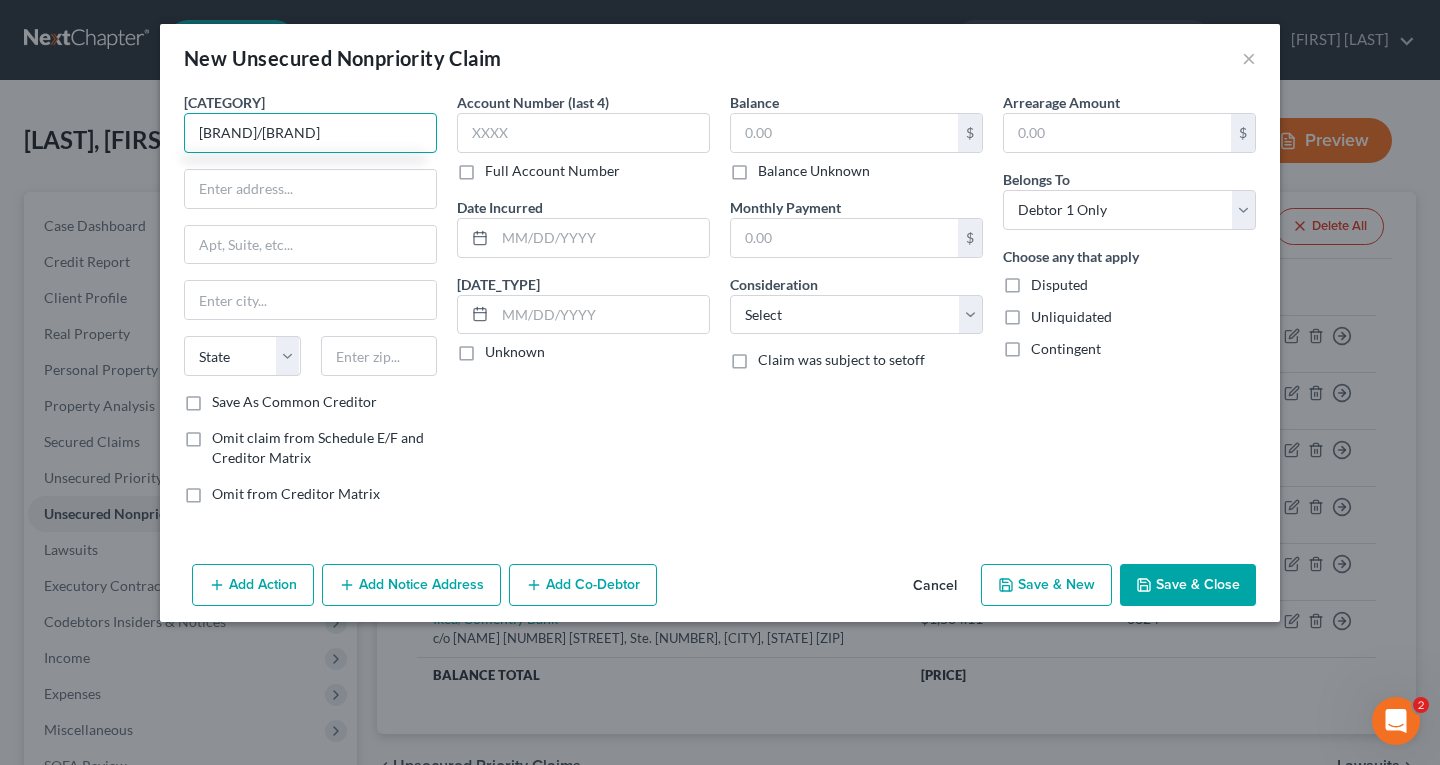 type on "[BRAND]/[BRAND]" 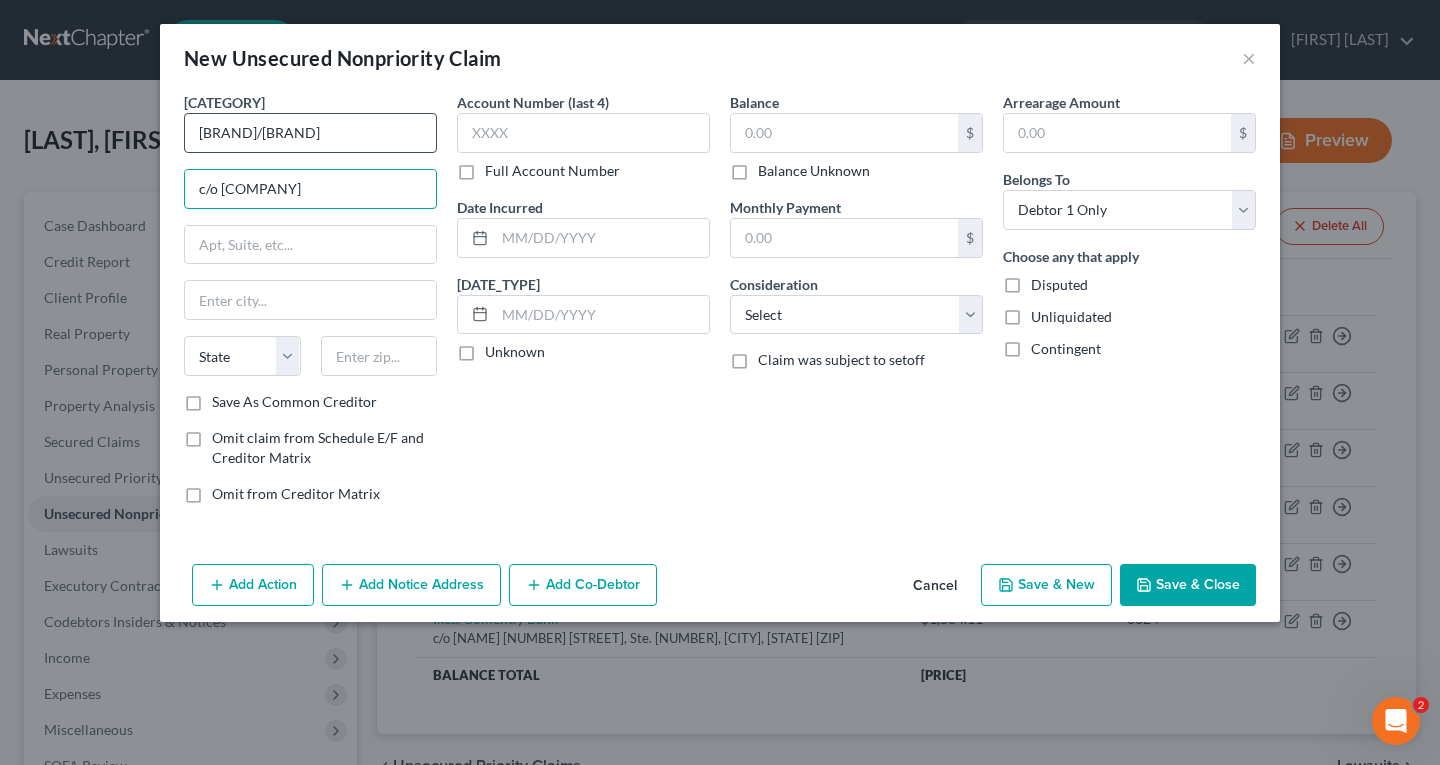 type on "c/o [COMPANY]" 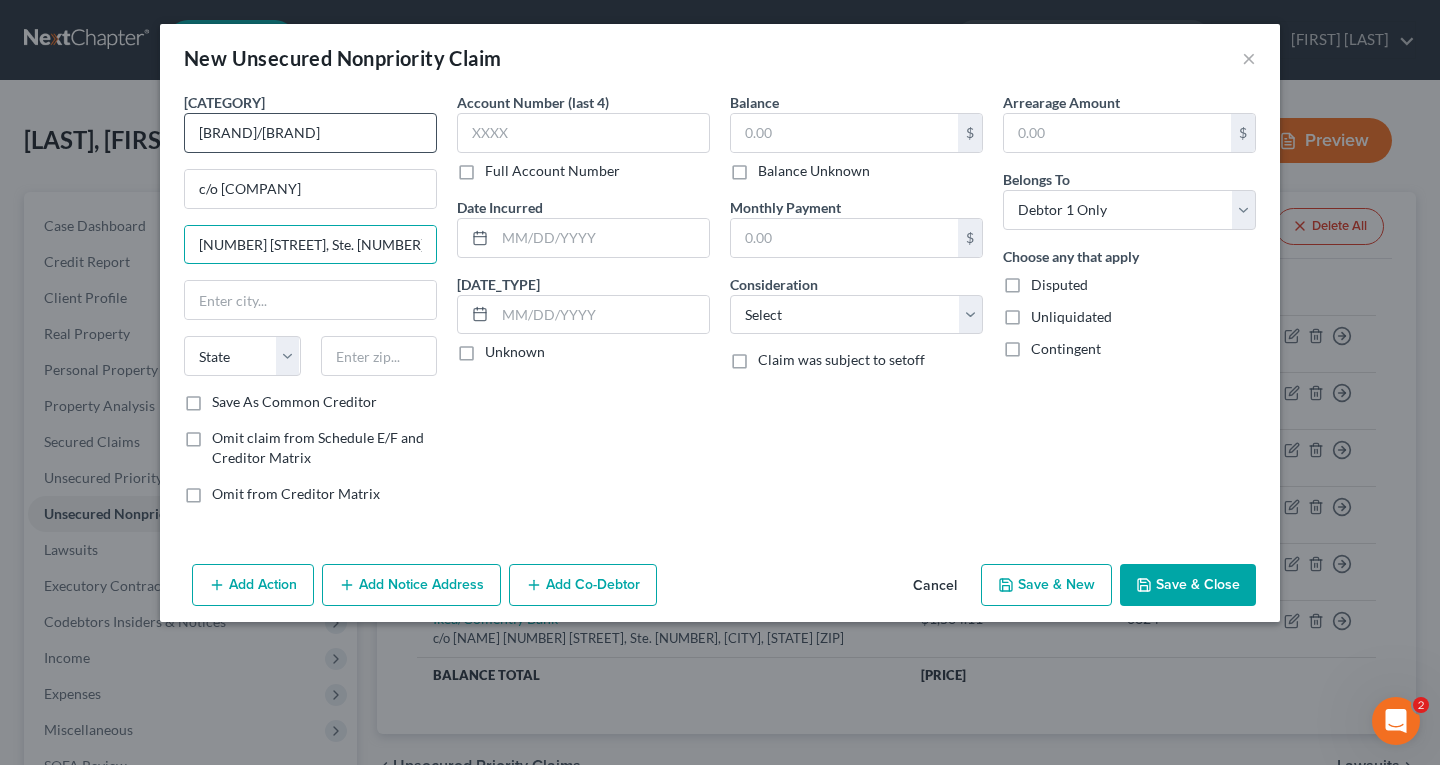 type on "[NUMBER] [STREET], Ste. [NUMBER]" 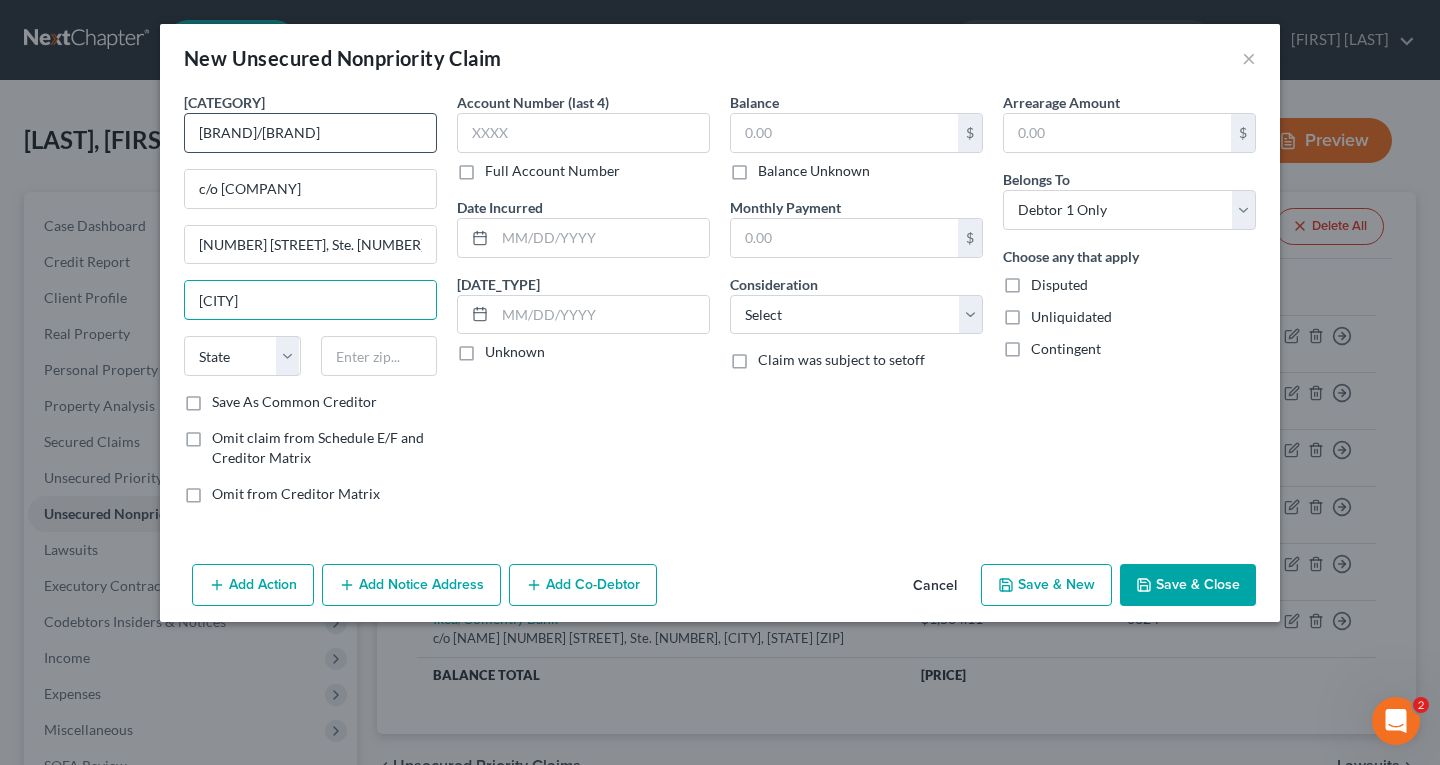 type on "[CITY]" 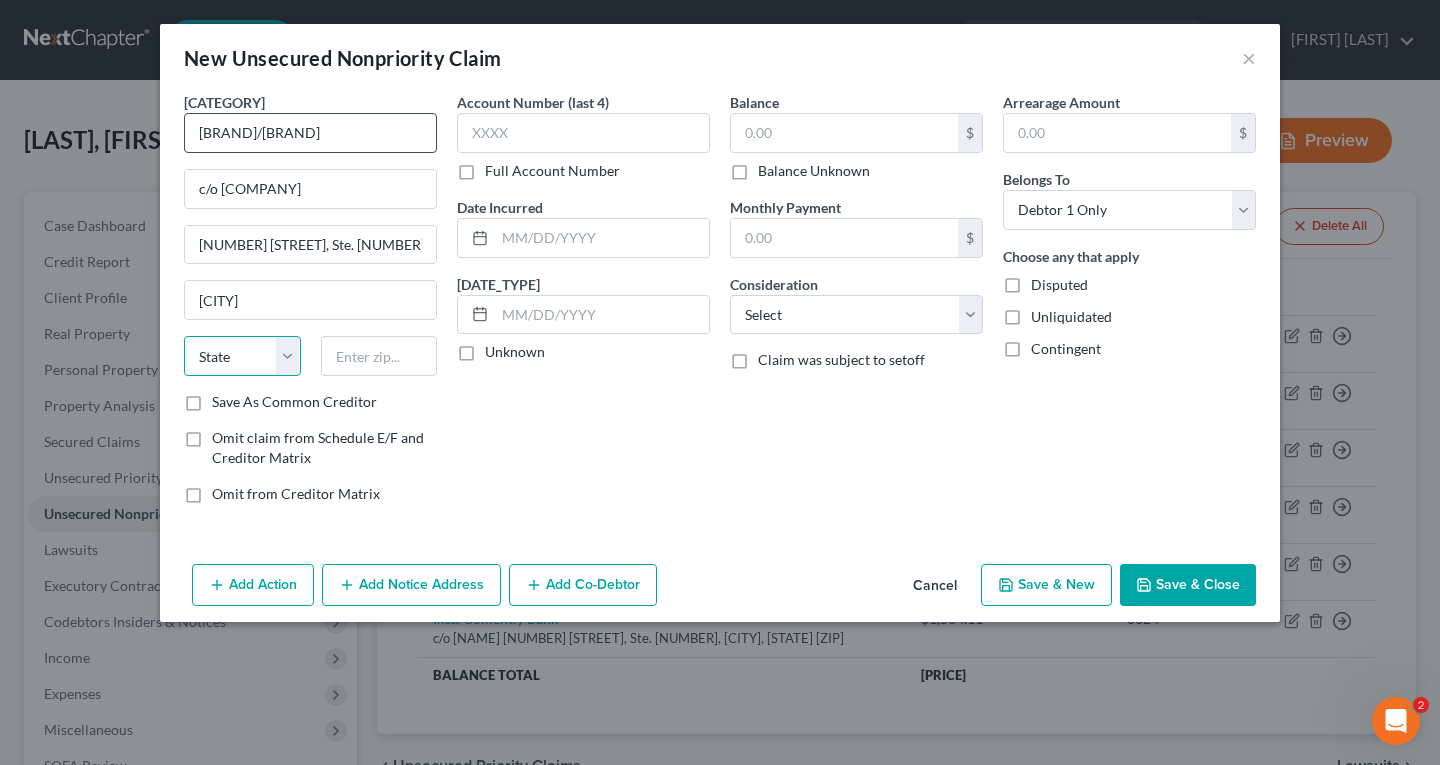 select on "[NUMBER]" 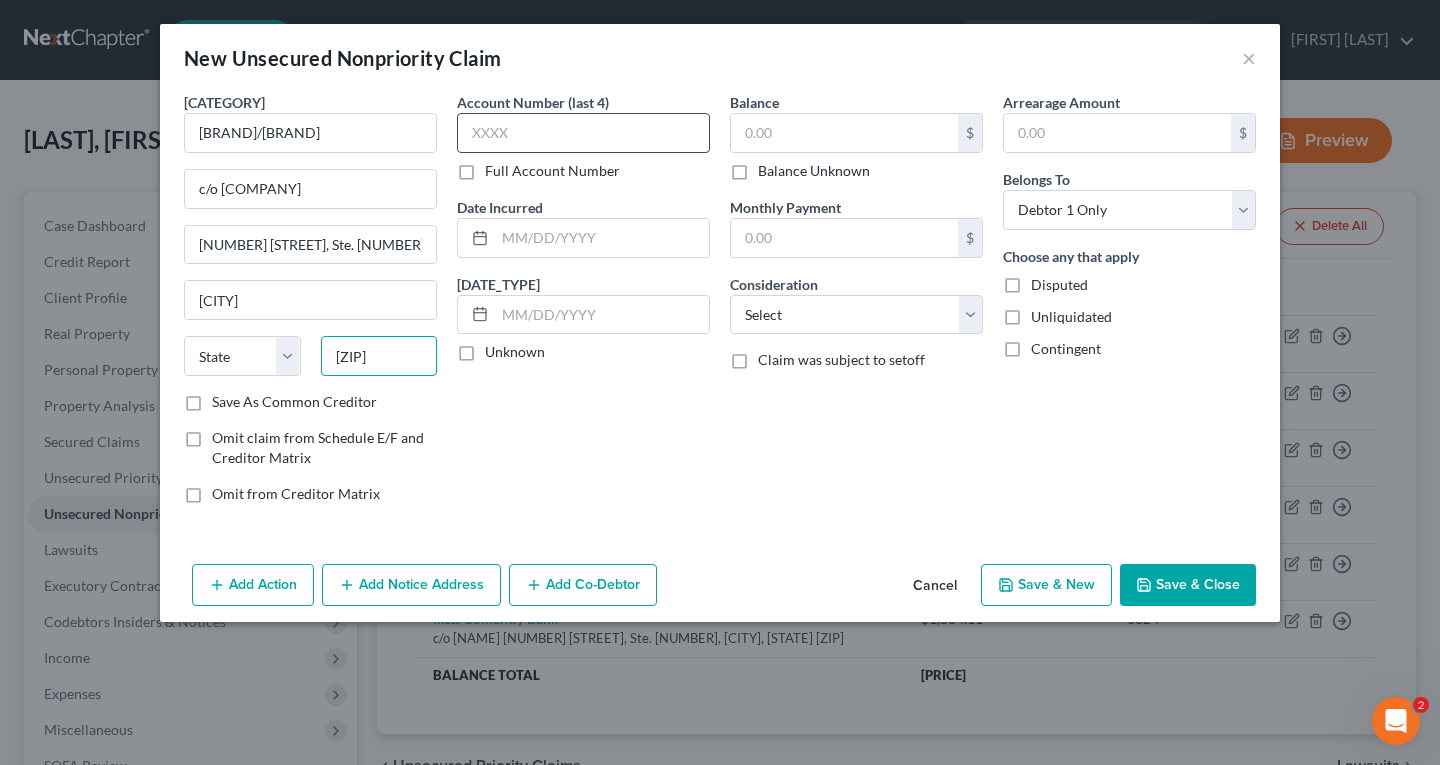 type on "[ZIP]" 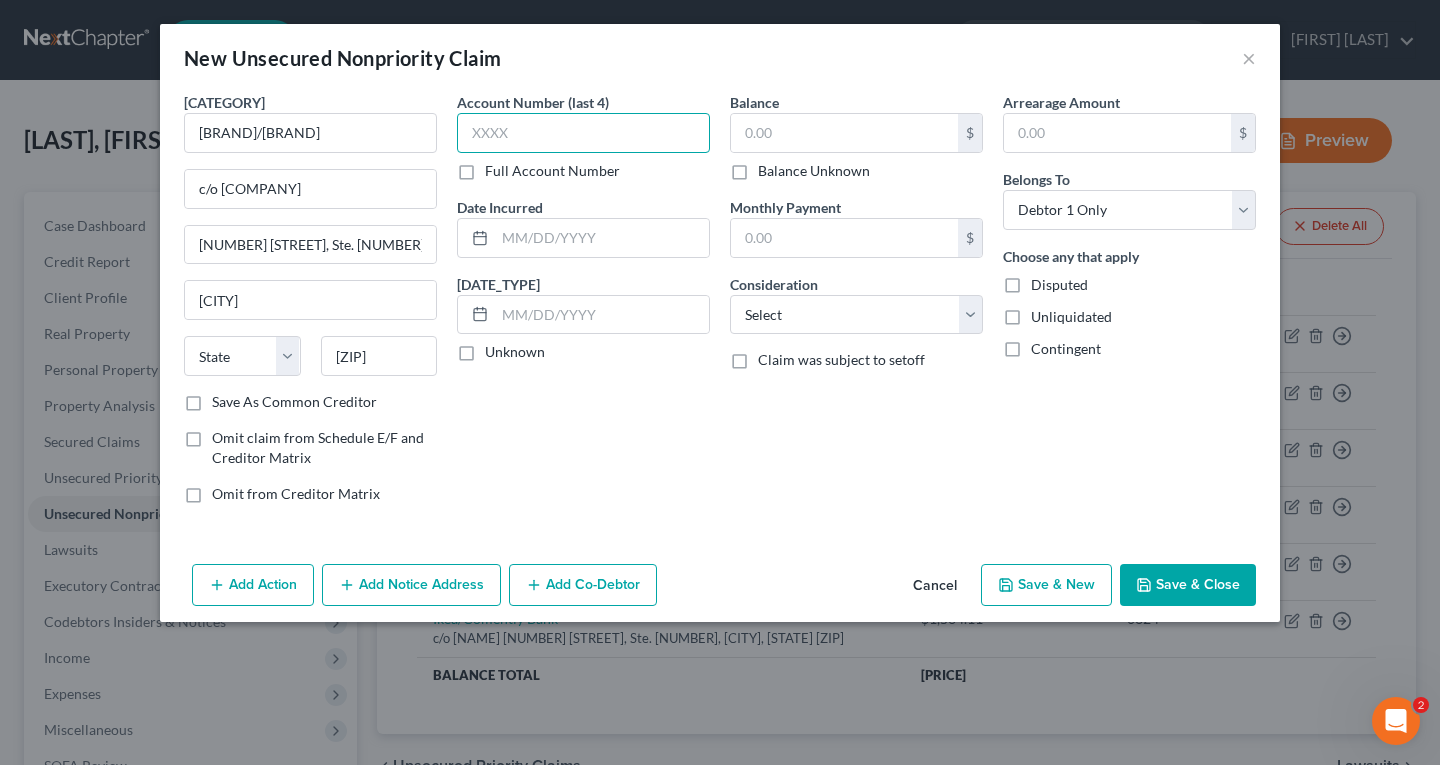 click at bounding box center [583, 133] 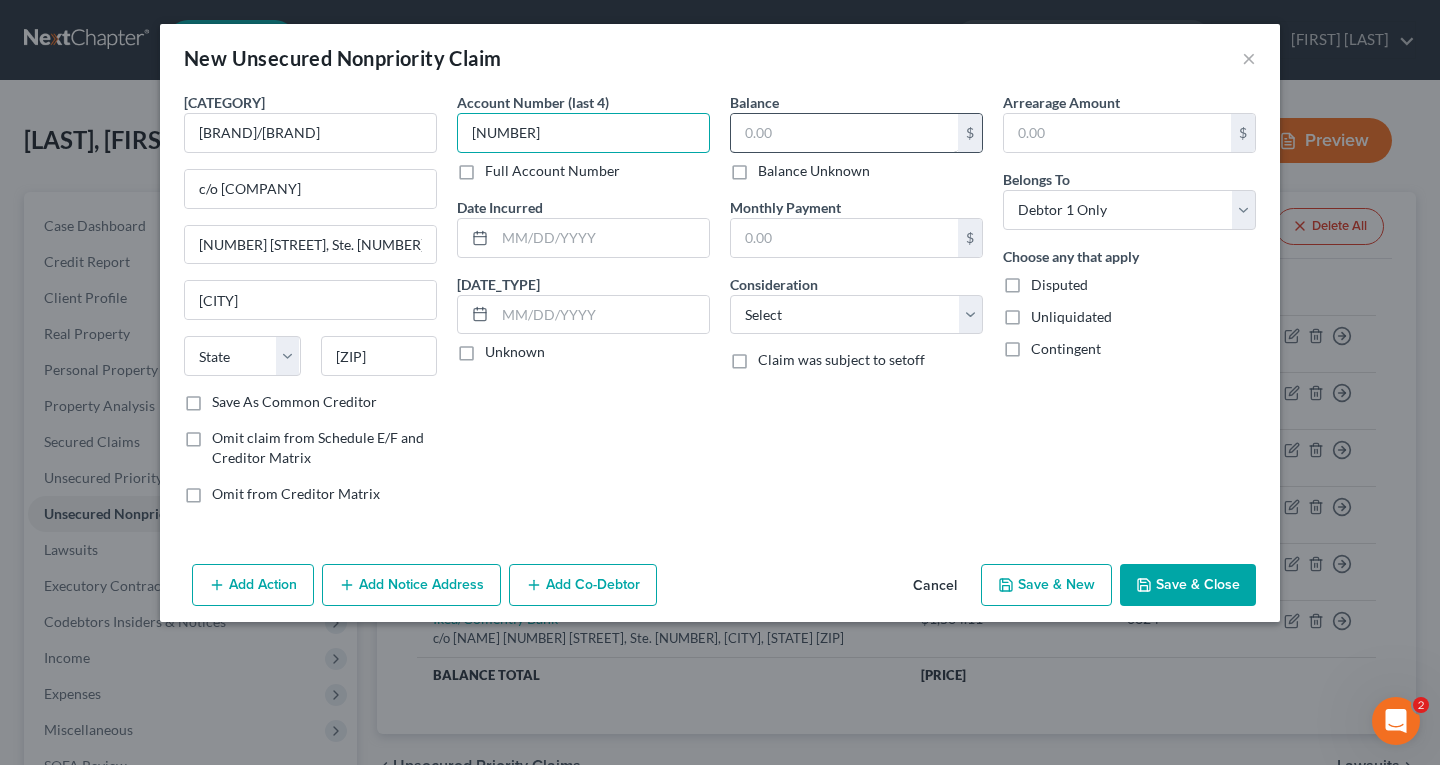 type on "[NUMBER]" 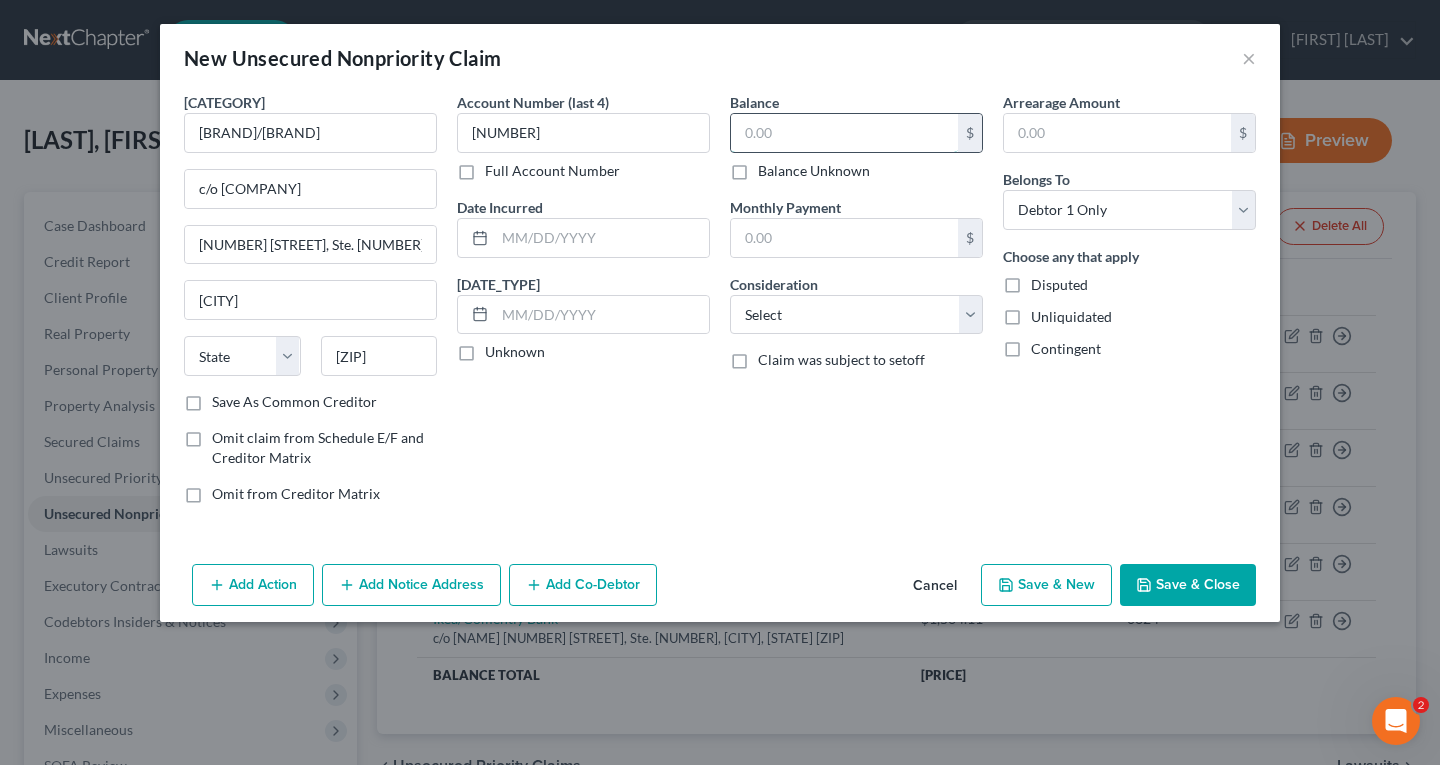 click at bounding box center (0, 0) 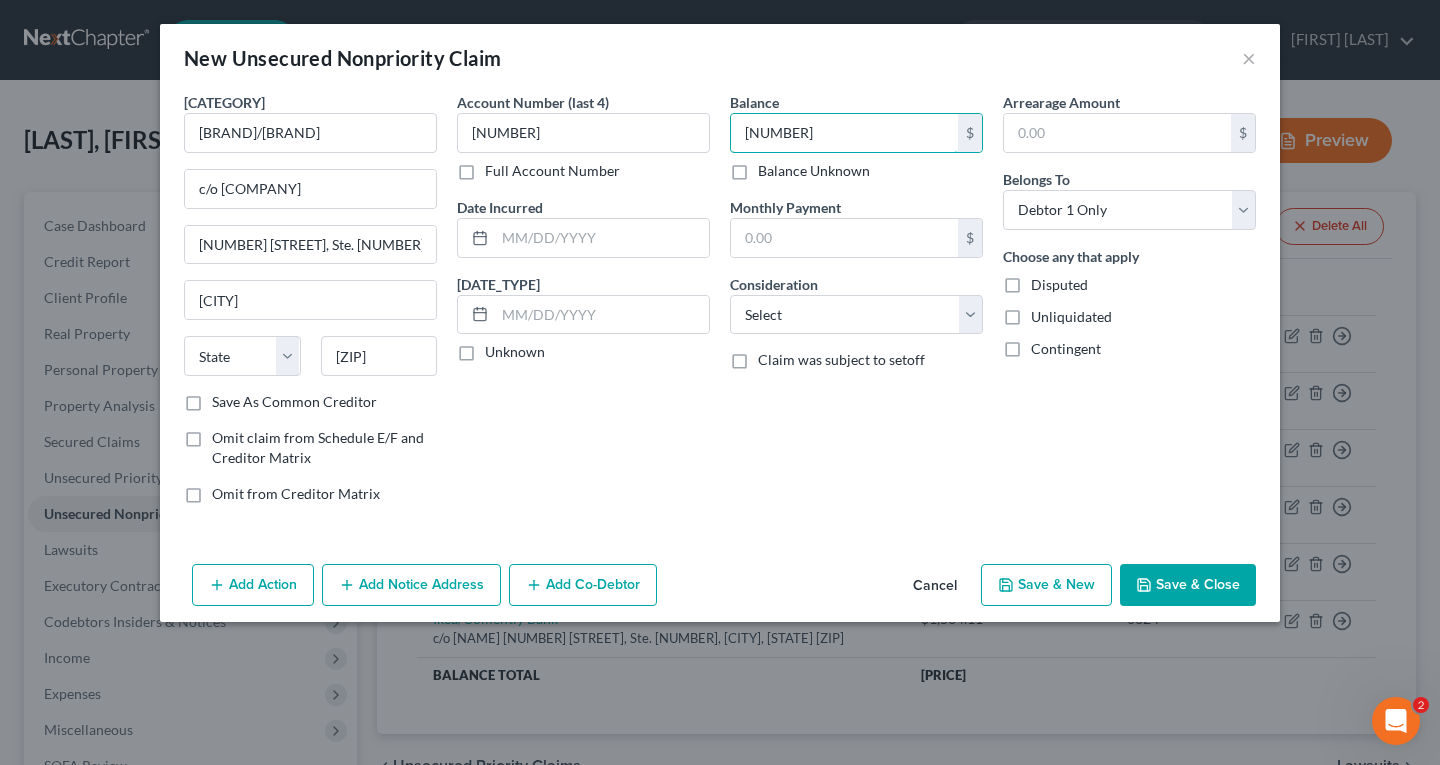 type on "[NUMBER]" 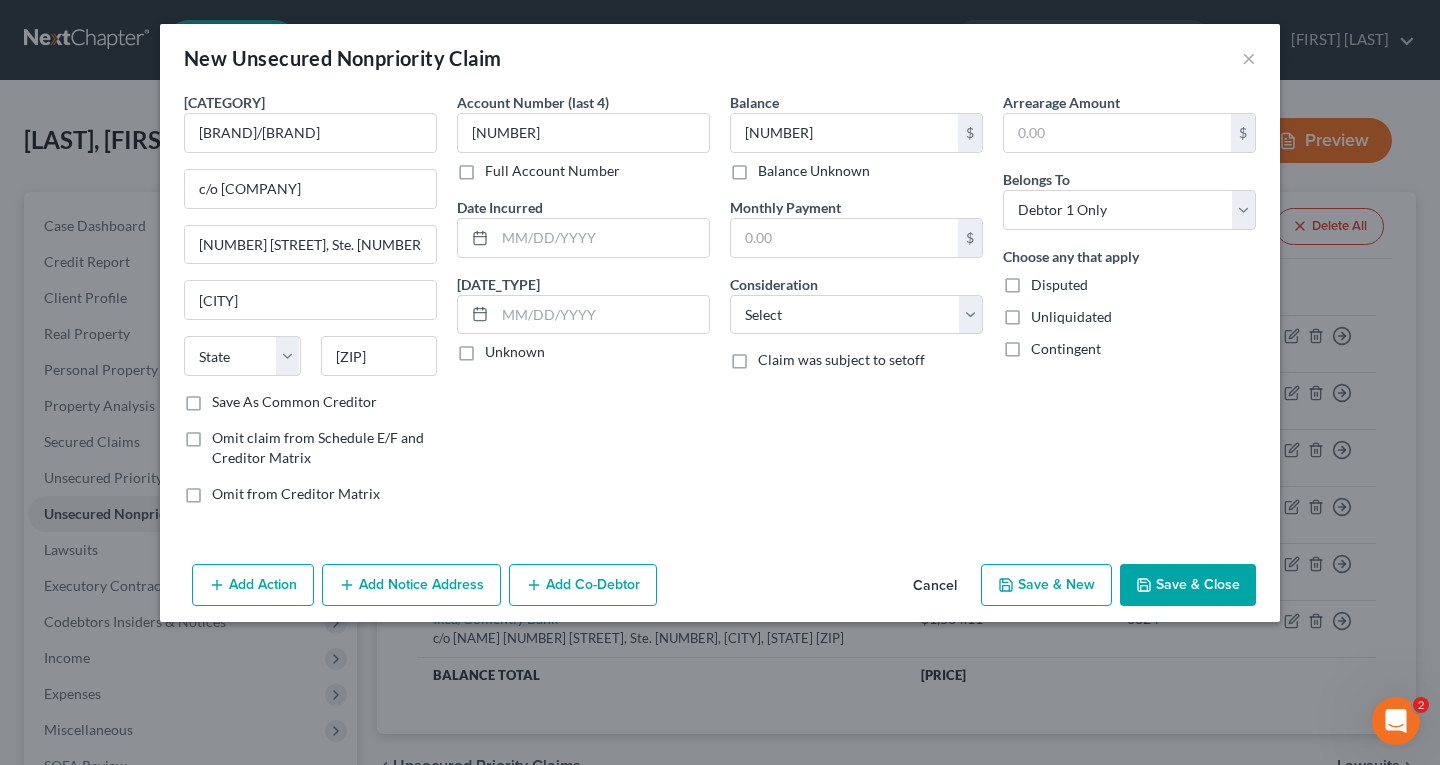 click on "Save & New" at bounding box center [1046, 585] 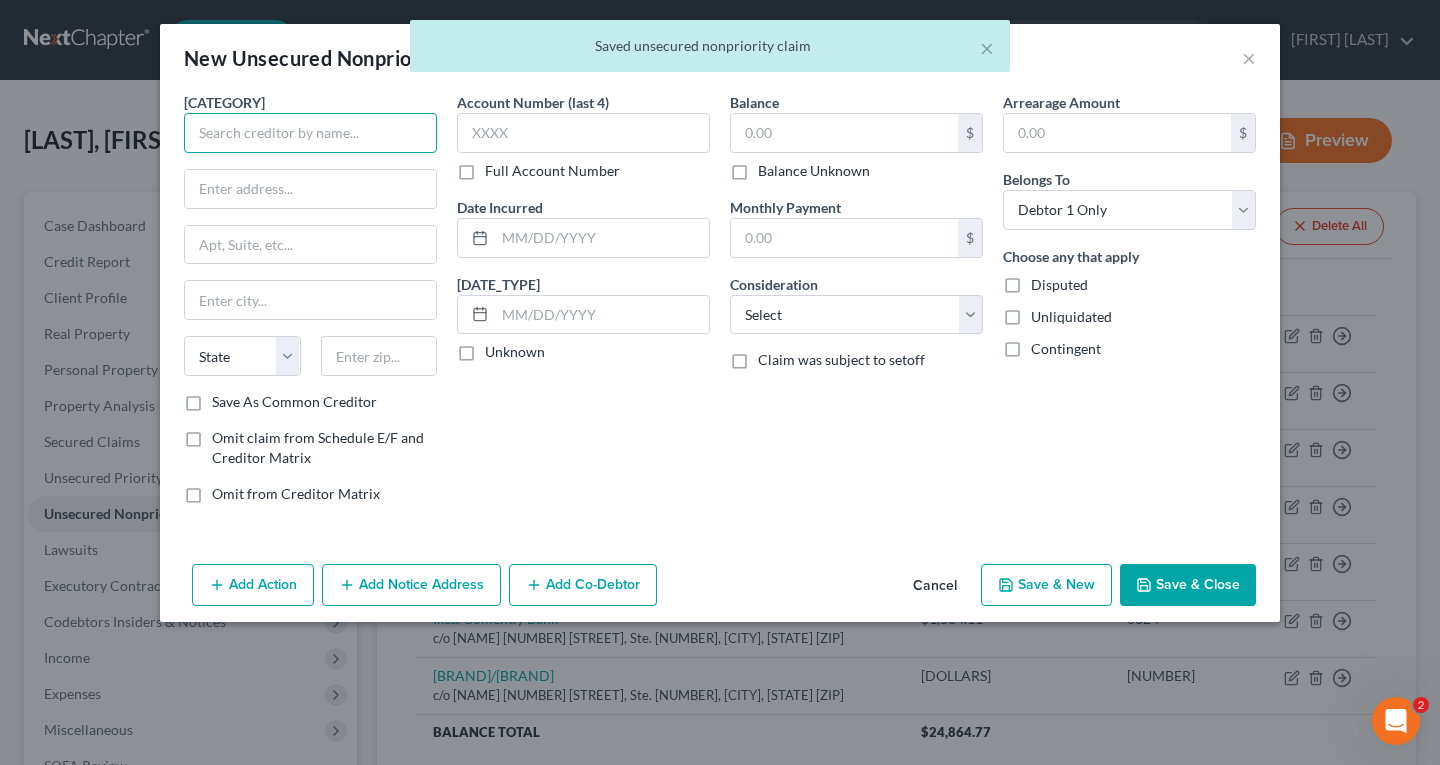 click at bounding box center [310, 133] 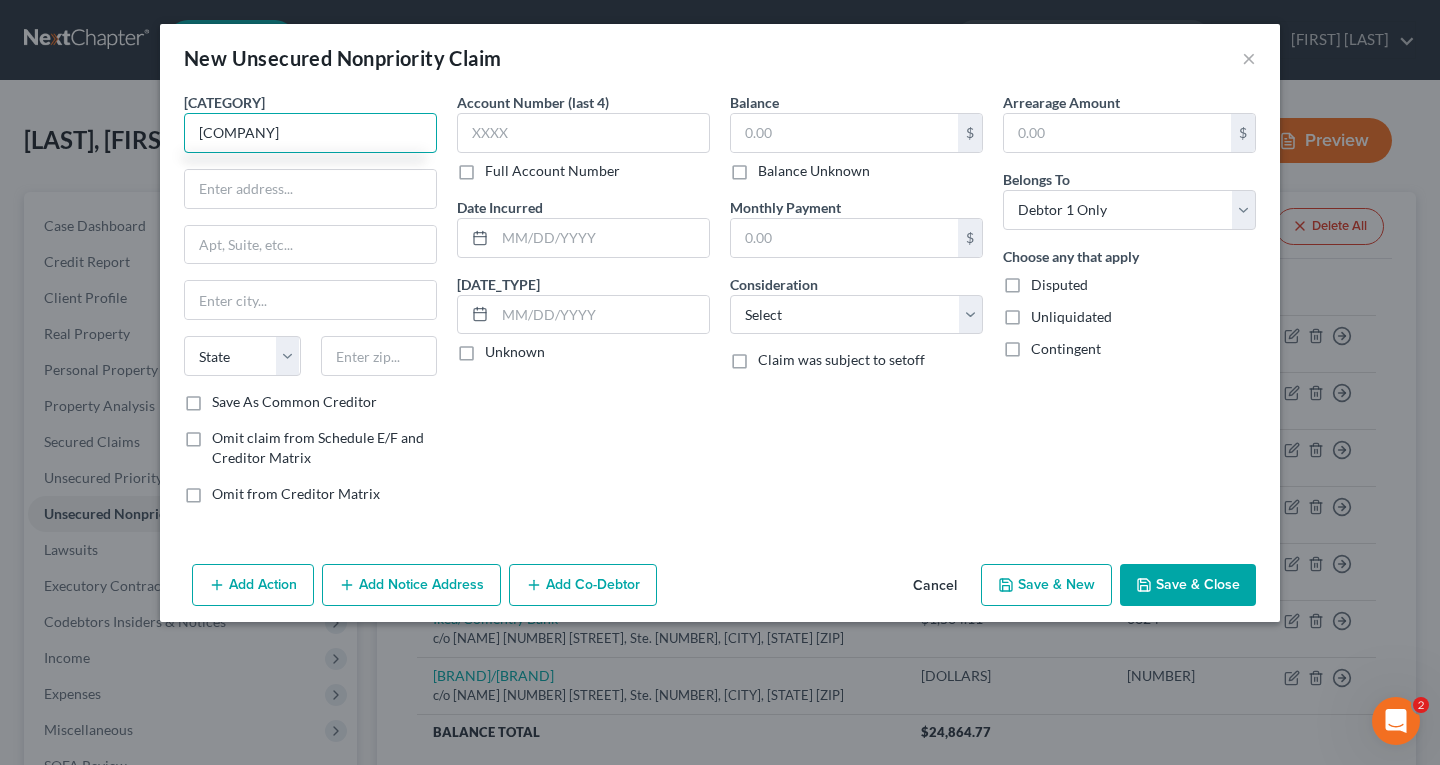 type on "[COMPANY]" 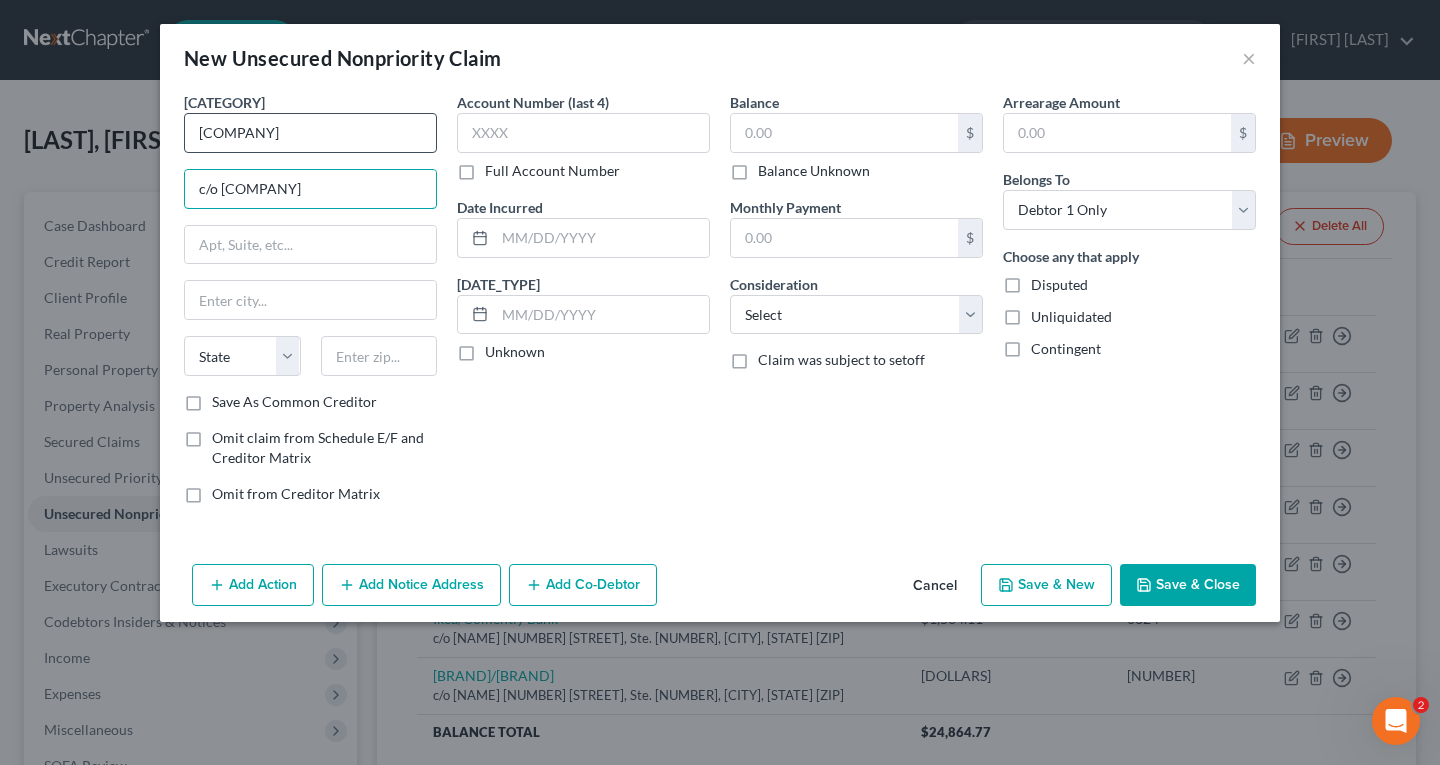 type on "c/o [COMPANY]" 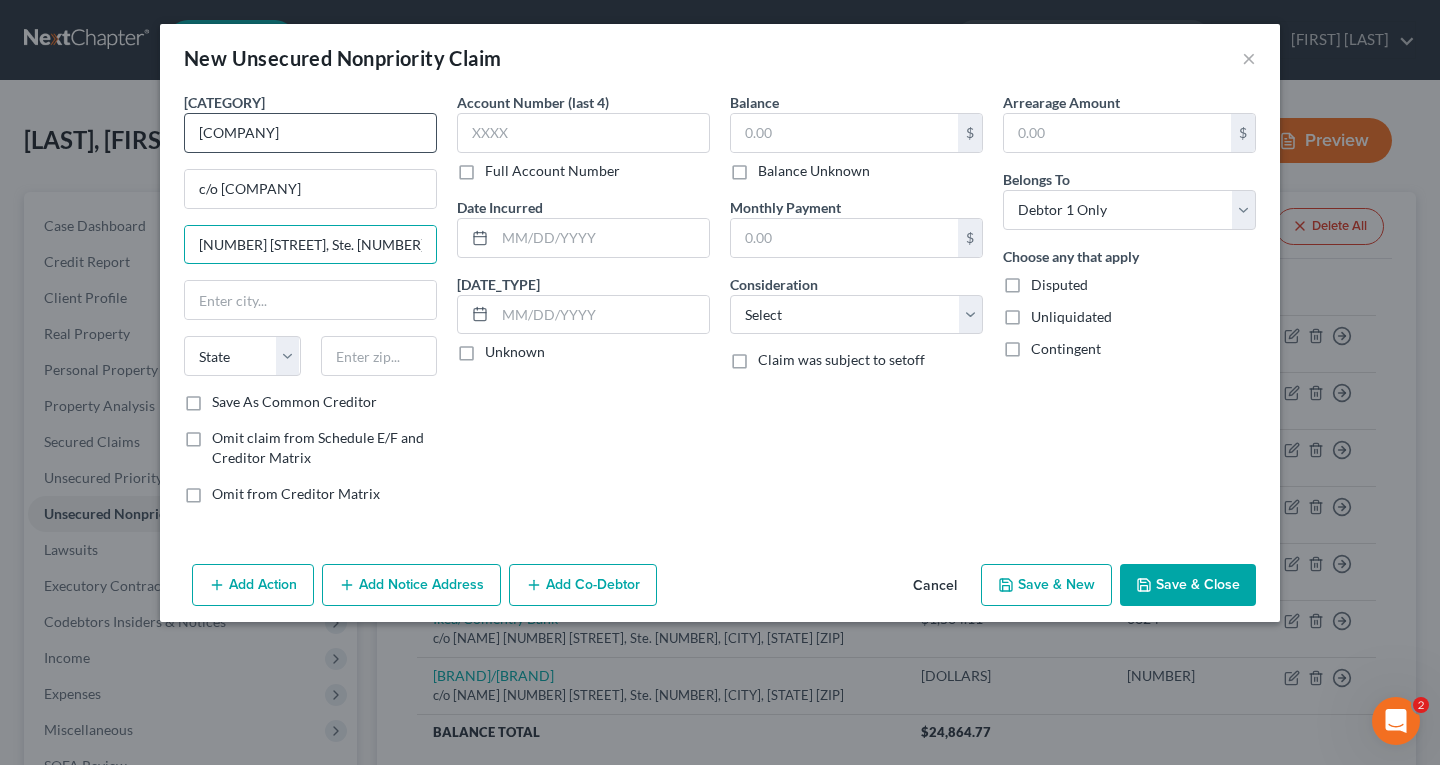 type on "[NUMBER] [STREET], Ste. [NUMBER]" 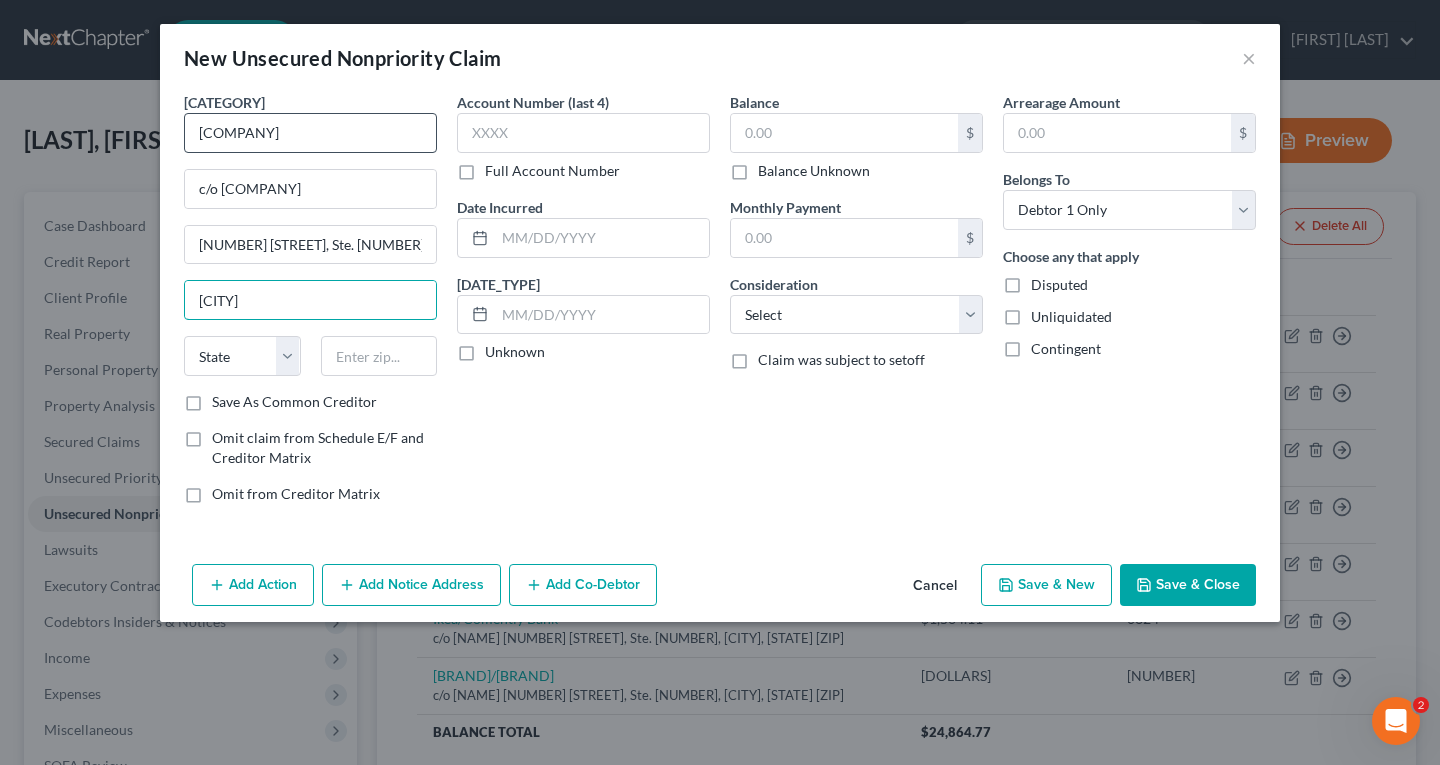 type on "[CITY]" 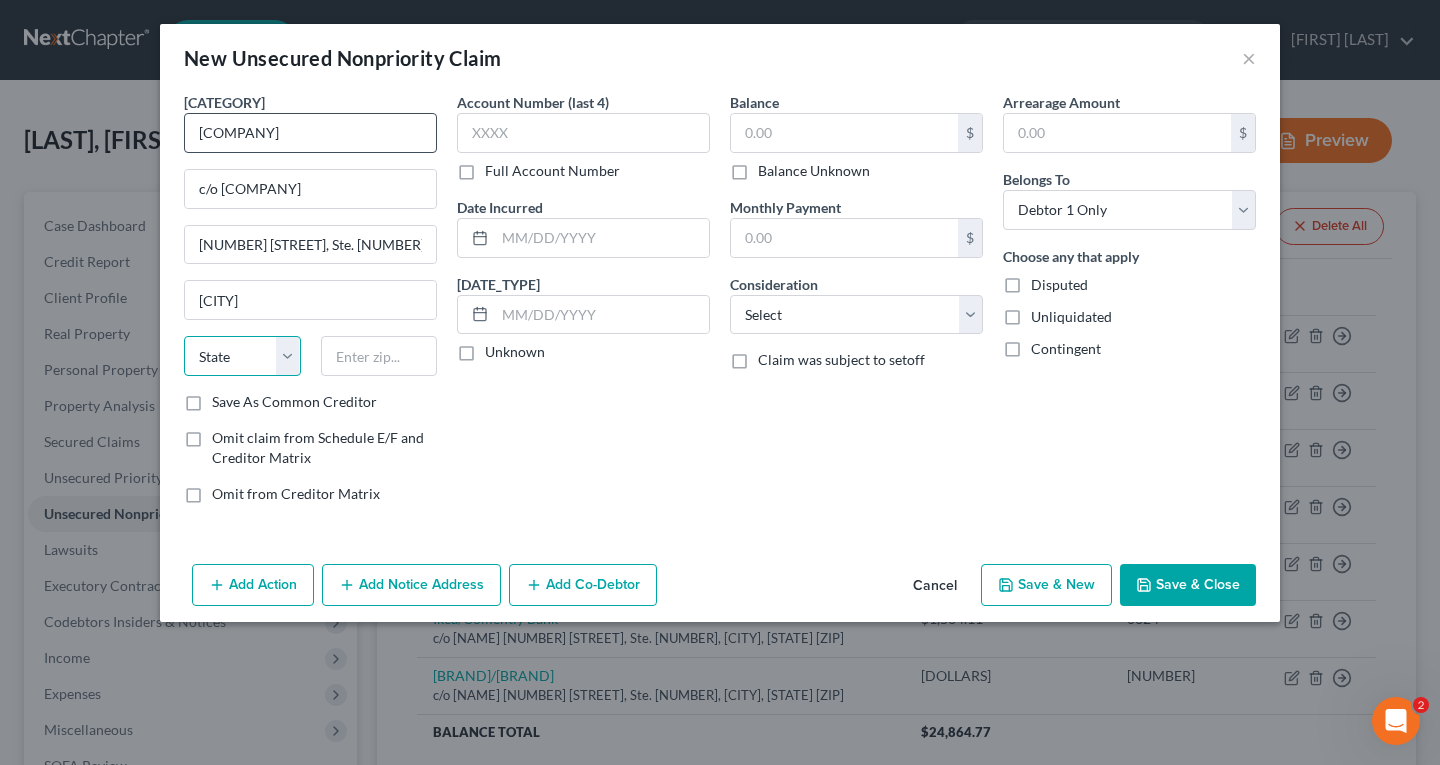 select on "[NUMBER]" 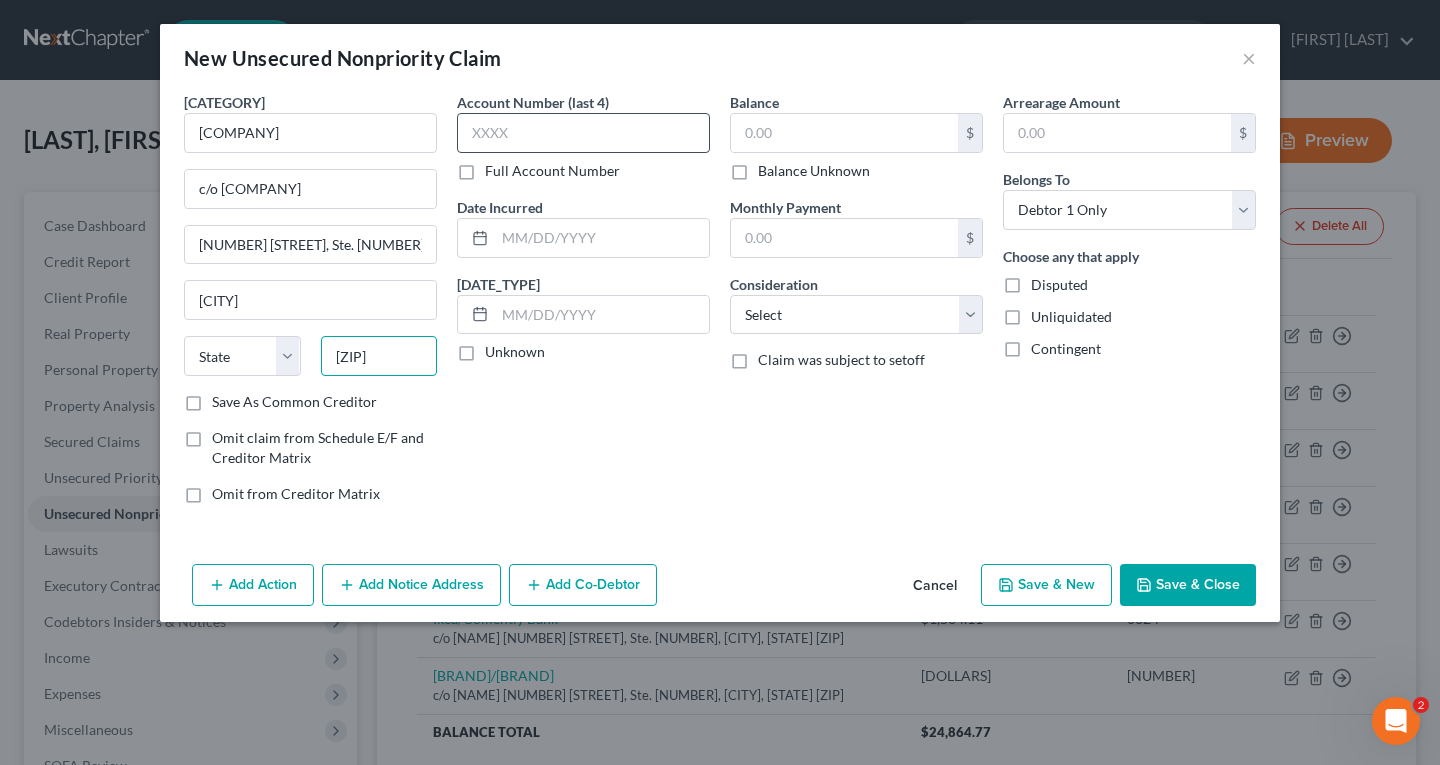 type on "[ZIP]" 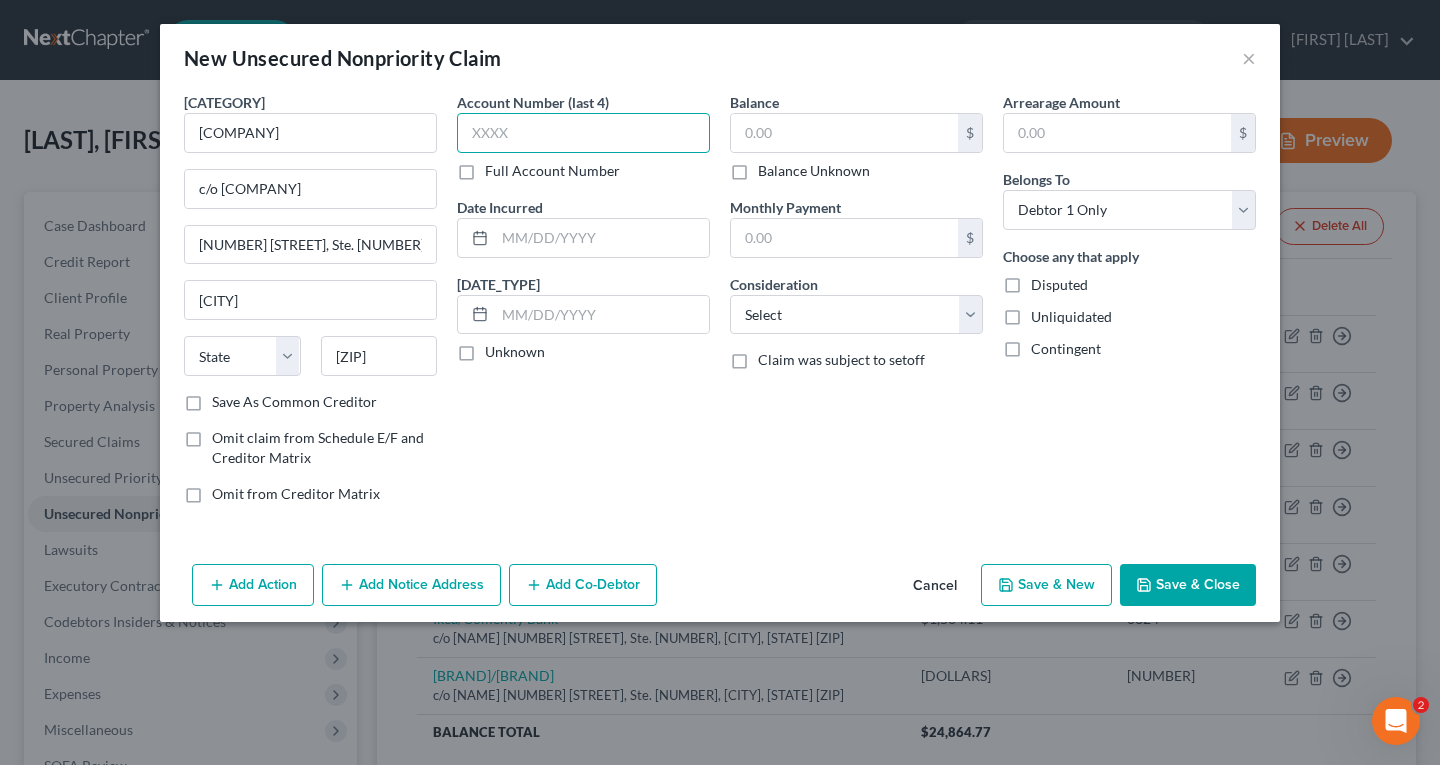 click at bounding box center [583, 133] 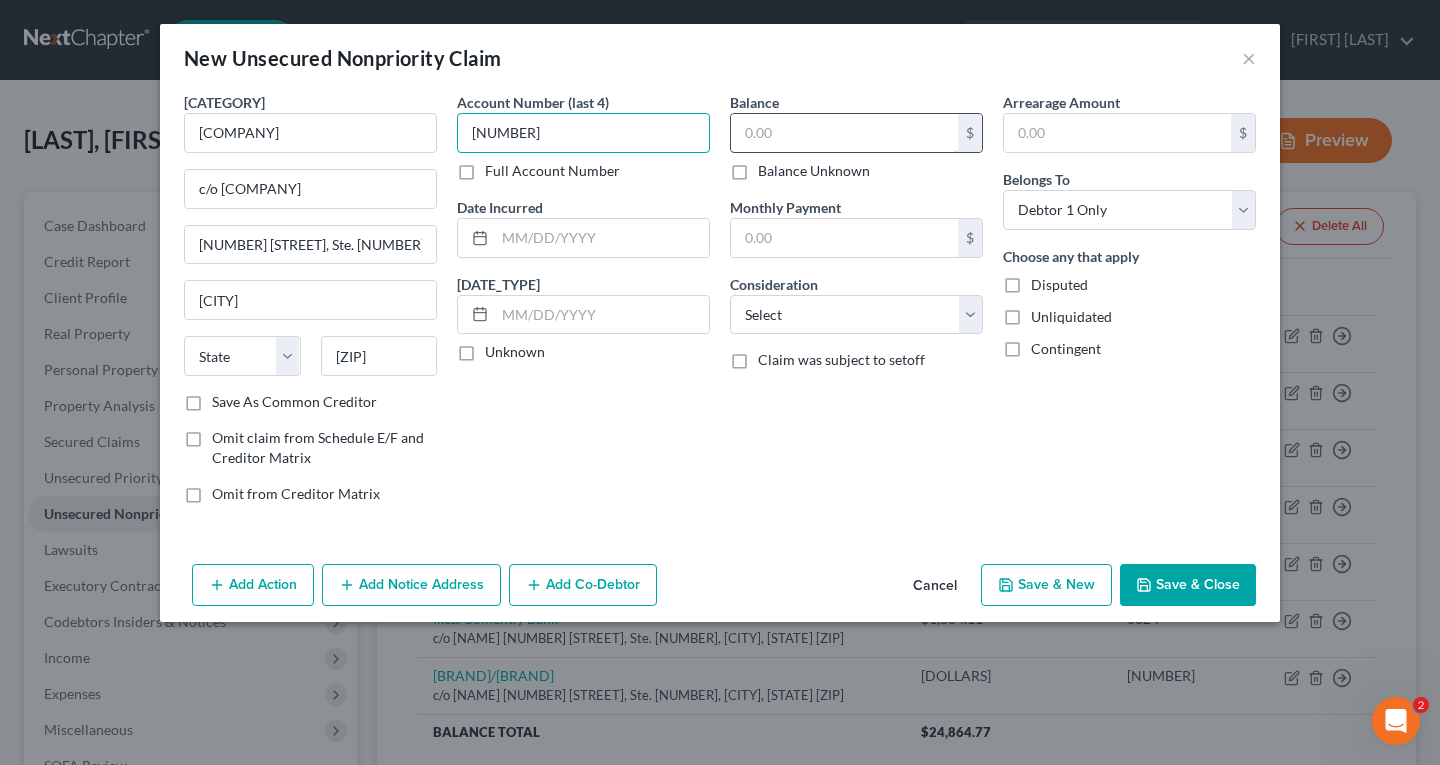 type on "[NUMBER]" 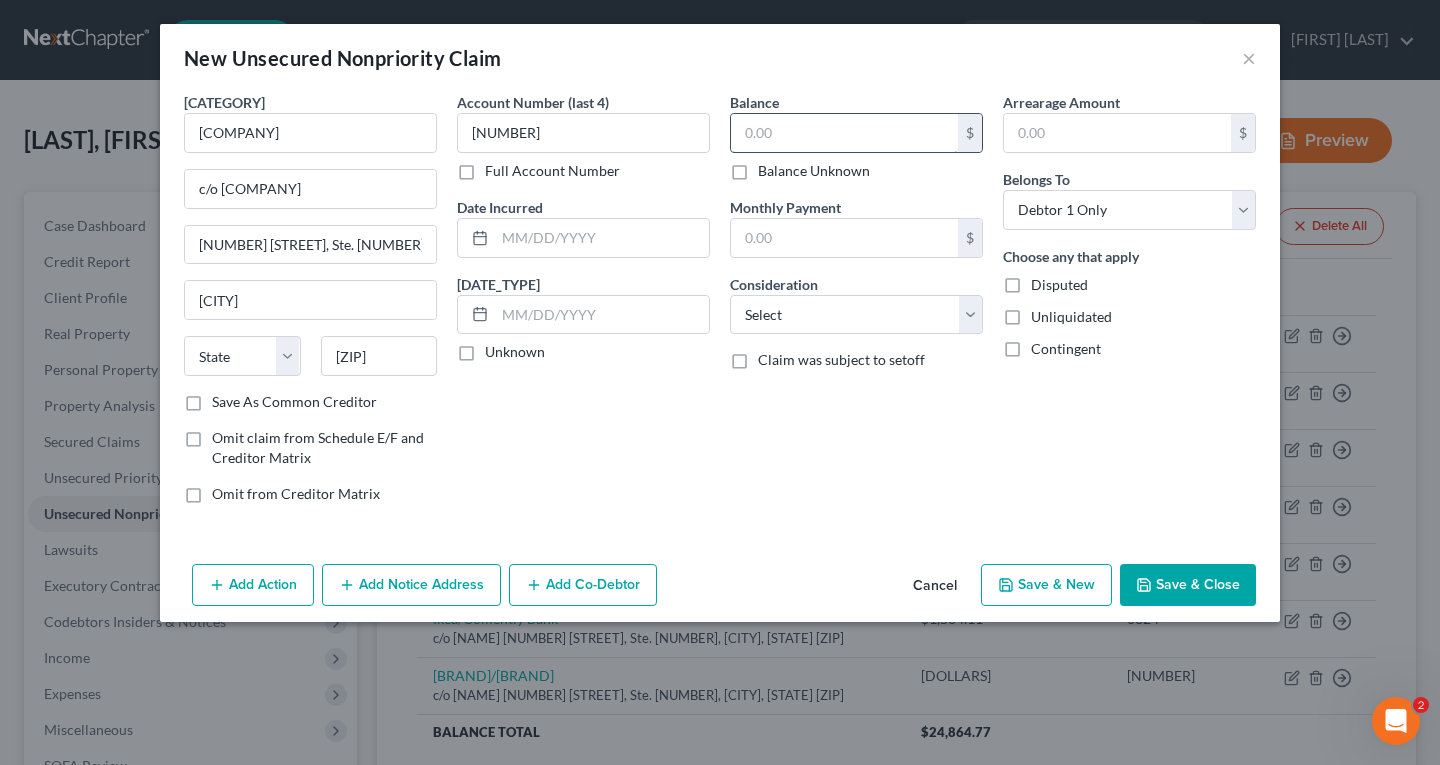 click at bounding box center [844, 133] 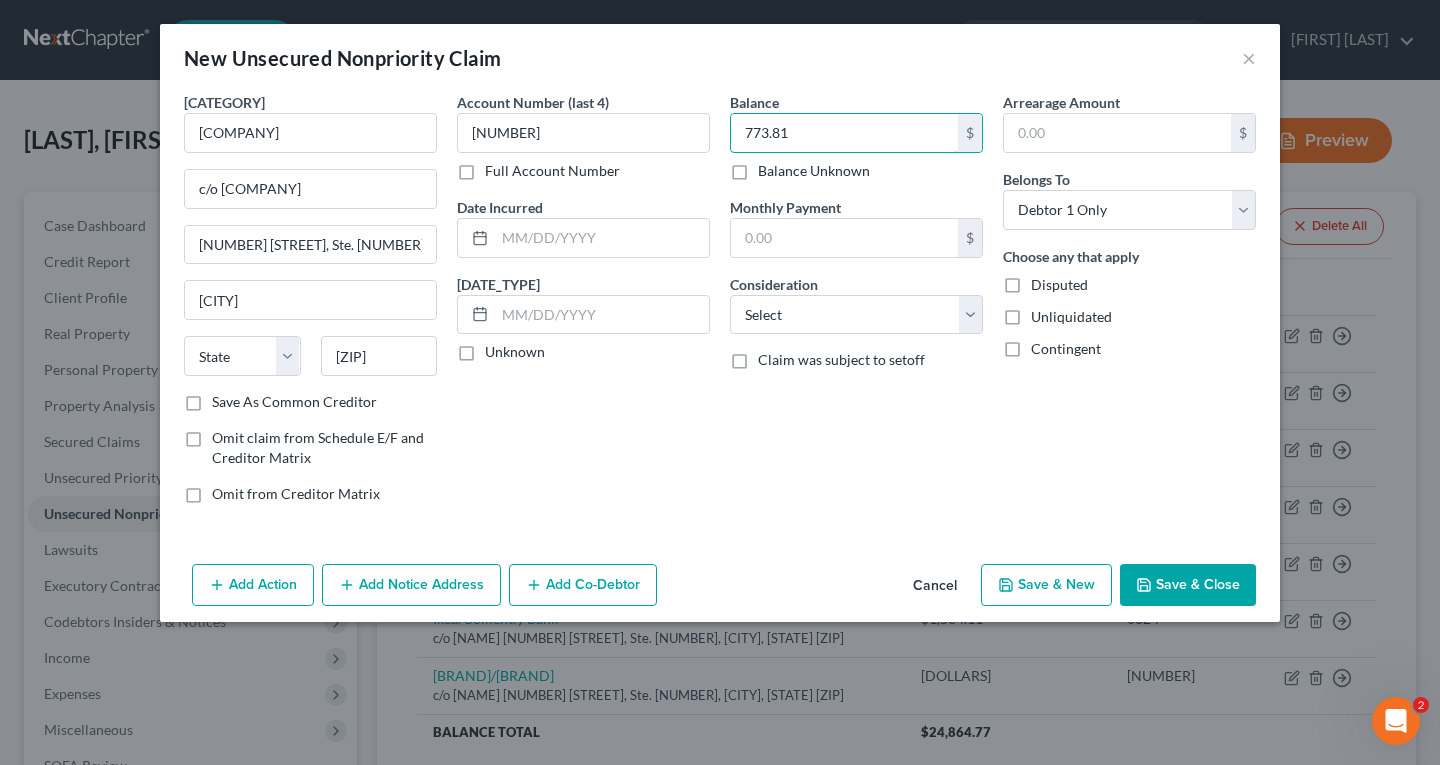 type on "773.81" 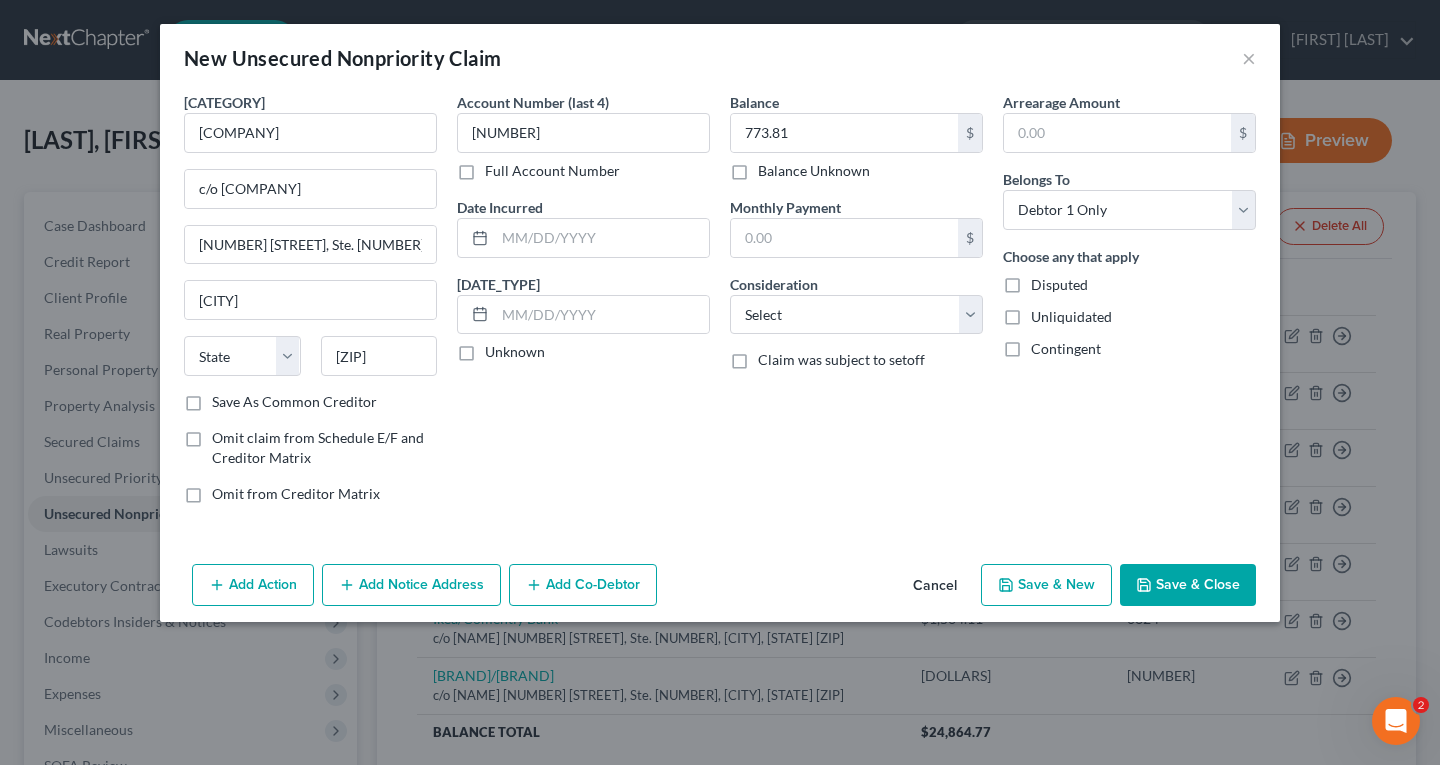 click on "Save & Close" at bounding box center (1188, 585) 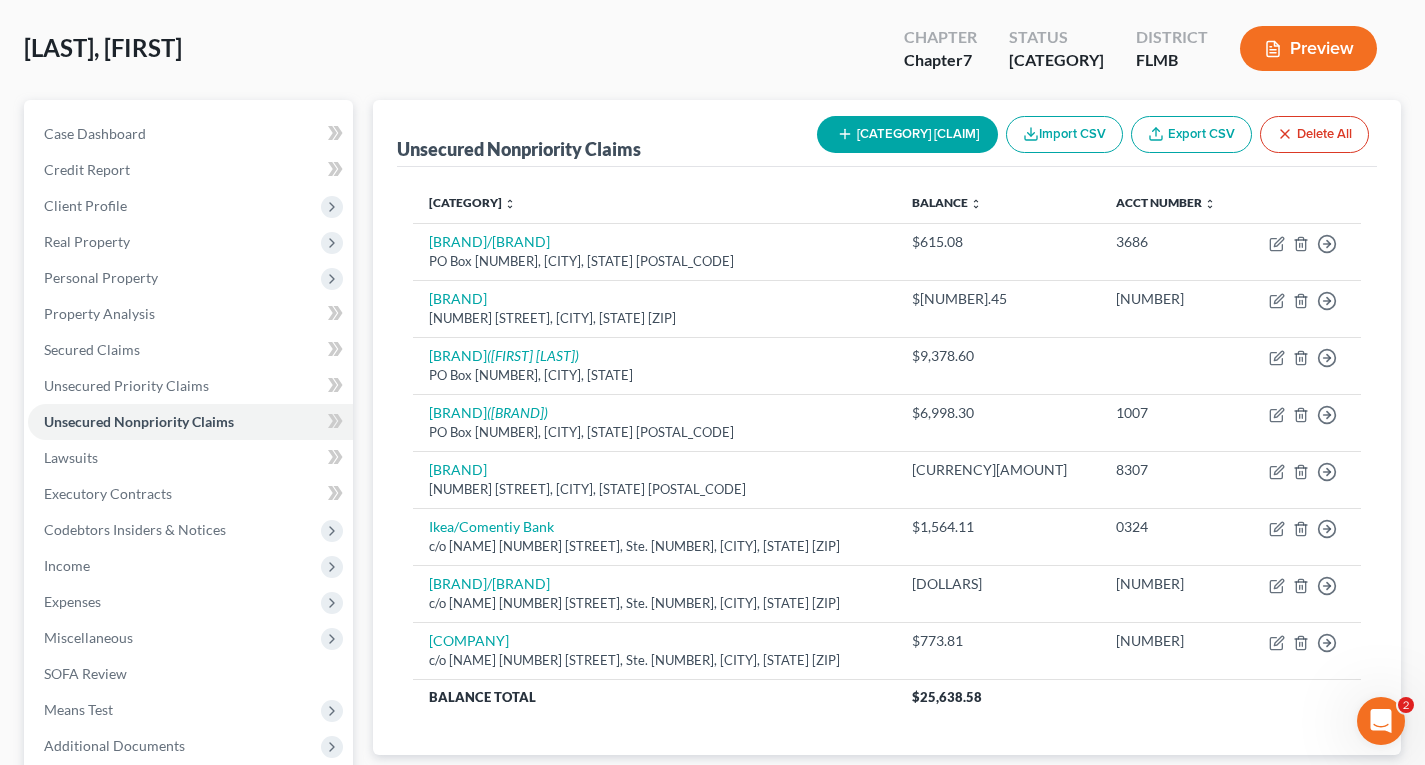 scroll, scrollTop: 0, scrollLeft: 0, axis: both 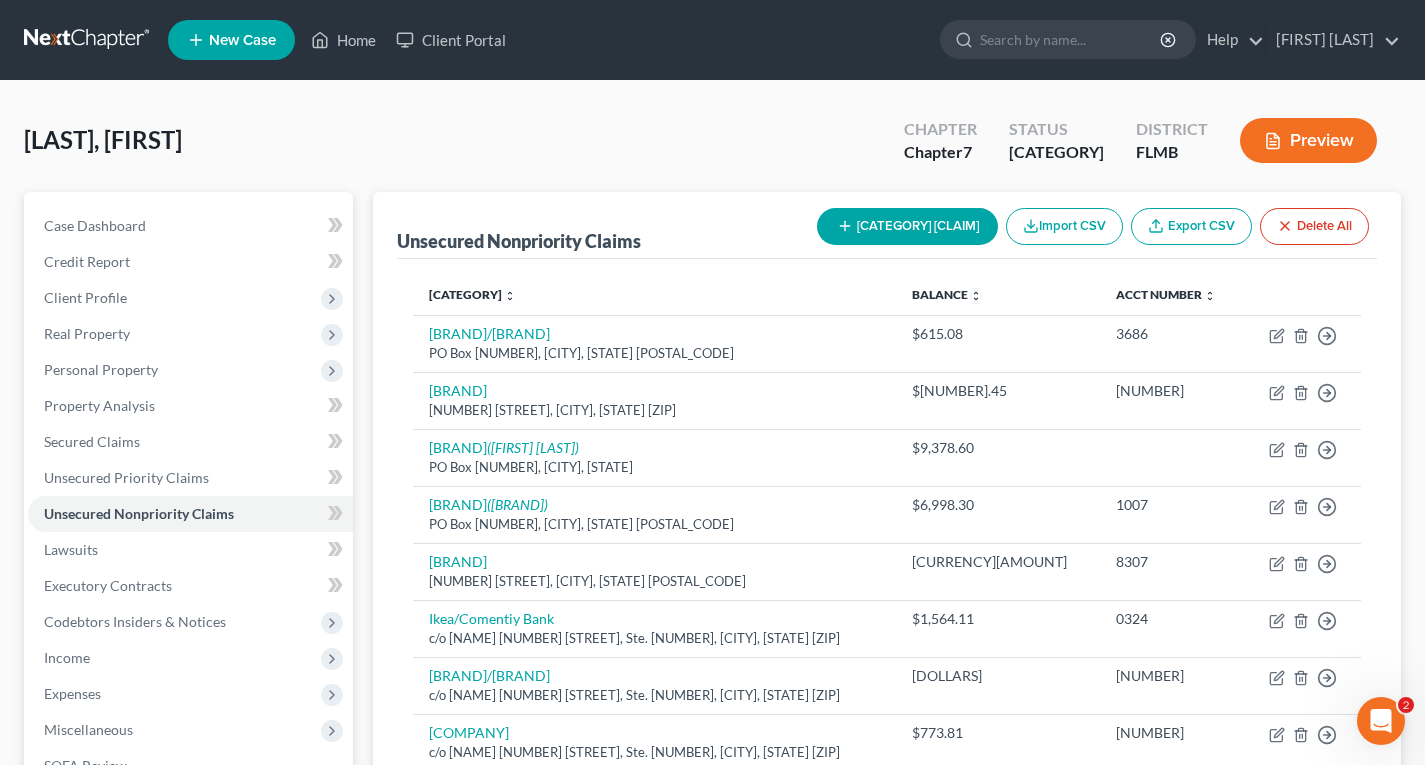 click on "[CATEGORY] [CLAIM]" at bounding box center [907, 226] 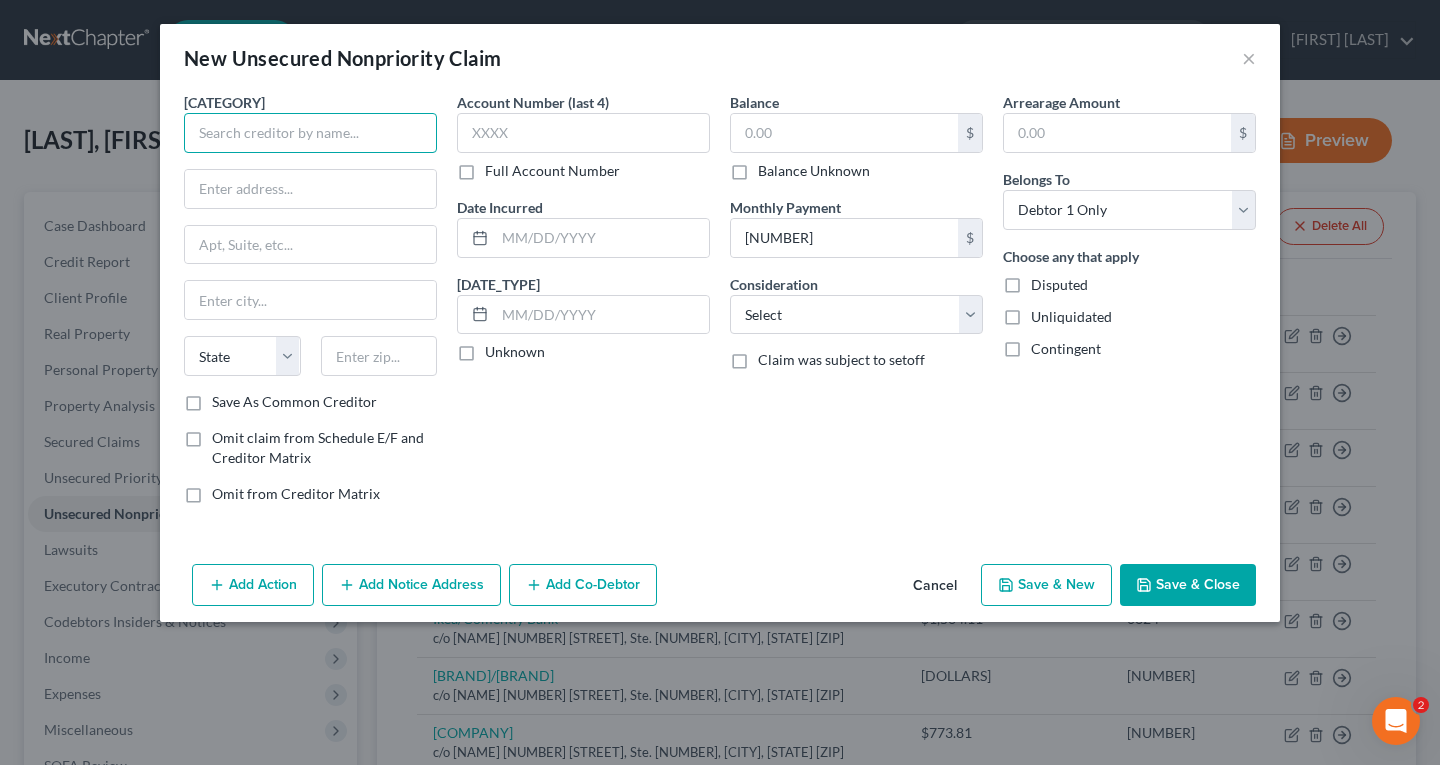 click at bounding box center (310, 133) 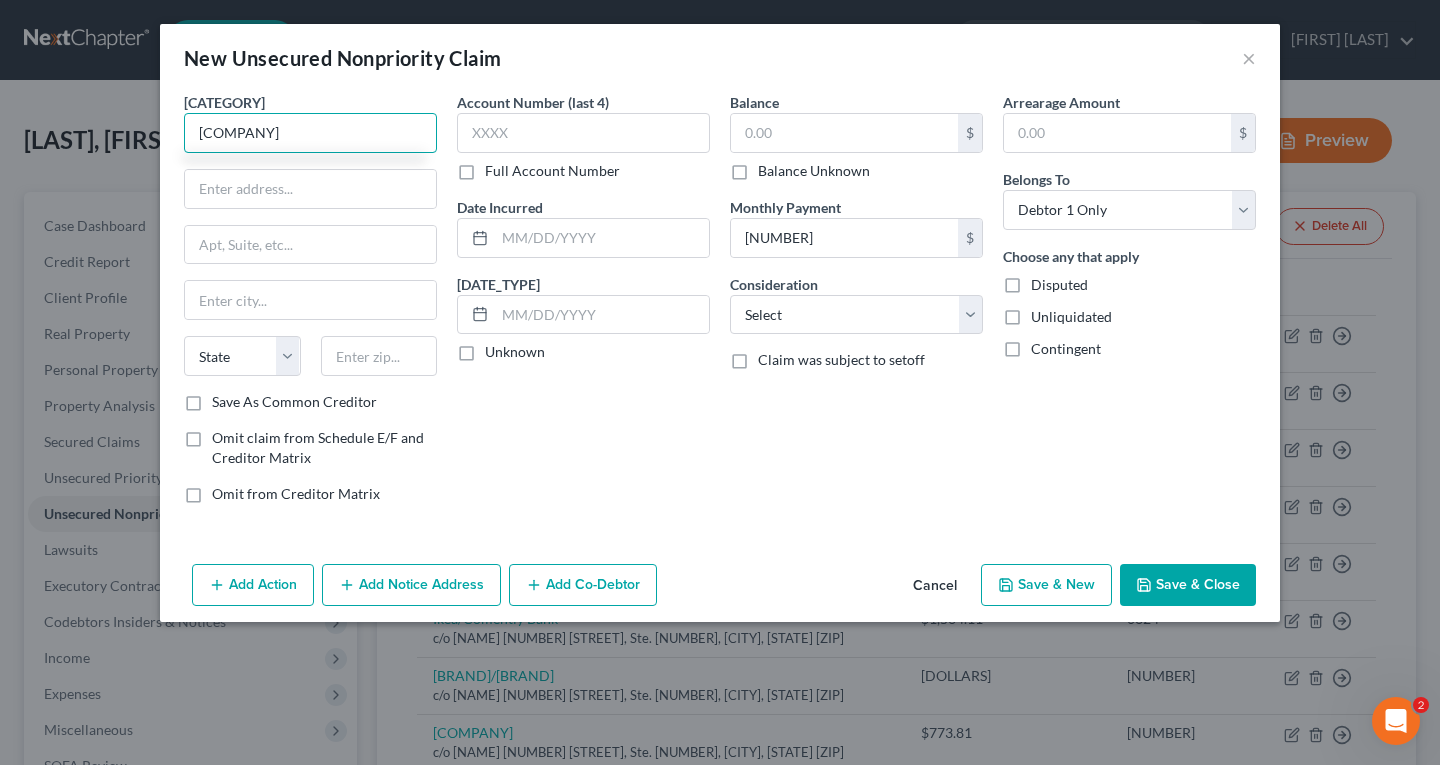 type on "[COMPANY]" 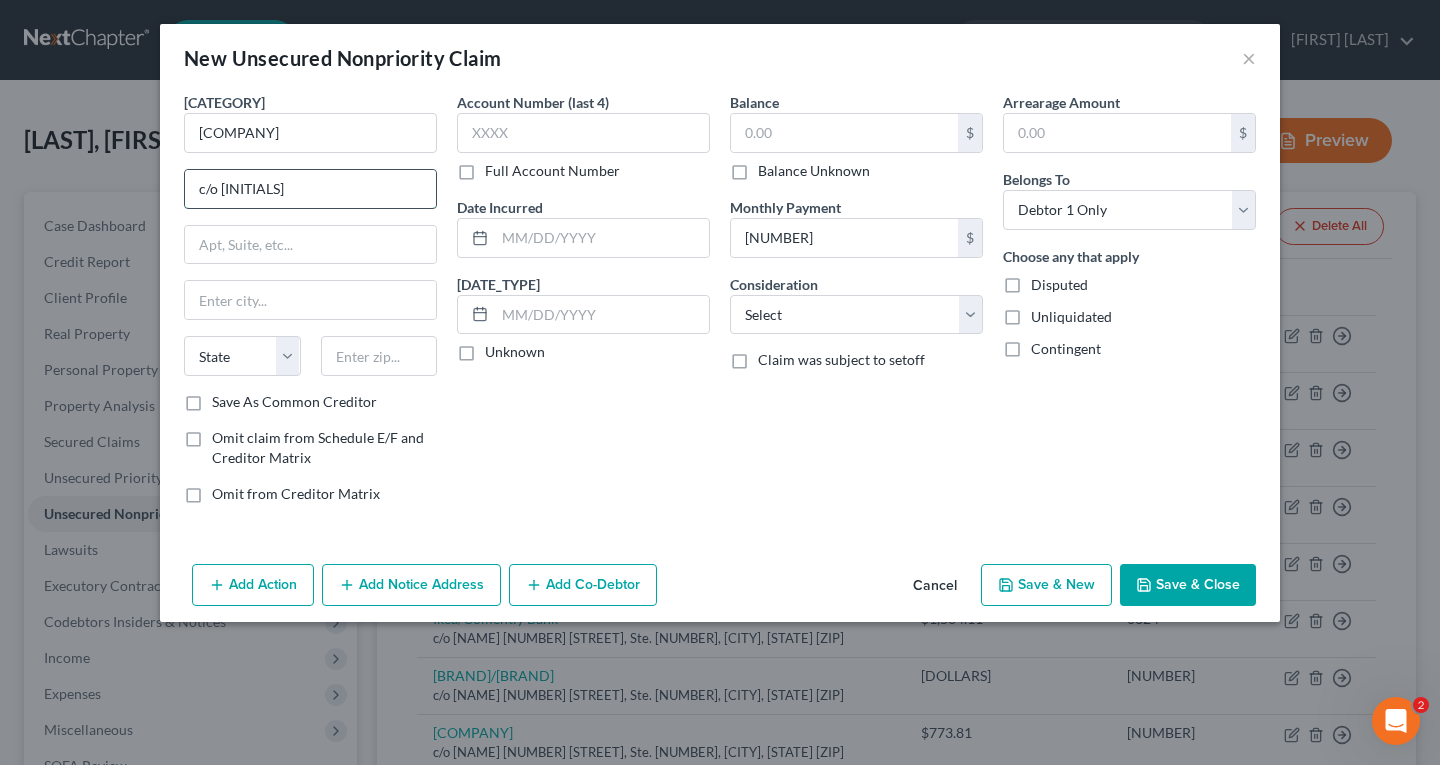 type on "c/o [COMPANY]" 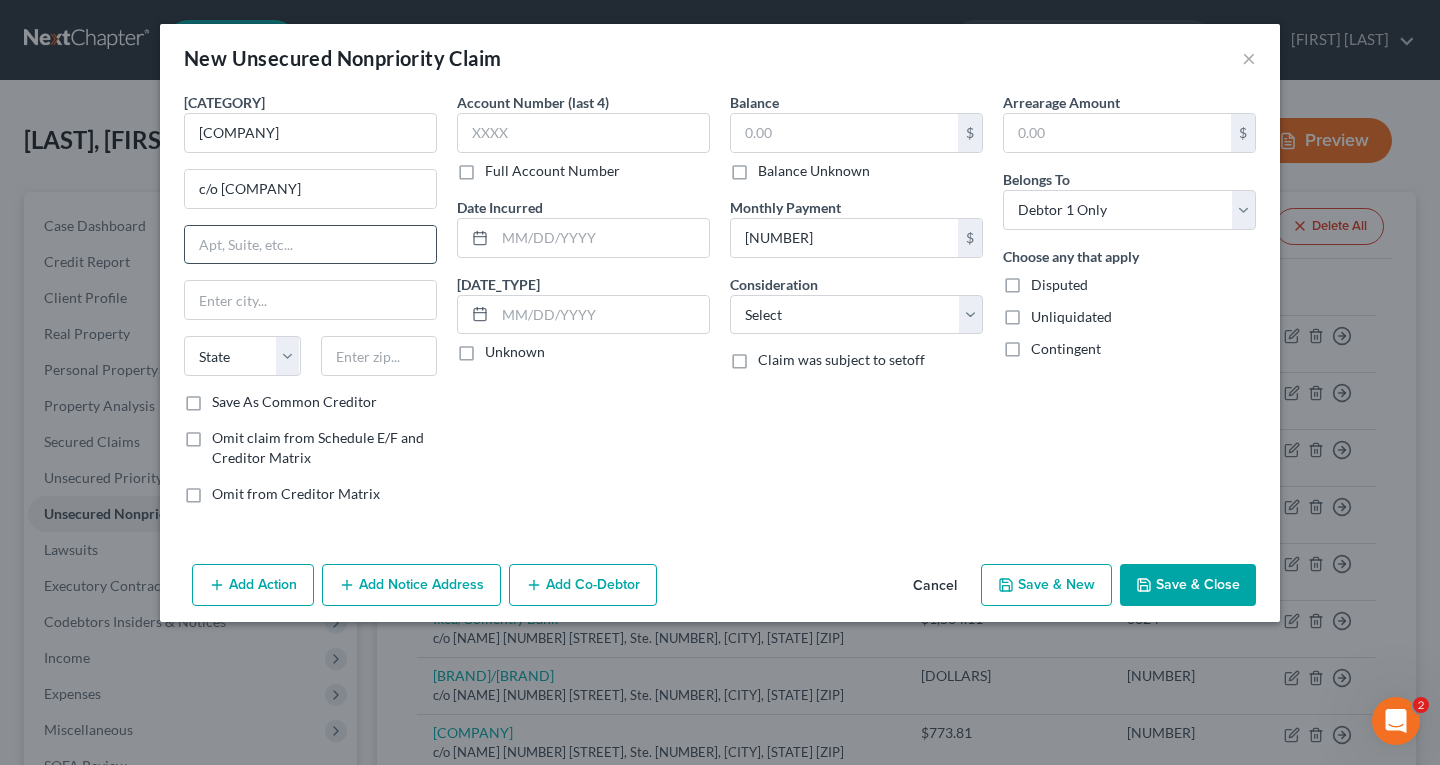 click at bounding box center (310, 245) 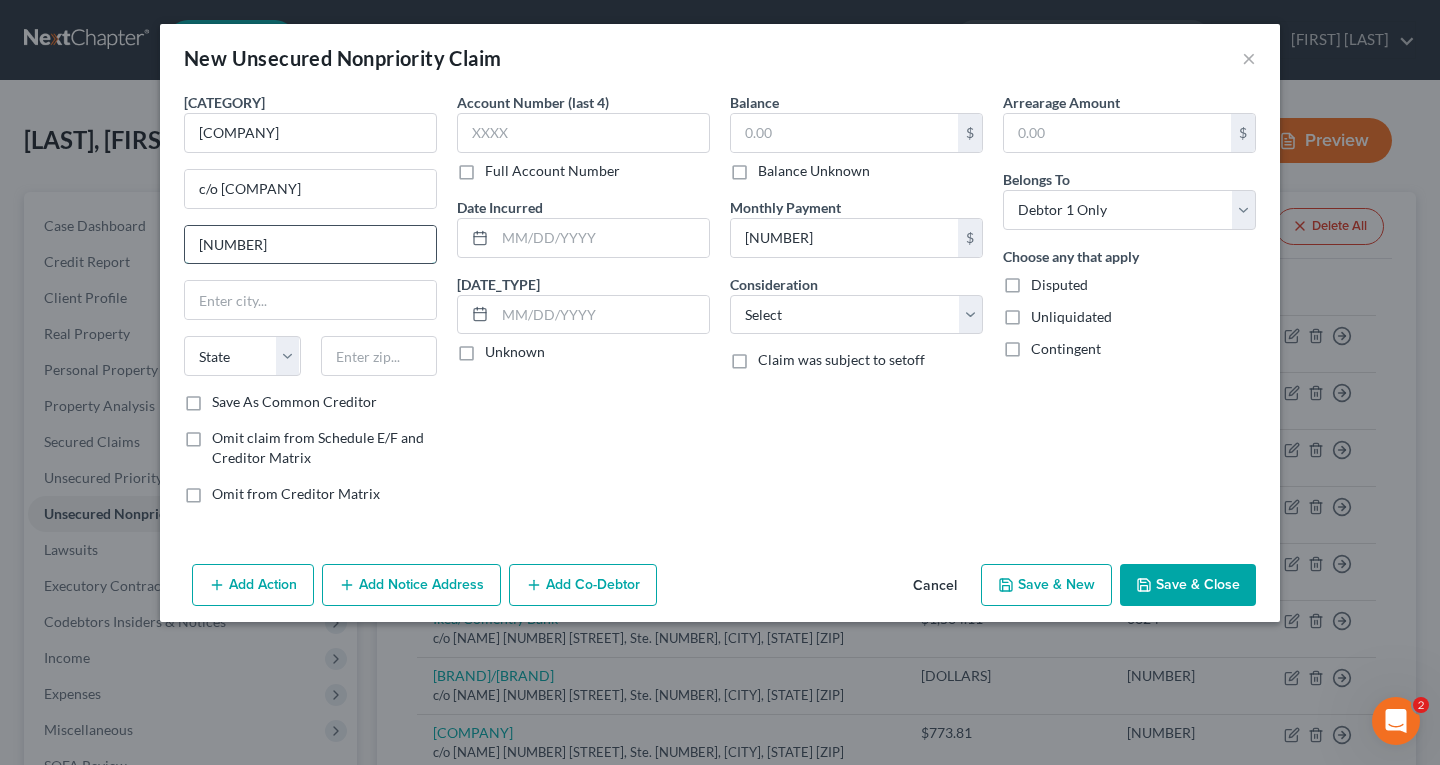 type on "[NUMBER] [STREET], Ste. [NUMBER]" 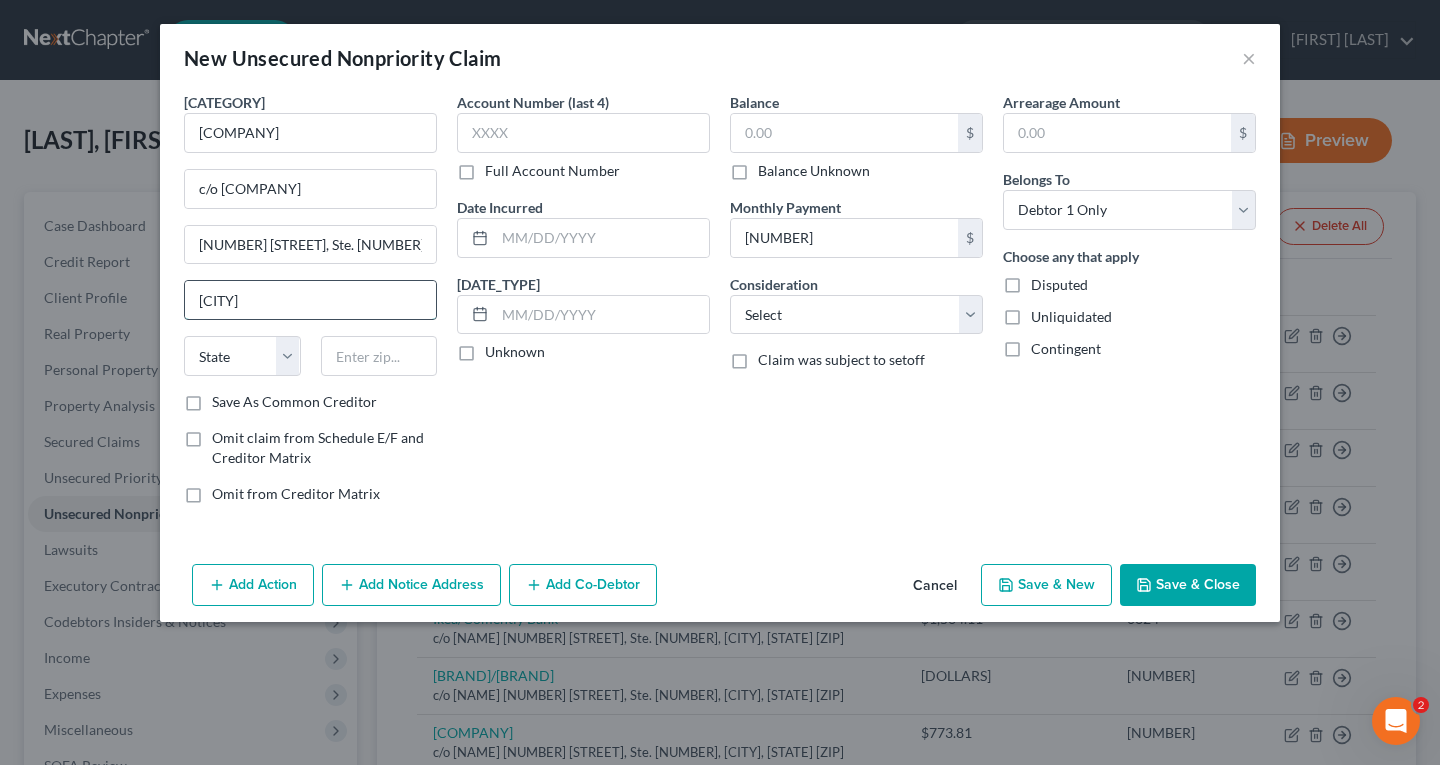 type on "[CITY]" 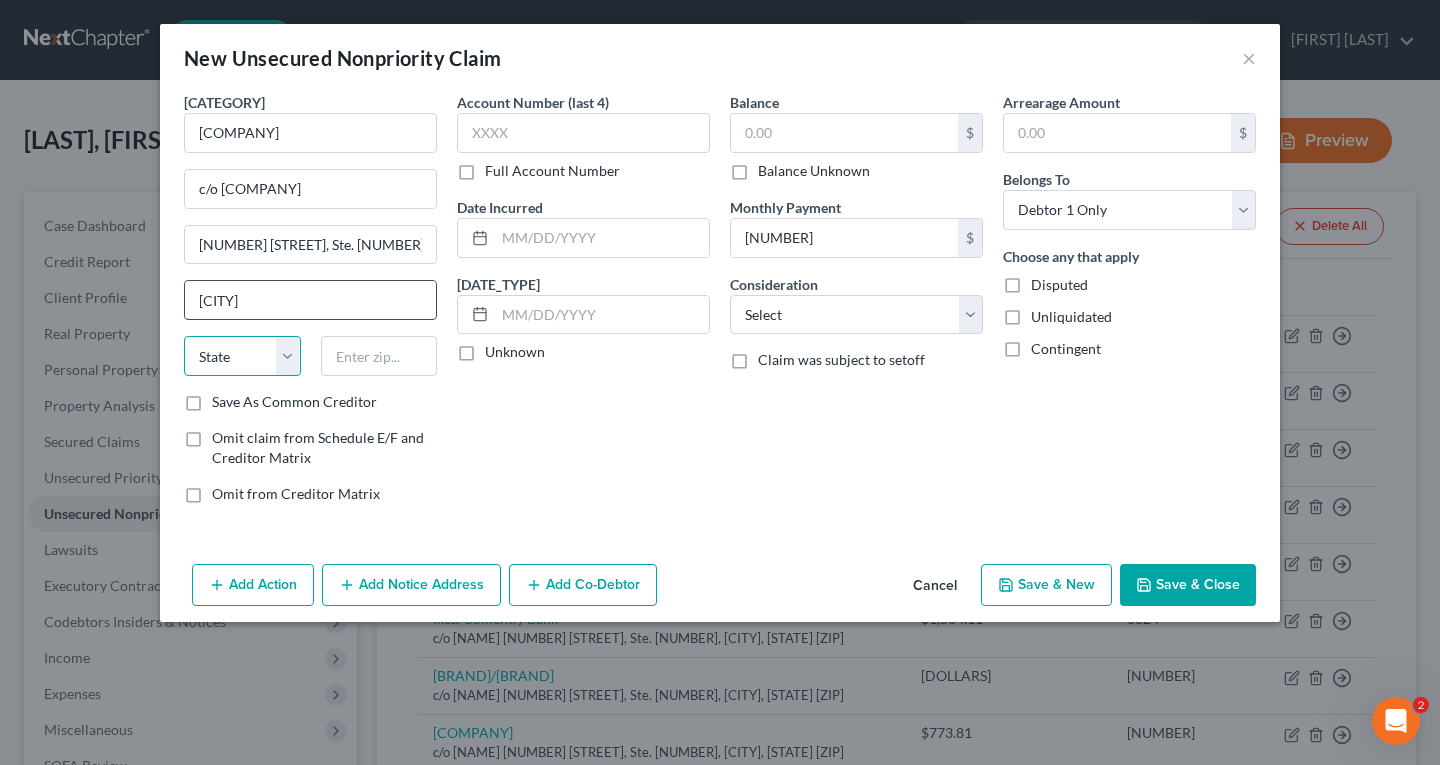 select on "[NUMBER]" 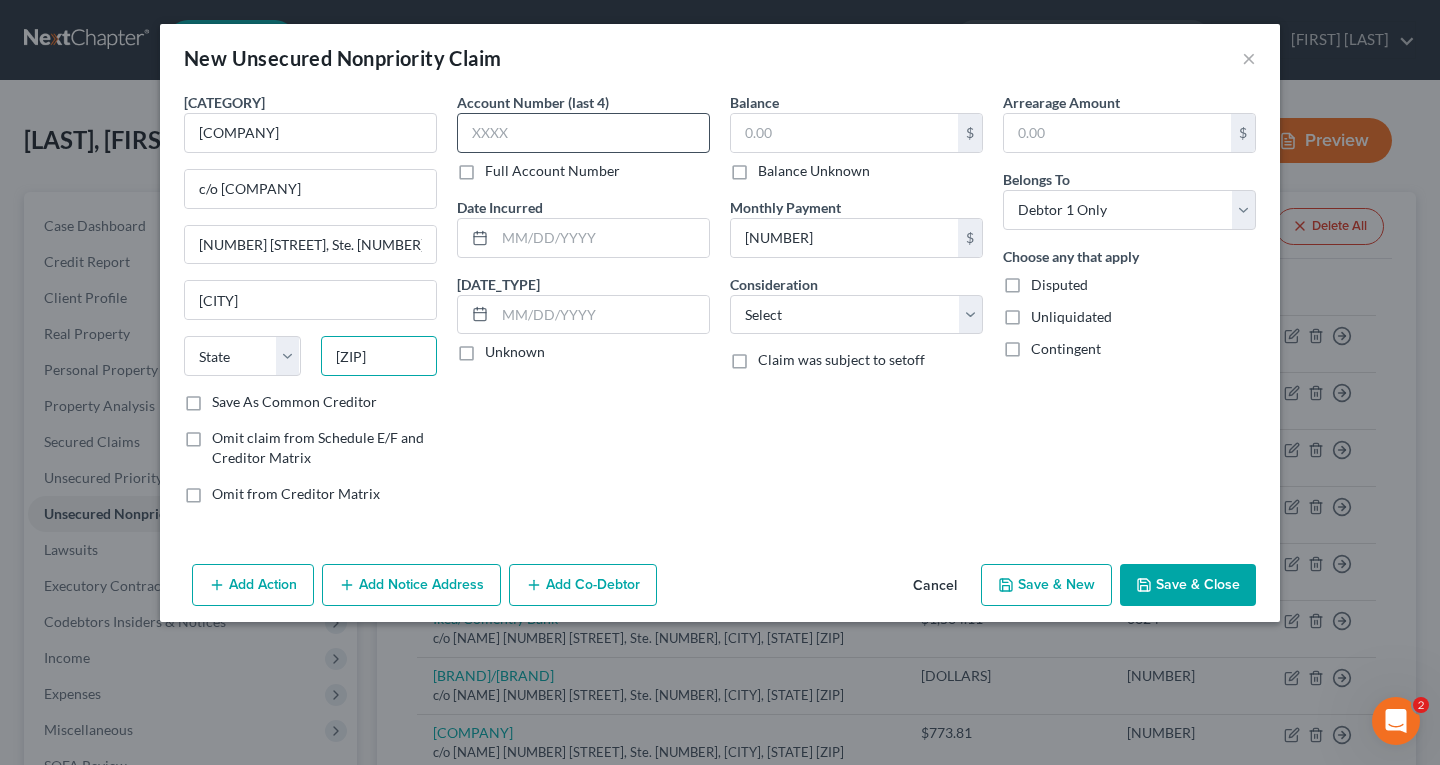 type on "[ZIP]" 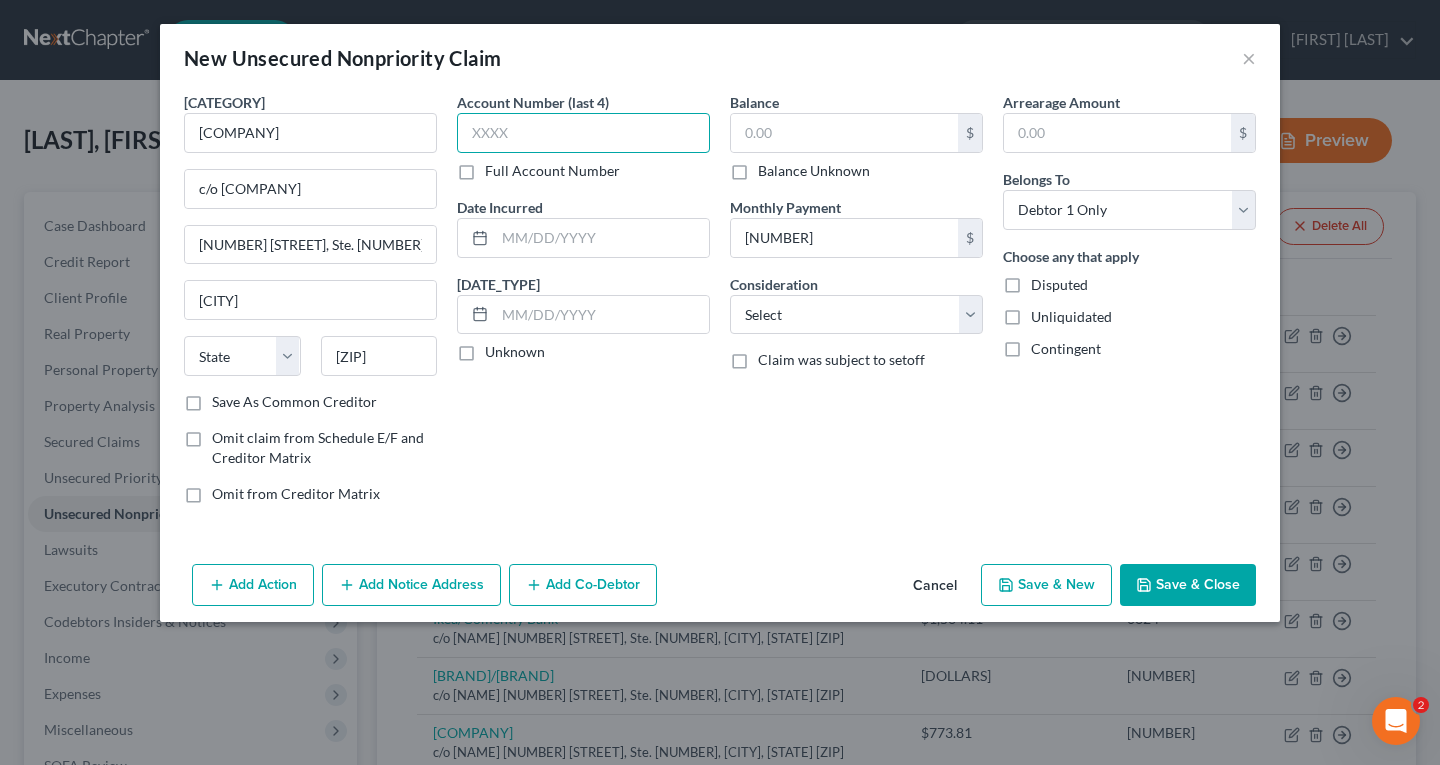 click at bounding box center [583, 133] 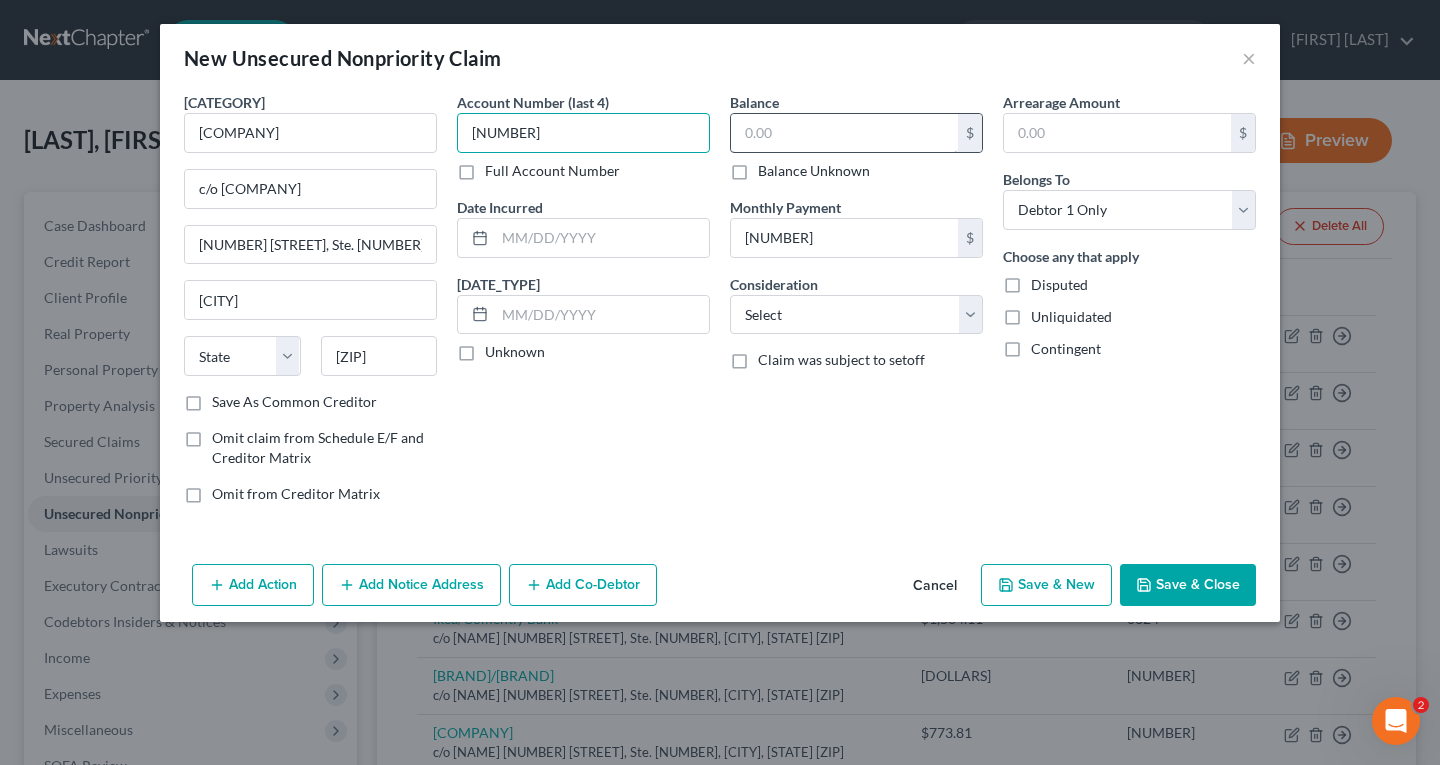 type on "[NUMBER]" 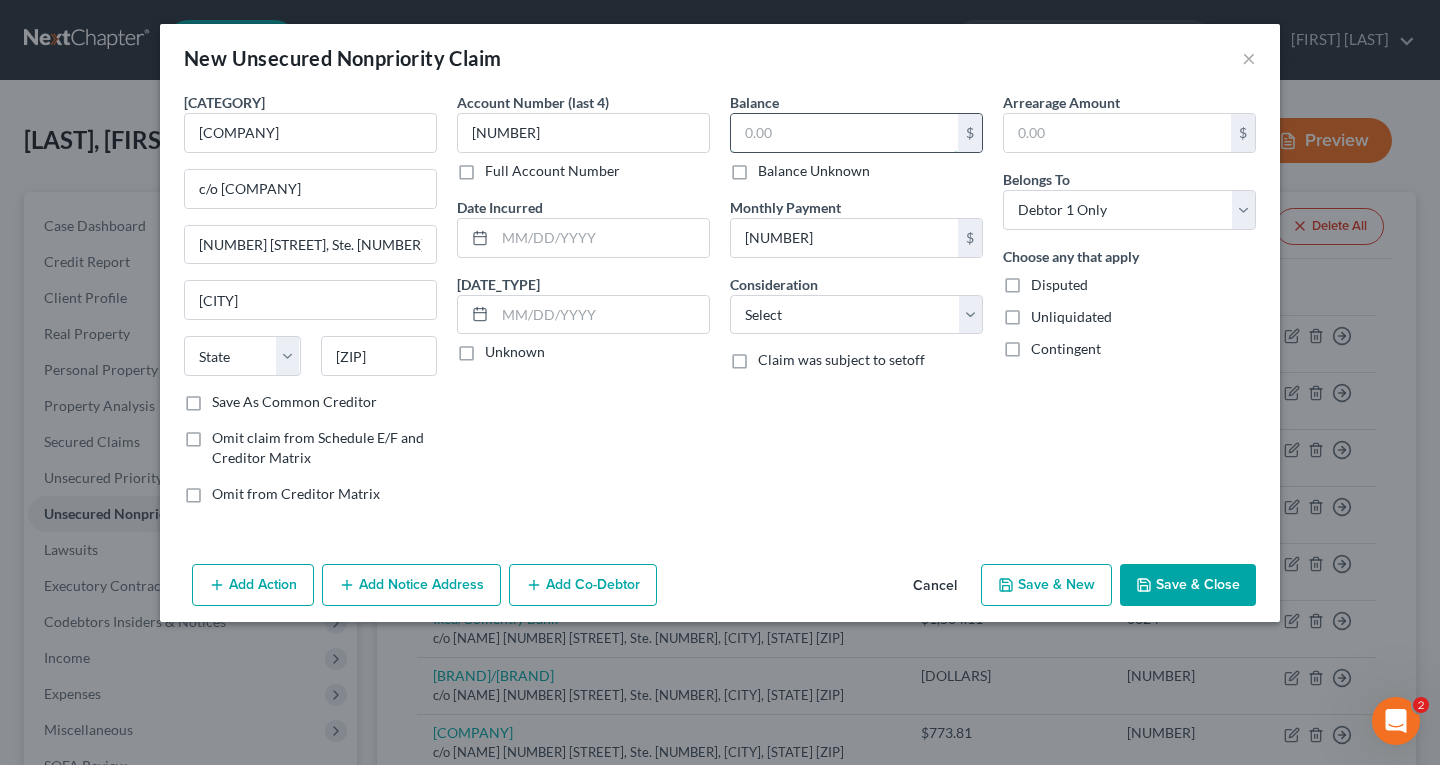 click at bounding box center [0, 0] 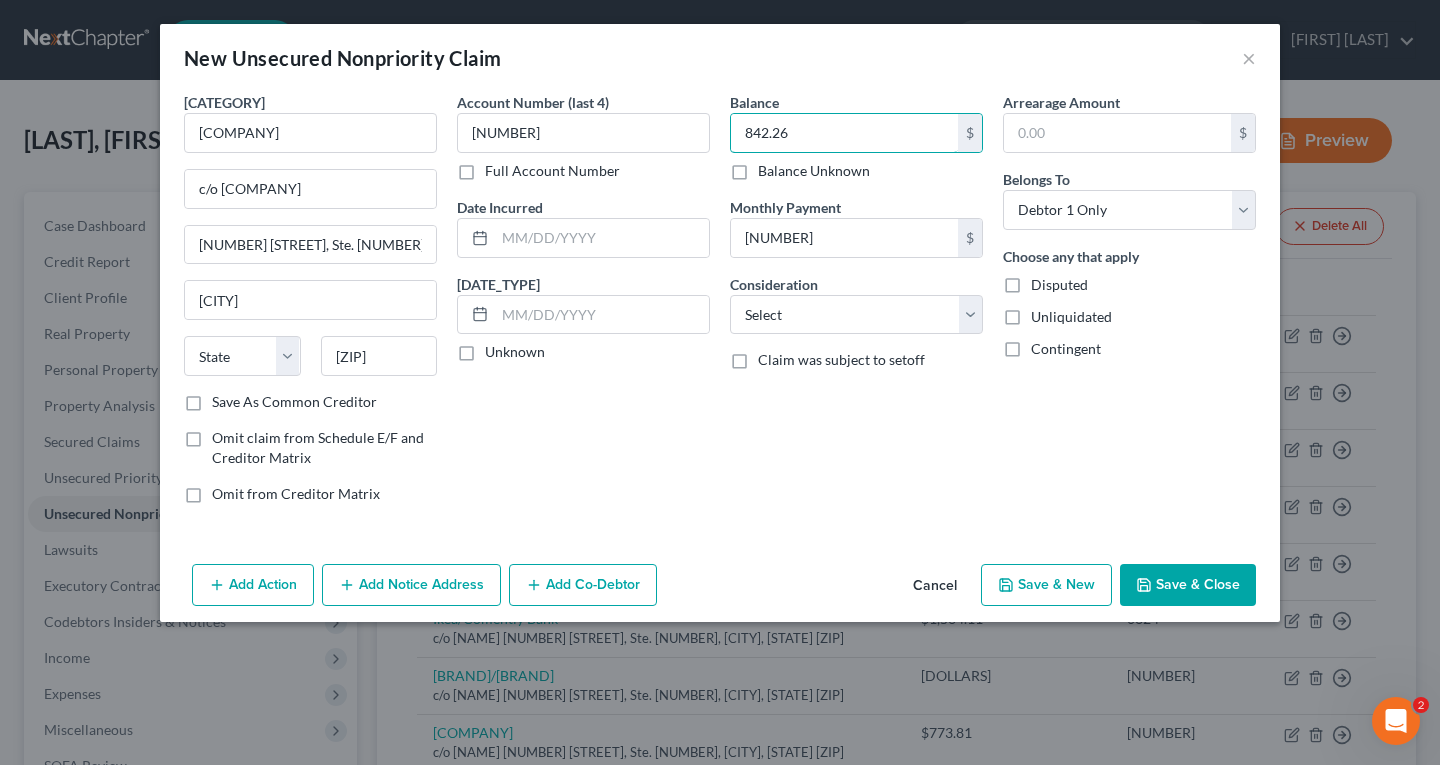 type on "842.26" 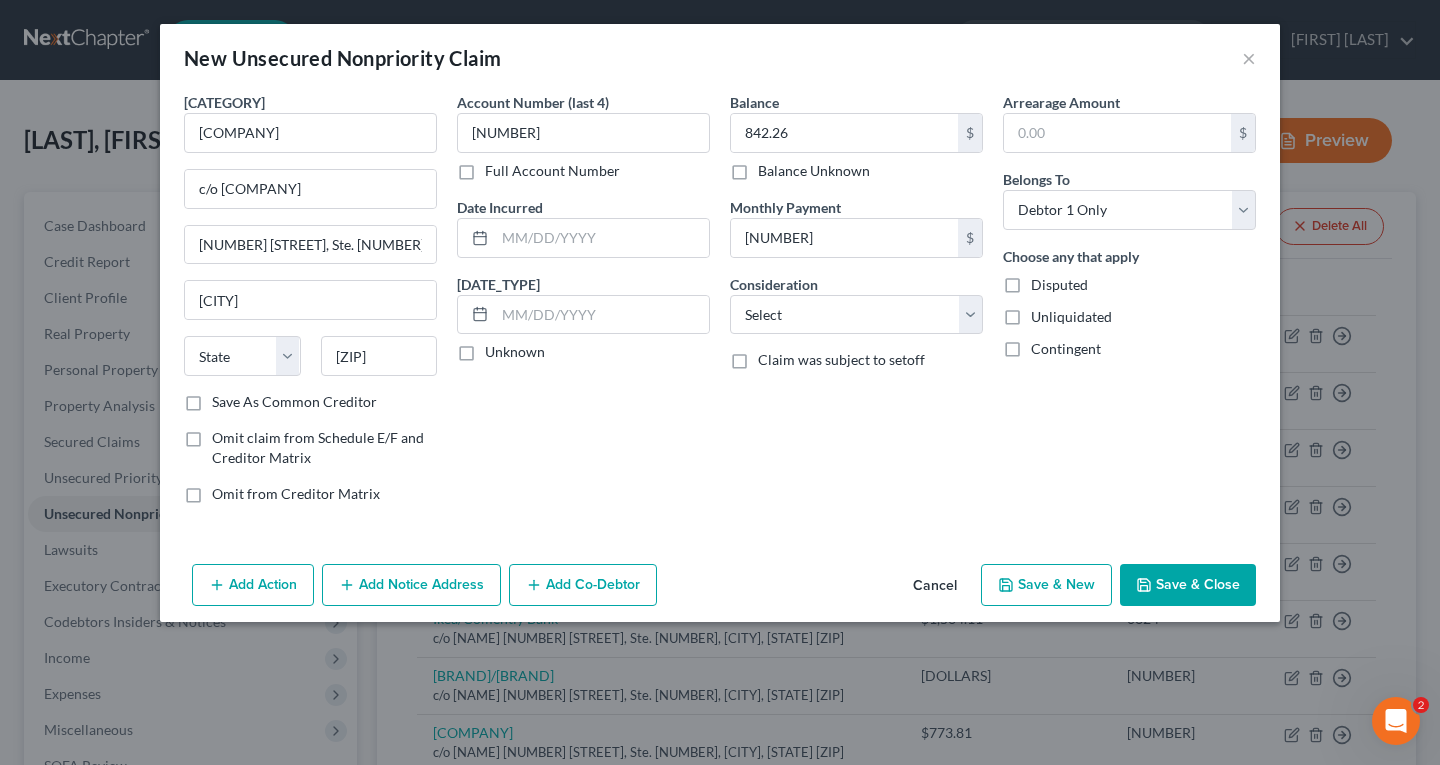 click on "Save & New" at bounding box center (1046, 585) 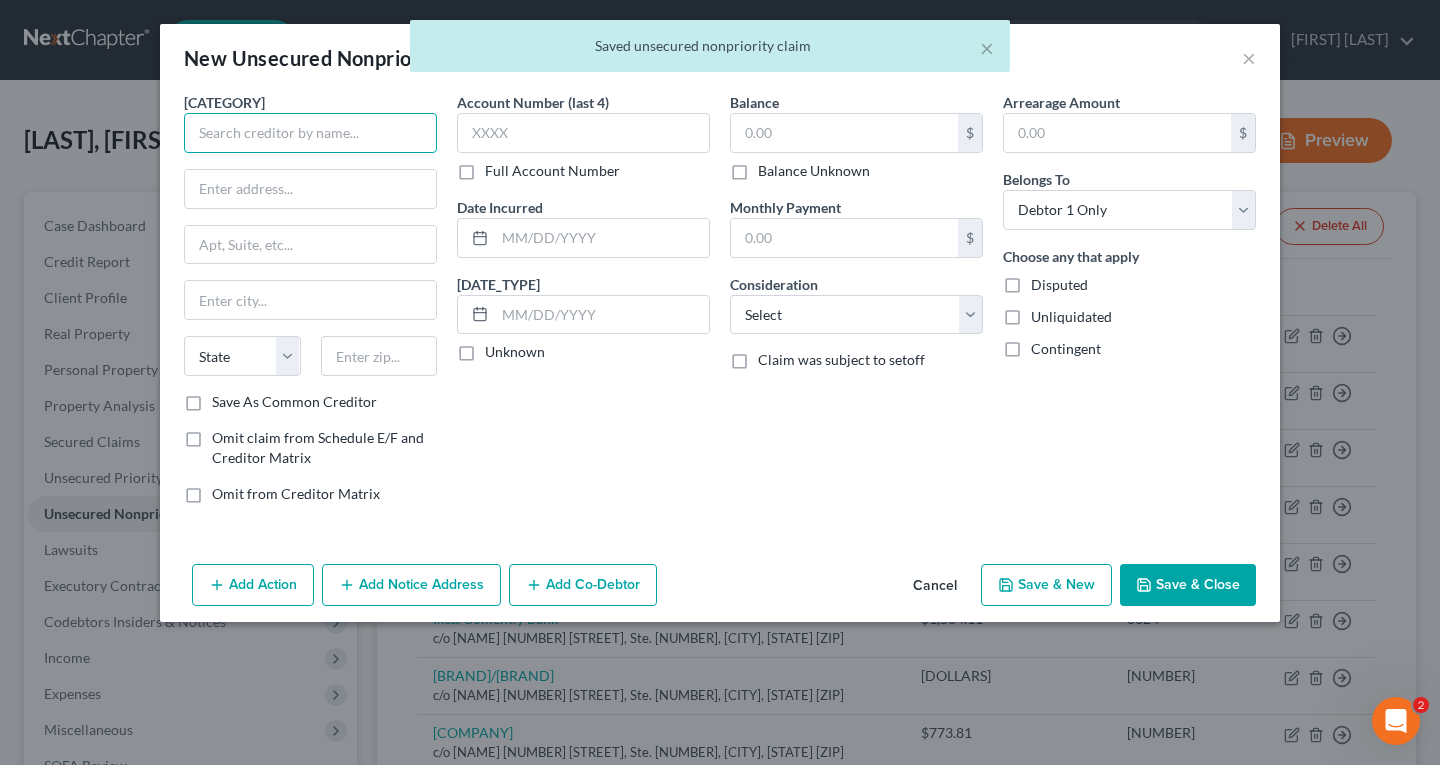 click at bounding box center (310, 133) 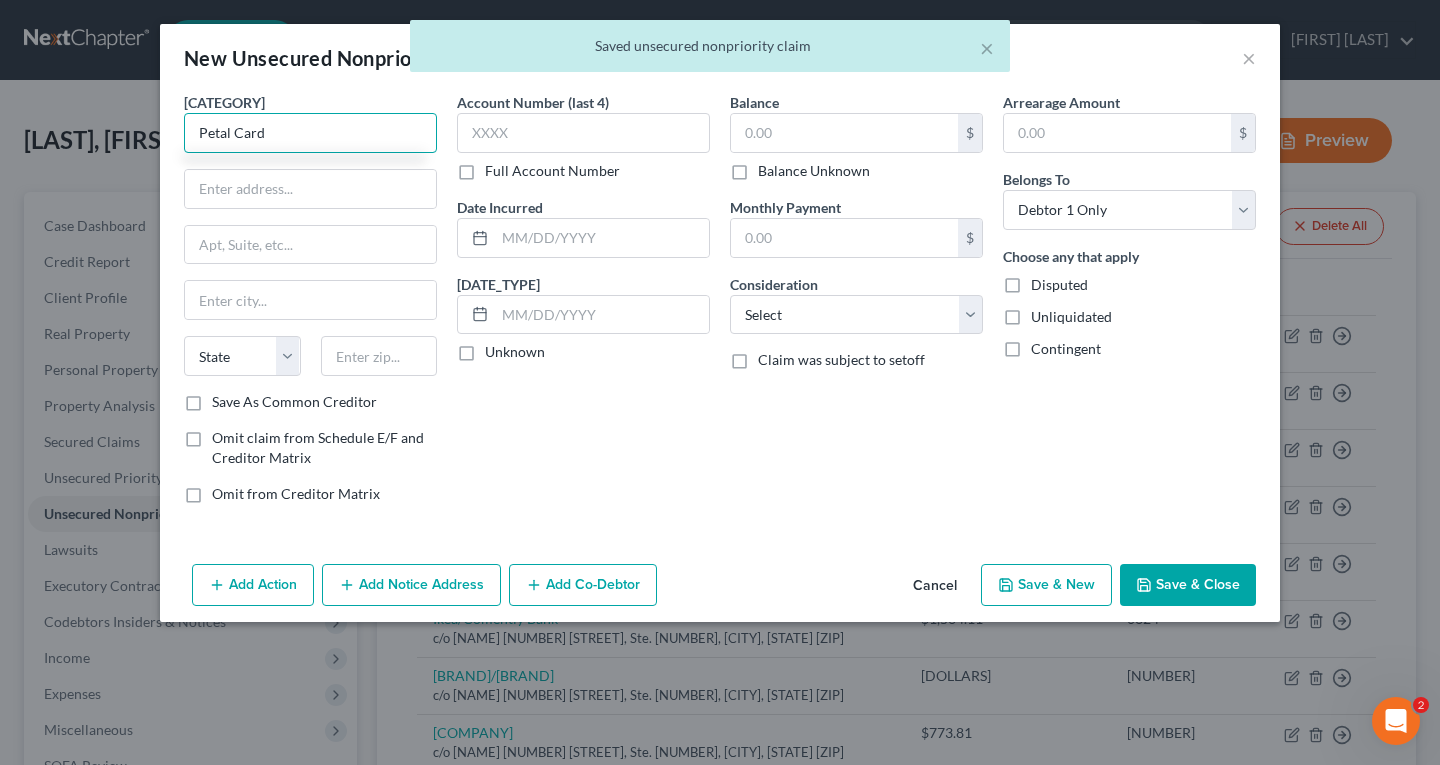type on "Petal Card" 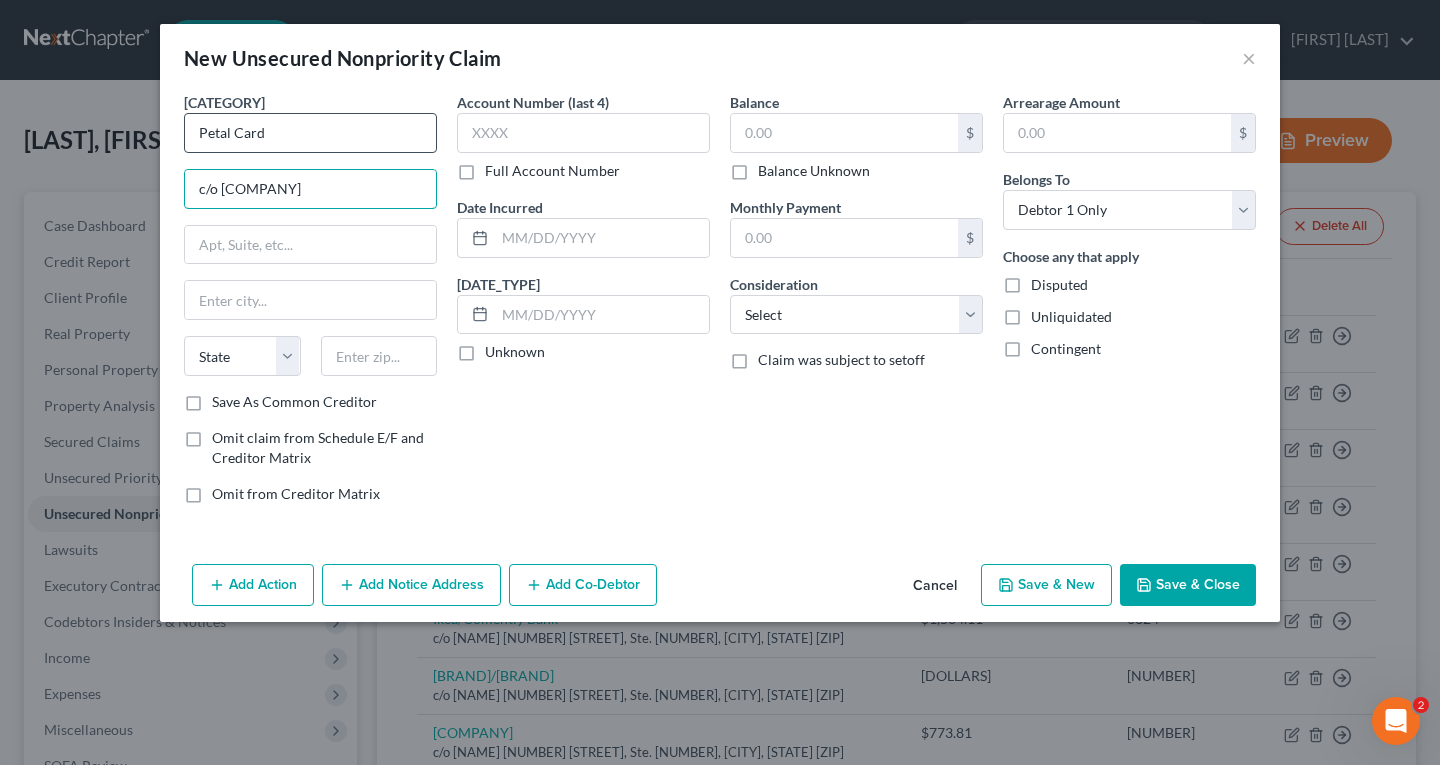 type 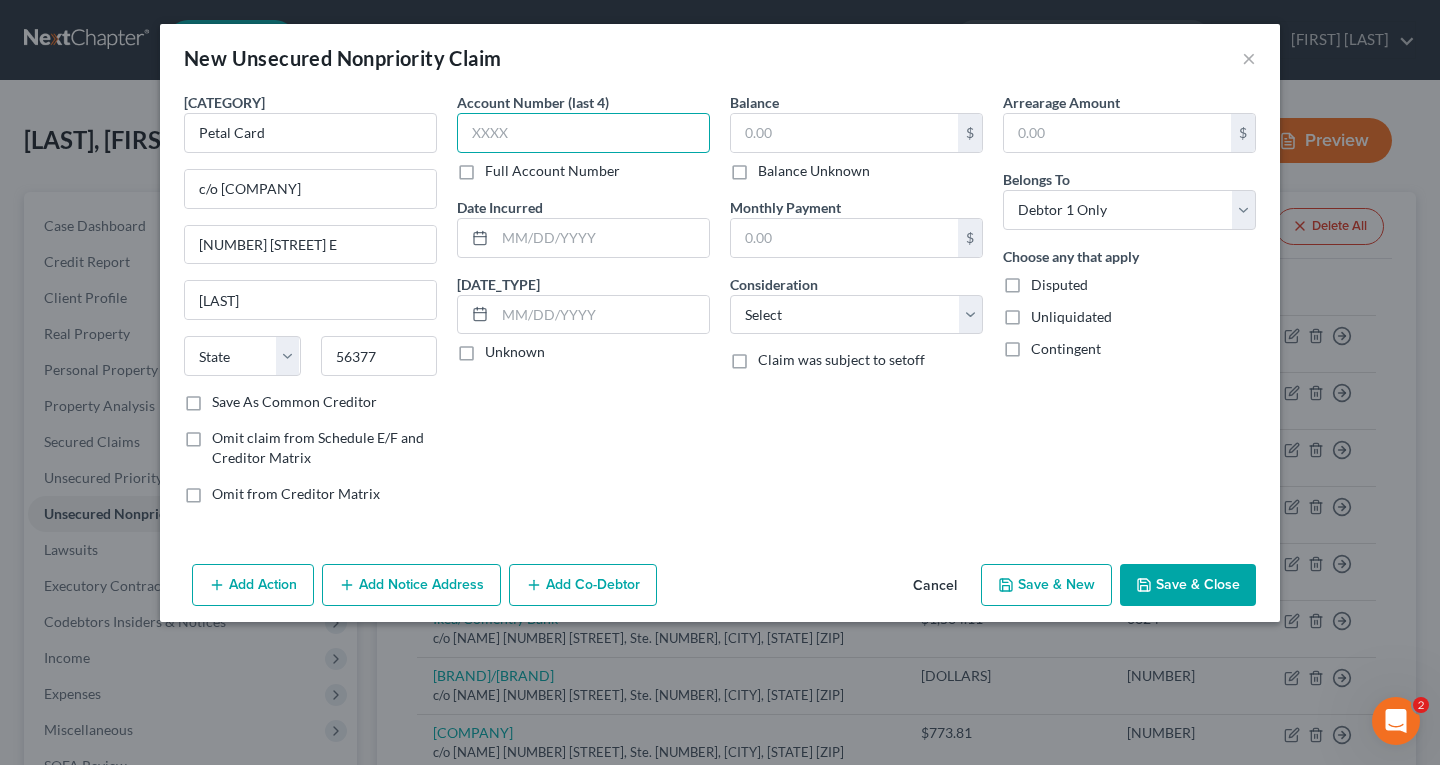 click at bounding box center (583, 133) 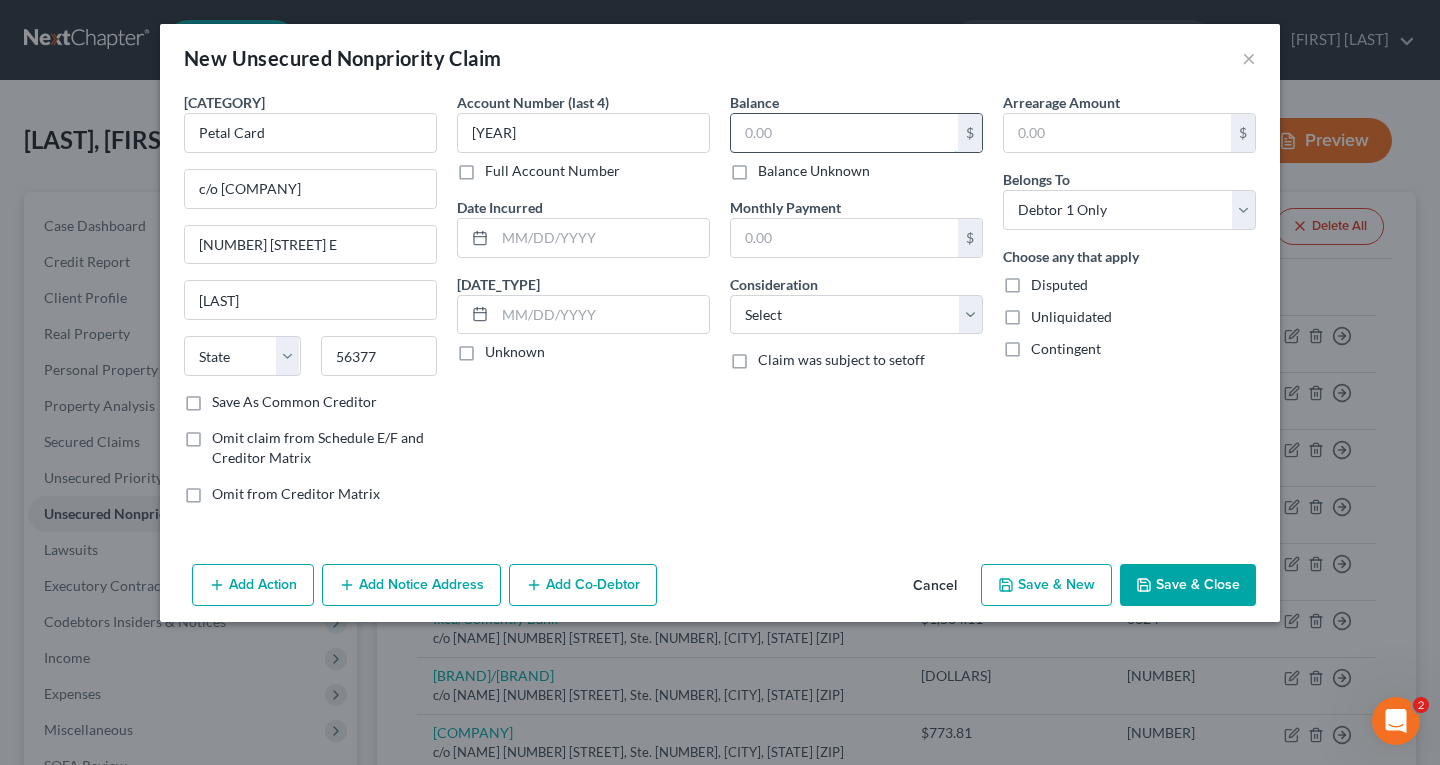 click at bounding box center [844, 133] 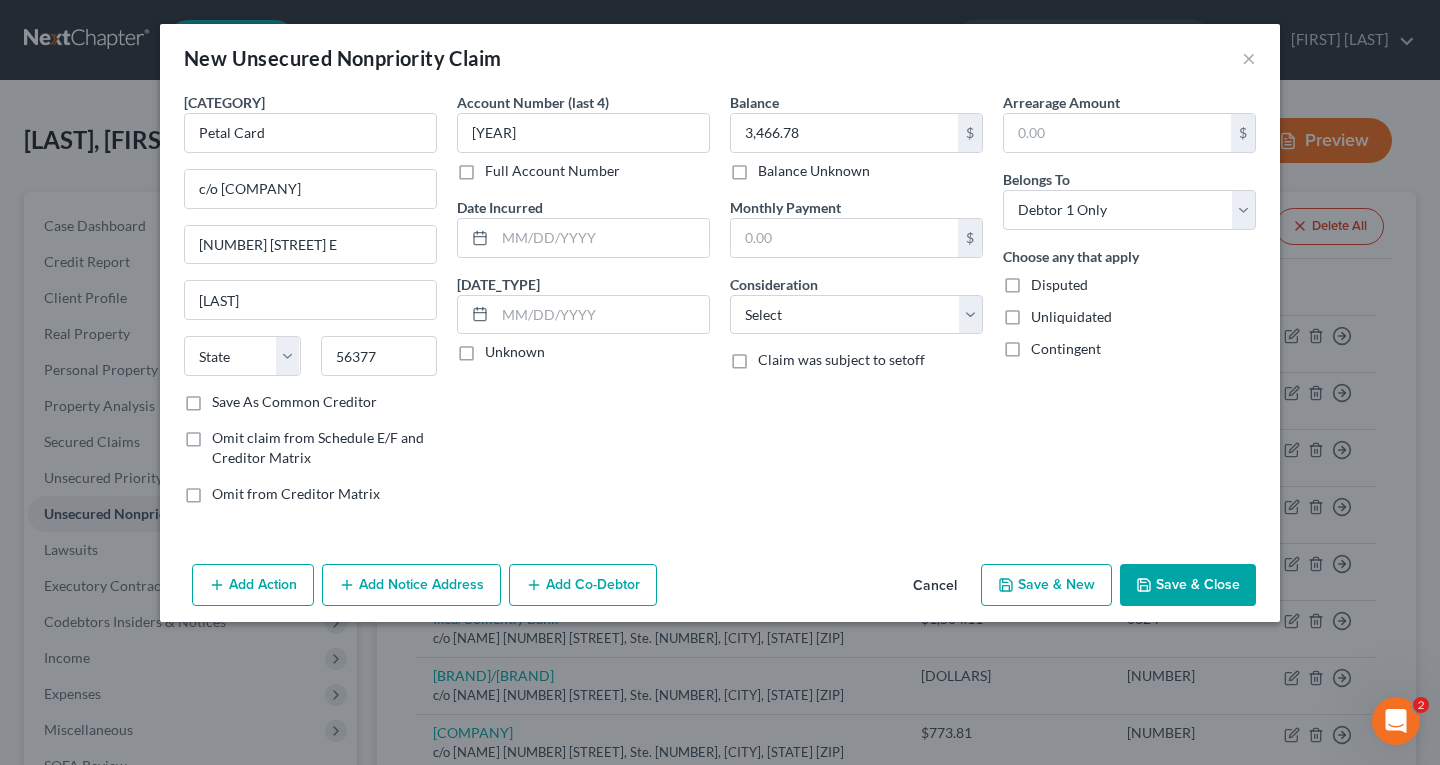 click on "Save & New" at bounding box center [1046, 585] 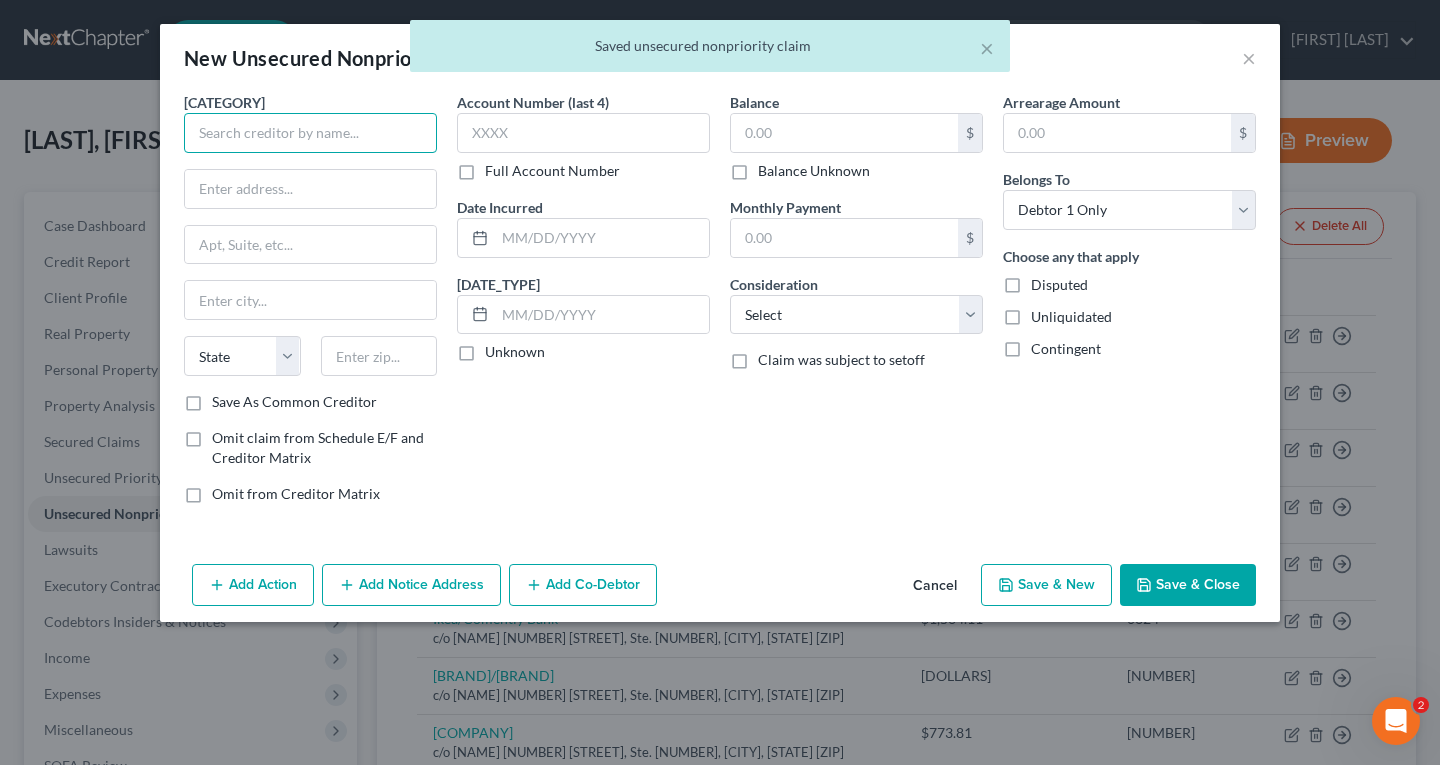 click at bounding box center [310, 133] 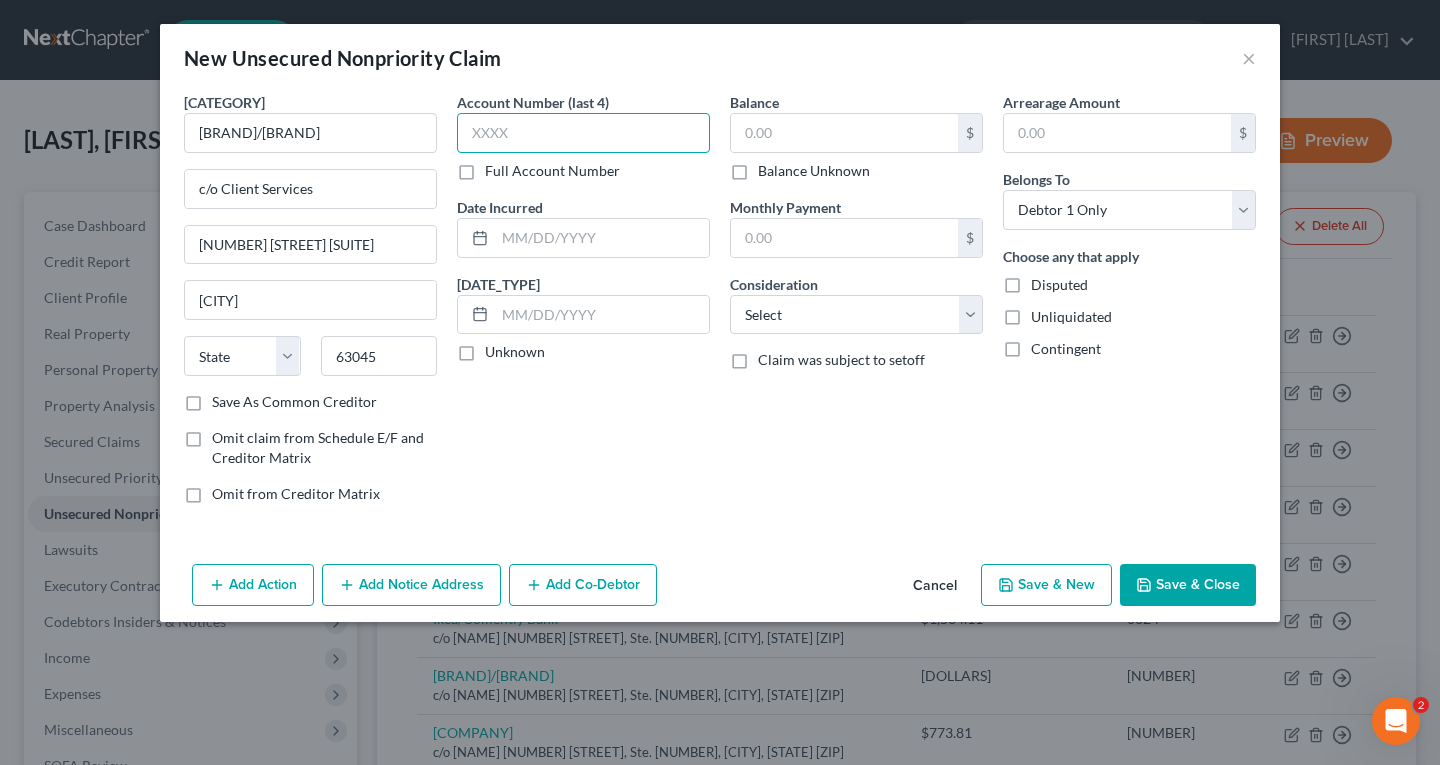 click at bounding box center [583, 133] 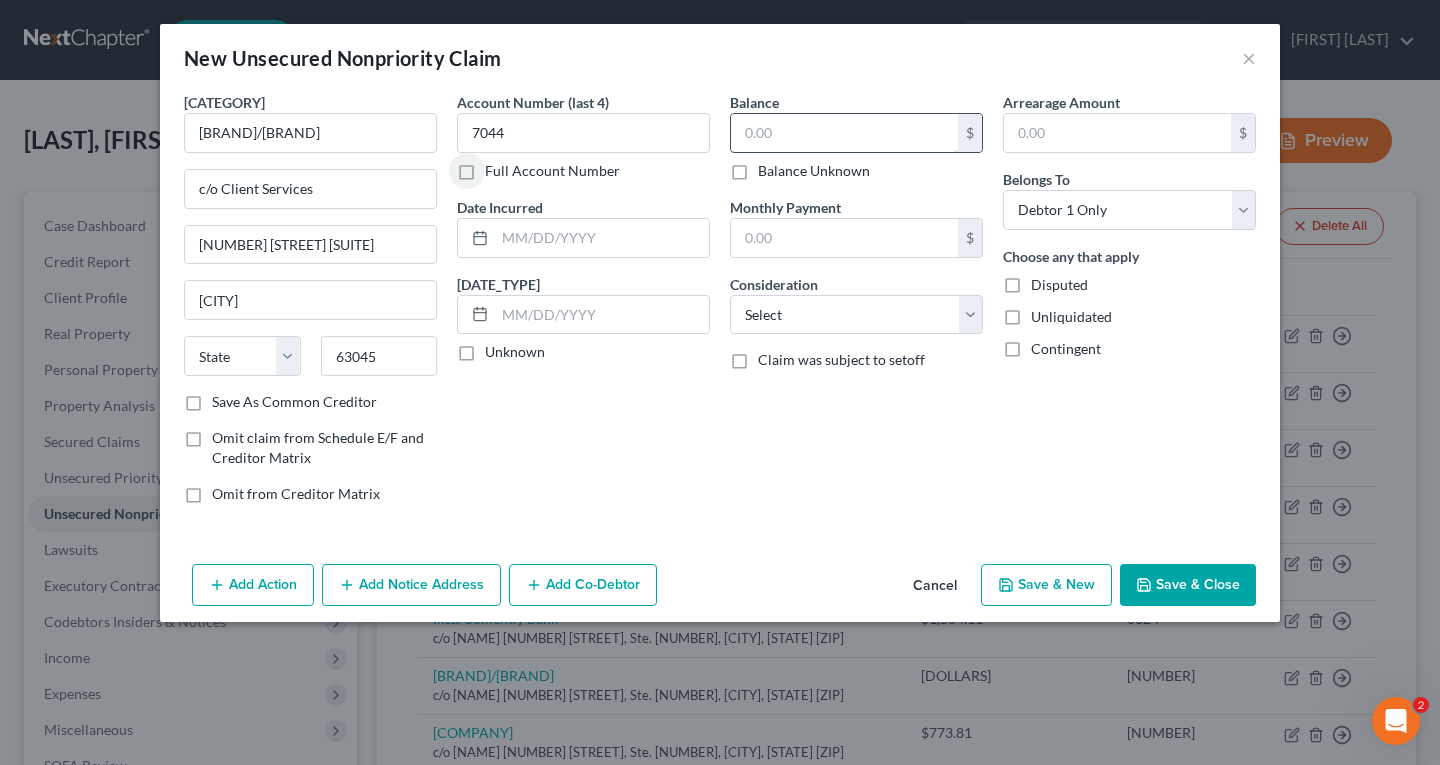 click at bounding box center (0, 0) 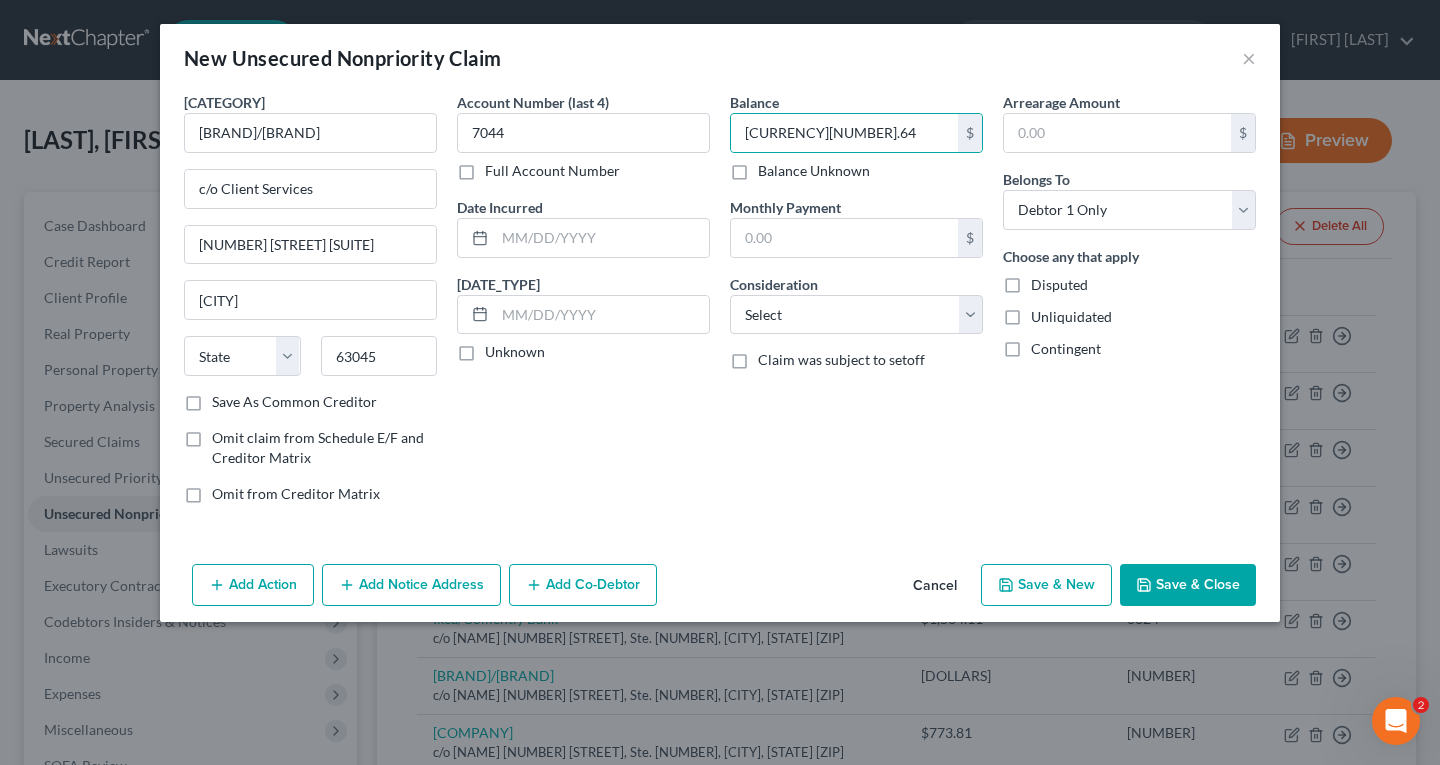 click on "Save & New" at bounding box center (1046, 585) 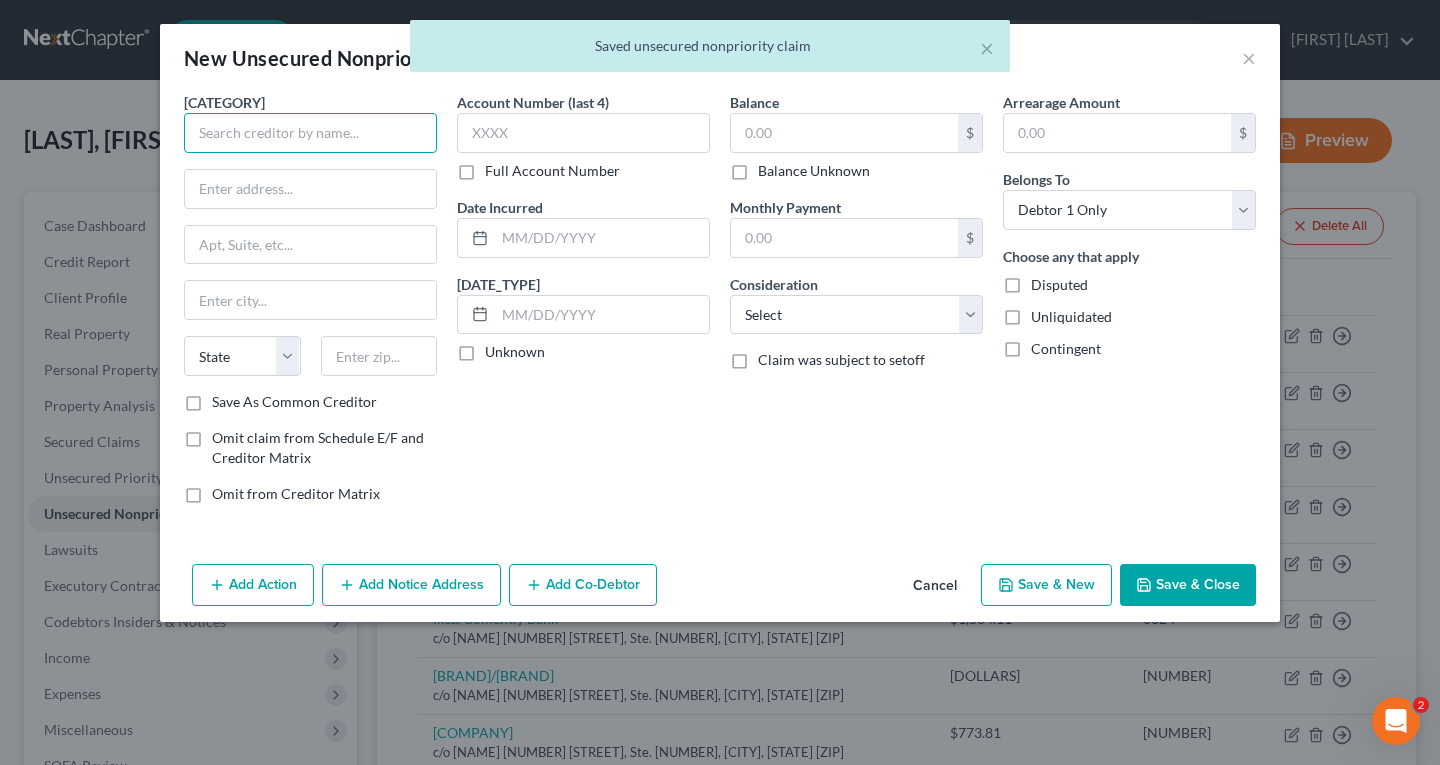 click at bounding box center (310, 133) 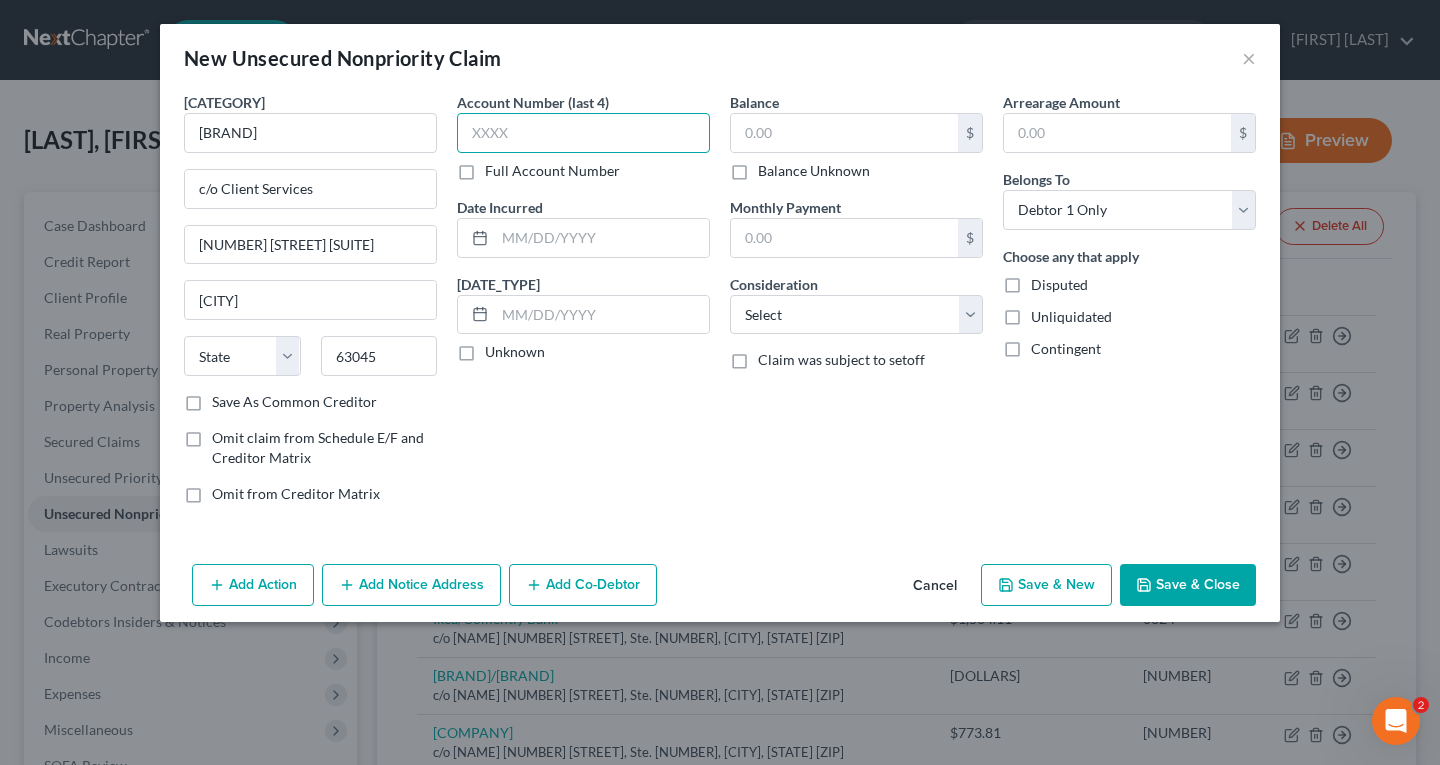 click at bounding box center (583, 133) 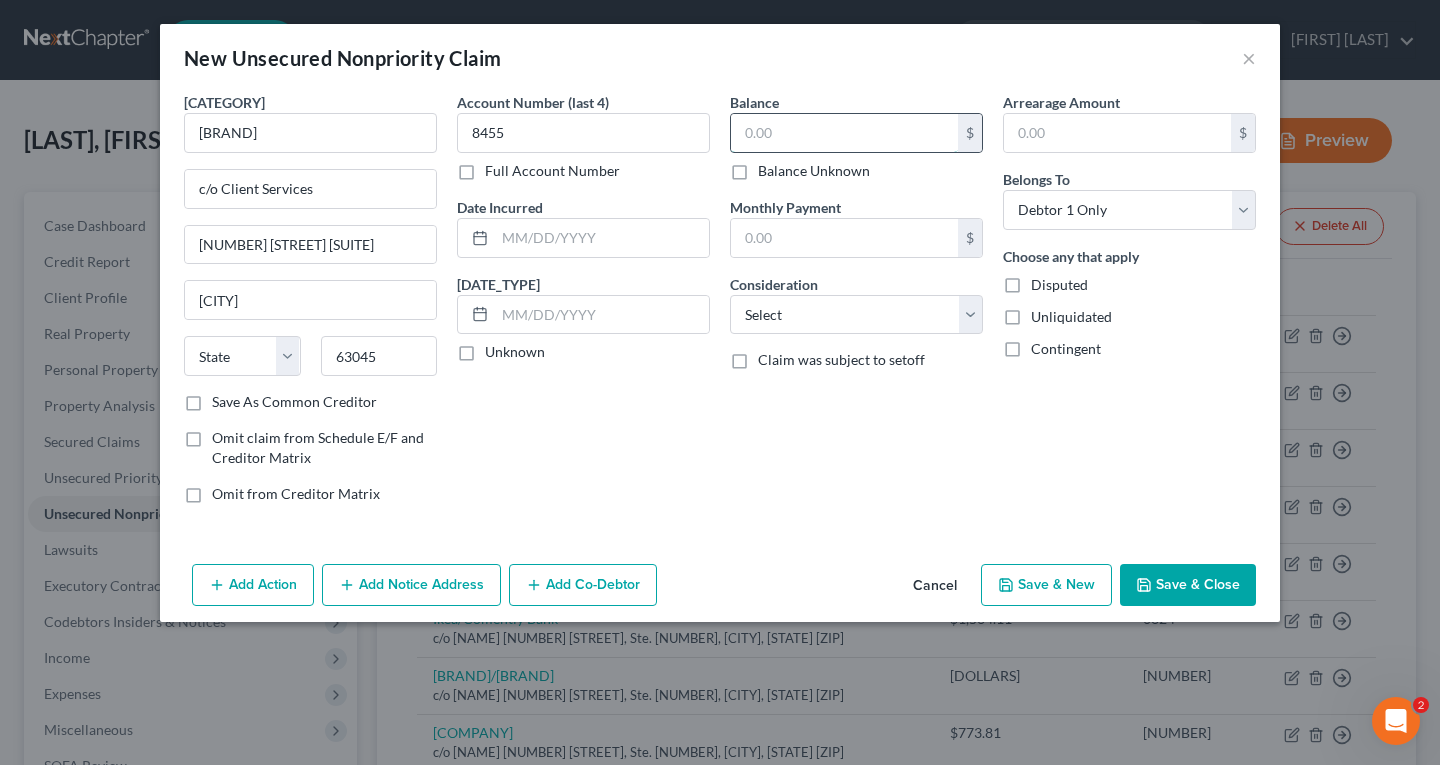 click at bounding box center (844, 133) 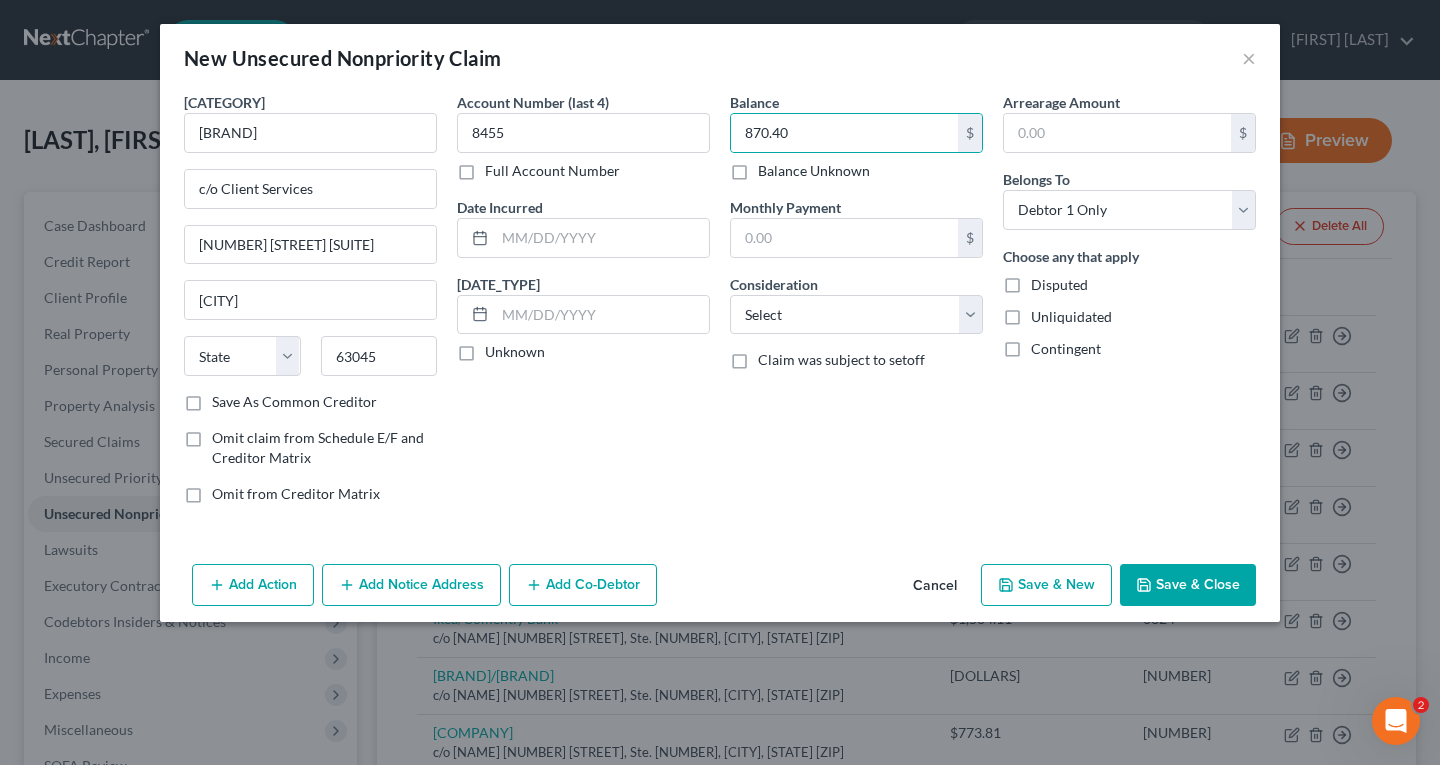 click on "Save & New" at bounding box center [1046, 585] 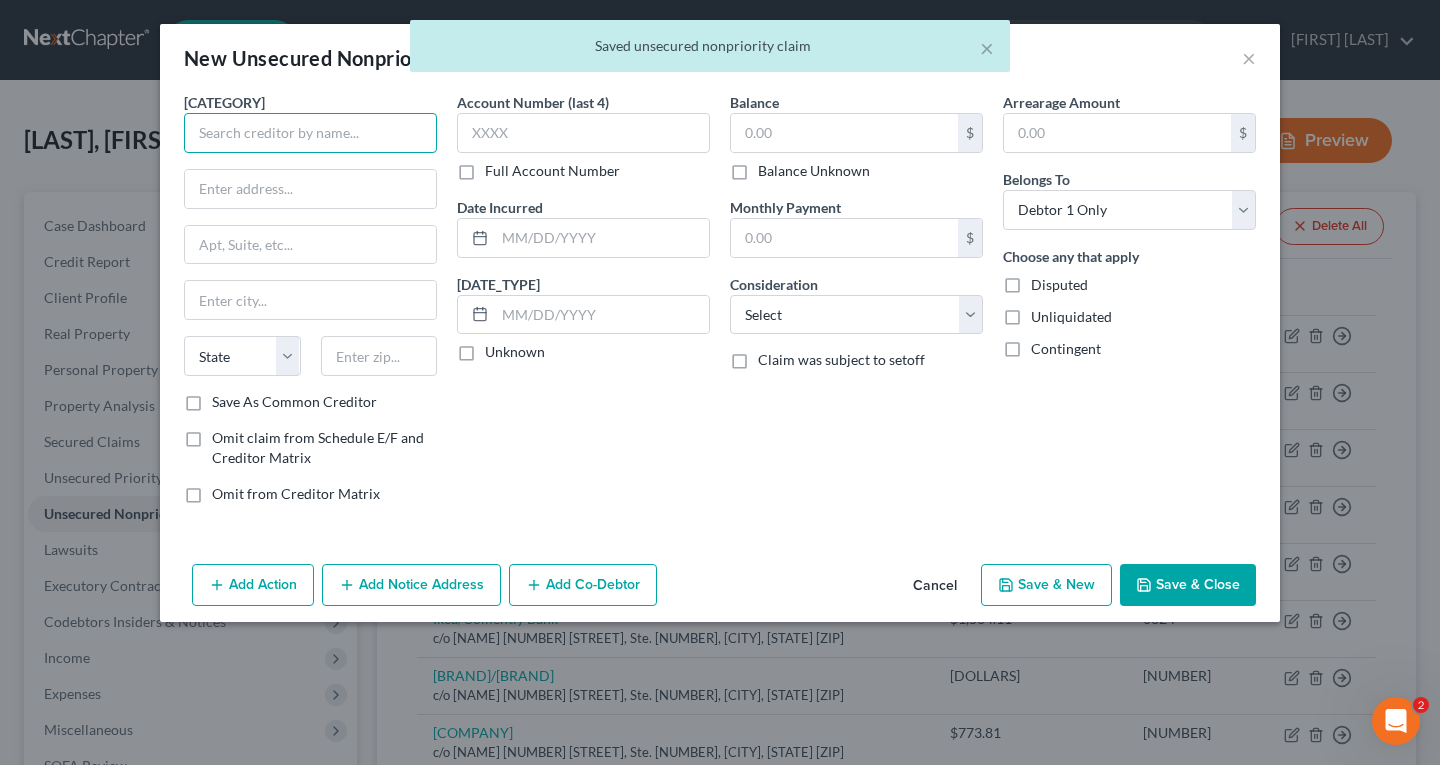 click at bounding box center (310, 133) 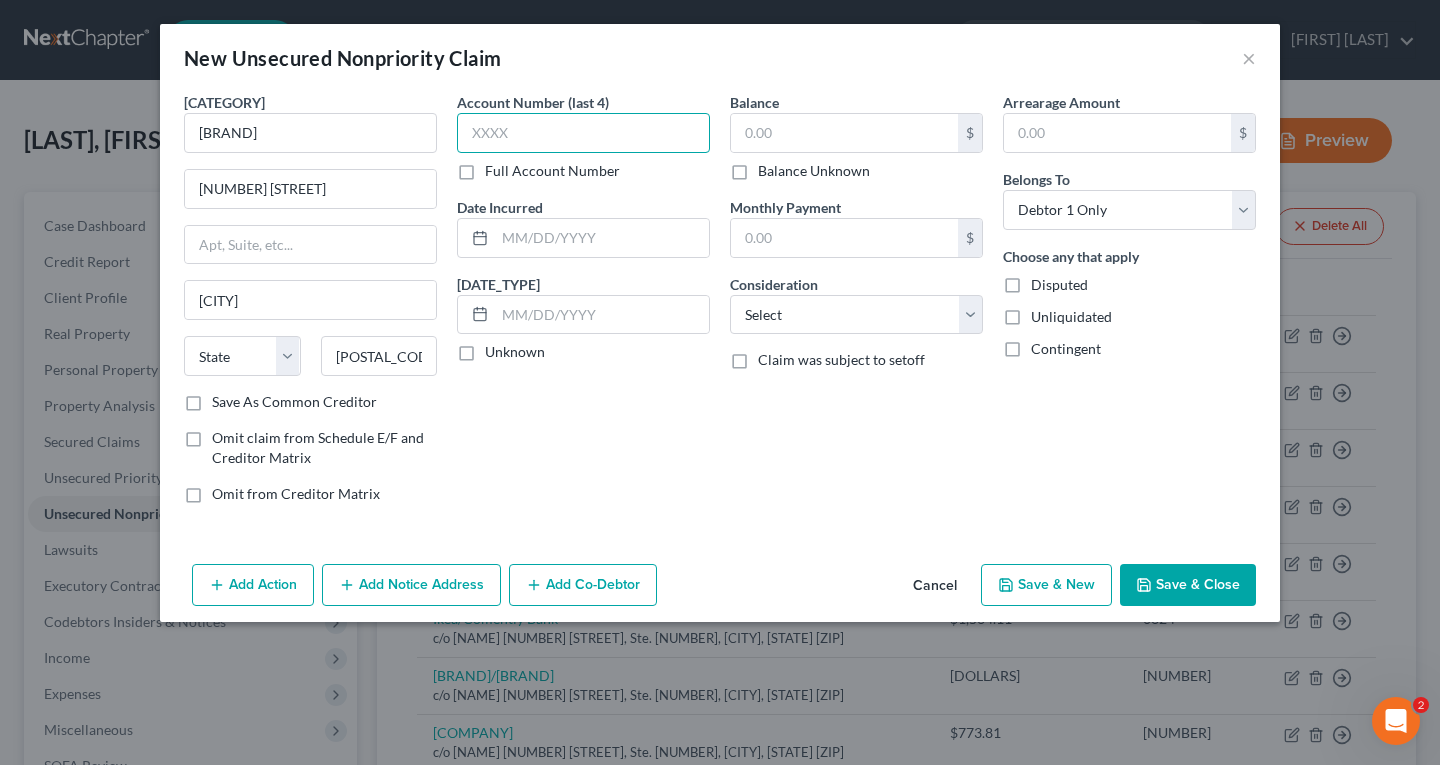 click at bounding box center [583, 133] 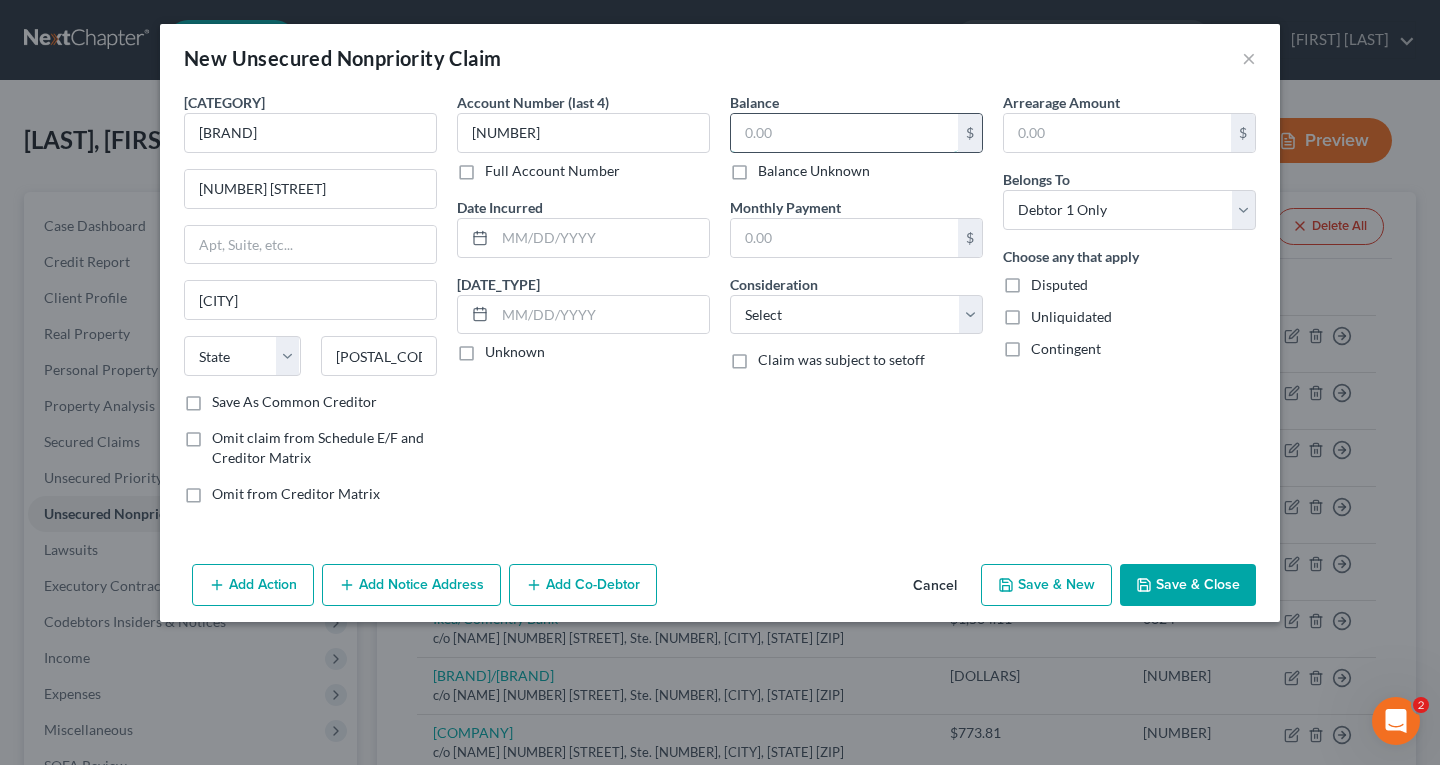 click at bounding box center [844, 133] 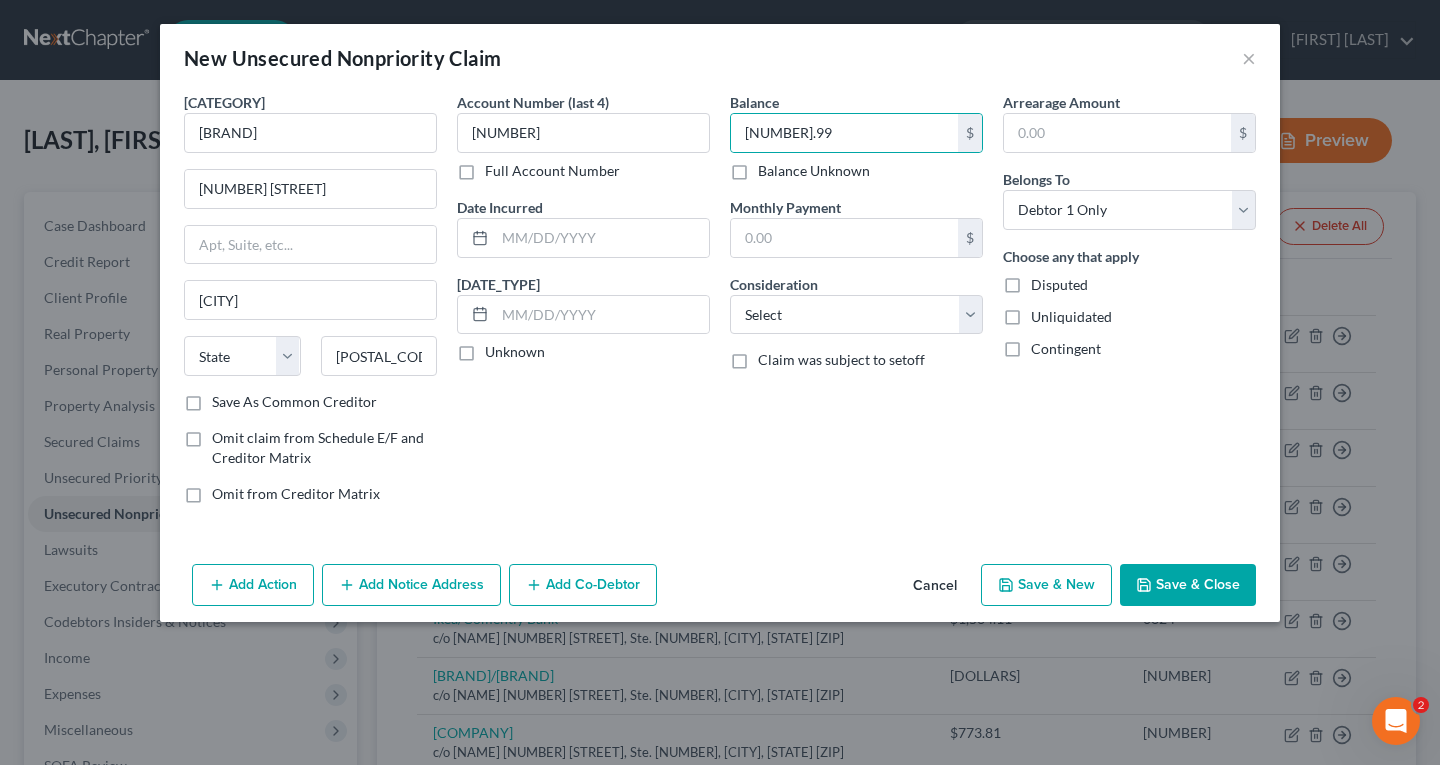 click on "Save & New" at bounding box center (1046, 585) 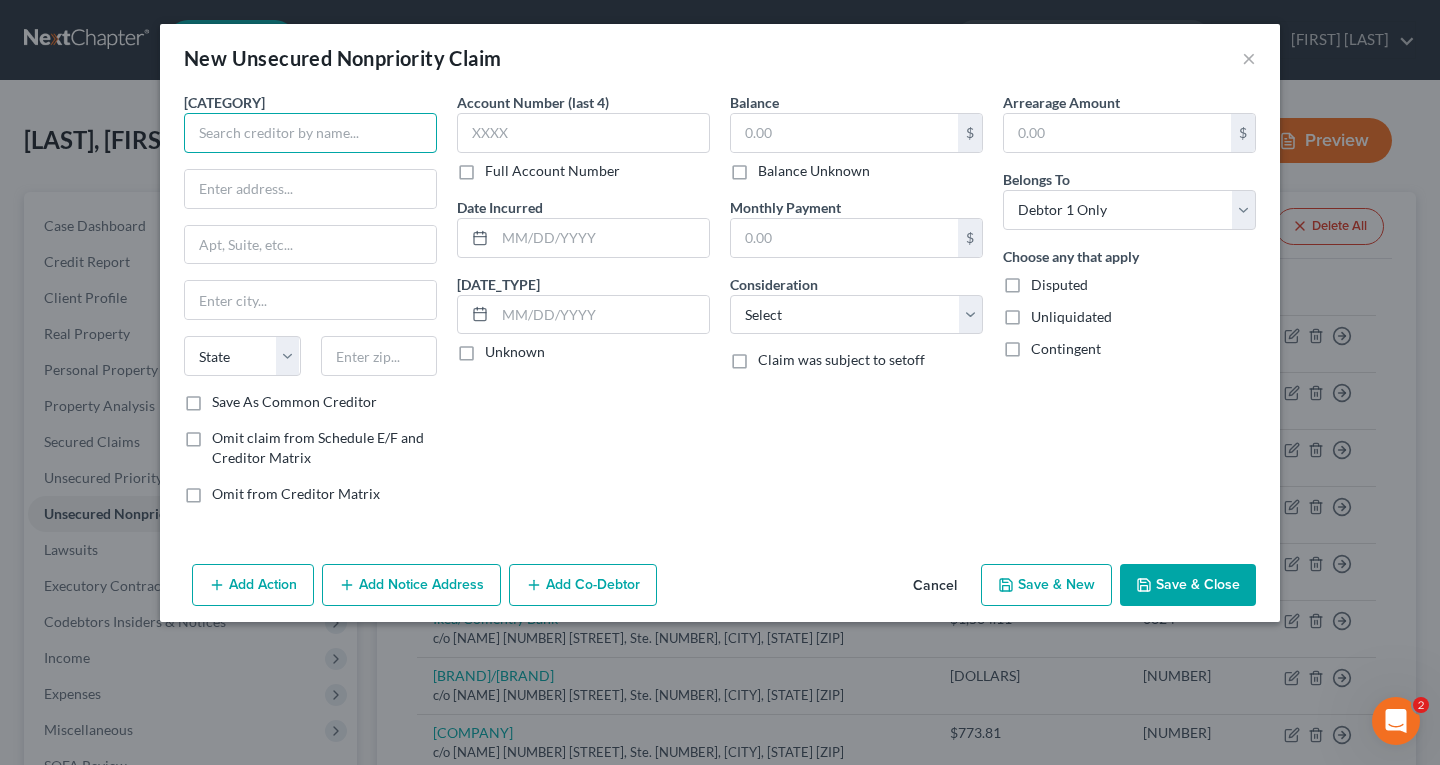 click at bounding box center (310, 133) 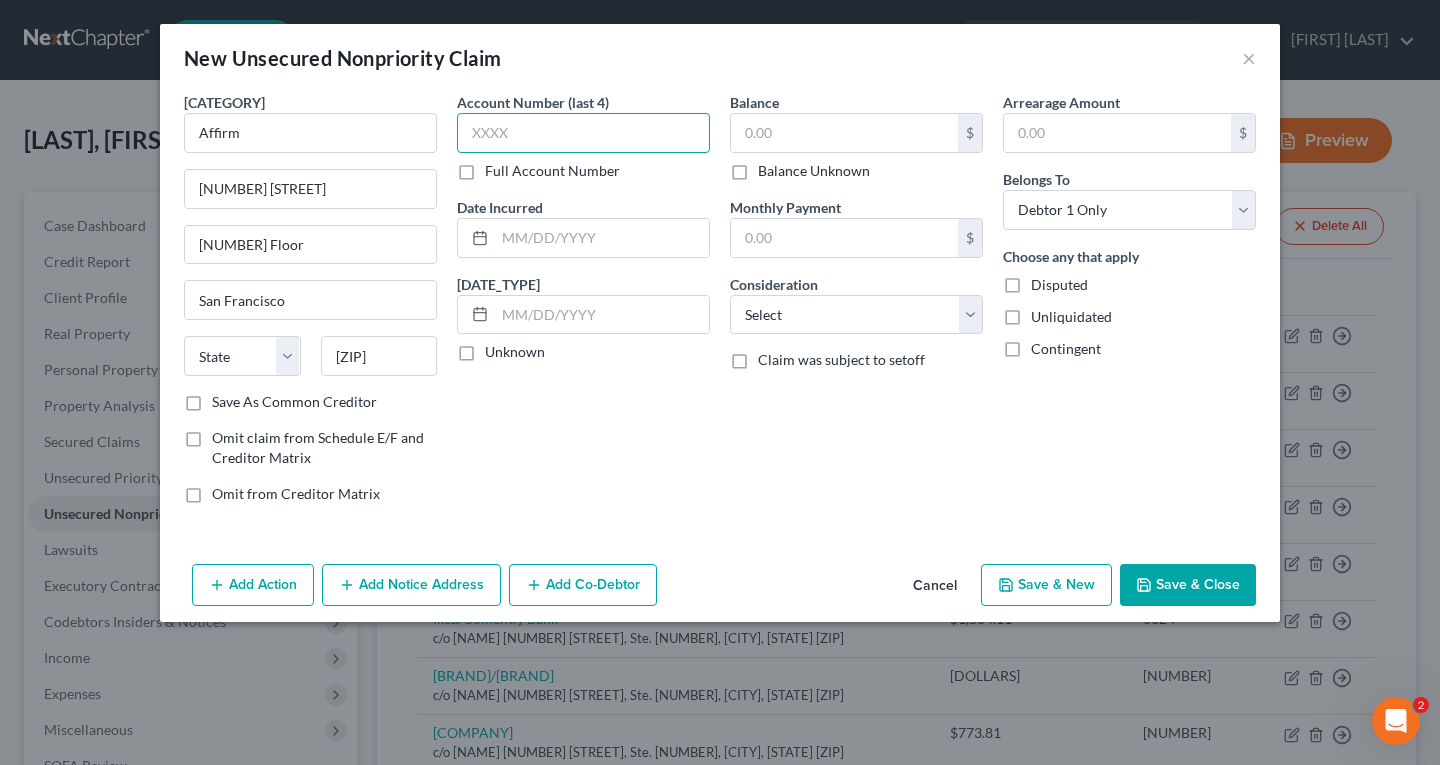 click at bounding box center (583, 133) 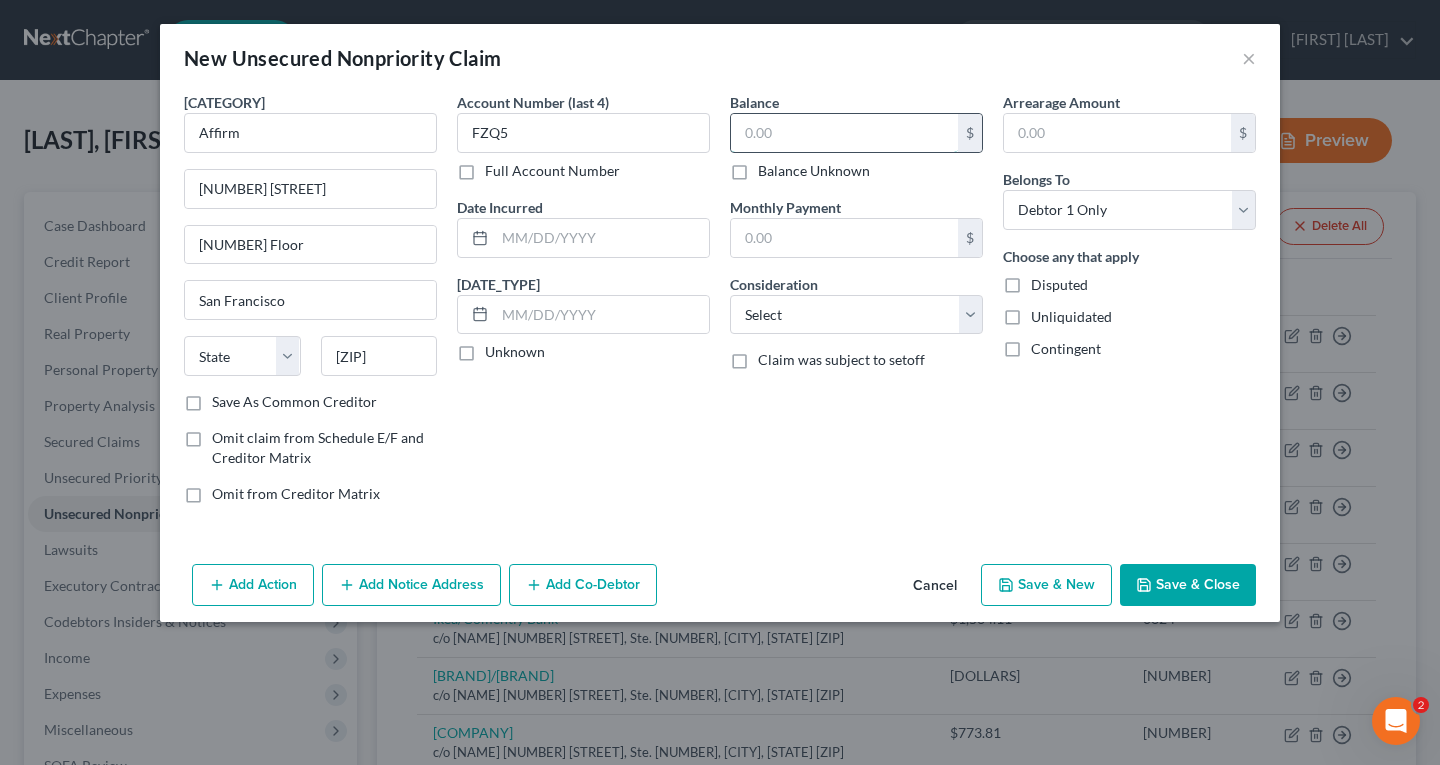 click at bounding box center [844, 133] 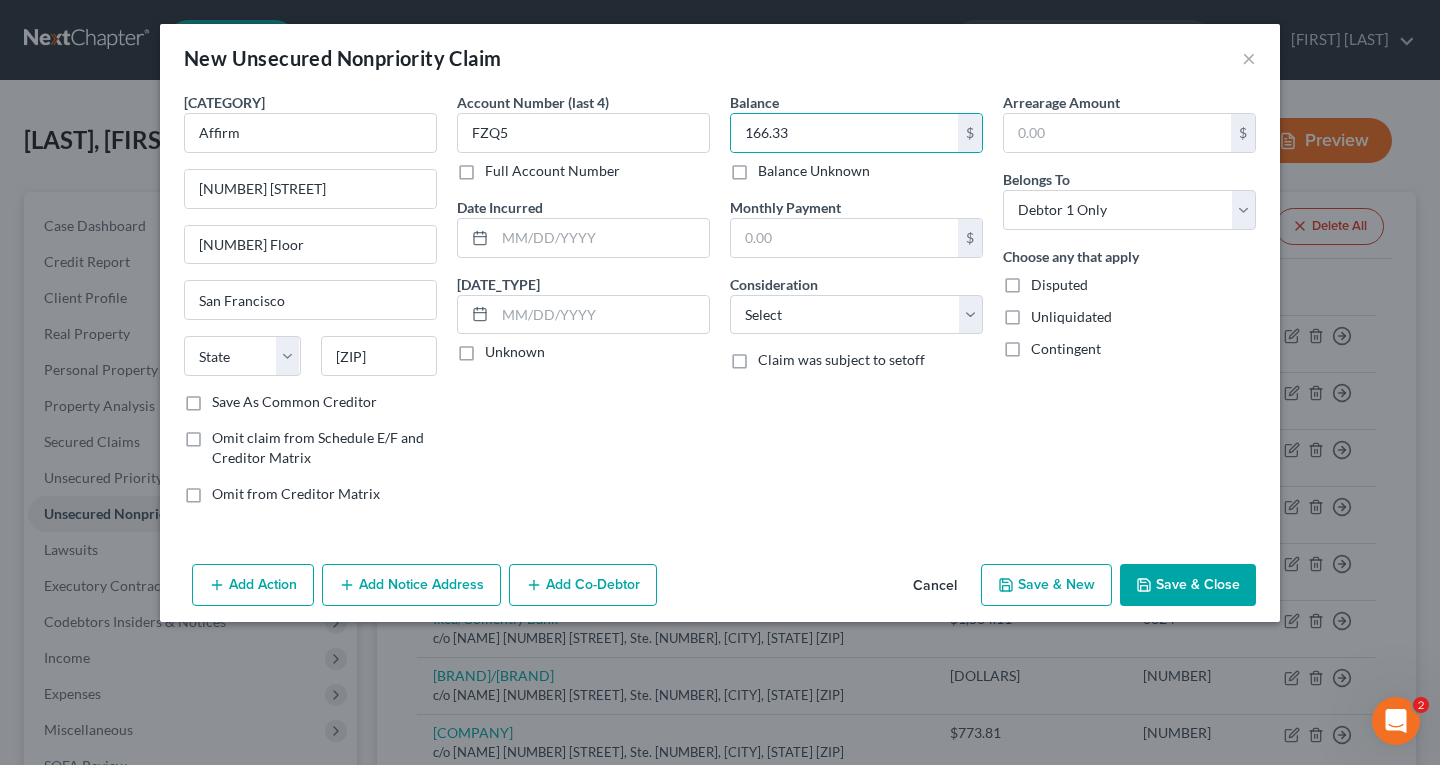 click on "Save & New" at bounding box center (1046, 585) 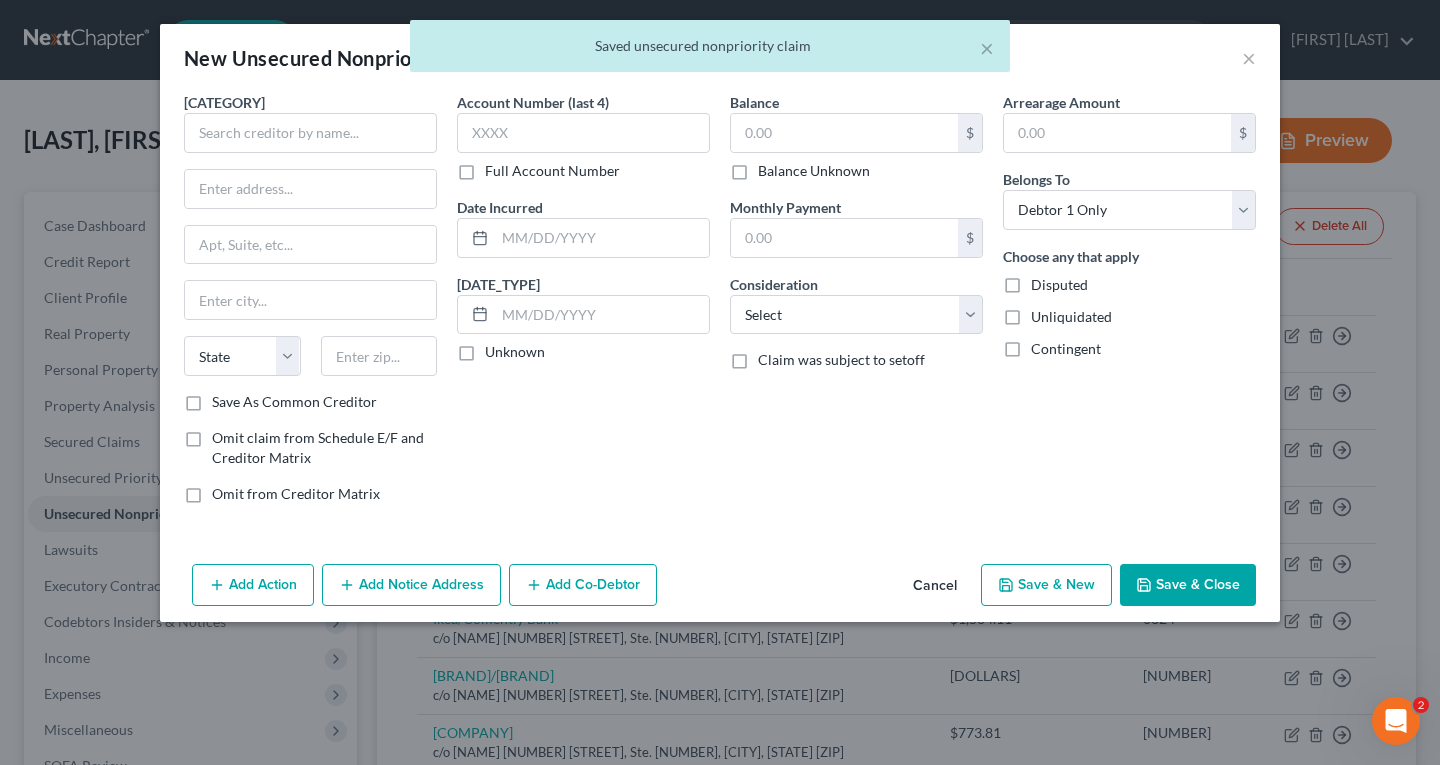 drag, startPoint x: 144, startPoint y: 95, endPoint x: 177, endPoint y: 130, distance: 48.104053 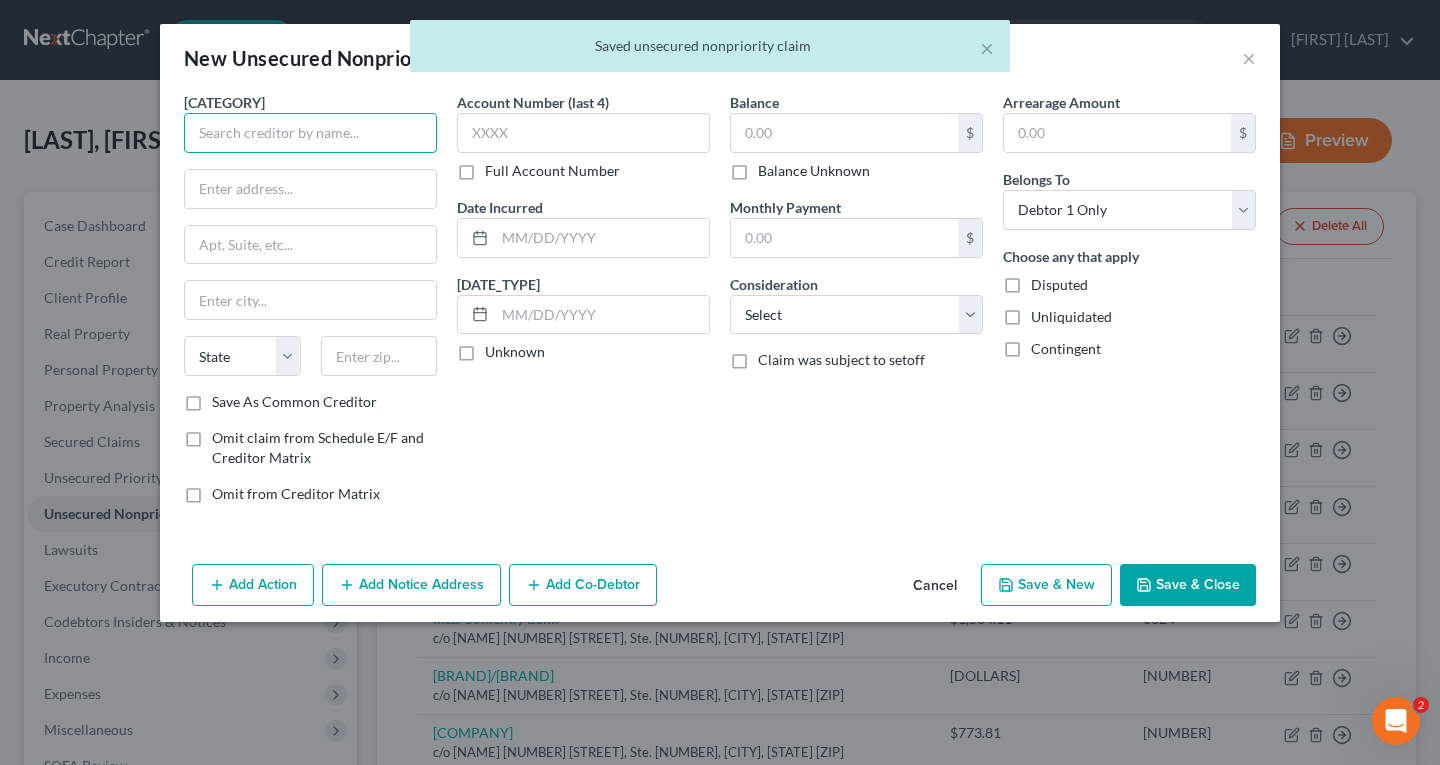 click at bounding box center [310, 133] 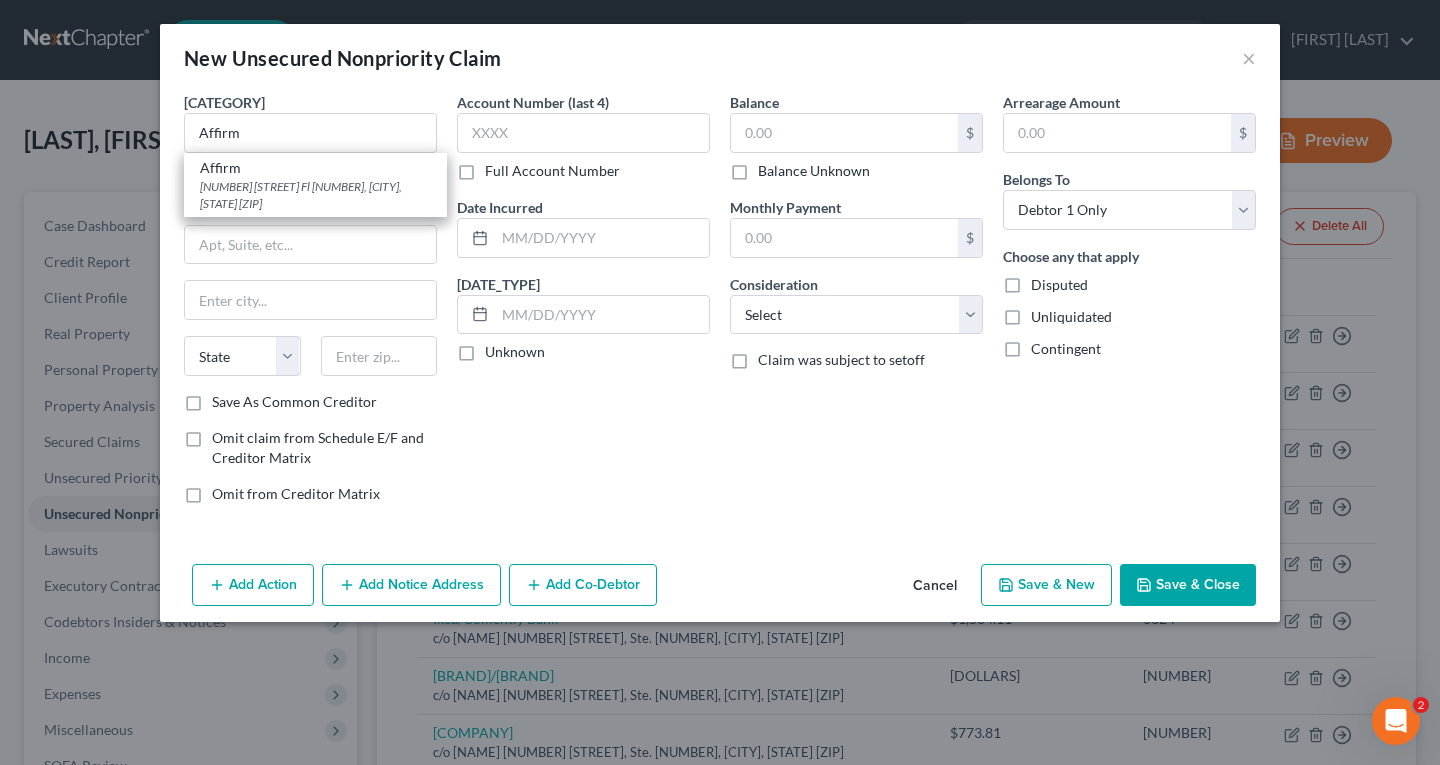 click on "[NUMBER] [STREET] Fl [NUMBER], [CITY], [STATE] [ZIP]" at bounding box center (315, 195) 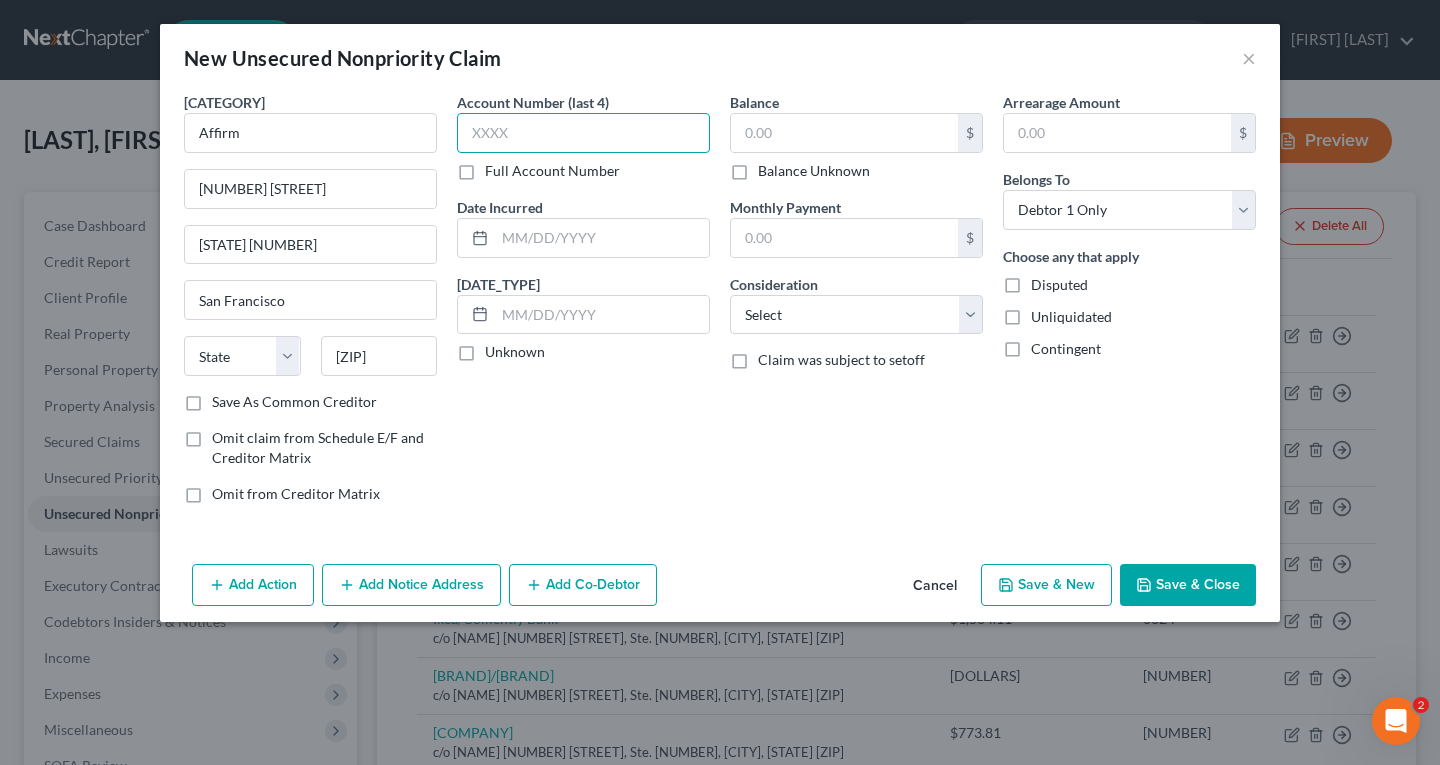 click at bounding box center (583, 133) 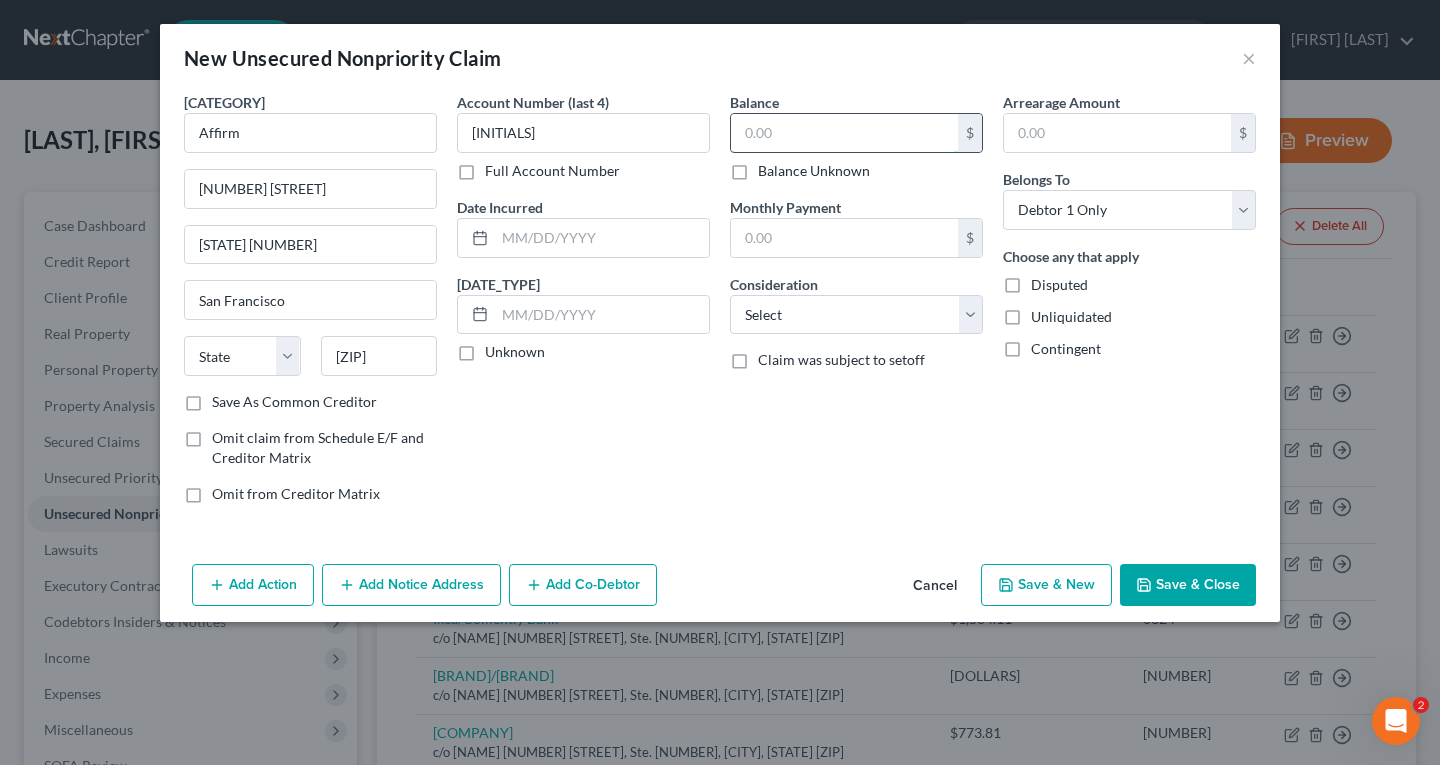 click at bounding box center [844, 133] 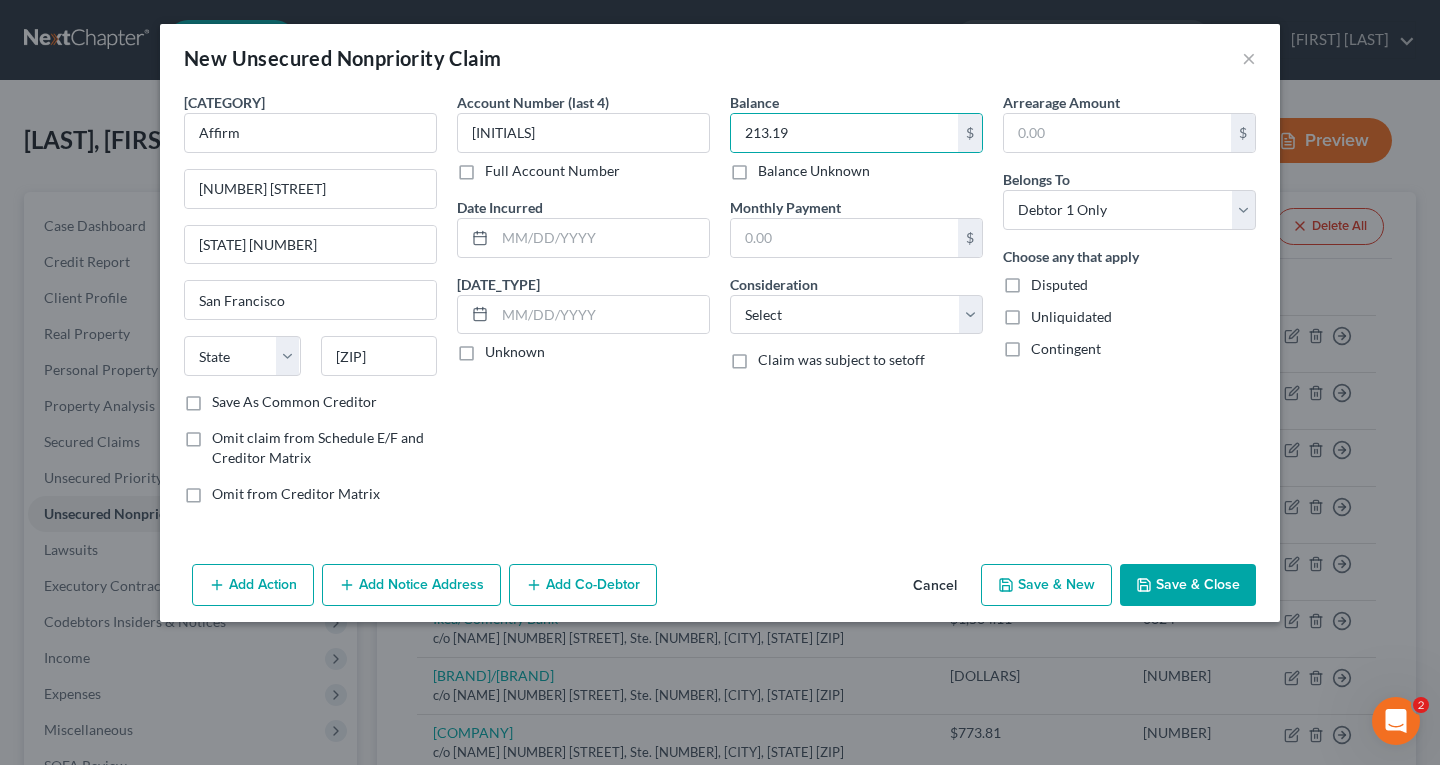 click on "Save & New" at bounding box center (1046, 585) 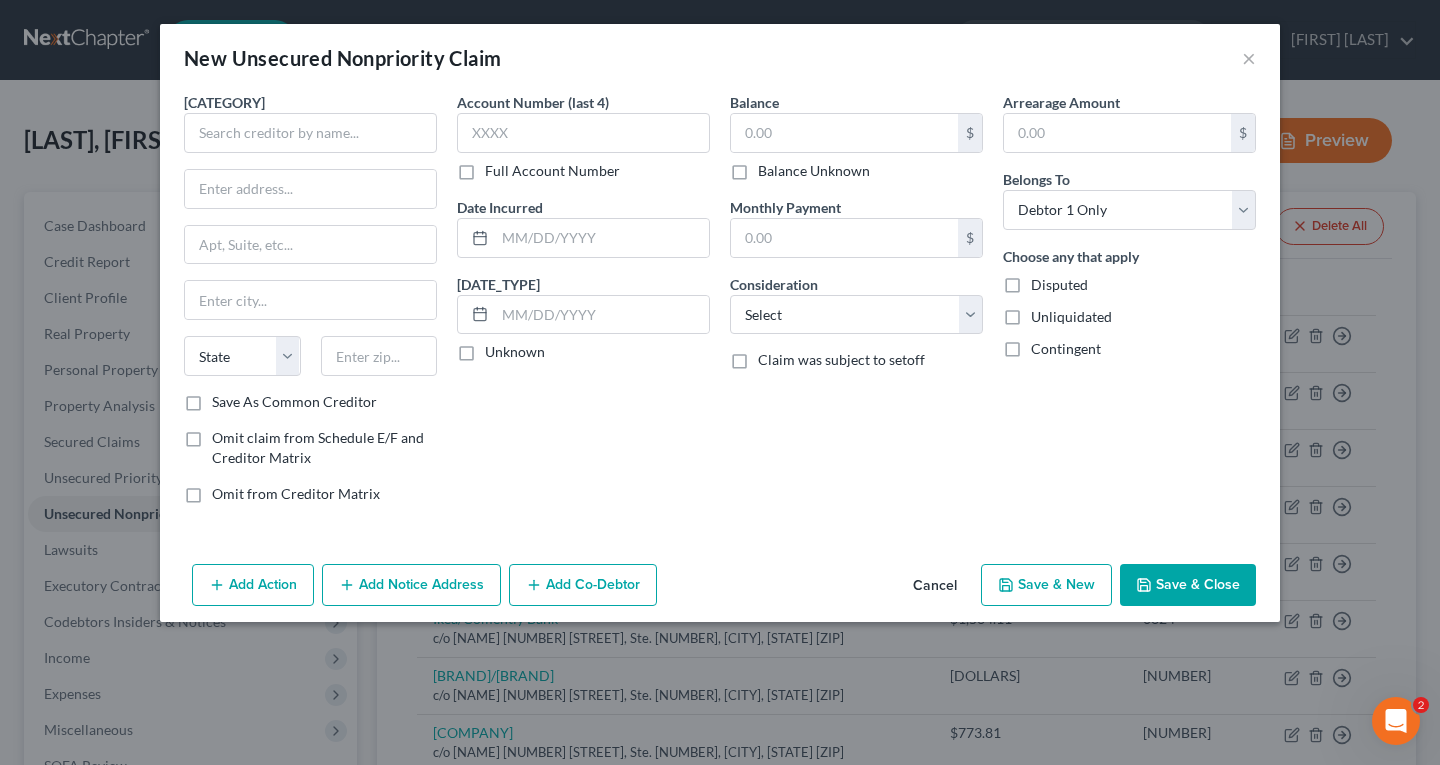 click on "Save & New" at bounding box center [1046, 585] 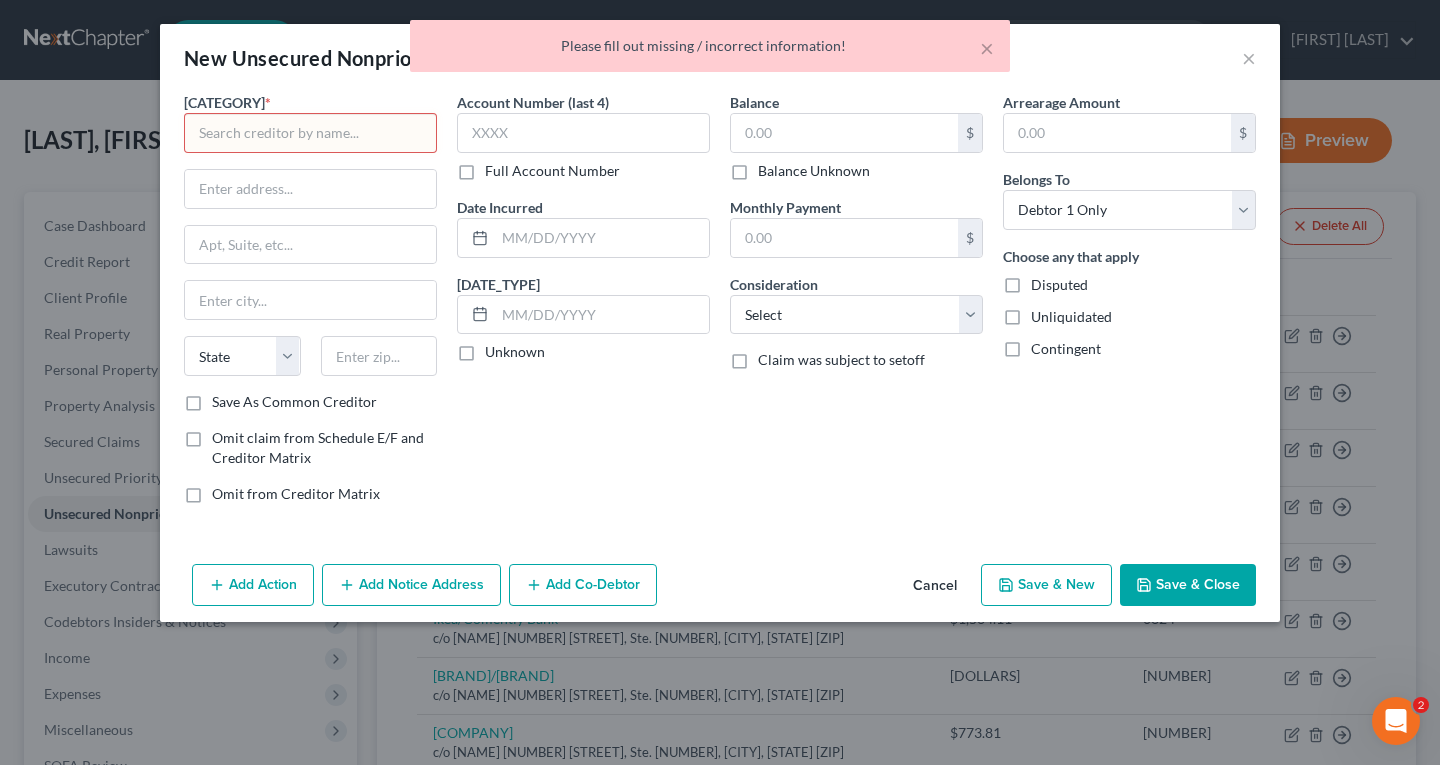 click at bounding box center [310, 133] 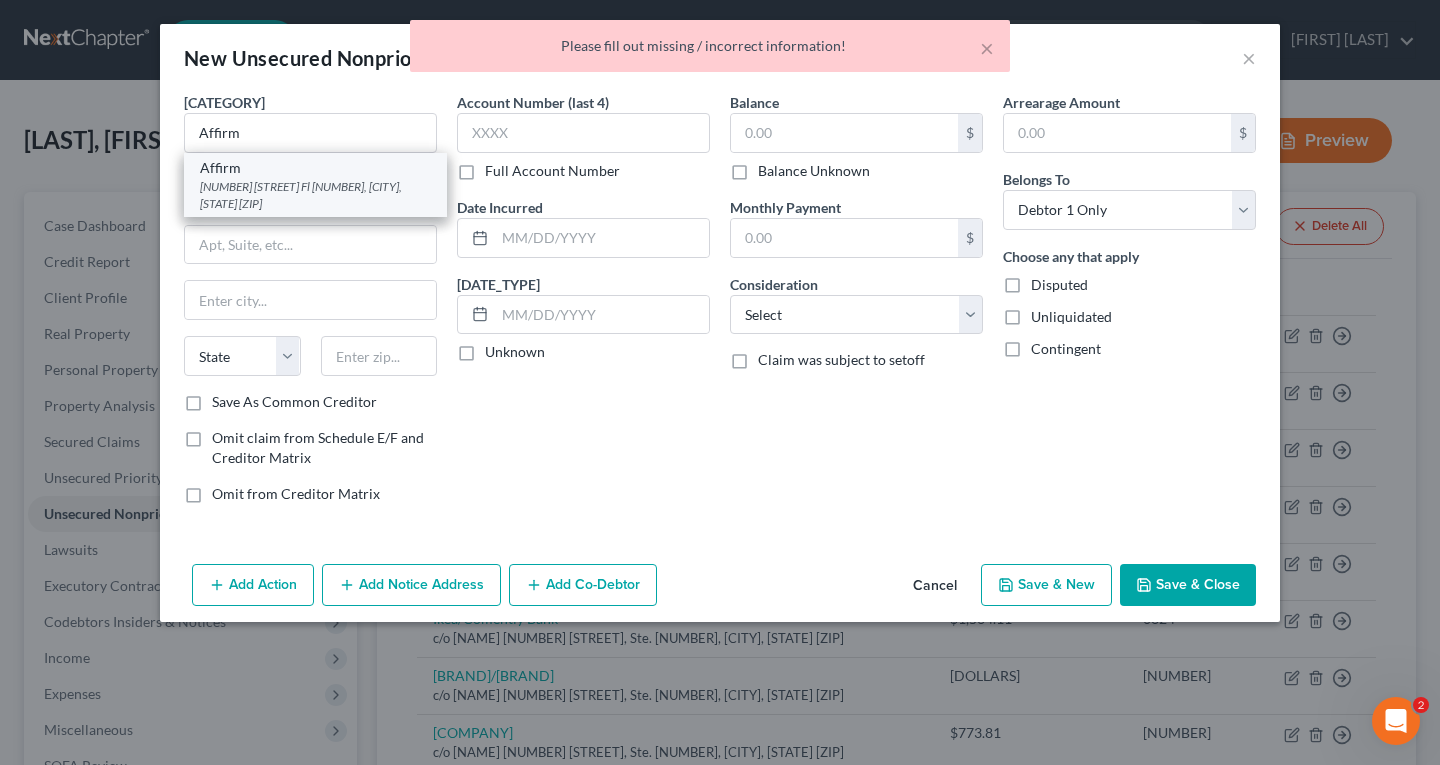 click on "[NUMBER] [STREET] Fl [NUMBER], [CITY], [STATE] [ZIP]" at bounding box center [315, 195] 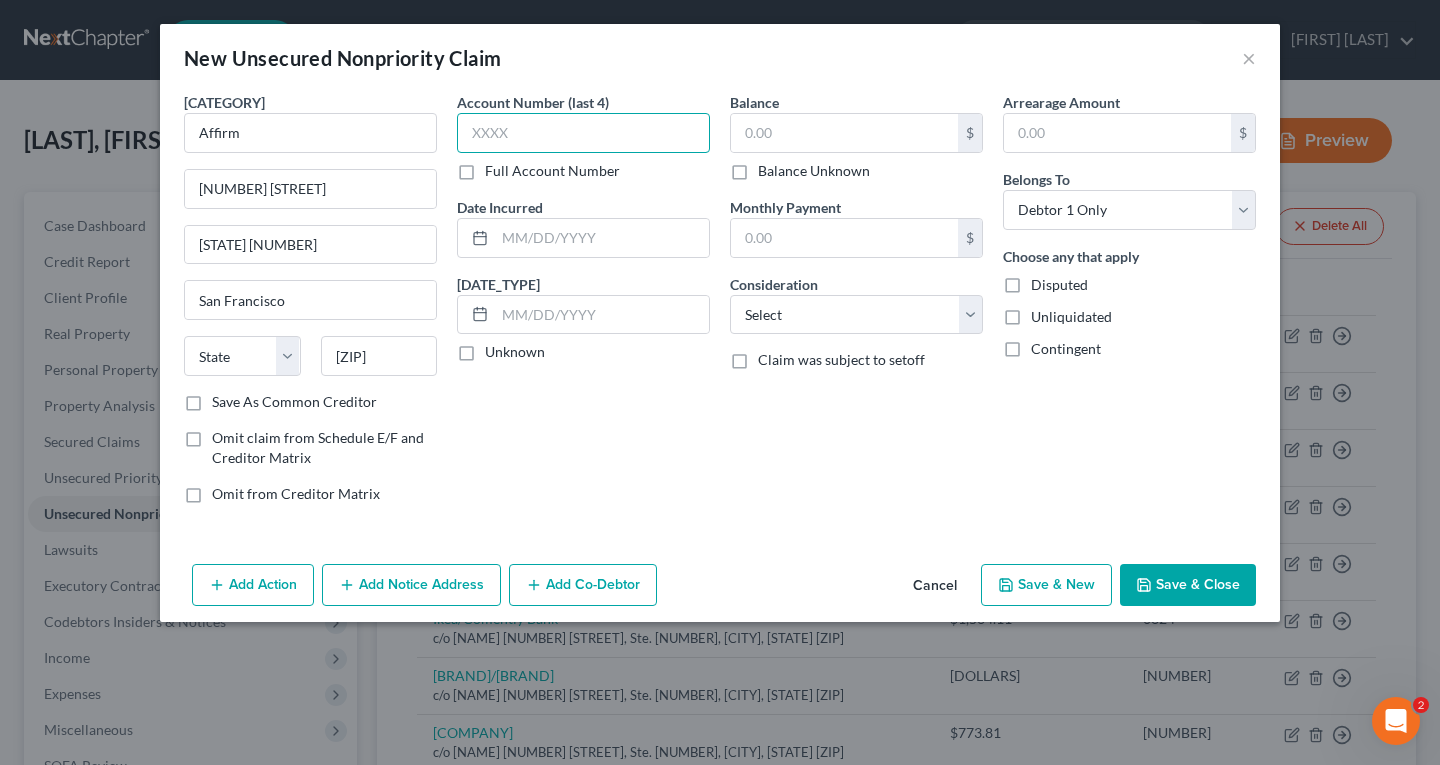 click at bounding box center [583, 133] 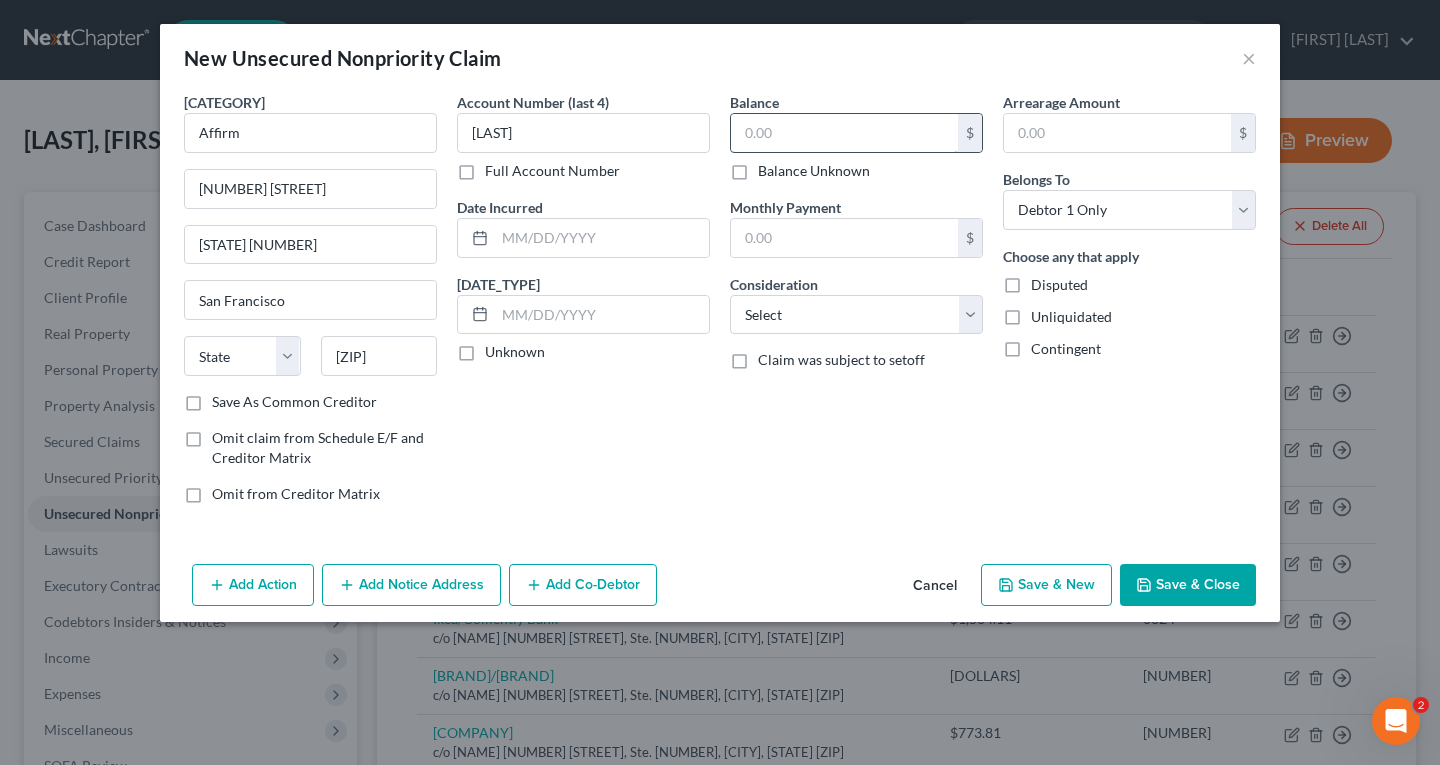click at bounding box center (0, 0) 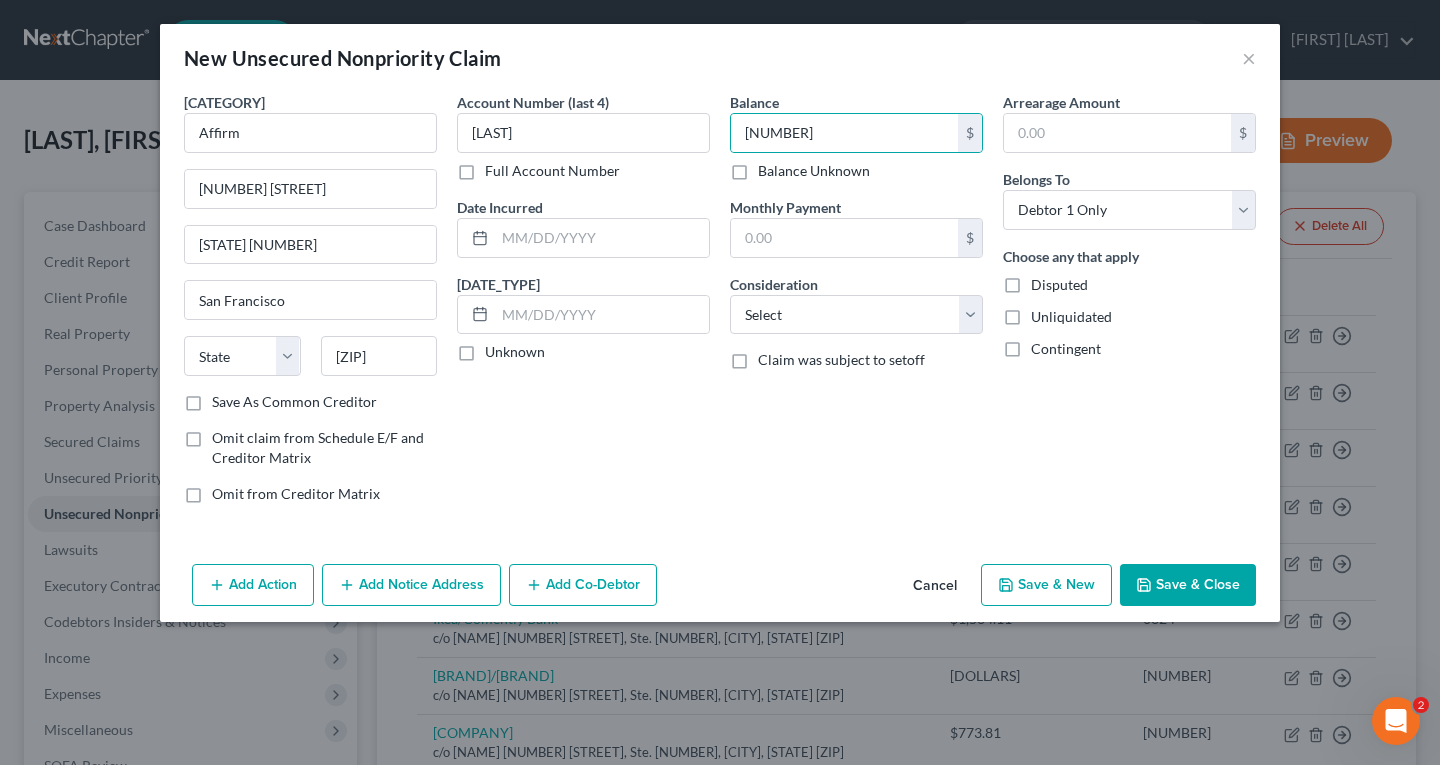 click on "Save & New" at bounding box center (1046, 585) 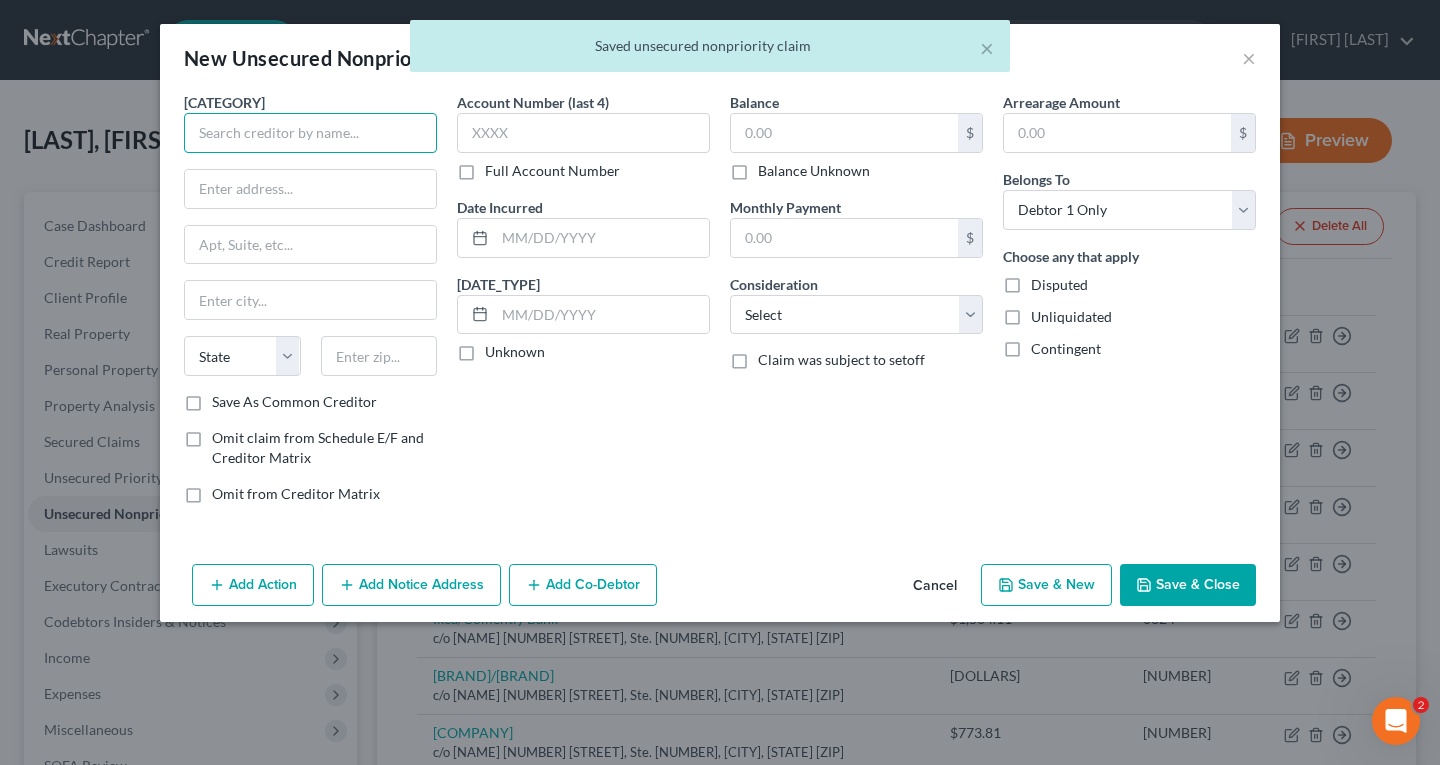 click at bounding box center (310, 133) 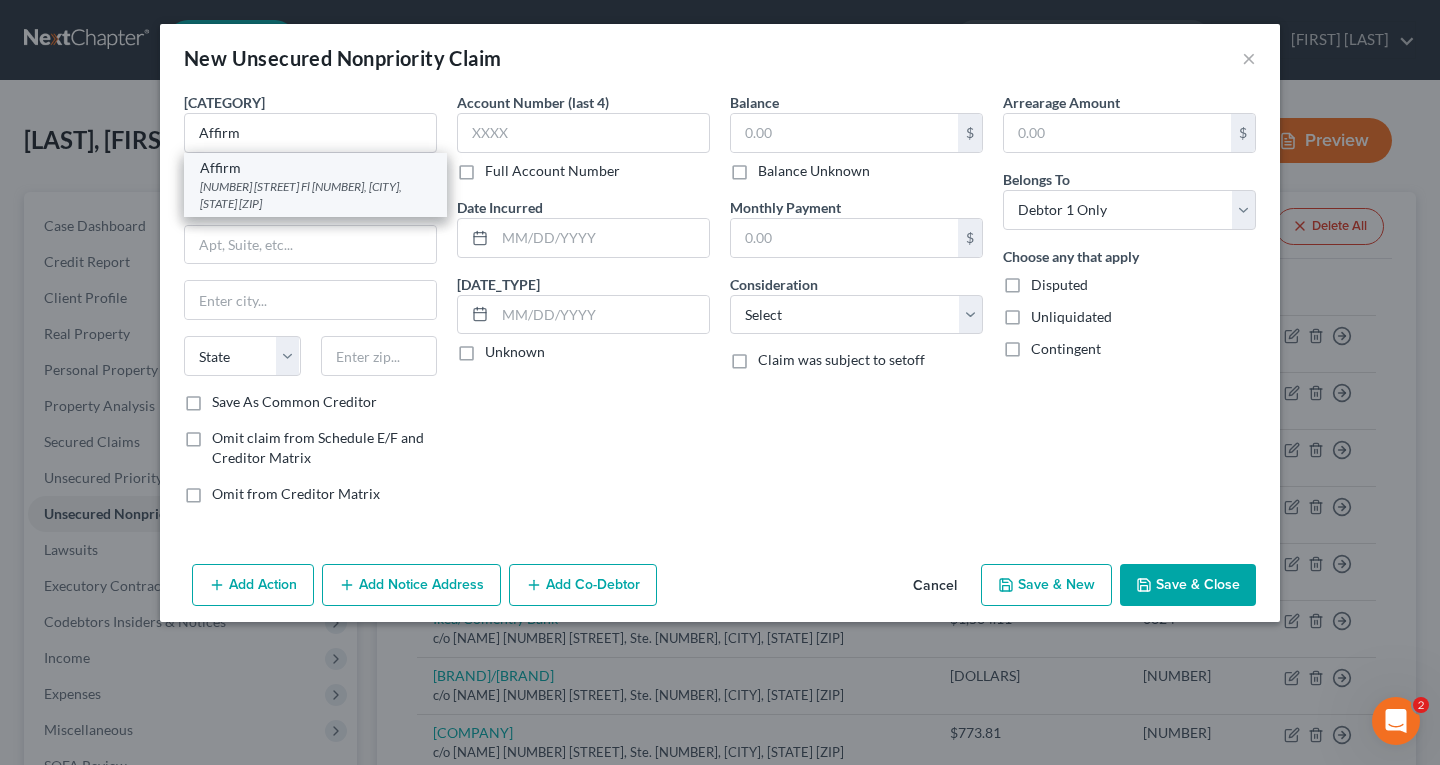drag, startPoint x: 278, startPoint y: 176, endPoint x: 356, endPoint y: 157, distance: 80.280754 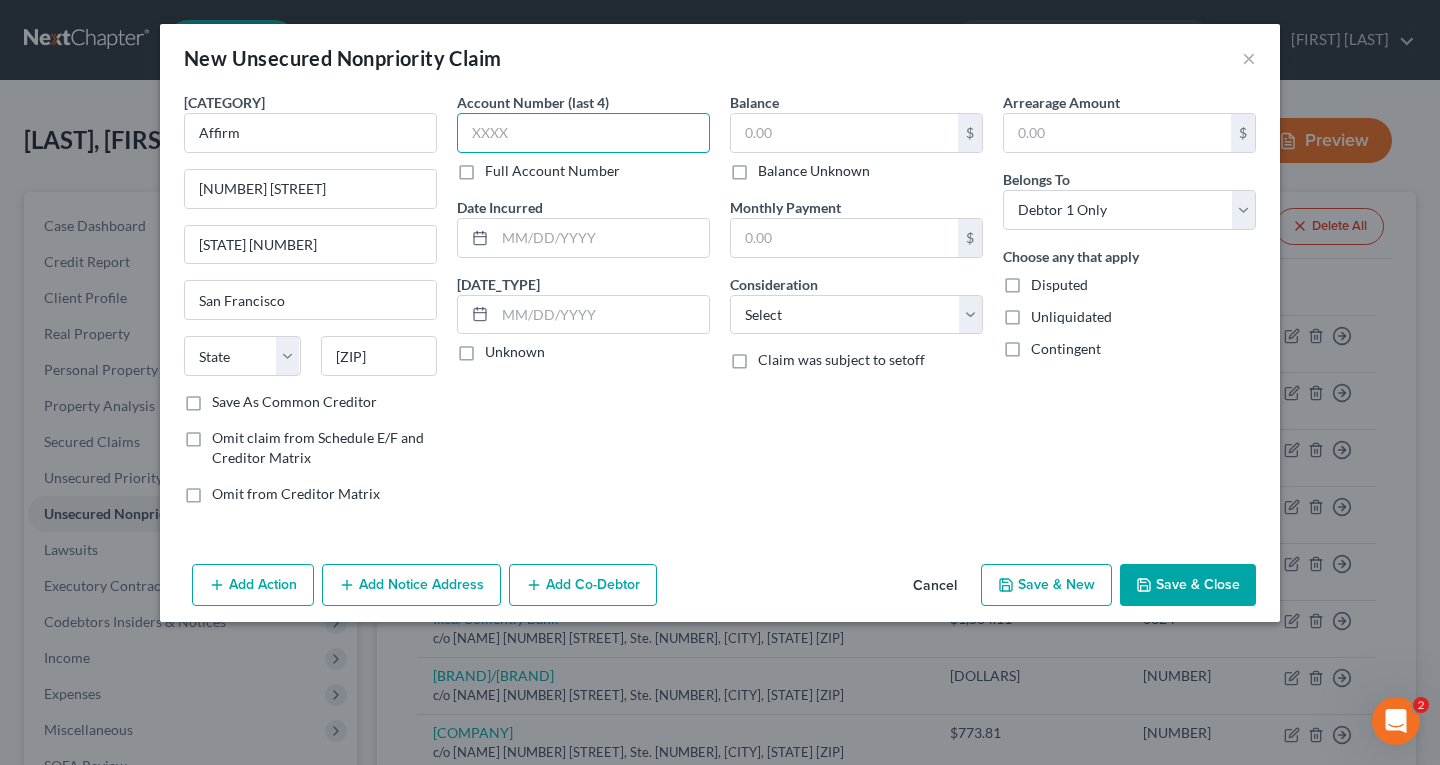 click at bounding box center [583, 133] 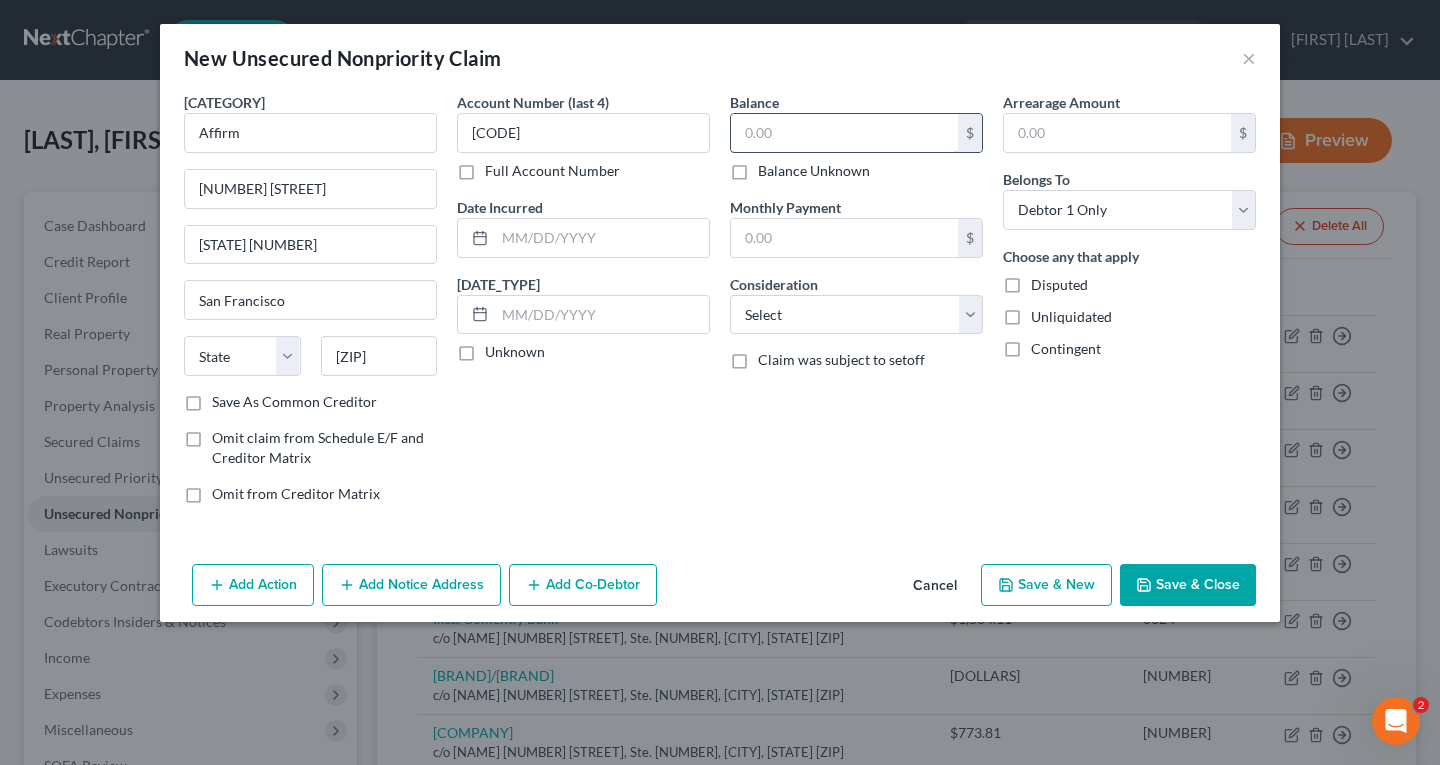 click at bounding box center [844, 133] 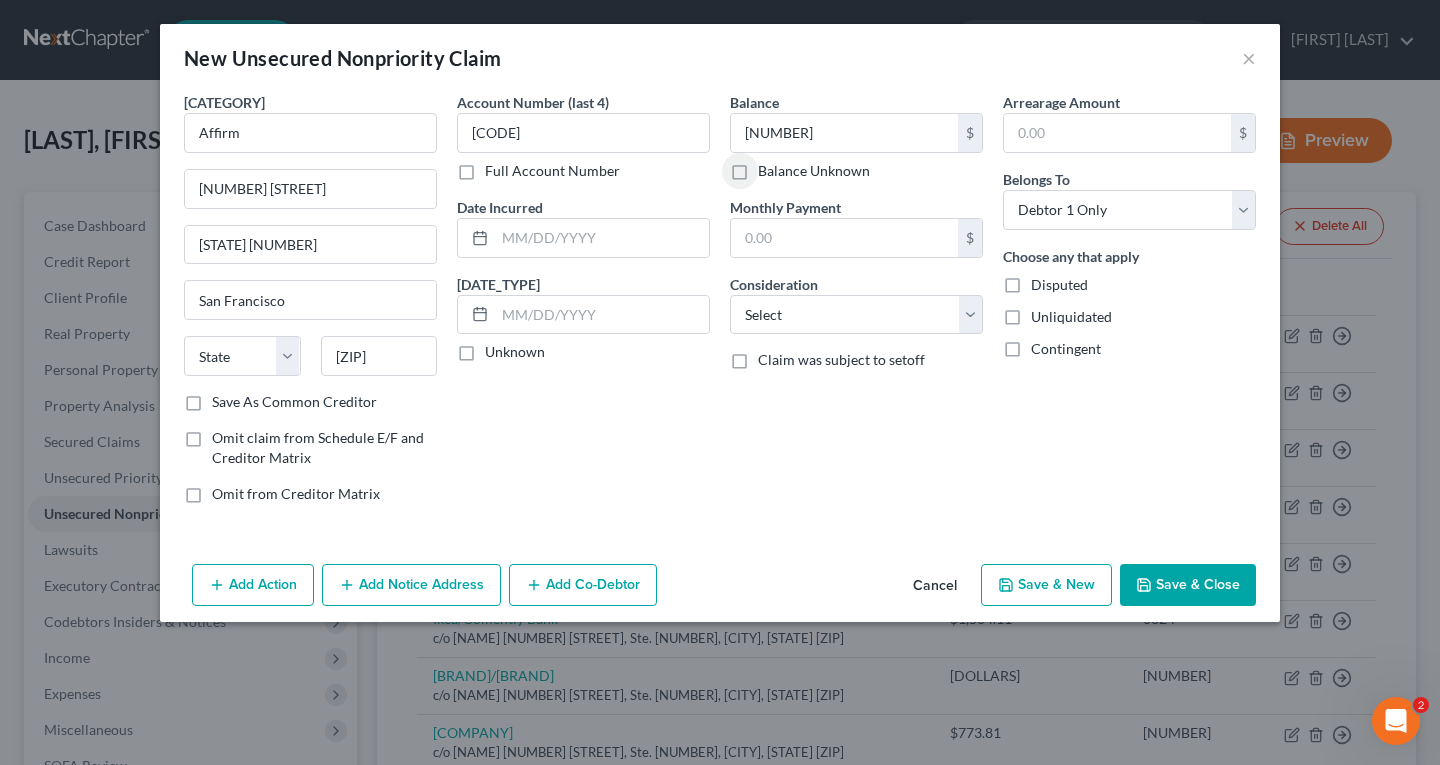 click on "Save & New" at bounding box center (1046, 585) 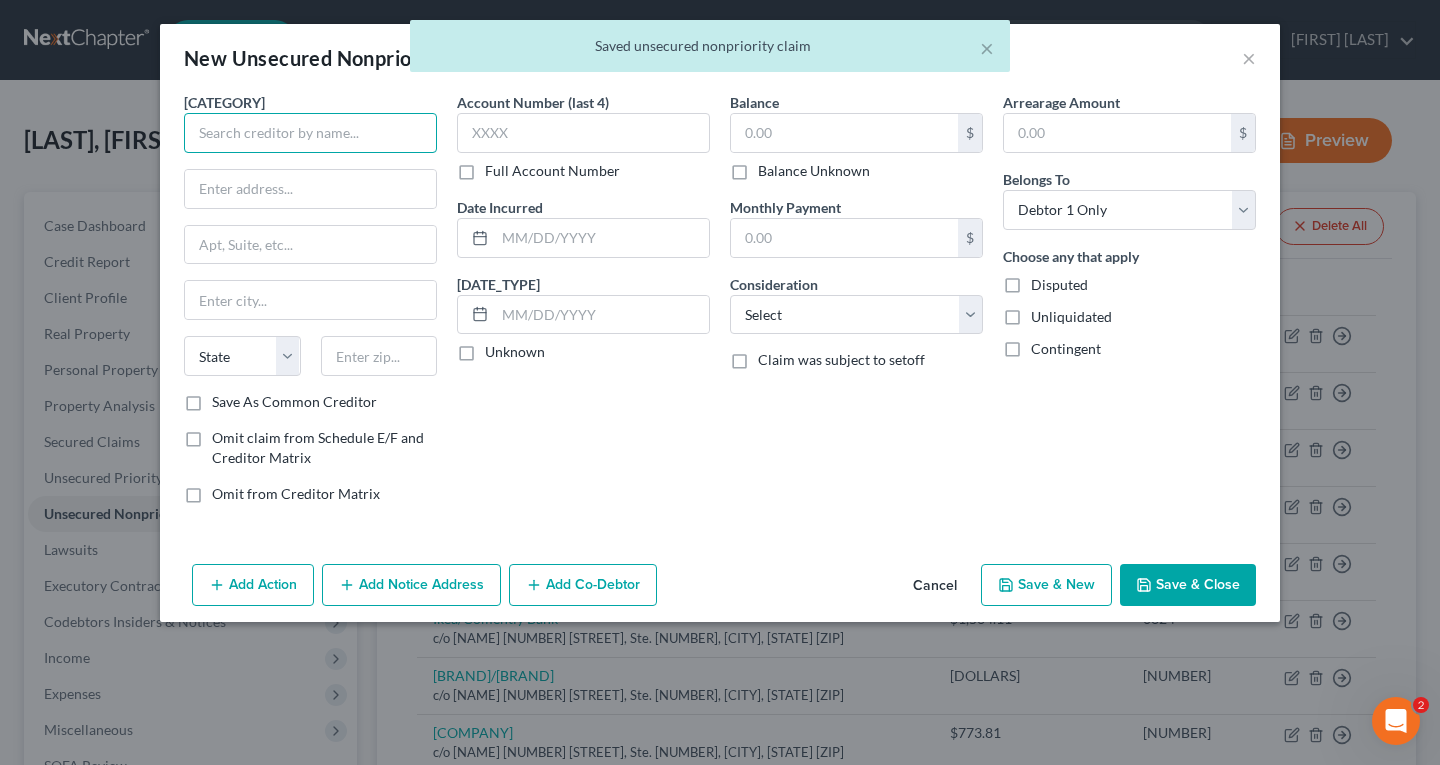 click at bounding box center (310, 133) 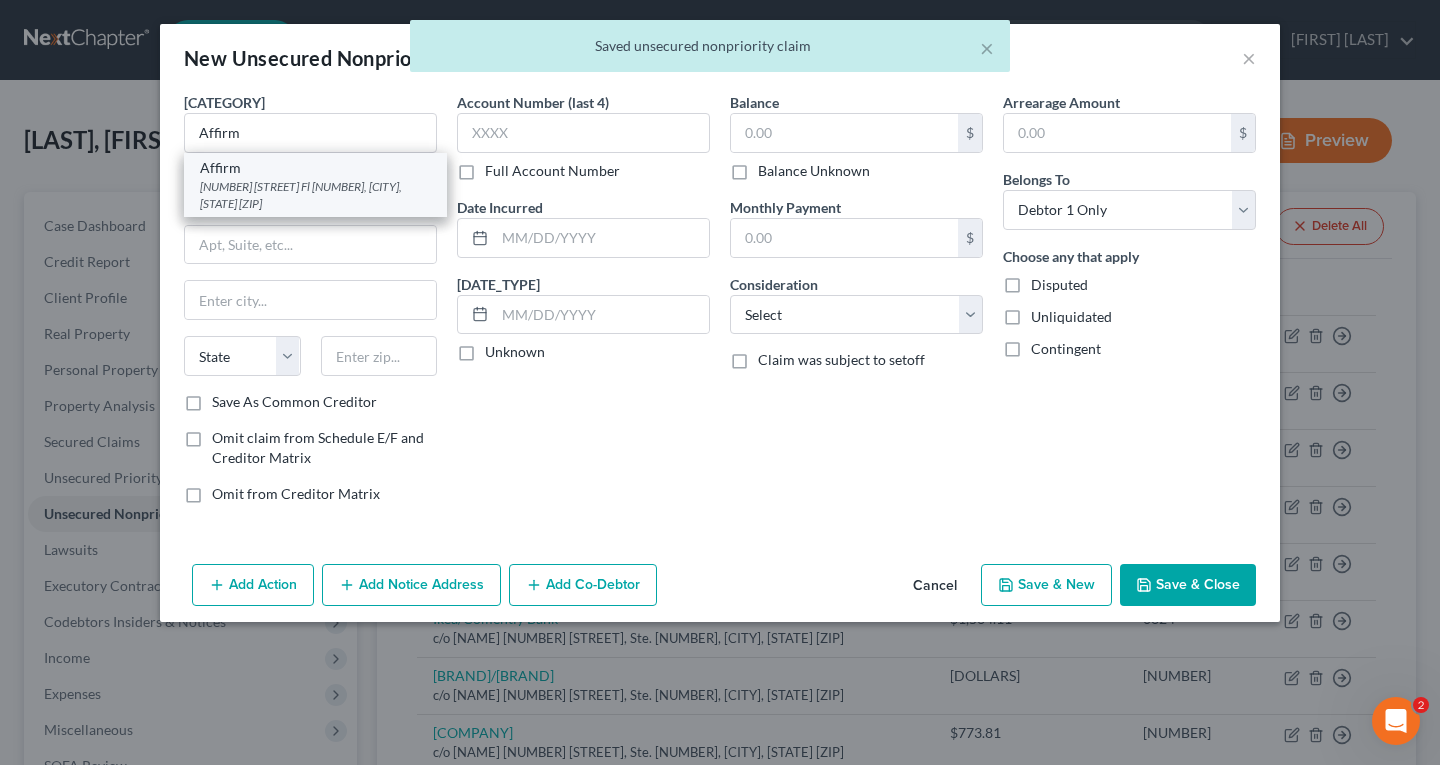 click on "[NUMBER] [STREET] Fl [NUMBER], [CITY], [STATE] [ZIP]" at bounding box center [315, 195] 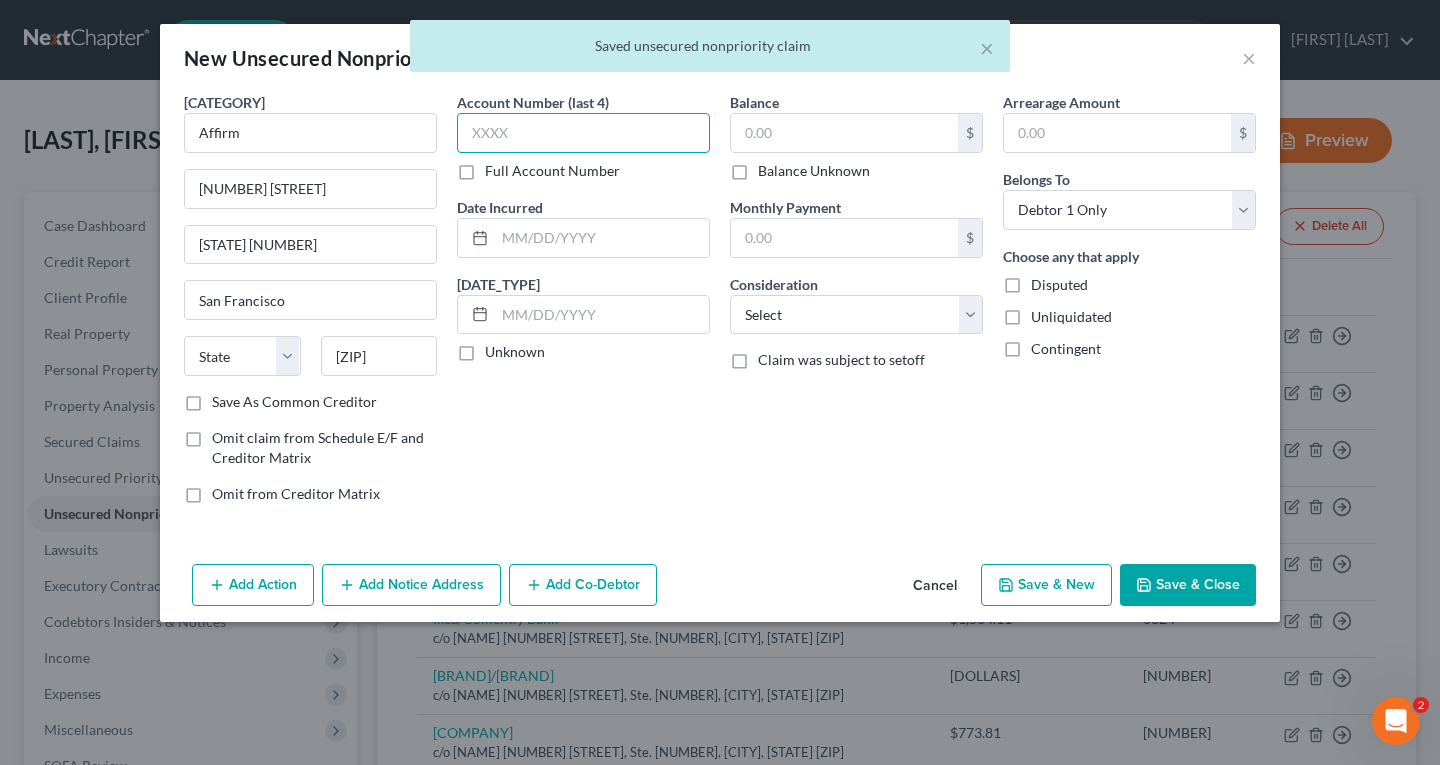 click at bounding box center [583, 133] 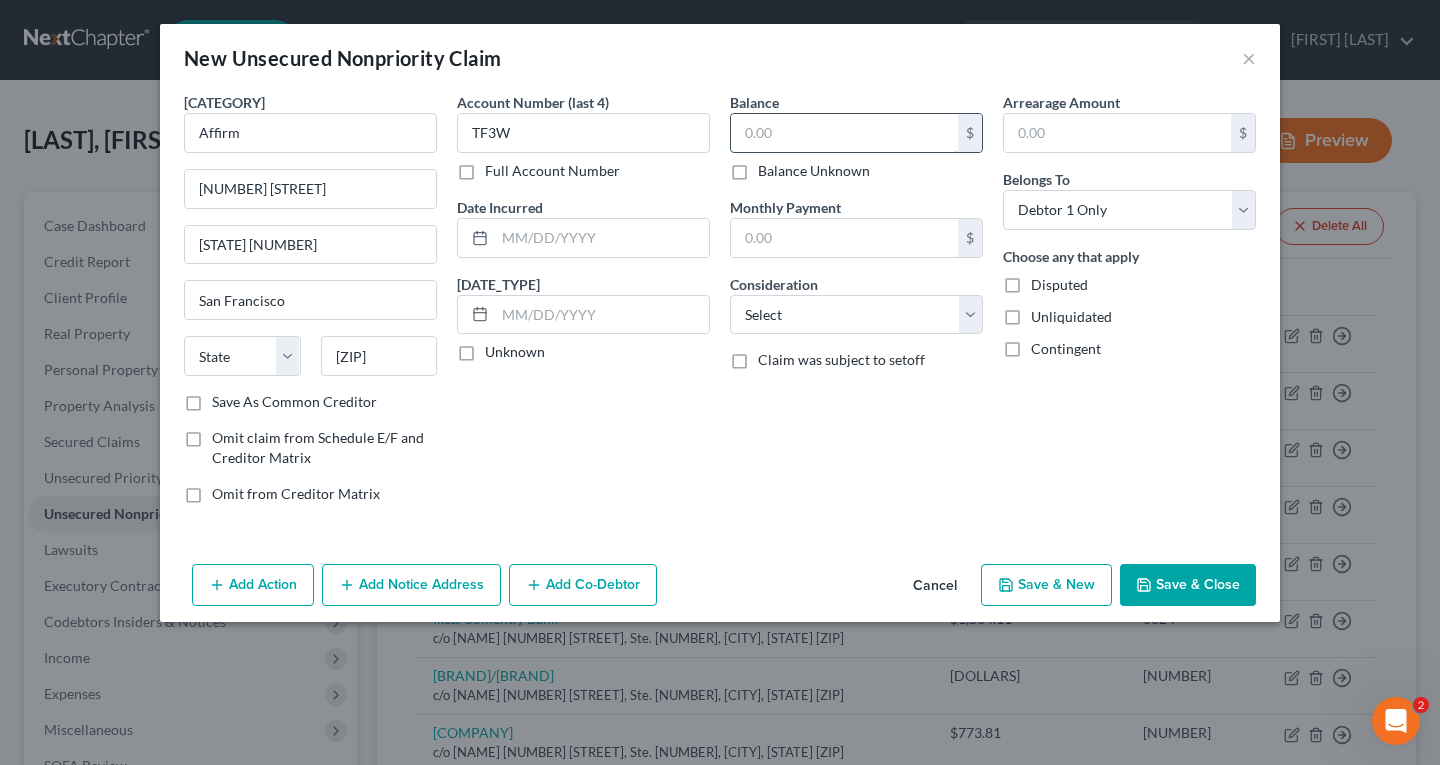 click at bounding box center (0, 0) 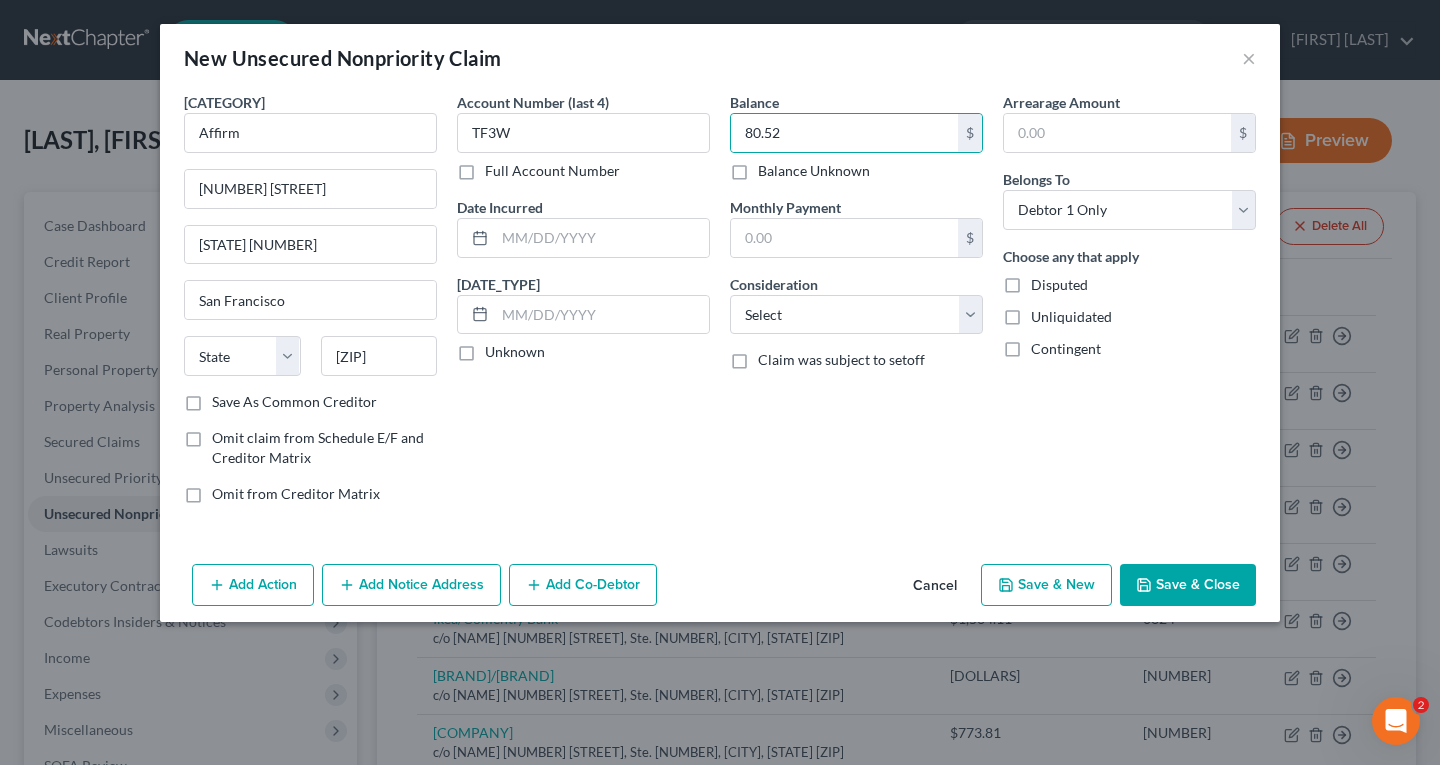 click on "Save & New" at bounding box center [1046, 585] 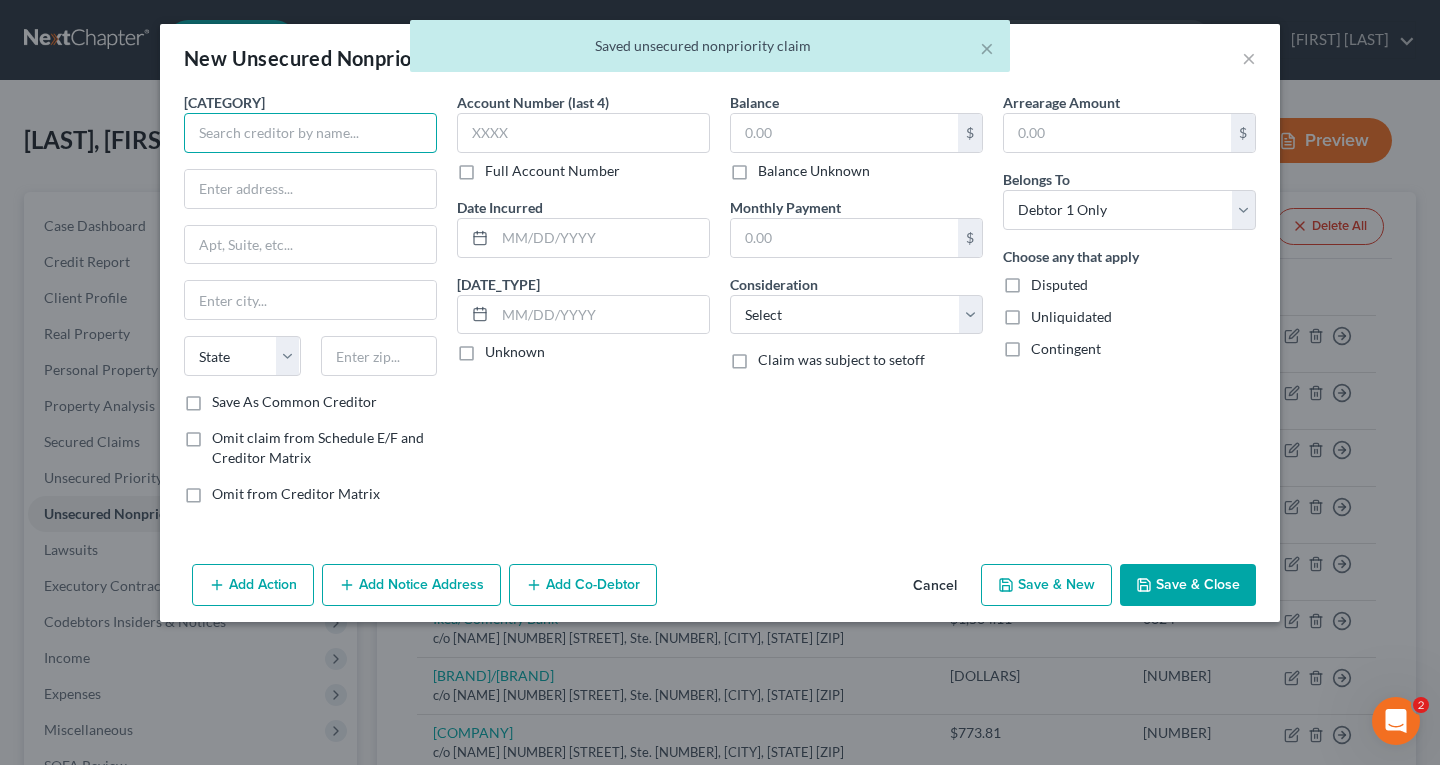 click at bounding box center [310, 133] 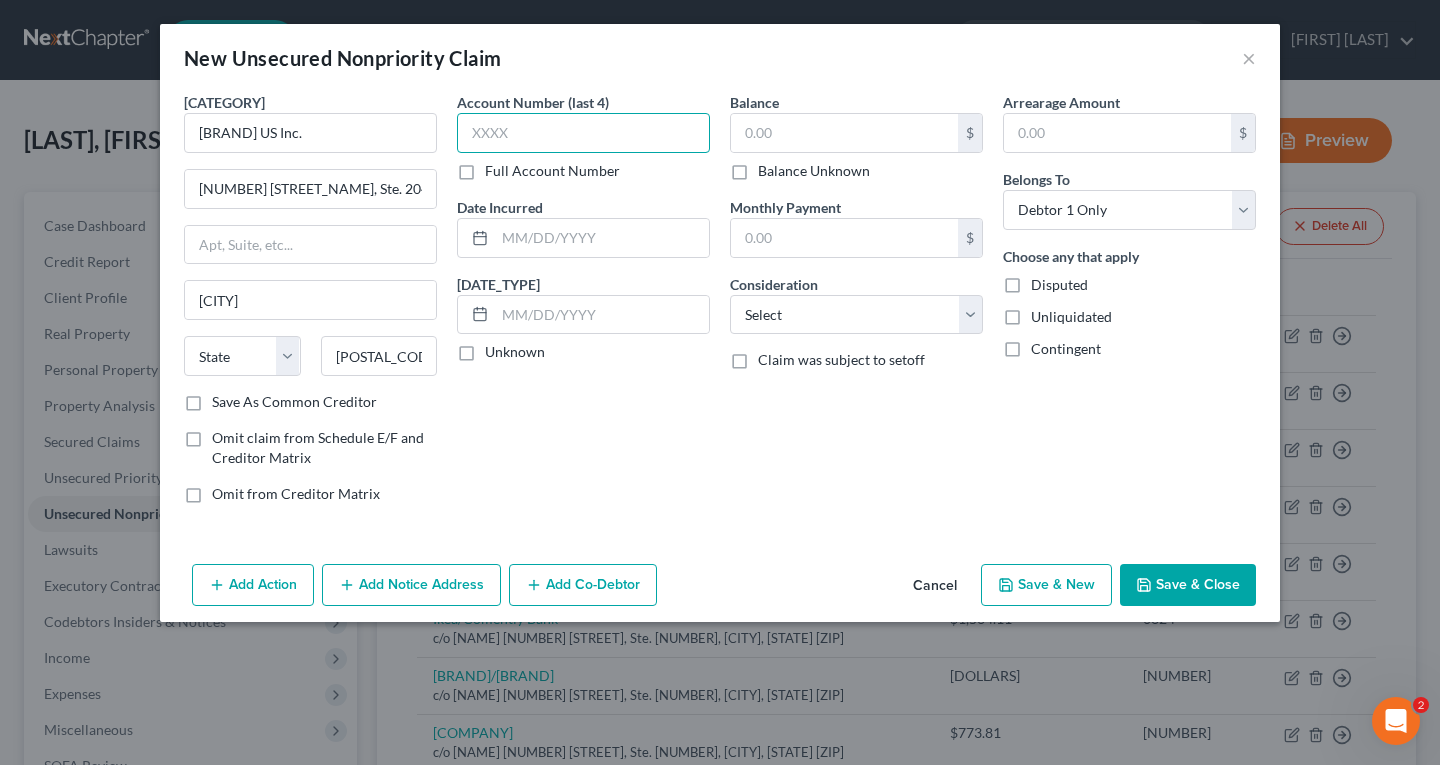 click at bounding box center (583, 133) 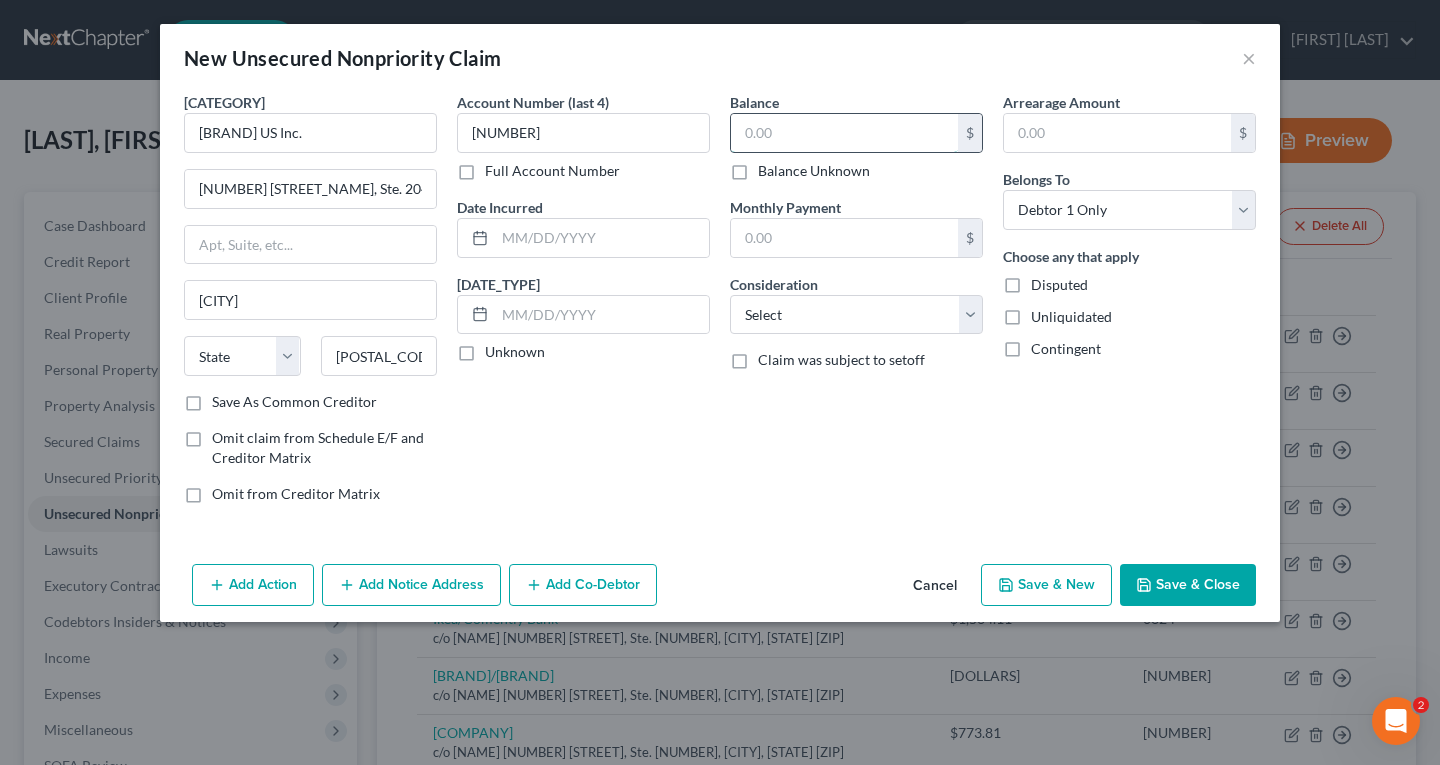 click at bounding box center [0, 0] 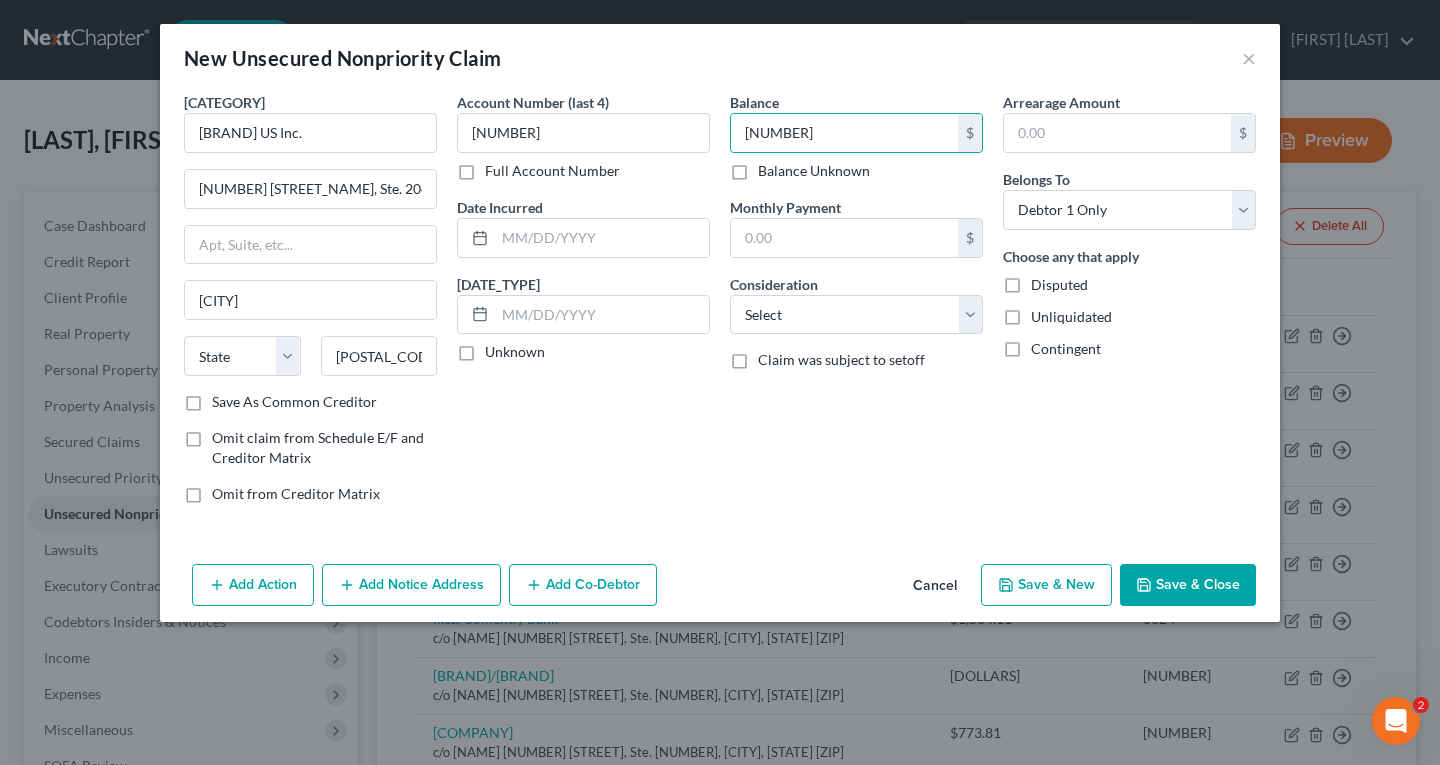 click on "Save As Common Creditor" at bounding box center [294, 402] 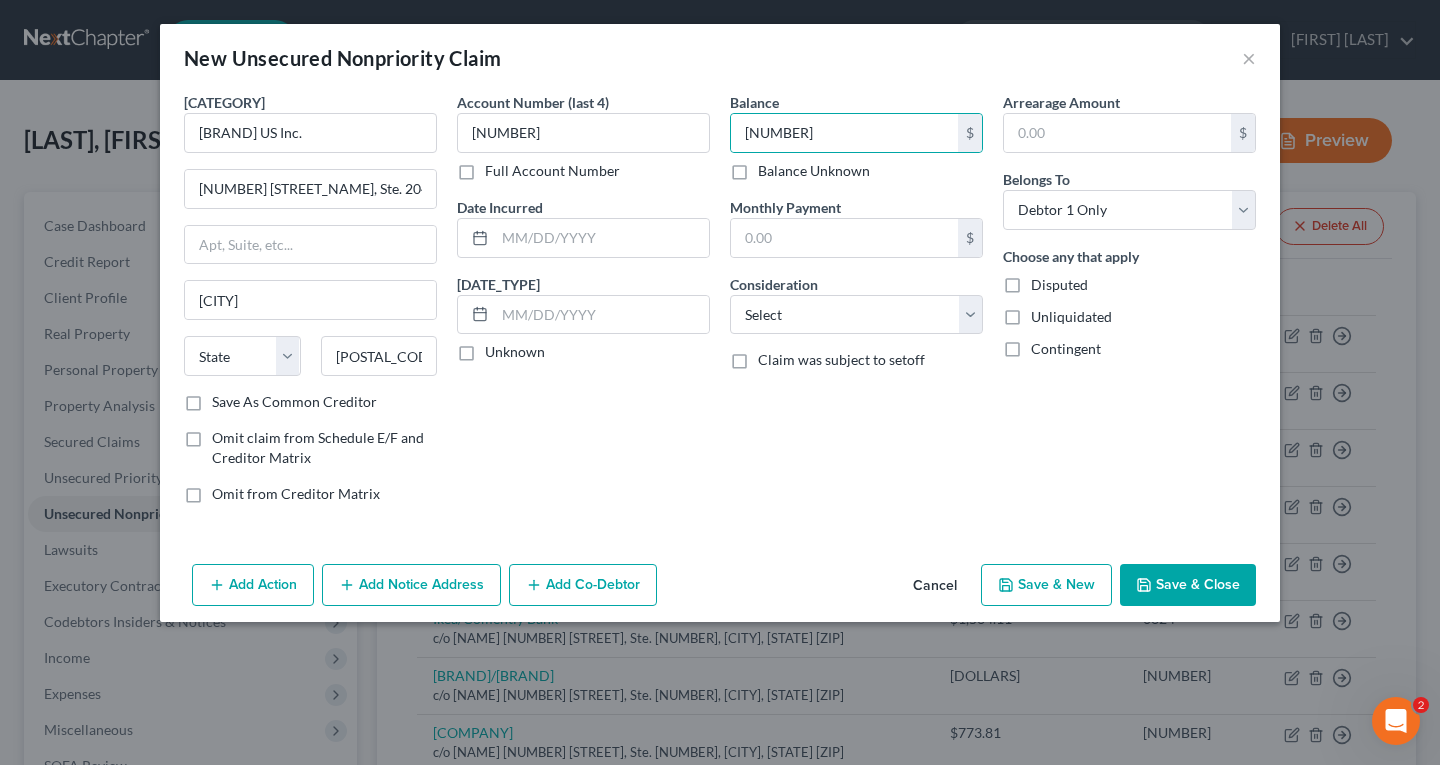 click on "Save As Common Creditor" at bounding box center [226, 398] 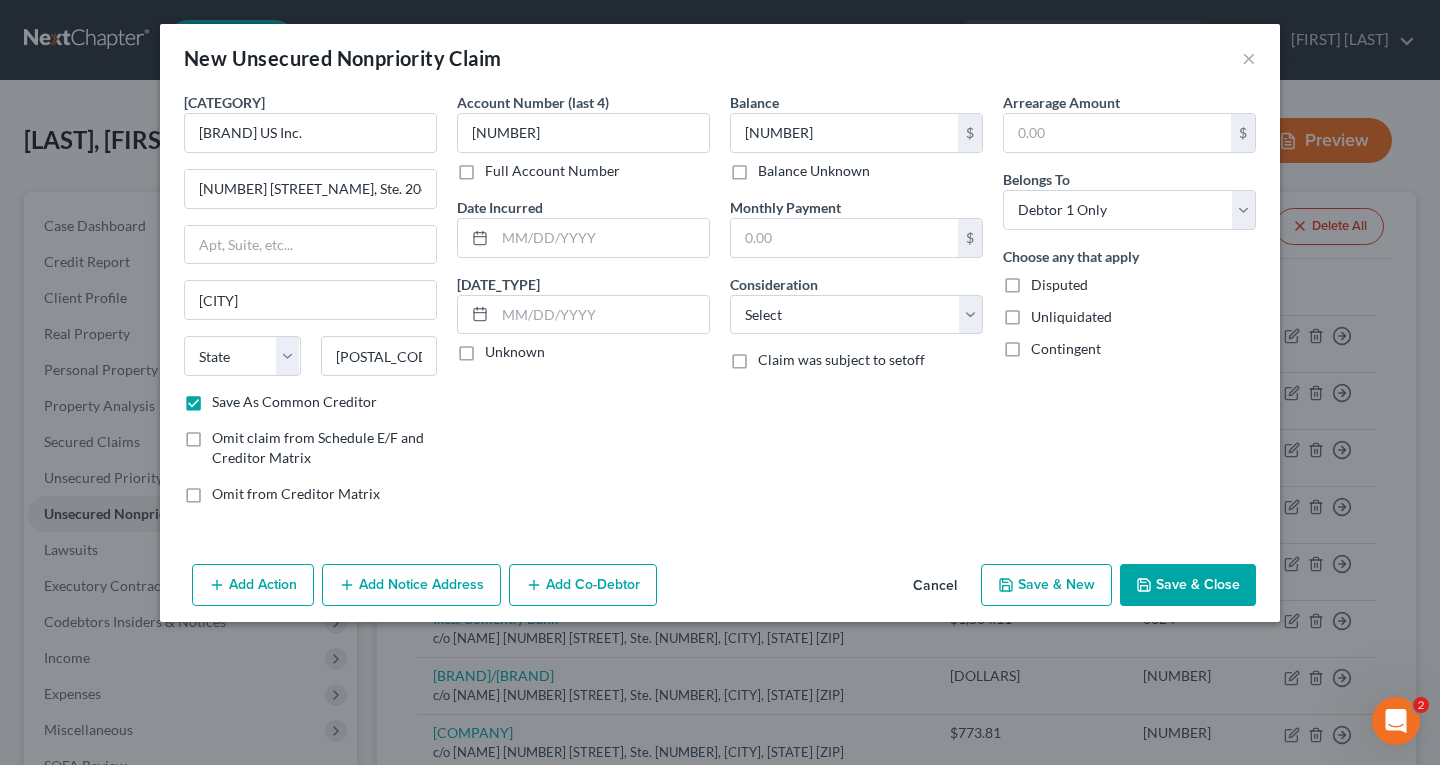 click on "Save & New" at bounding box center (1046, 585) 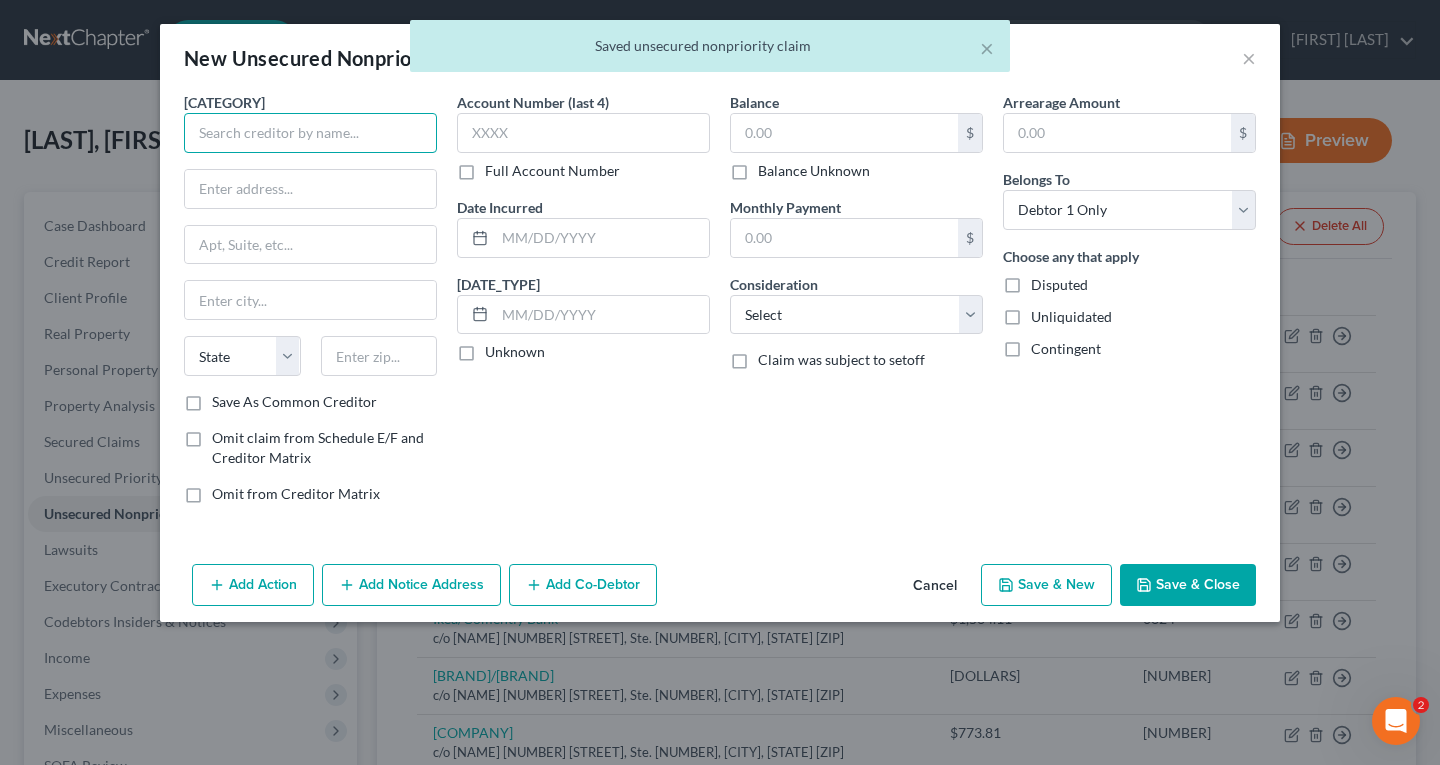 click at bounding box center (310, 133) 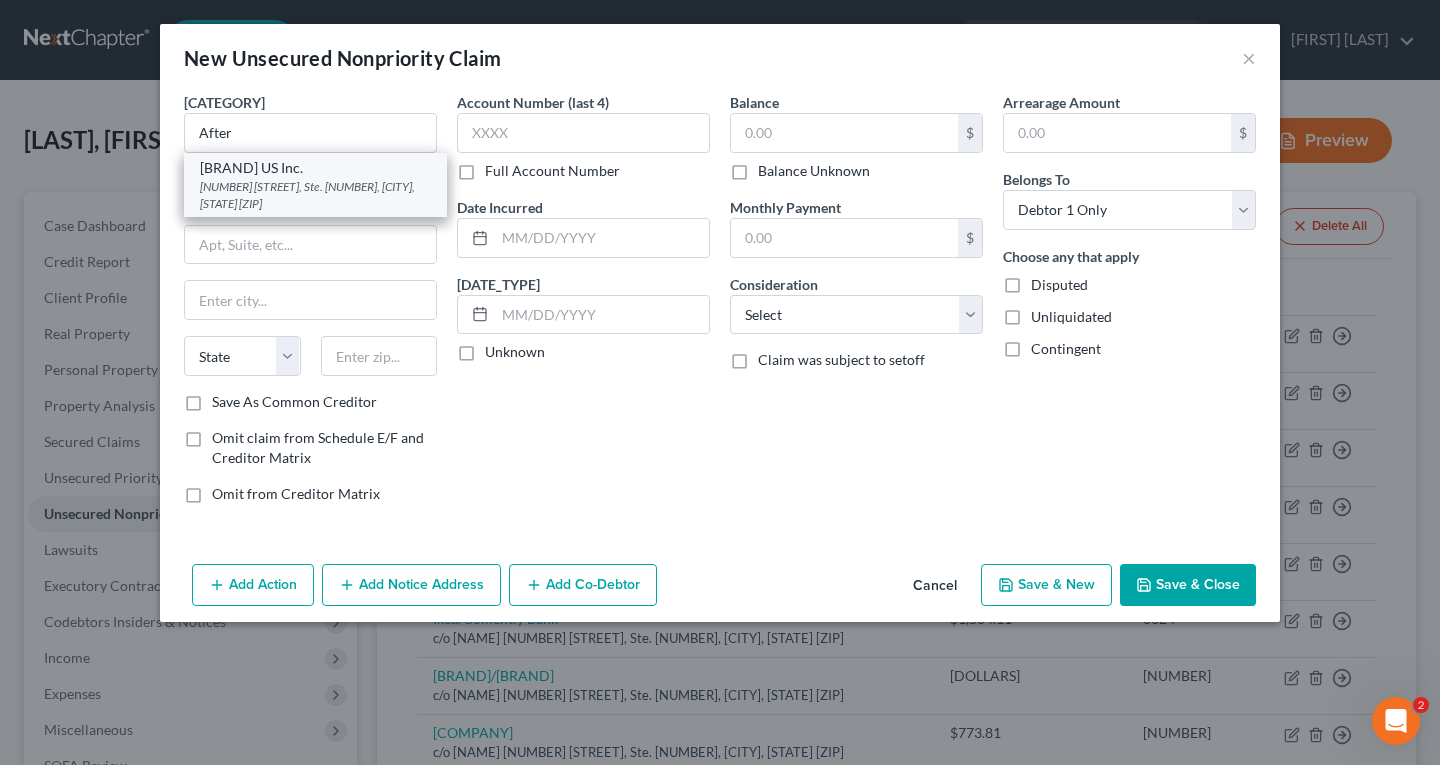 click on "[BRAND] US Inc." at bounding box center [315, 168] 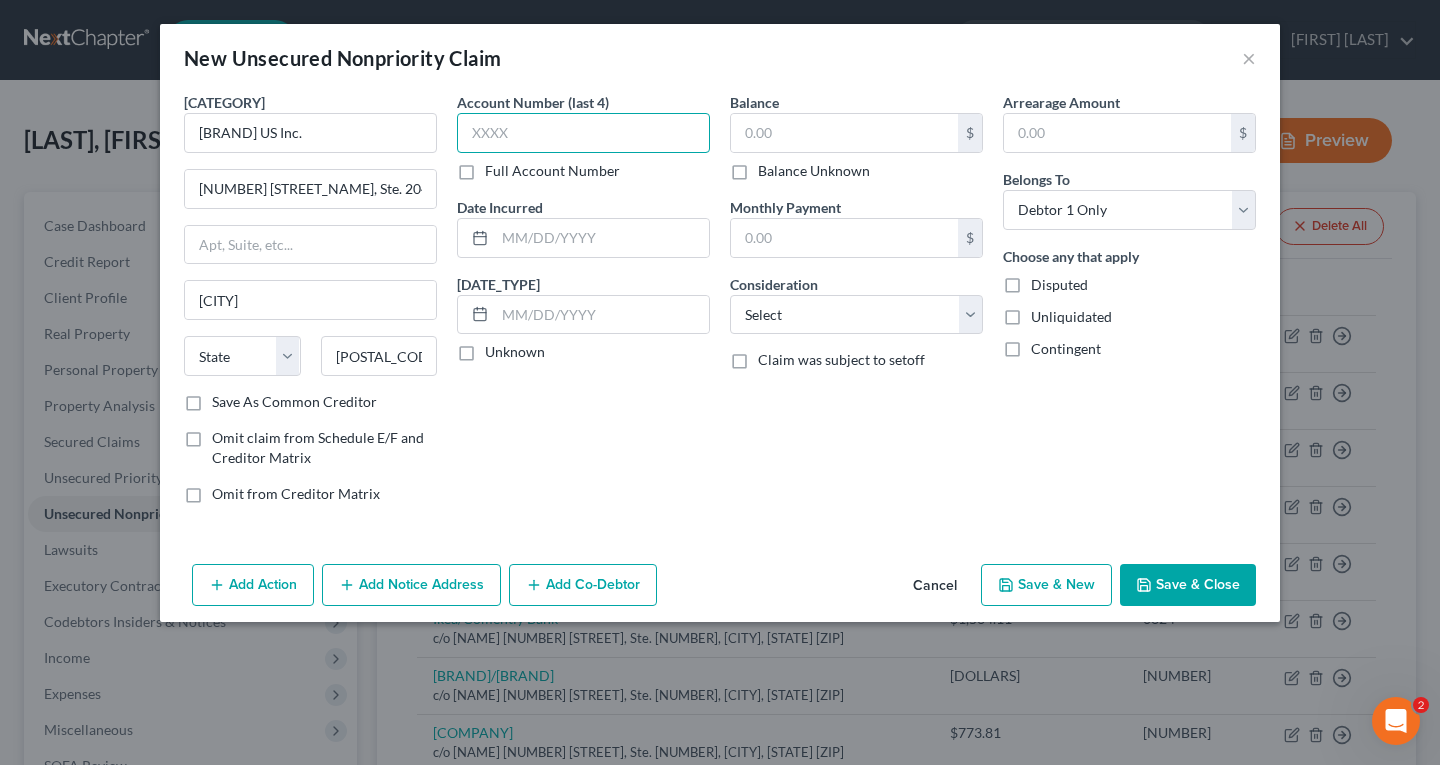 click at bounding box center (583, 133) 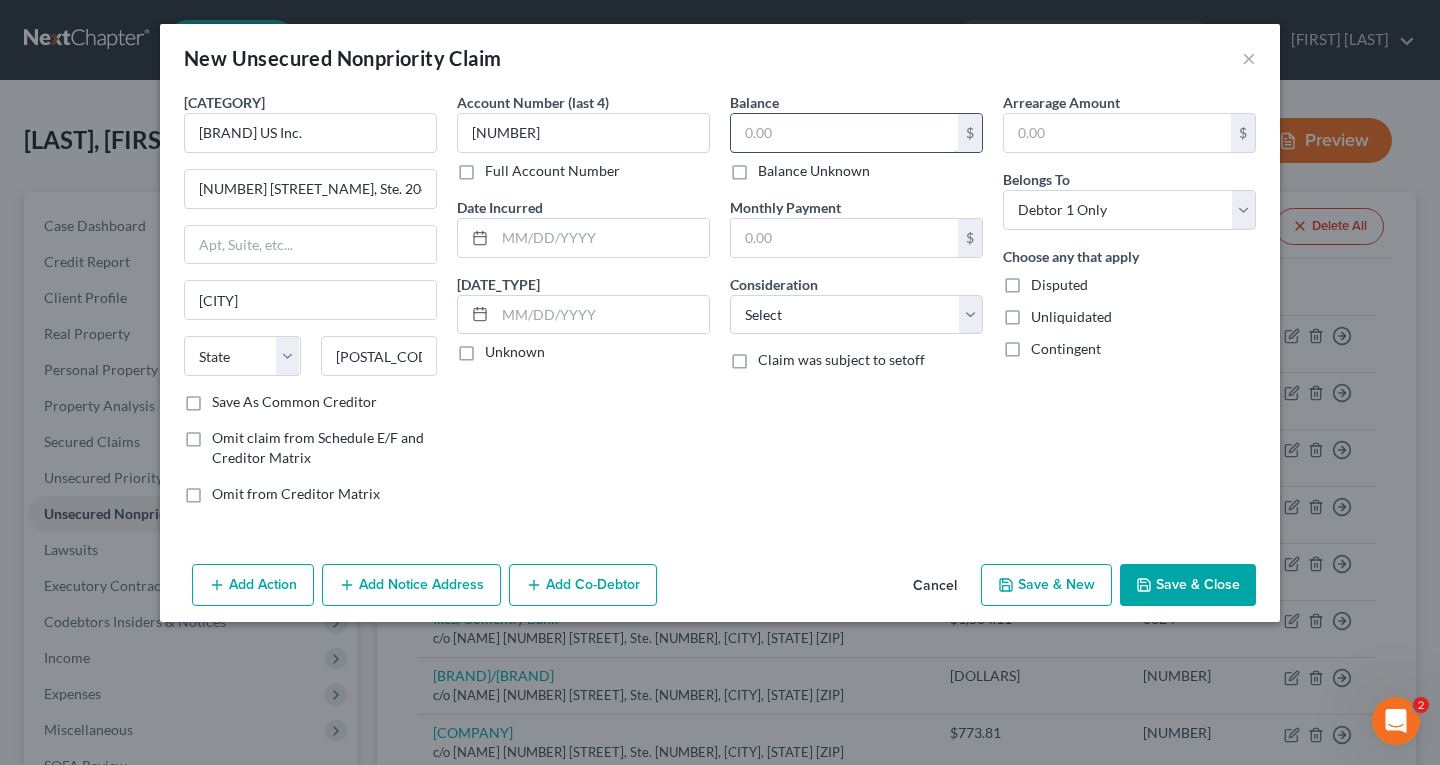click at bounding box center [844, 133] 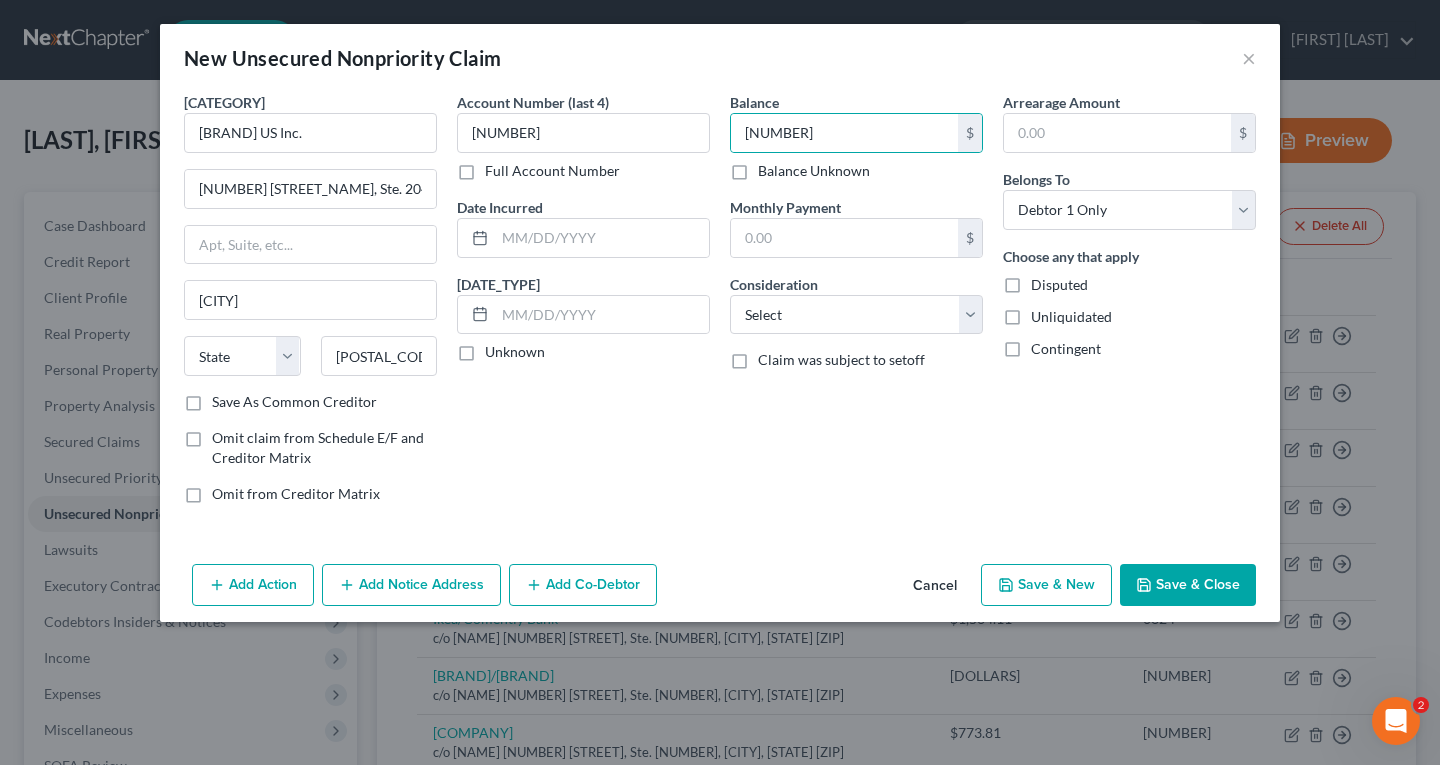 click on "Save & New" at bounding box center (1046, 585) 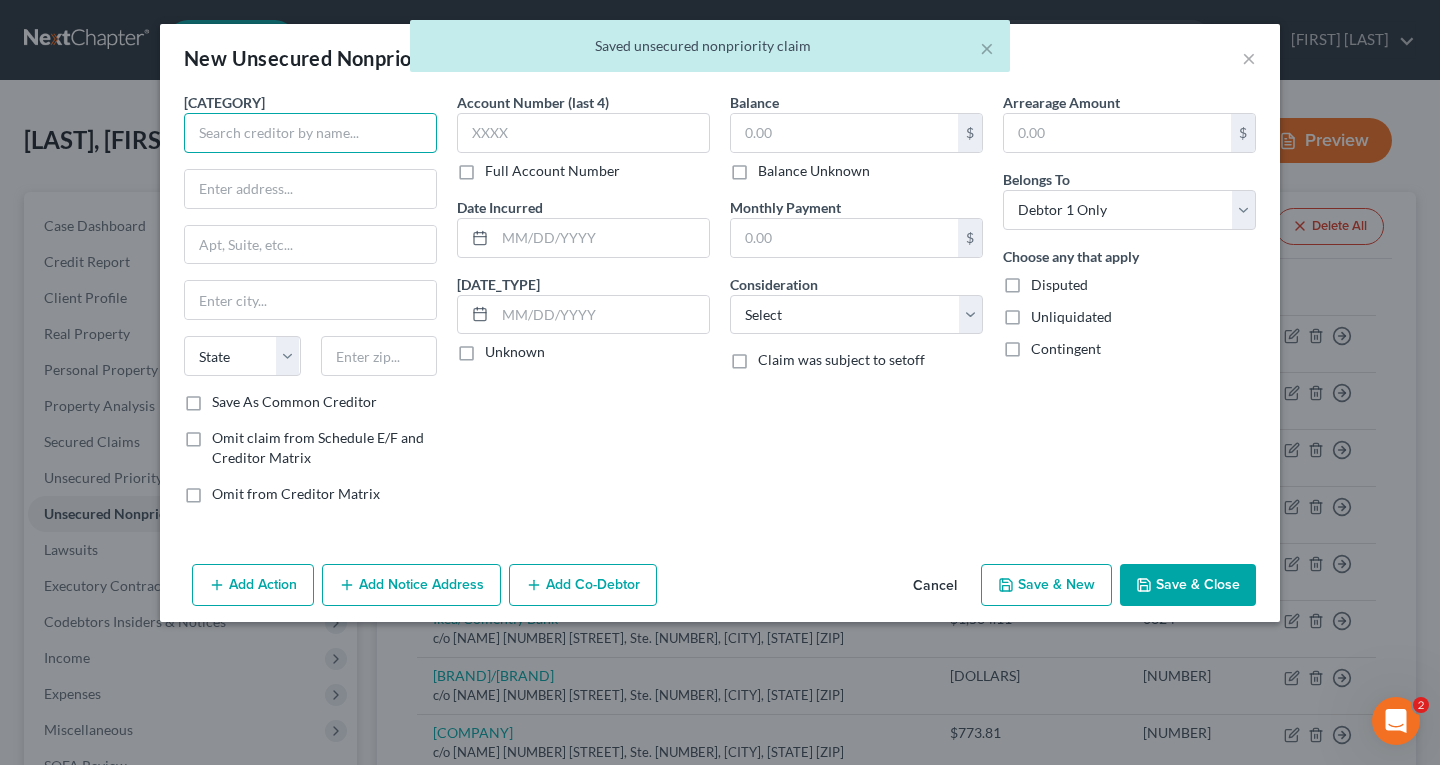 click at bounding box center [310, 133] 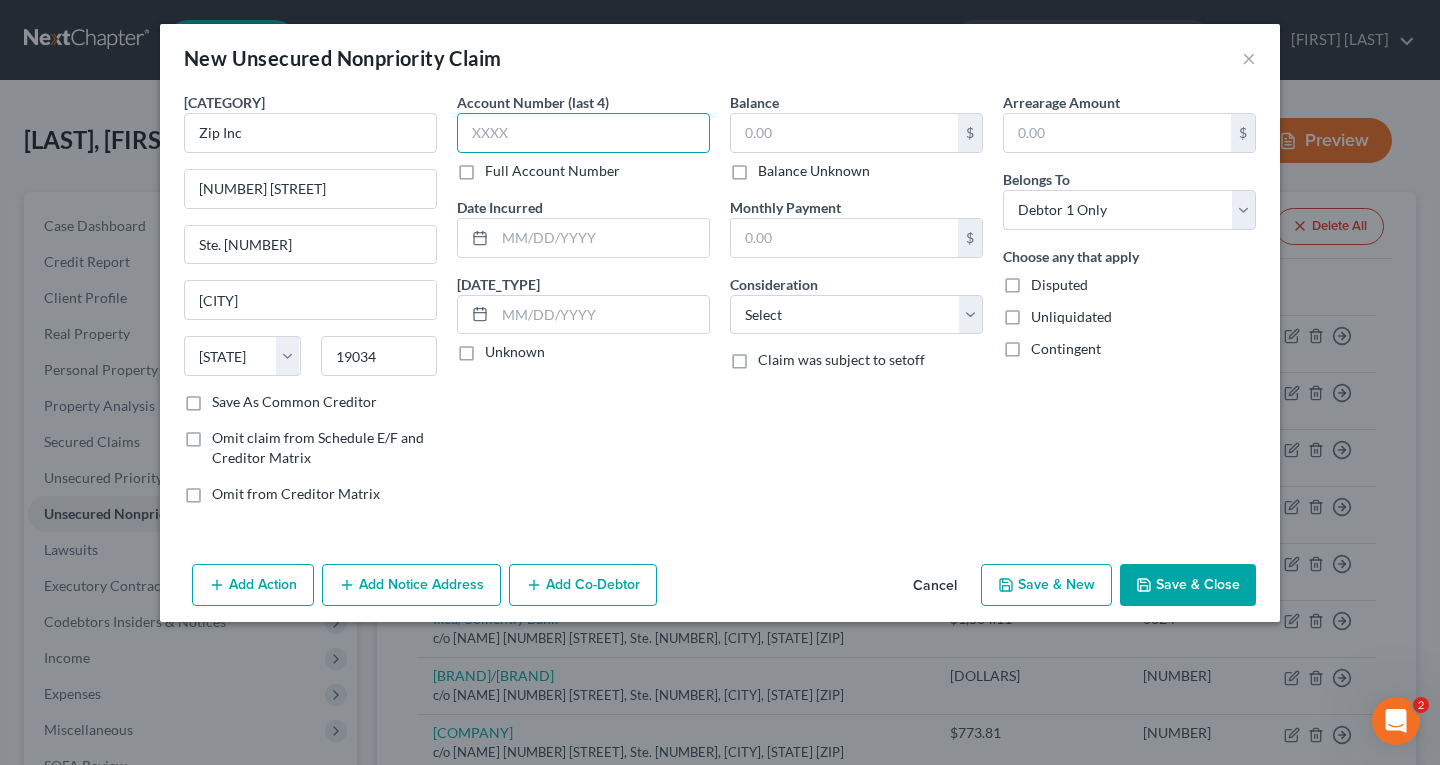 click at bounding box center [583, 133] 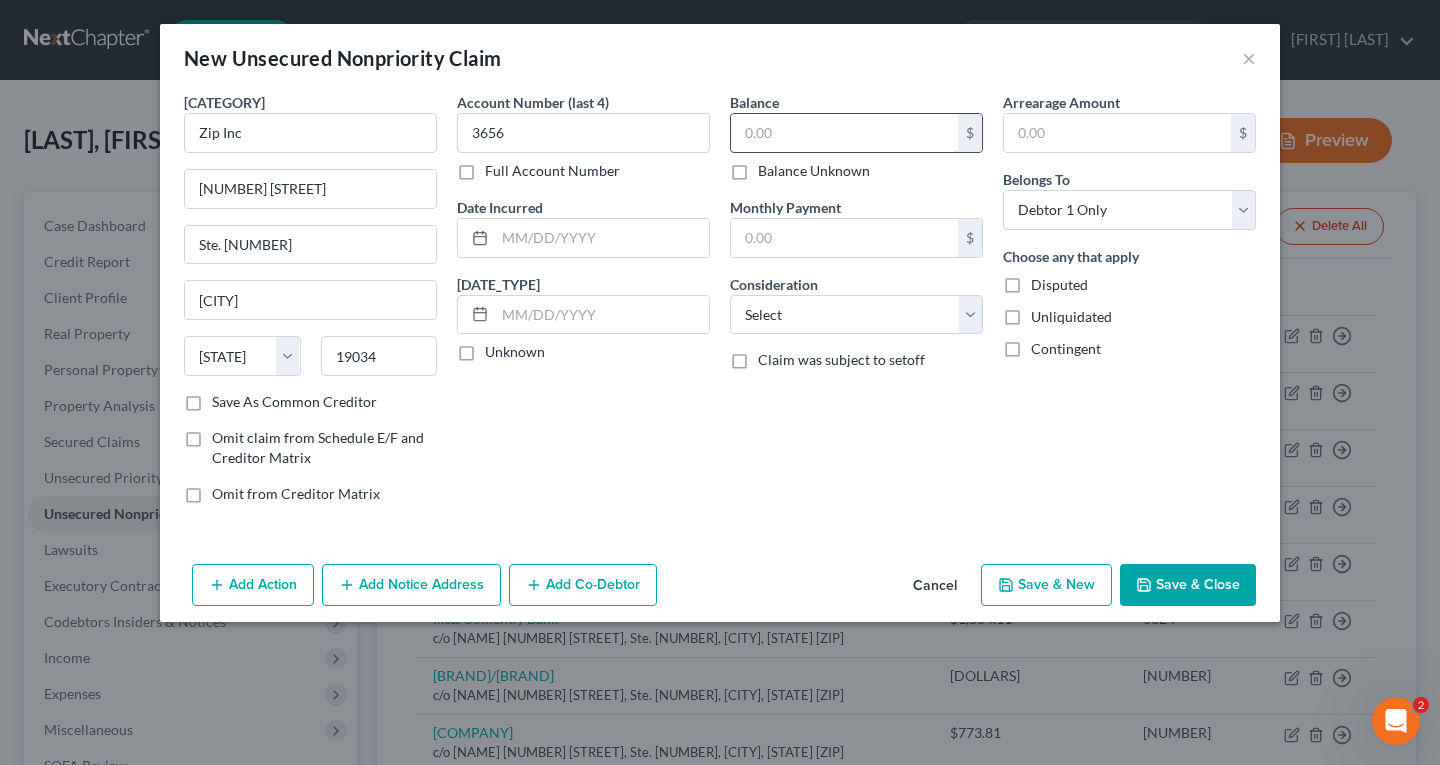click at bounding box center [844, 133] 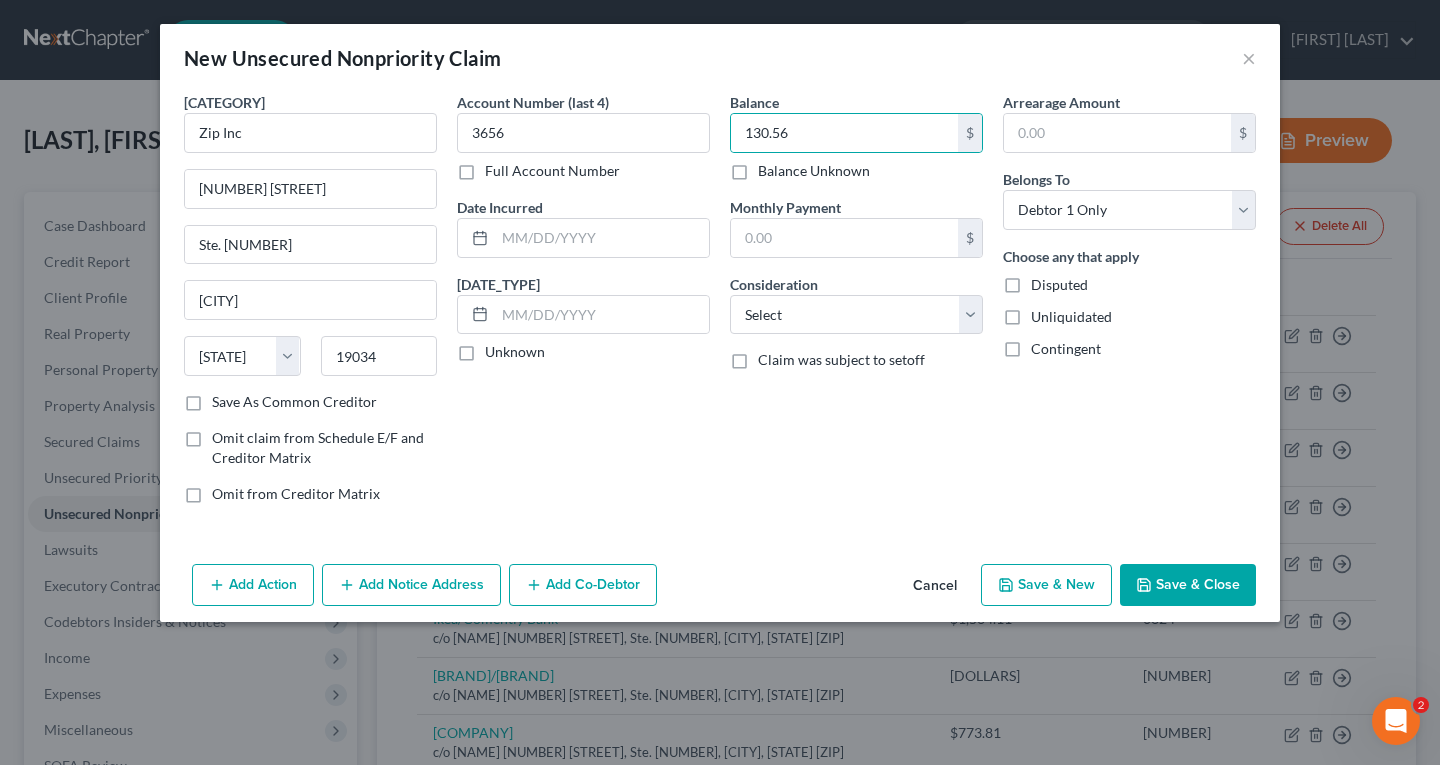 click at bounding box center (1144, 585) 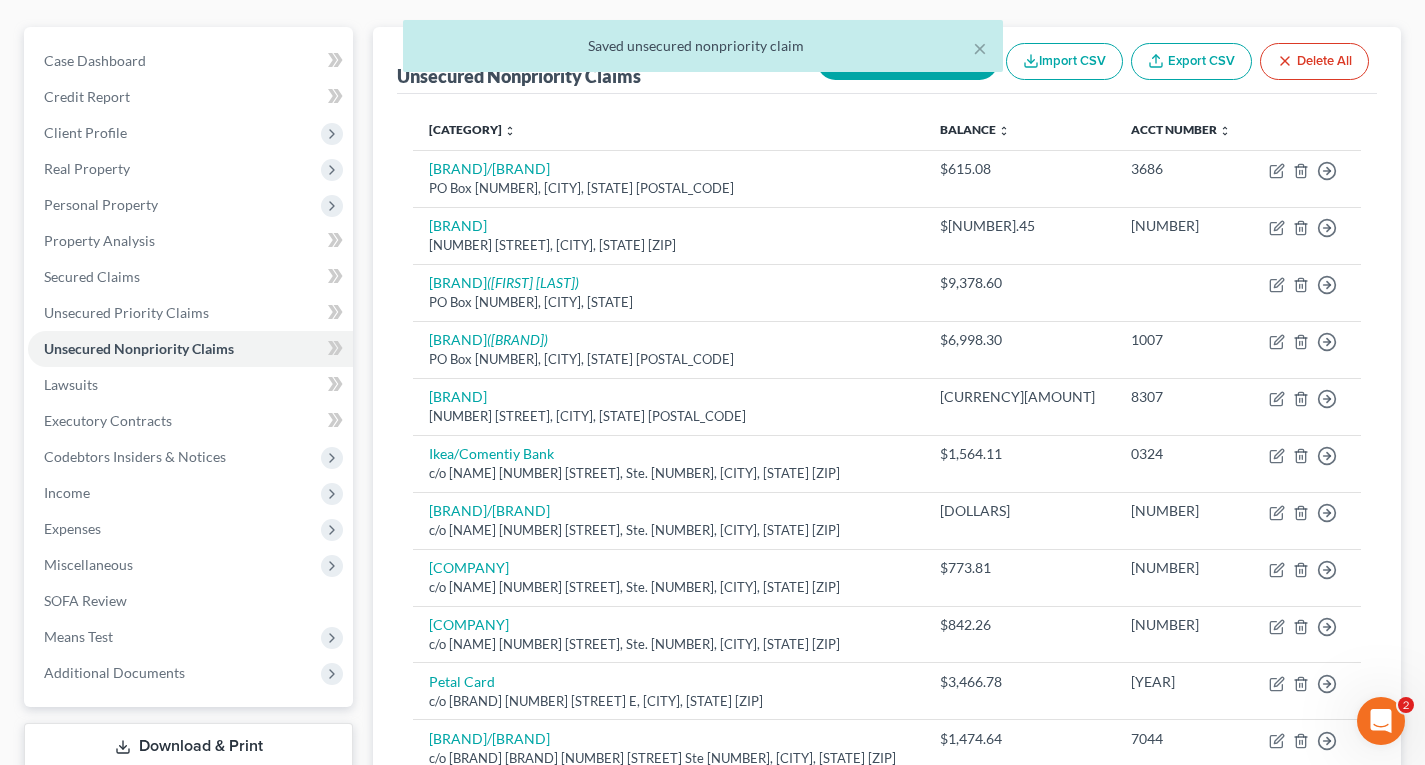 scroll, scrollTop: 163, scrollLeft: 0, axis: vertical 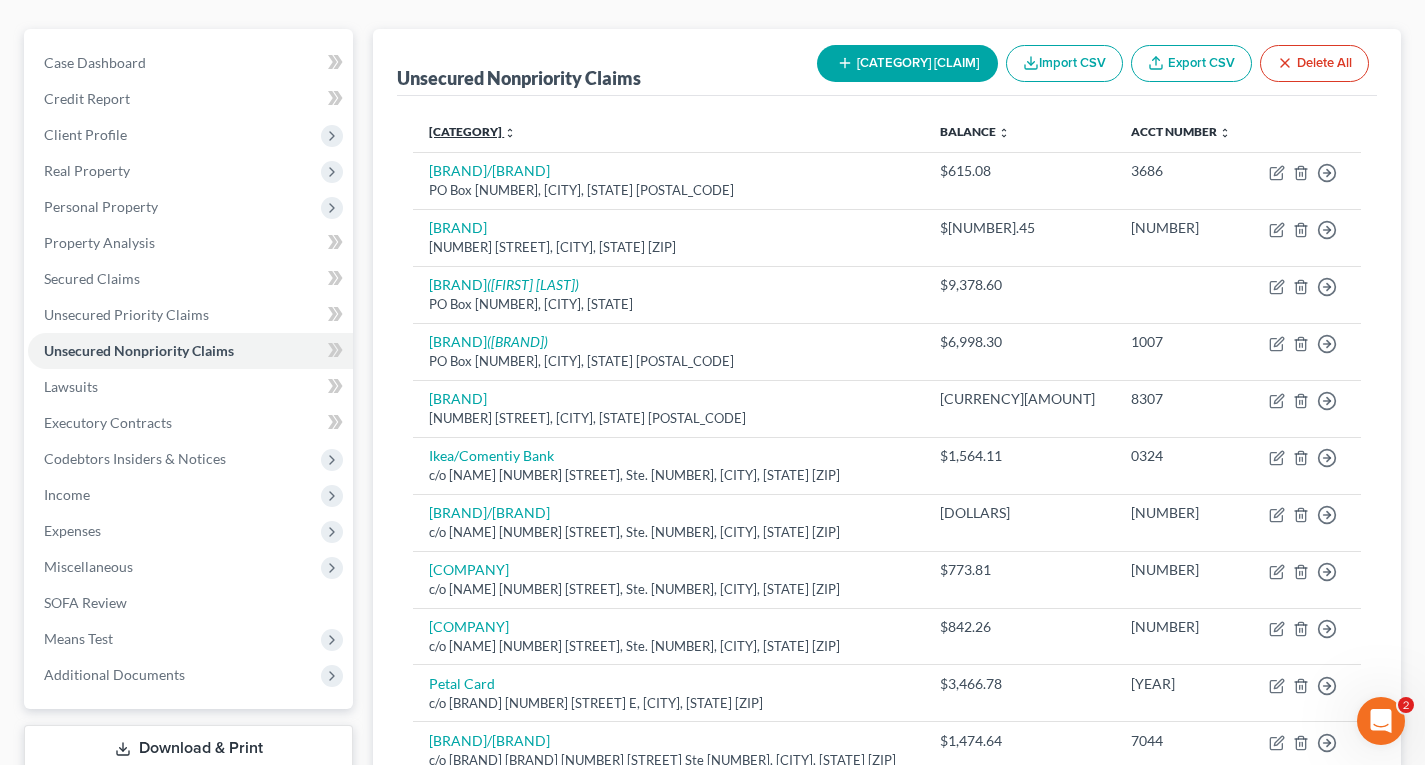 click on "unfold_more" at bounding box center [510, 133] 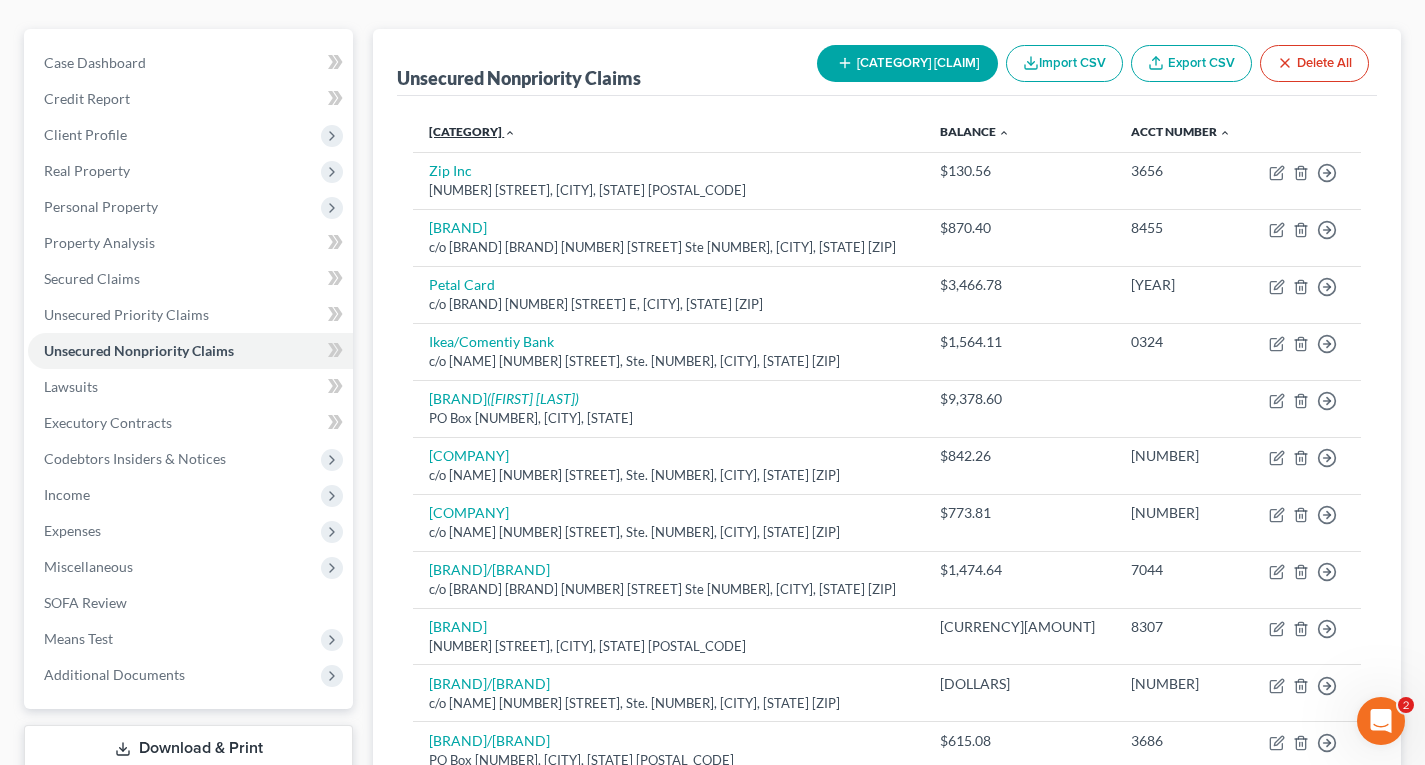 click on "expand_less" at bounding box center (510, 133) 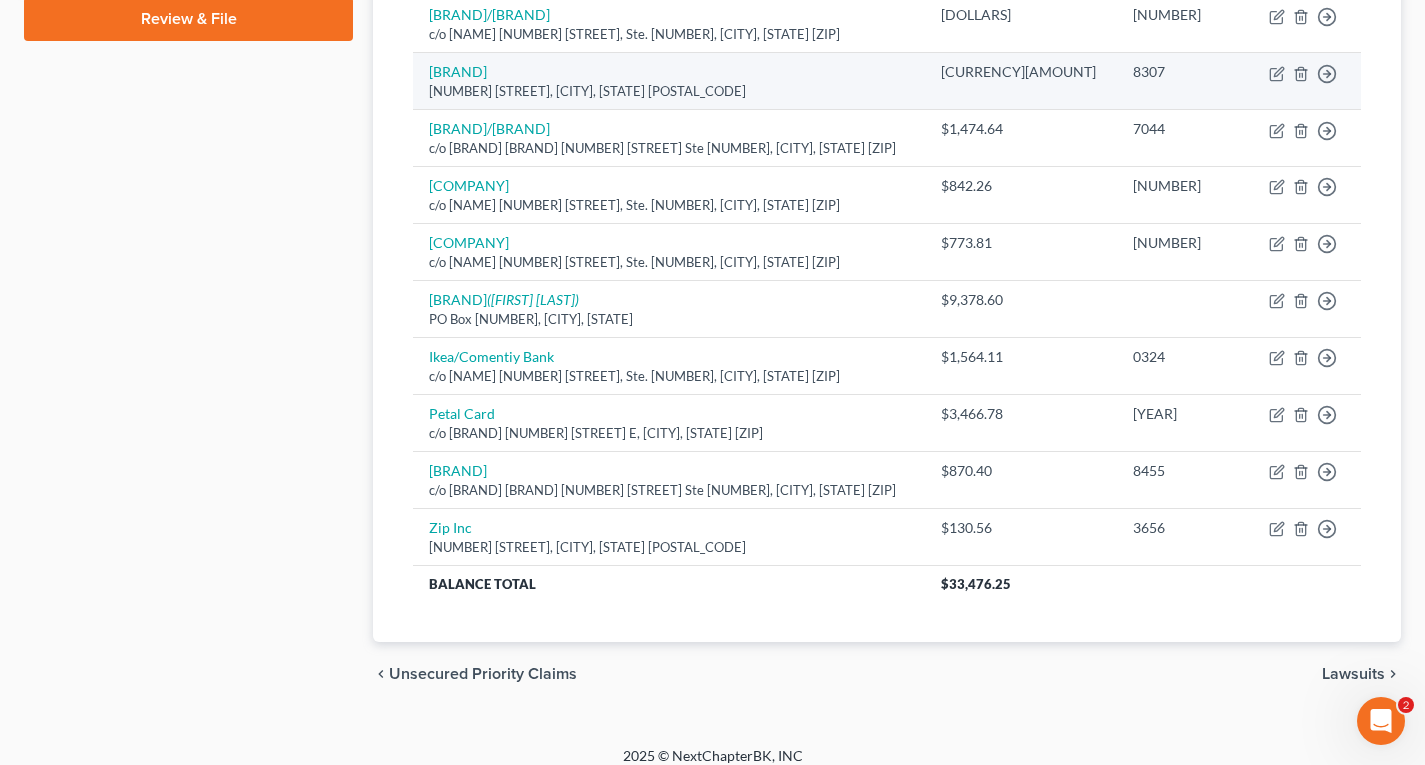 scroll, scrollTop: 963, scrollLeft: 0, axis: vertical 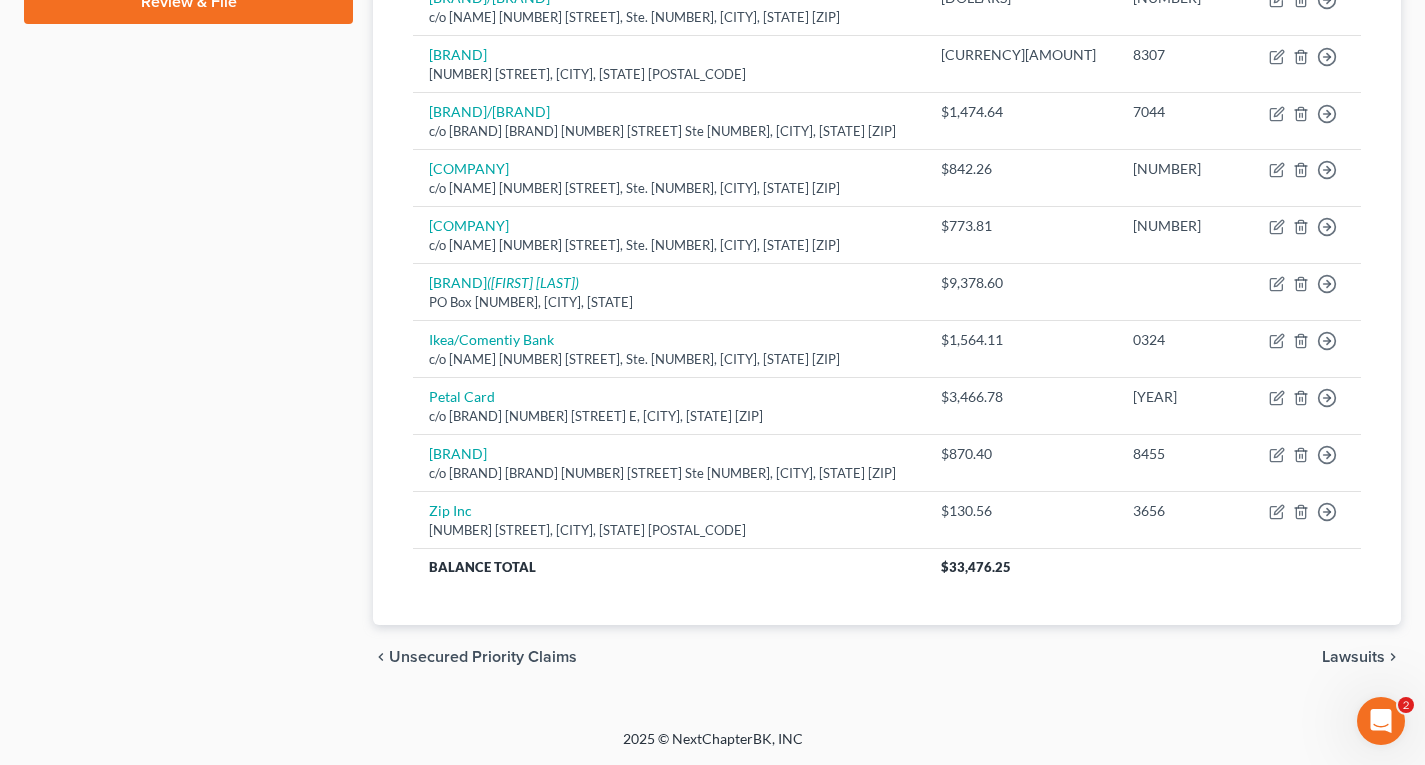 click on "Lawsuits" at bounding box center [1353, 657] 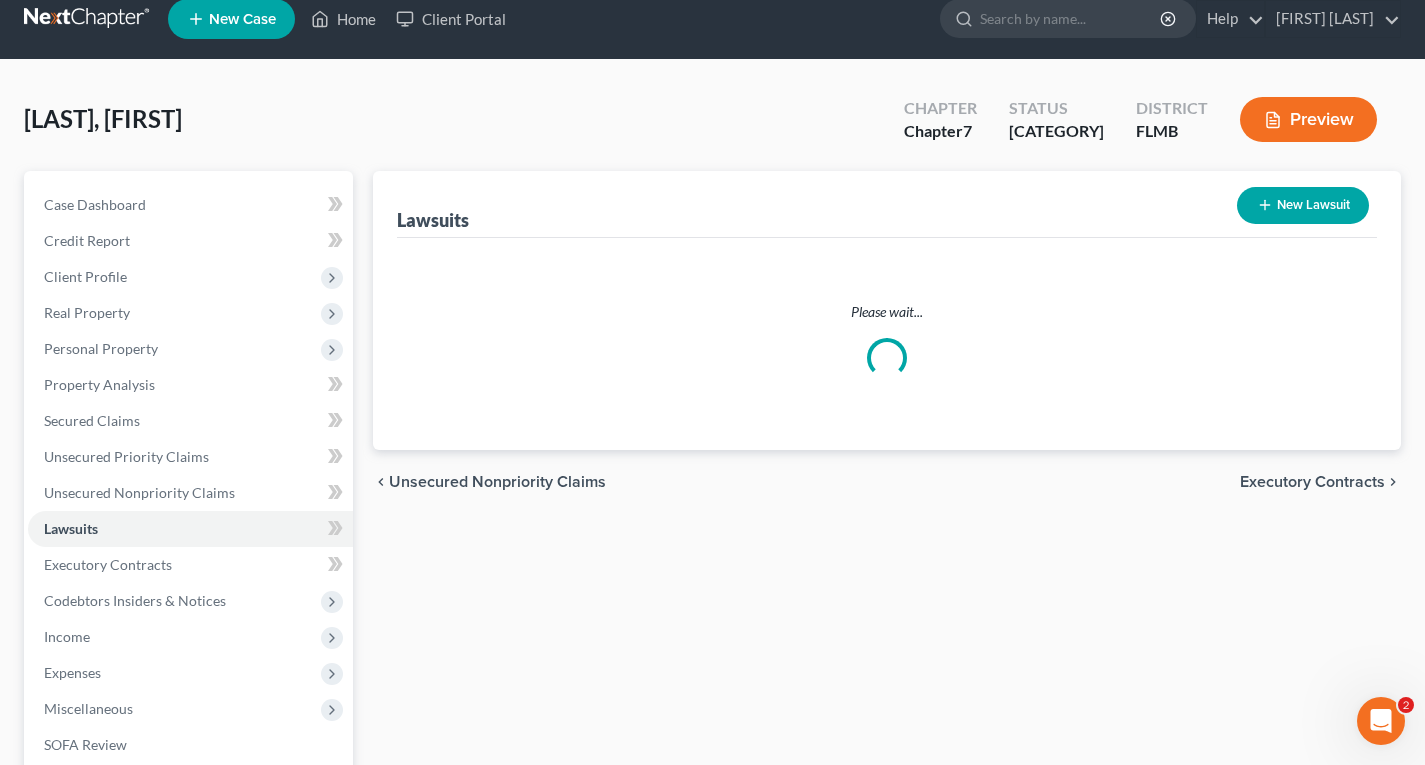 scroll, scrollTop: 0, scrollLeft: 0, axis: both 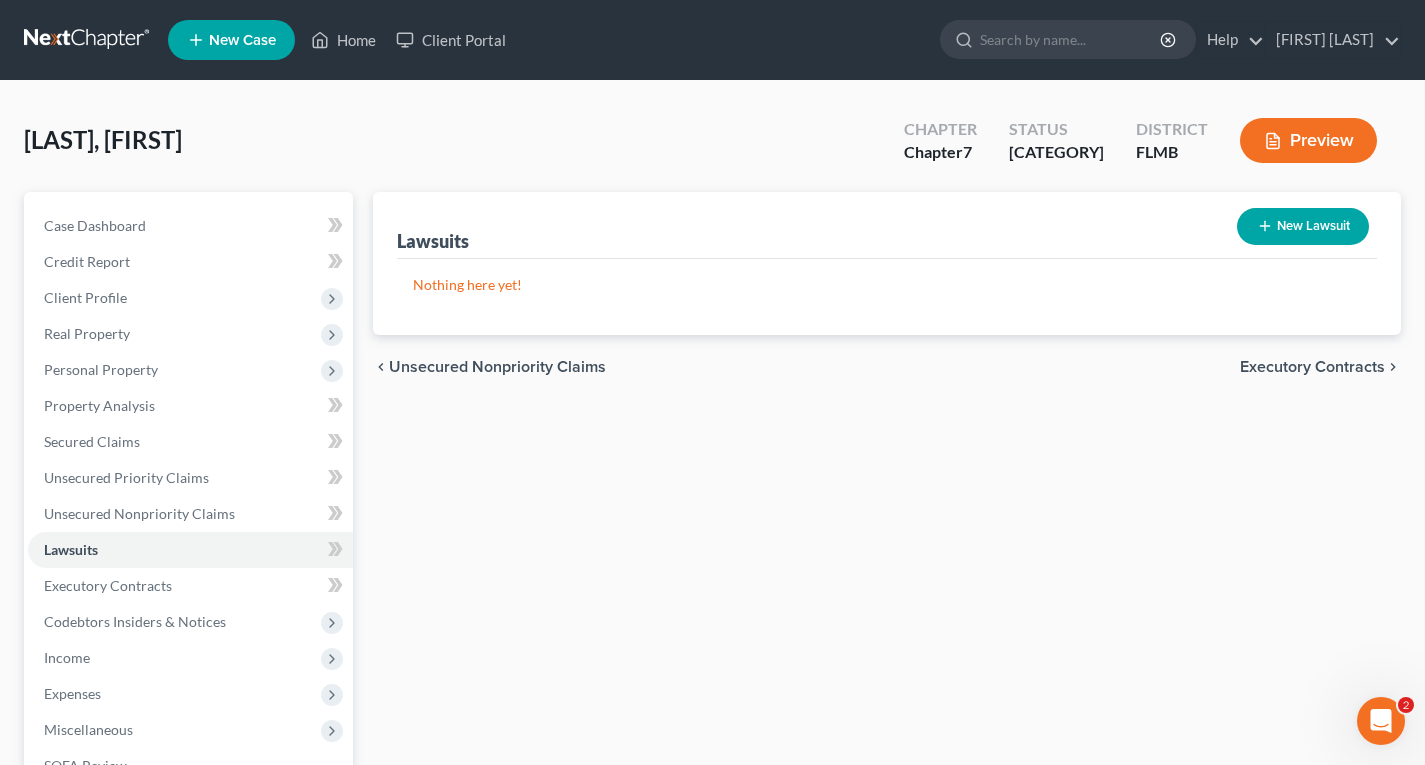 click on "New Lawsuit" at bounding box center (1303, 226) 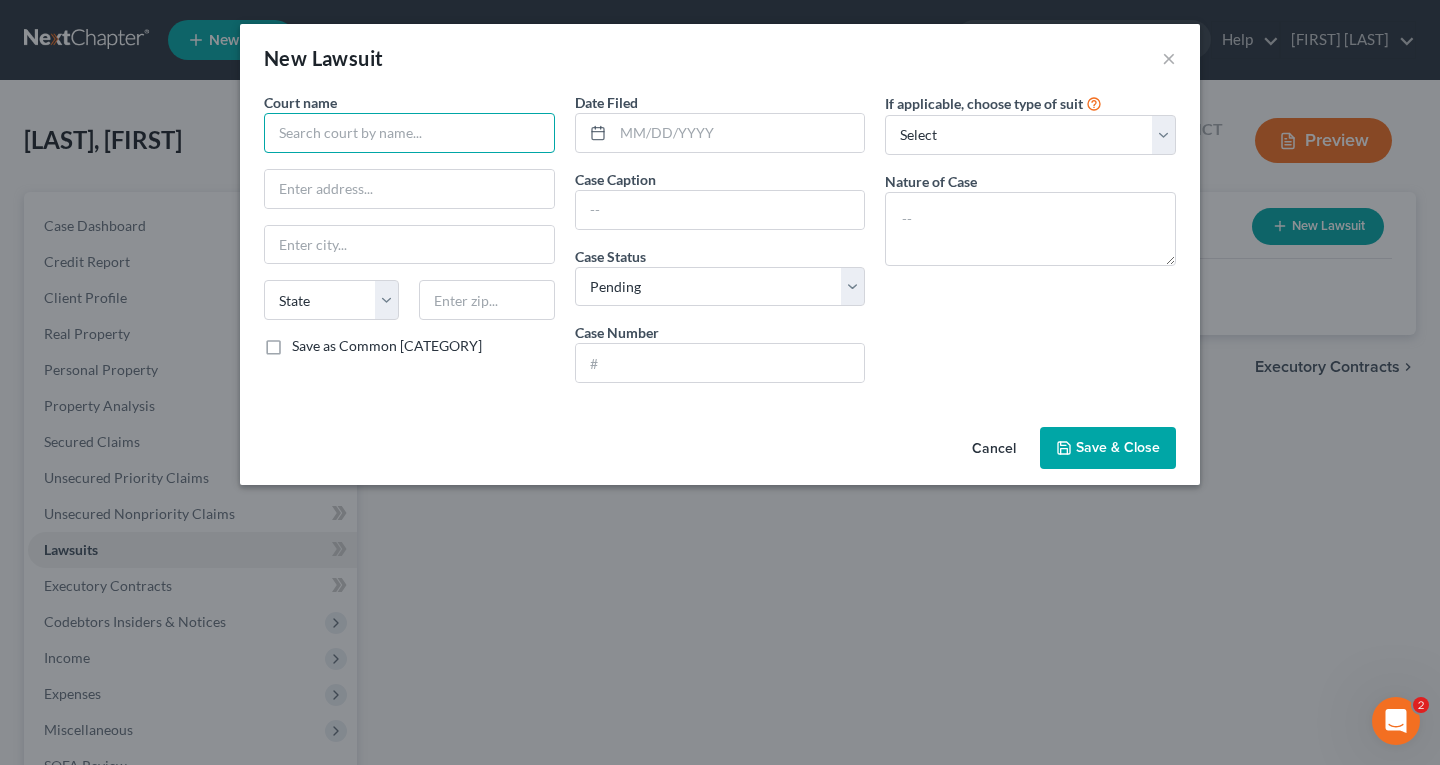 click at bounding box center (409, 133) 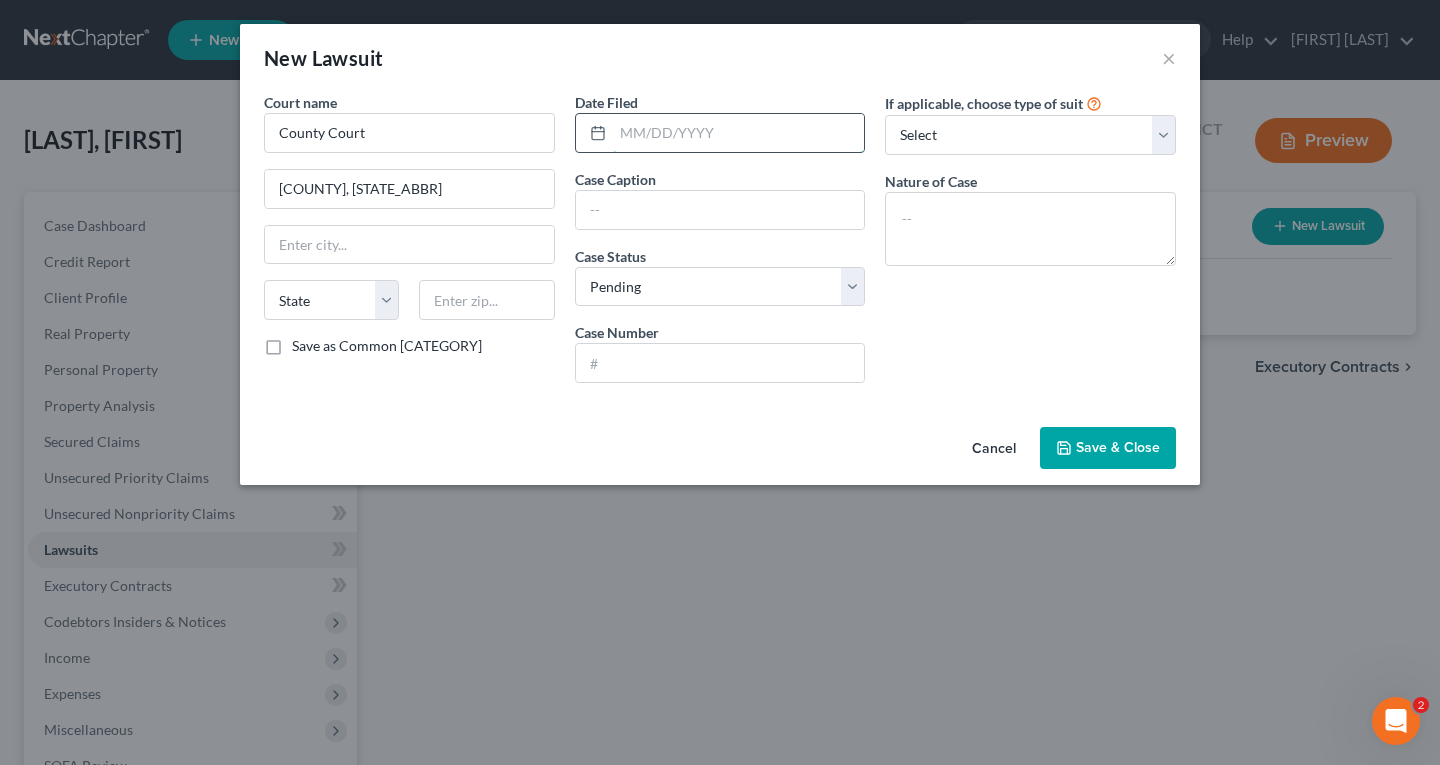 click at bounding box center [739, 133] 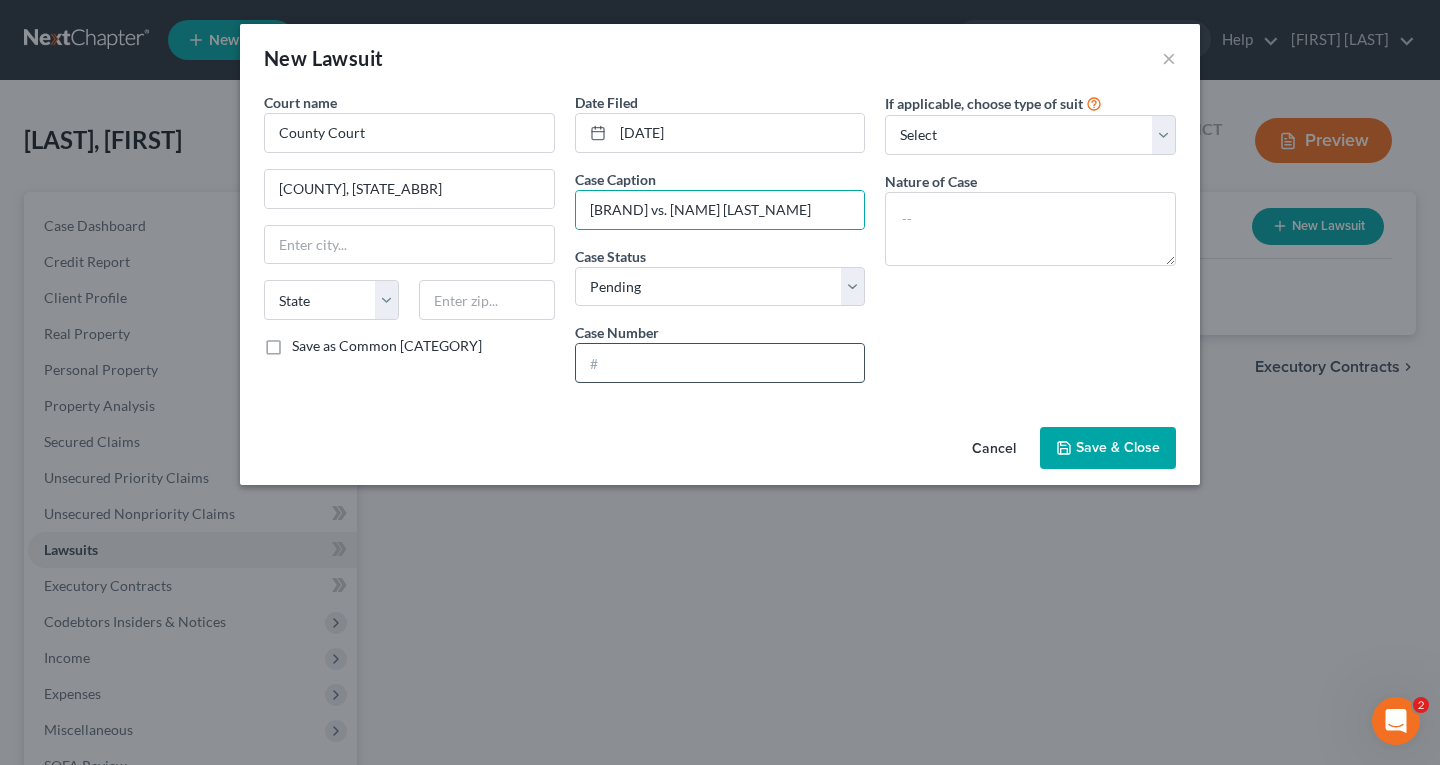 click at bounding box center [720, 363] 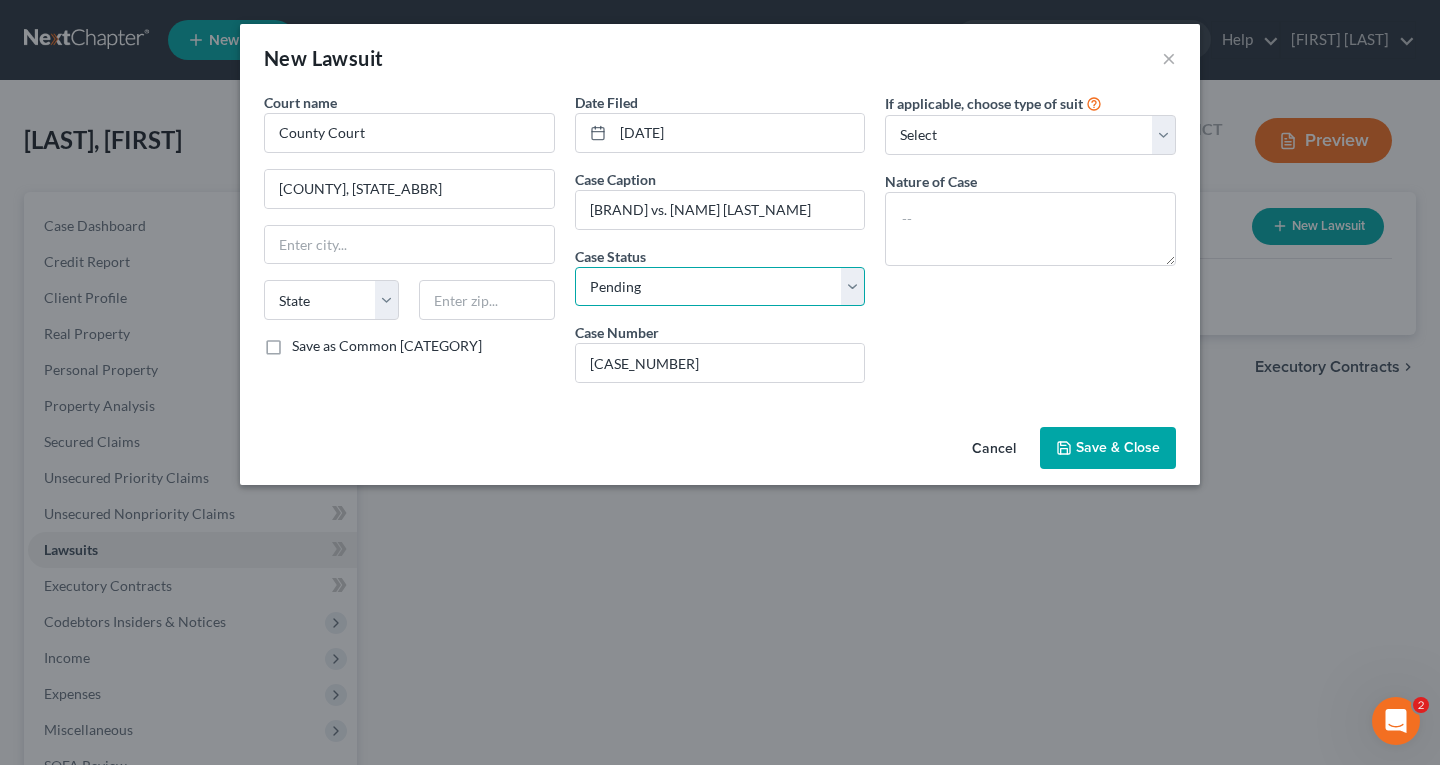 click on "Select Pending On Appeal Concluded" at bounding box center (720, 287) 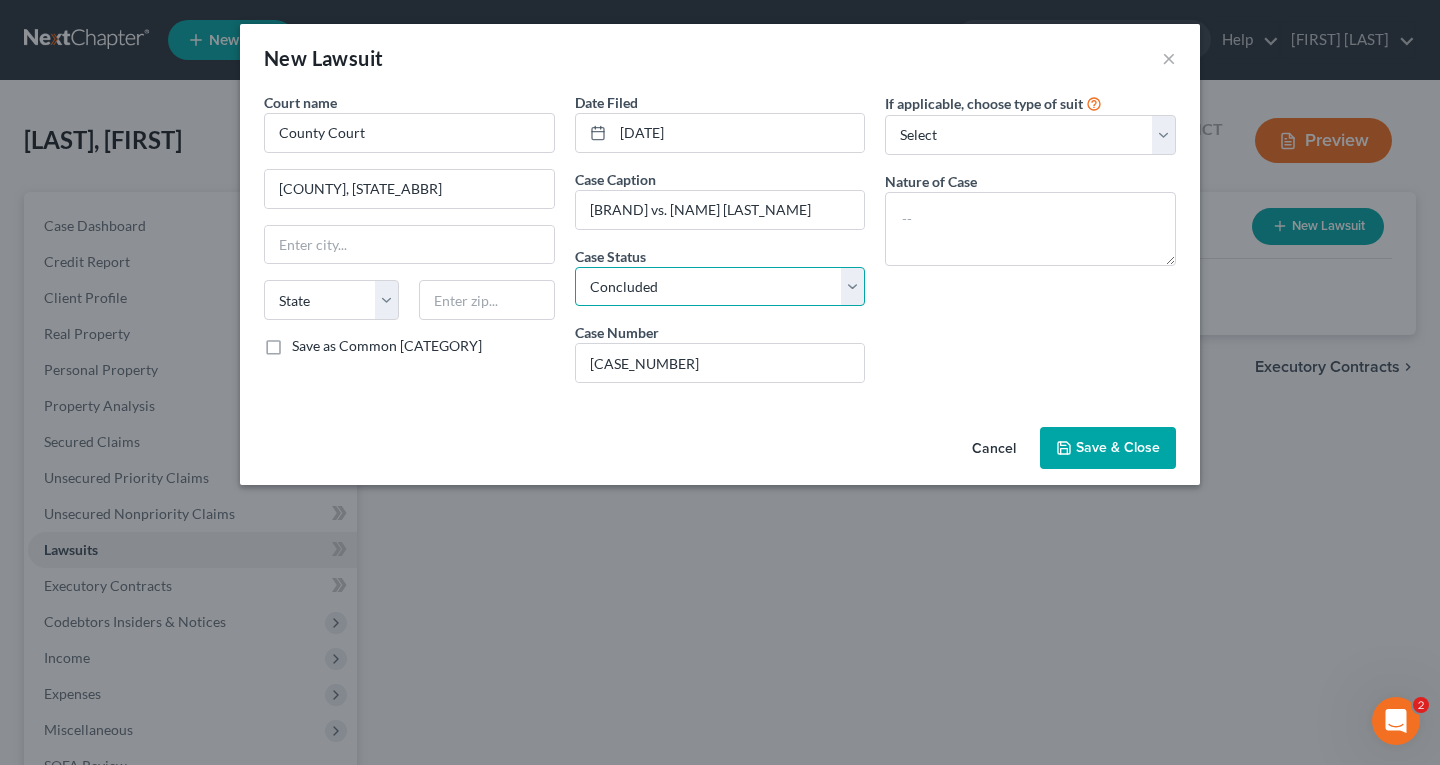 click on "Select Pending On Appeal Concluded" at bounding box center [720, 287] 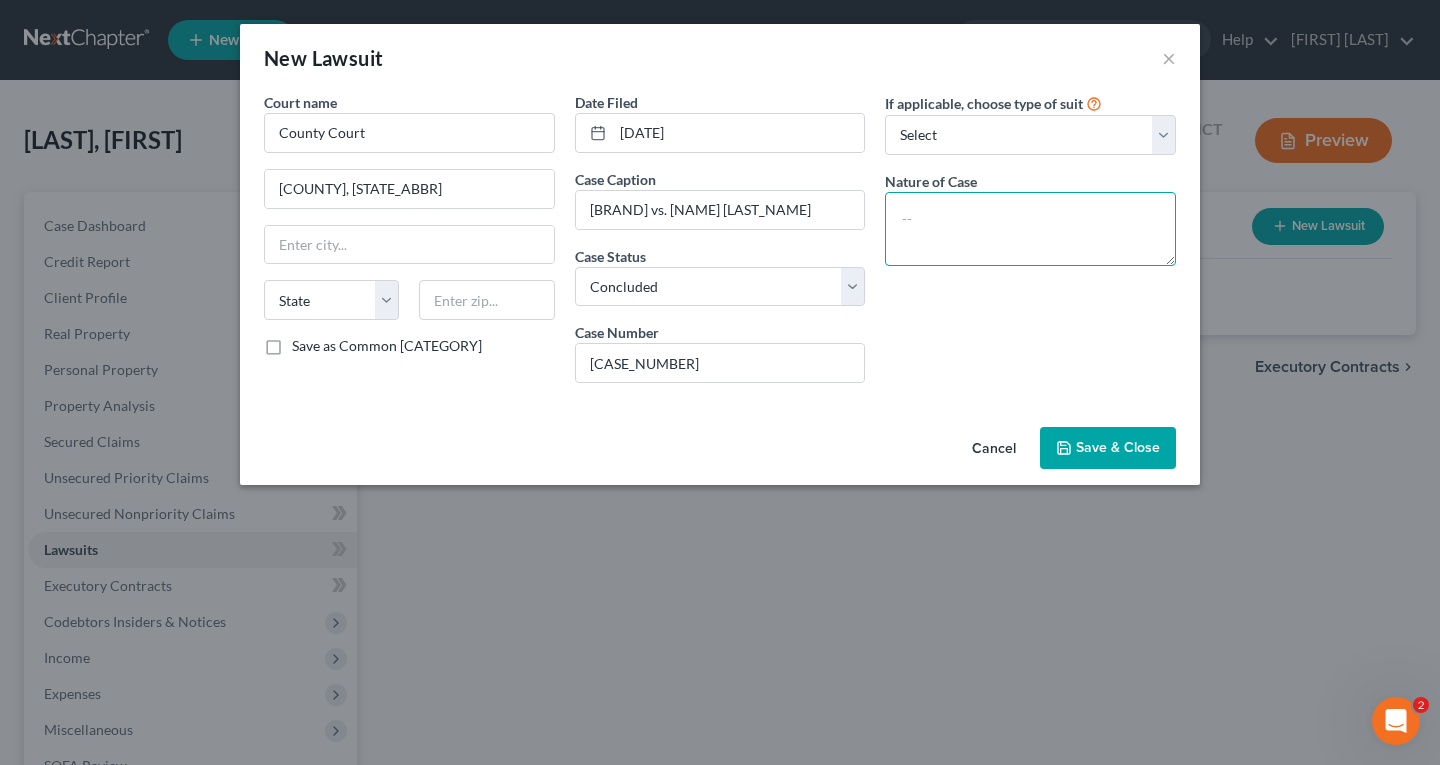 click at bounding box center [1030, 229] 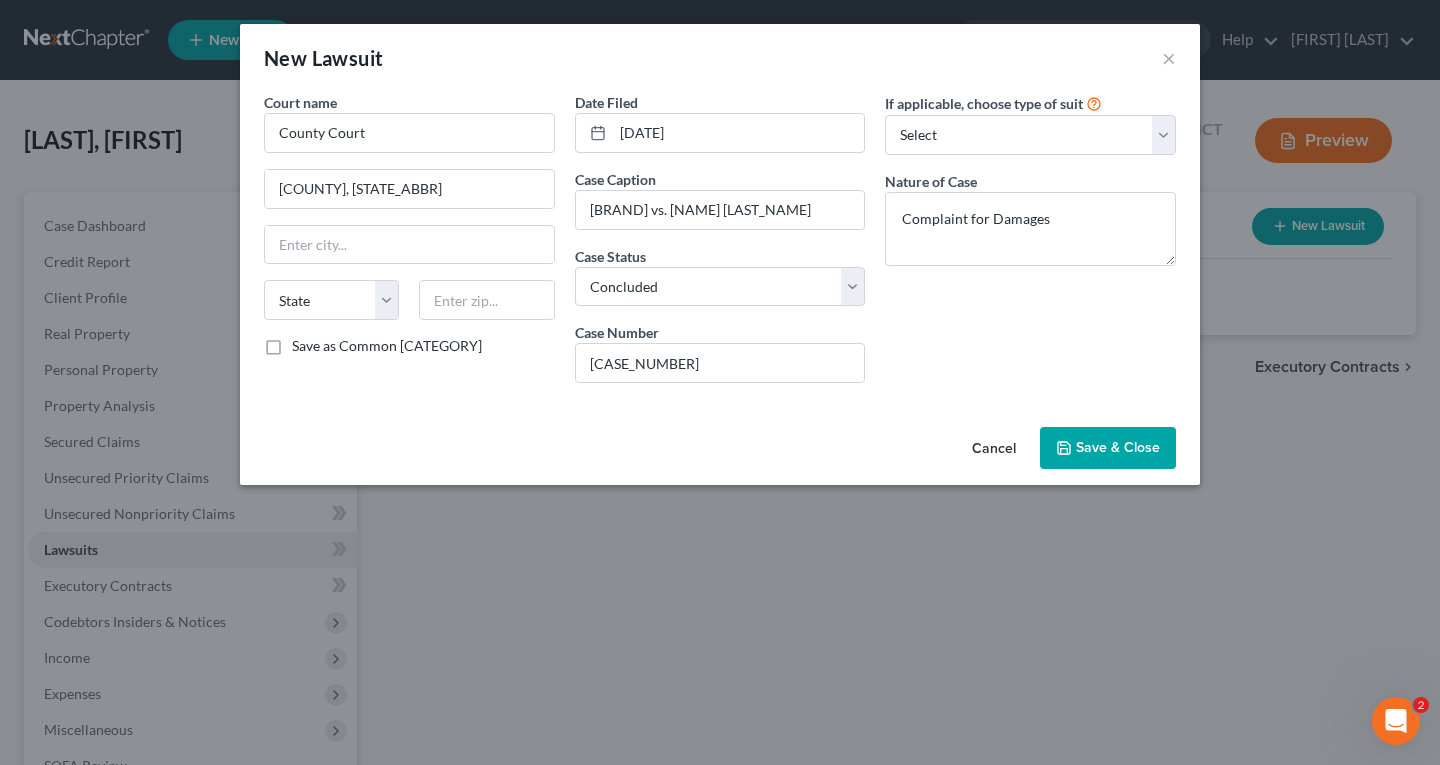 click on "Save & Close" at bounding box center (1118, 447) 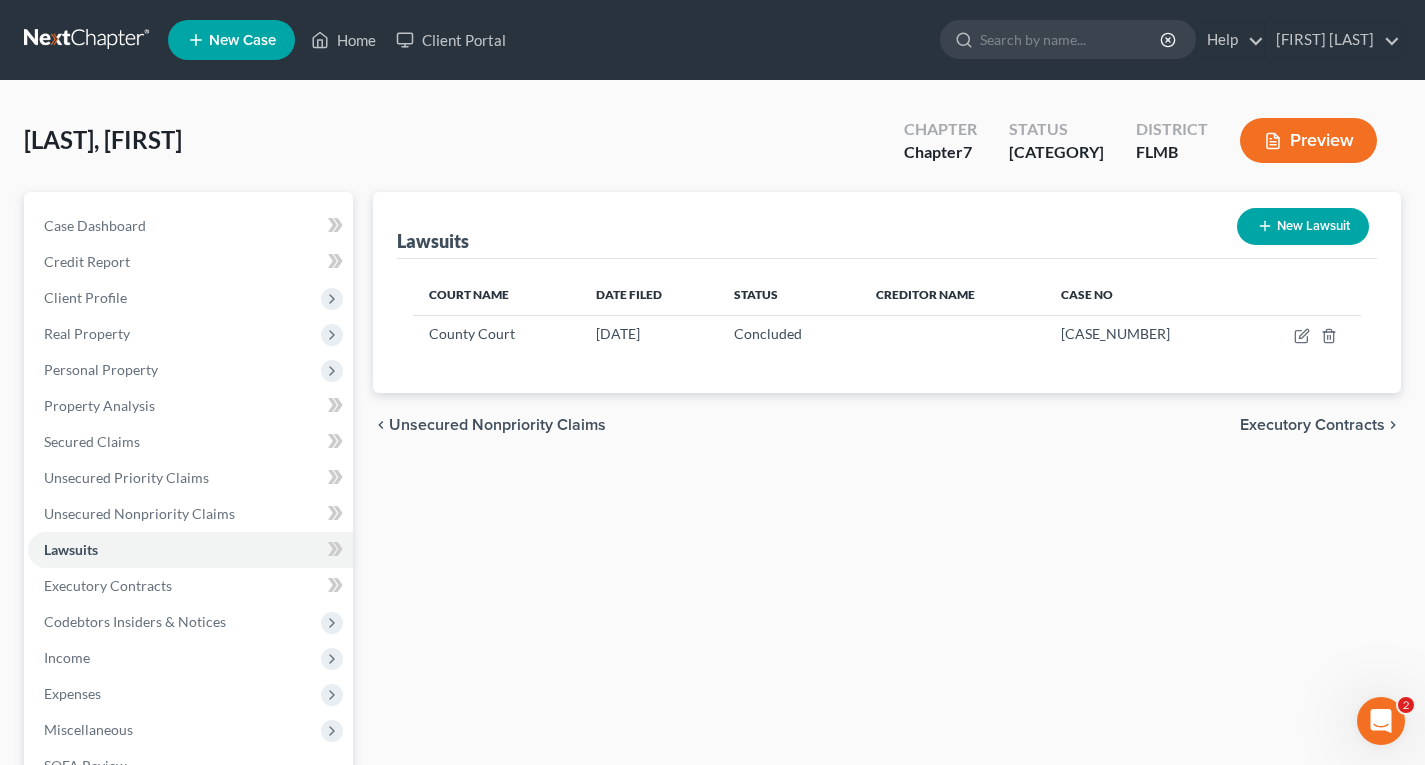 click on "Executory Contracts" at bounding box center [1312, 425] 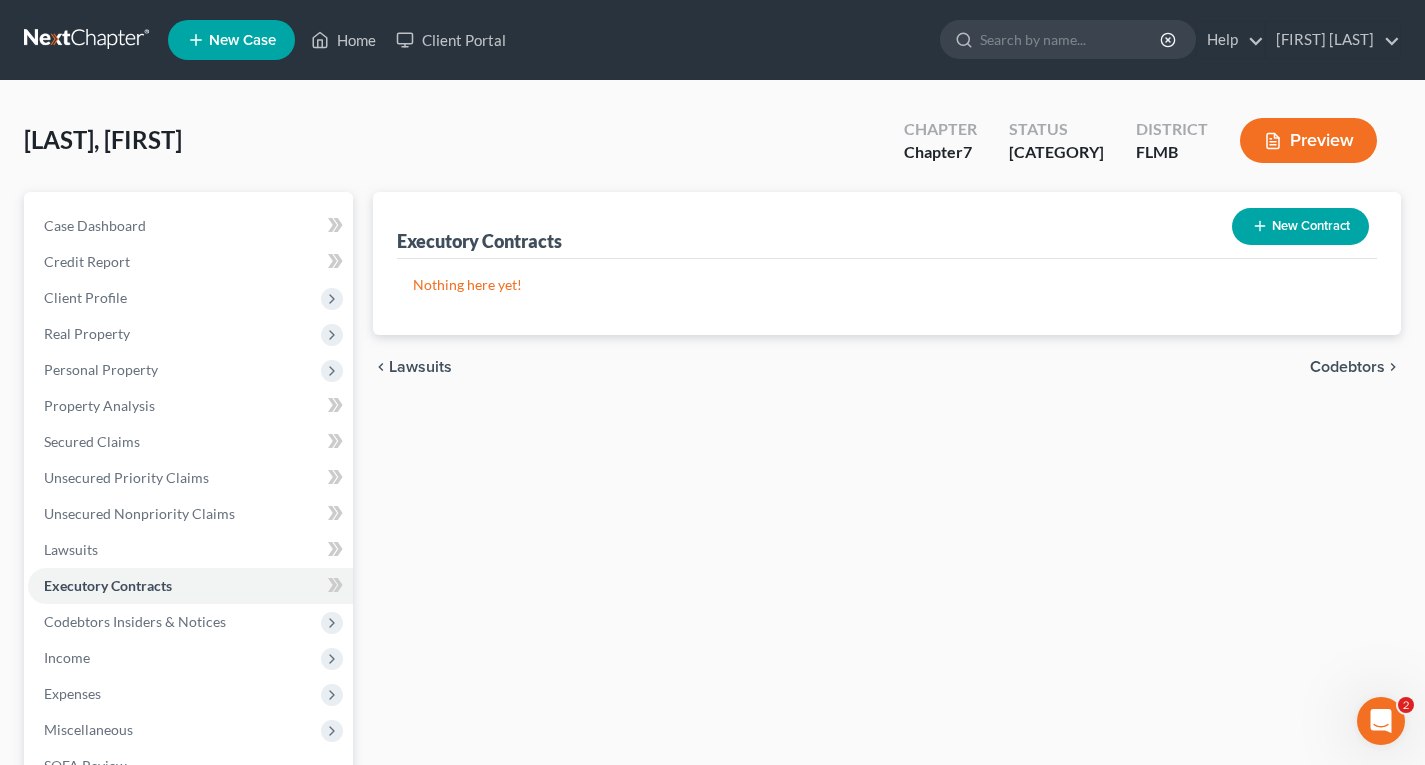 click on "Codebtors" at bounding box center (1347, 367) 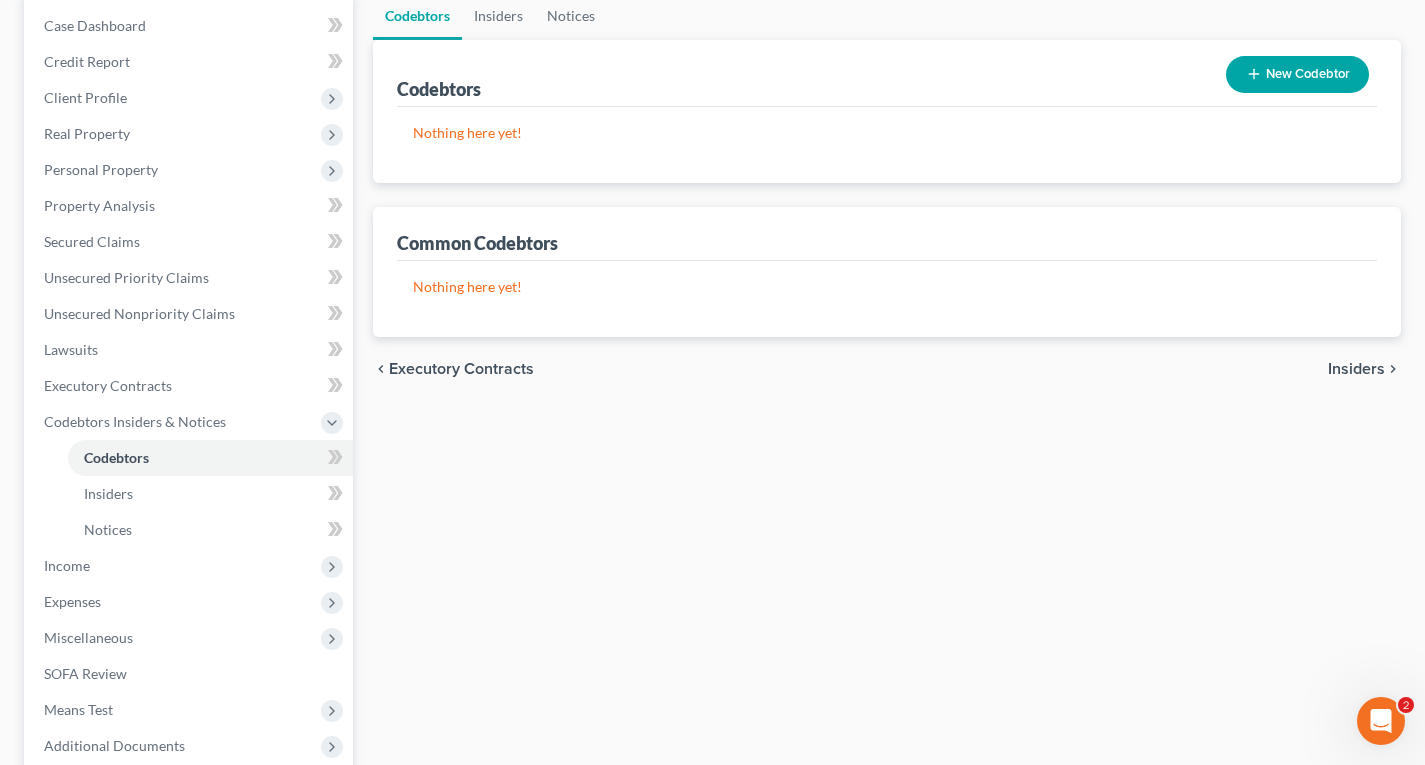 click on "Insiders" at bounding box center [1356, 369] 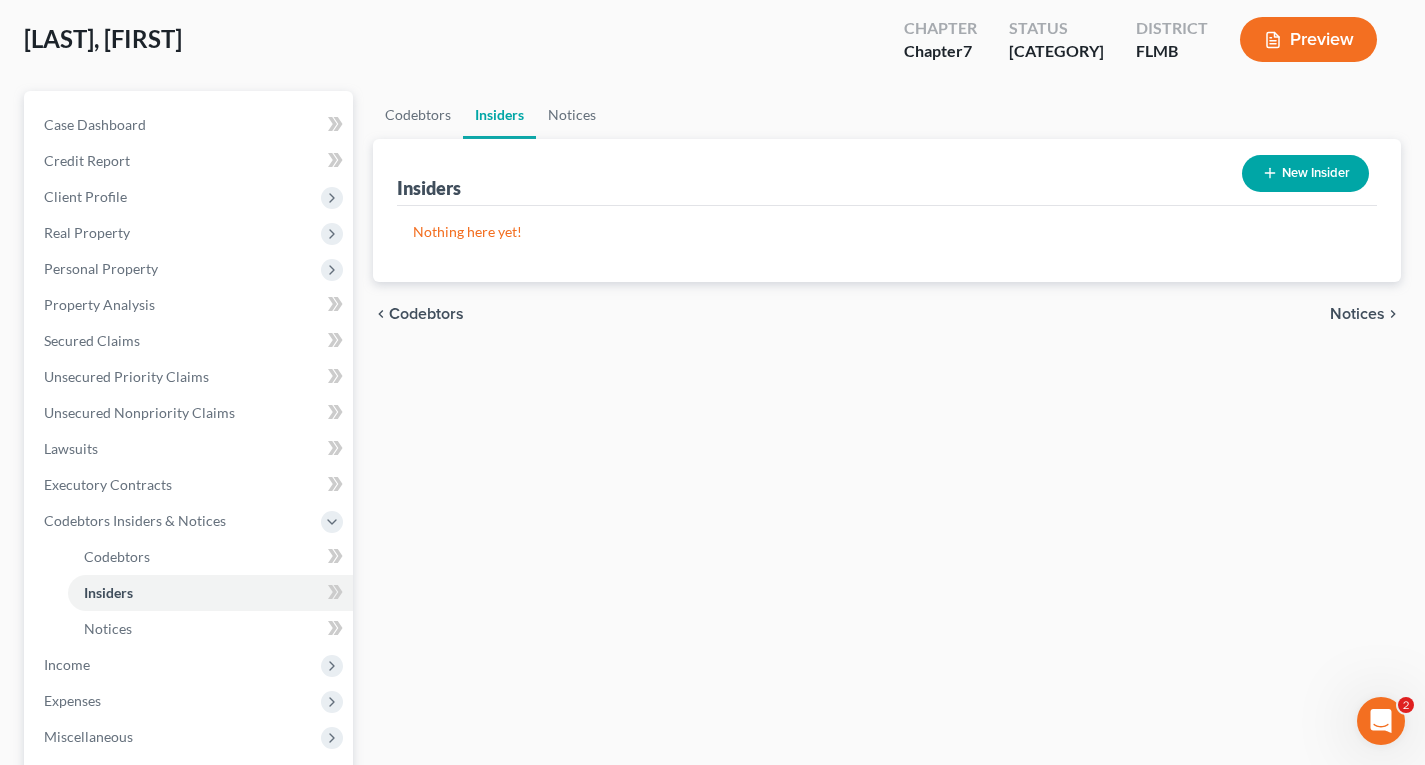 scroll, scrollTop: 0, scrollLeft: 0, axis: both 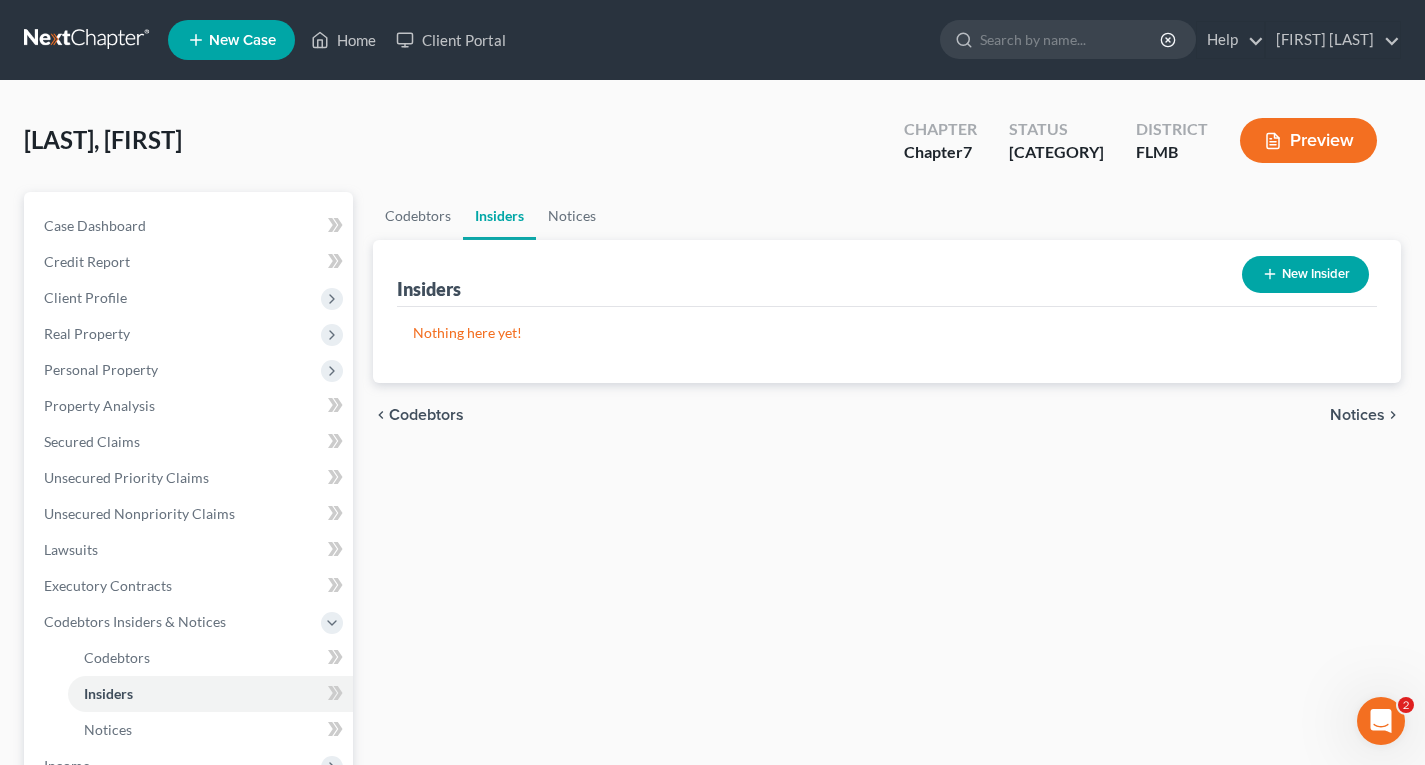 click on "Notices" at bounding box center (1357, 415) 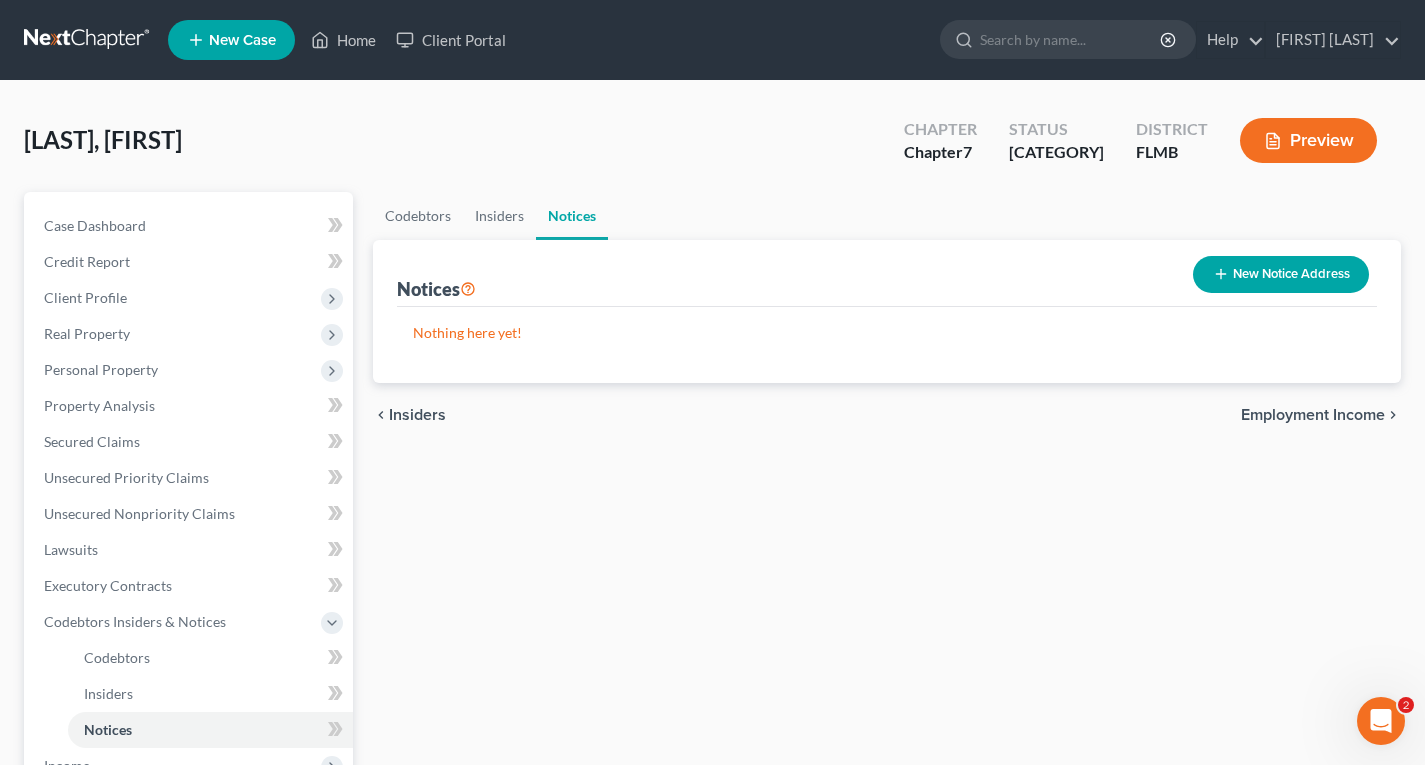 click on "Employment Income" at bounding box center (1313, 415) 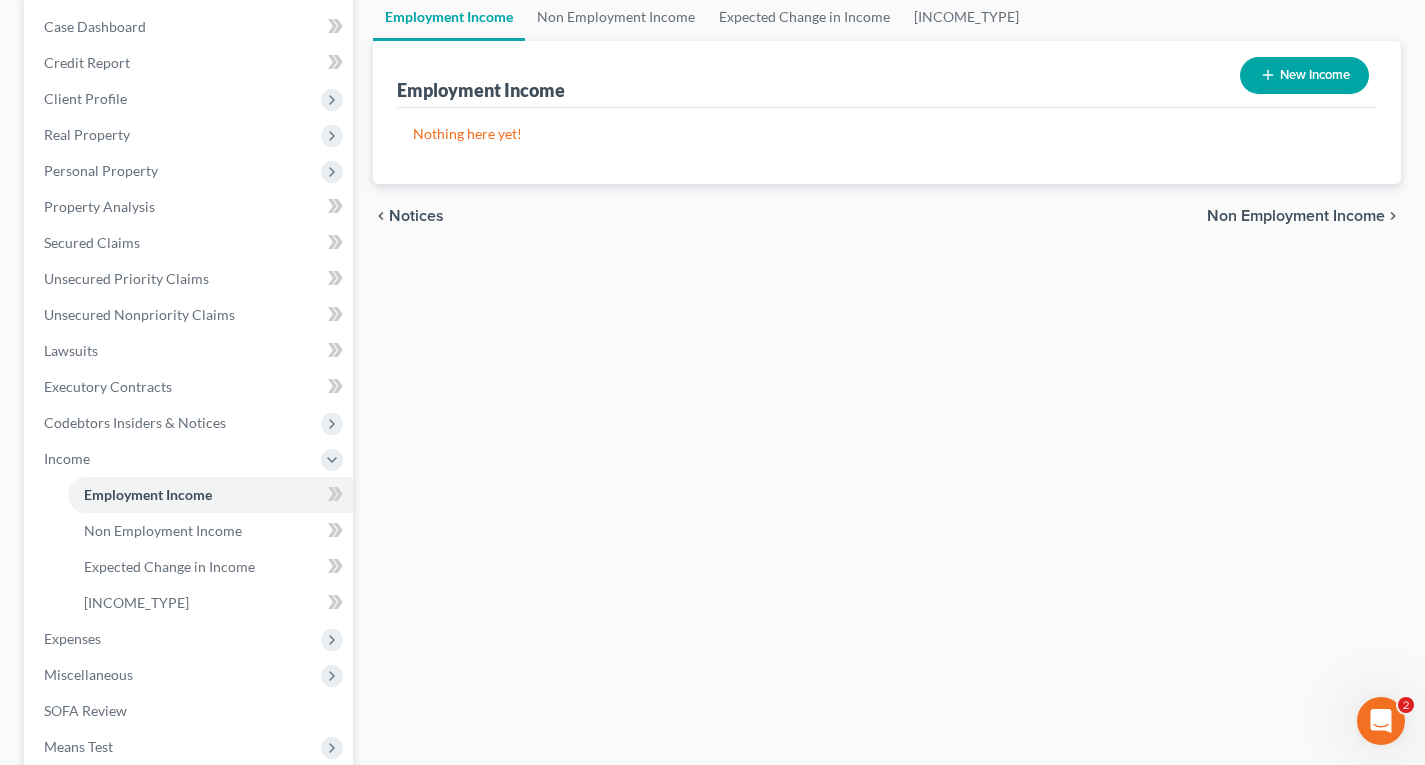 scroll, scrollTop: 200, scrollLeft: 0, axis: vertical 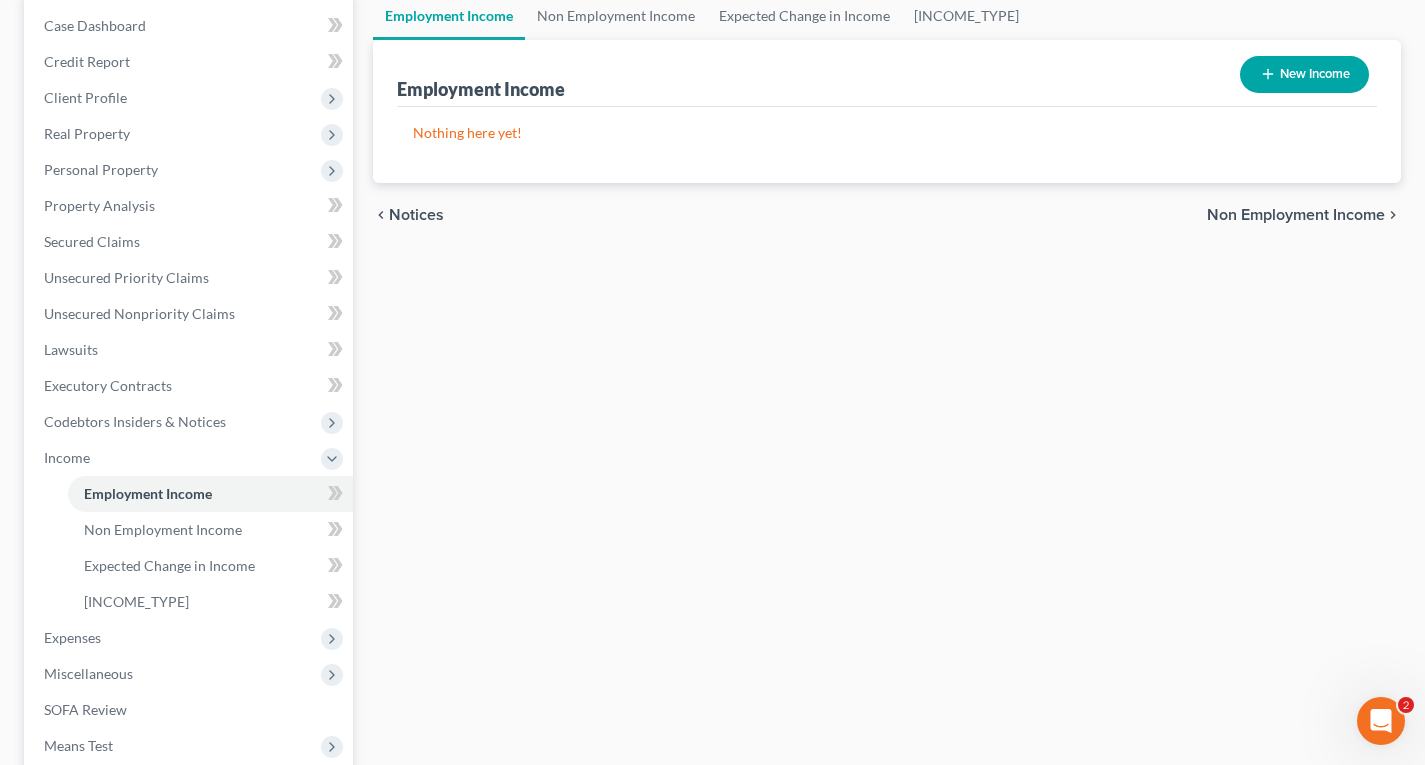click on "Non Employment Income" at bounding box center (1296, 215) 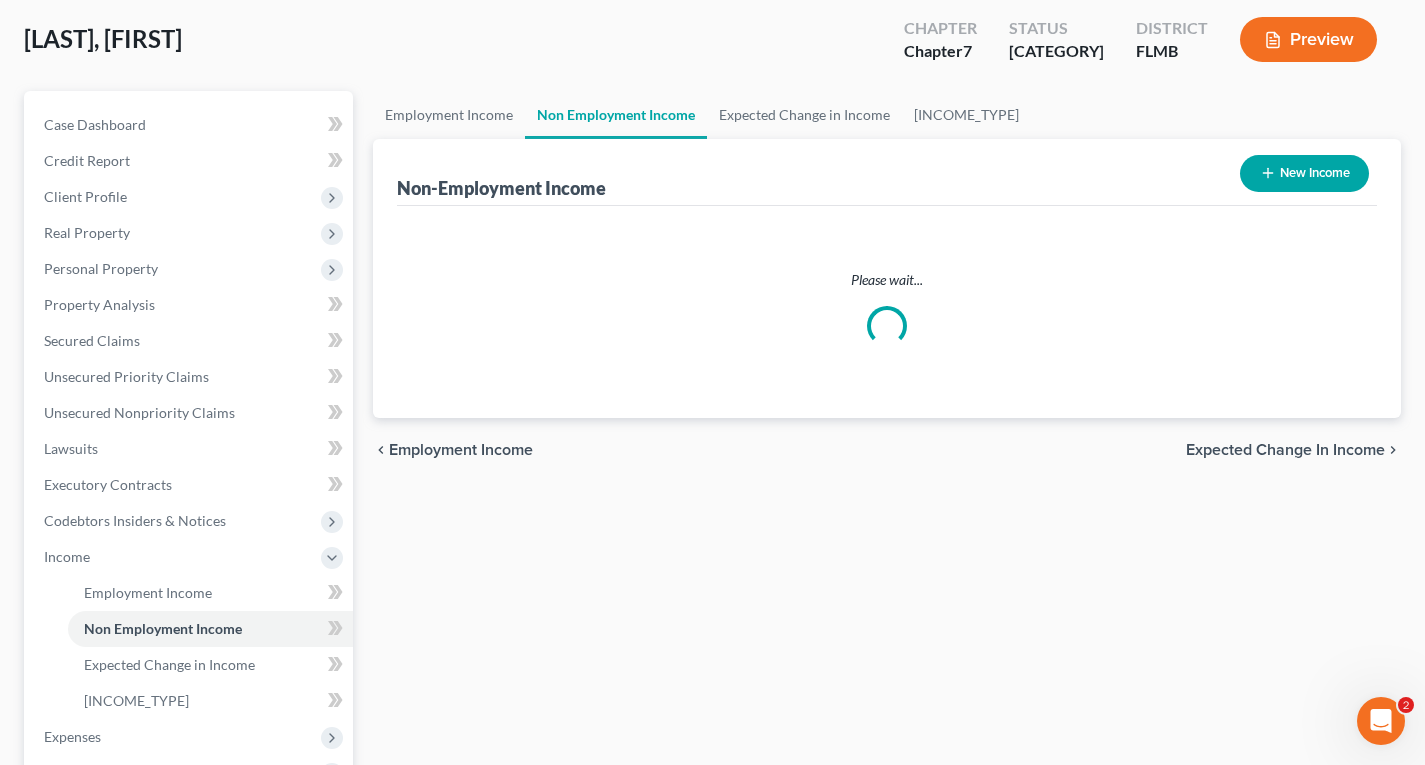 scroll, scrollTop: 0, scrollLeft: 0, axis: both 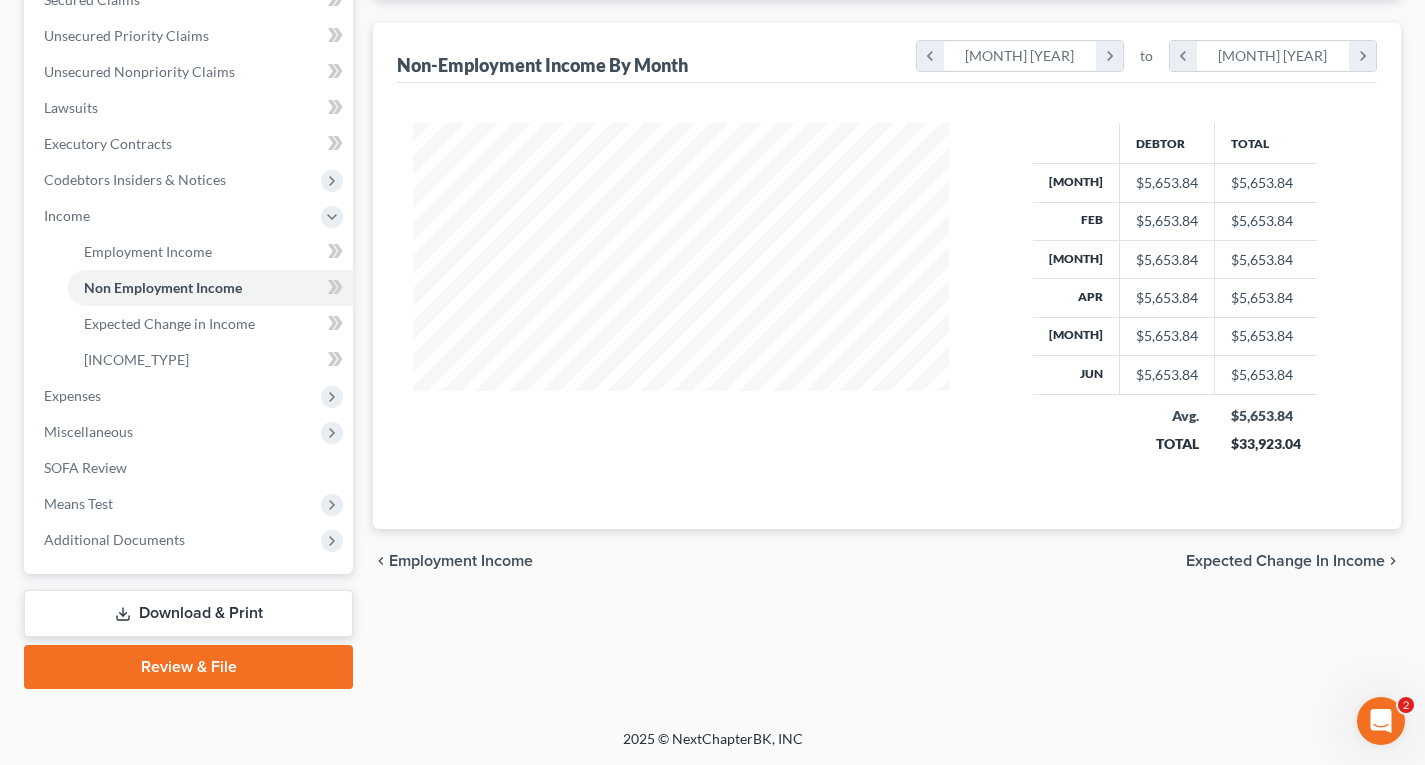 click on "Download & Print" at bounding box center [188, 613] 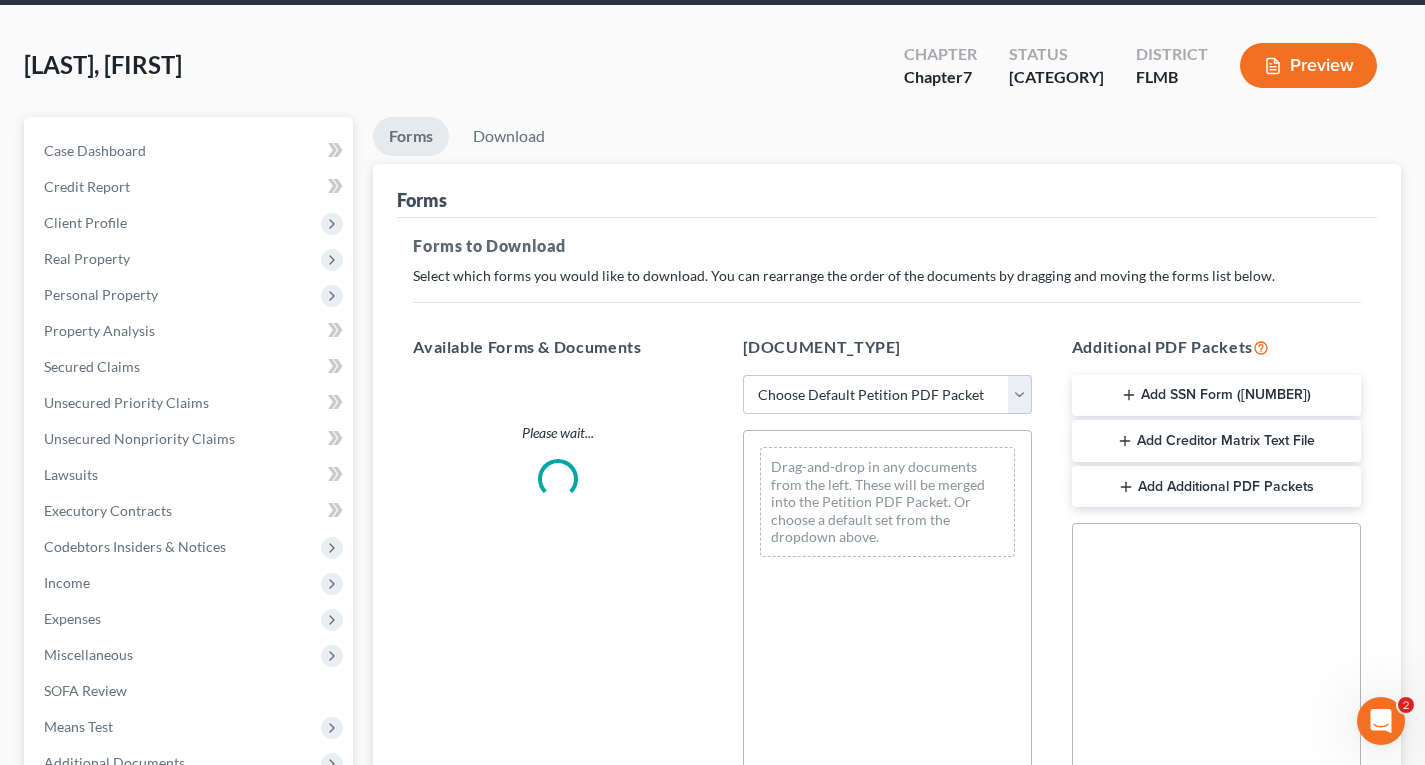 scroll, scrollTop: 0, scrollLeft: 0, axis: both 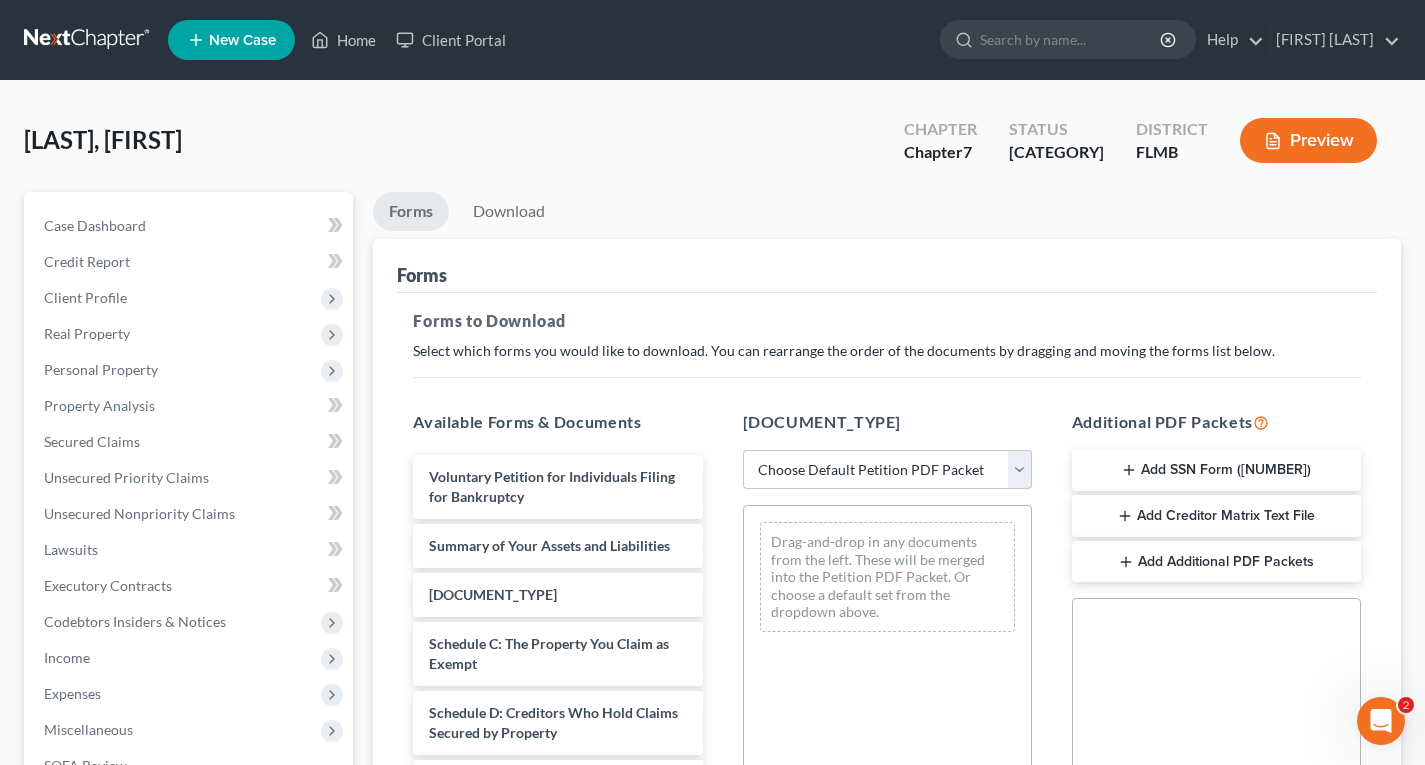 click on "Choose Default Petition PDF Packet Complete Bankruptcy Petition (all forms and schedules) Emergency Filing Forms (Petition and Creditor List Only) Amended Forms Signature Pages Only" at bounding box center (887, 470) 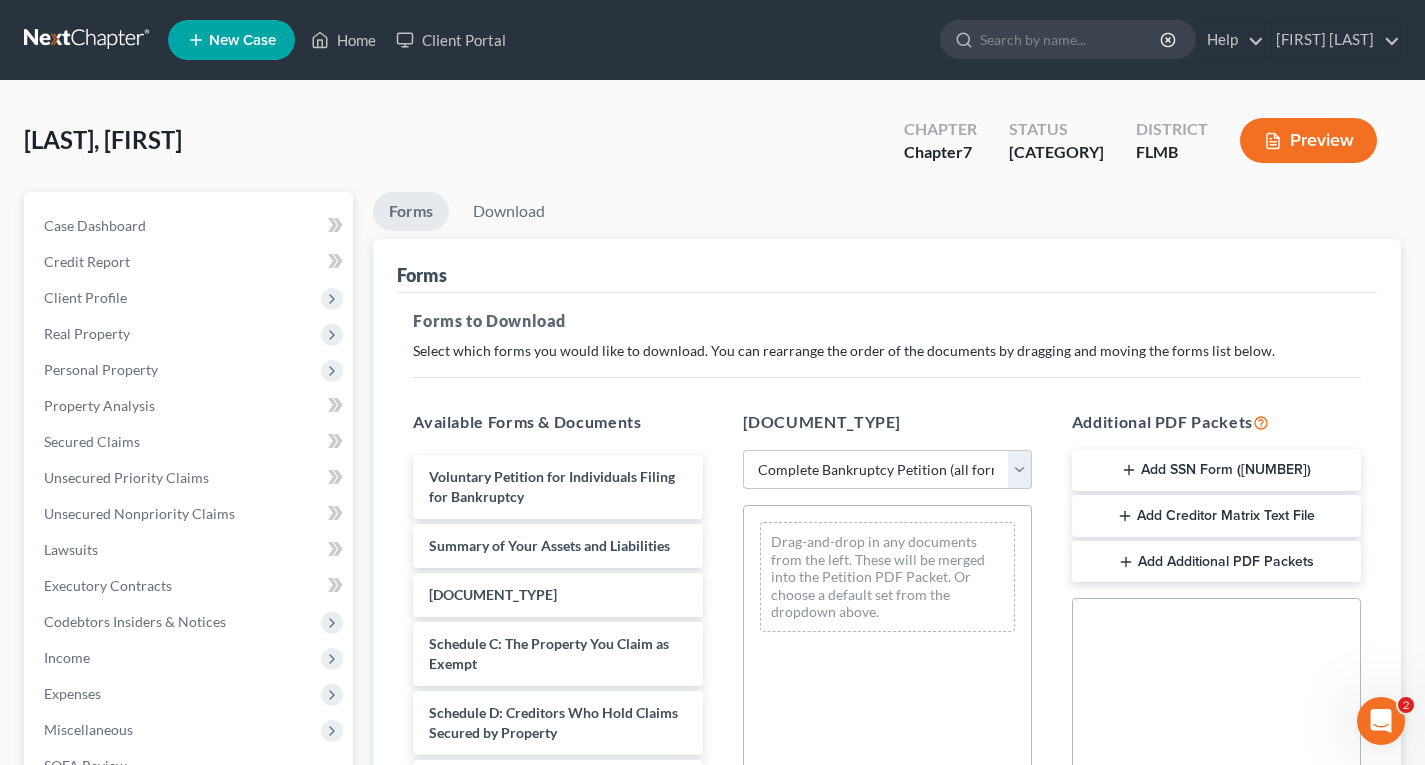 click on "Choose Default Petition PDF Packet Complete Bankruptcy Petition (all forms and schedules) Emergency Filing Forms (Petition and Creditor List Only) Amended Forms Signature Pages Only" at bounding box center (887, 470) 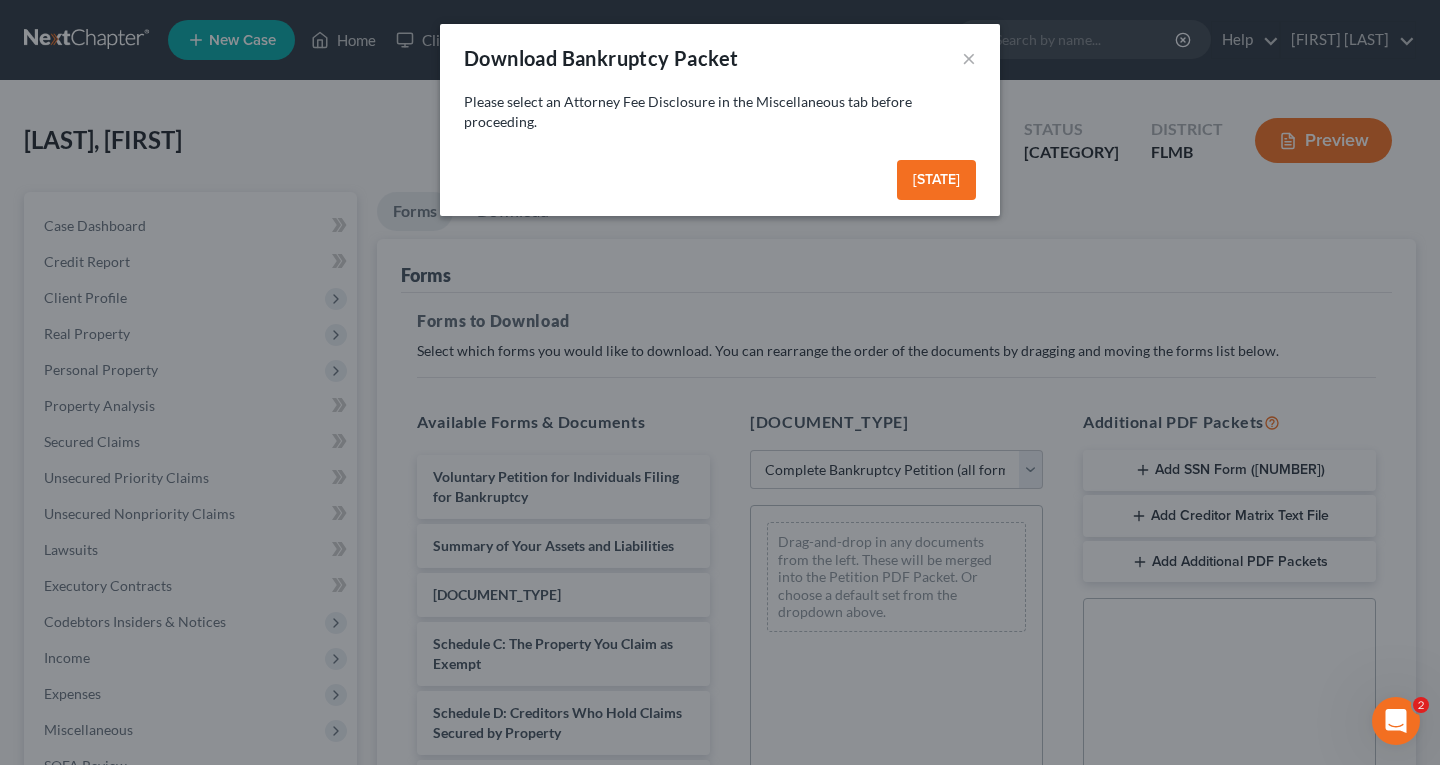 click on "[STATE]" at bounding box center [936, 180] 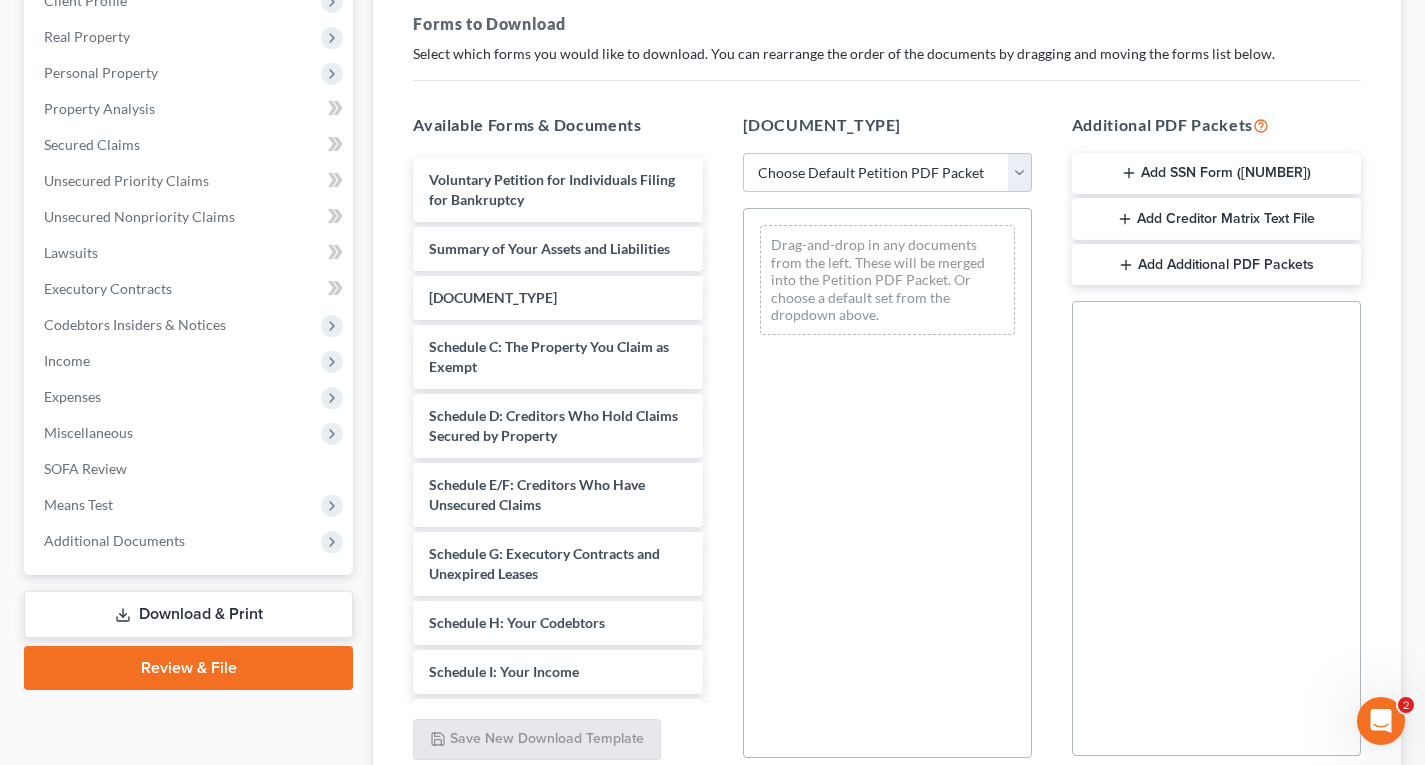 scroll, scrollTop: 400, scrollLeft: 0, axis: vertical 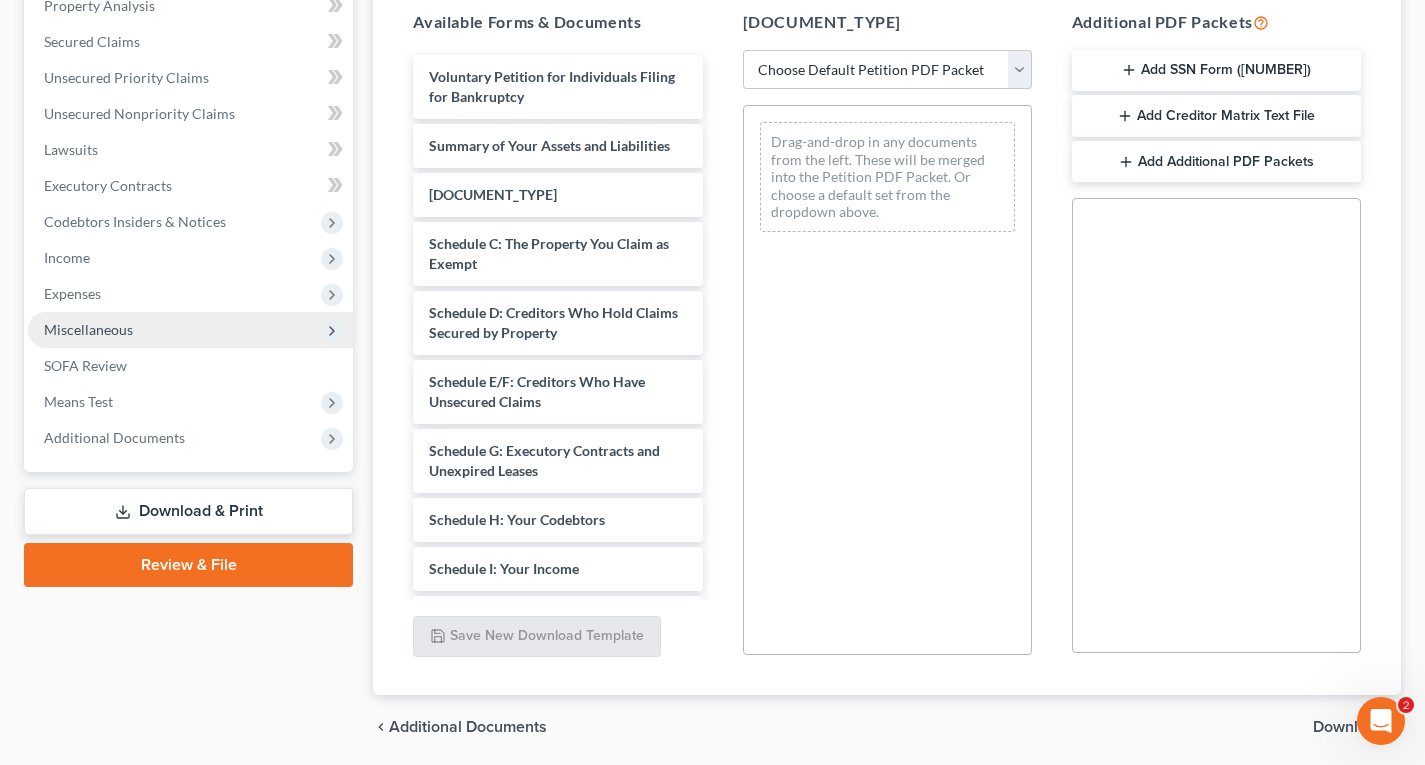 click on "Miscellaneous" at bounding box center [0, 0] 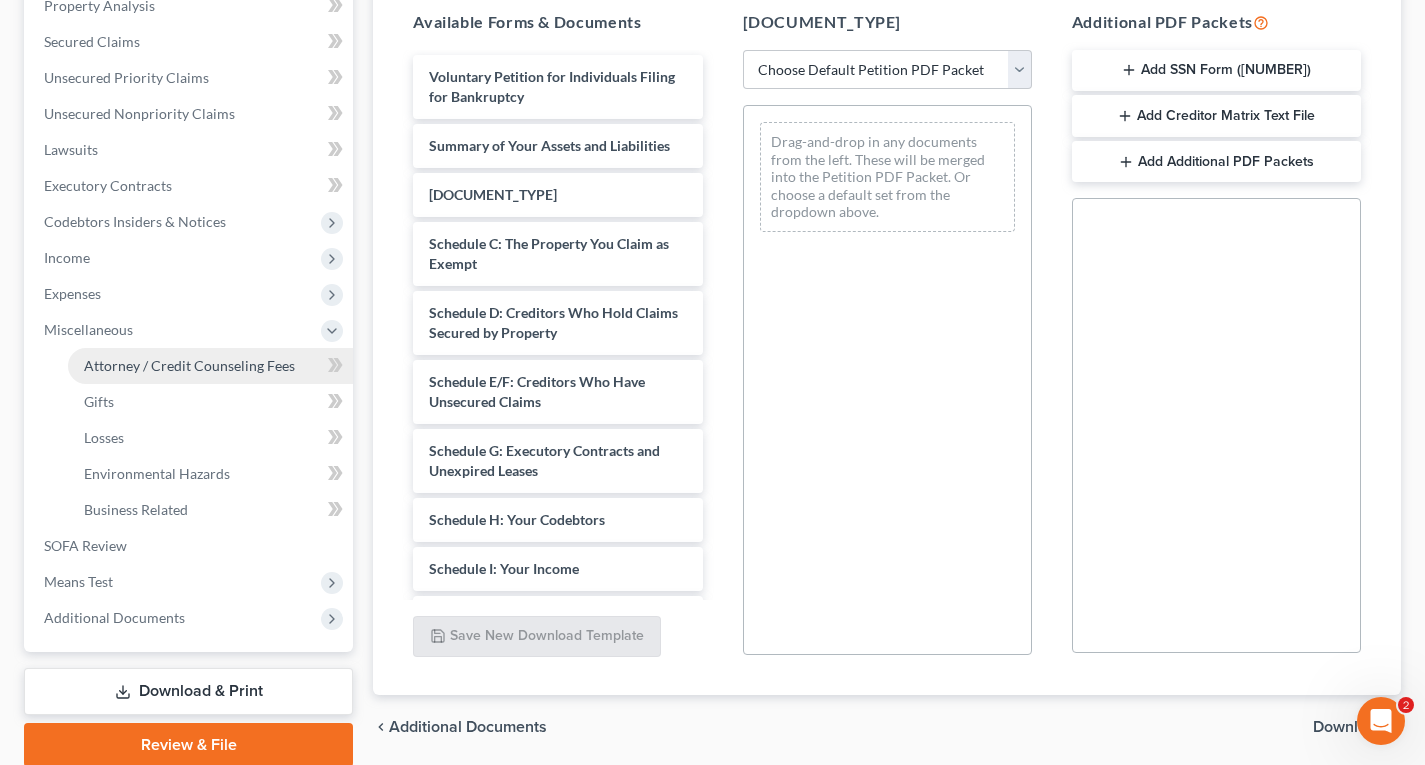 click on "Attorney / Credit Counseling Fees" at bounding box center [189, 365] 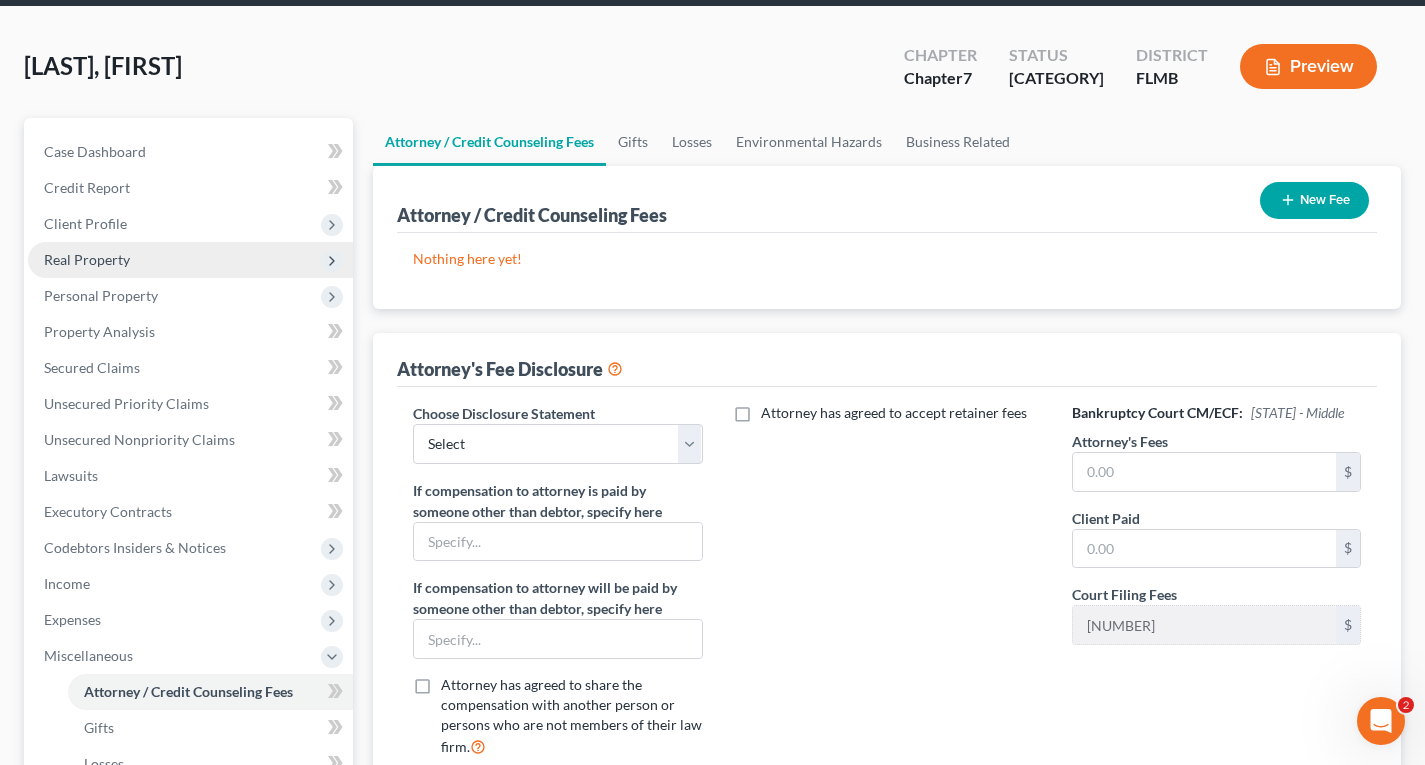 scroll, scrollTop: 0, scrollLeft: 0, axis: both 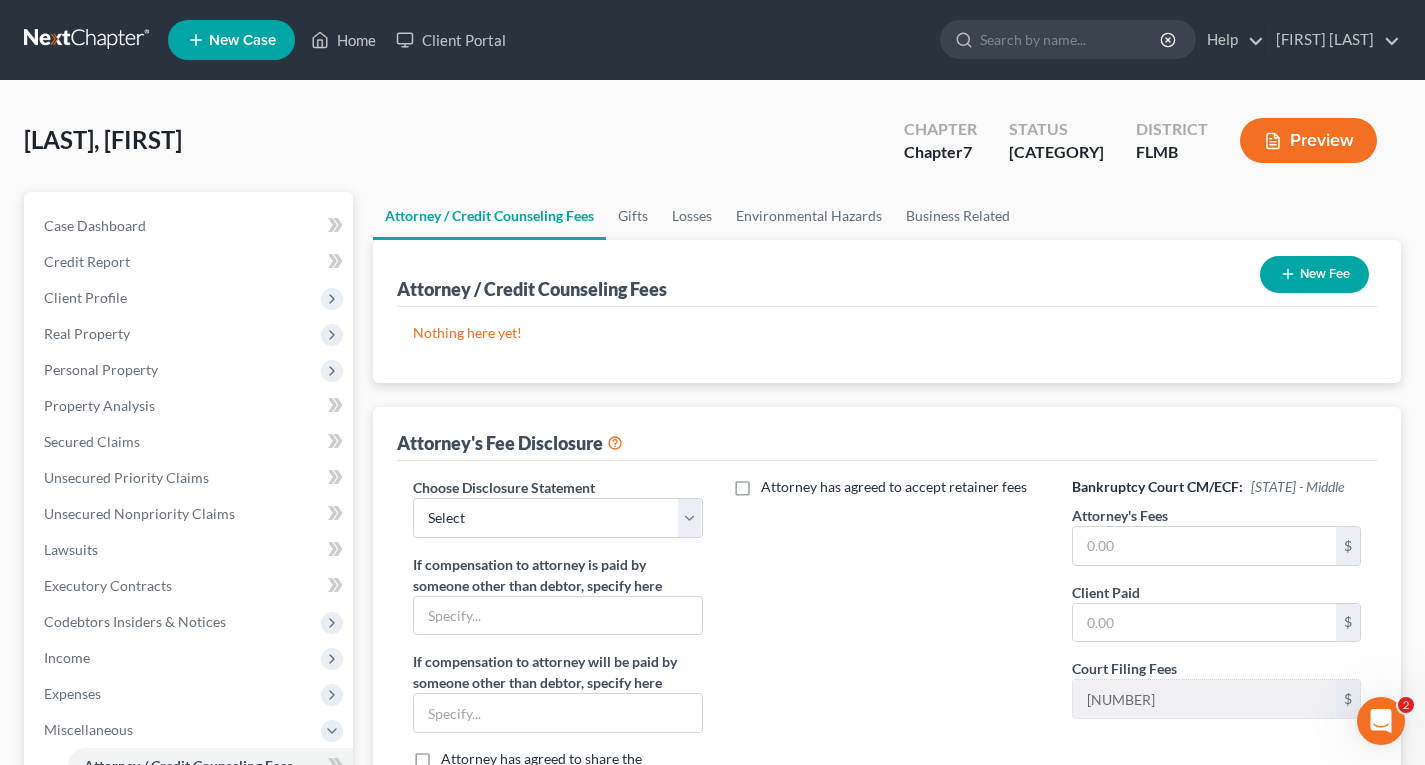 click on "New Fee" at bounding box center (1314, 274) 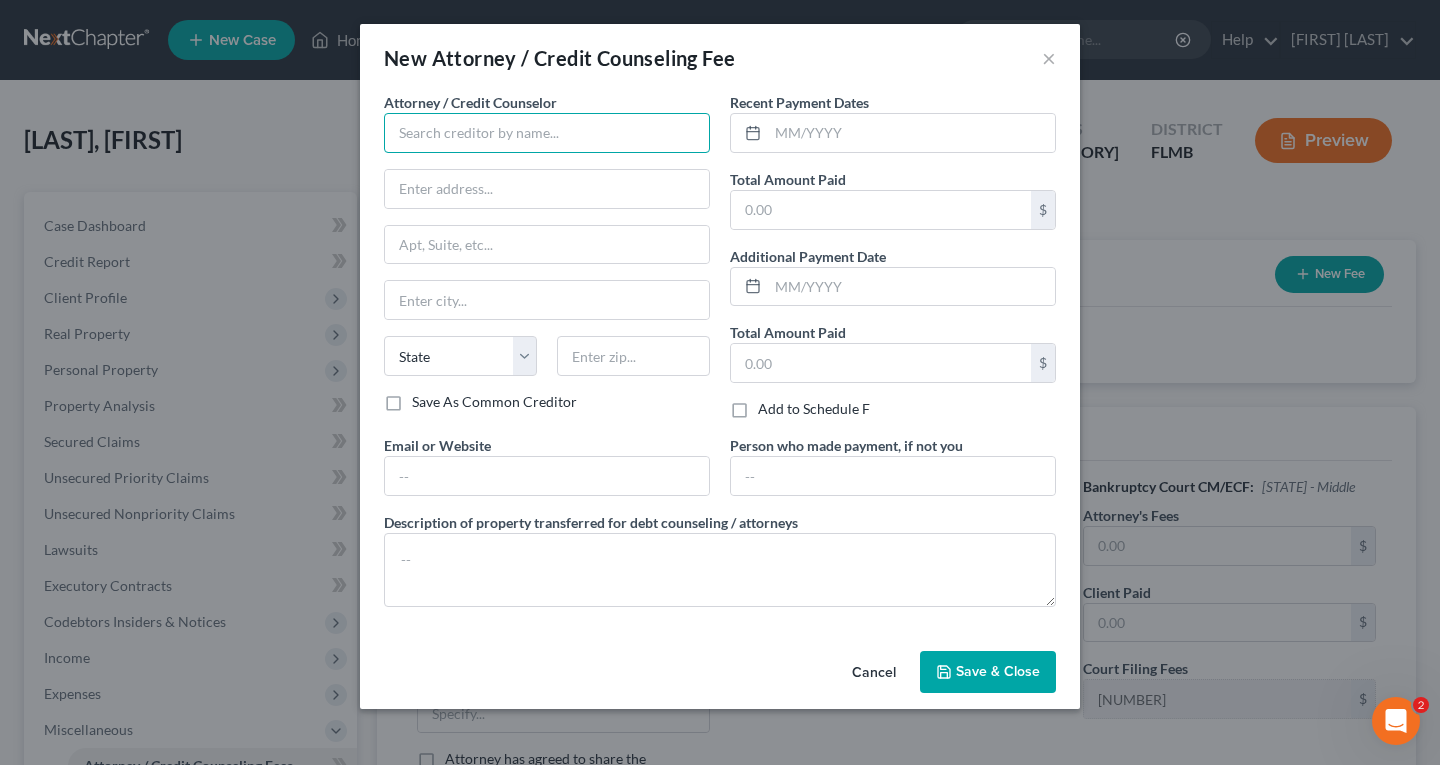 click at bounding box center [547, 133] 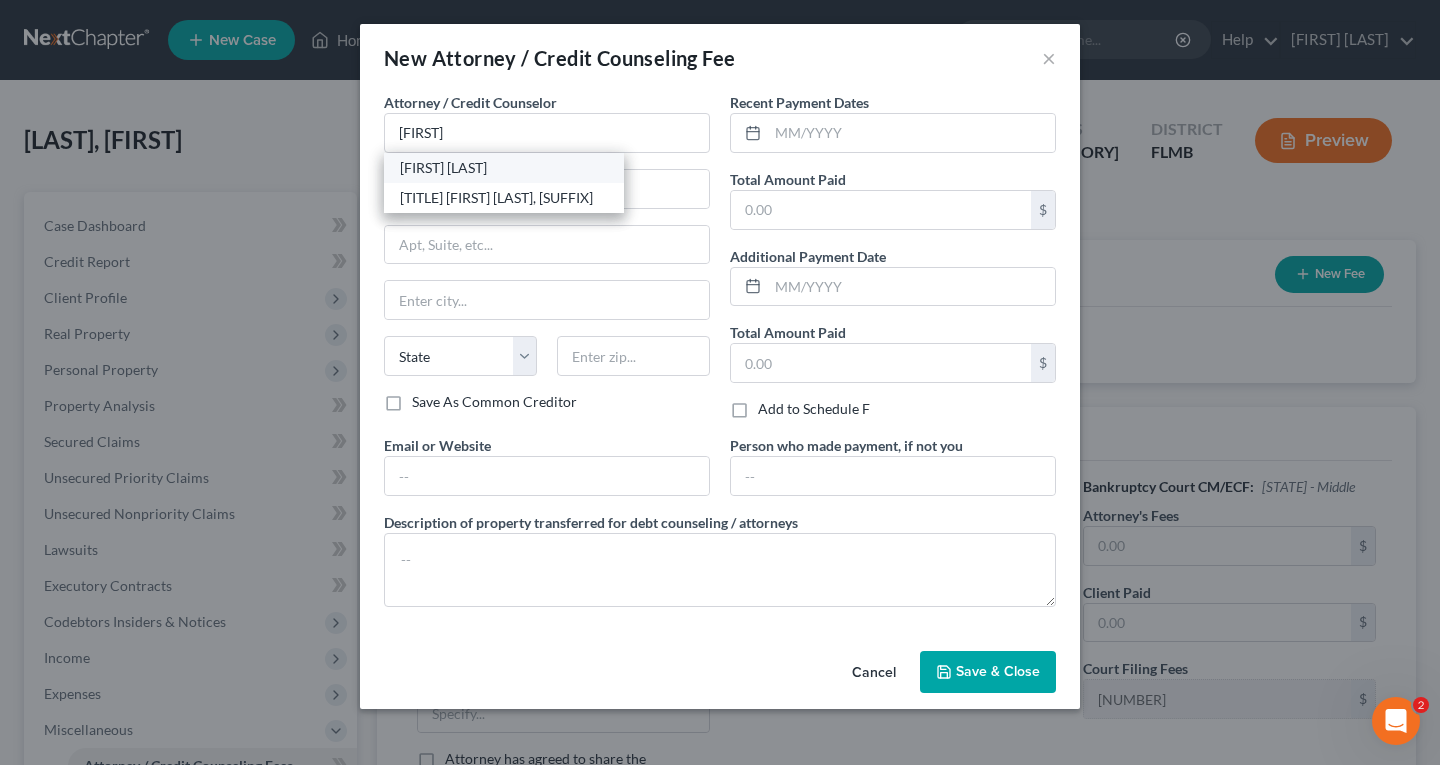 click on "[FIRST] [LAST]" at bounding box center [504, 168] 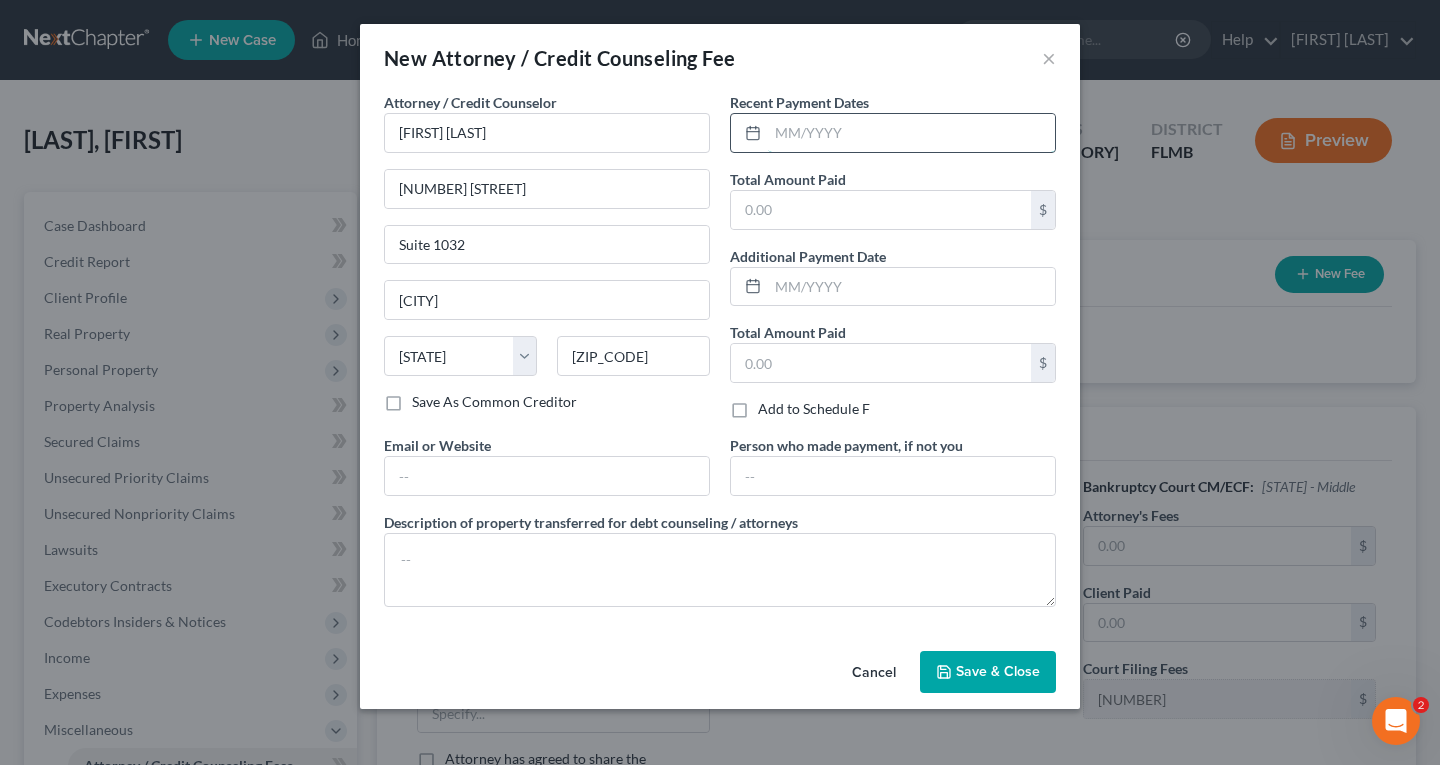 click at bounding box center (911, 133) 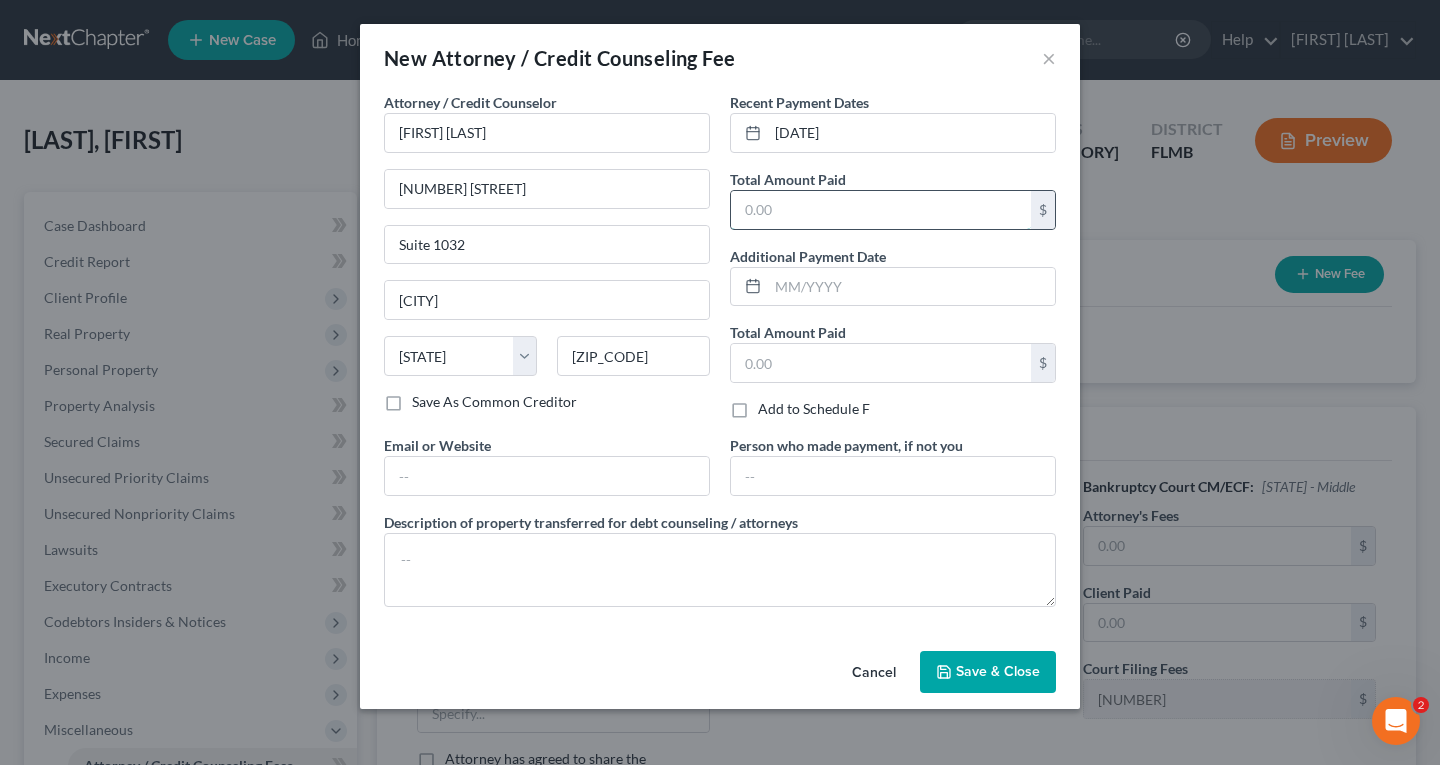 click at bounding box center [881, 210] 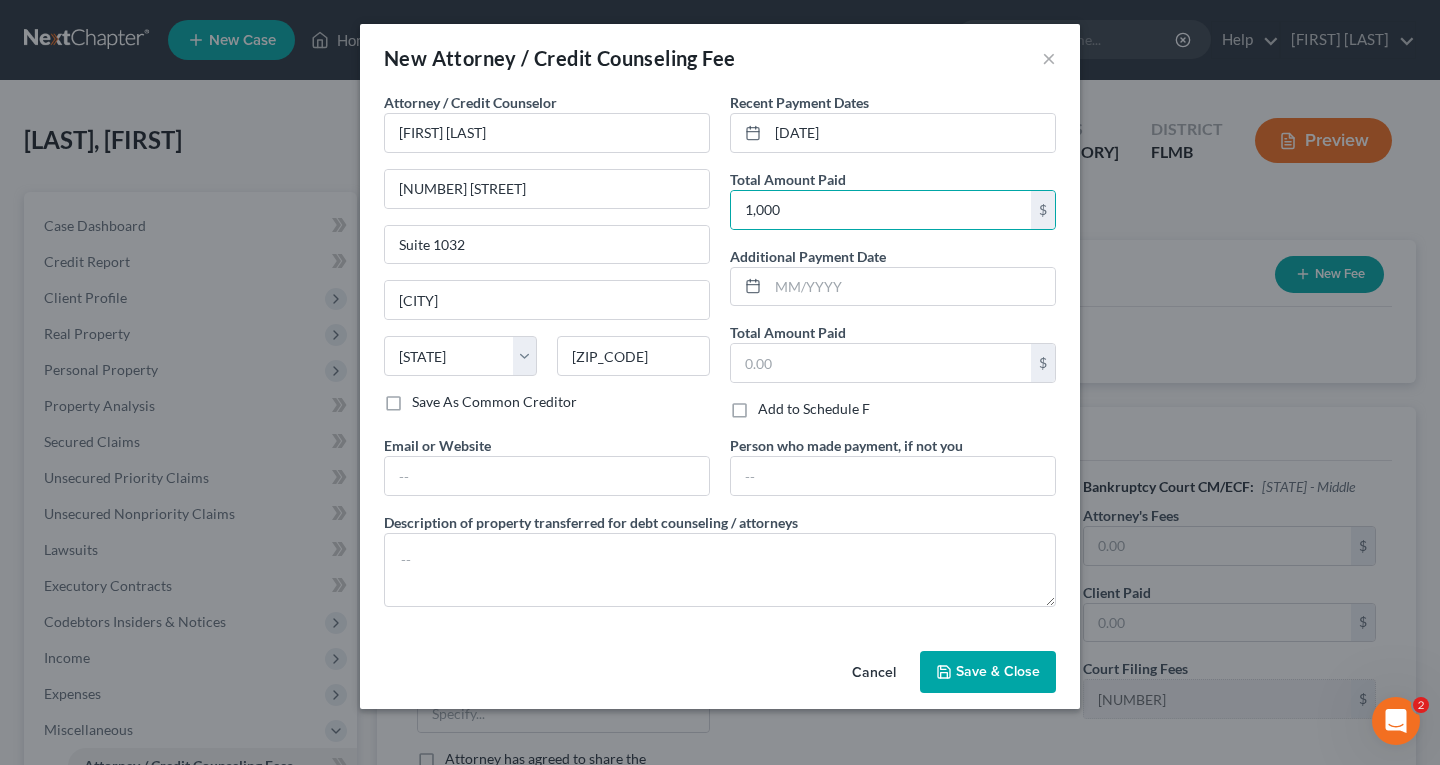 click on "Save & Close" at bounding box center [988, 672] 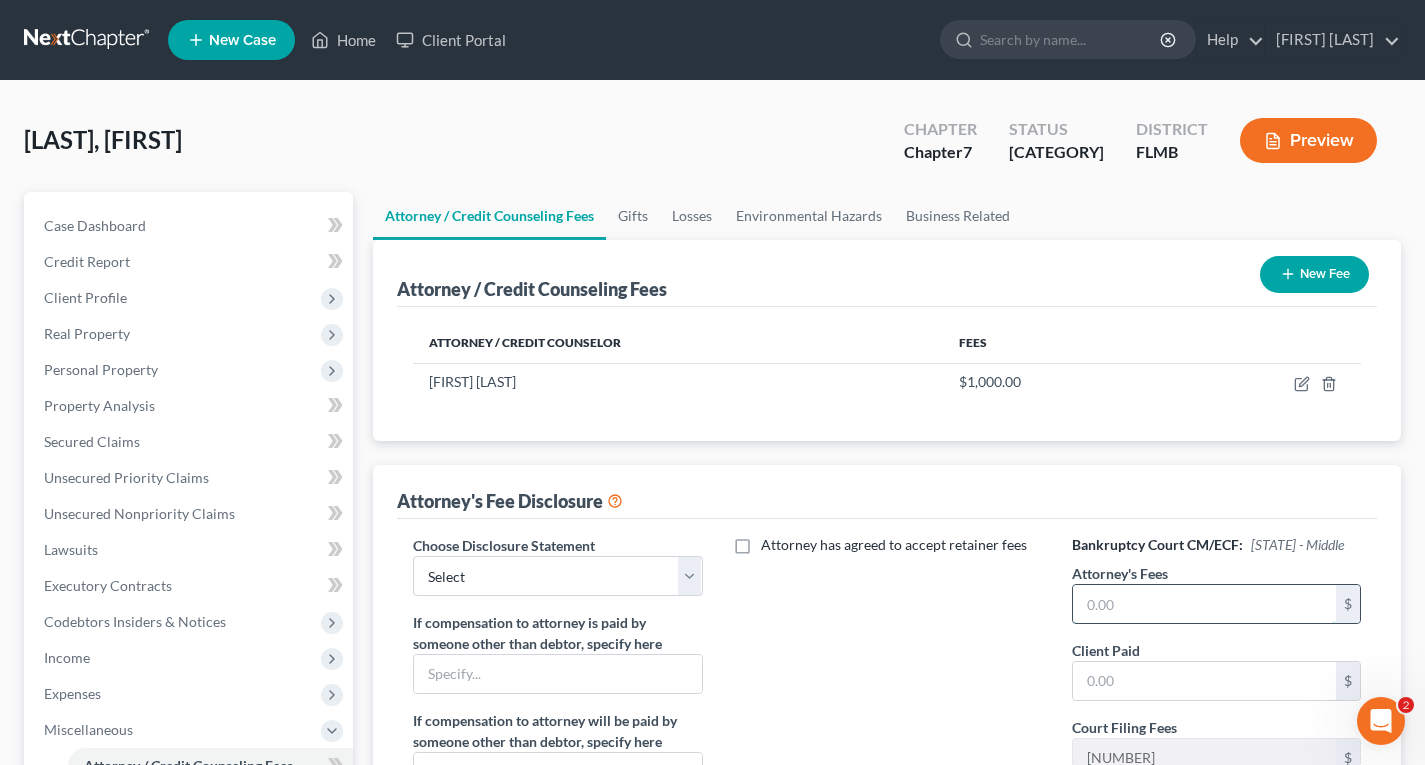 click at bounding box center [1204, 604] 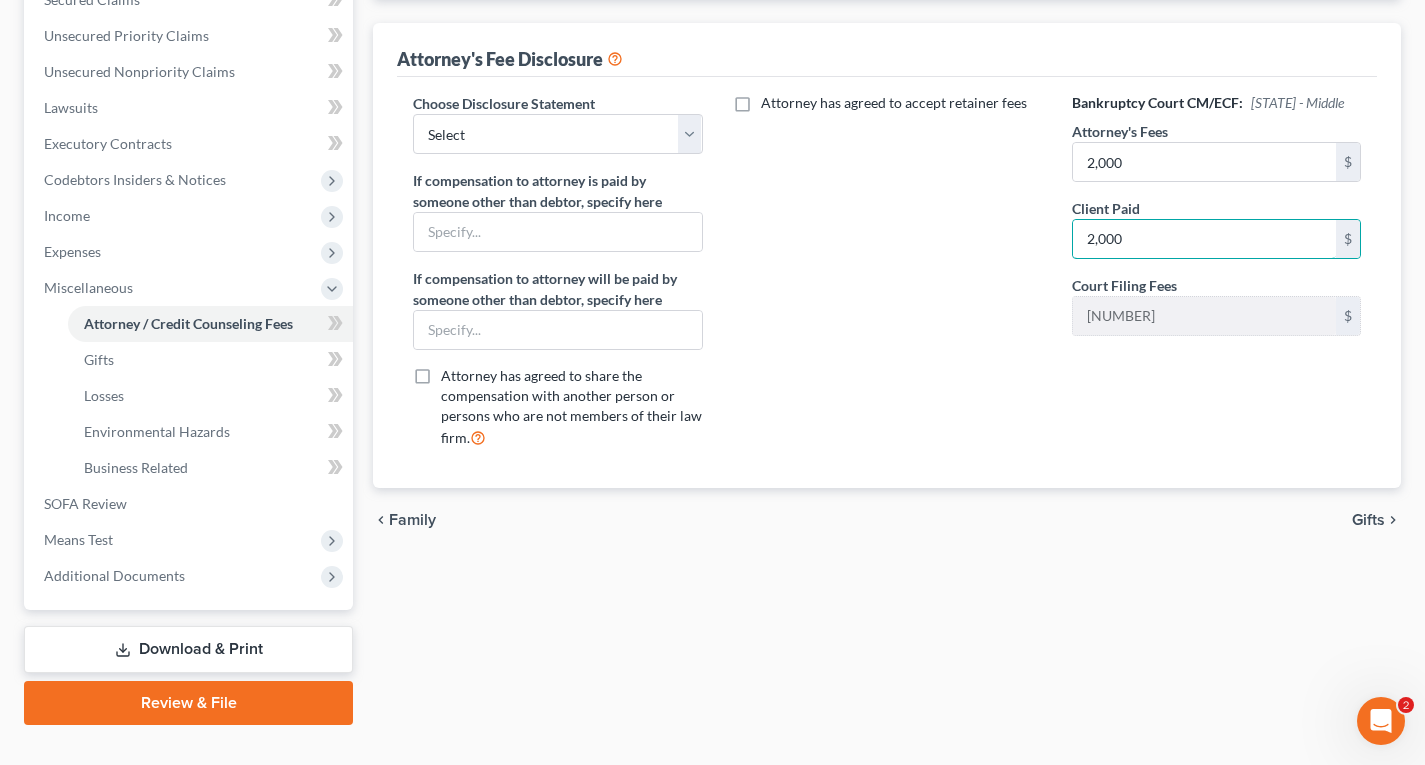 scroll, scrollTop: 478, scrollLeft: 0, axis: vertical 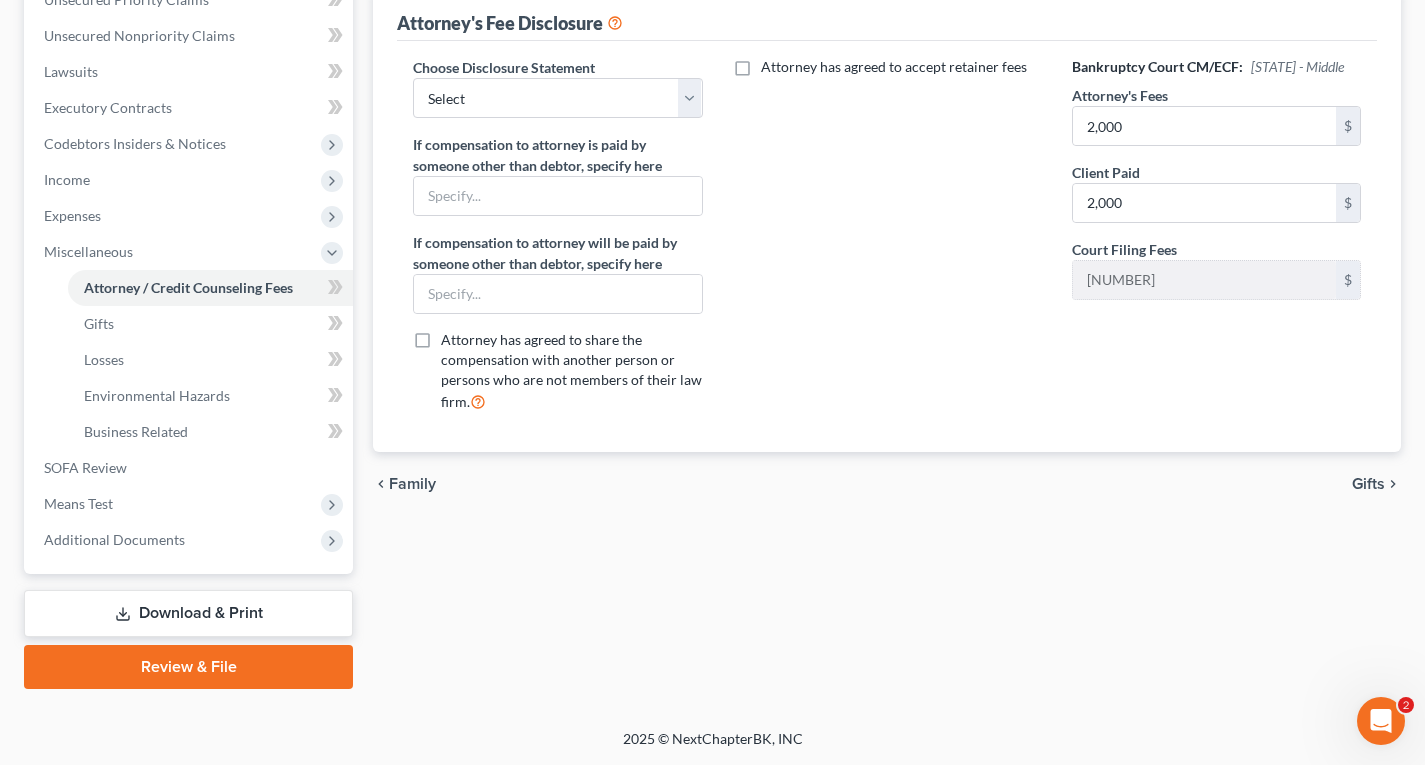 click on "Download & Print" at bounding box center (188, 613) 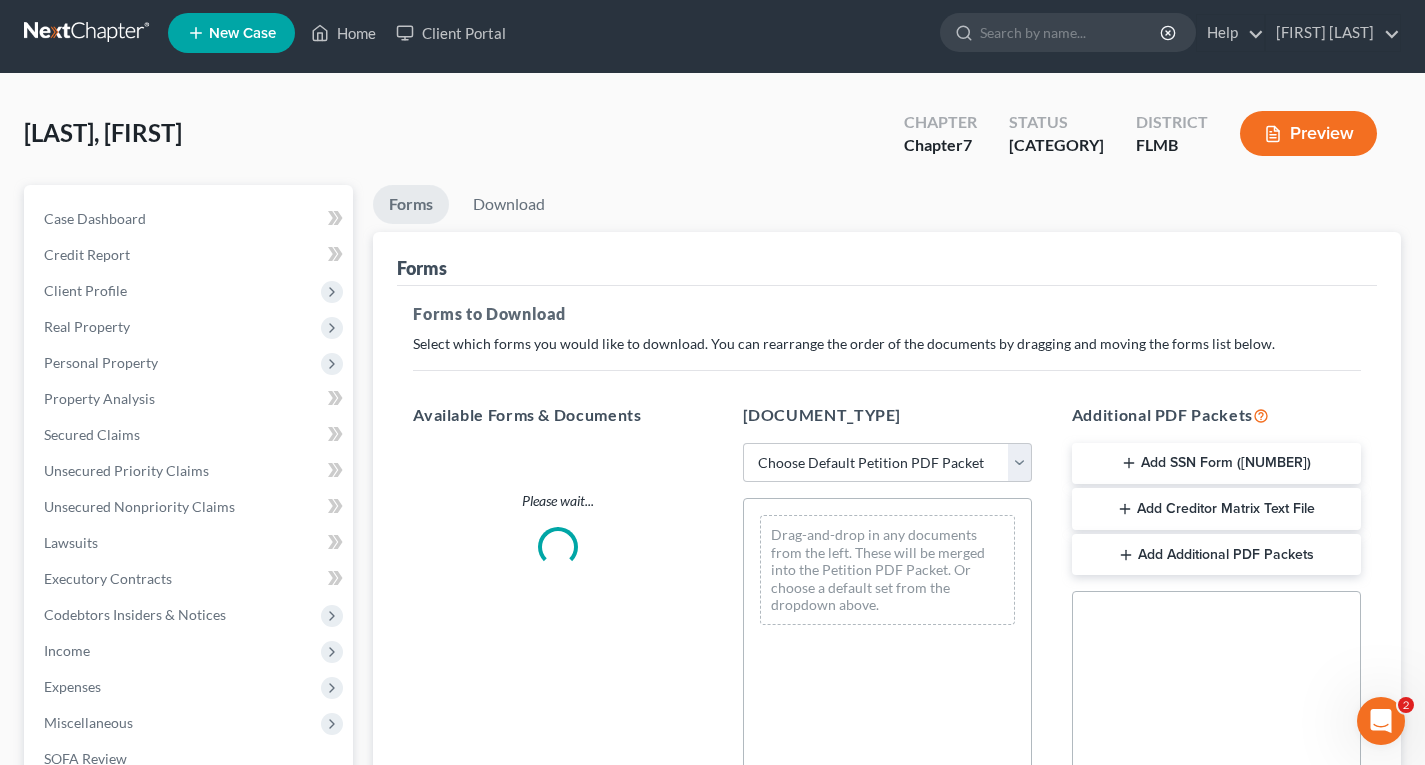 scroll, scrollTop: 0, scrollLeft: 0, axis: both 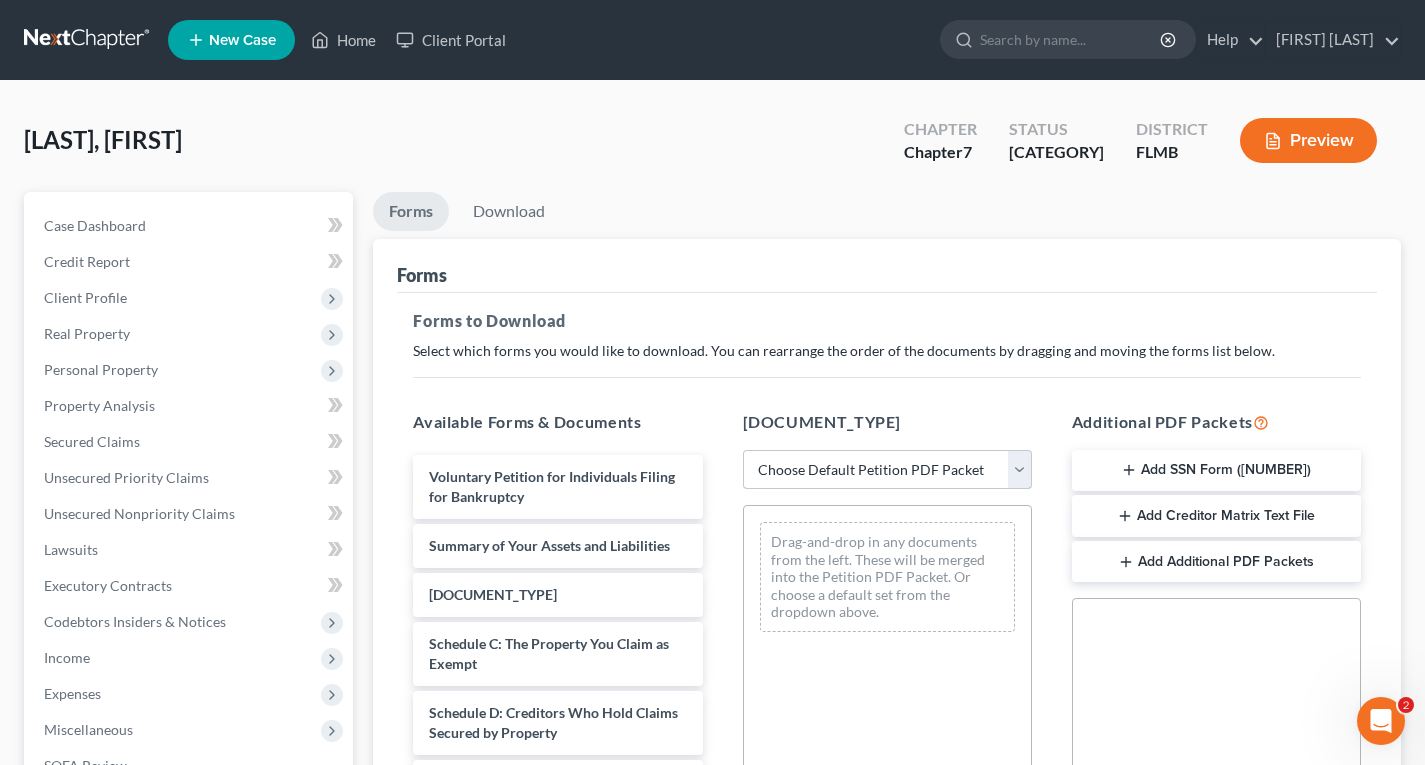 click on "Choose Default Petition PDF Packet Complete Bankruptcy Petition (all forms and schedules) Emergency Filing Forms (Petition and Creditor List Only) Amended Forms Signature Pages Only" at bounding box center [887, 470] 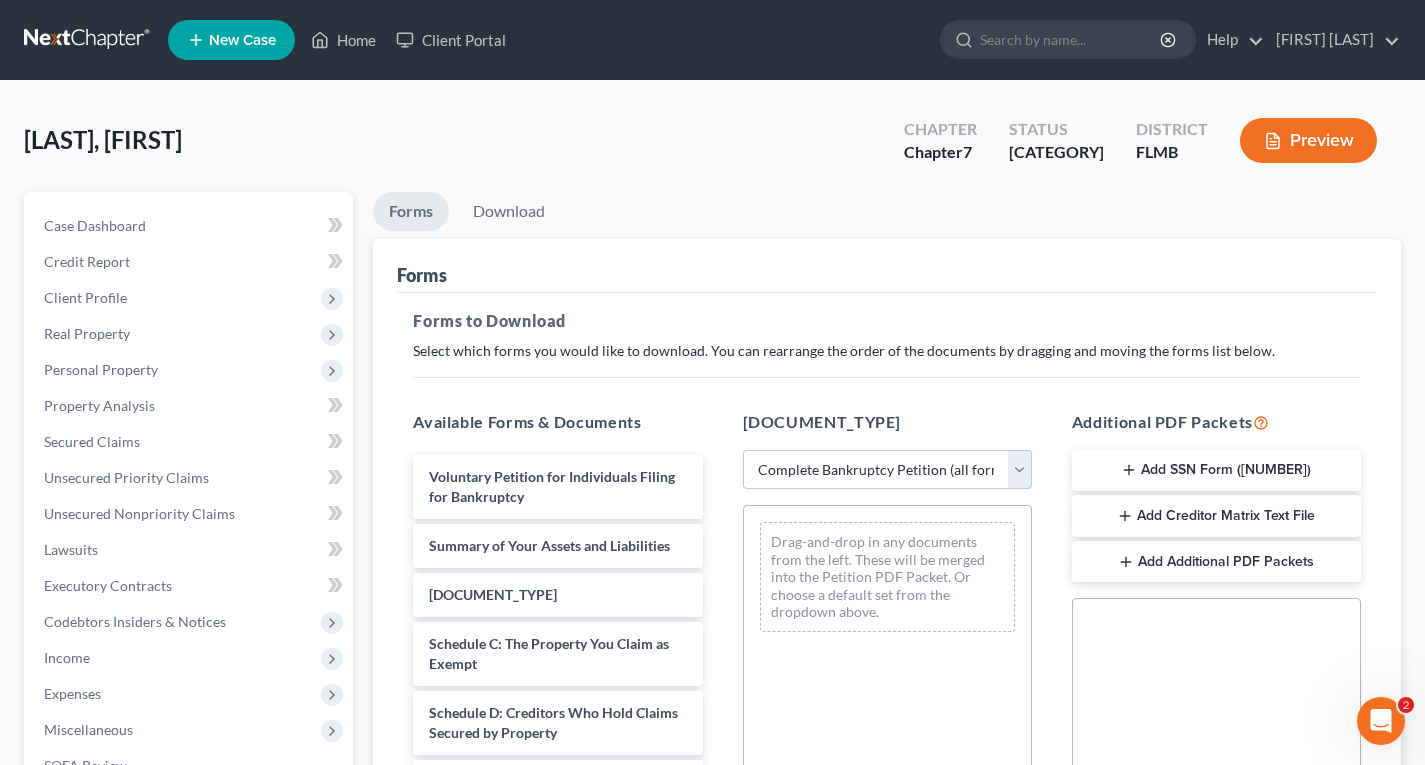 click on "Choose Default Petition PDF Packet Complete Bankruptcy Petition (all forms and schedules) Emergency Filing Forms (Petition and Creditor List Only) Amended Forms Signature Pages Only" at bounding box center (887, 470) 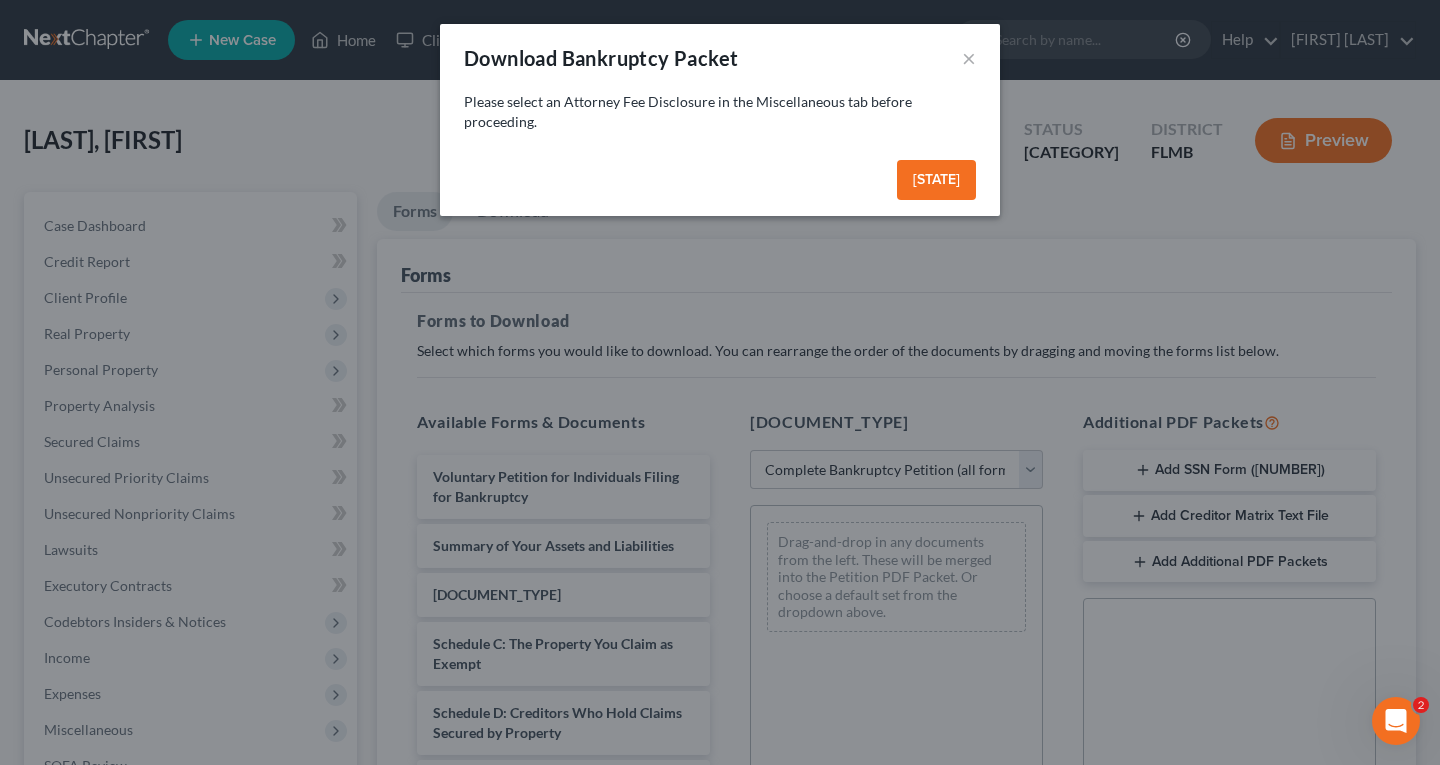 click on "[STATE]" at bounding box center (936, 180) 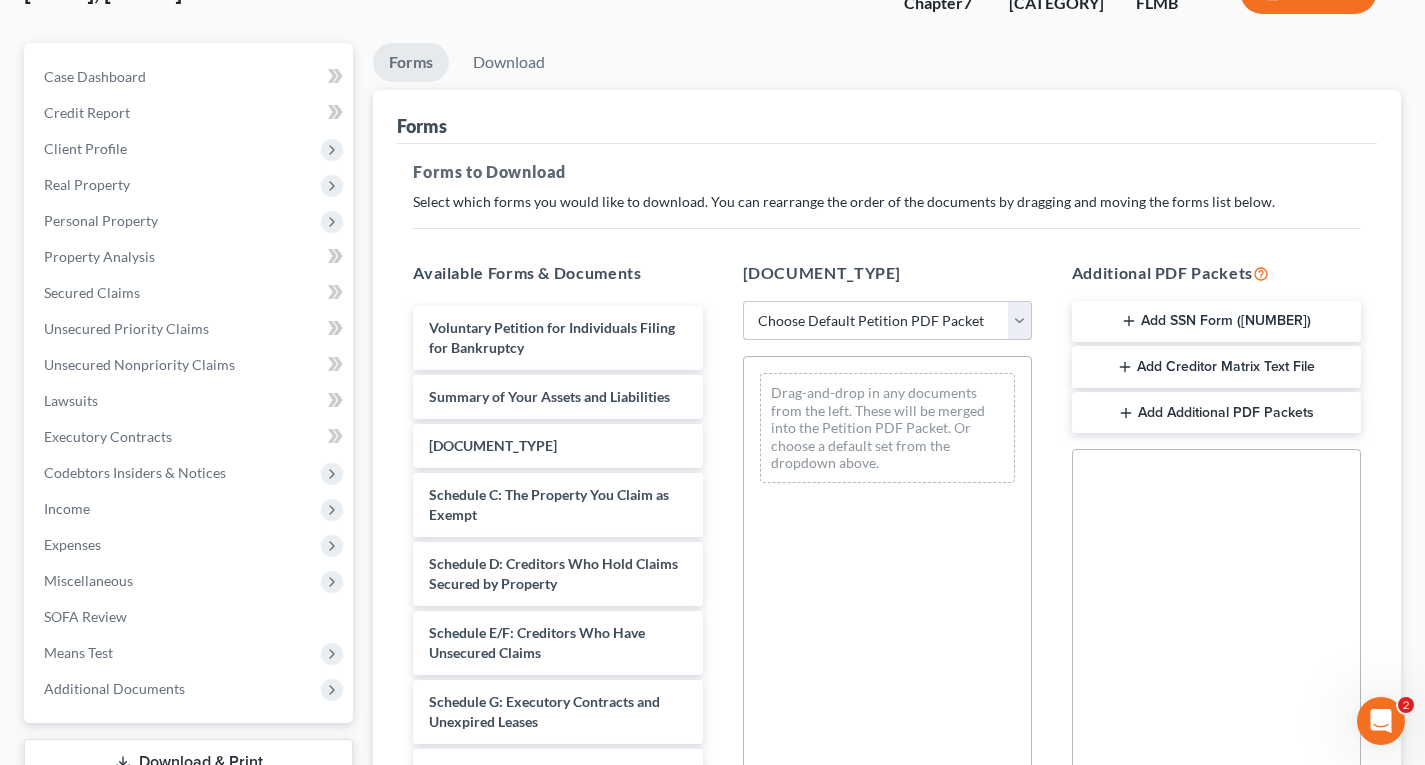 scroll, scrollTop: 200, scrollLeft: 0, axis: vertical 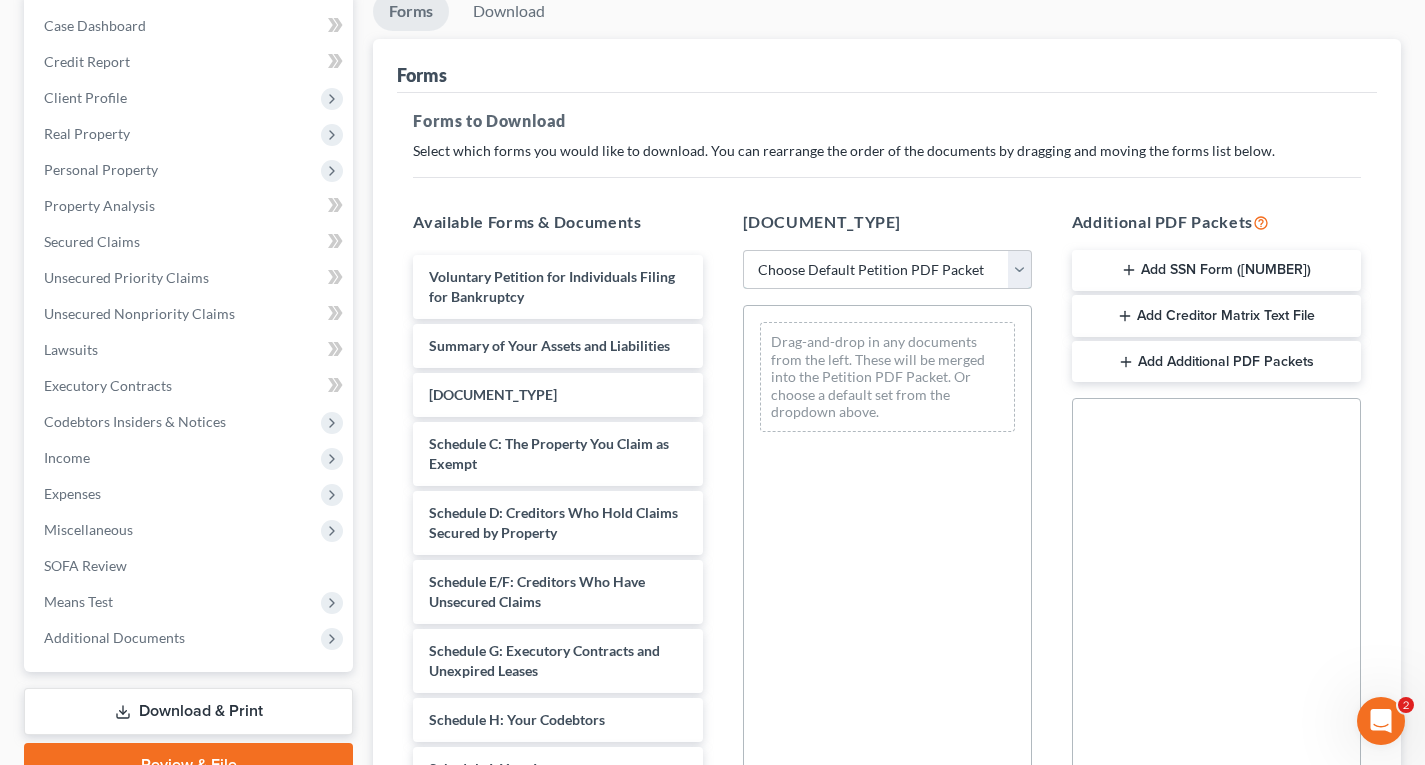 click on "Choose Default Petition PDF Packet Complete Bankruptcy Petition (all forms and schedules) Emergency Filing Forms (Petition and Creditor List Only) Amended Forms Signature Pages Only" at bounding box center (887, 270) 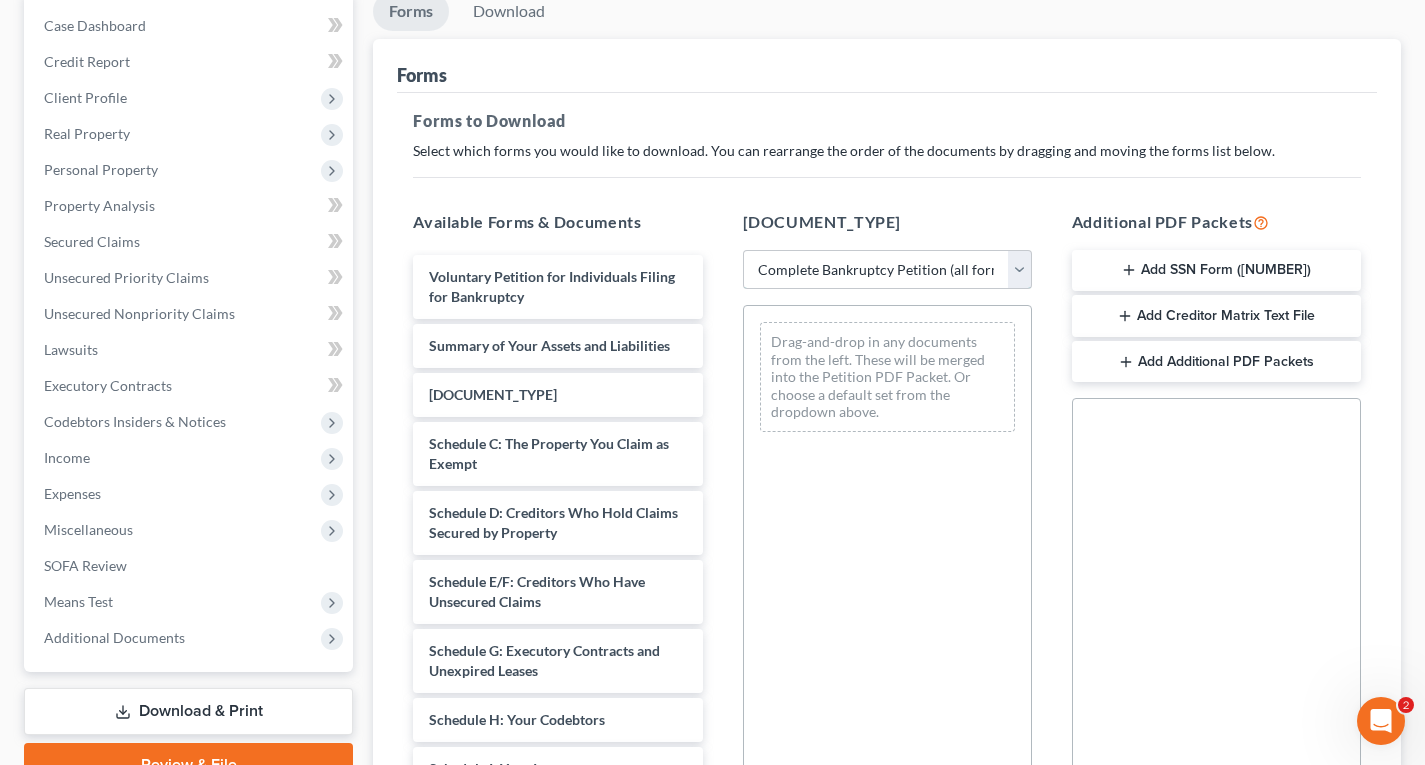 click on "Choose Default Petition PDF Packet Complete Bankruptcy Petition (all forms and schedules) Emergency Filing Forms (Petition and Creditor List Only) Amended Forms Signature Pages Only" at bounding box center (887, 270) 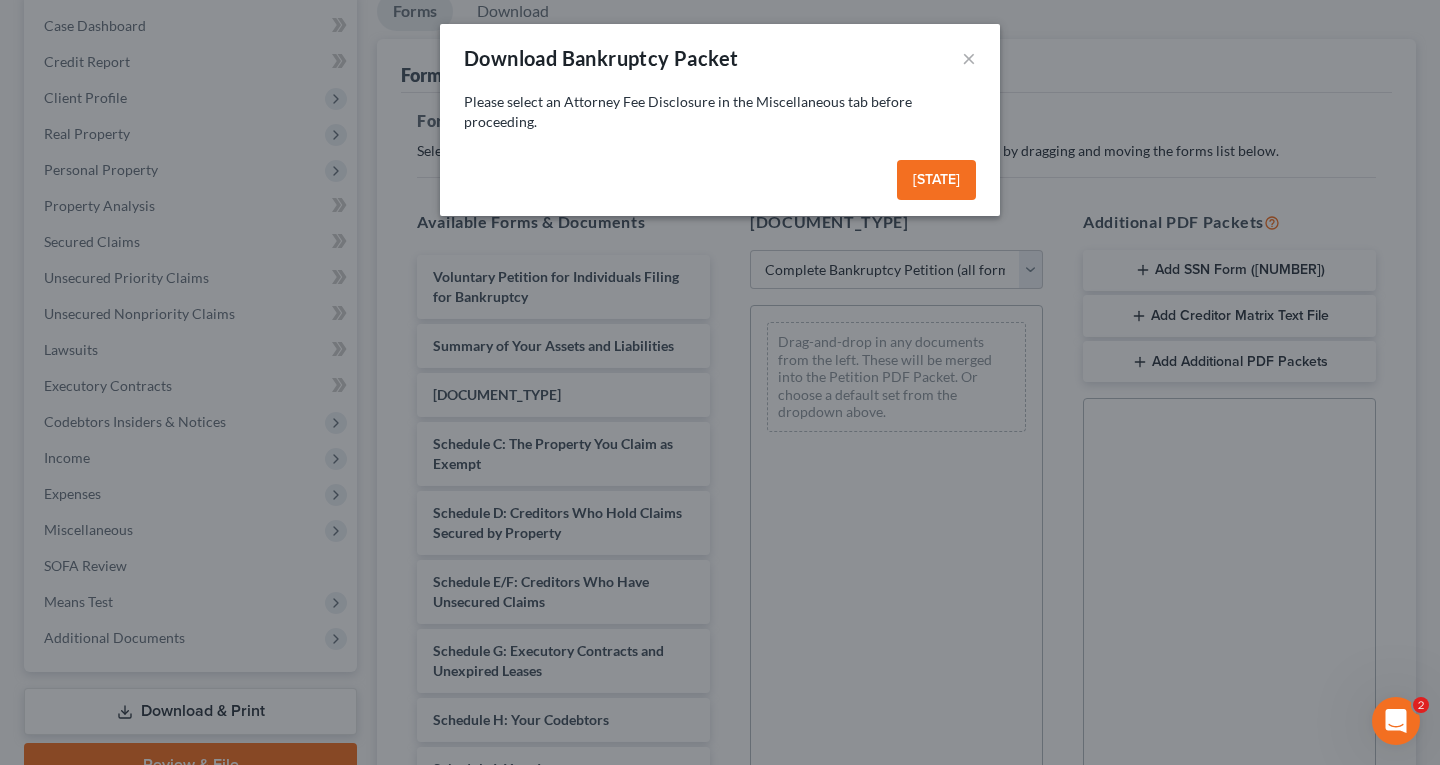 click on "[STATE]" at bounding box center [936, 180] 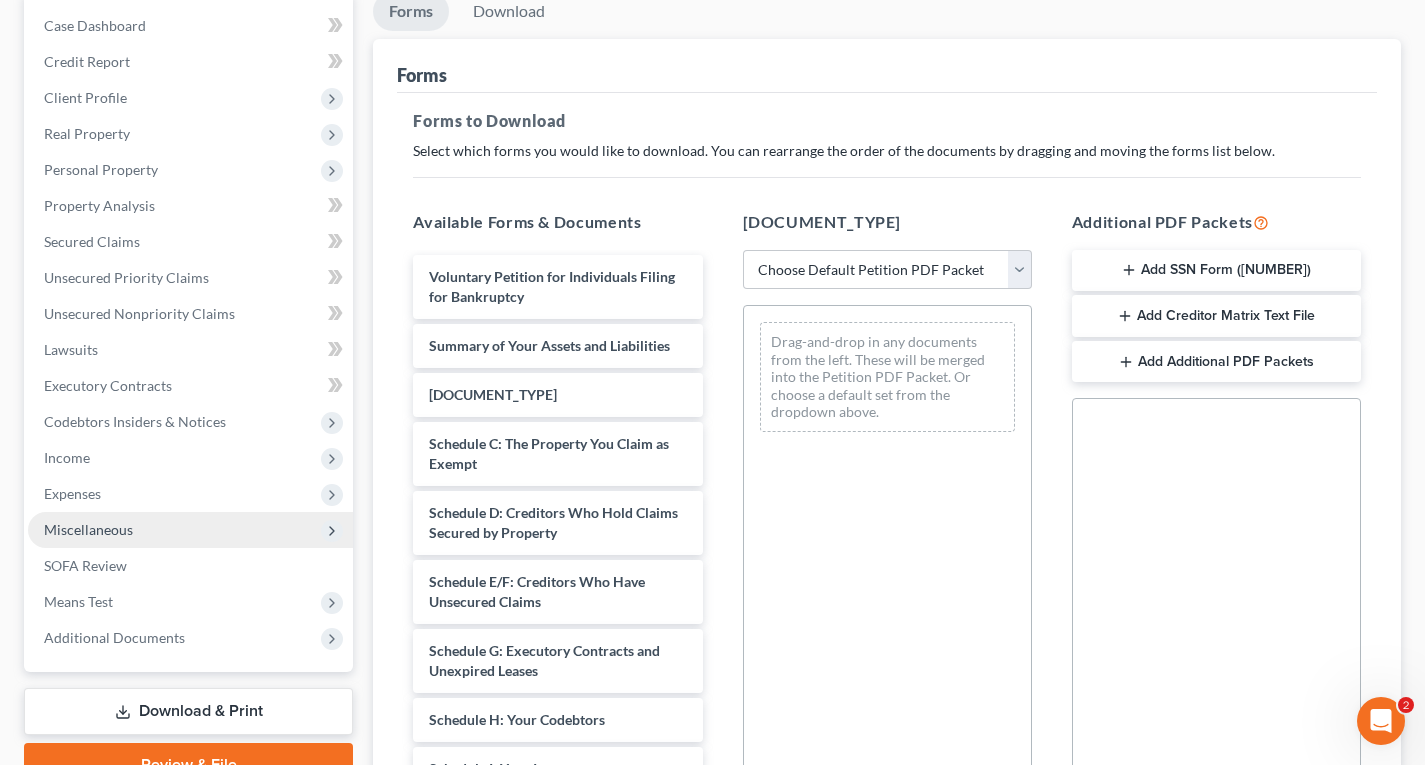 click on "Miscellaneous" at bounding box center (0, 0) 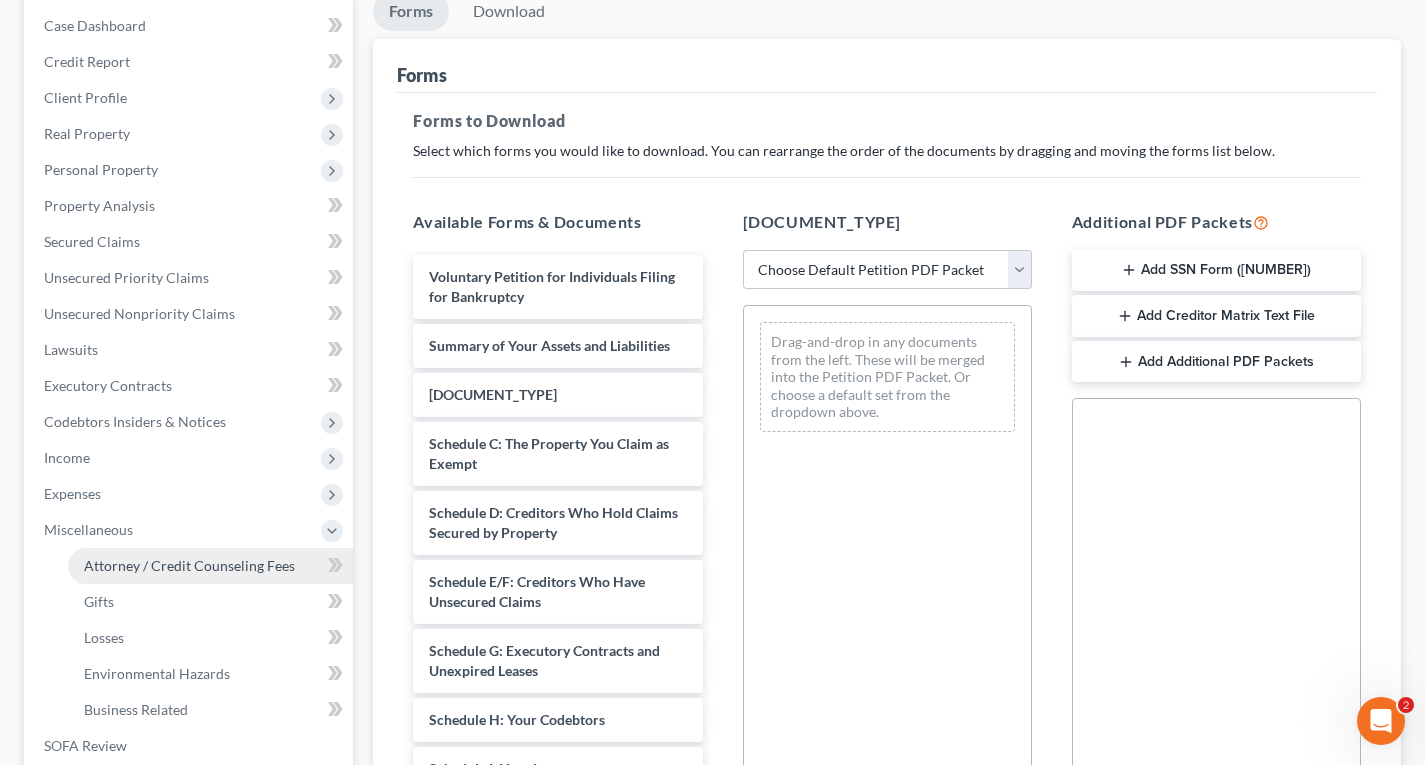 click on "Attorney / Credit Counseling Fees" at bounding box center (210, 566) 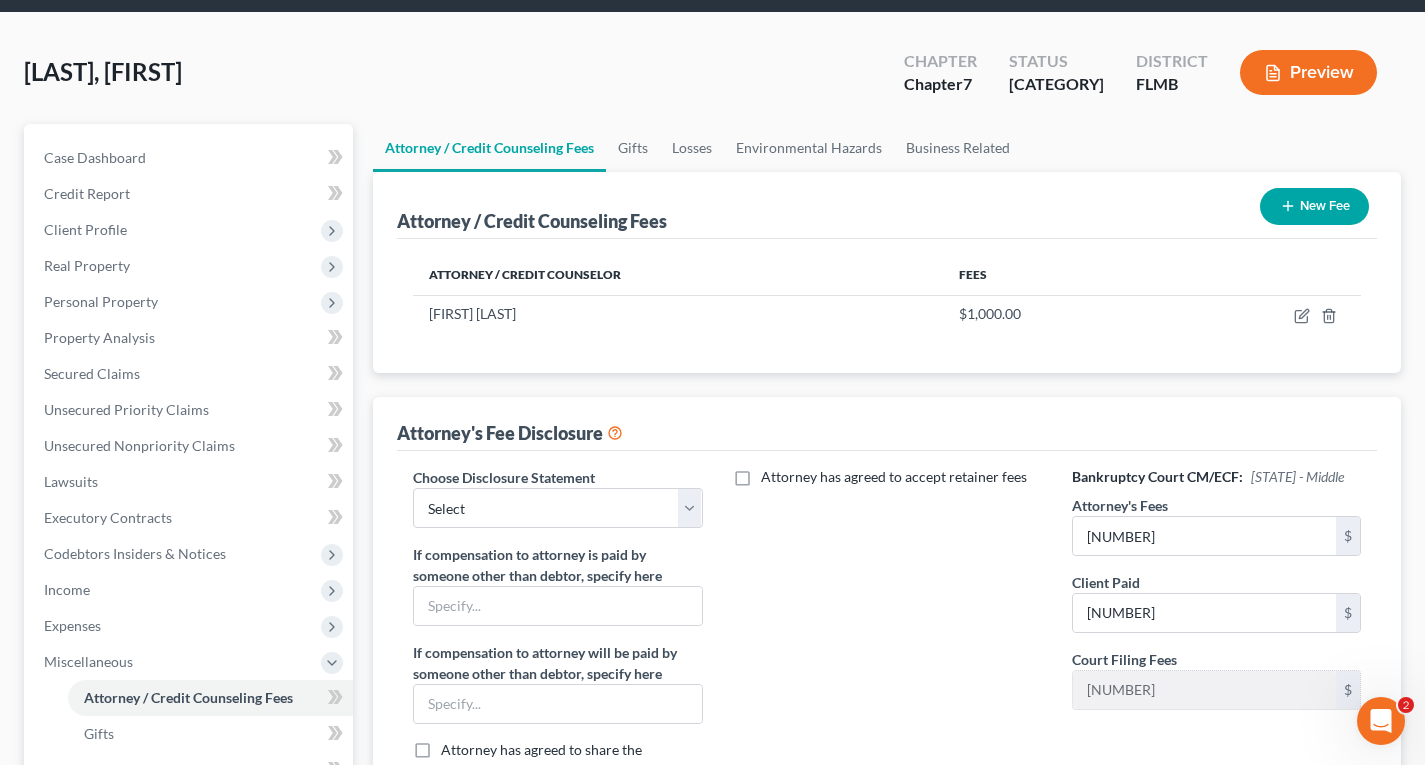 scroll, scrollTop: 200, scrollLeft: 0, axis: vertical 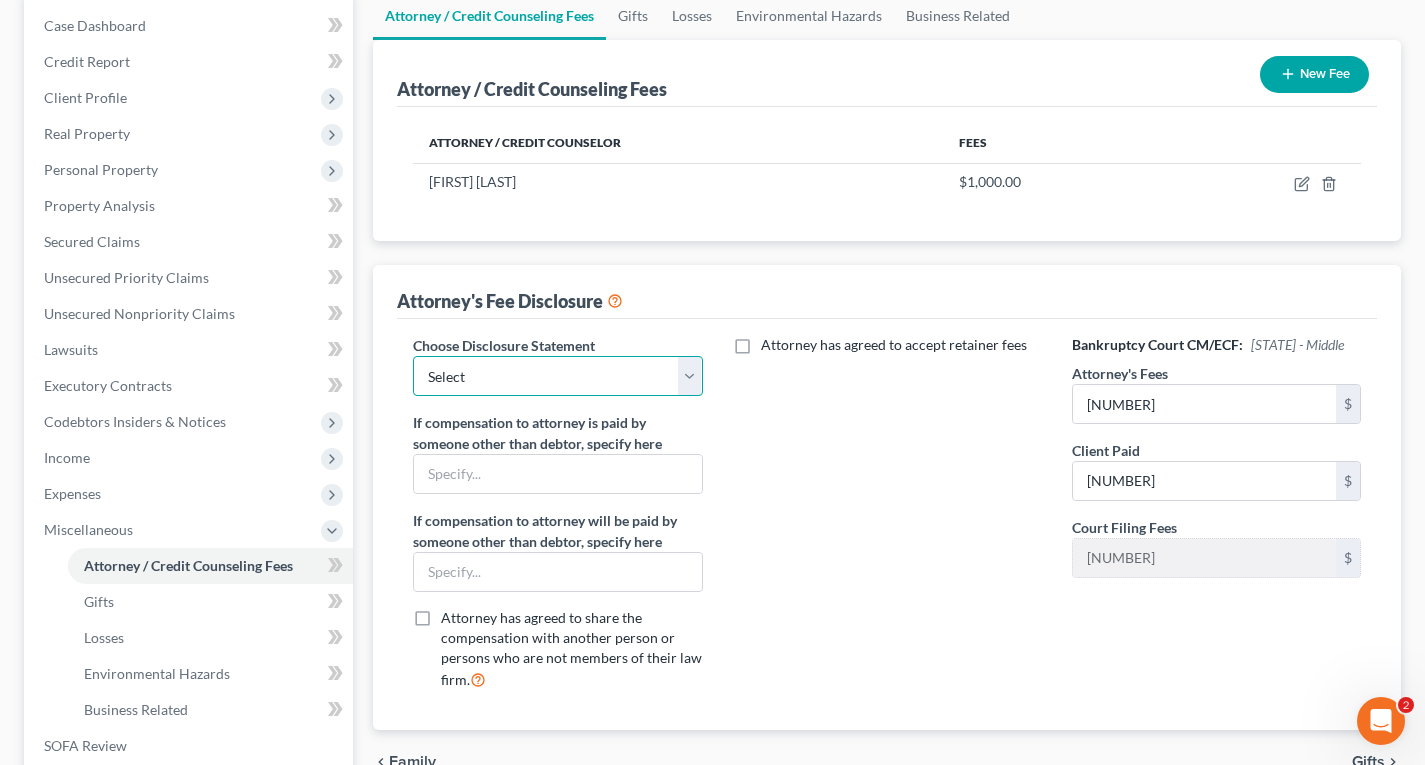 click on "Select Fee disclosure" at bounding box center (557, 376) 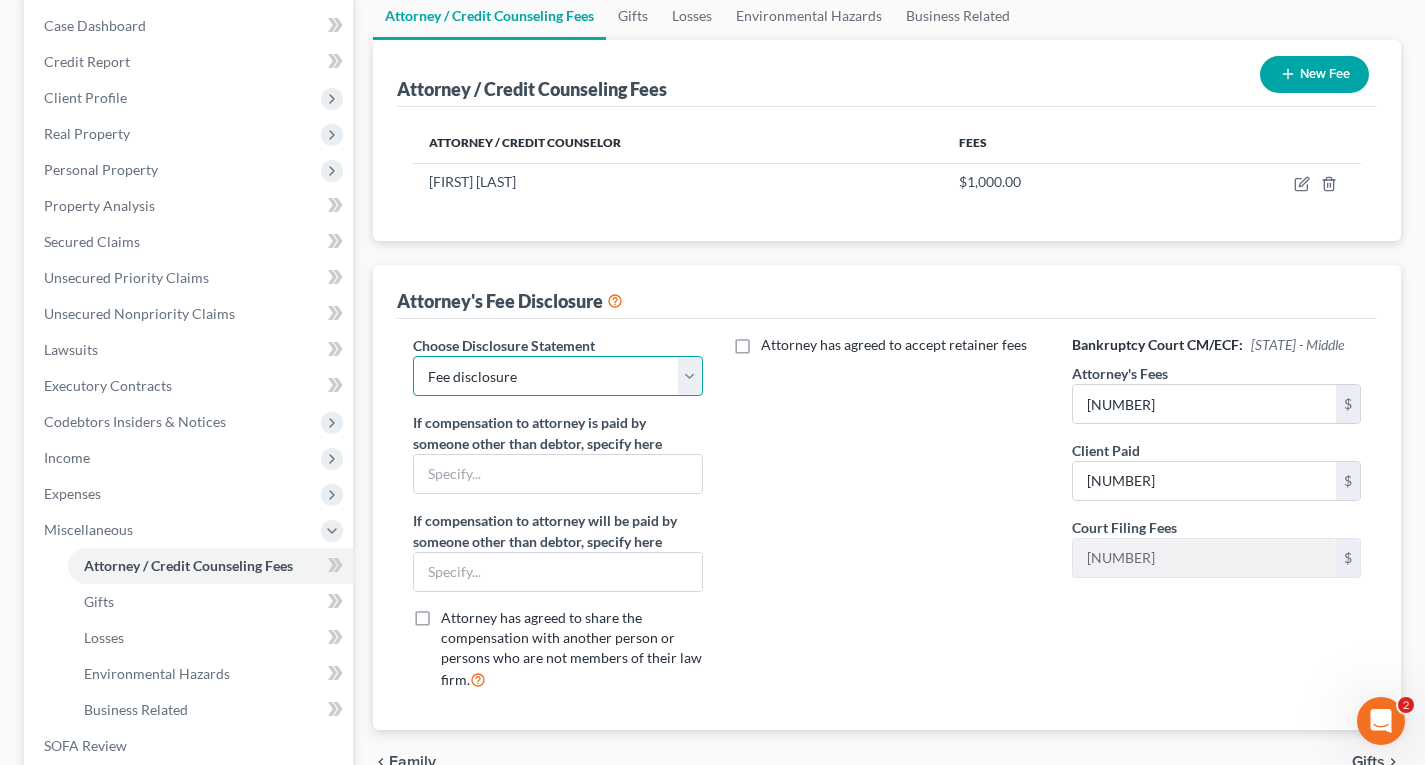click on "Select Fee disclosure" at bounding box center (557, 376) 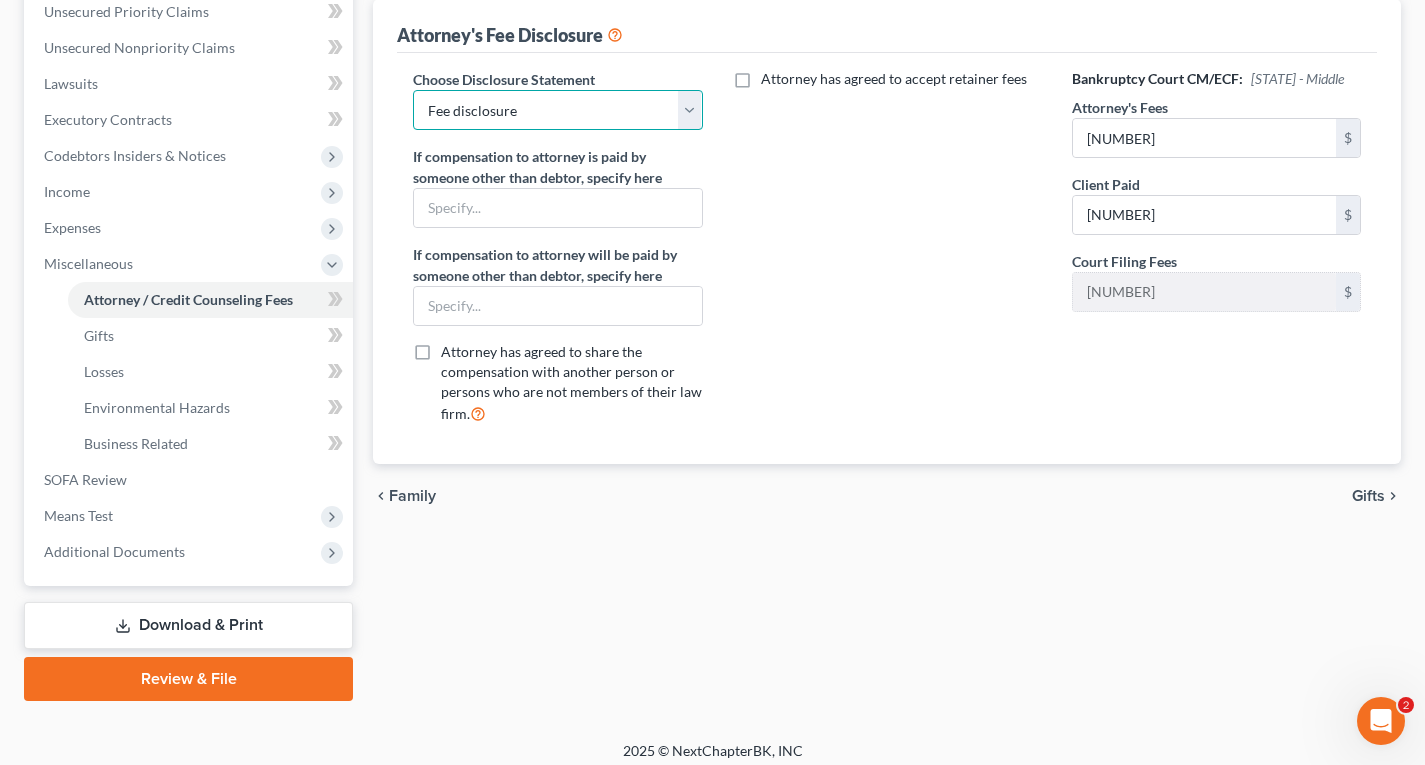 scroll, scrollTop: 478, scrollLeft: 0, axis: vertical 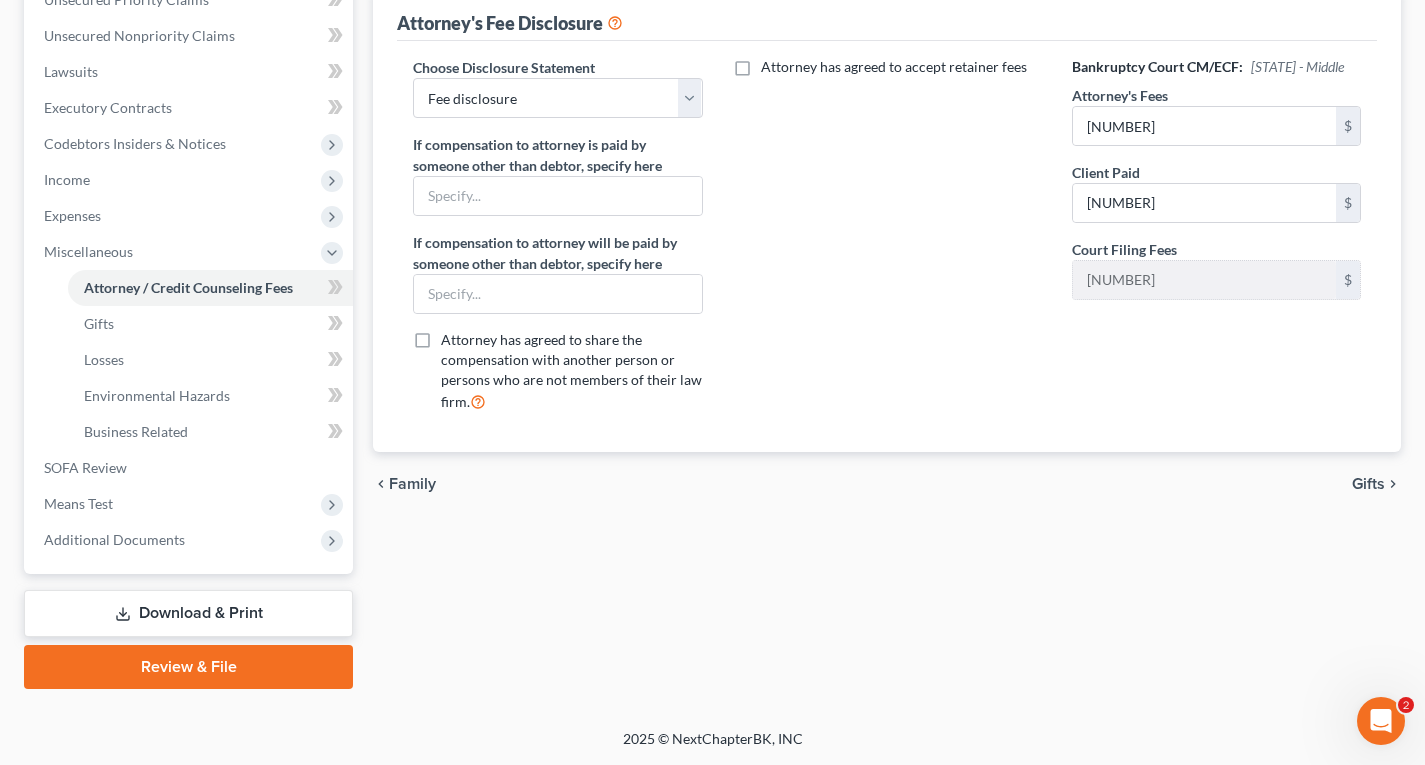 click on "Download & Print" at bounding box center [188, 613] 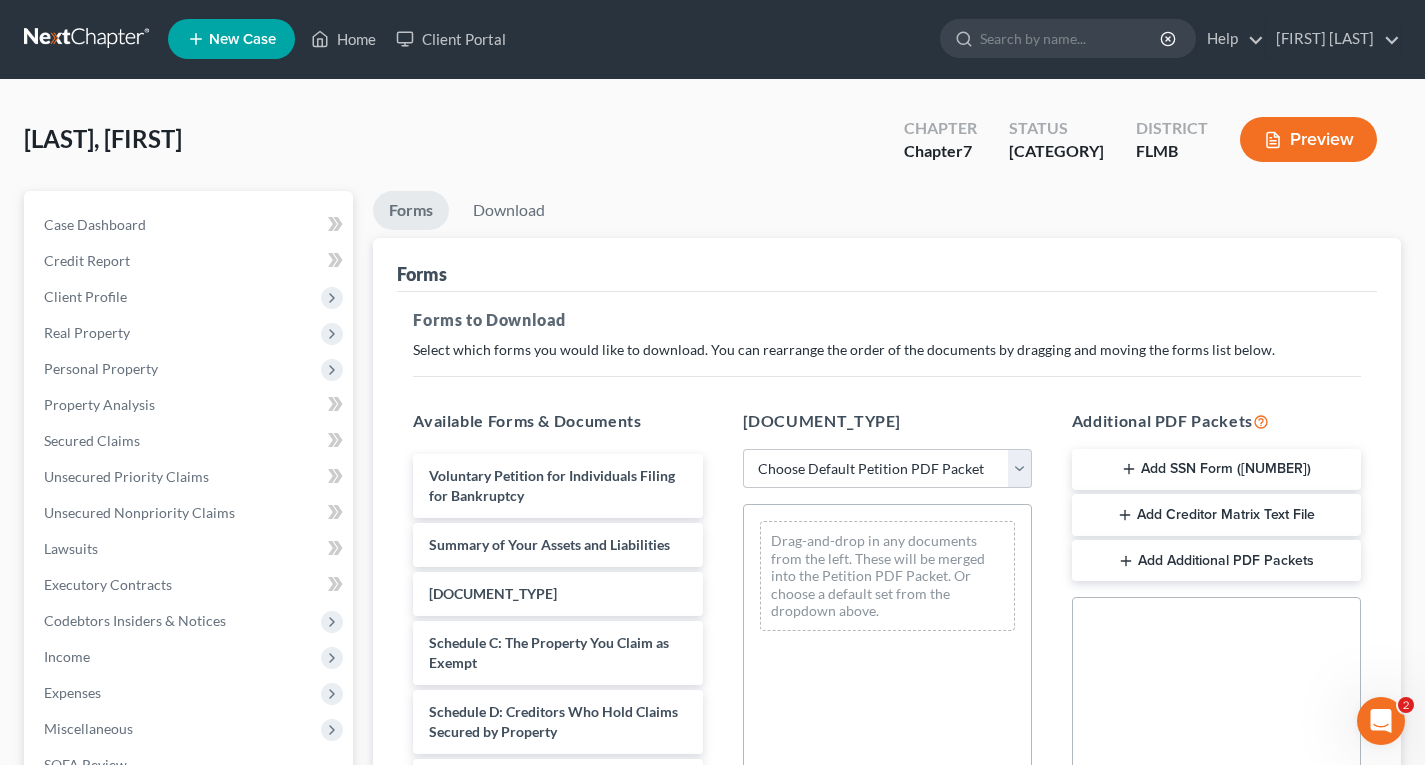 scroll, scrollTop: 0, scrollLeft: 0, axis: both 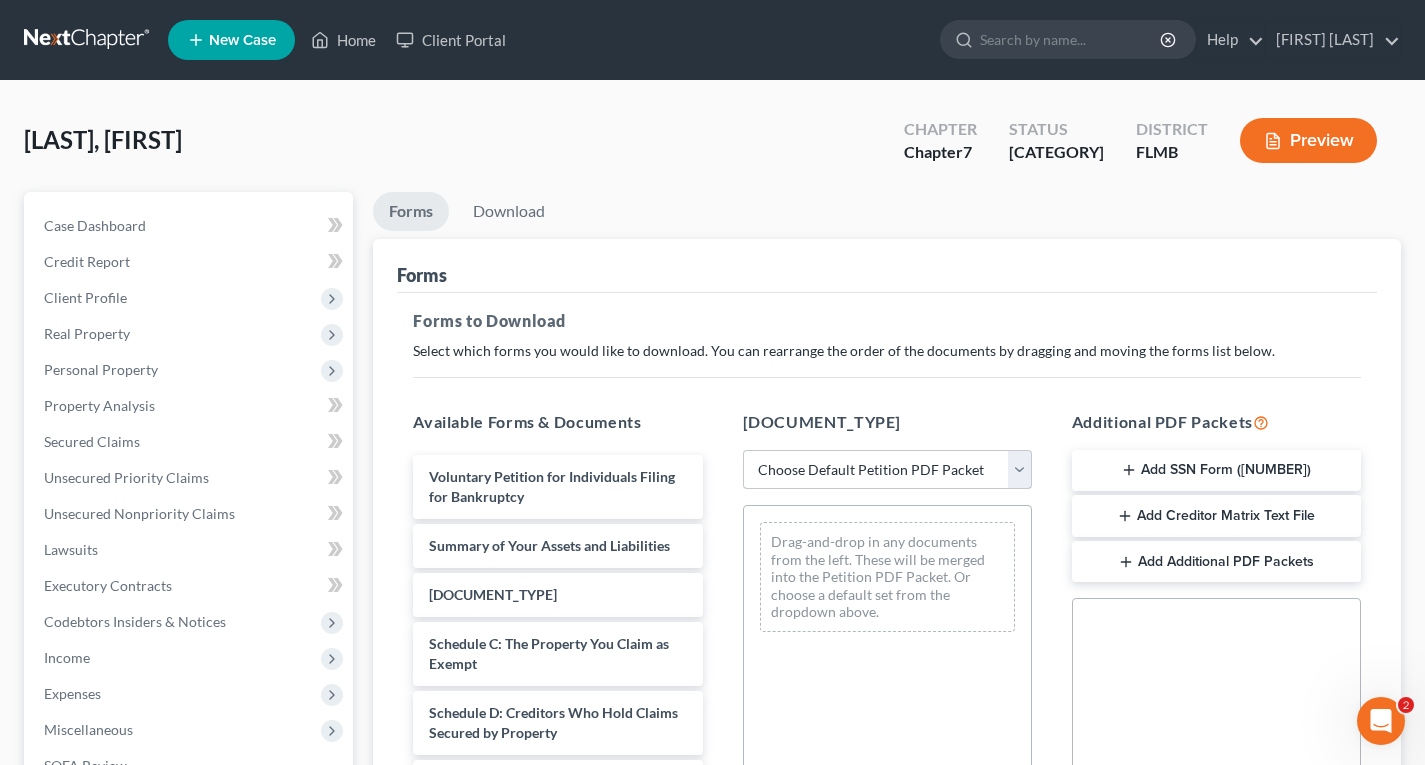 click on "Choose Default Petition PDF Packet Complete Bankruptcy Petition (all forms and schedules) Emergency Filing Forms (Petition and Creditor List Only) Amended Forms Signature Pages Only" at bounding box center [887, 470] 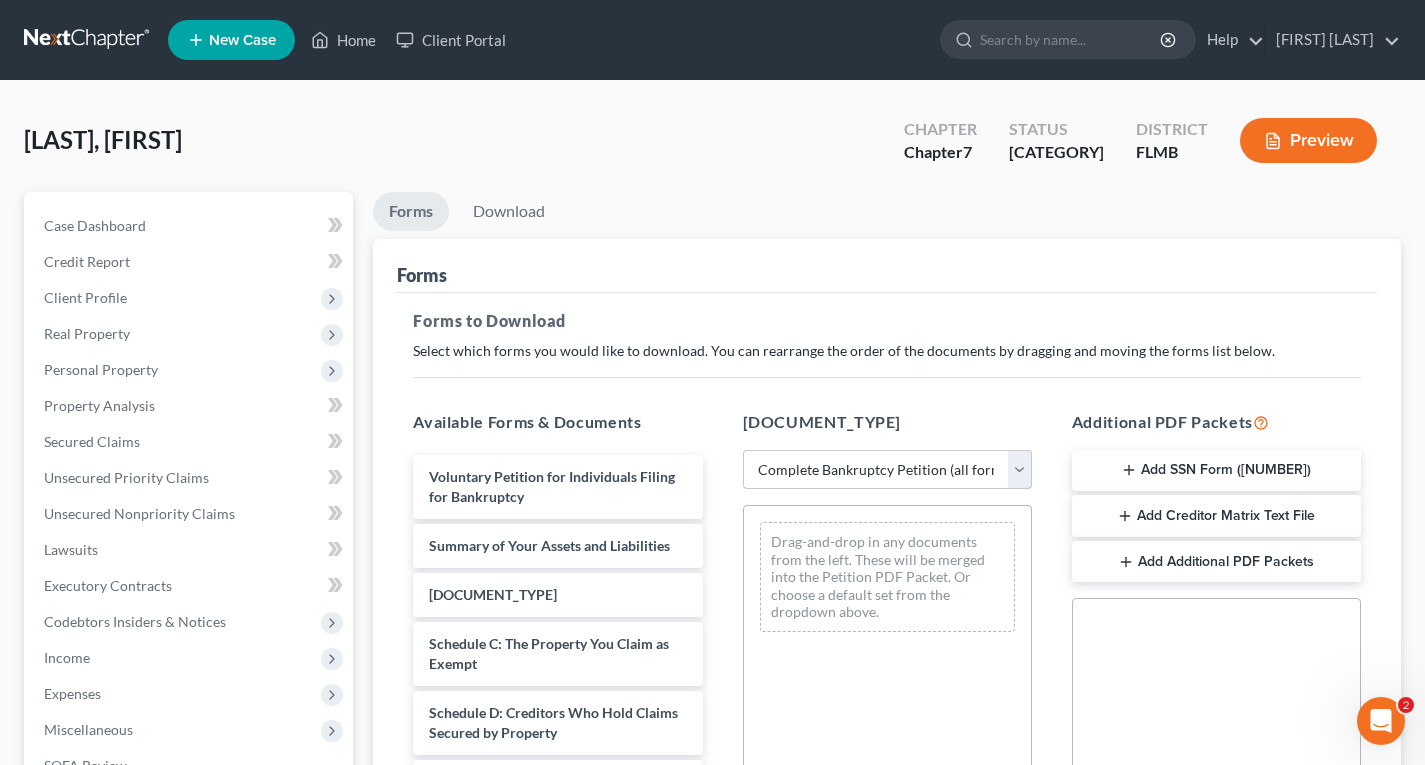 click on "Choose Default Petition PDF Packet Complete Bankruptcy Petition (all forms and schedules) Emergency Filing Forms (Petition and Creditor List Only) Amended Forms Signature Pages Only" at bounding box center [887, 470] 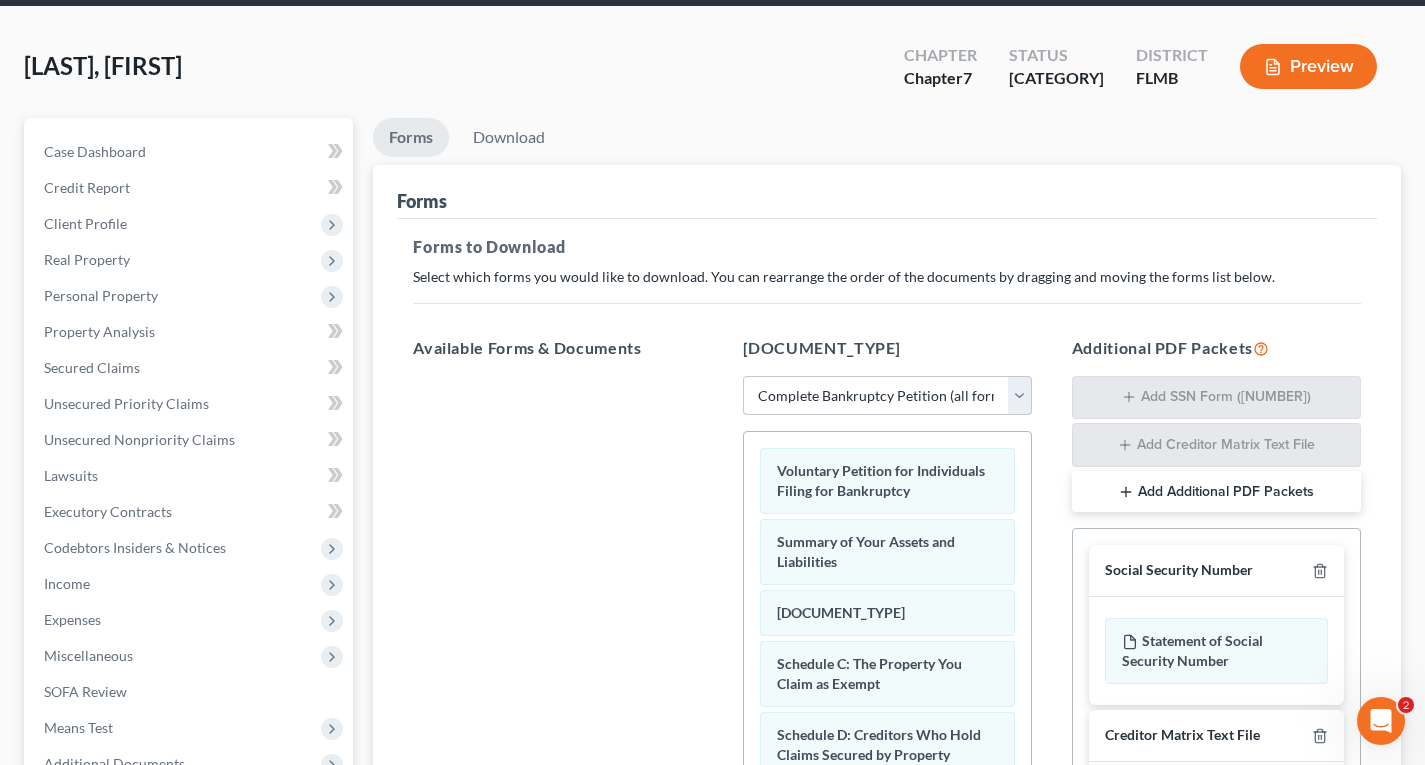 scroll, scrollTop: 200, scrollLeft: 0, axis: vertical 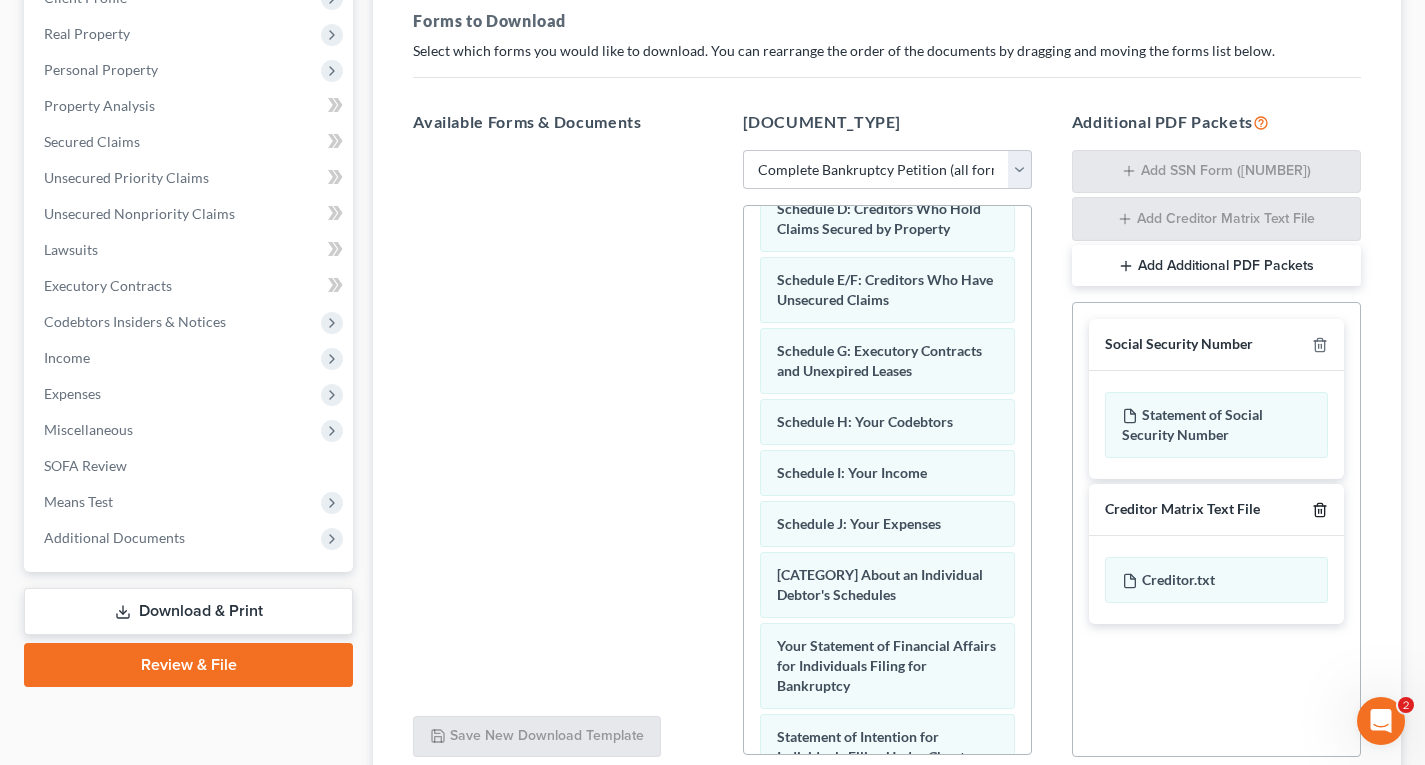 click at bounding box center (1321, 347) 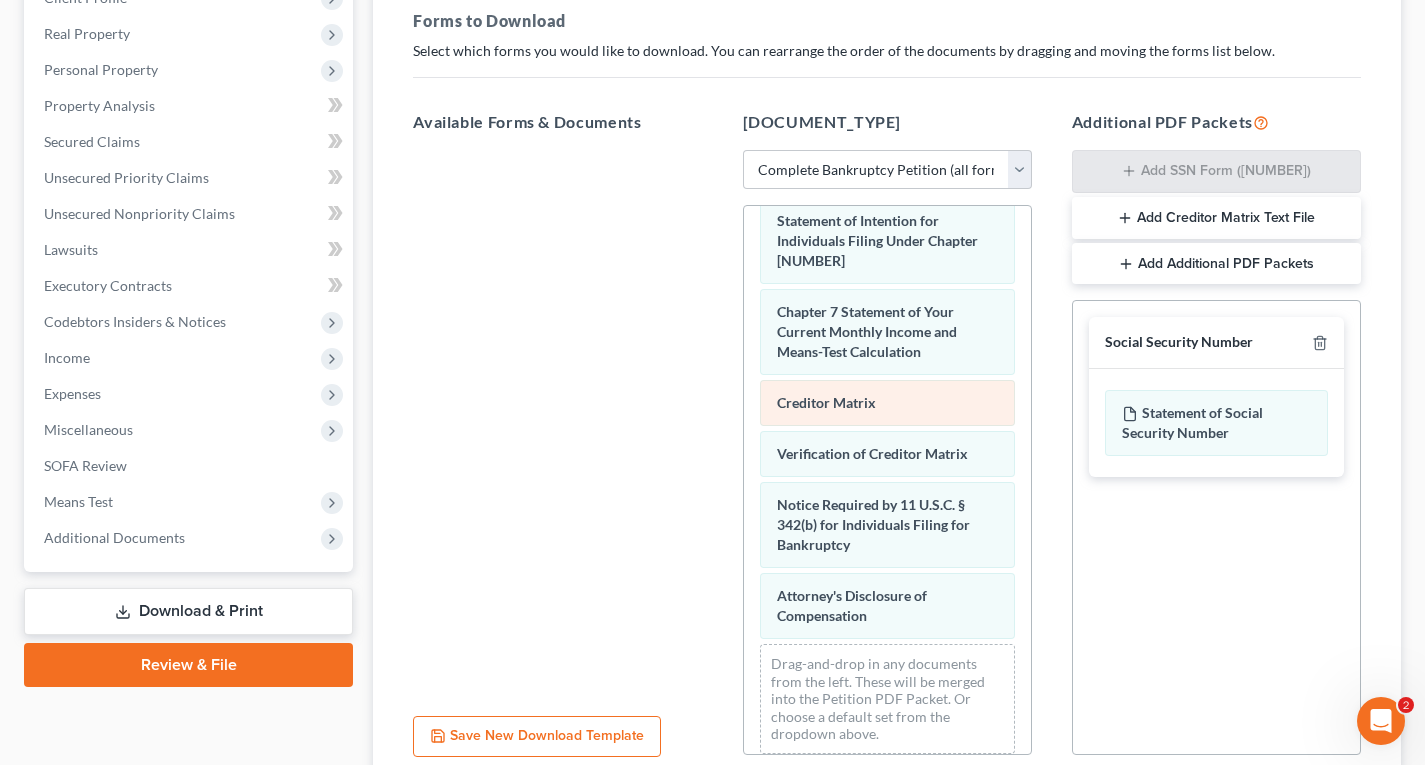 scroll, scrollTop: 832, scrollLeft: 0, axis: vertical 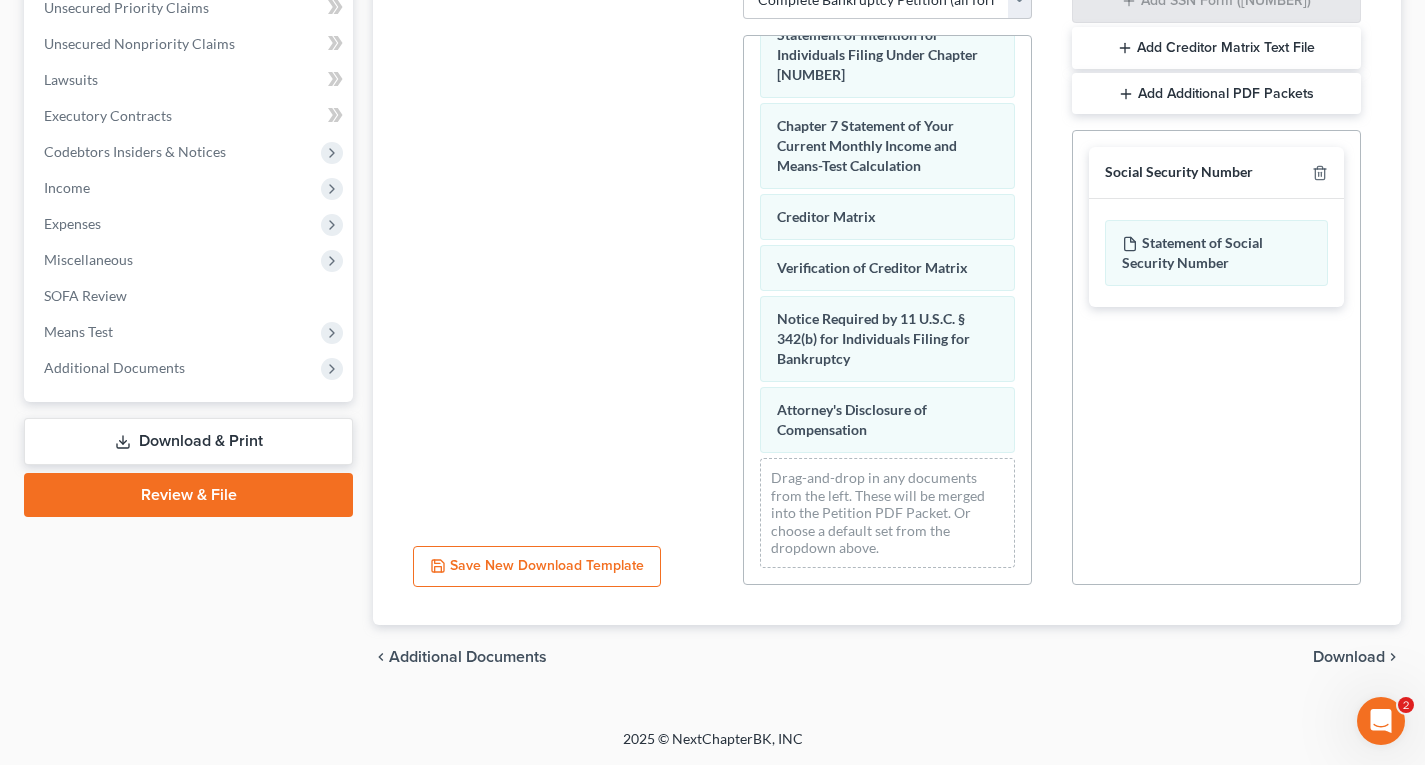 click on "Download" at bounding box center [1349, 657] 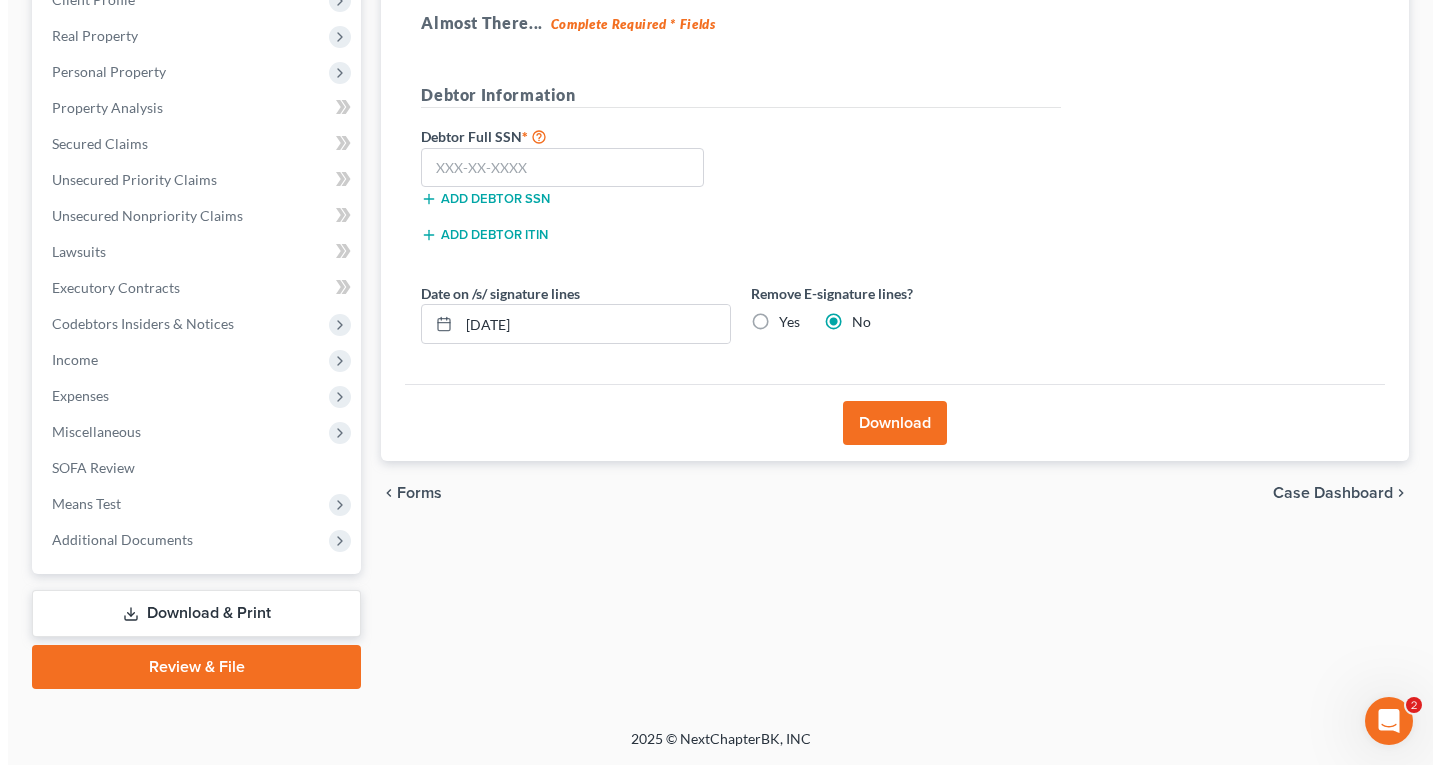 scroll, scrollTop: 298, scrollLeft: 0, axis: vertical 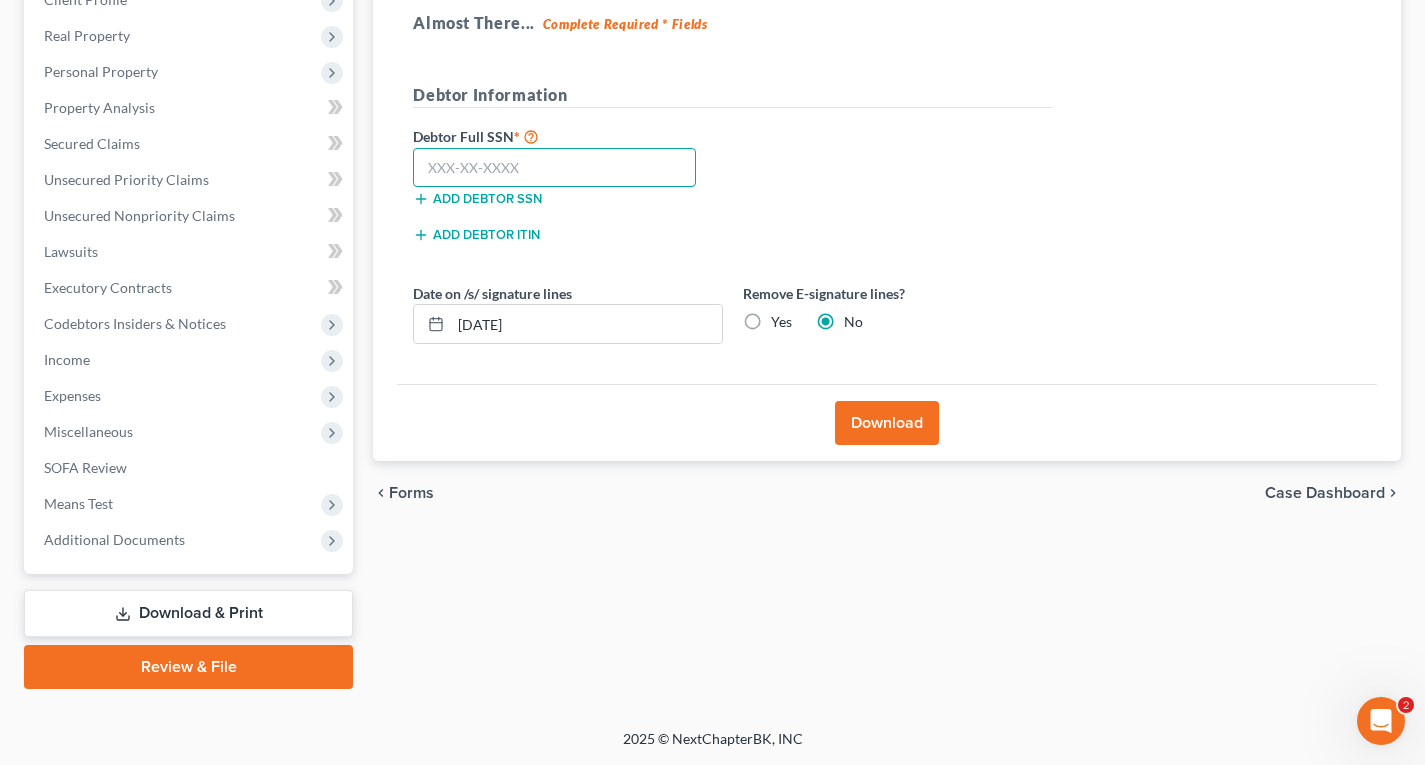 click at bounding box center [554, 168] 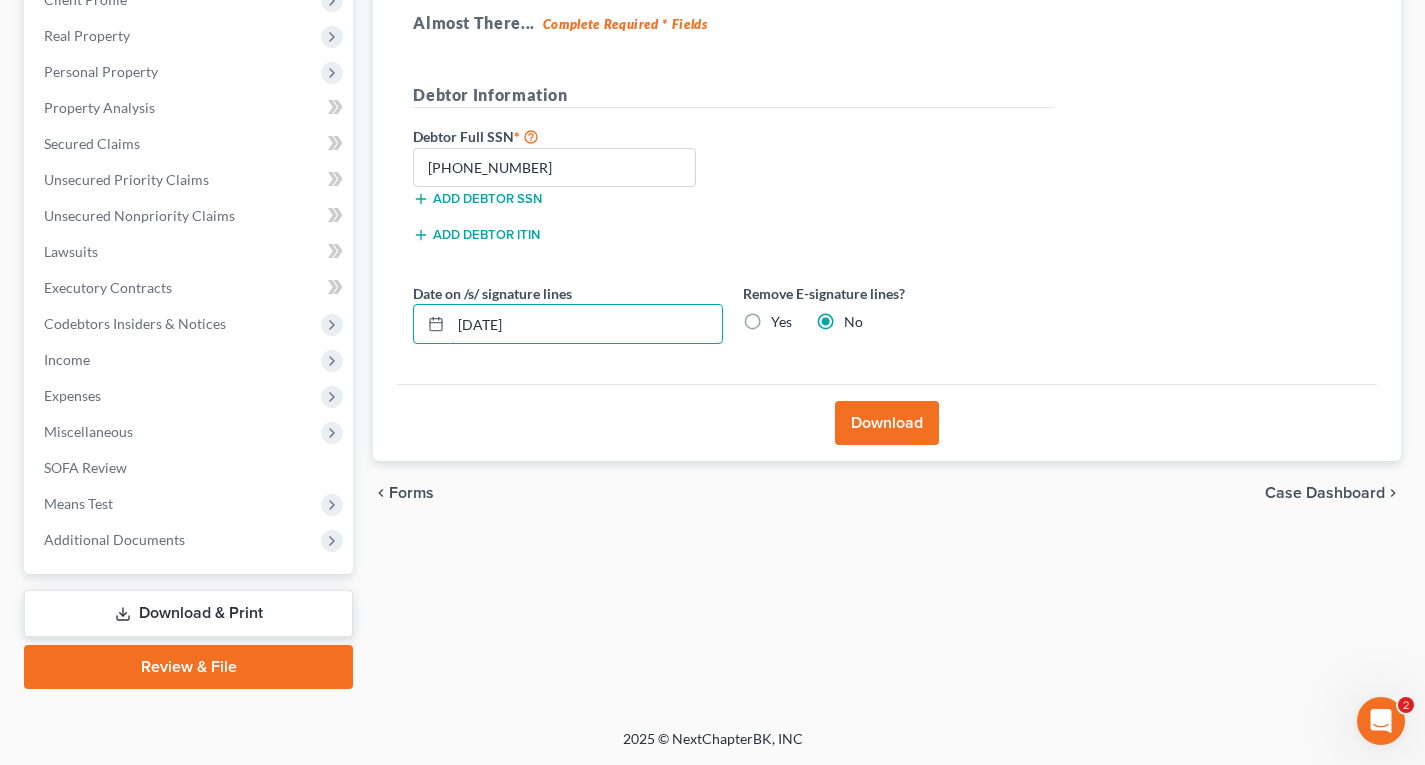 drag, startPoint x: 584, startPoint y: 321, endPoint x: 388, endPoint y: 318, distance: 196.02296 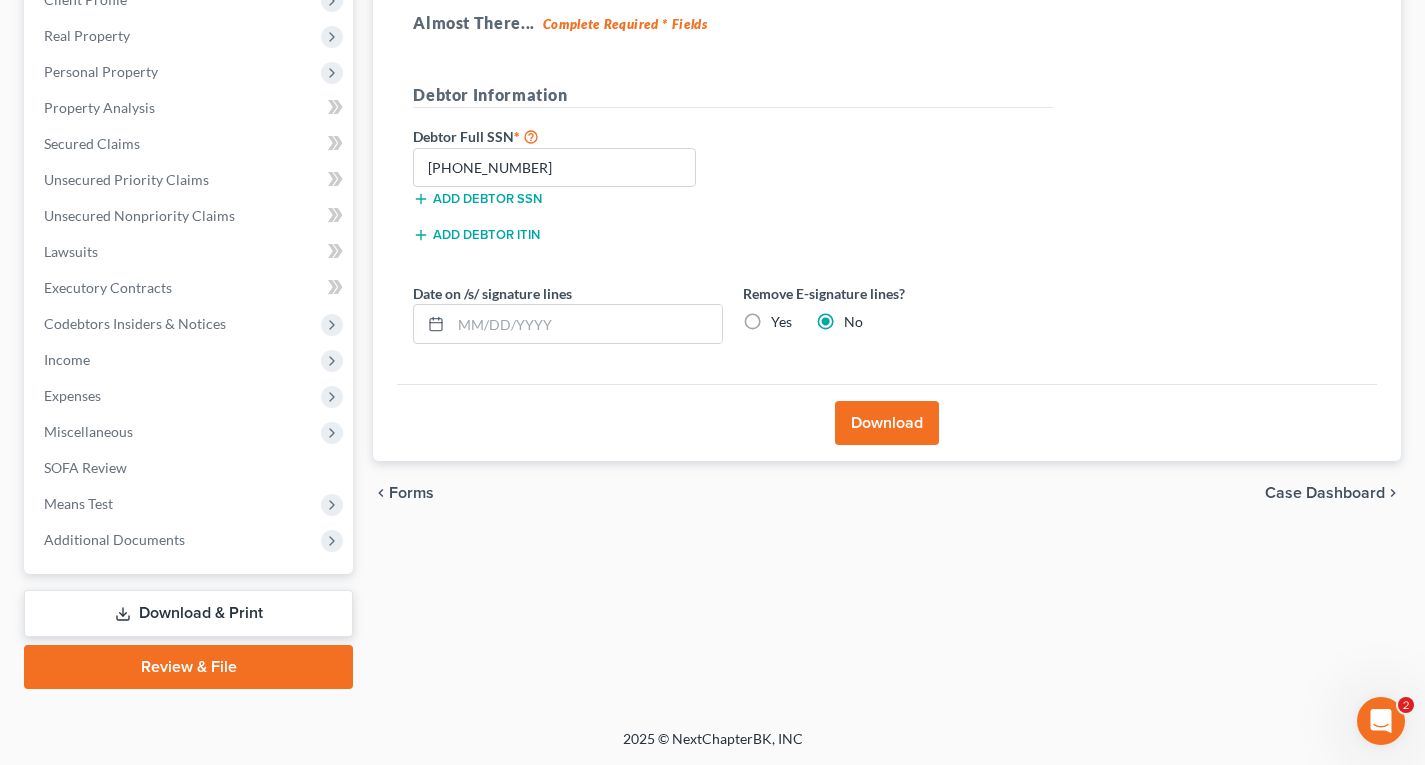 click on "Yes" at bounding box center (781, 322) 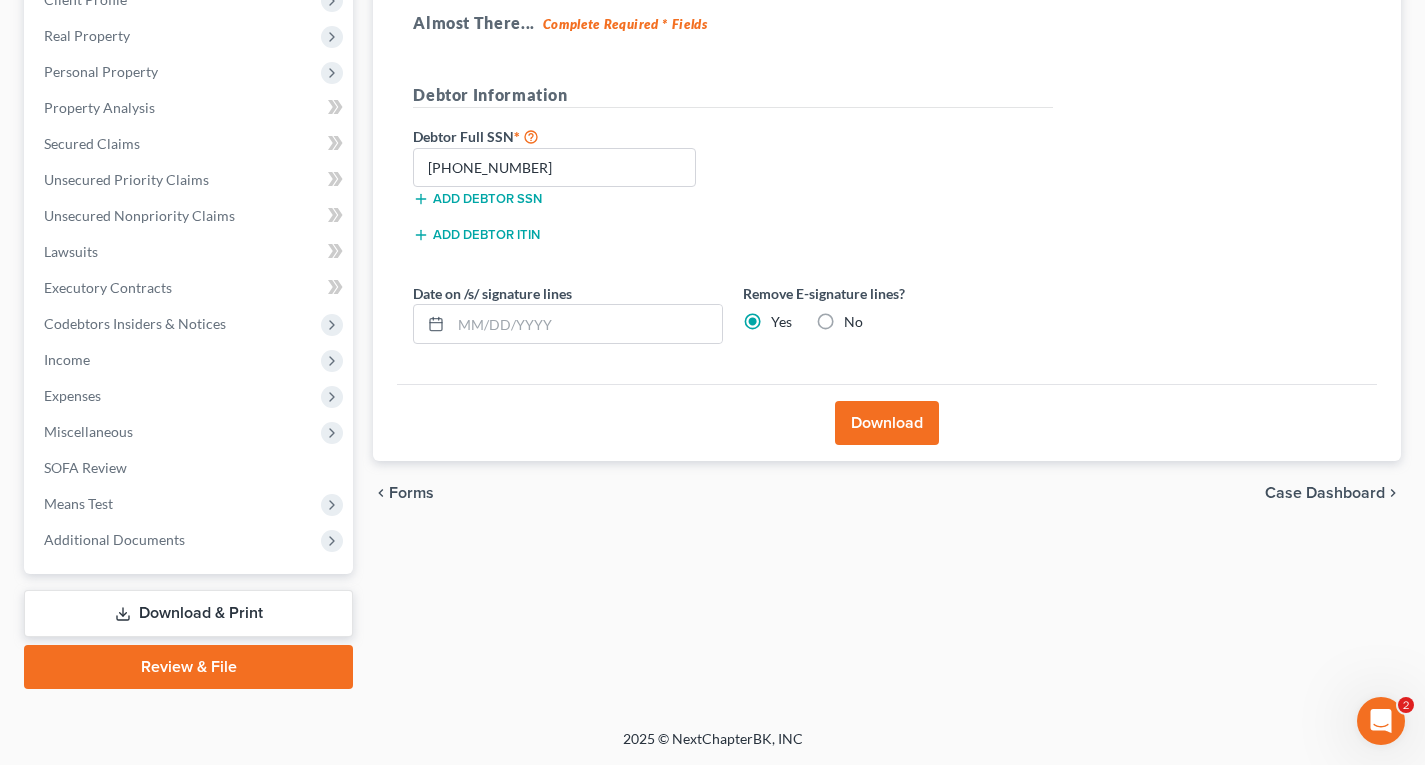 click on "Download" at bounding box center [887, 423] 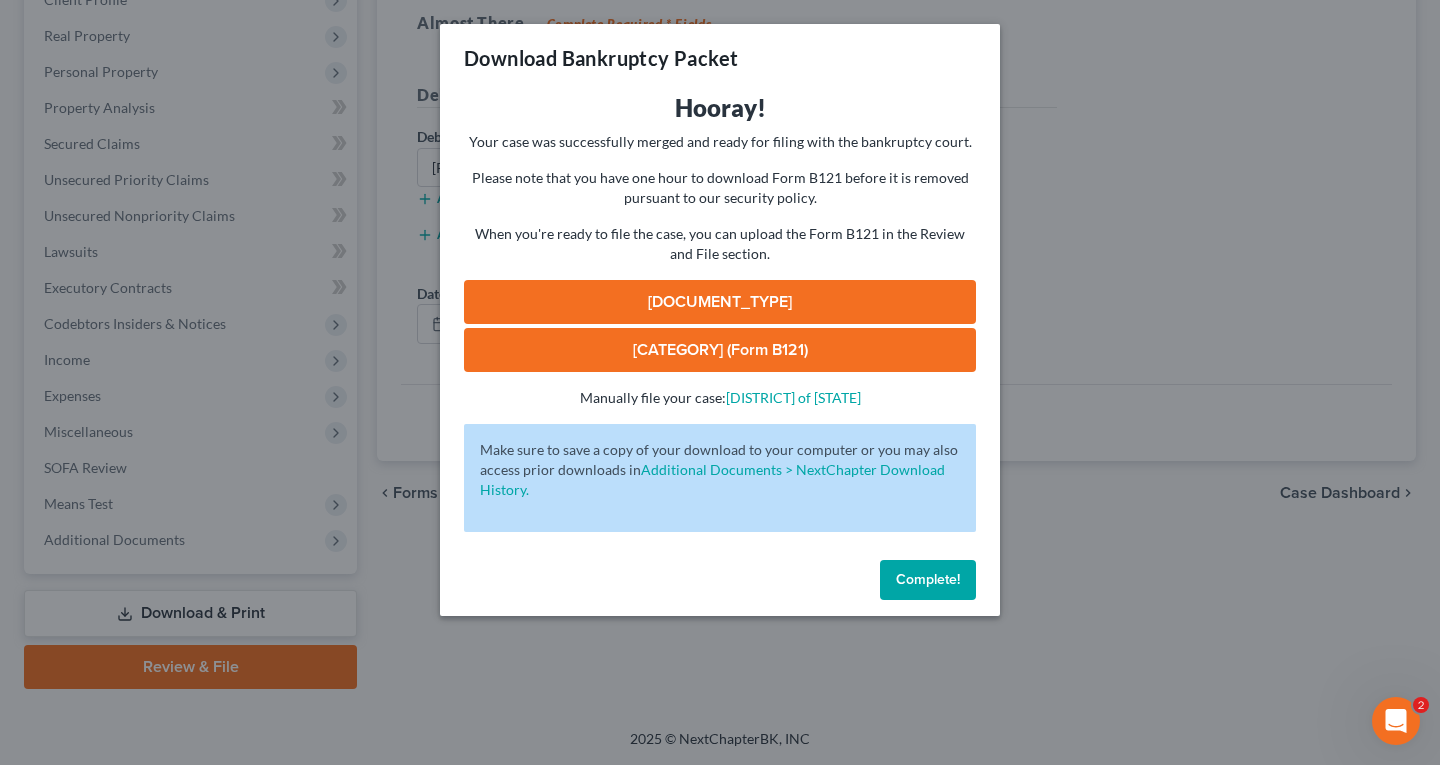 click on "[DOCUMENT_TYPE]" at bounding box center [720, 302] 